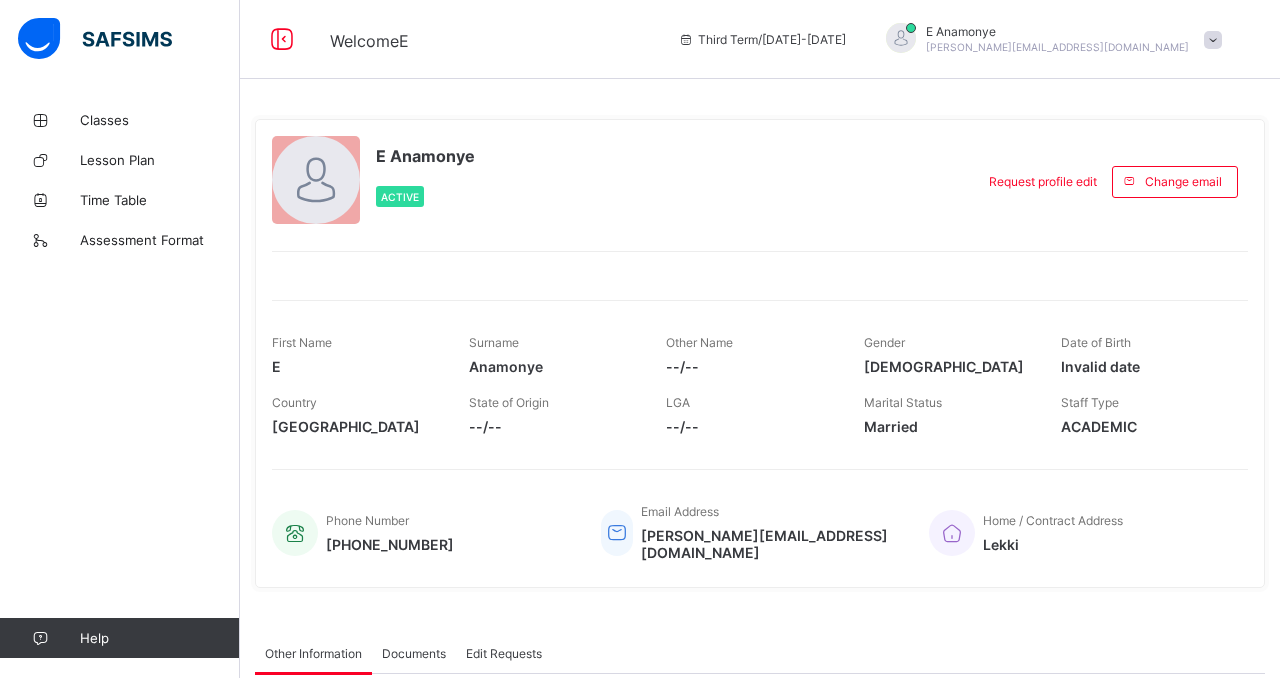 scroll, scrollTop: 0, scrollLeft: 0, axis: both 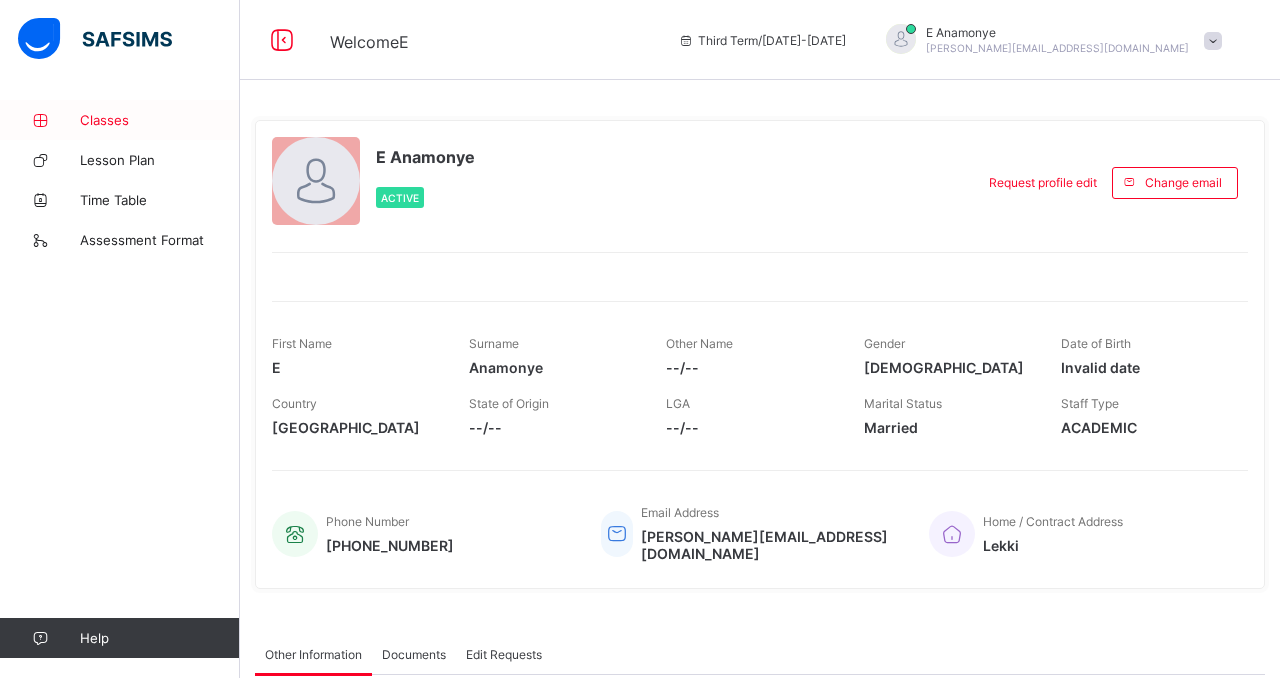 click on "Classes" at bounding box center [160, 120] 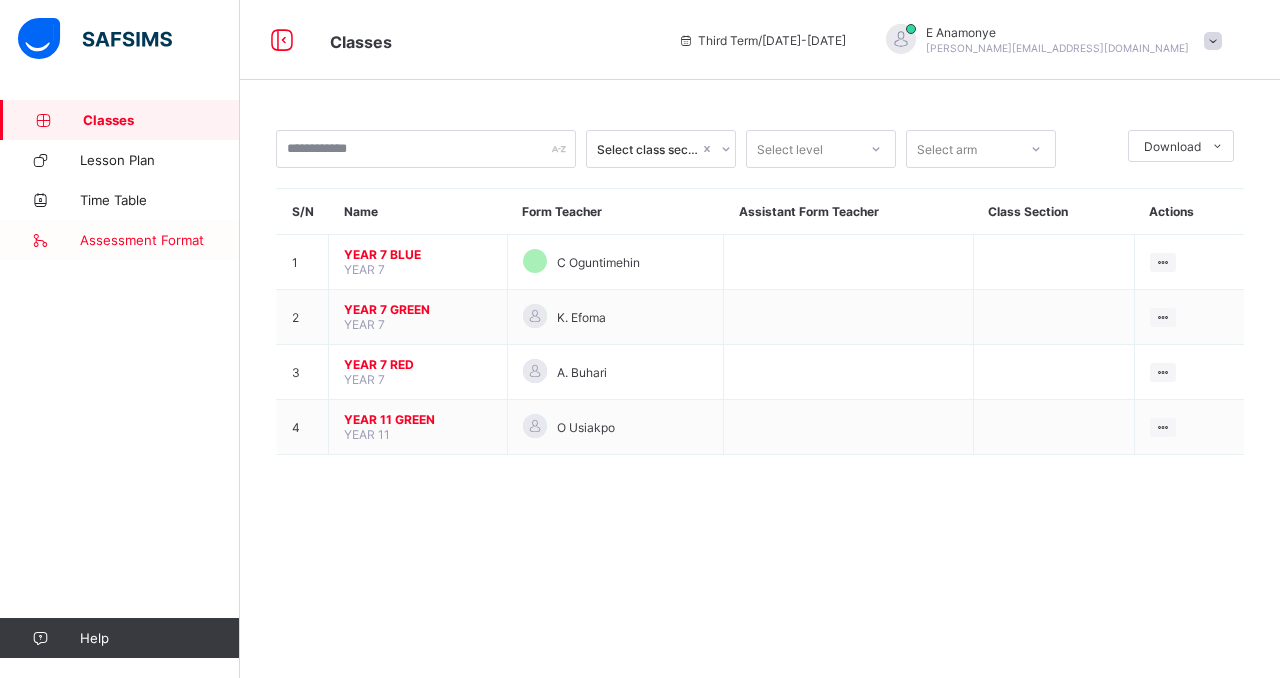 click on "Assessment Format" at bounding box center [160, 240] 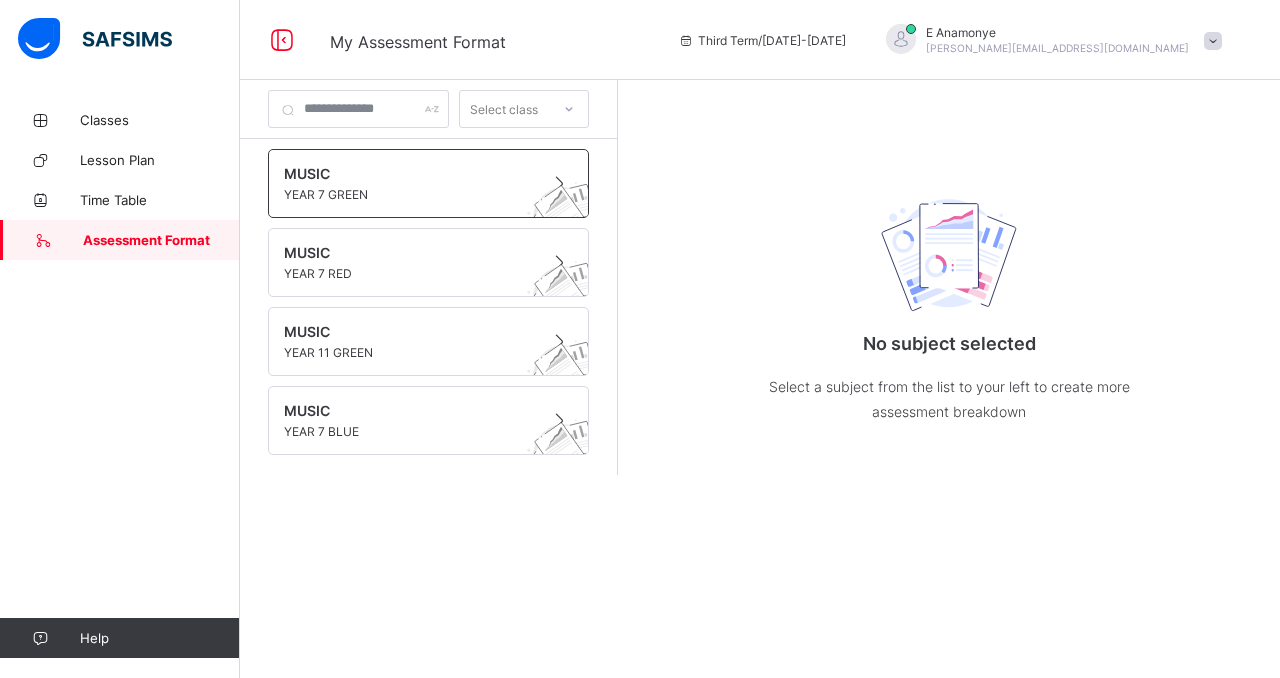 click on "YEAR 7 GREEN" at bounding box center [409, 194] 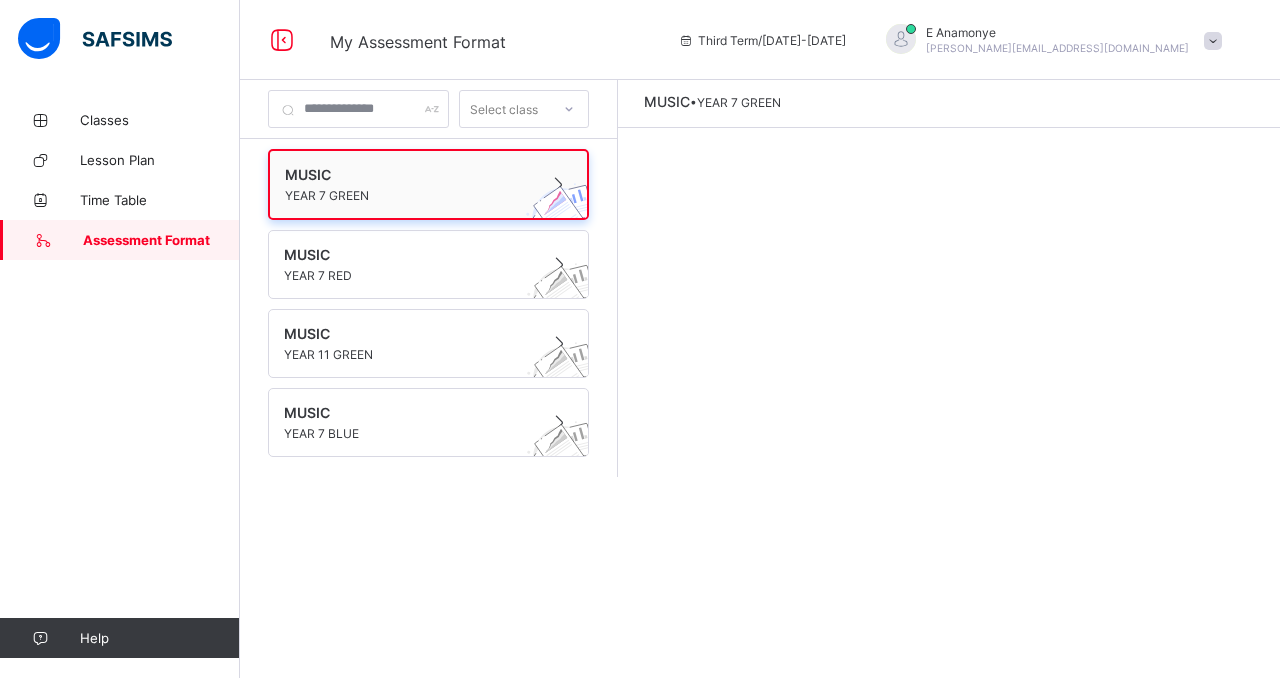 click on "YEAR 7 GREEN" at bounding box center (409, 195) 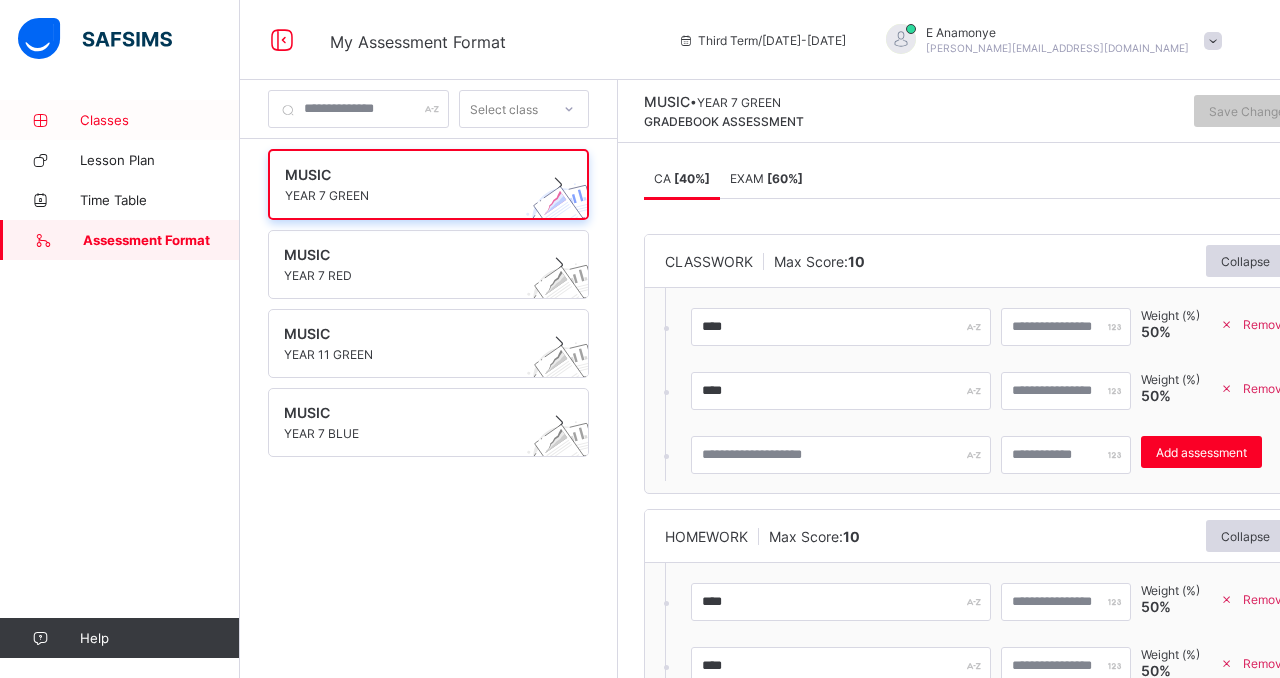 click on "Classes" at bounding box center (160, 120) 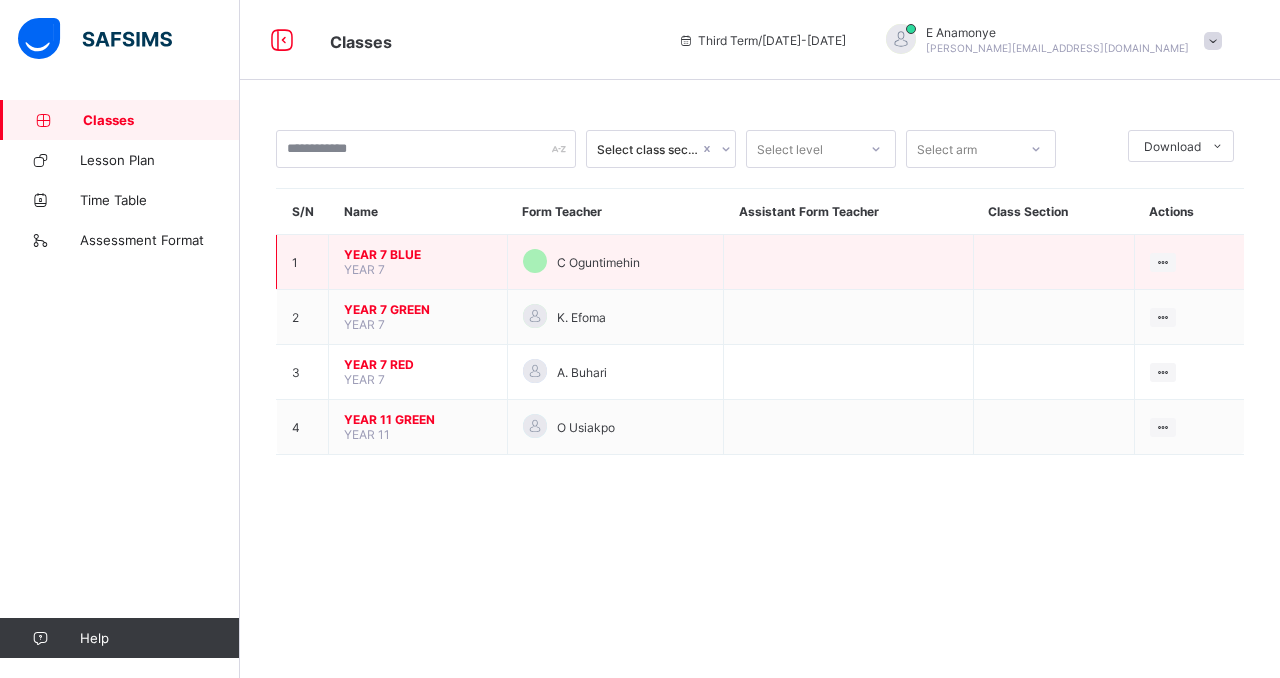 click on "YEAR 7   BLUE" at bounding box center (418, 254) 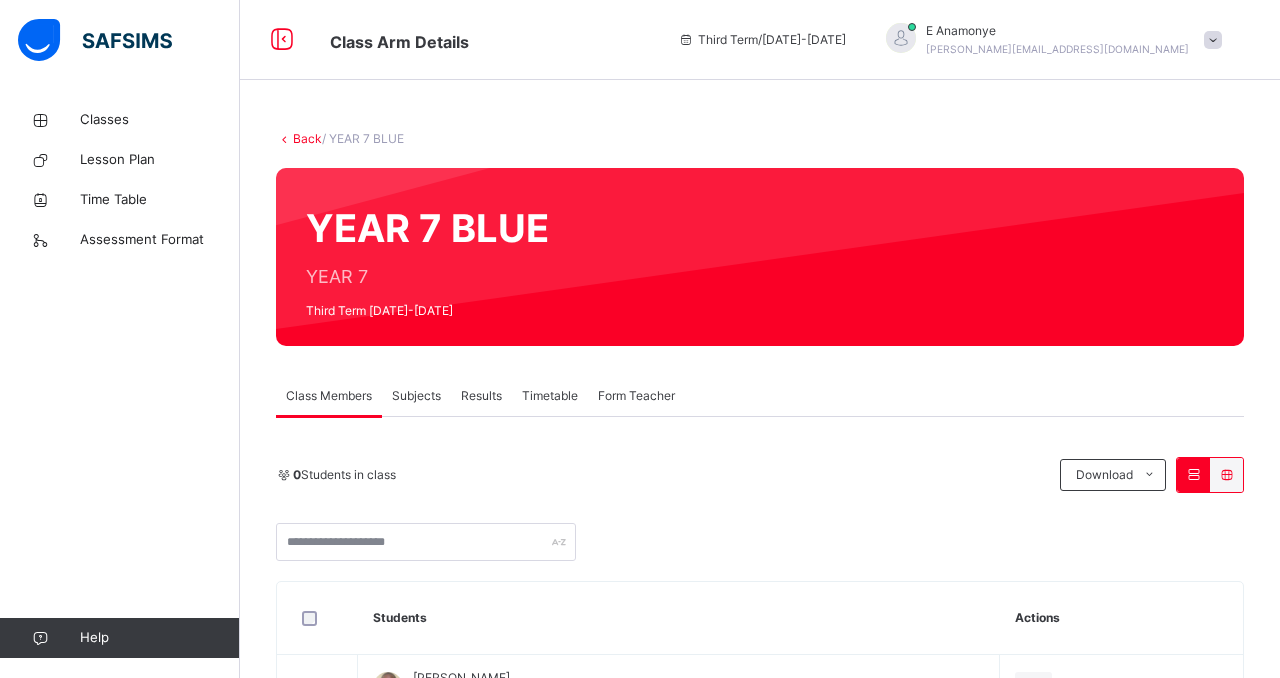 click on "Subjects" at bounding box center [416, 396] 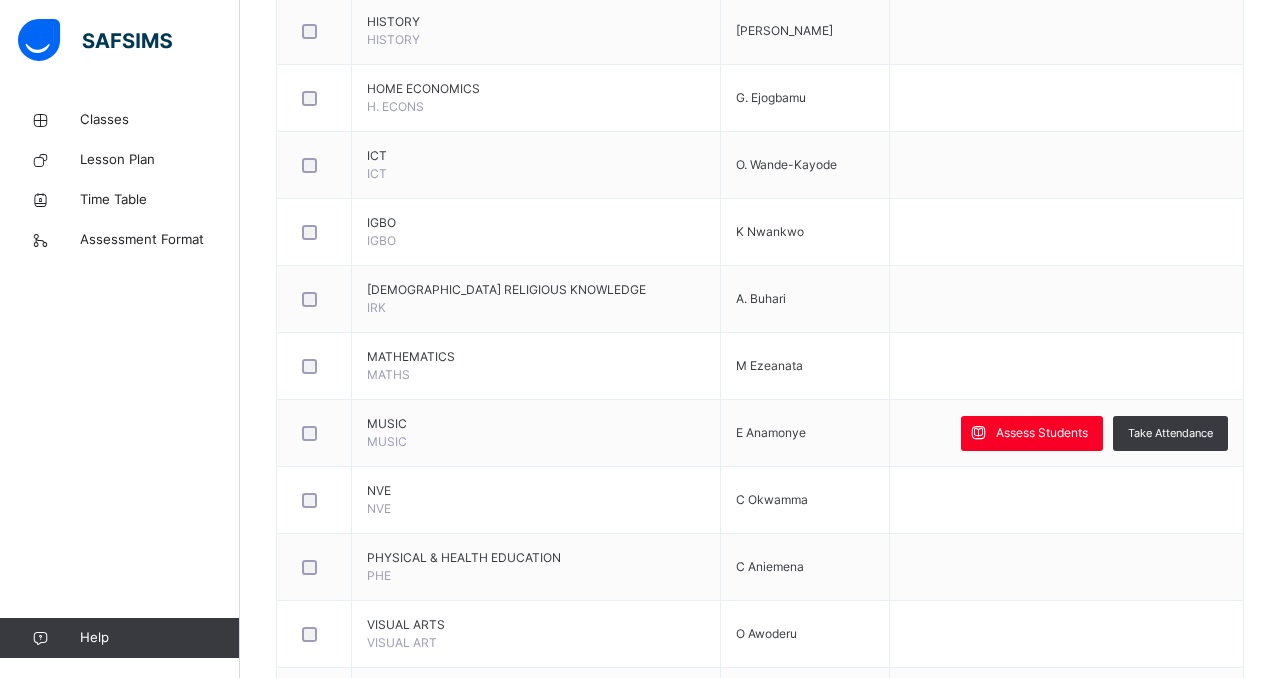 scroll, scrollTop: 1200, scrollLeft: 0, axis: vertical 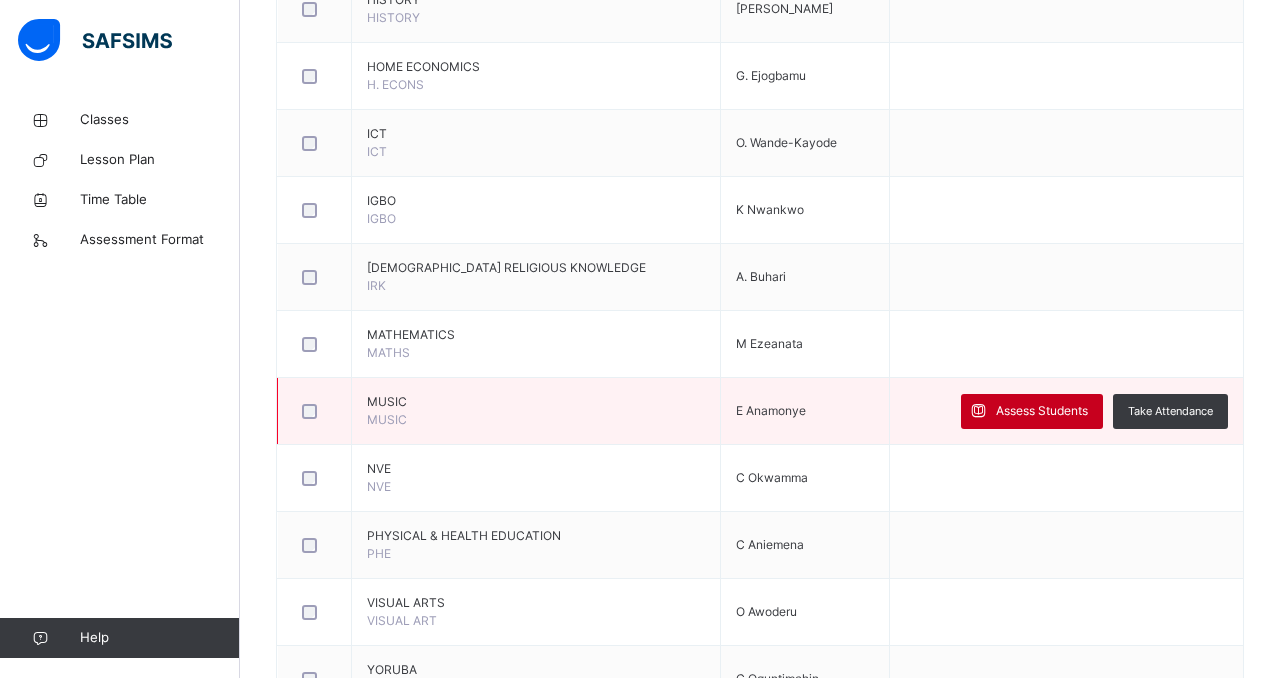 click on "Assess Students" at bounding box center [1042, 411] 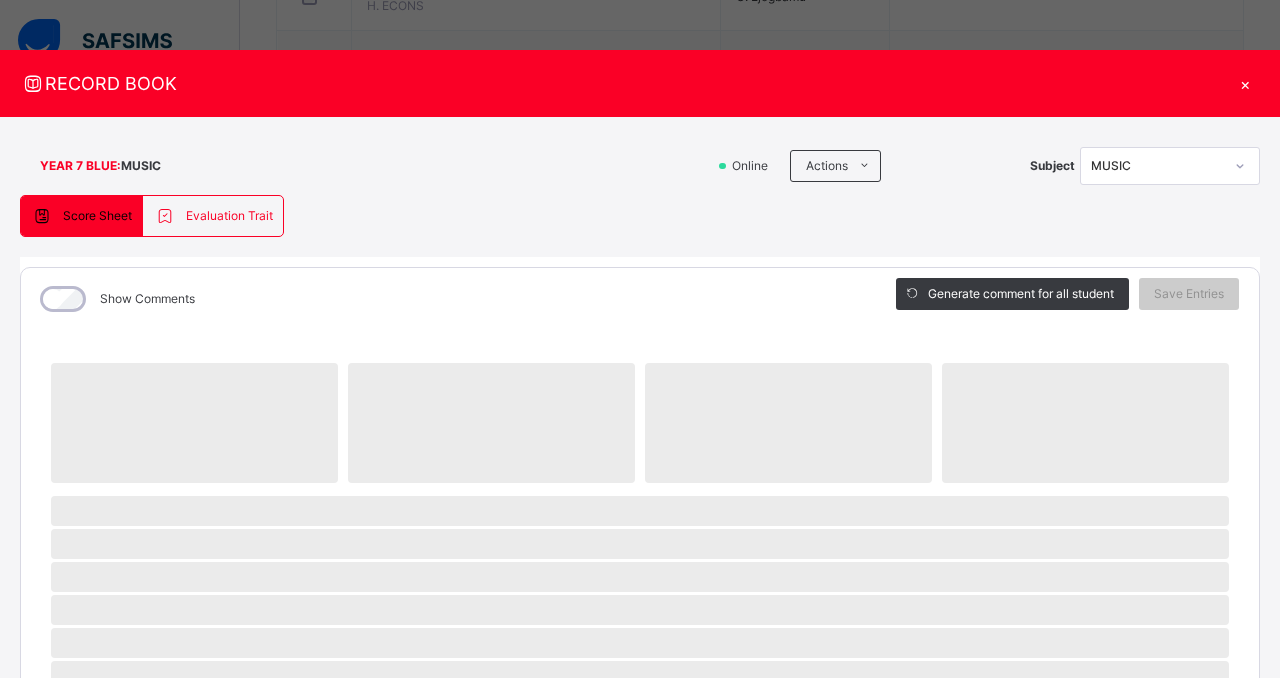 scroll, scrollTop: 1285, scrollLeft: 0, axis: vertical 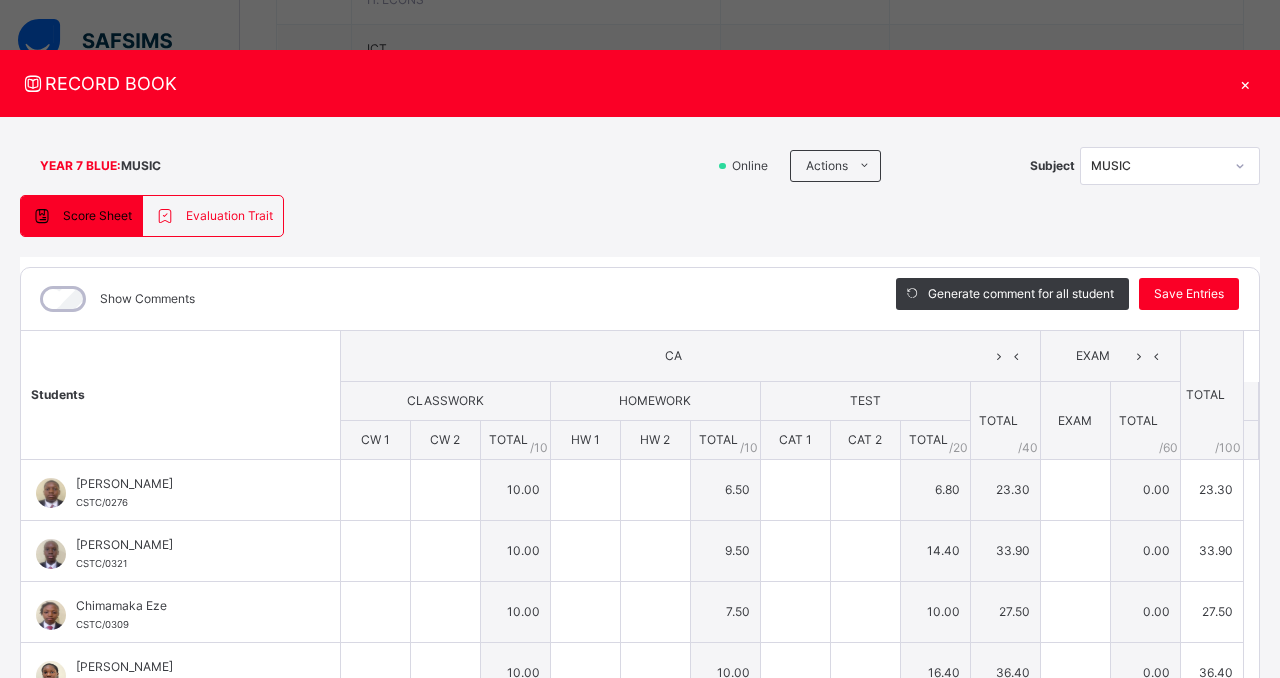 type on "**" 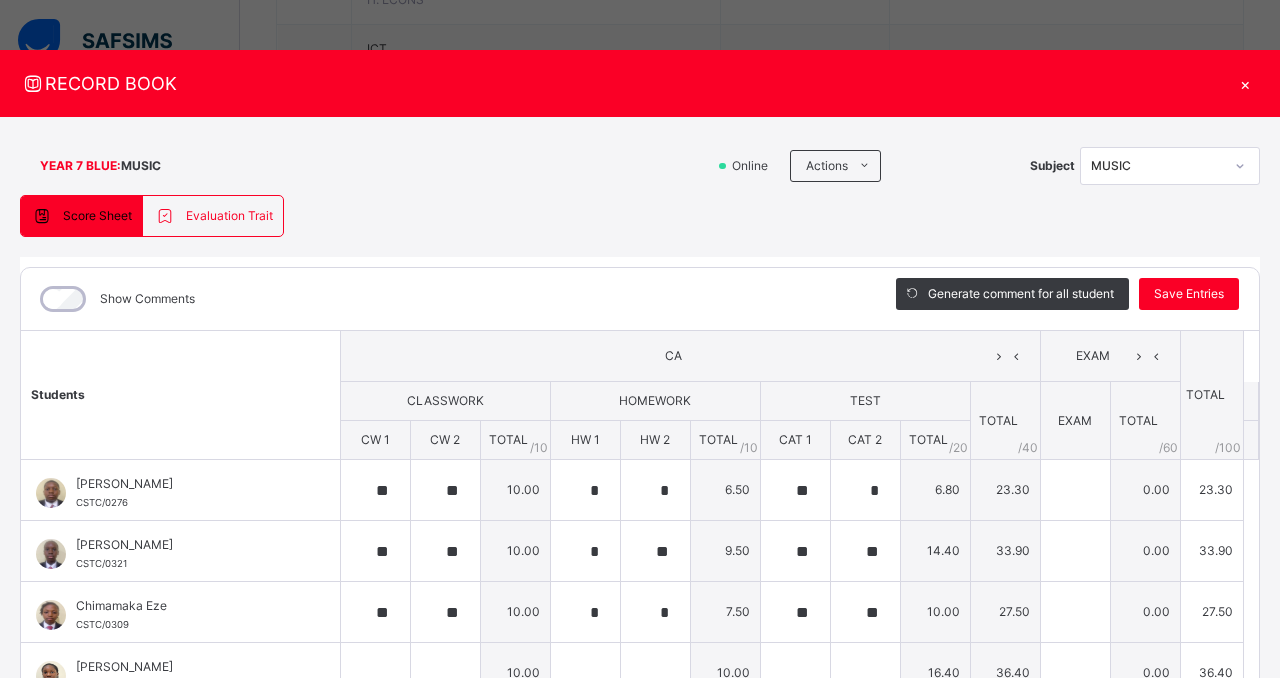 type on "**" 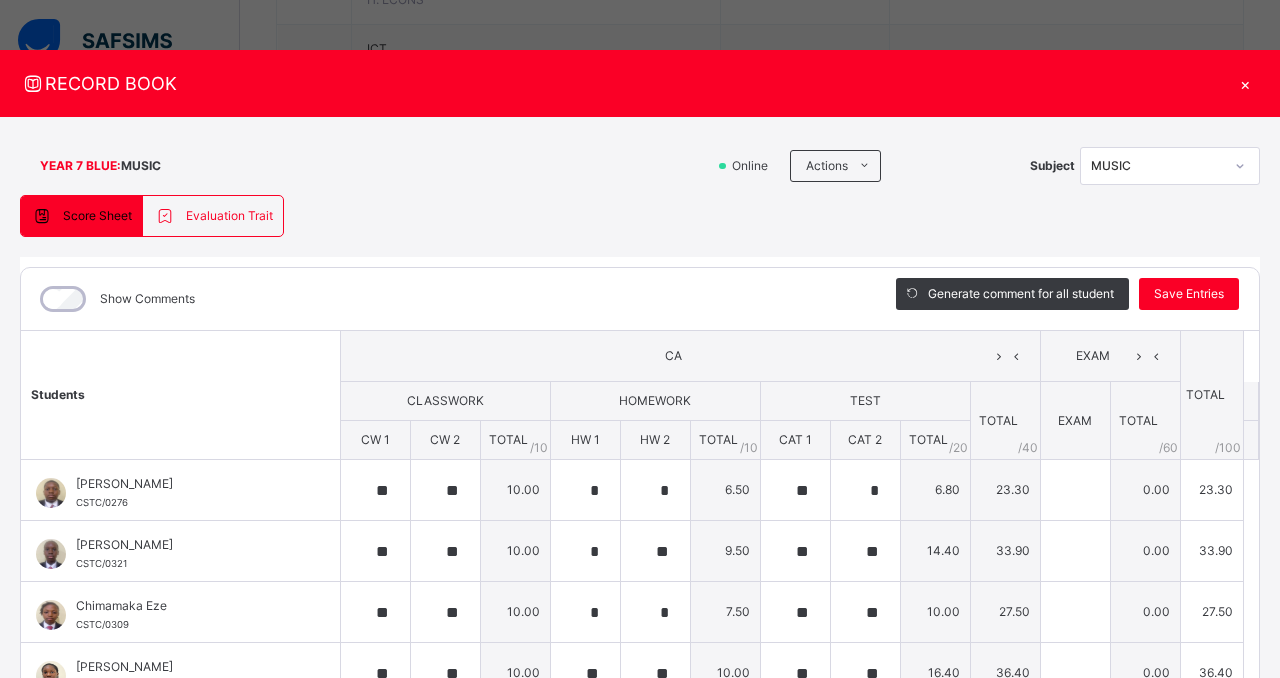 type on "*" 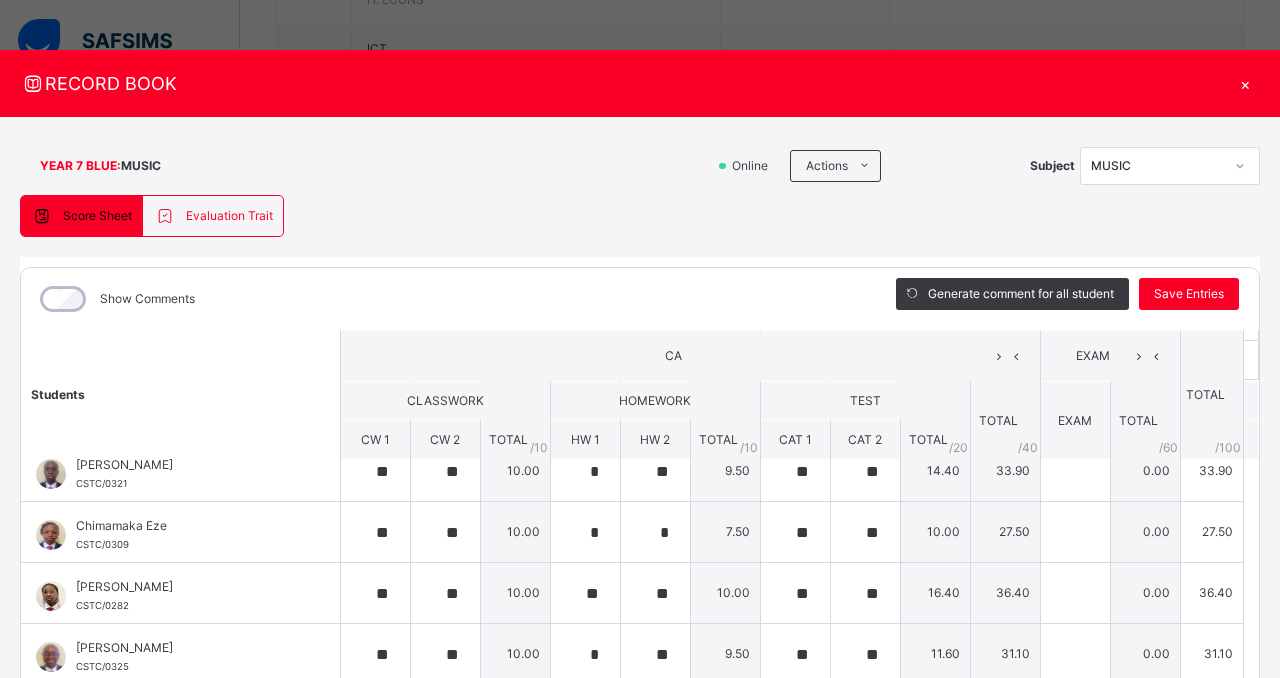 scroll, scrollTop: 3, scrollLeft: 0, axis: vertical 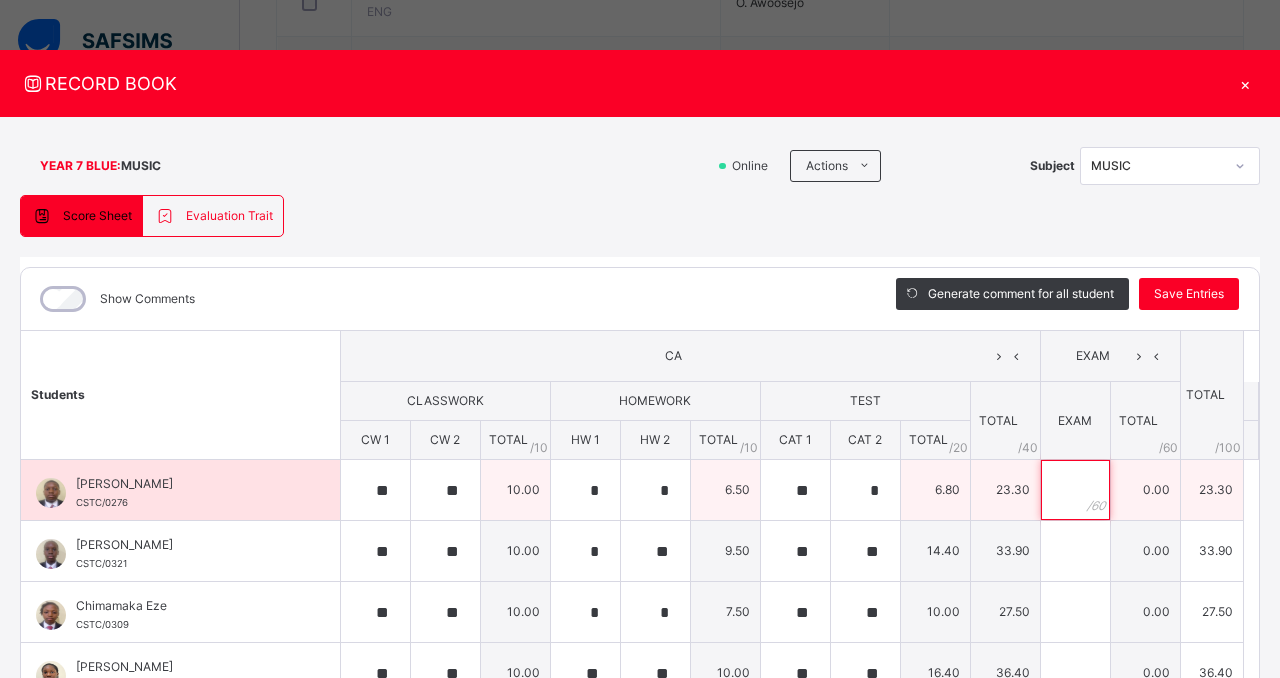 click at bounding box center (1075, 490) 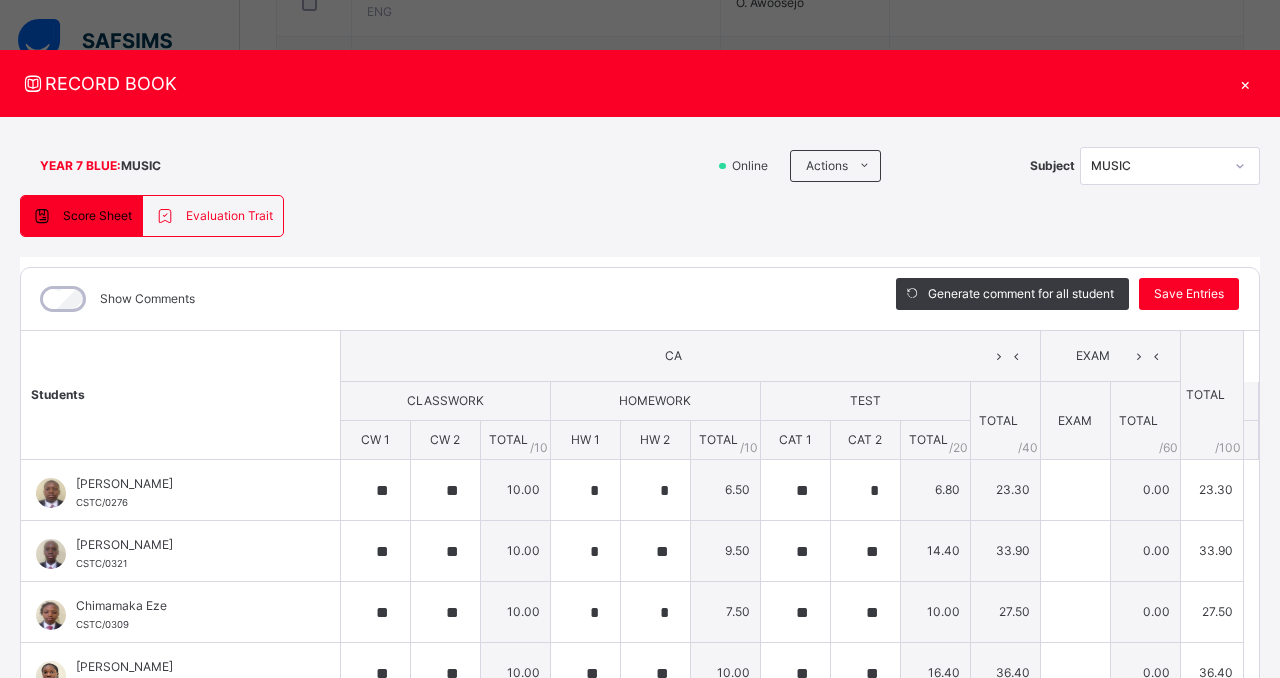 click on "Students CA  EXAM TOTAL /100 Comment CLASSWORK HOMEWORK TEST TOTAL / 40 EXAM TOTAL / 60 CW 1 CW 2 TOTAL / 10 HW 1 HW 2 TOTAL / 10 CAT 1 CAT 2 TOTAL / 20 [PERSON_NAME] CSTC/0276 [PERSON_NAME] CSTC/0276 ** ** 10.00 * * 6.50 ** * 6.80 23.30 0.00 23.30 Generate comment 0 / 250   ×   Subject Teacher’s Comment Generate and see in full the comment developed by the AI with an option to regenerate the comment JS [PERSON_NAME]   CSTC/0276   Total 23.30  / 100.00 [PERSON_NAME] Bot   Regenerate     Use this comment   Brielle   Oni CSTC/0321 Brielle   Oni CSTC/0321 ** ** 10.00 * ** 9.50 ** ** 14.40 33.90 0.00 33.90 Generate comment 0 / 250   ×   Subject Teacher’s Comment Generate and see in full the comment developed by the AI with an option to regenerate the comment JS Brielle   Oni   CSTC/0321   Total 33.90  / 100.00 [PERSON_NAME] Bot   Regenerate     Use this comment   Chimamaka  Eze CSTC/0309 Chimamaka  Eze CSTC/0309 ** ** 10.00 * * 7.50 ** ** 10.00 27.50 0.00 27.50 Generate comment 0 / 250   ×   Subject Teacher’s Comment JS" at bounding box center [640, 1157] 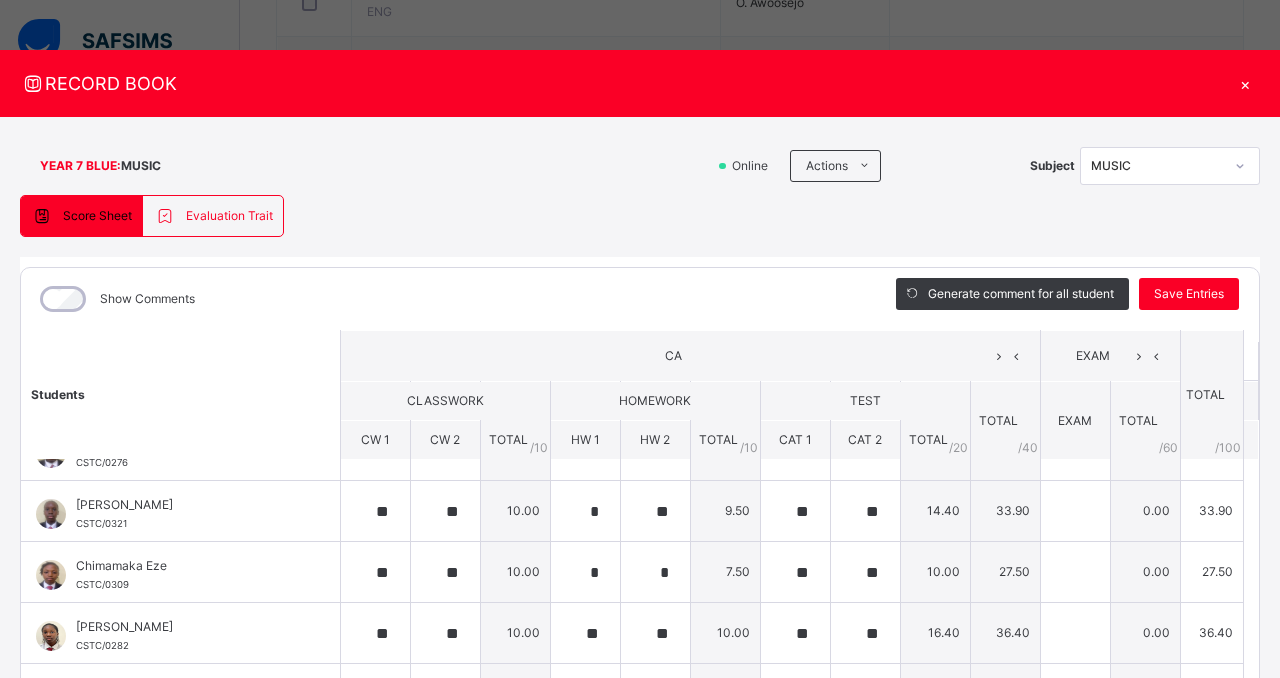 scroll, scrollTop: 0, scrollLeft: 0, axis: both 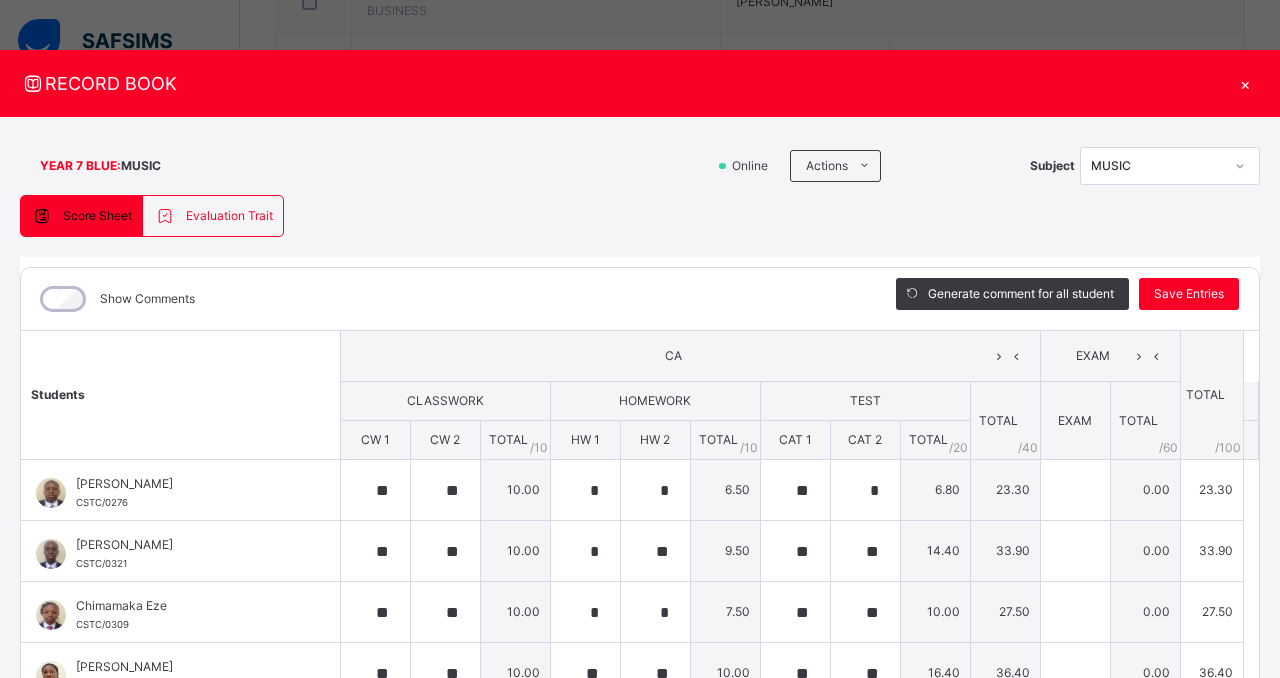 click on "Students CA  EXAM TOTAL /100 Comment CLASSWORK HOMEWORK TEST TOTAL / 40 EXAM TOTAL / 60 CW 1 CW 2 TOTAL / 10 HW 1 HW 2 TOTAL / 10 CAT 1 CAT 2 TOTAL / 20 [PERSON_NAME] CSTC/0276 [PERSON_NAME] CSTC/0276 ** ** 10.00 * * 6.50 ** * 6.80 23.30 0.00 23.30 Generate comment 0 / 250   ×   Subject Teacher’s Comment Generate and see in full the comment developed by the AI with an option to regenerate the comment JS [PERSON_NAME]   CSTC/0276   Total 23.30  / 100.00 [PERSON_NAME] Bot   Regenerate     Use this comment   Brielle   Oni CSTC/0321 Brielle   Oni CSTC/0321 ** ** 10.00 * ** 9.50 ** ** 14.40 33.90 0.00 33.90 Generate comment 0 / 250   ×   Subject Teacher’s Comment Generate and see in full the comment developed by the AI with an option to regenerate the comment JS Brielle   Oni   CSTC/0321   Total 33.90  / 100.00 [PERSON_NAME] Bot   Regenerate     Use this comment   Chimamaka  Eze CSTC/0309 Chimamaka  Eze CSTC/0309 ** ** 10.00 * * 7.50 ** ** 10.00 27.50 0.00 27.50 Generate comment 0 / 250   ×   Subject Teacher’s Comment JS" at bounding box center (640, 1157) 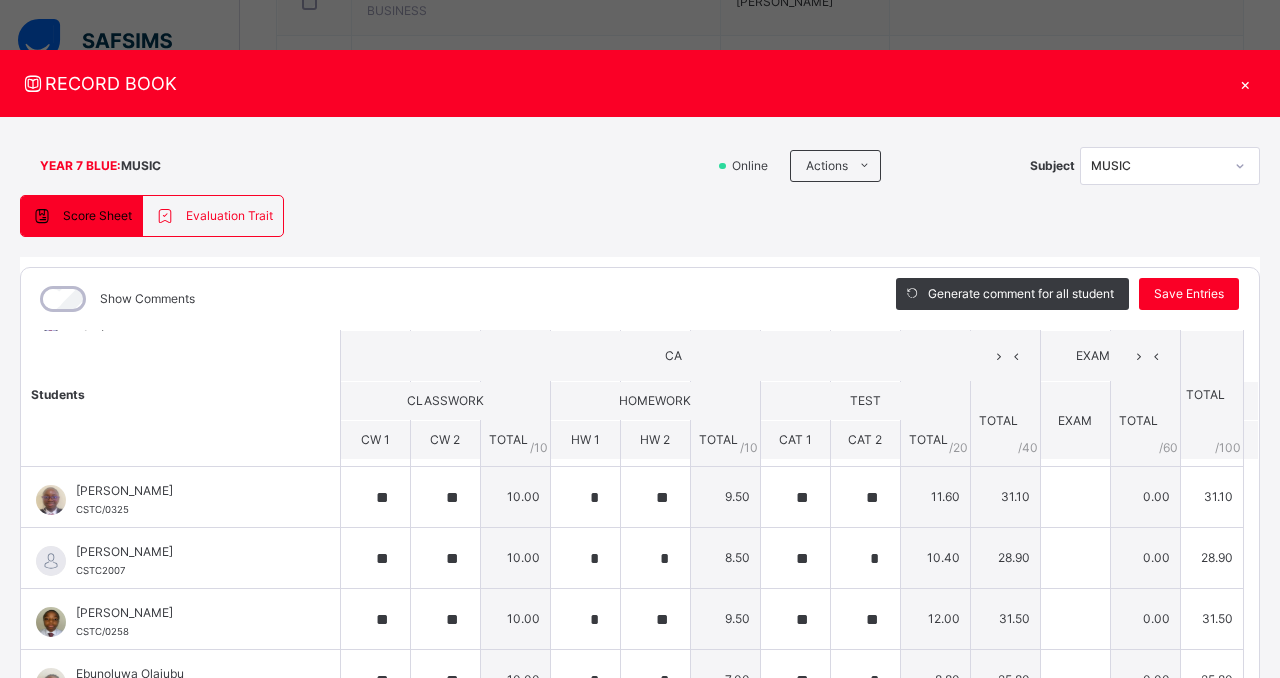 scroll, scrollTop: 240, scrollLeft: 0, axis: vertical 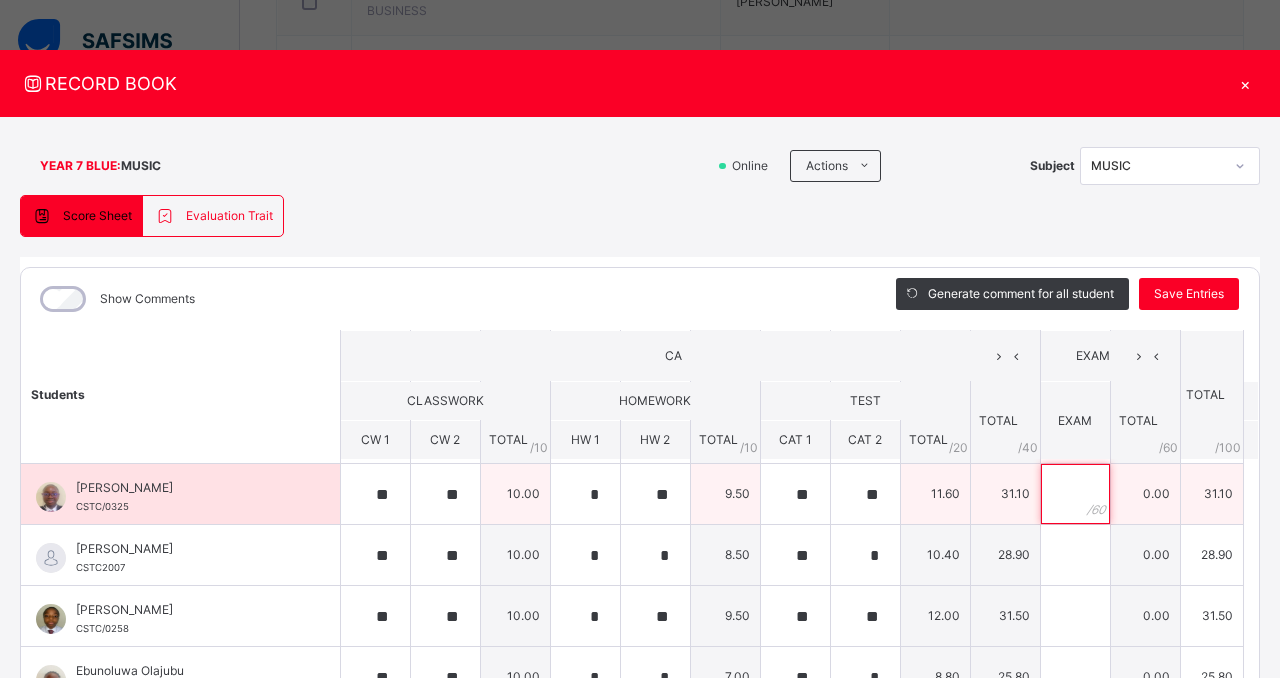 click at bounding box center (1075, 494) 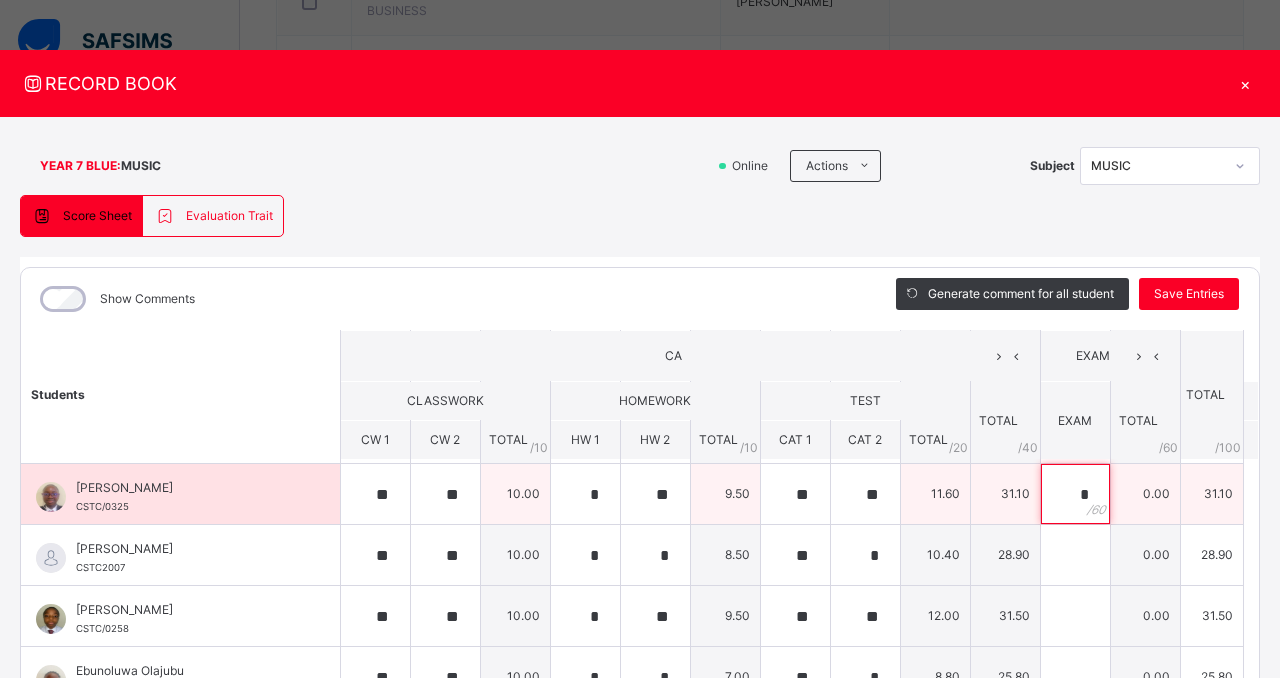 type 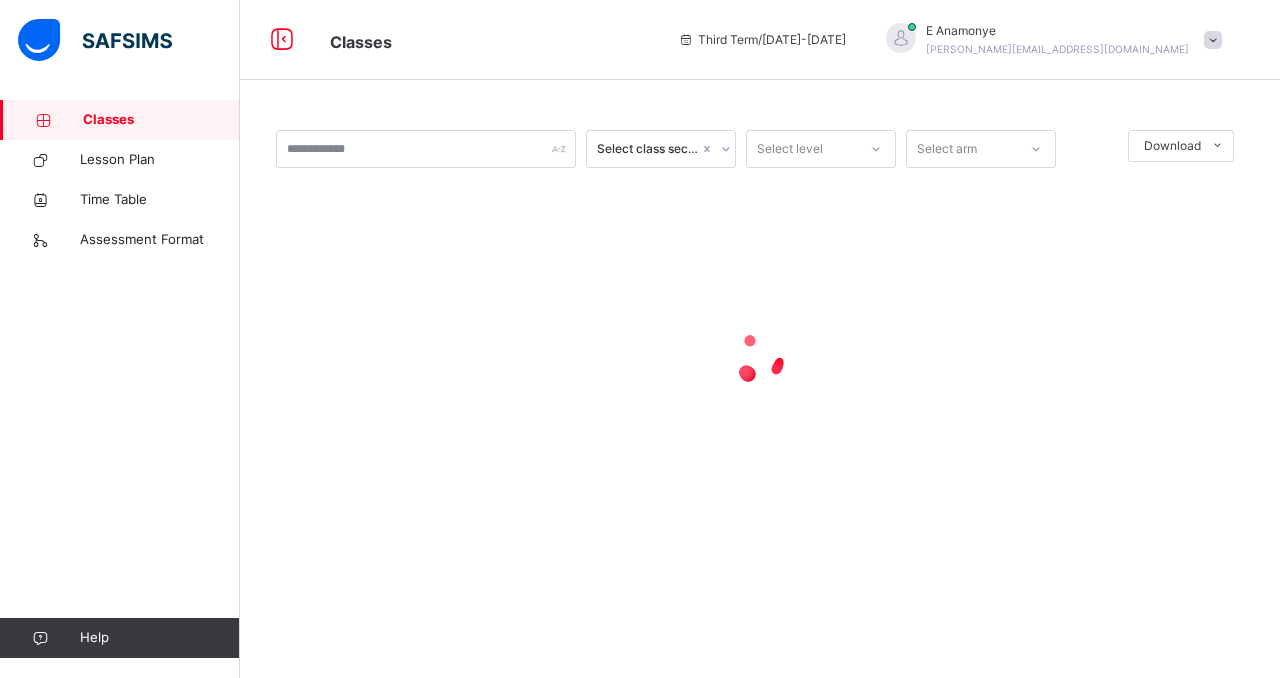 scroll, scrollTop: 0, scrollLeft: 0, axis: both 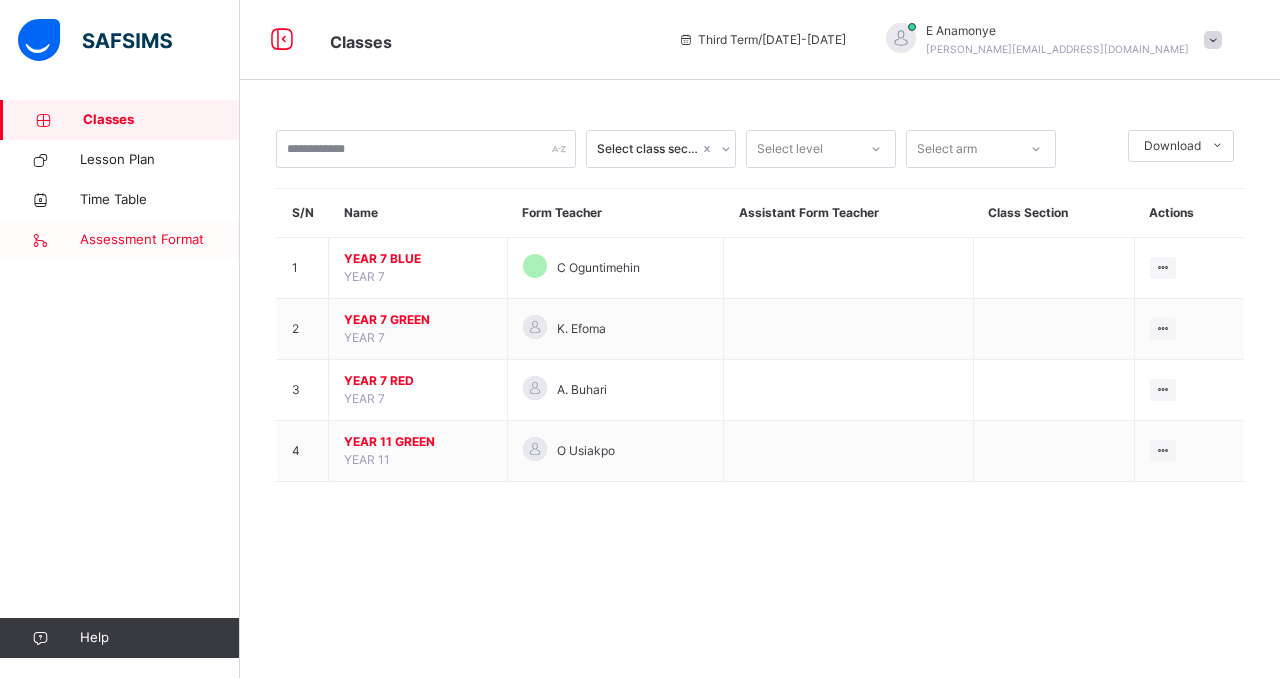 click on "Assessment Format" at bounding box center (160, 240) 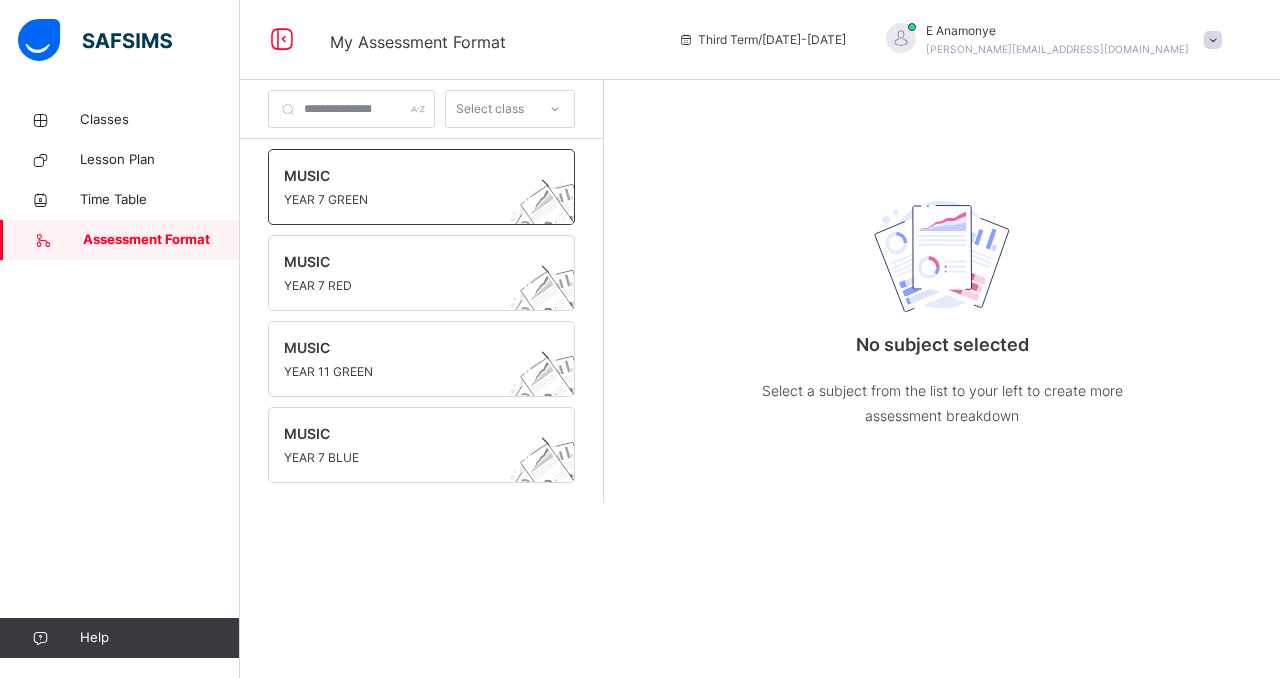 click at bounding box center (402, 188) 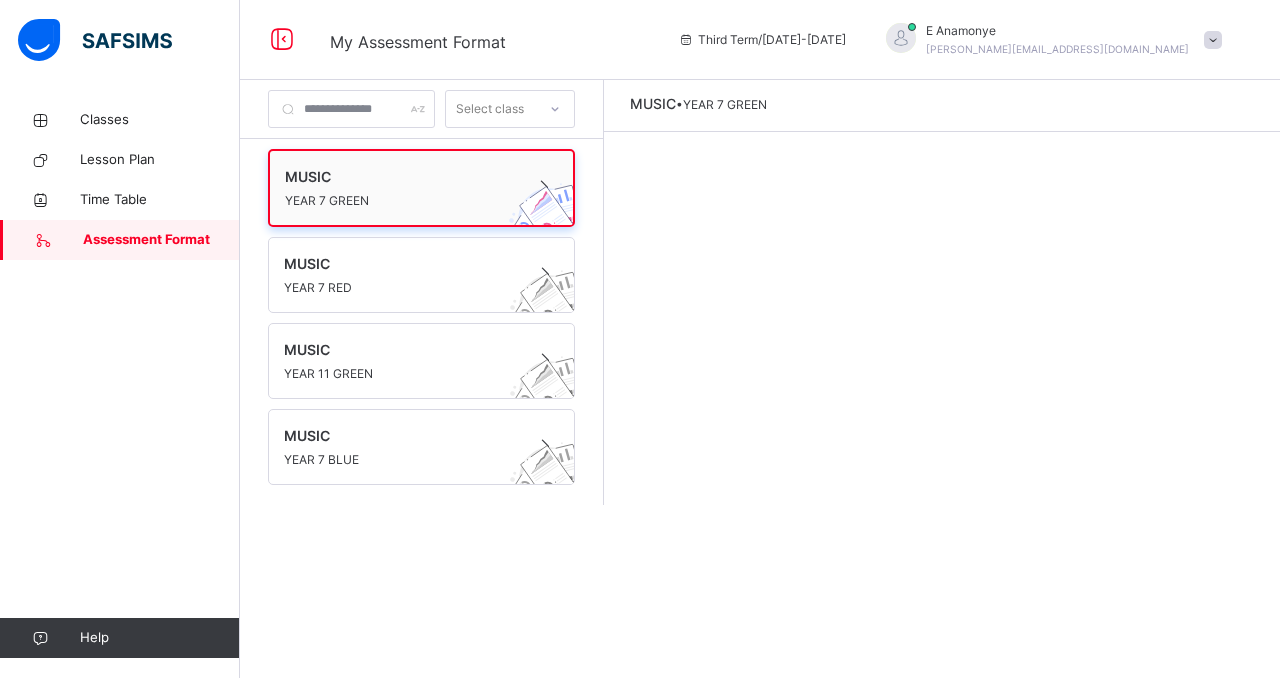 click on "MUSIC     YEAR 7 GREEN" at bounding box center (421, 188) 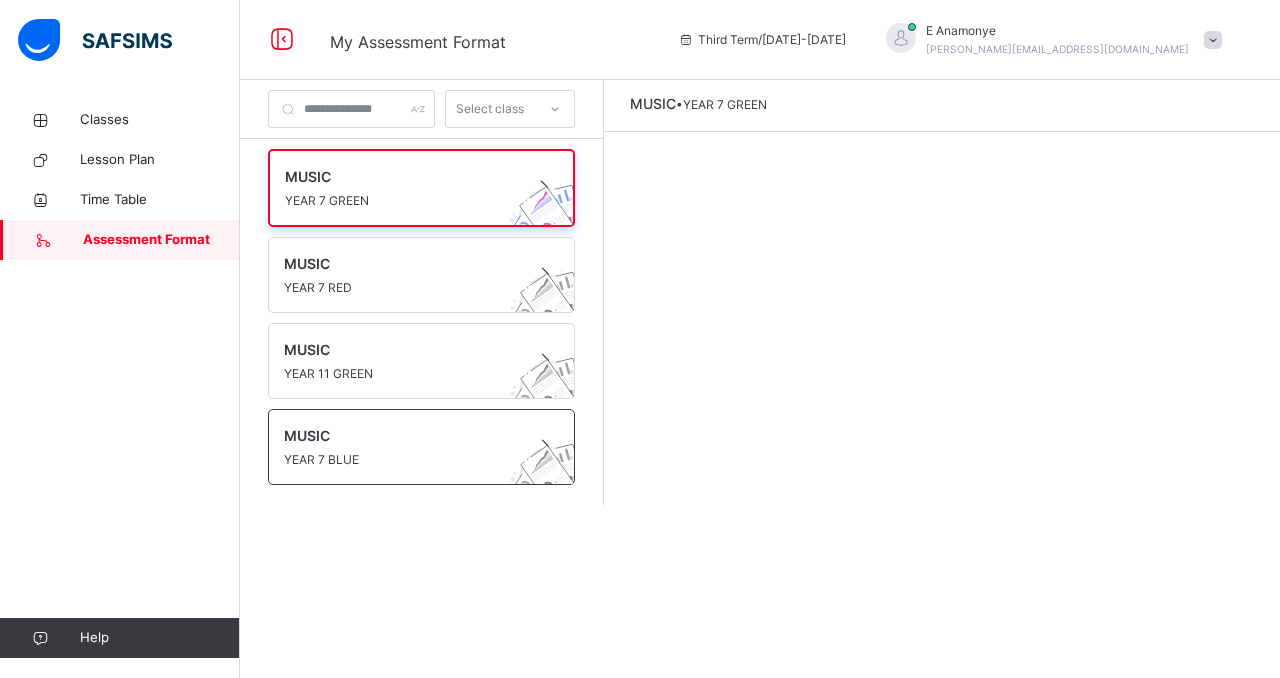 click on "MUSIC" at bounding box center [402, 435] 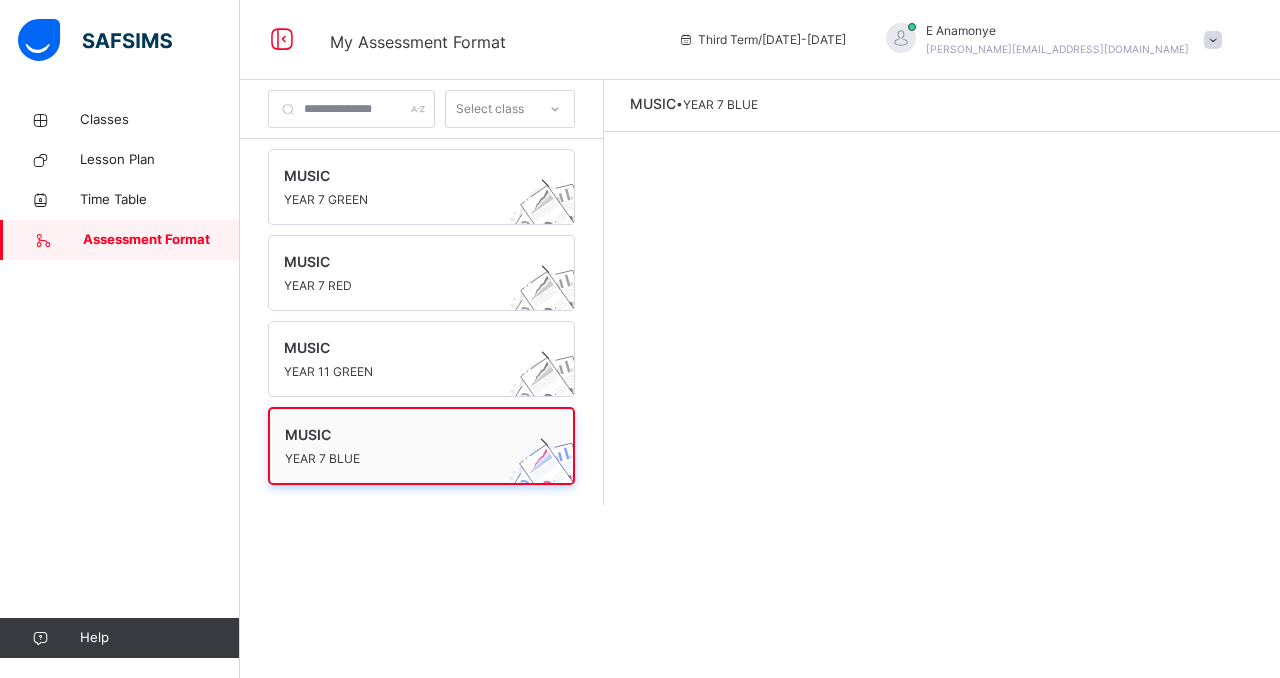 click on "MUSIC" at bounding box center [402, 434] 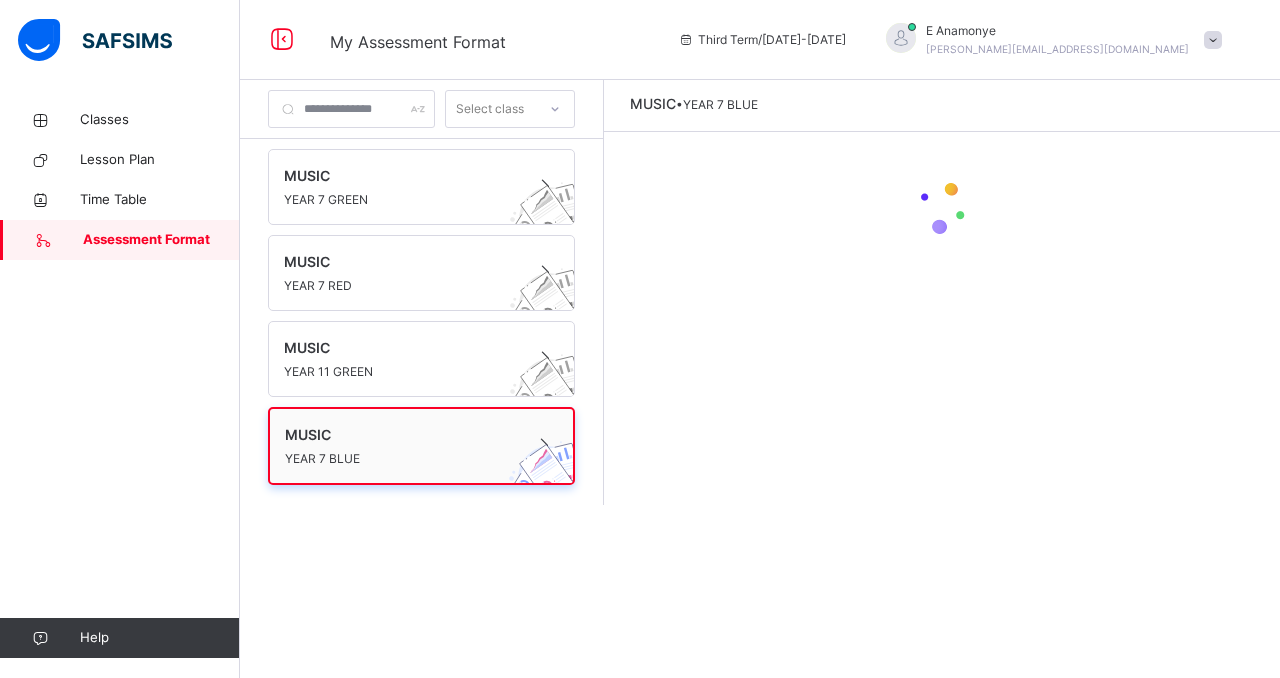 click on "MUSIC" at bounding box center [402, 434] 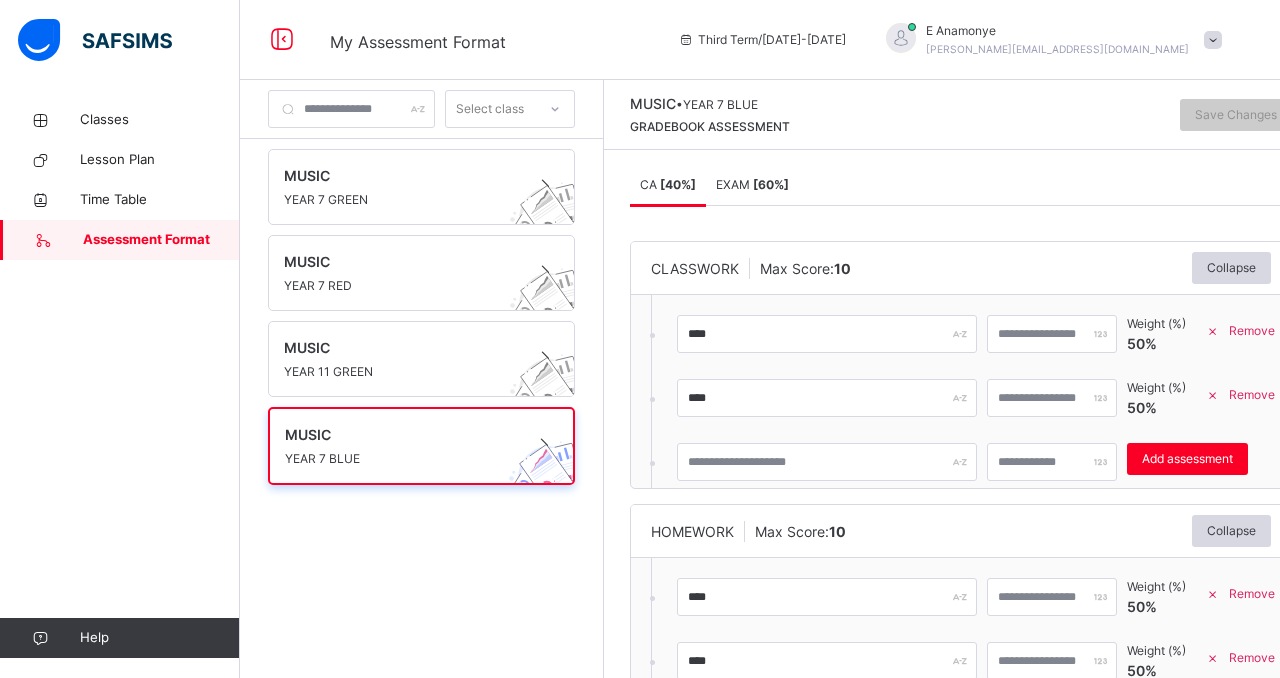 click on "**** **  Weight (%)  50 %   Remove   **** **  Weight (%)  50 %   Remove   Add assessment" at bounding box center [931, 654] 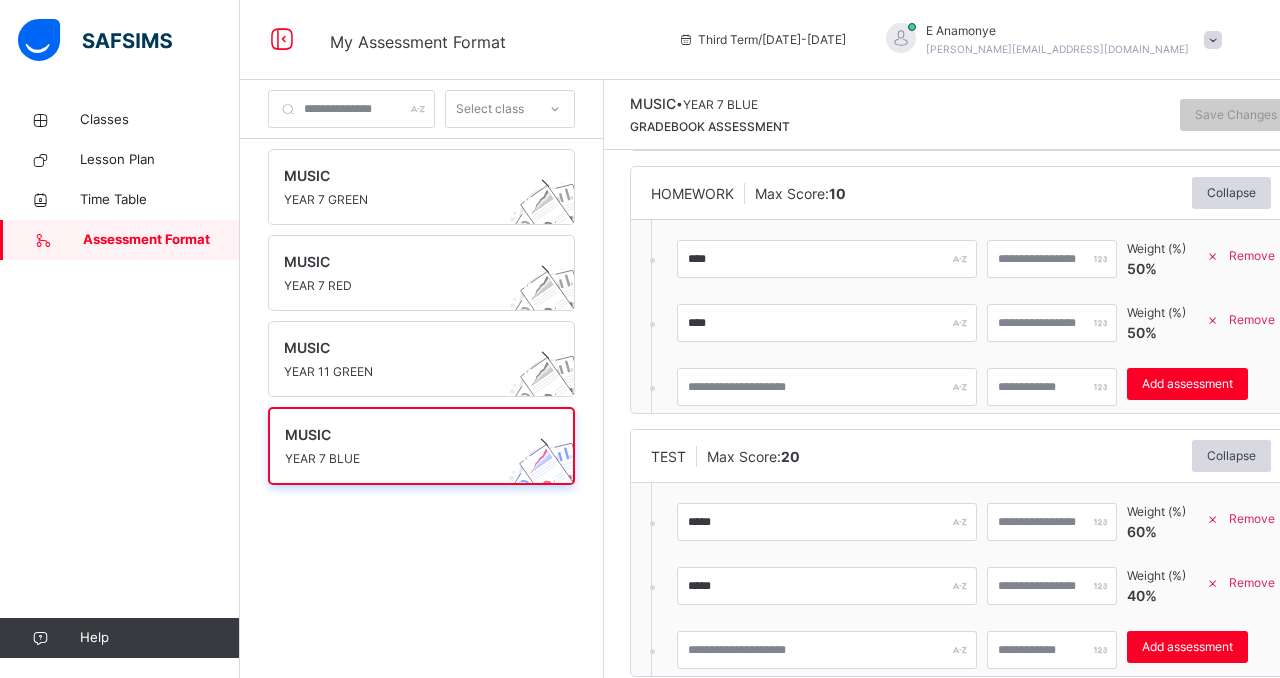 scroll, scrollTop: 380, scrollLeft: 0, axis: vertical 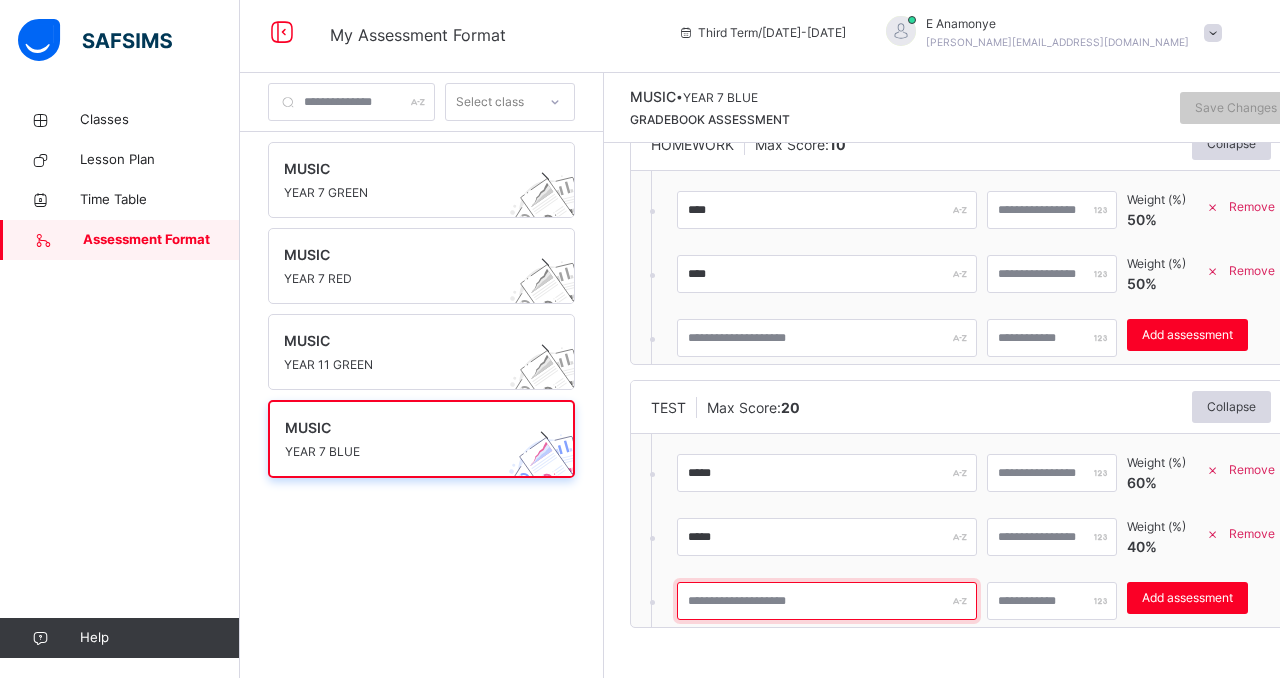 click at bounding box center [827, 601] 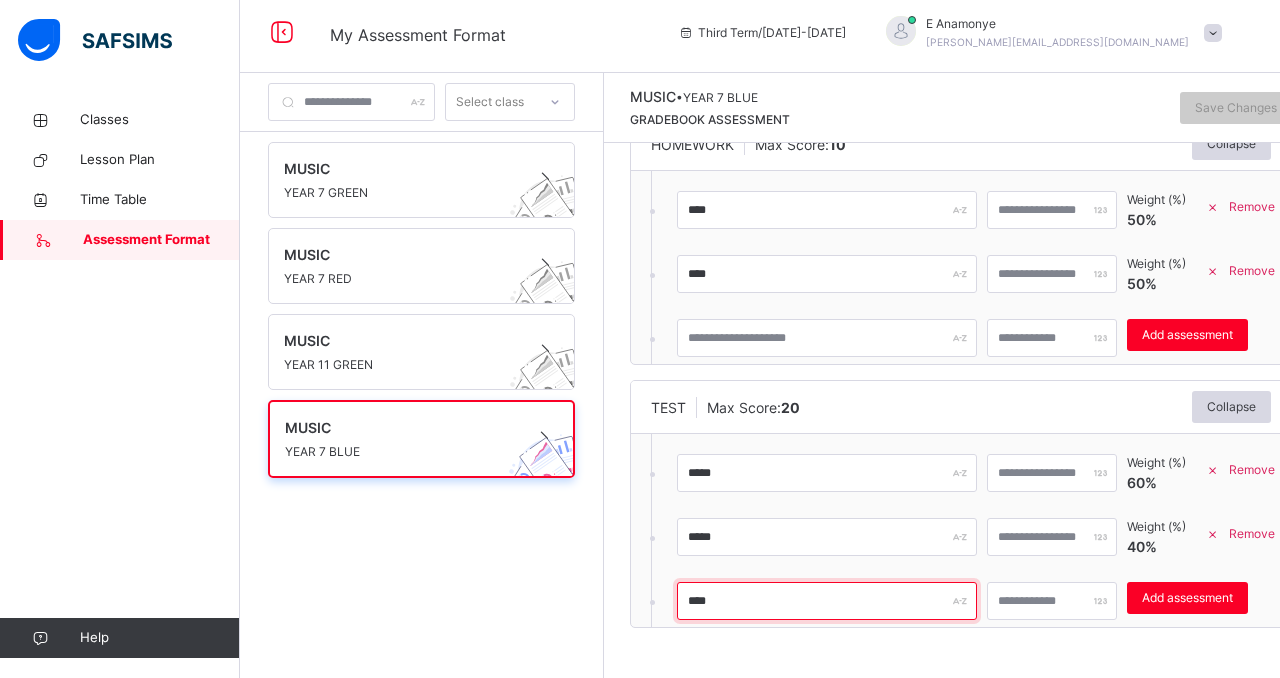 type on "****" 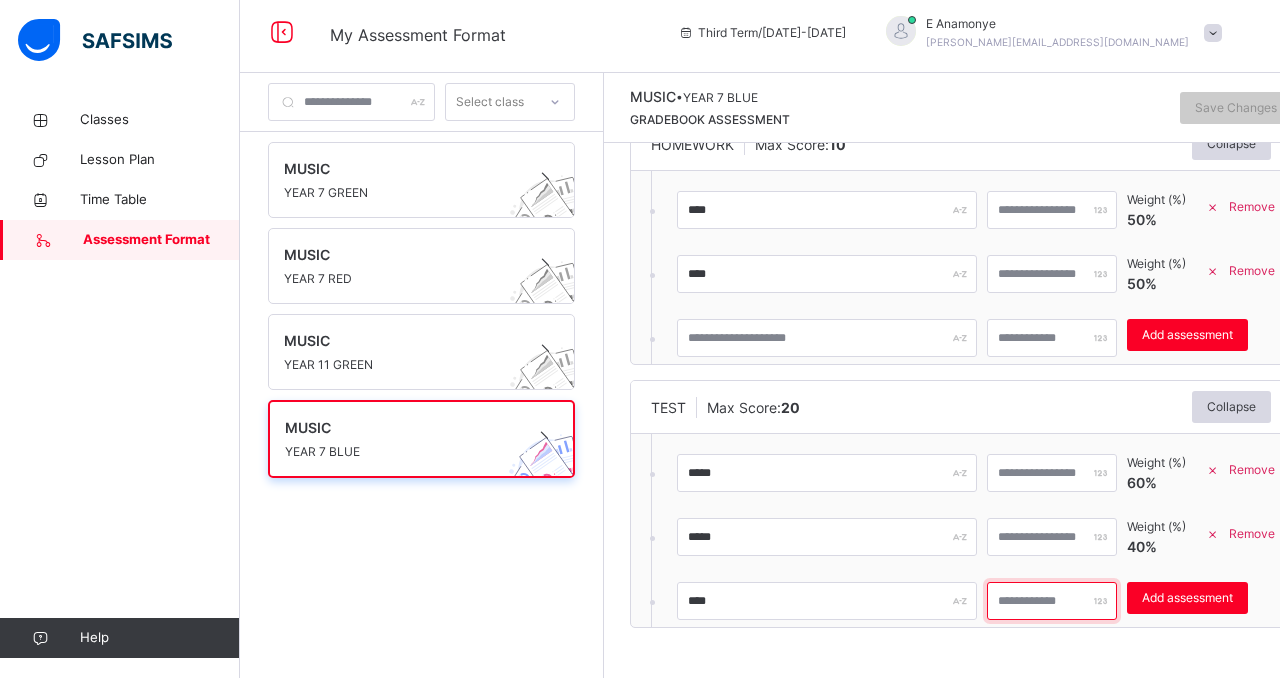 click at bounding box center (1052, 601) 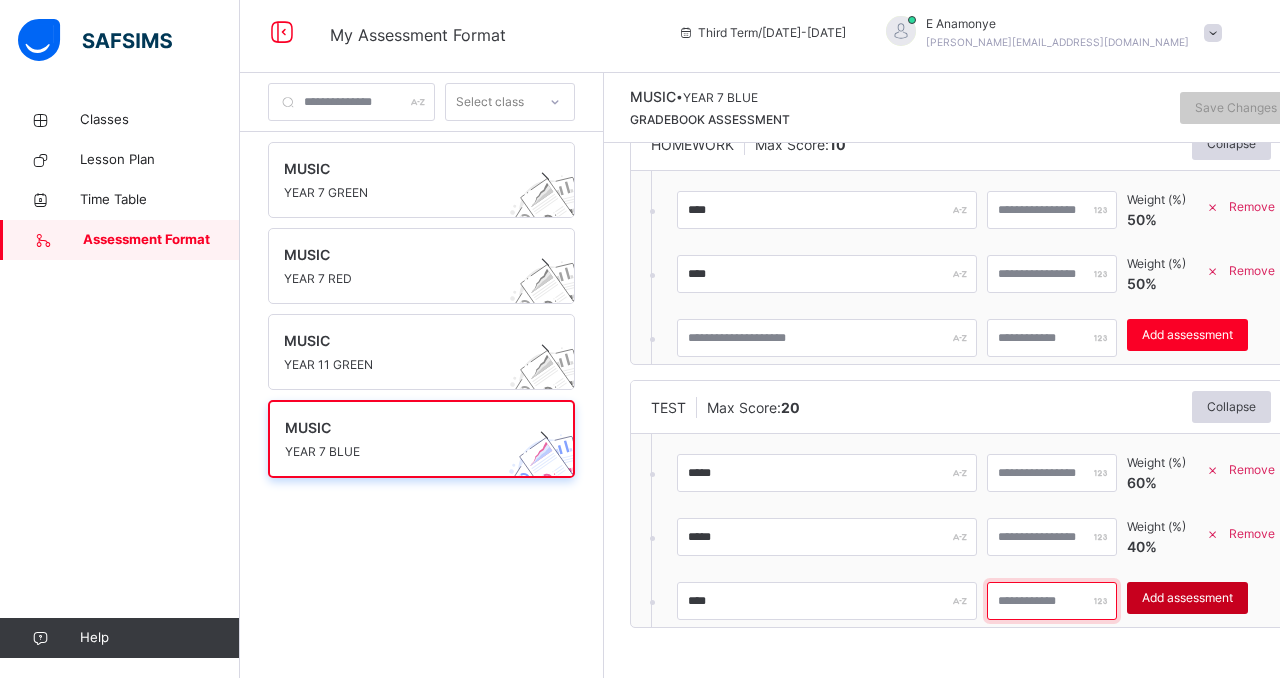 type on "***" 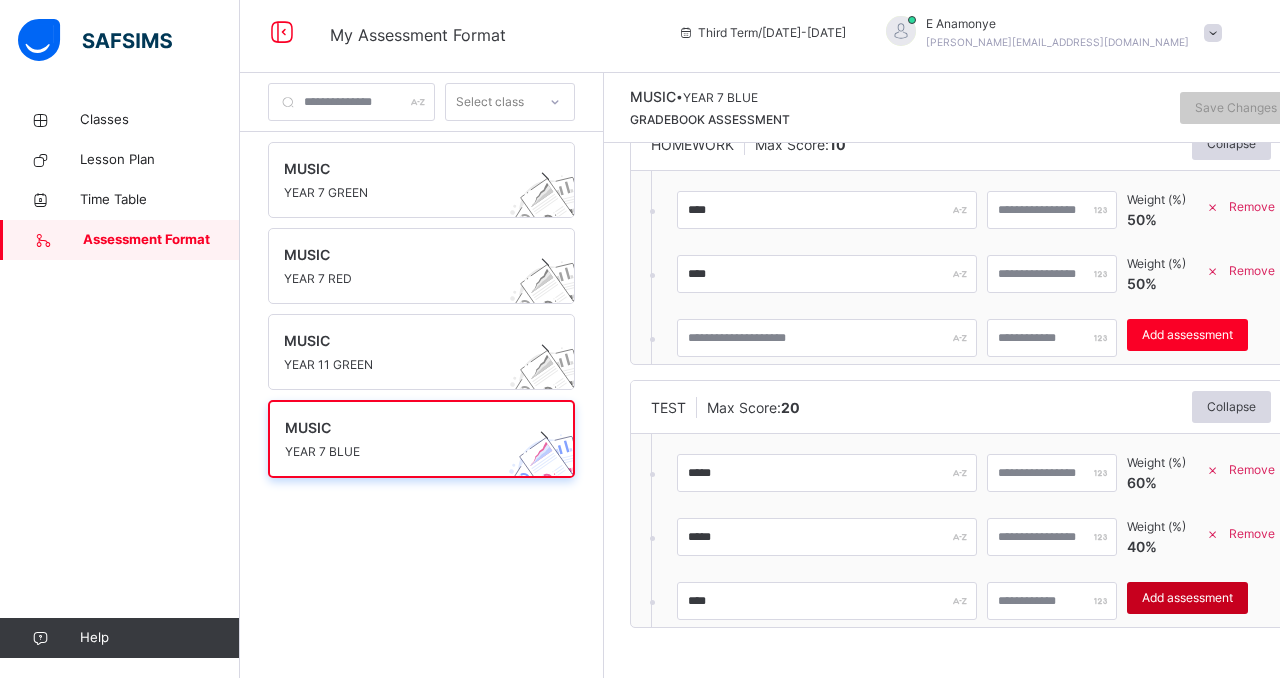 click on "Add assessment" at bounding box center (1187, 598) 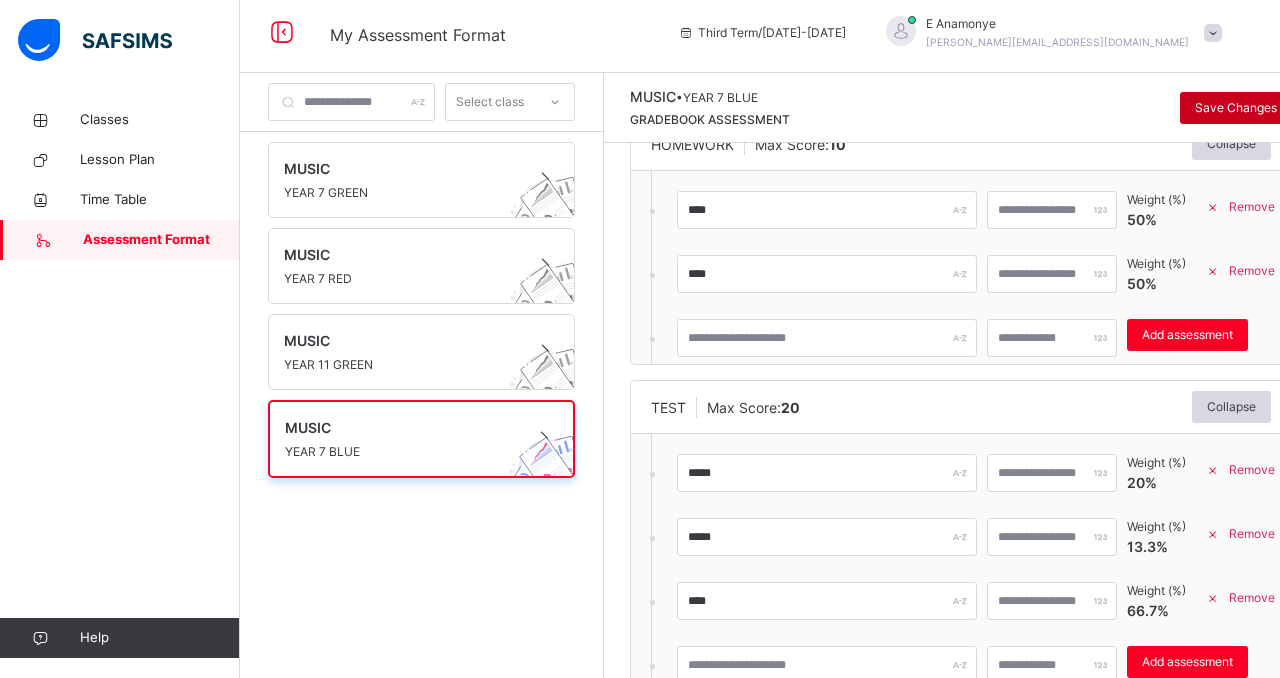 click on "Save Changes" at bounding box center (1236, 108) 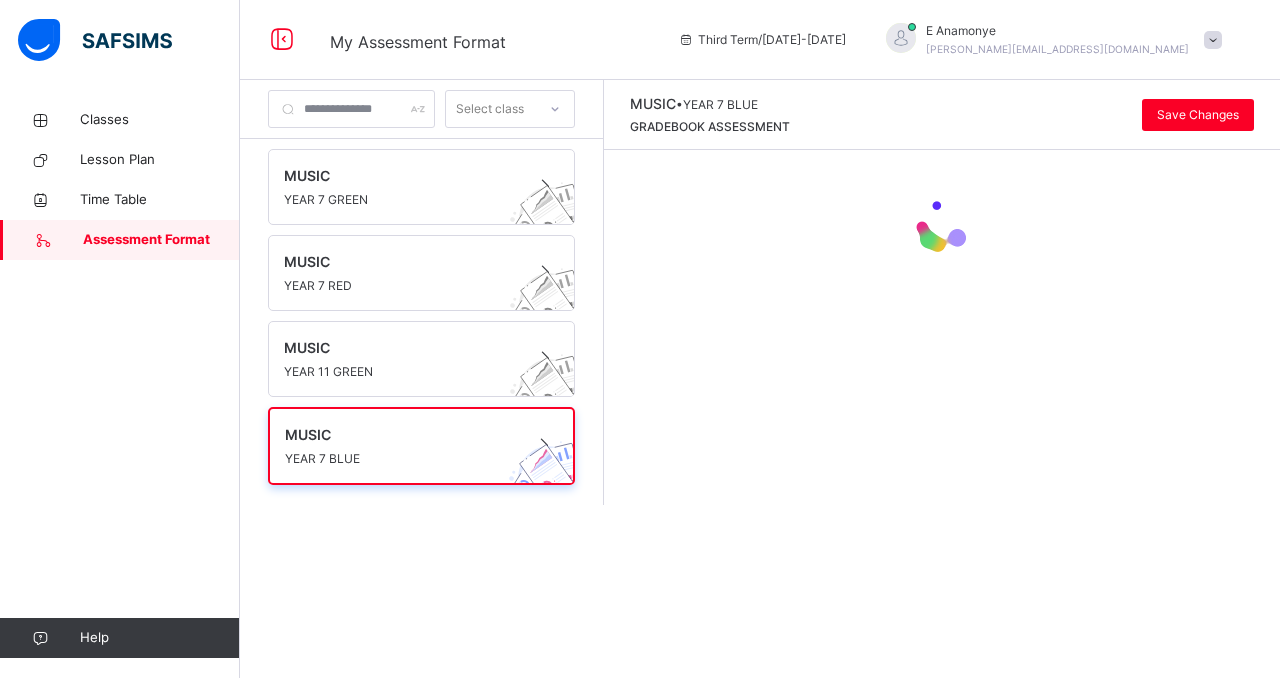 scroll, scrollTop: 0, scrollLeft: 0, axis: both 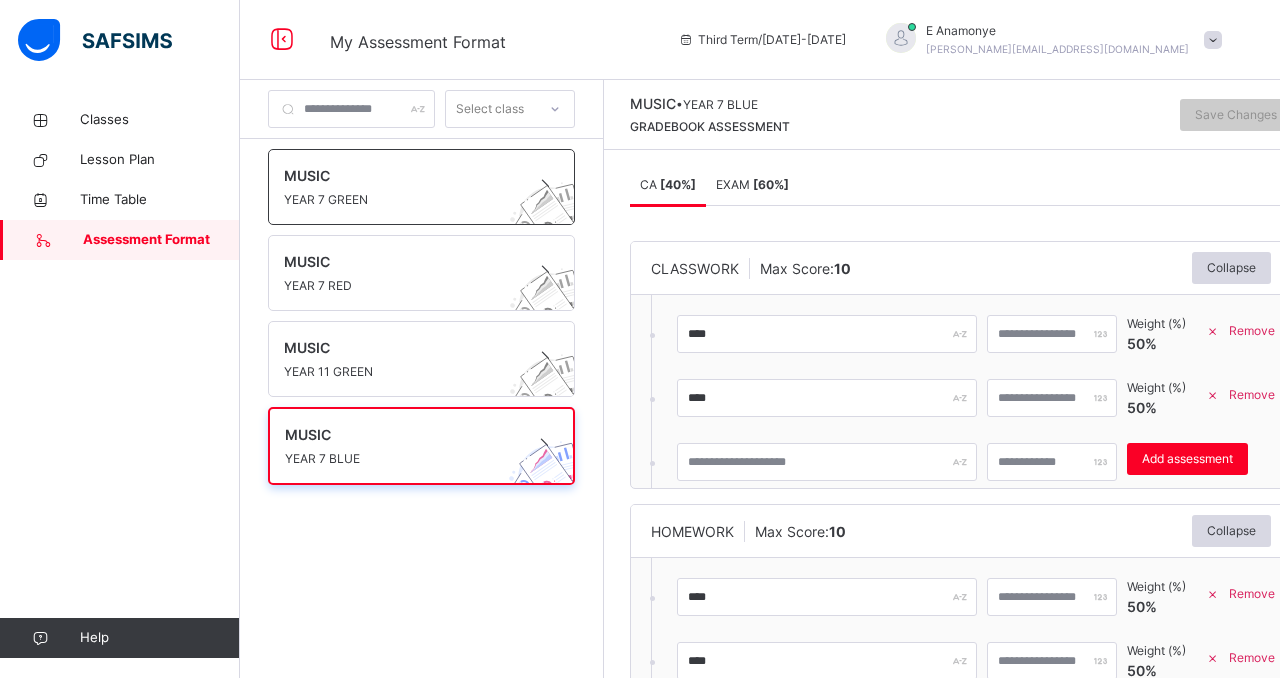 click on "YEAR 7 GREEN" at bounding box center (402, 200) 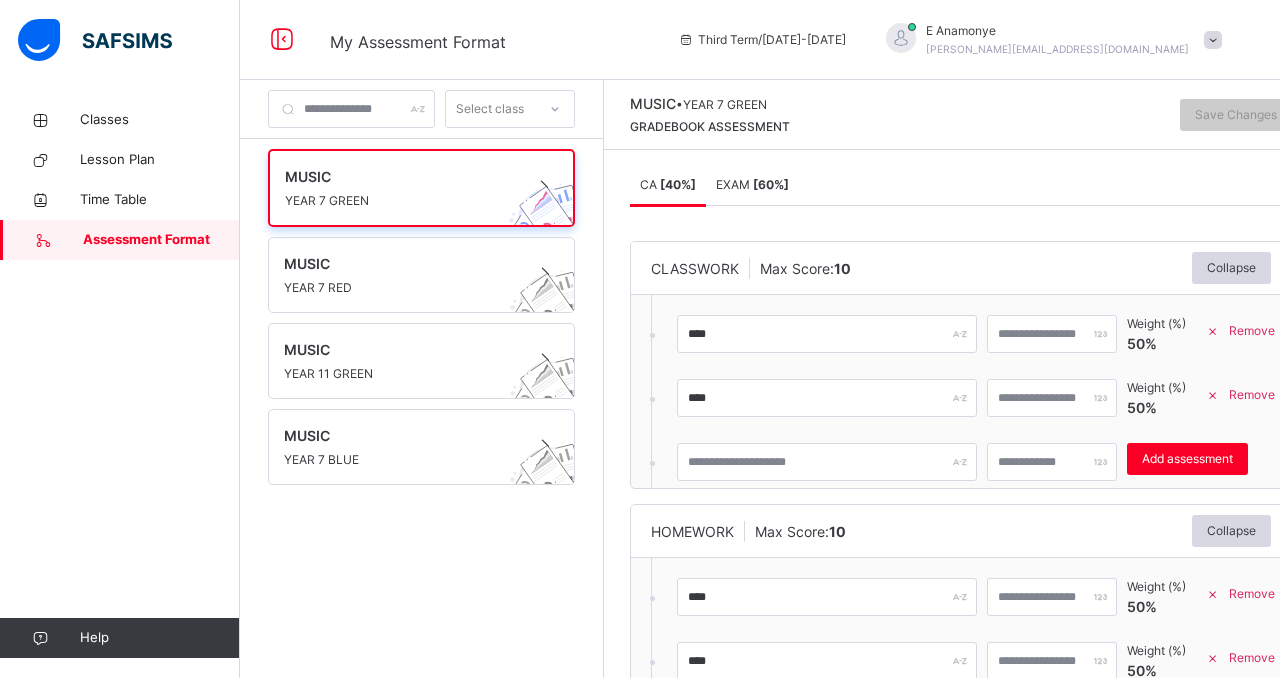 click on "CA    [ 40 %] EXAM   [ 60 %] CA    [ 40 %] EXAM   [ 60 %] CLASSWORK Max Score:  10 Collapse **** **  Weight (%)  50 %   Remove   **** **  Weight (%)  50 %   Remove   Add assessment × Deleting Sub-assessment Note:  that this sub-assessment has scores in it.  Deleting  this sub-assessment will also  delete  the  scores  associated with it. Are you sure you want to continue? Cancel Yes, Delete sub-assessment. HOMEWORK Max Score:  10 Collapse **** **  Weight (%)  50 %   Remove   **** **  Weight (%)  50 %   Remove   Add assessment × Deleting Sub-assessment Note:  that this sub-assessment has scores in it.  Deleting  this sub-assessment will also  delete  the  scores  associated with it. Are you sure you want to continue? Cancel Yes, Delete sub-assessment. TEST Max Score:  20 Collapse ***** **  Weight (%)  60 %   Remove   ***** **  Weight (%)  40 %   Remove   Add assessment × Deleting Sub-assessment Note:  that this sub-assessment has scores in it.  Deleting  this sub-assessment will also  delete  the  scores 60" at bounding box center [961, 417] 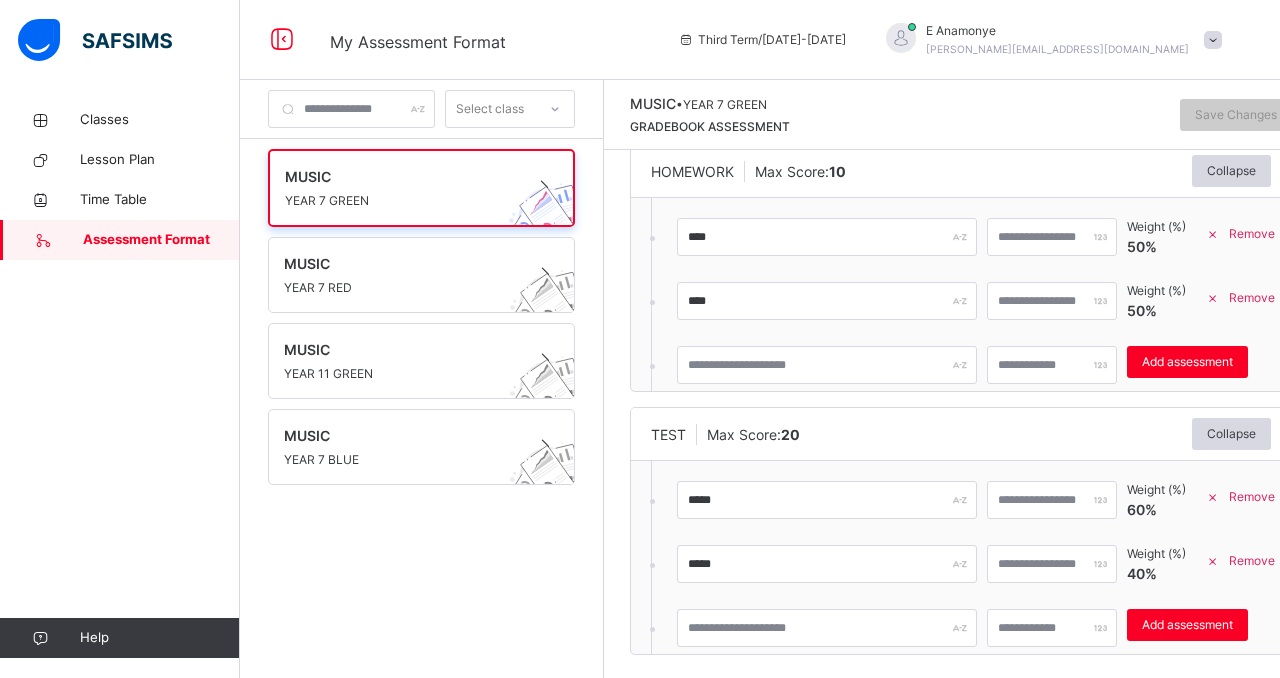 scroll, scrollTop: 380, scrollLeft: 0, axis: vertical 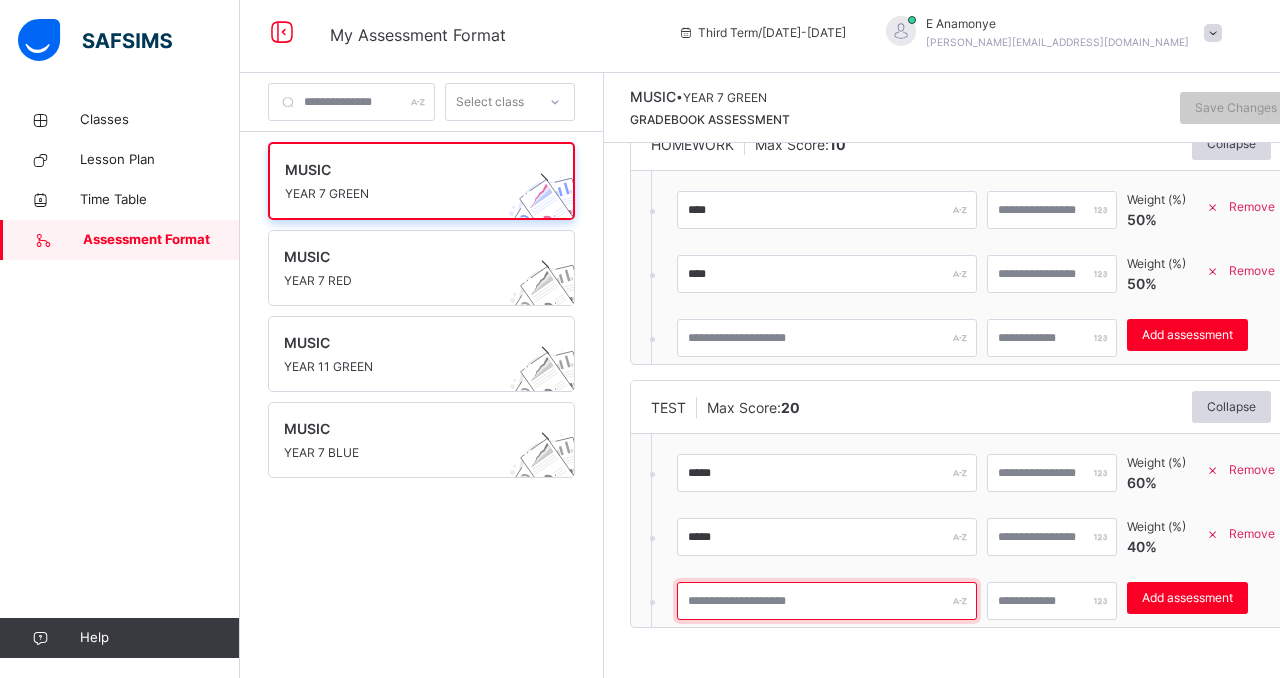 click at bounding box center (827, 601) 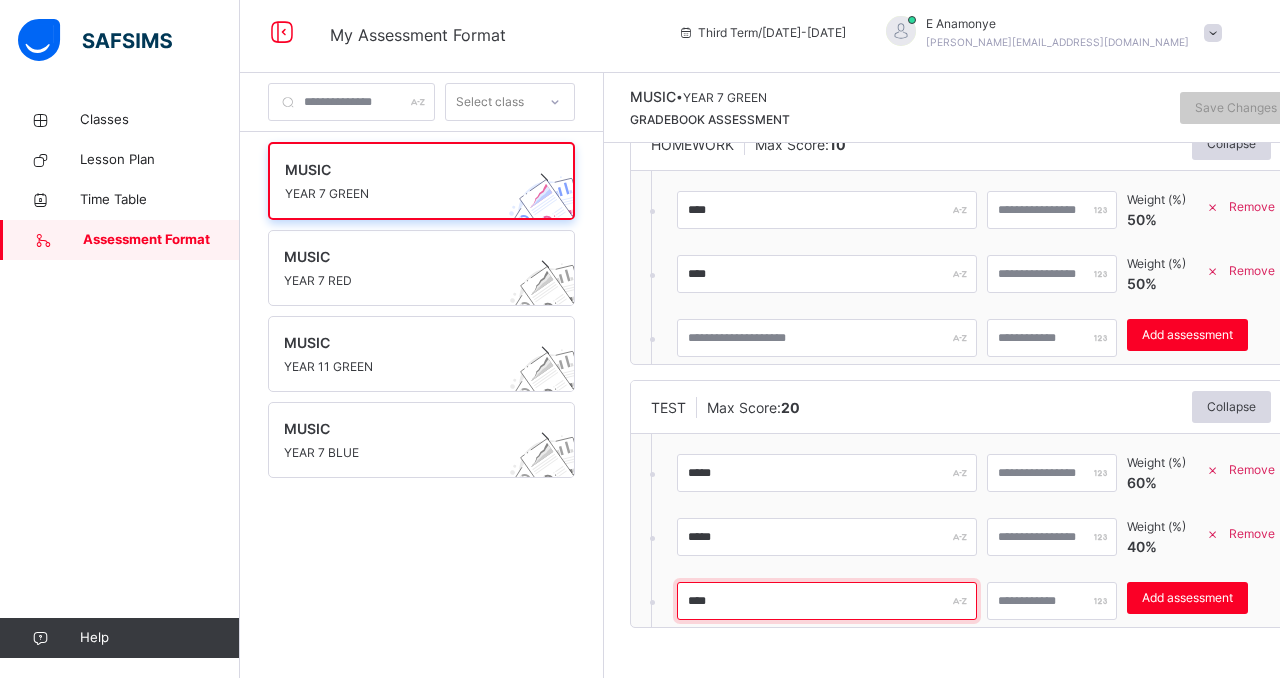 type on "****" 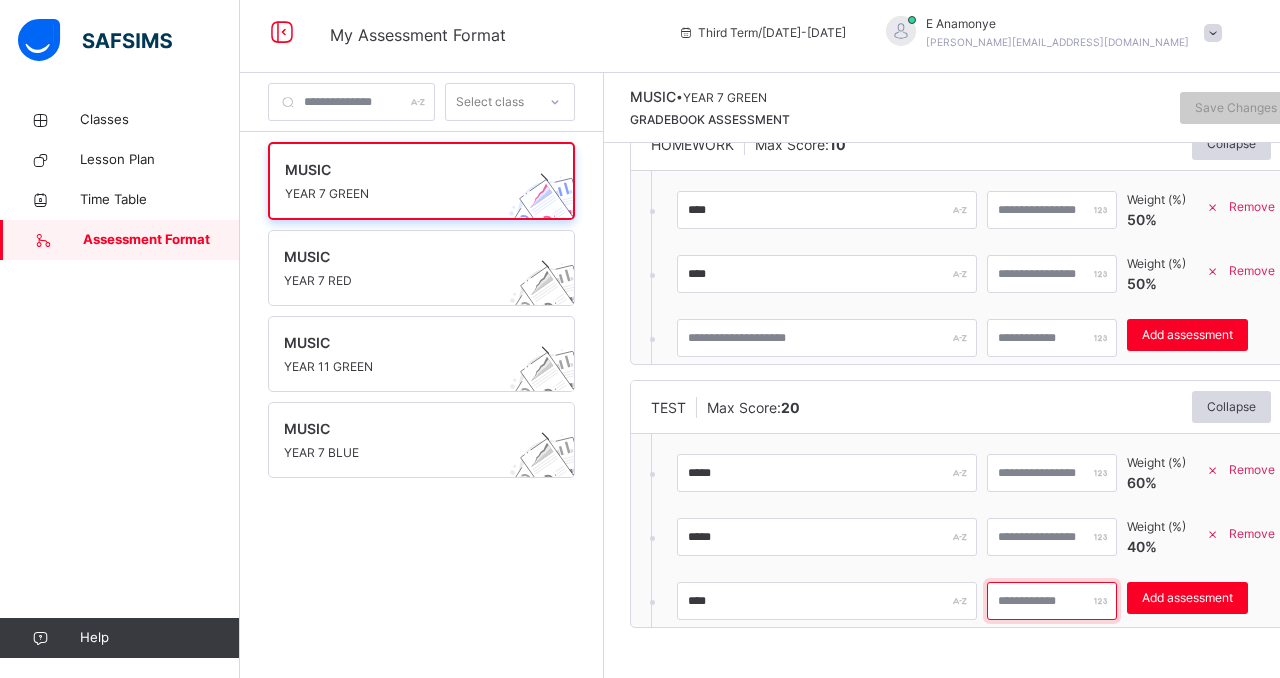 click at bounding box center [1052, 601] 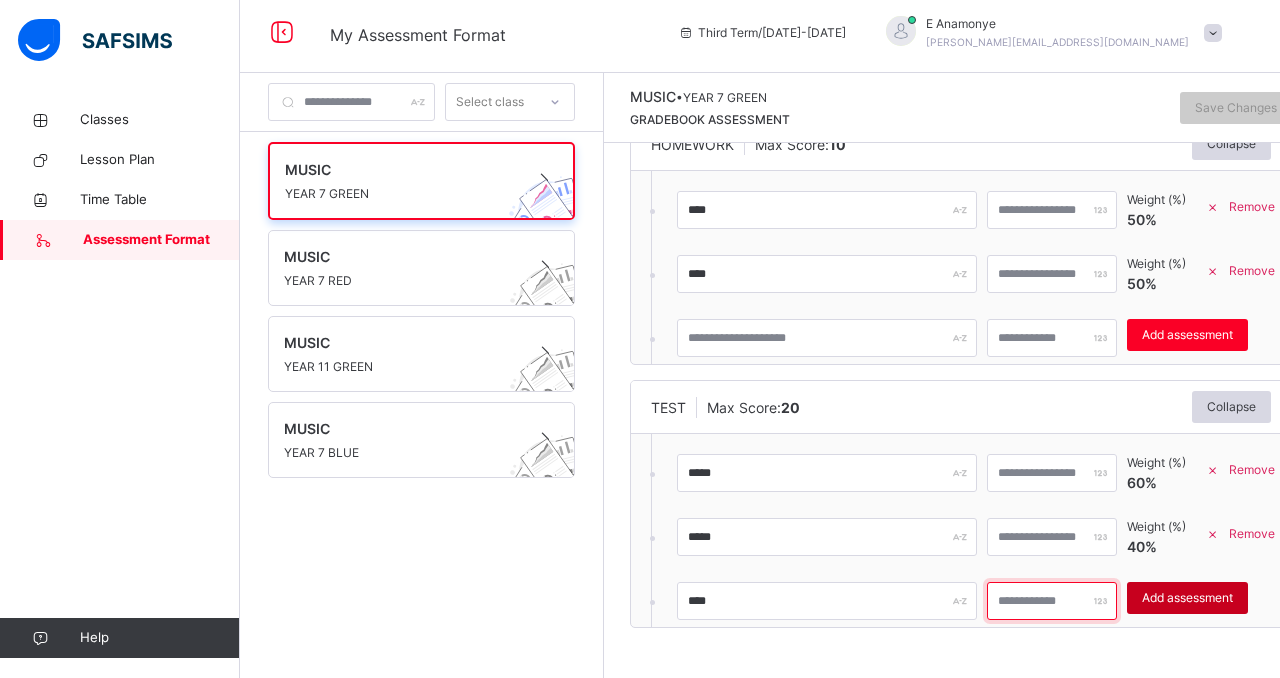 type on "***" 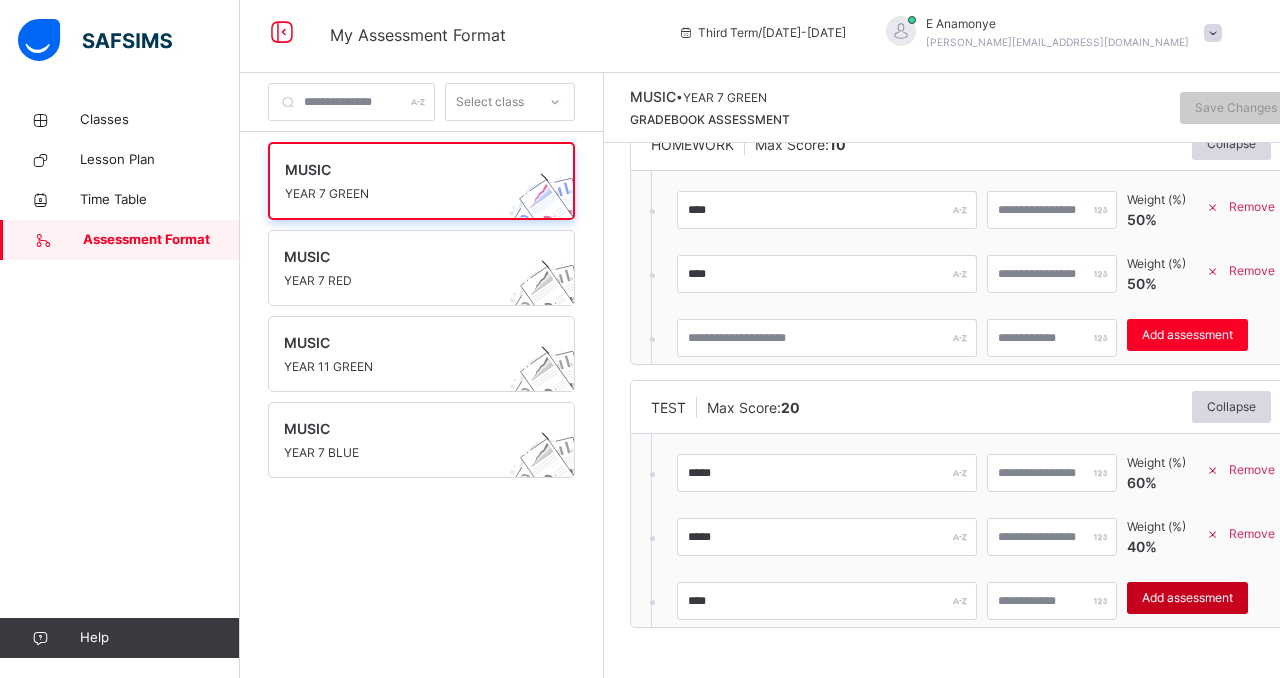 click on "Add assessment" at bounding box center [1187, 598] 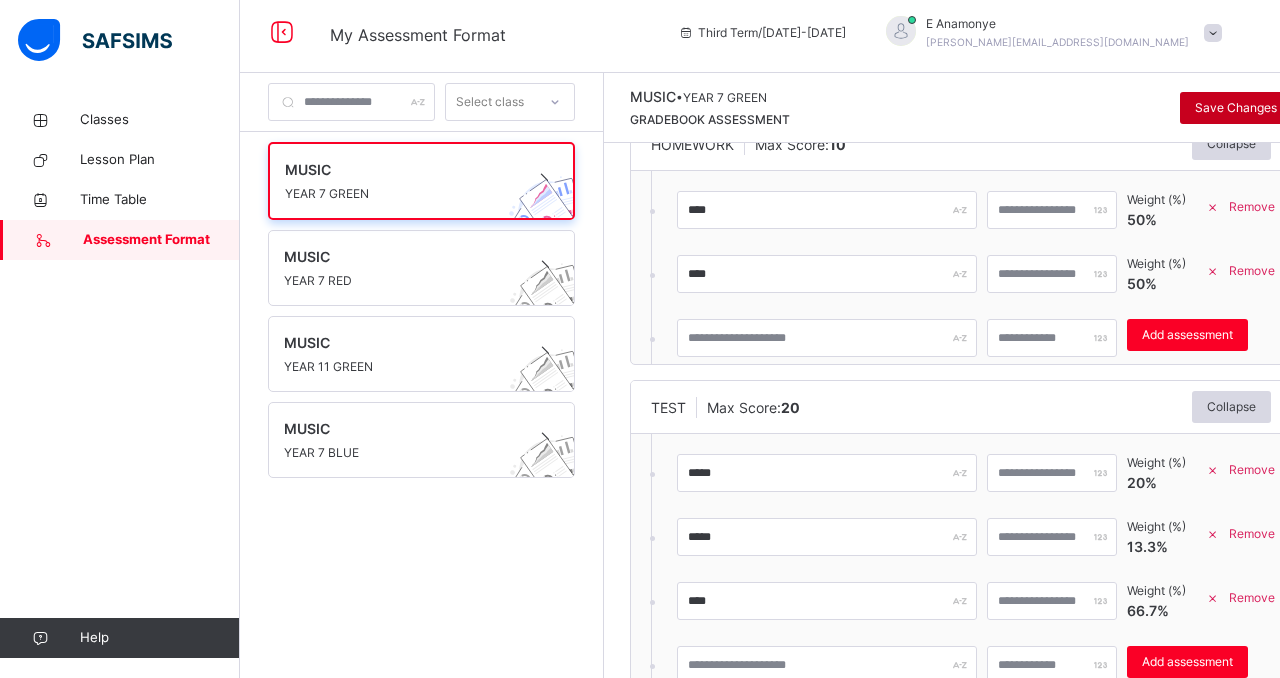 click on "Save Changes" at bounding box center [1236, 108] 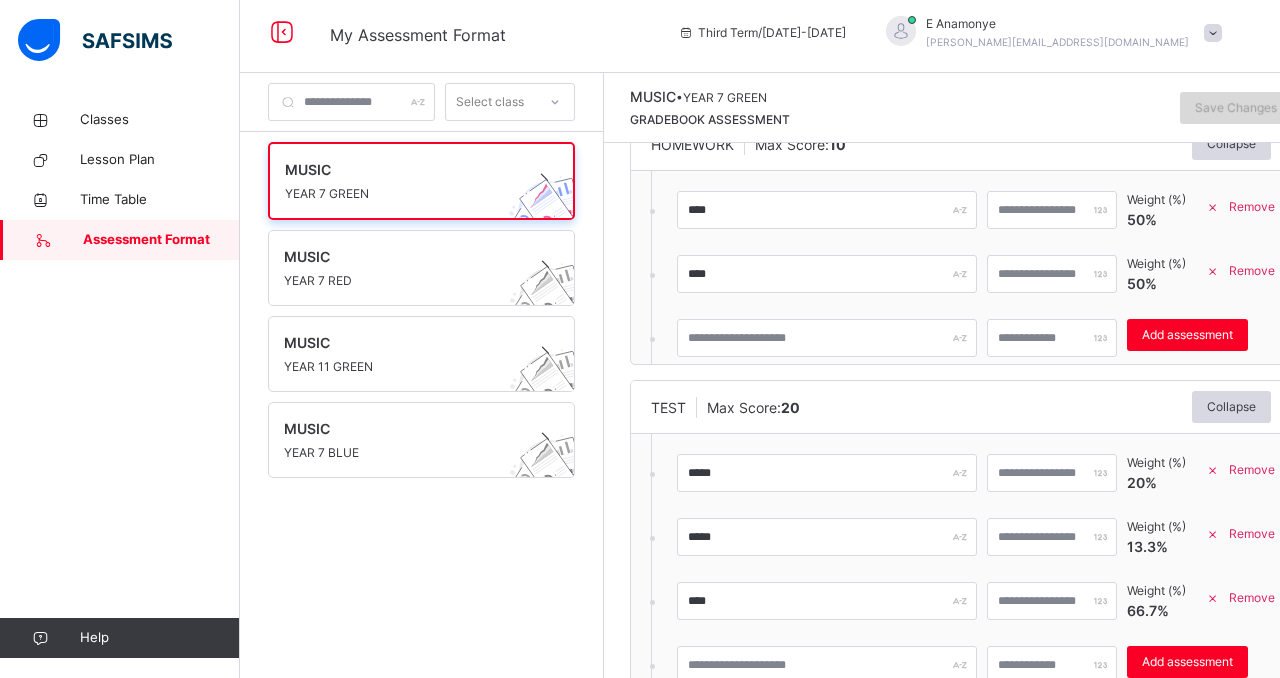 scroll, scrollTop: 0, scrollLeft: 0, axis: both 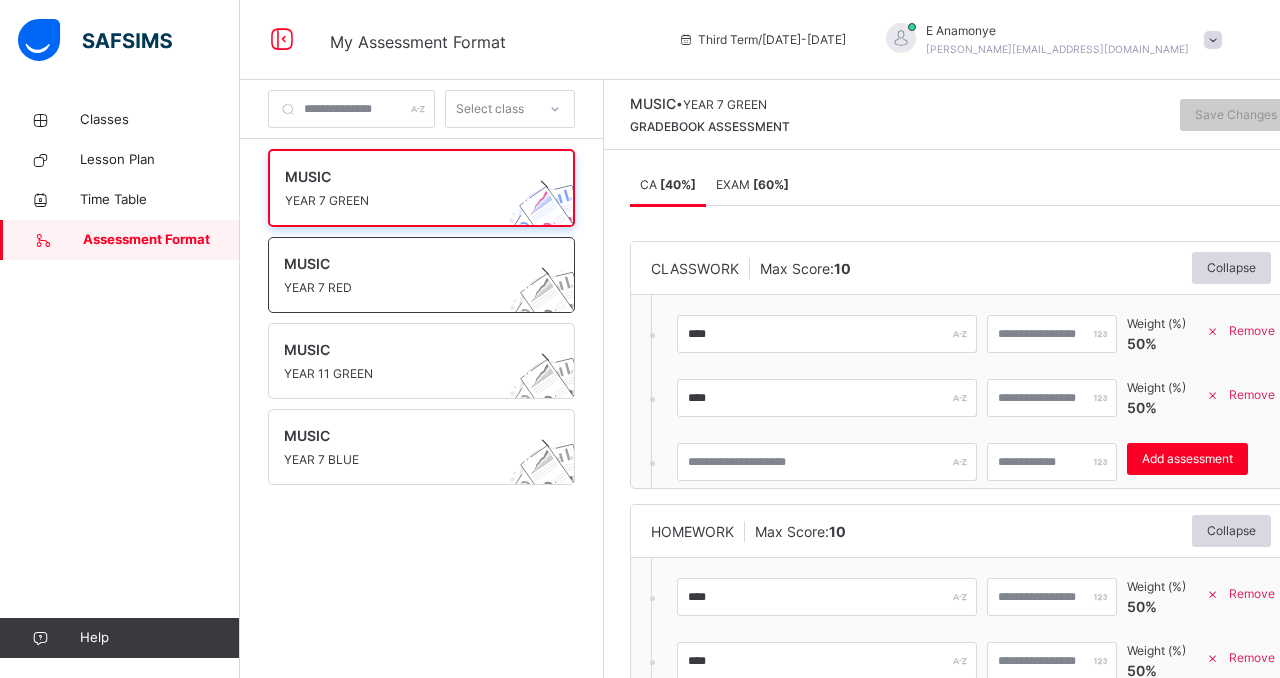 click on "YEAR 7 RED" at bounding box center [402, 288] 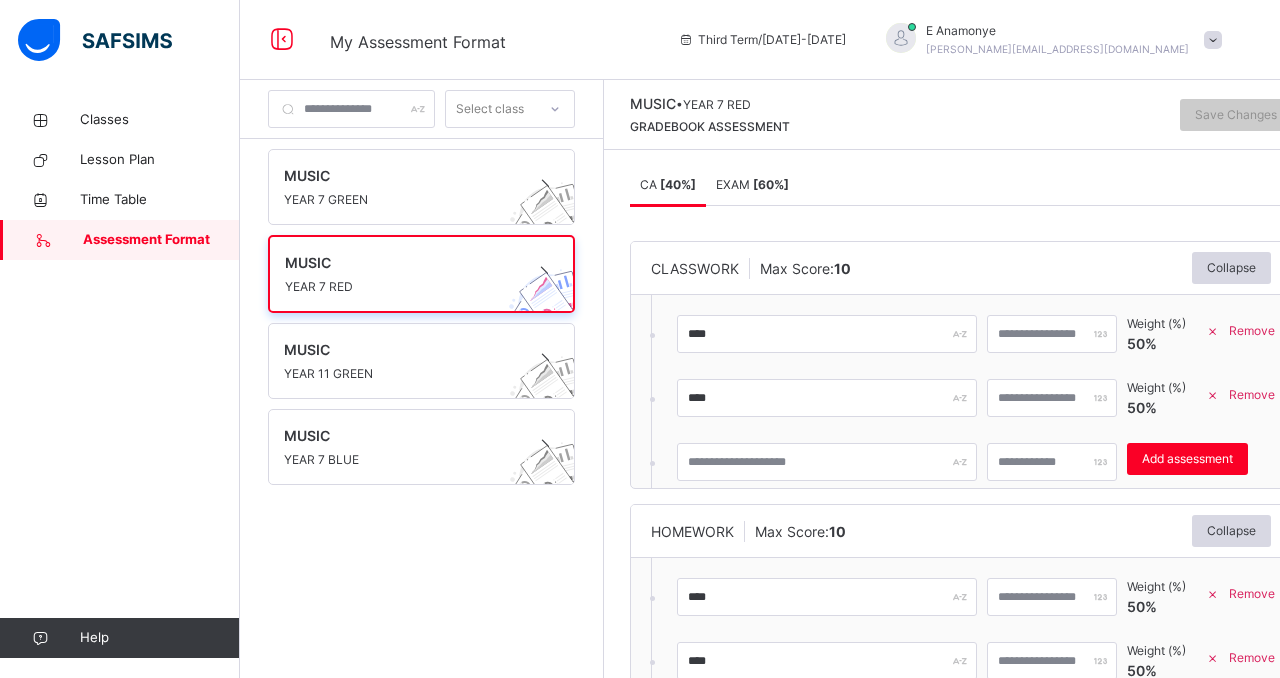 scroll, scrollTop: 7, scrollLeft: 0, axis: vertical 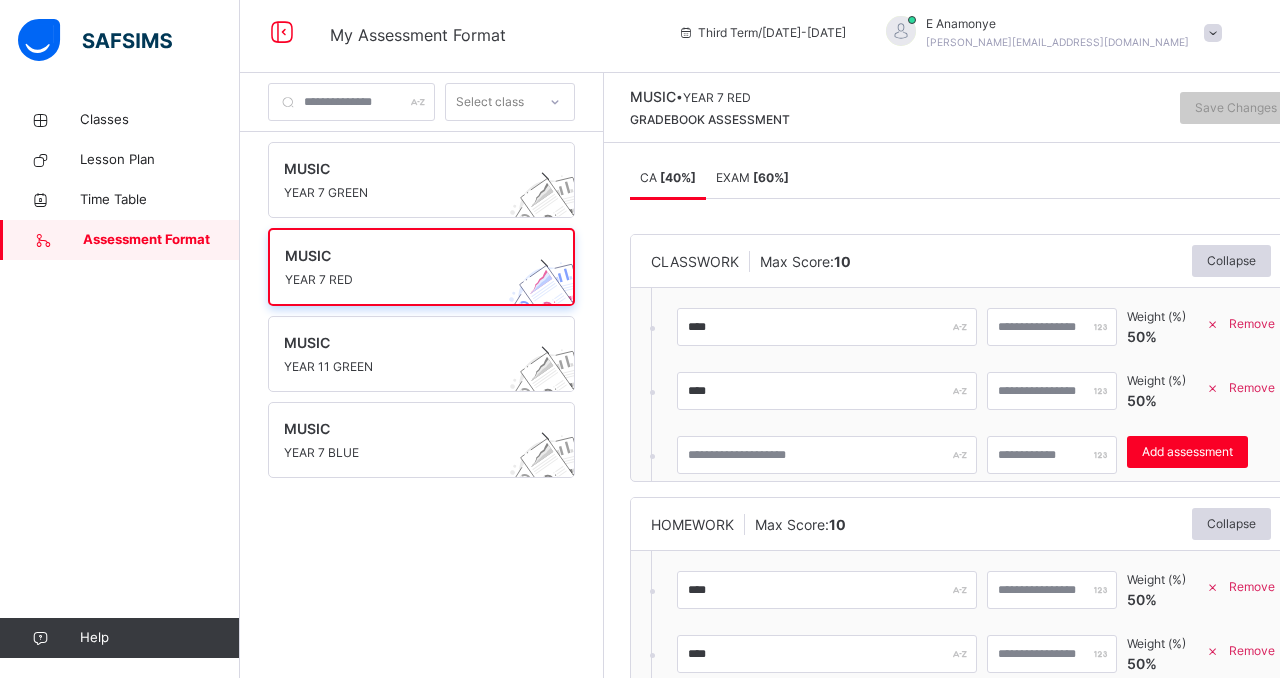 click on "CA    [ 40 %] EXAM   [ 60 %] CA    [ 40 %] EXAM   [ 60 %] CLASSWORK Max Score:  10 Collapse **** **  Weight (%)  50 %   Remove   **** **  Weight (%)  50 %   Remove   Add assessment × Deleting Sub-assessment Note:  that this sub-assessment has scores in it.  Deleting  this sub-assessment will also  delete  the  scores  associated with it. Are you sure you want to continue? Cancel Yes, Delete sub-assessment. HOMEWORK Max Score:  10 Collapse **** **  Weight (%)  50 %   Remove   **** **  Weight (%)  50 %   Remove   Add assessment × Deleting Sub-assessment Note:  that this sub-assessment has scores in it.  Deleting  this sub-assessment will also  delete  the  scores  associated with it. Are you sure you want to continue? Cancel Yes, Delete sub-assessment. TEST Max Score:  20 Collapse ***** **  Weight (%)  60 %   Remove   ***** **  Weight (%)  40 %   Remove   Add assessment × Deleting Sub-assessment Note:  that this sub-assessment has scores in it.  Deleting  this sub-assessment will also  delete  the  scores 60" at bounding box center [961, 410] 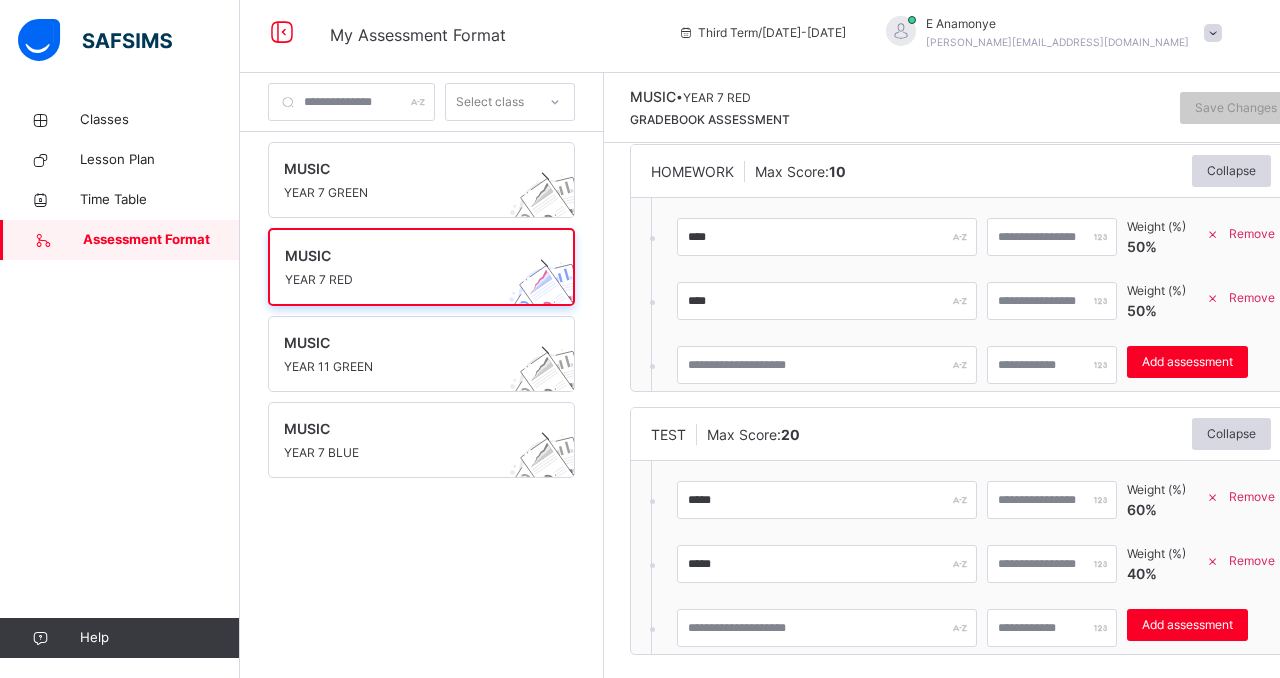 scroll, scrollTop: 380, scrollLeft: 0, axis: vertical 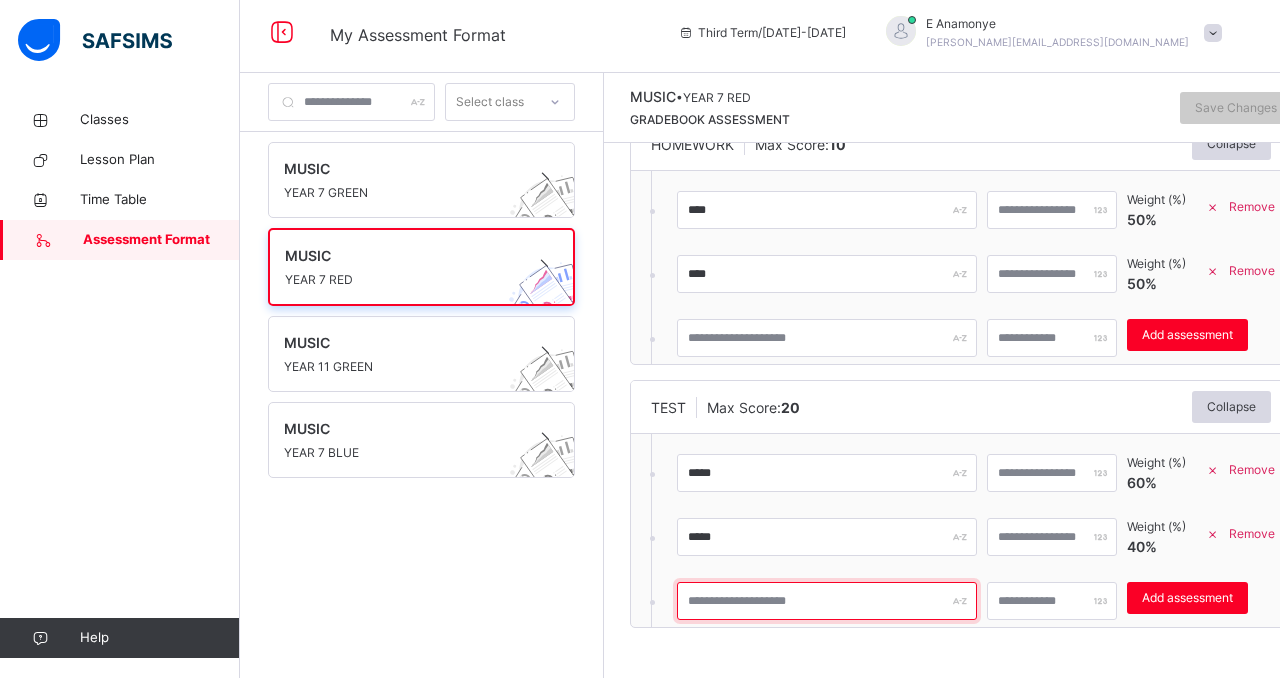 click at bounding box center (827, 601) 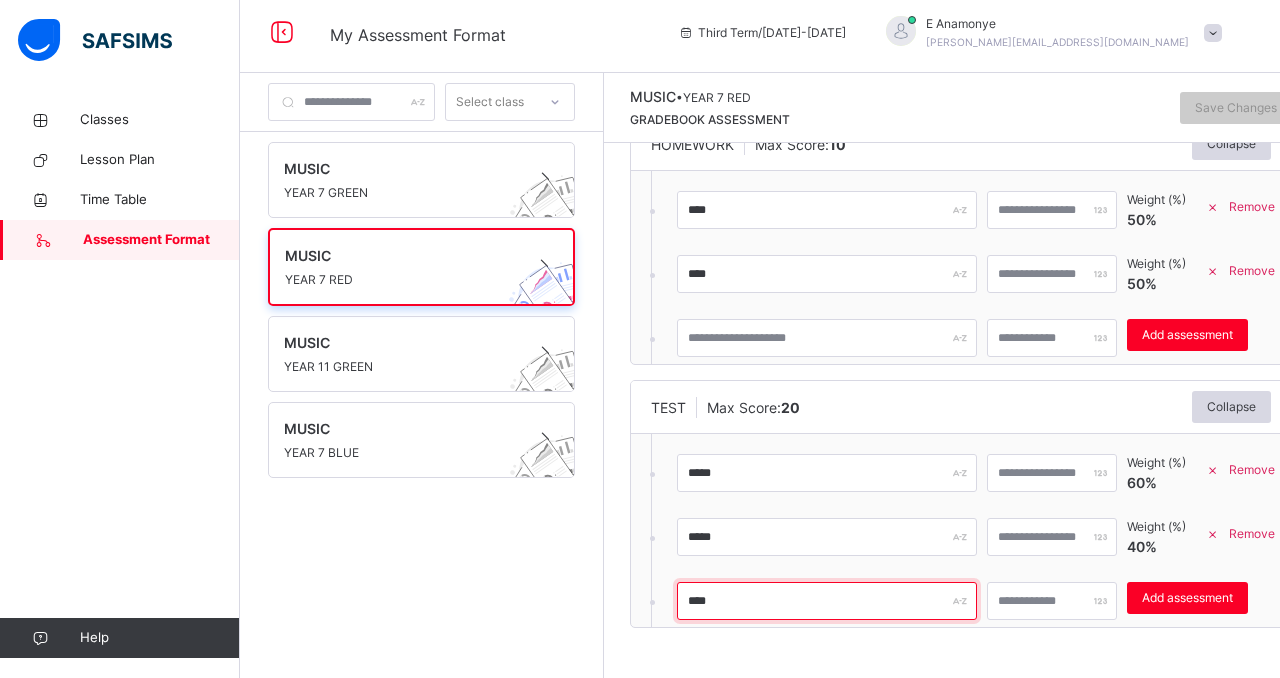 type on "****" 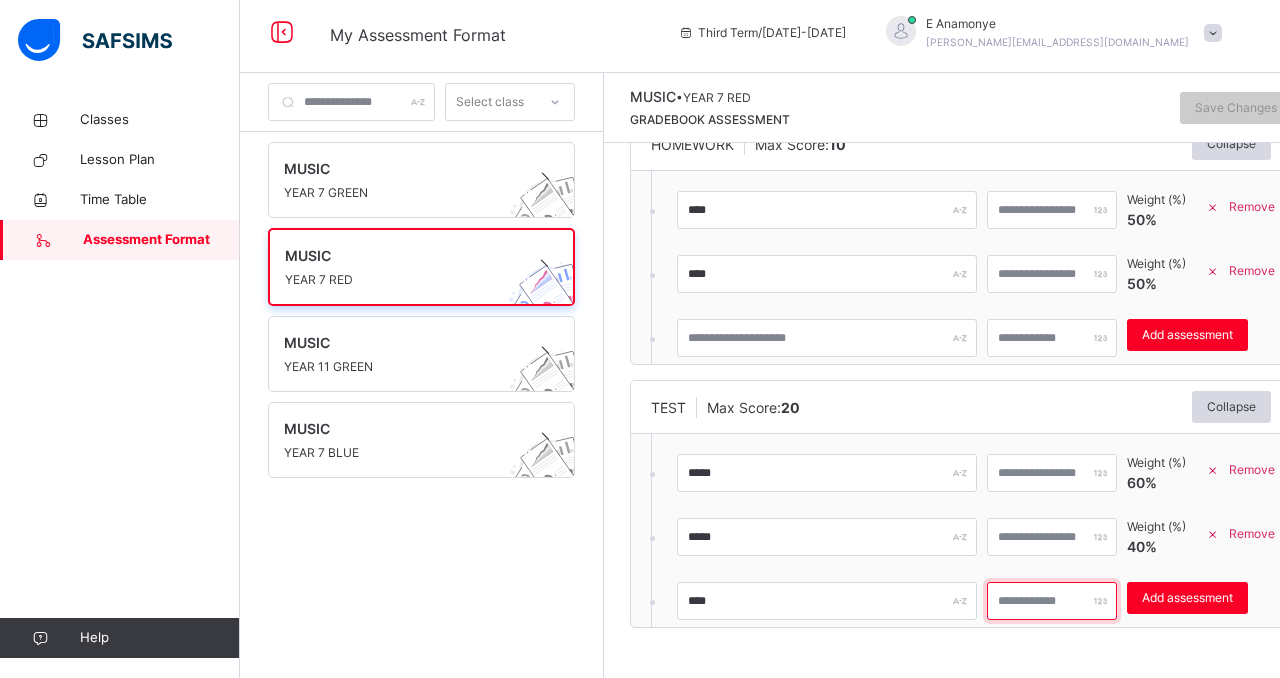 click at bounding box center [1052, 601] 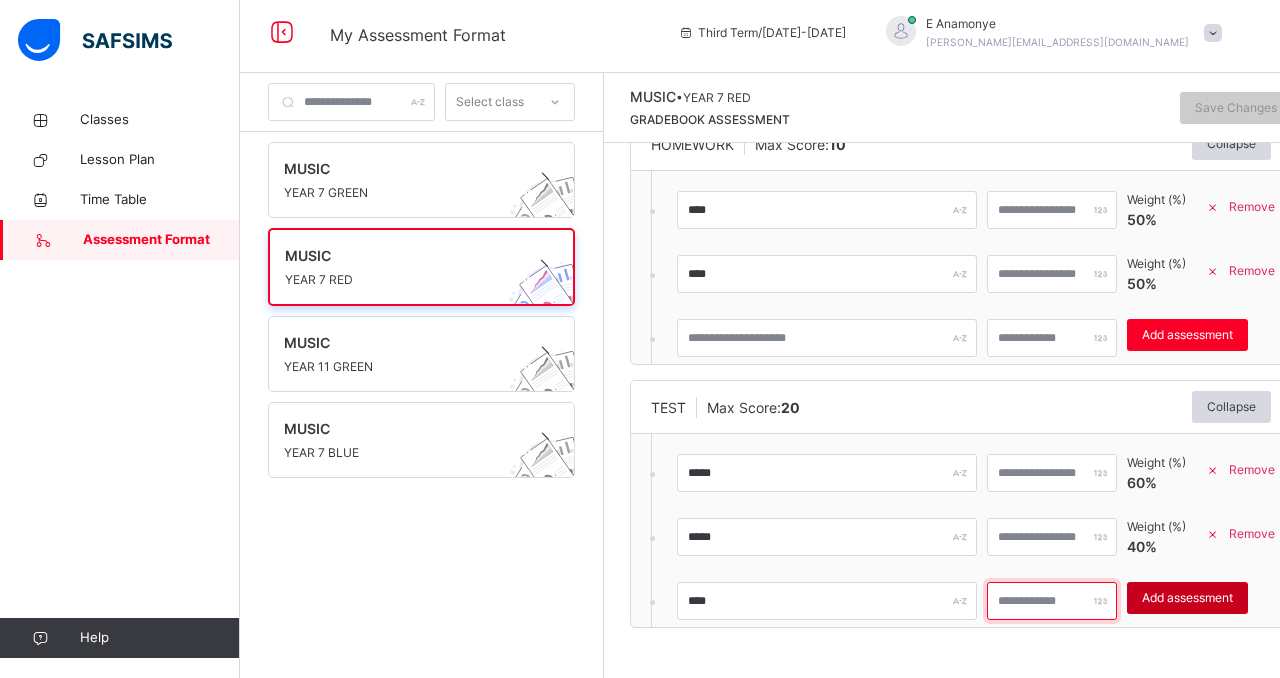 type on "***" 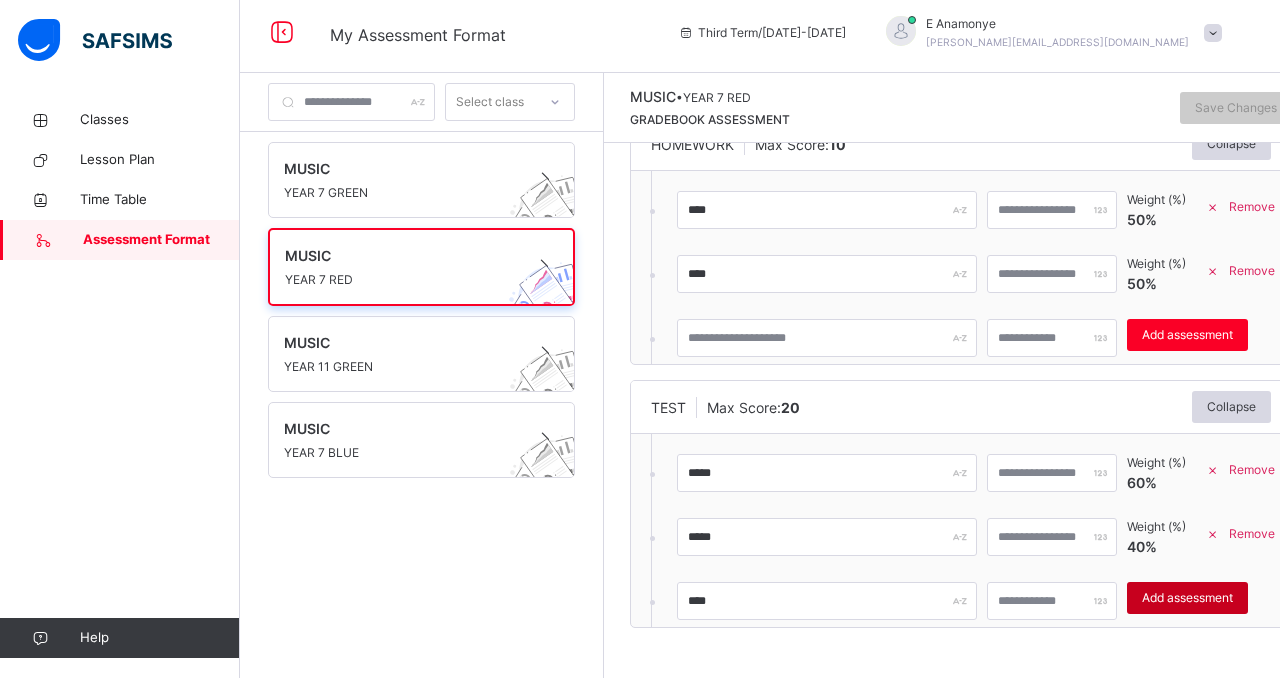 click on "Add assessment" at bounding box center (1187, 598) 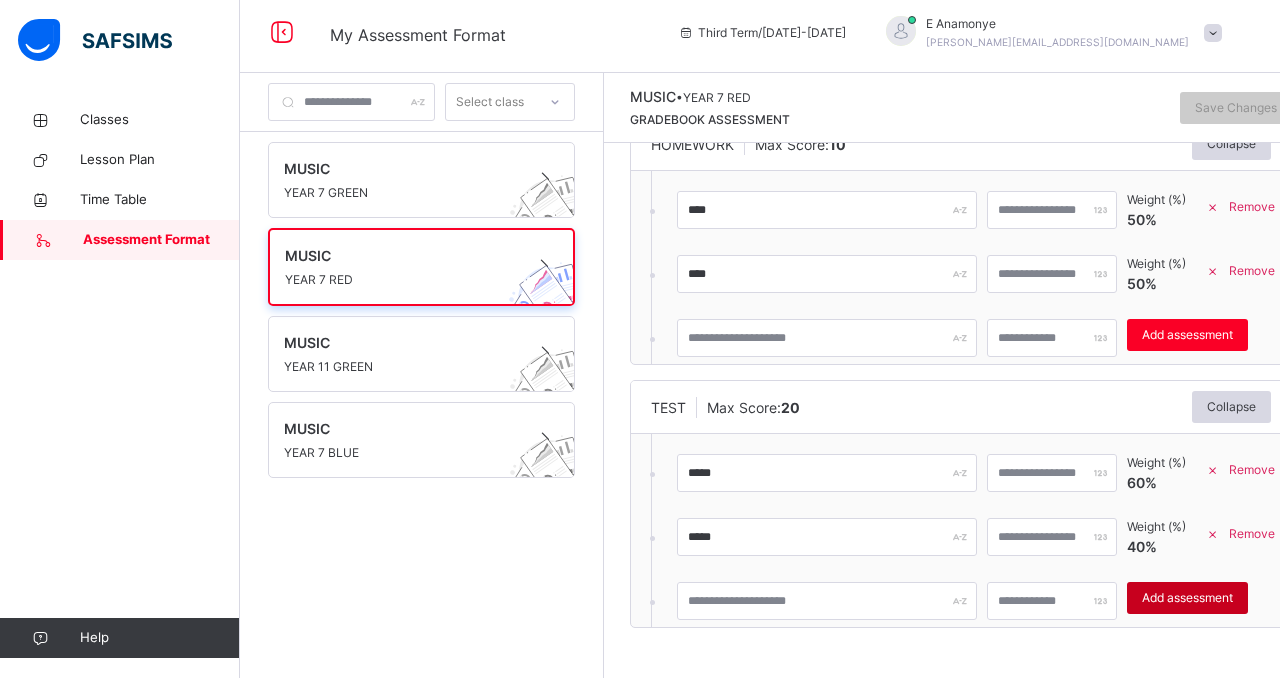 type on "*" 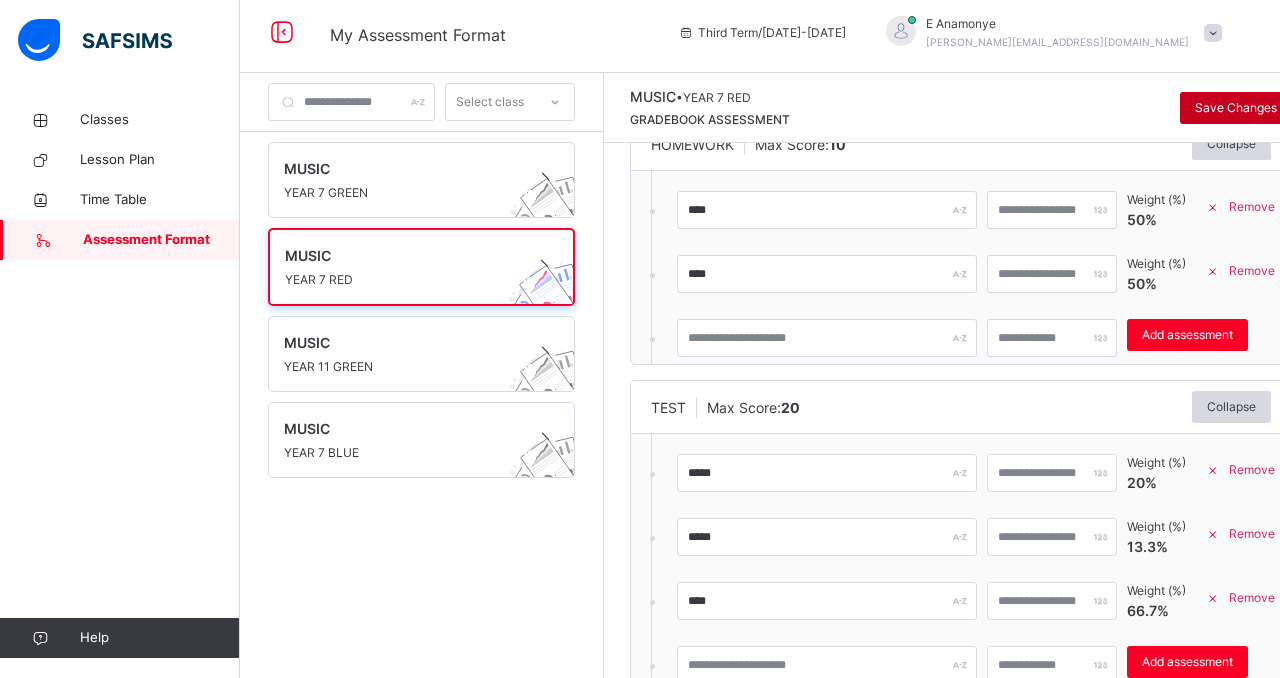 click on "Save Changes" at bounding box center [1236, 108] 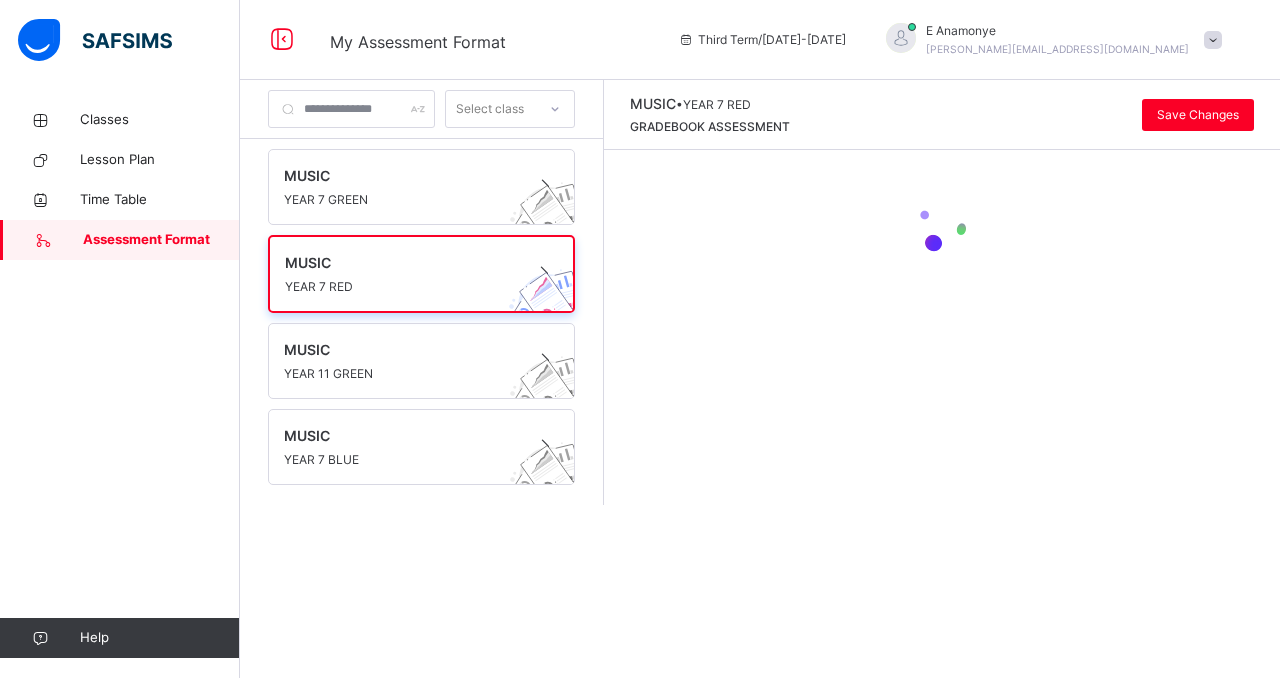 scroll, scrollTop: 0, scrollLeft: 0, axis: both 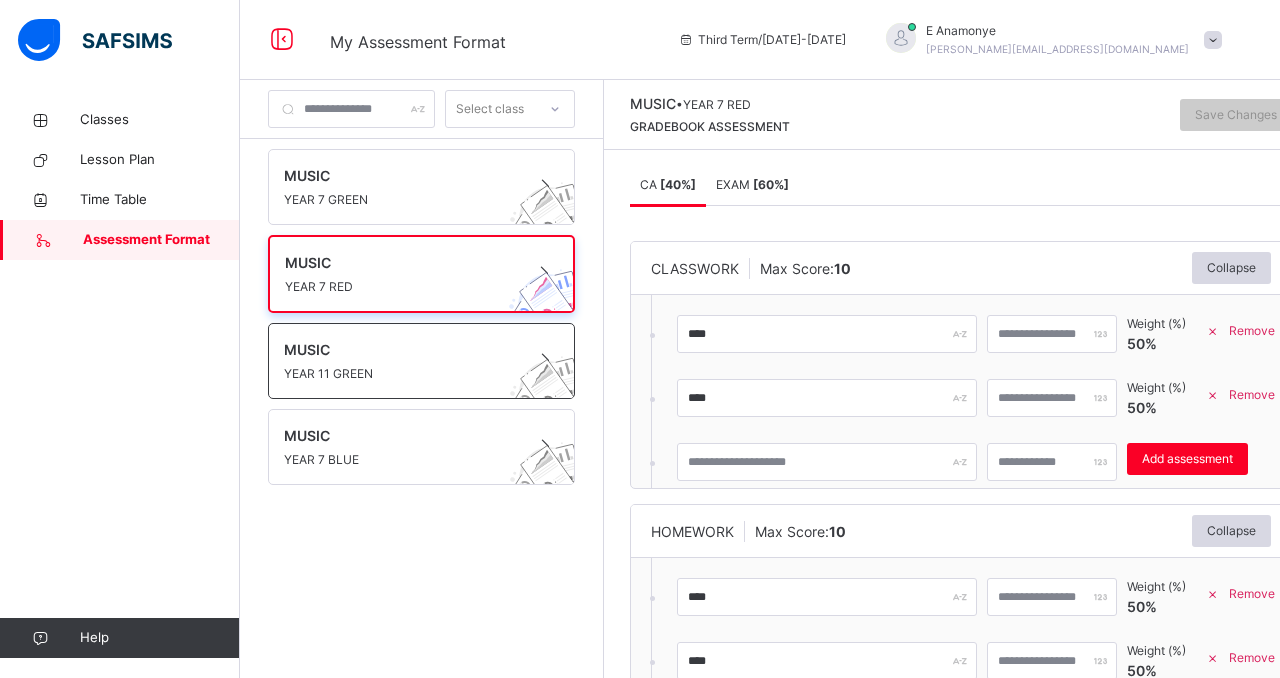click at bounding box center [402, 362] 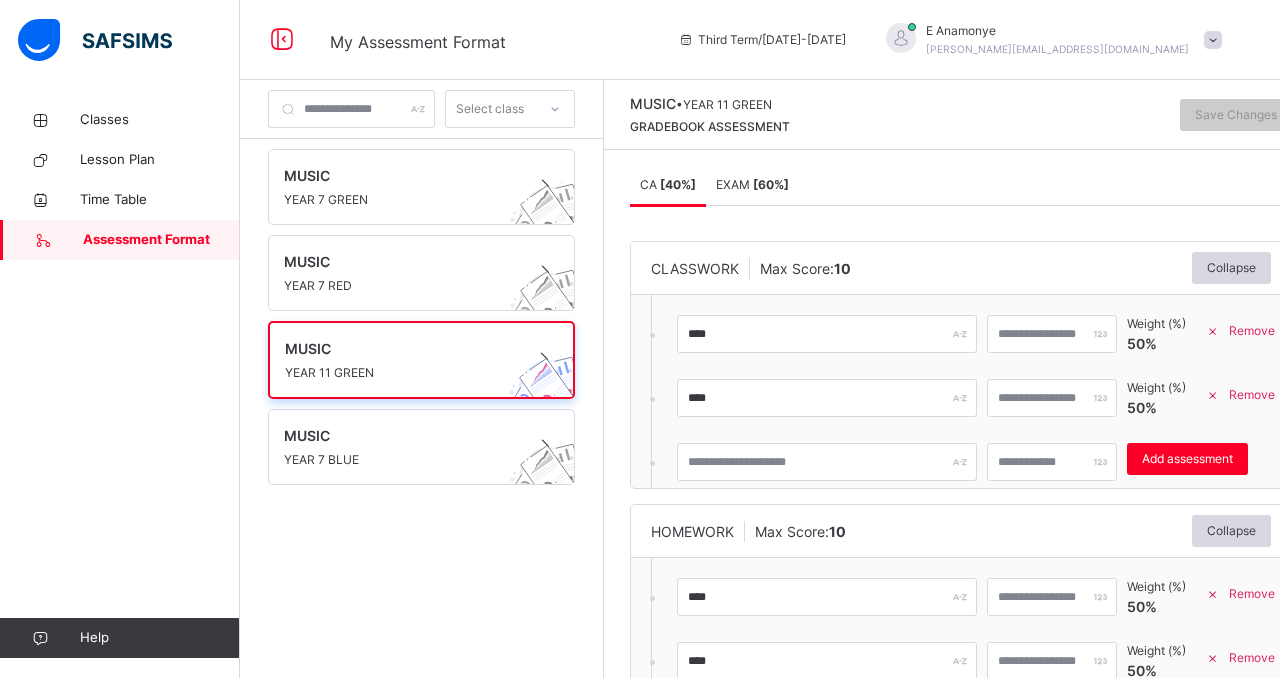 click on "HOMEWORK Max Score:  10 Collapse **** **  Weight (%)  50 %   Remove   **** **  Weight (%)  50 %   Remove   Add assessment × Deleting Sub-assessment Note:  that this sub-assessment has scores in it.  Deleting  this sub-assessment will also  delete  the  scores  associated with it. Are you sure you want to continue? Cancel Yes, Delete sub-assessment." at bounding box center [961, 628] 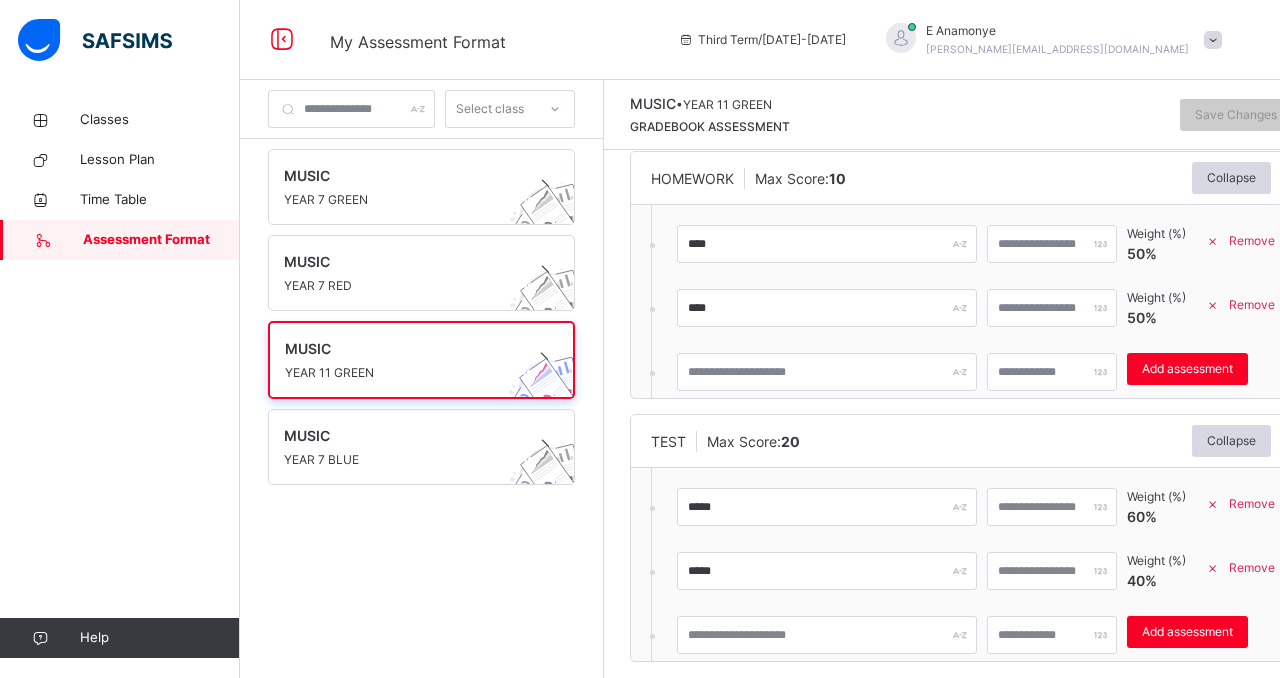 scroll, scrollTop: 380, scrollLeft: 0, axis: vertical 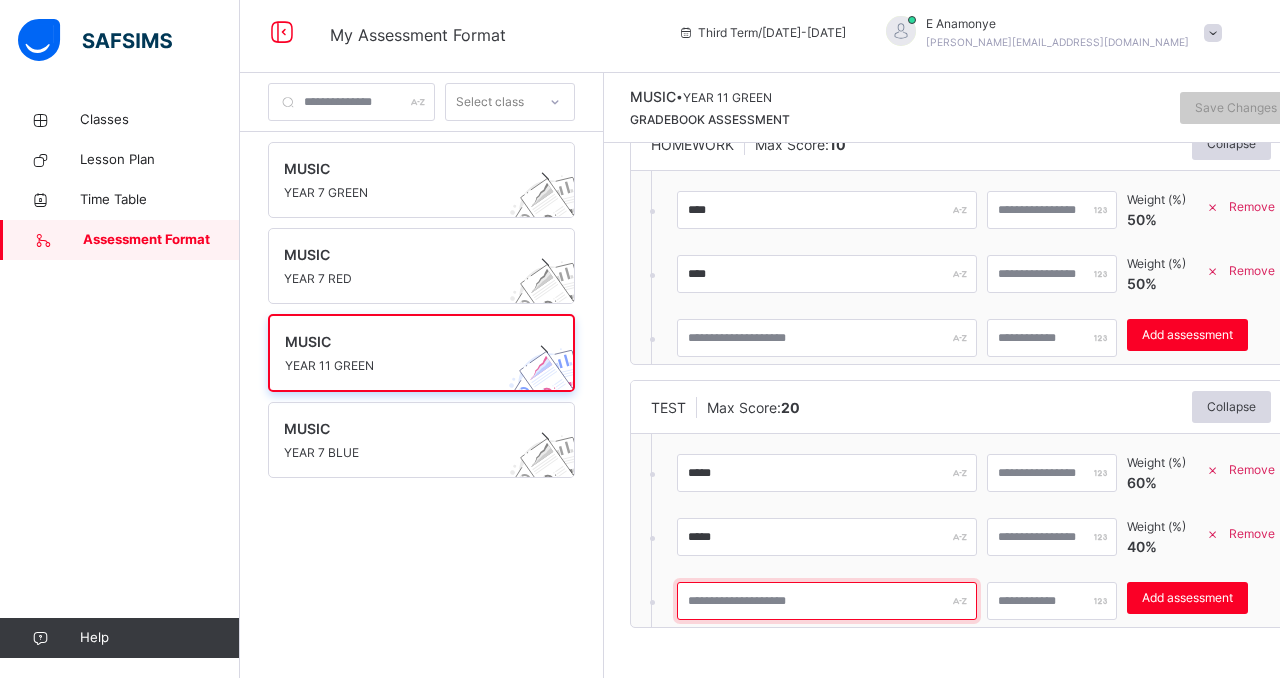 click at bounding box center (827, 601) 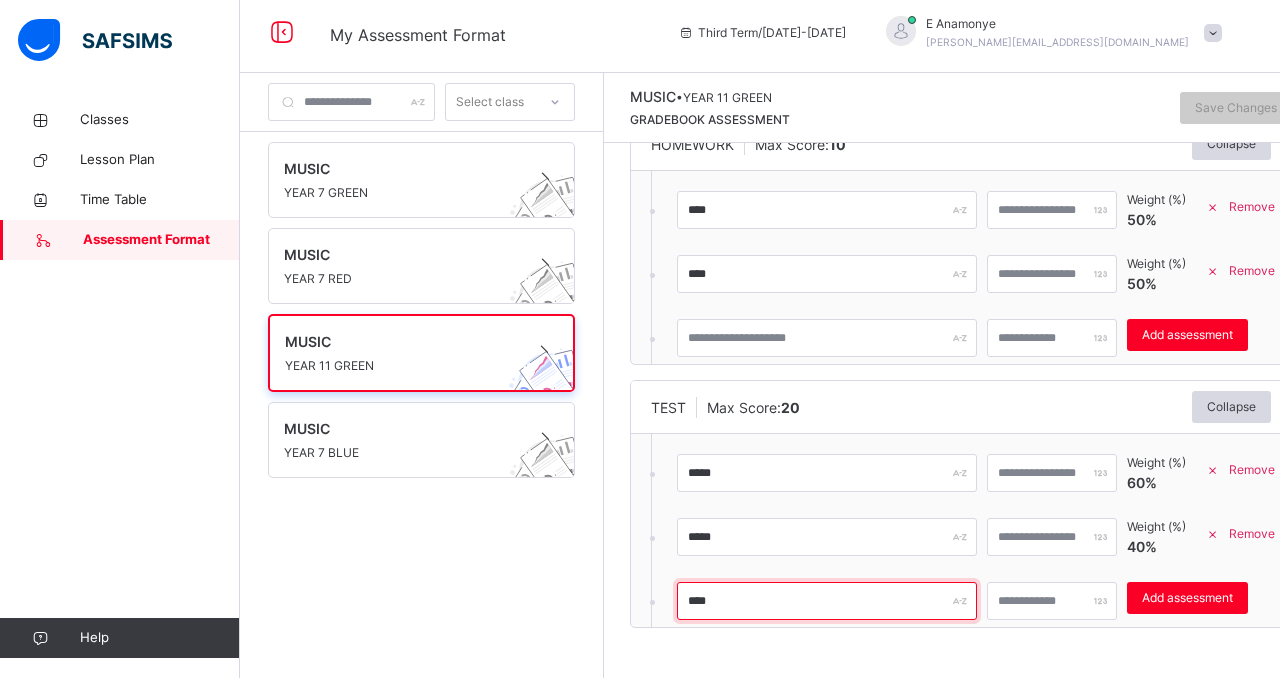 type on "****" 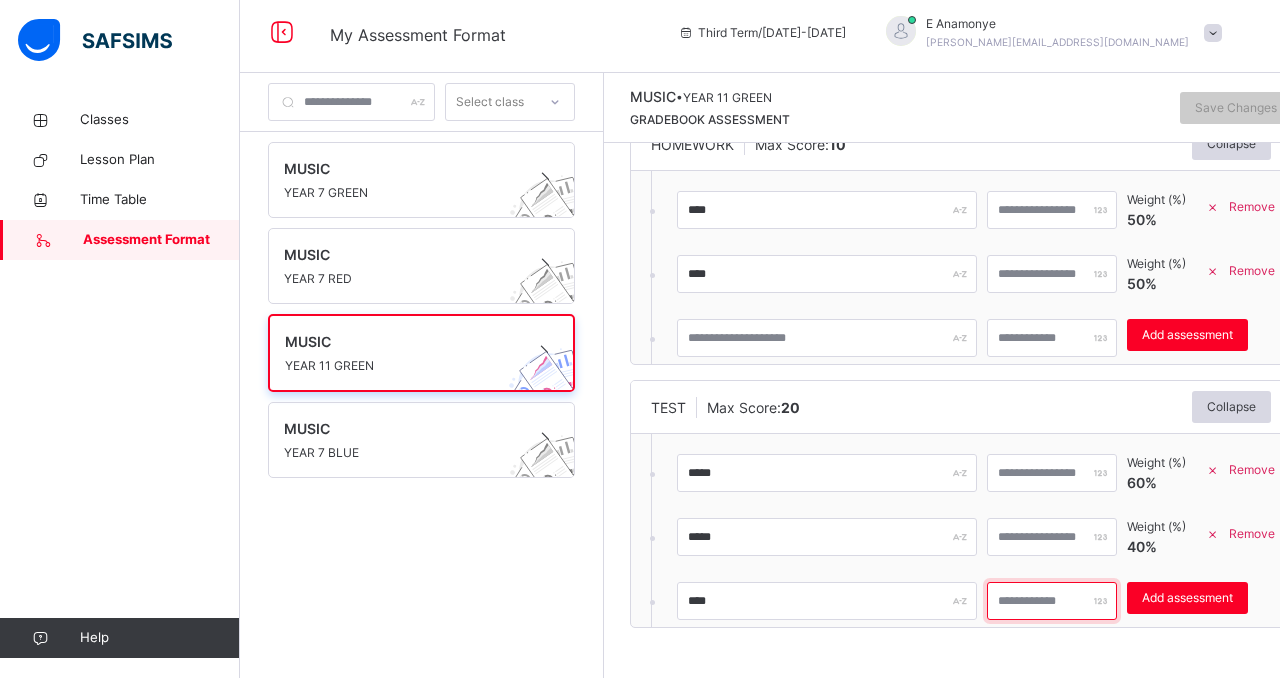 click at bounding box center [1052, 601] 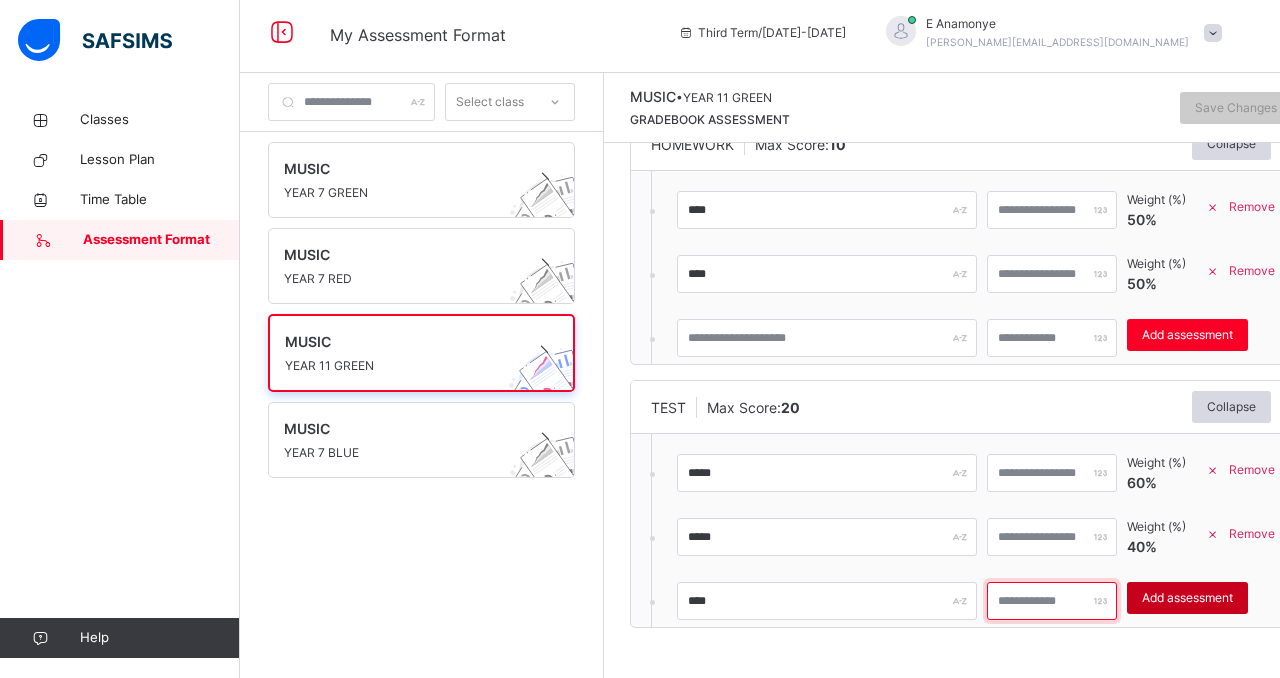 type on "***" 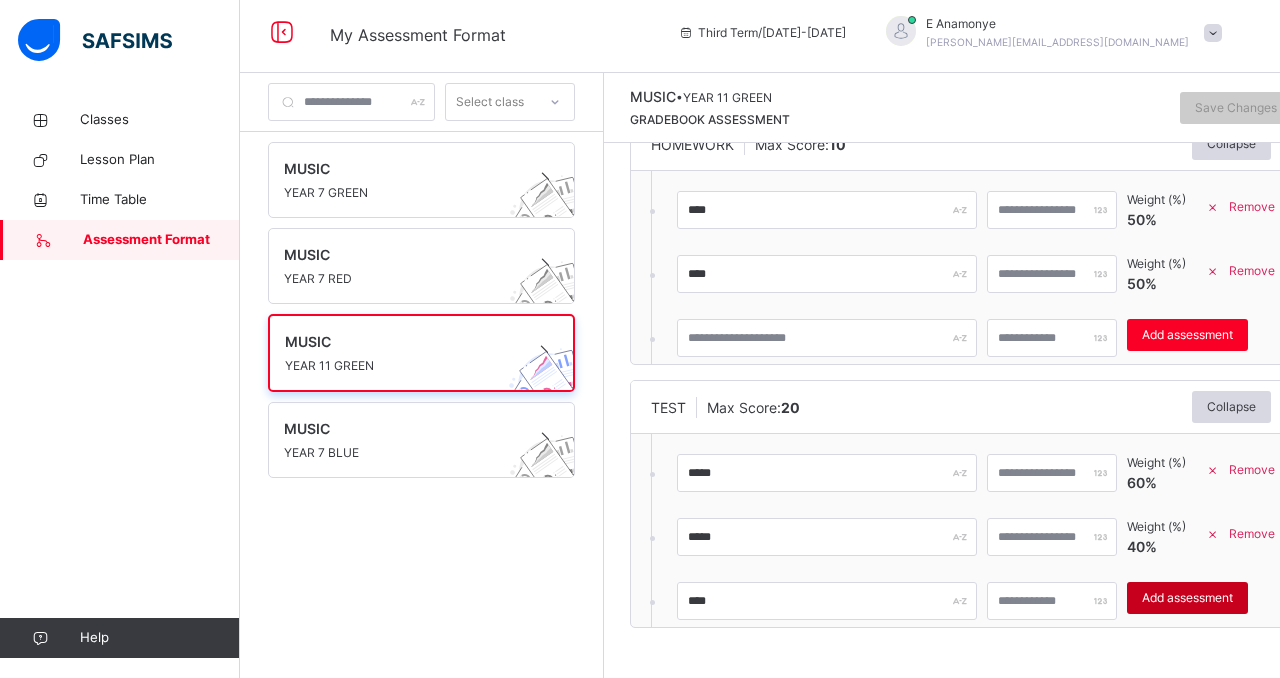 click on "Add assessment" at bounding box center [1187, 598] 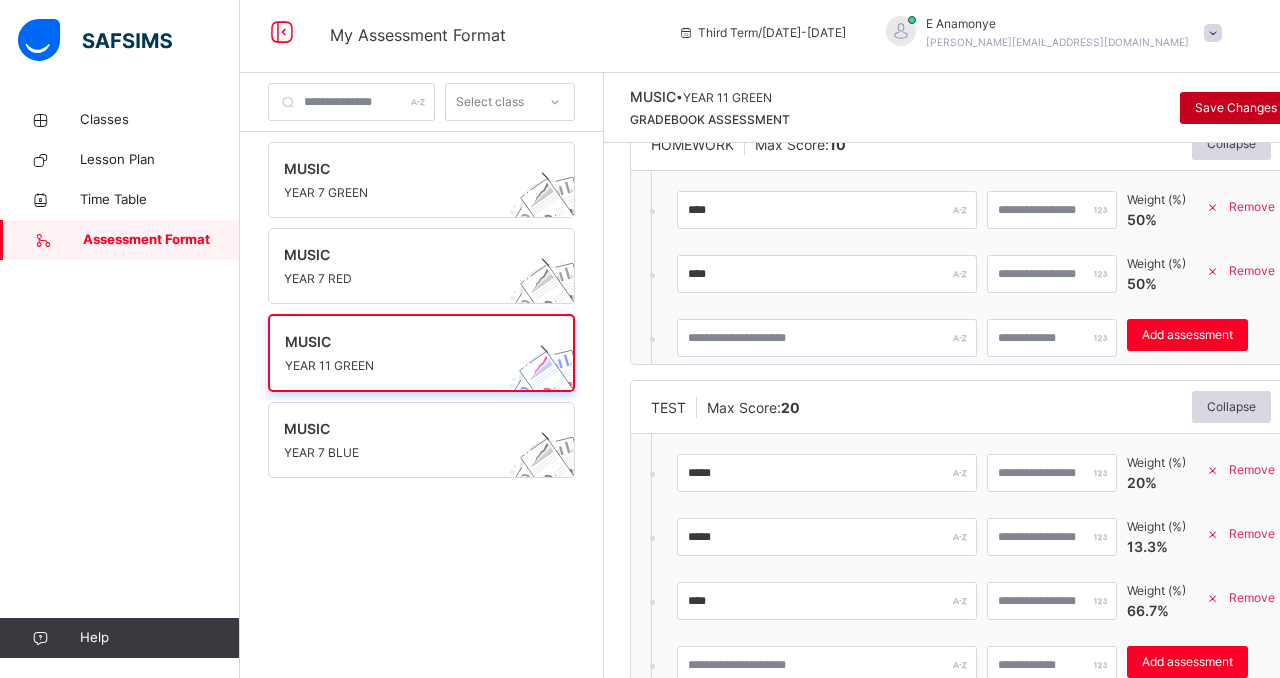 click on "Save Changes" at bounding box center (1236, 108) 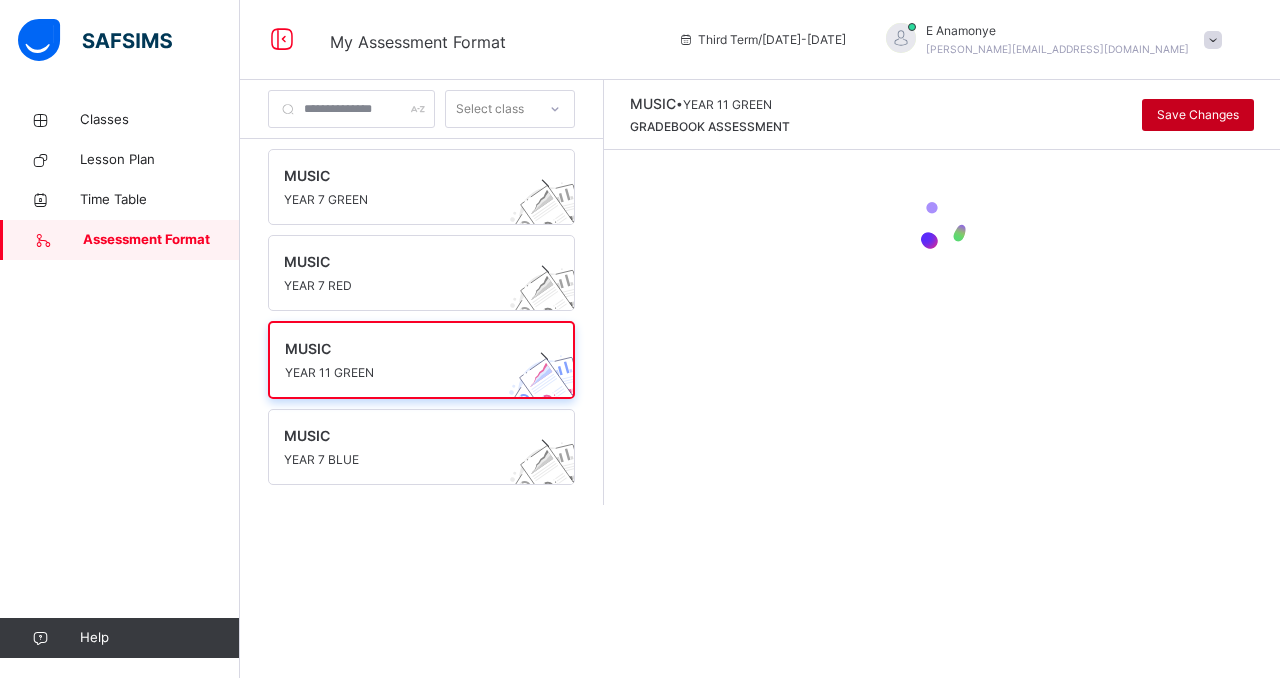scroll, scrollTop: 0, scrollLeft: 0, axis: both 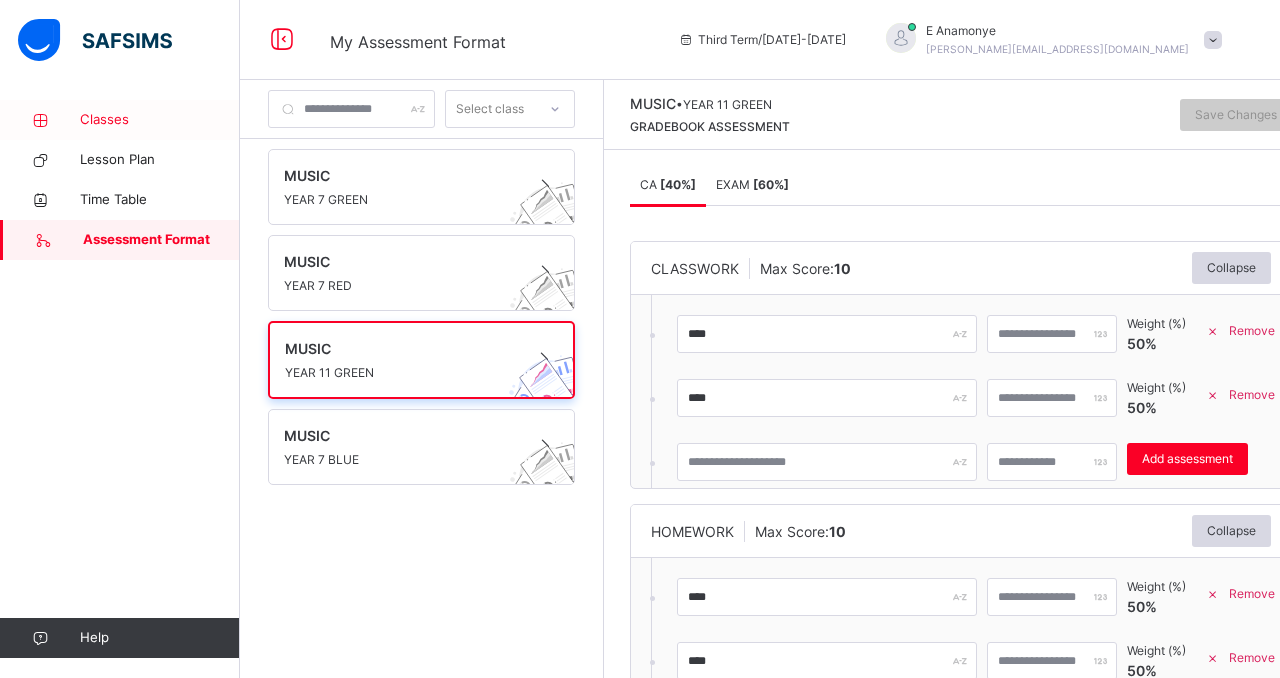 click on "Classes" at bounding box center [160, 120] 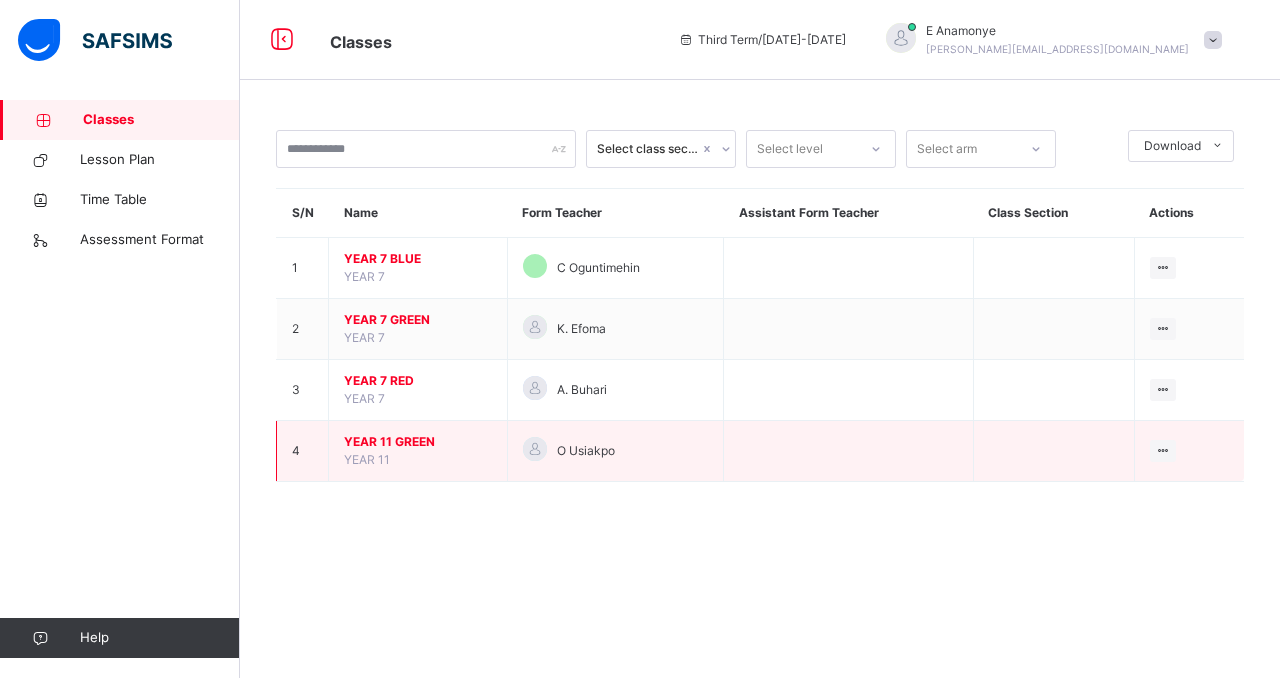 click on "YEAR 11   GREEN" at bounding box center [418, 442] 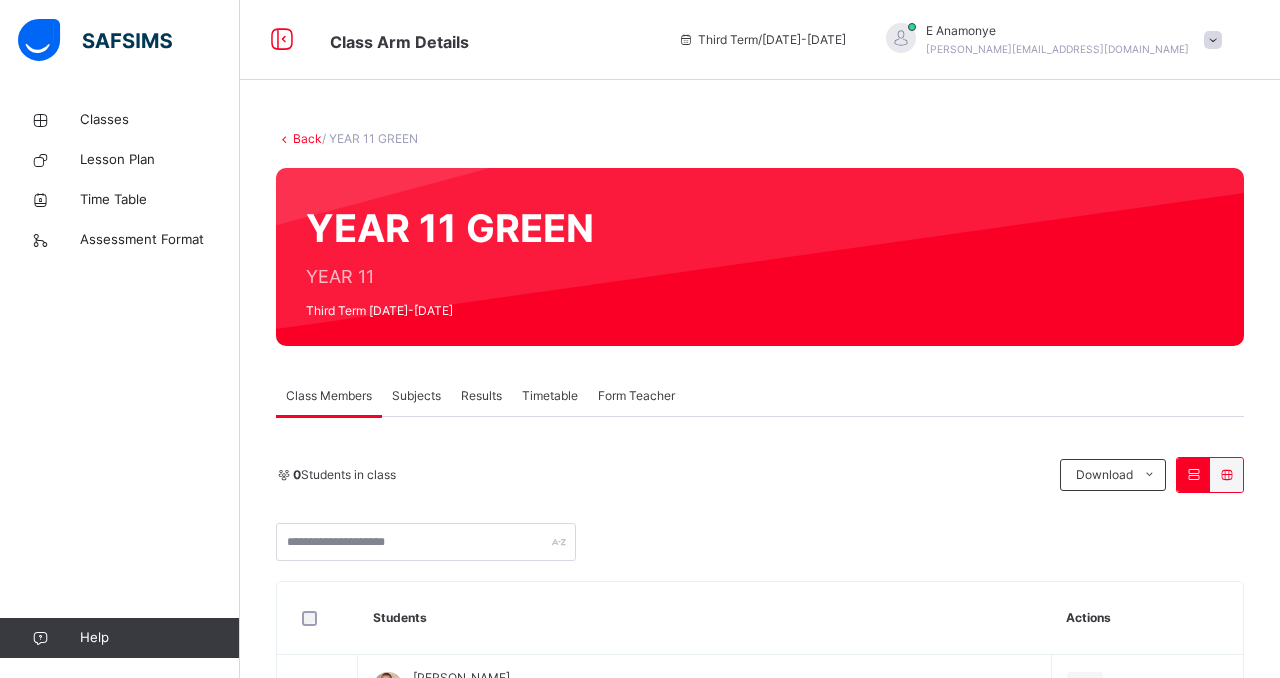 click on "Subjects" at bounding box center [416, 396] 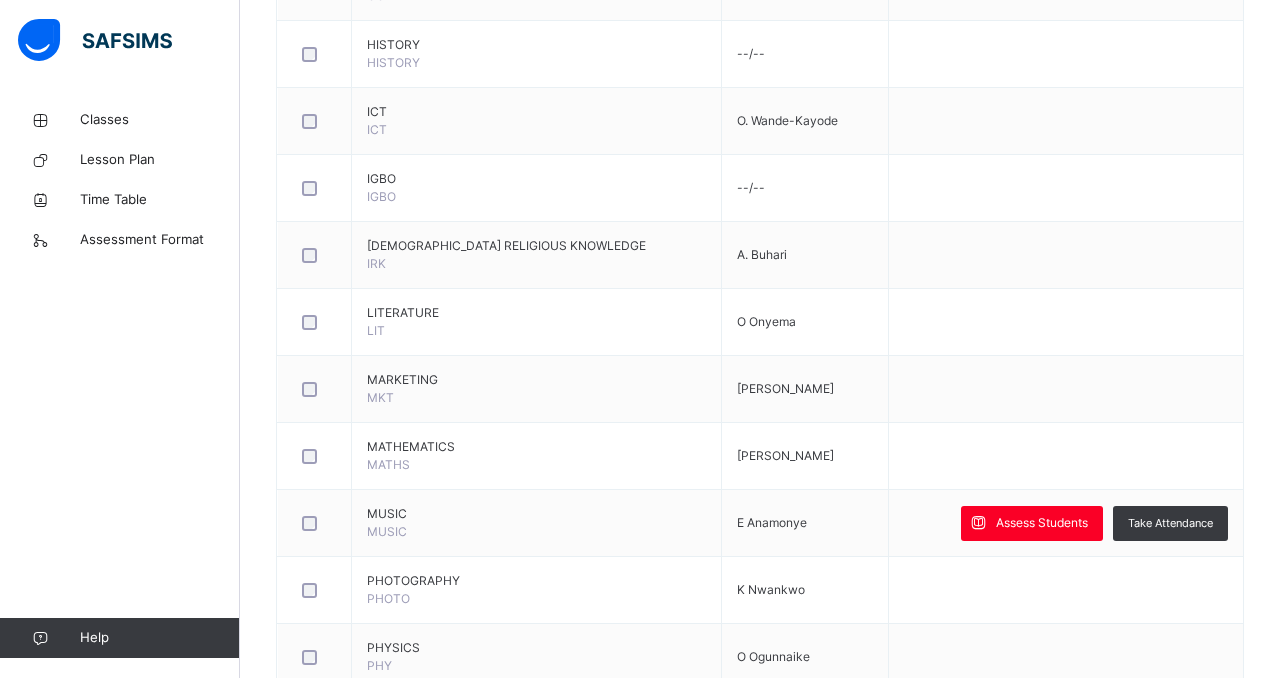scroll, scrollTop: 1760, scrollLeft: 0, axis: vertical 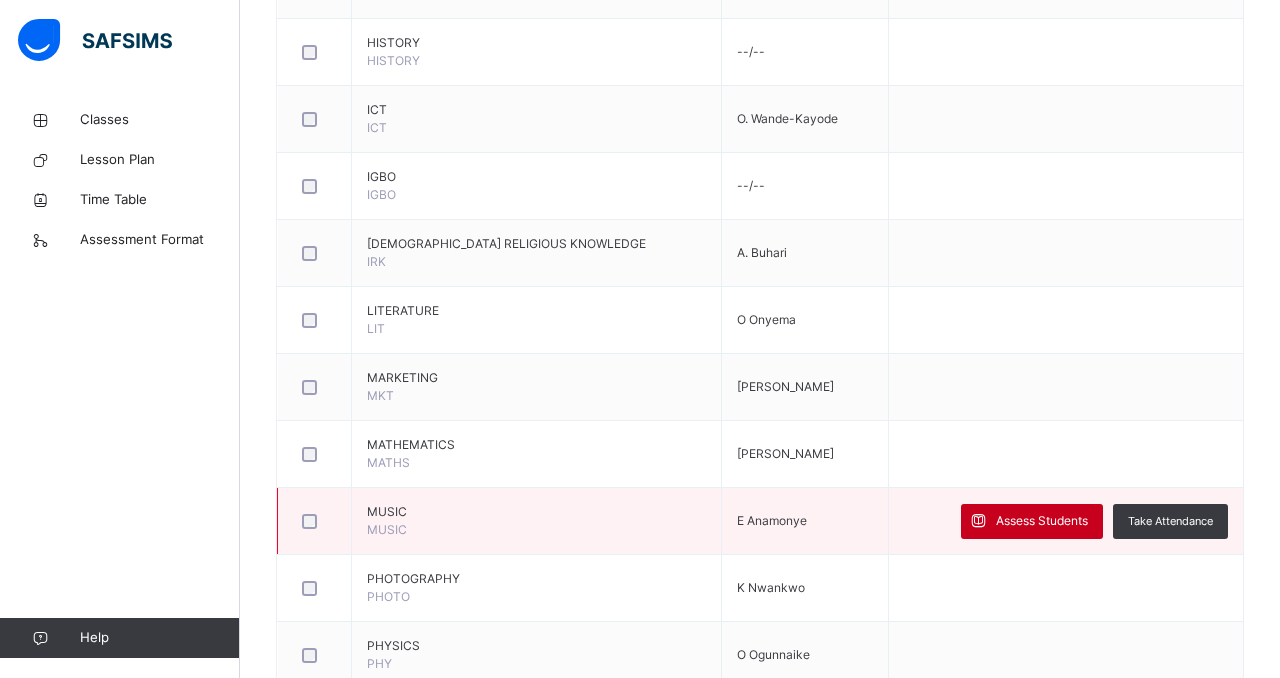 click on "Assess Students" at bounding box center [1042, 521] 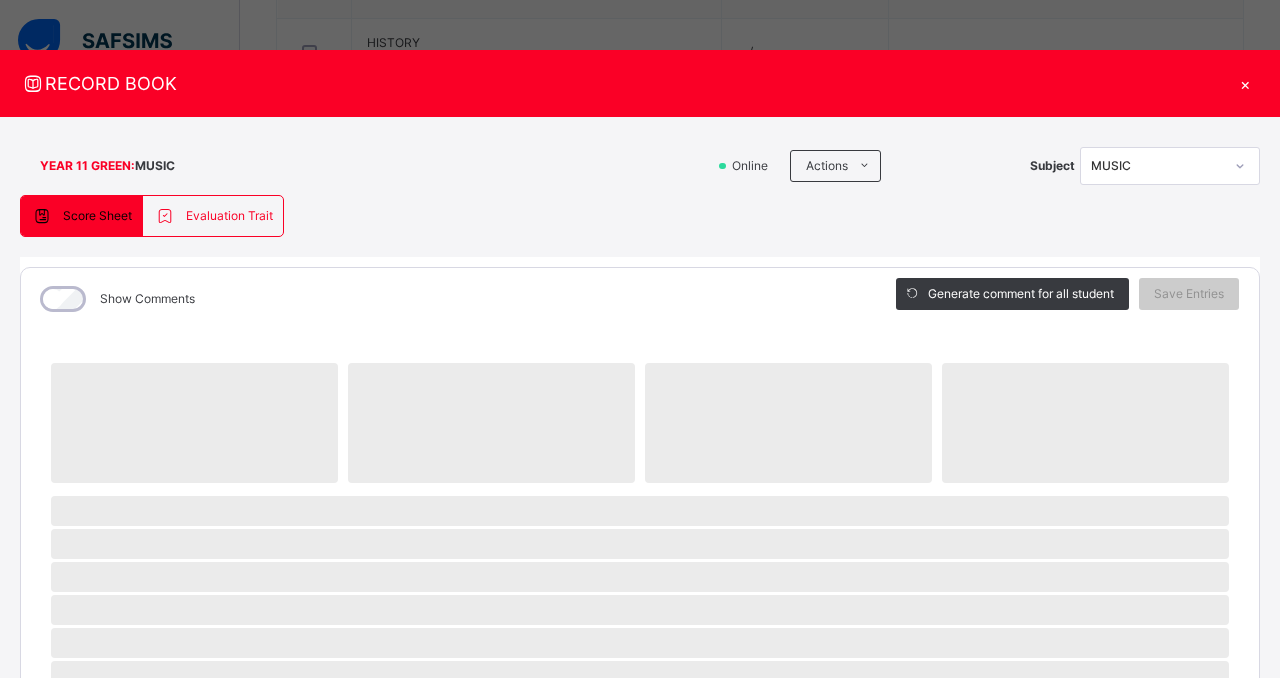 click on "‌" at bounding box center (640, 511) 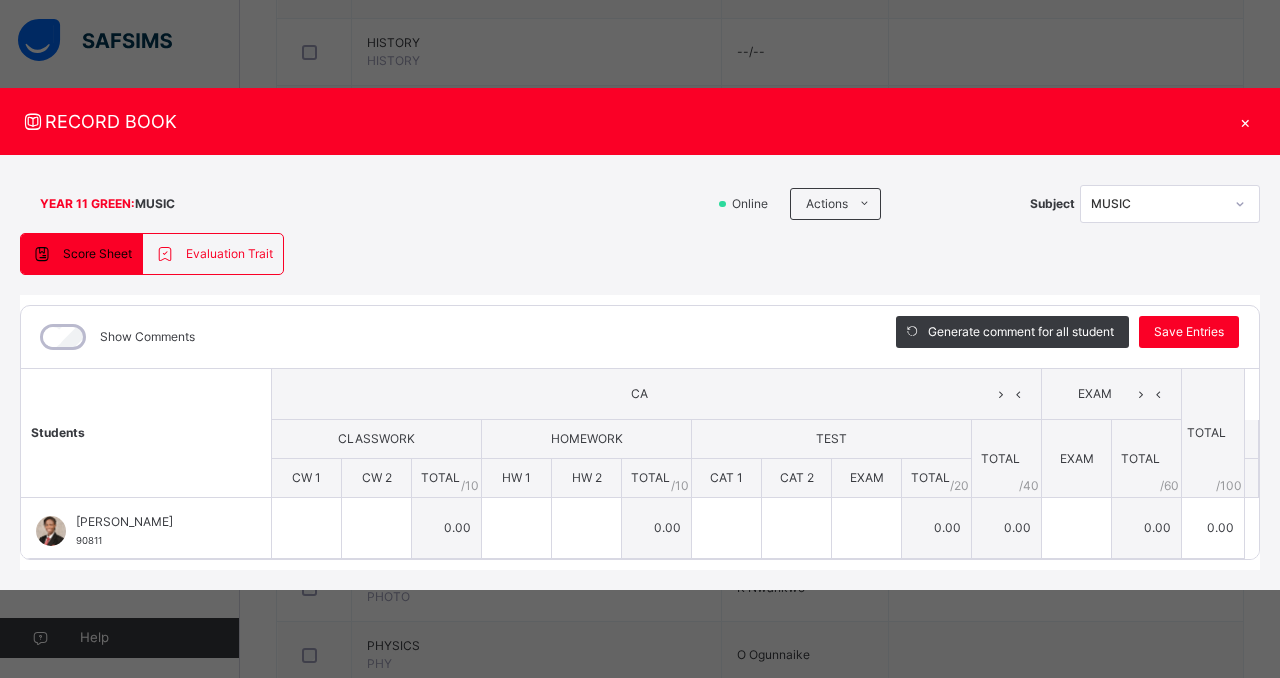 scroll, scrollTop: 0, scrollLeft: 0, axis: both 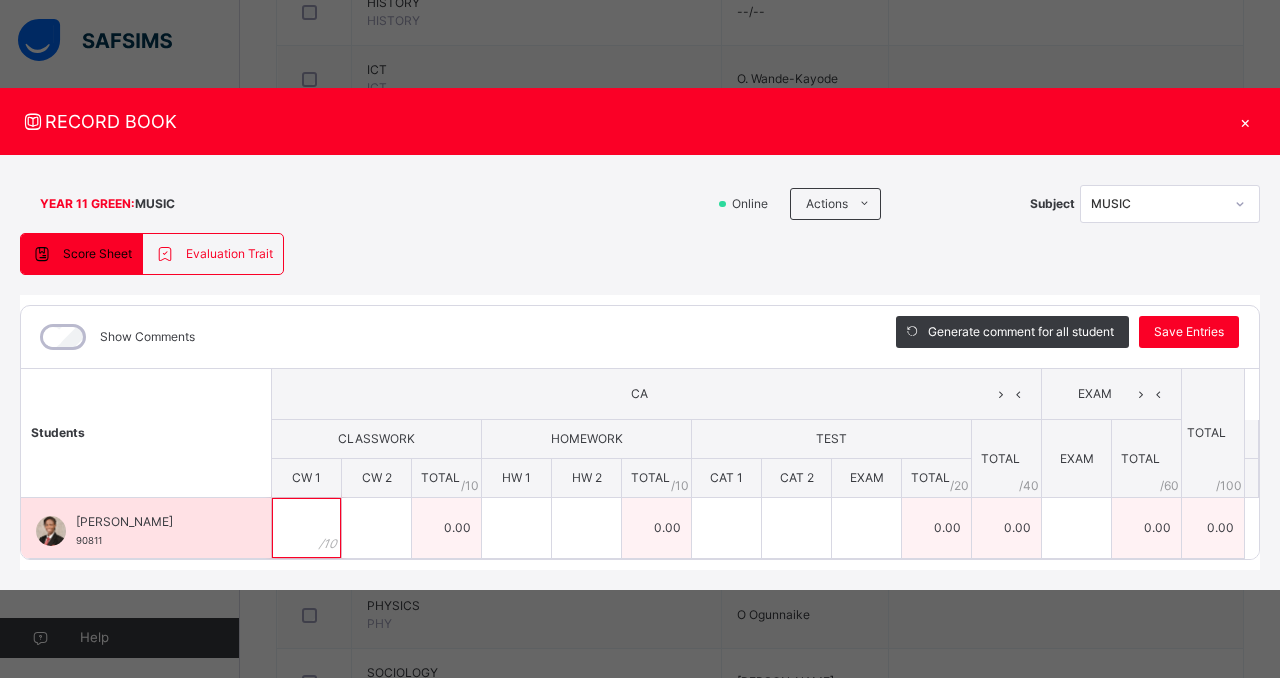 click at bounding box center [306, 528] 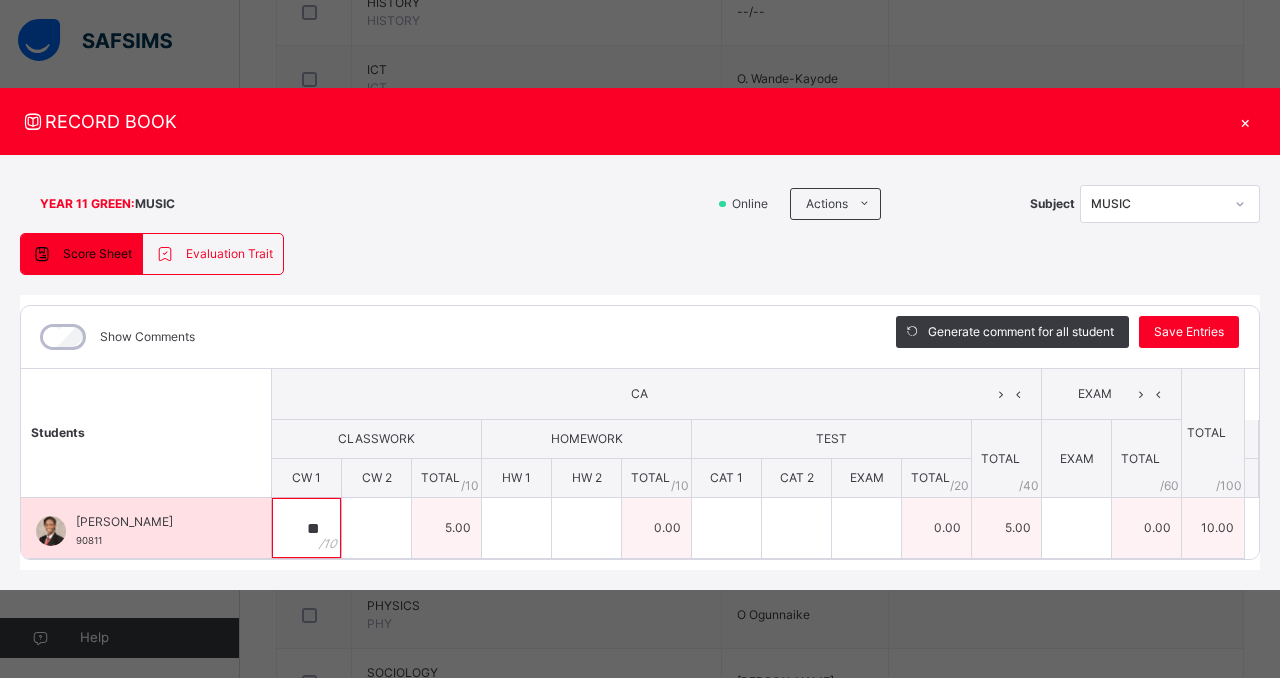 type on "**" 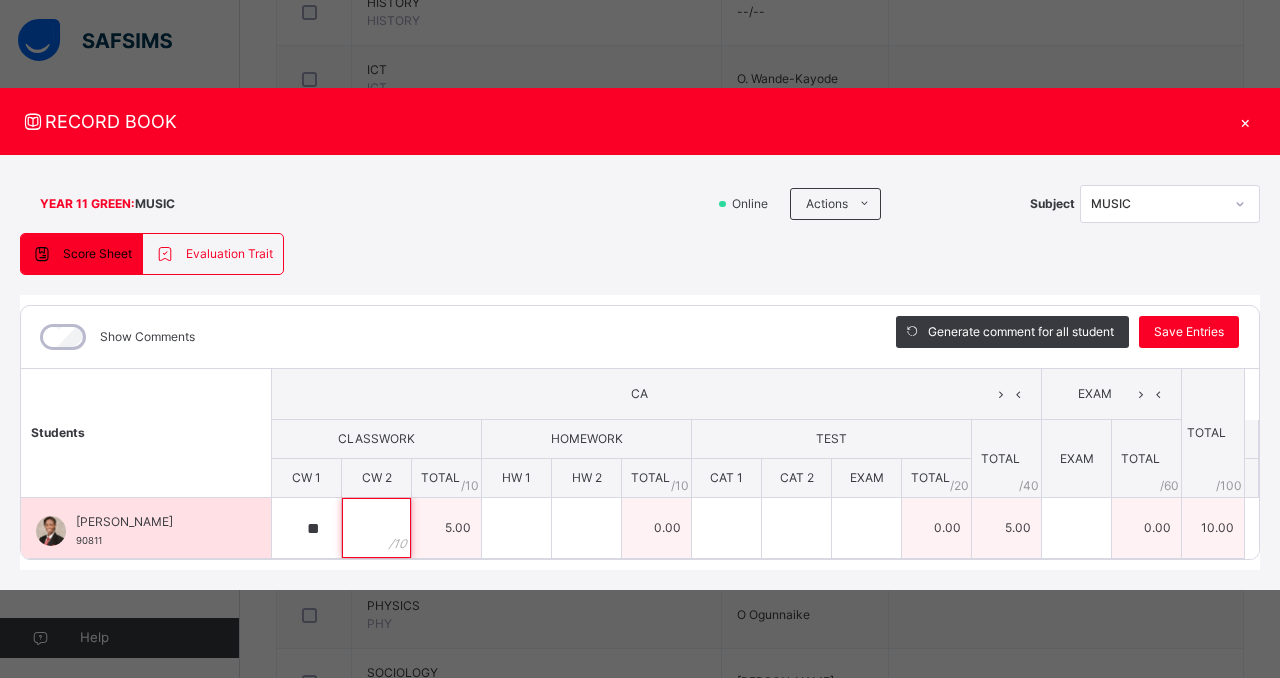 click at bounding box center (376, 528) 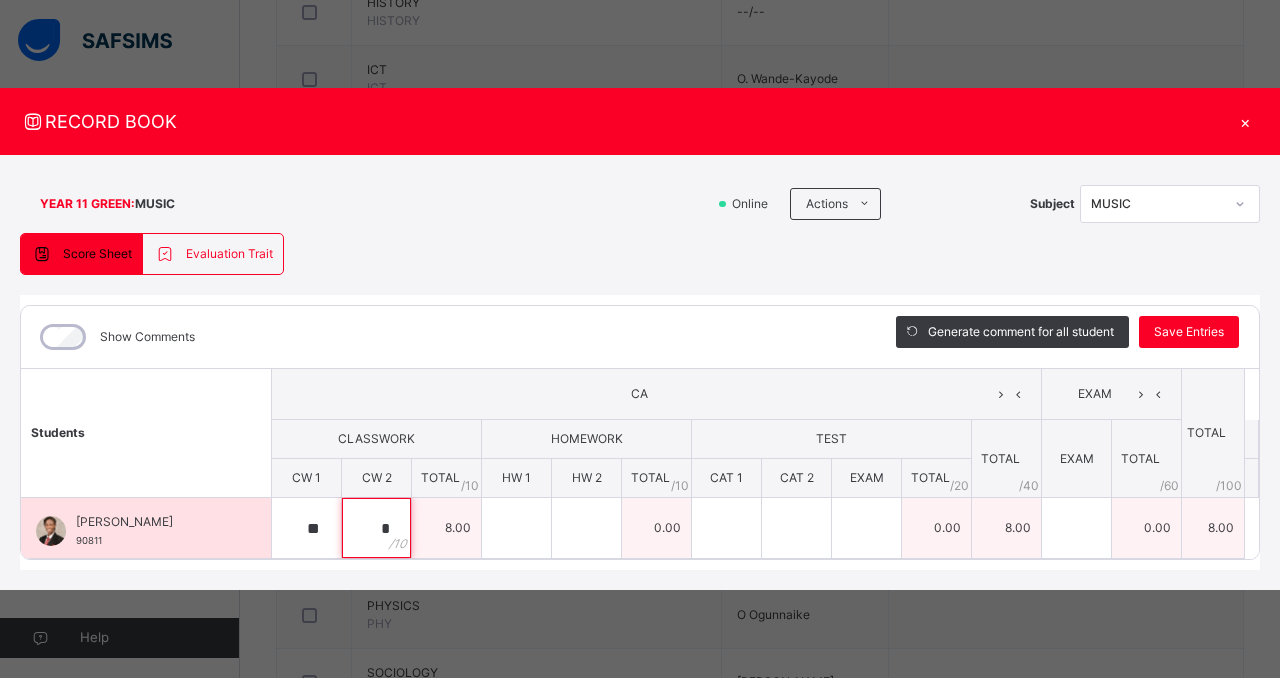 type on "*" 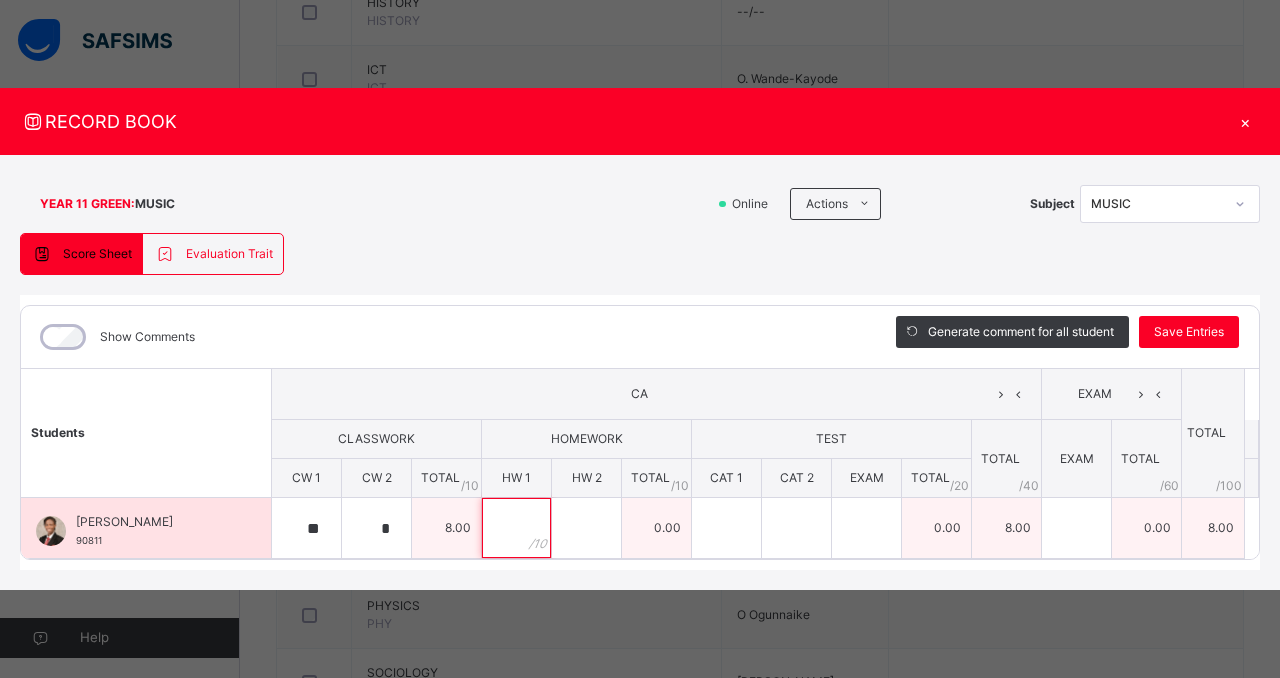 click at bounding box center [516, 528] 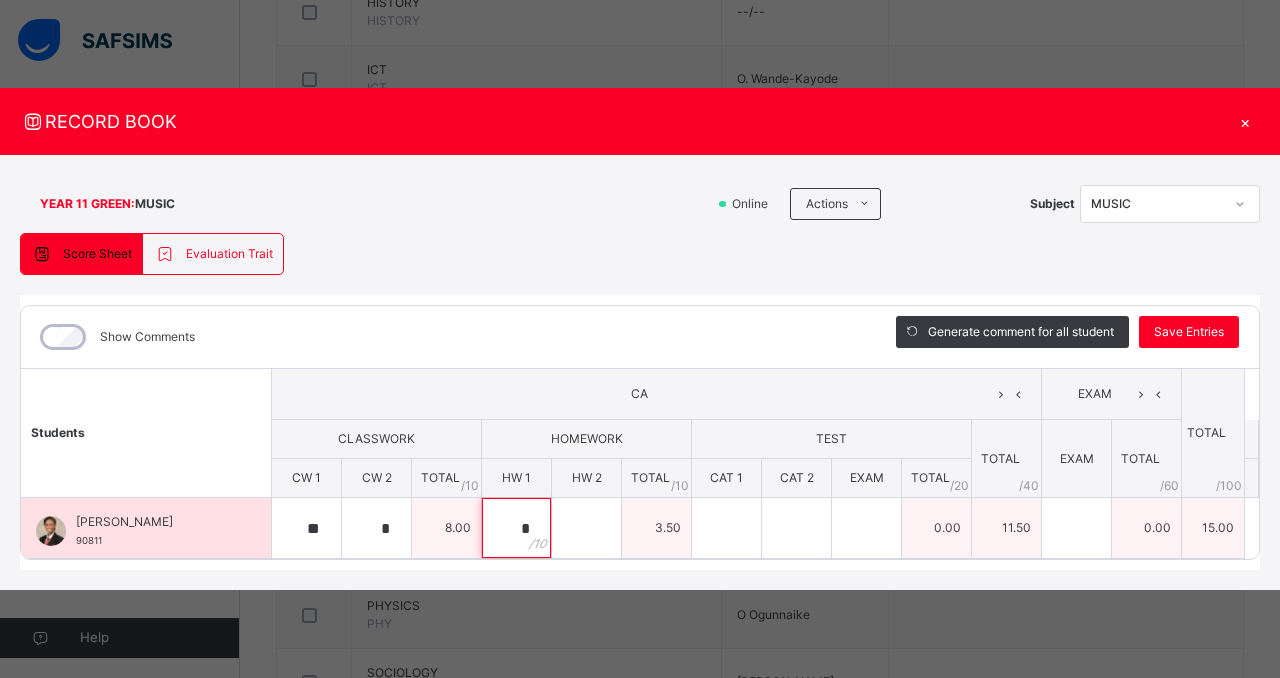 type on "*" 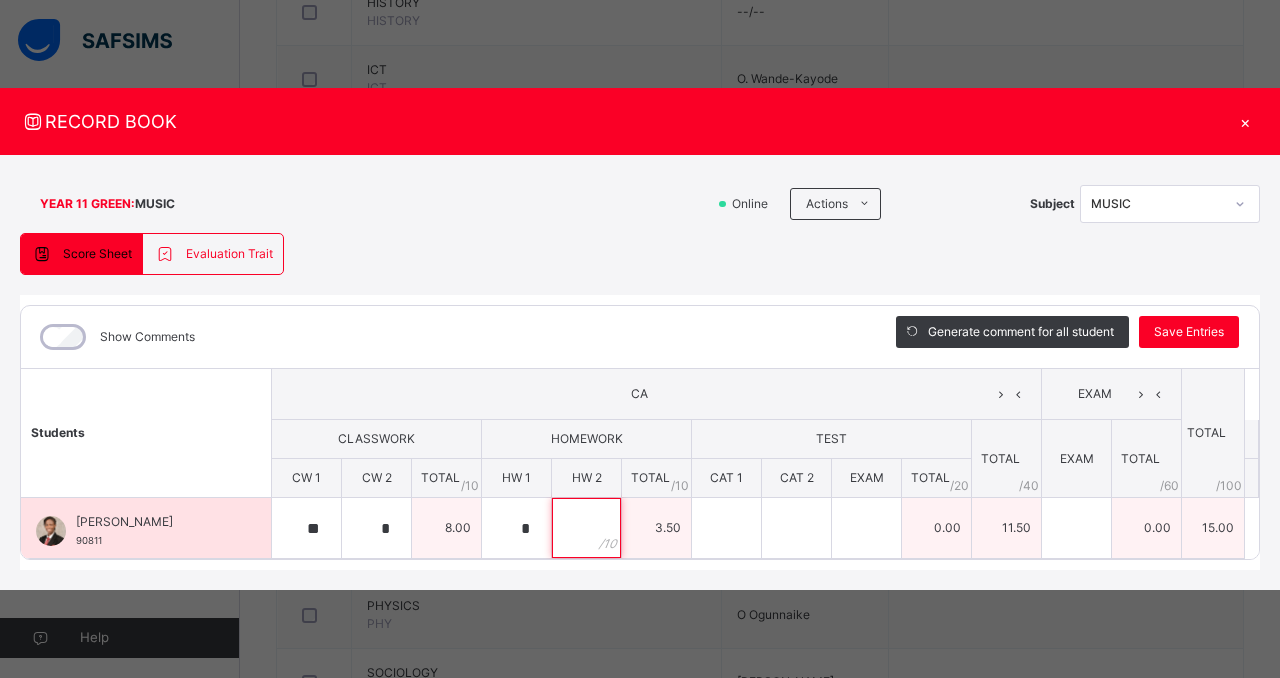 click at bounding box center [586, 528] 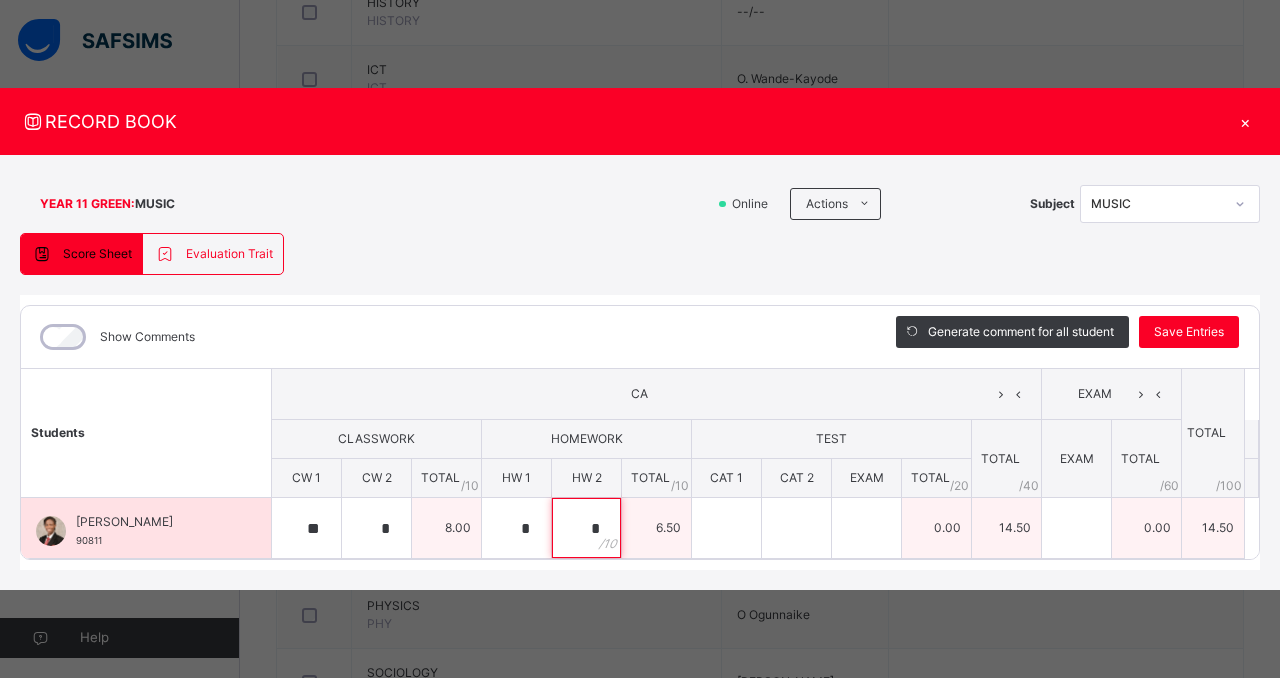 type on "*" 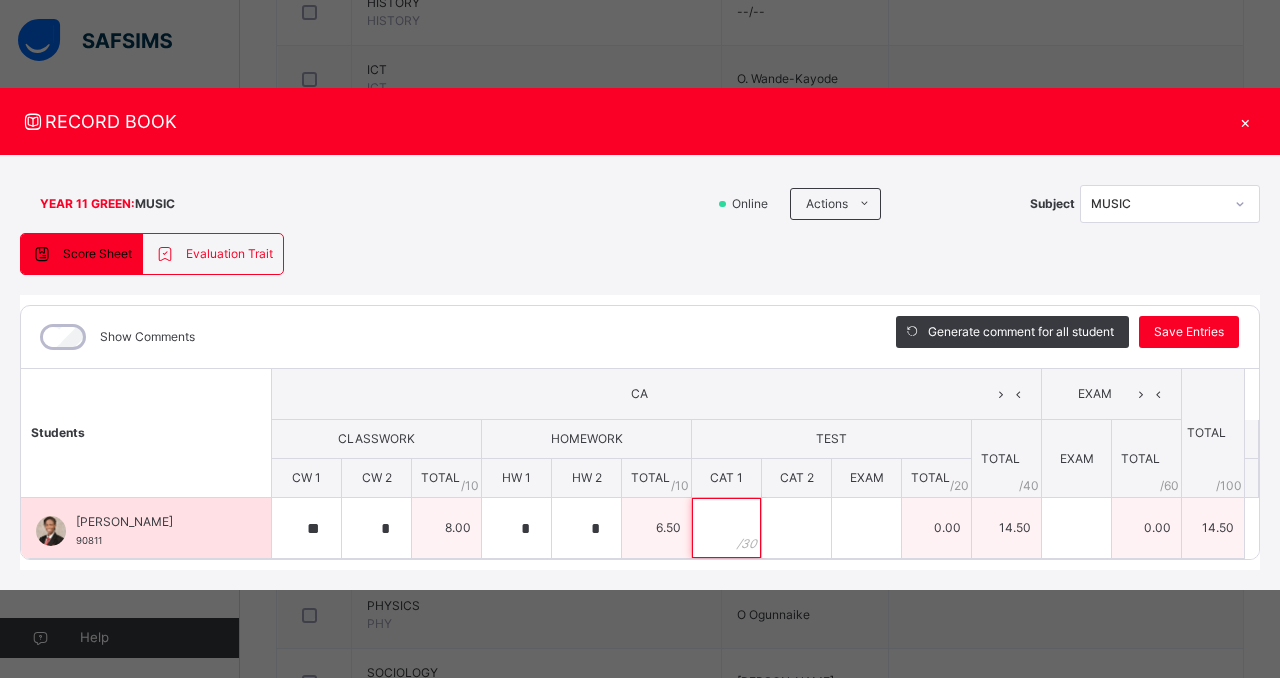 click at bounding box center (726, 528) 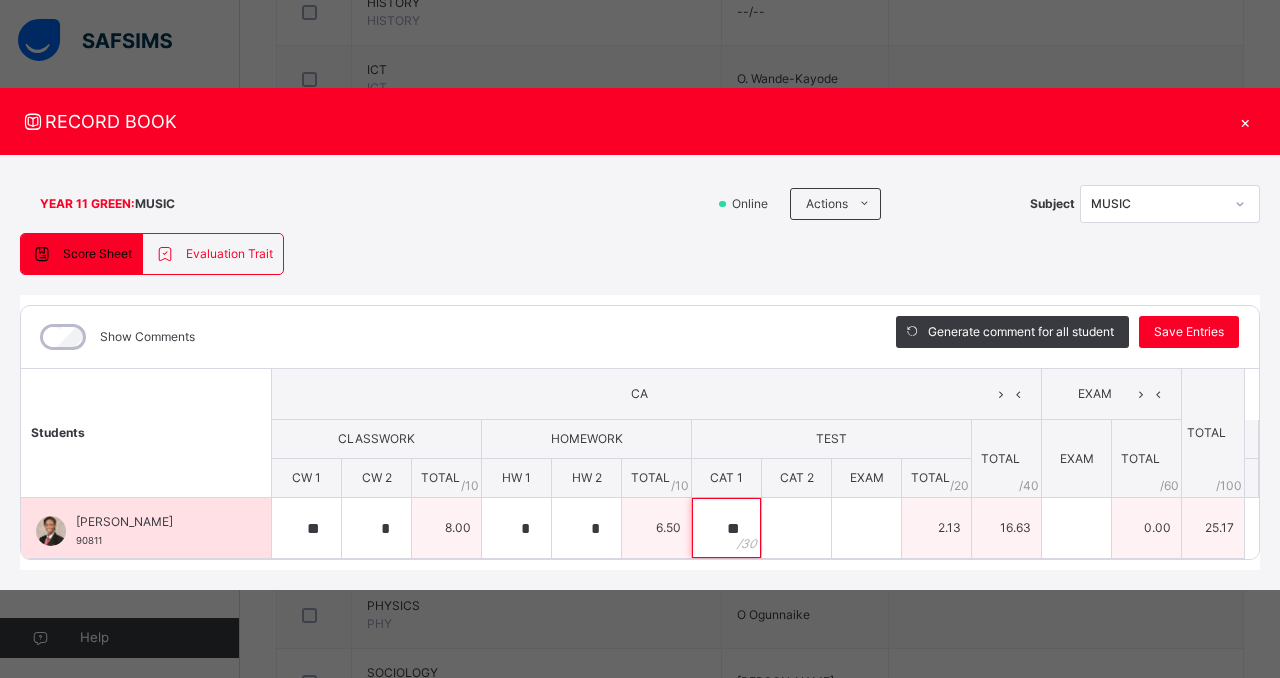 type on "*" 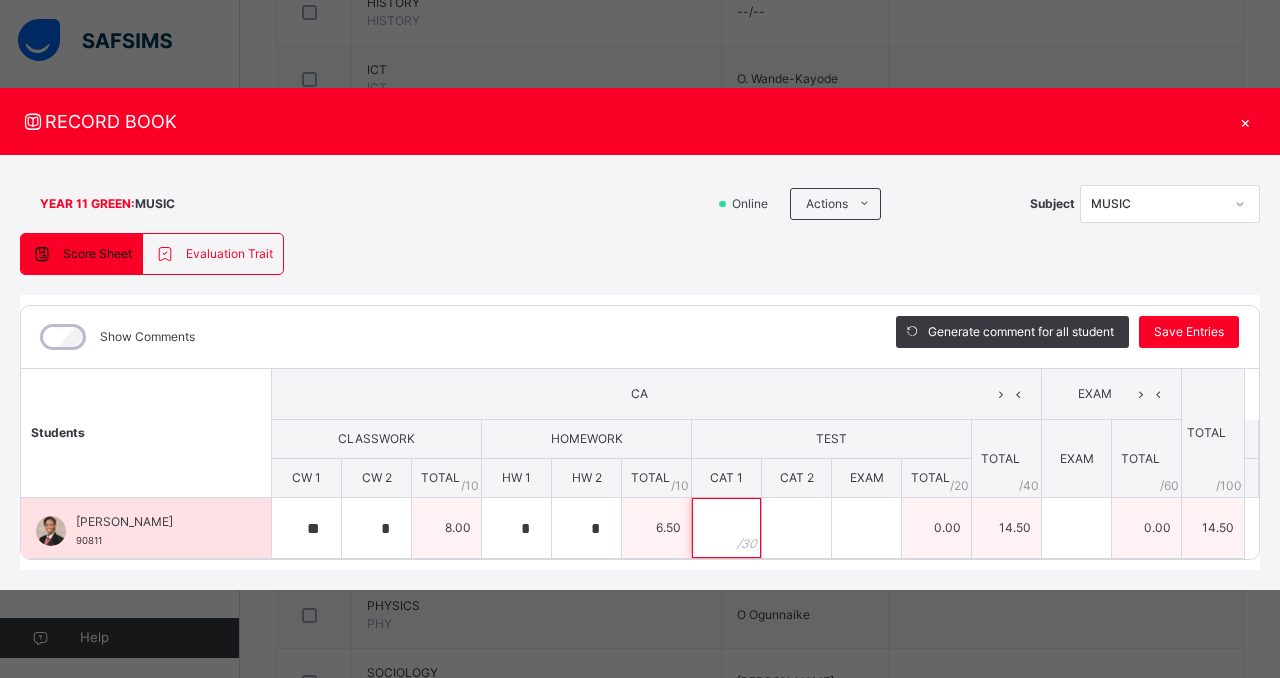 type on "*" 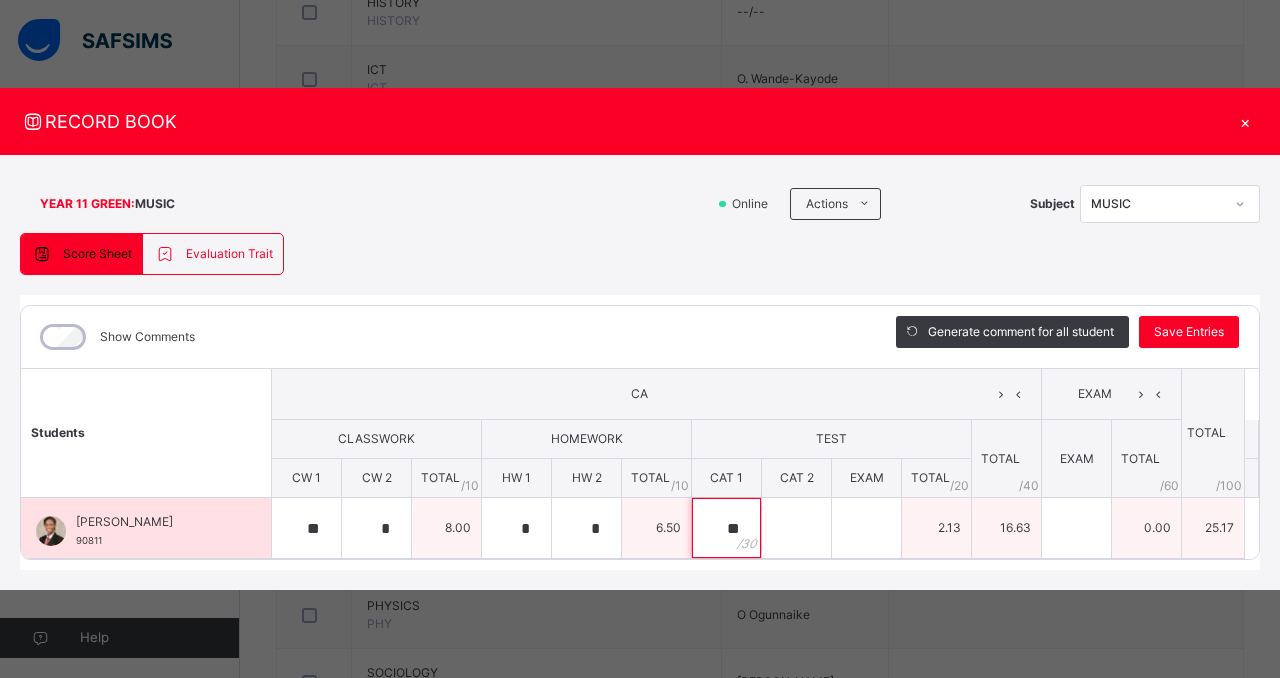 type on "**" 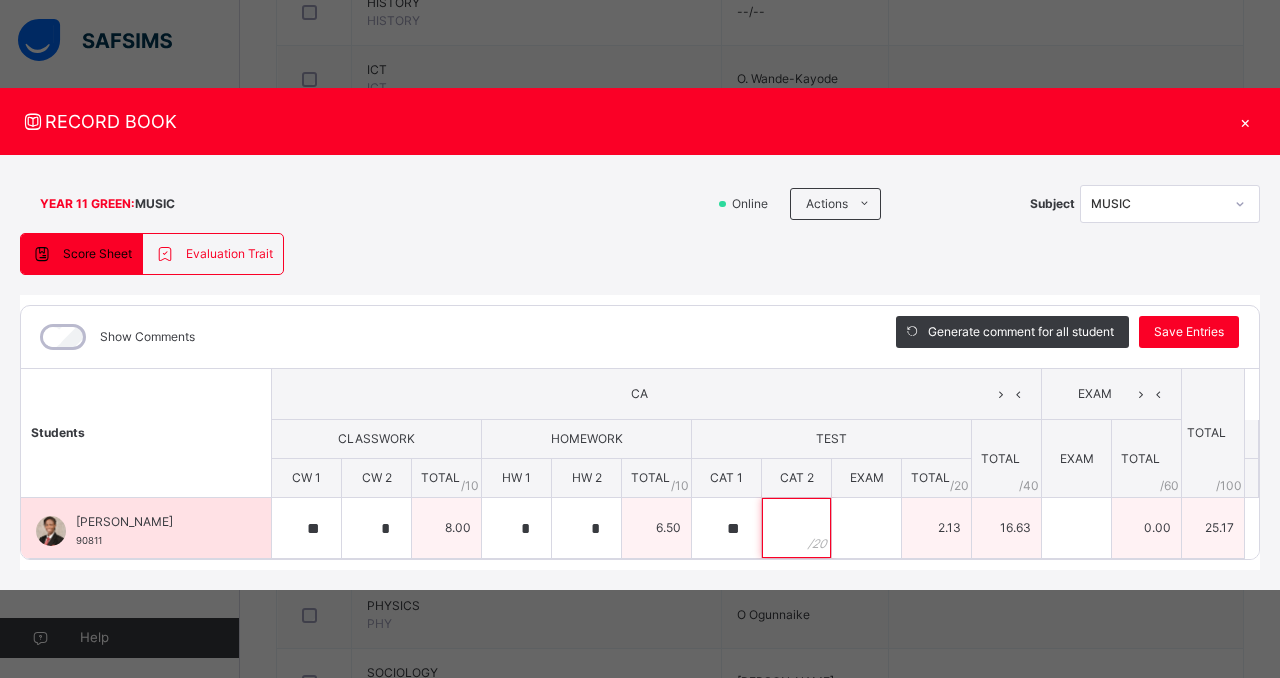 click at bounding box center [796, 528] 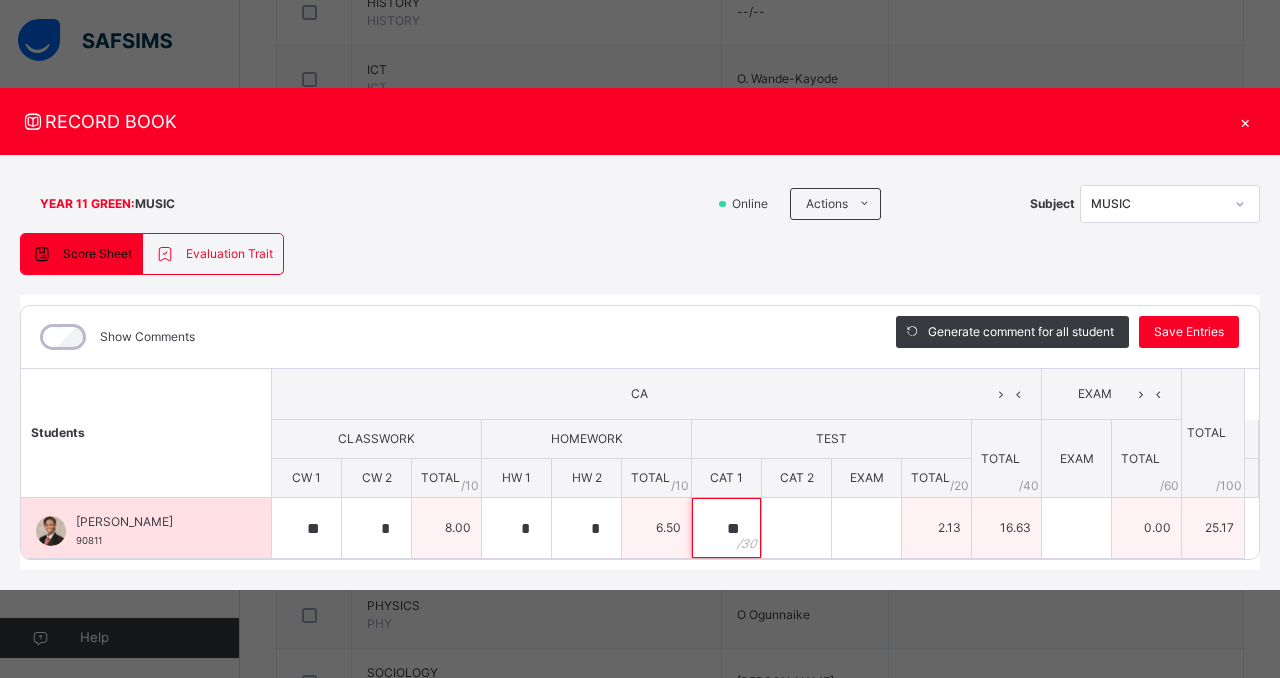 click on "**" at bounding box center (726, 528) 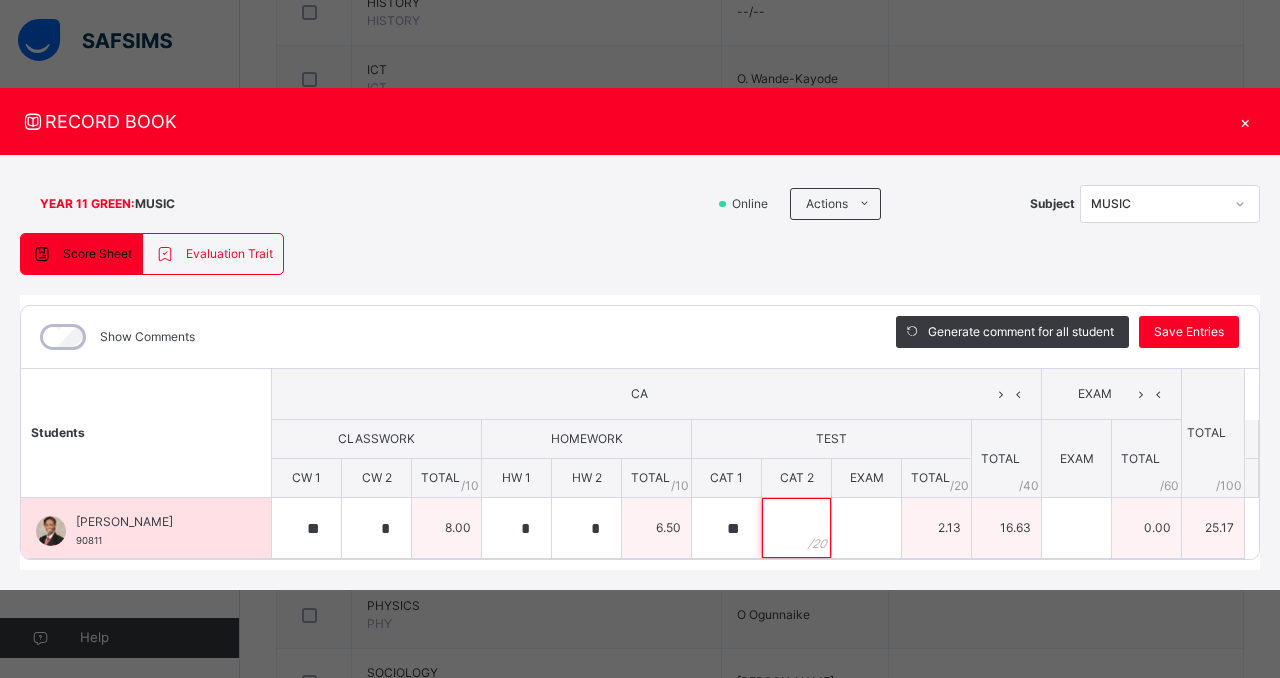 click at bounding box center [796, 528] 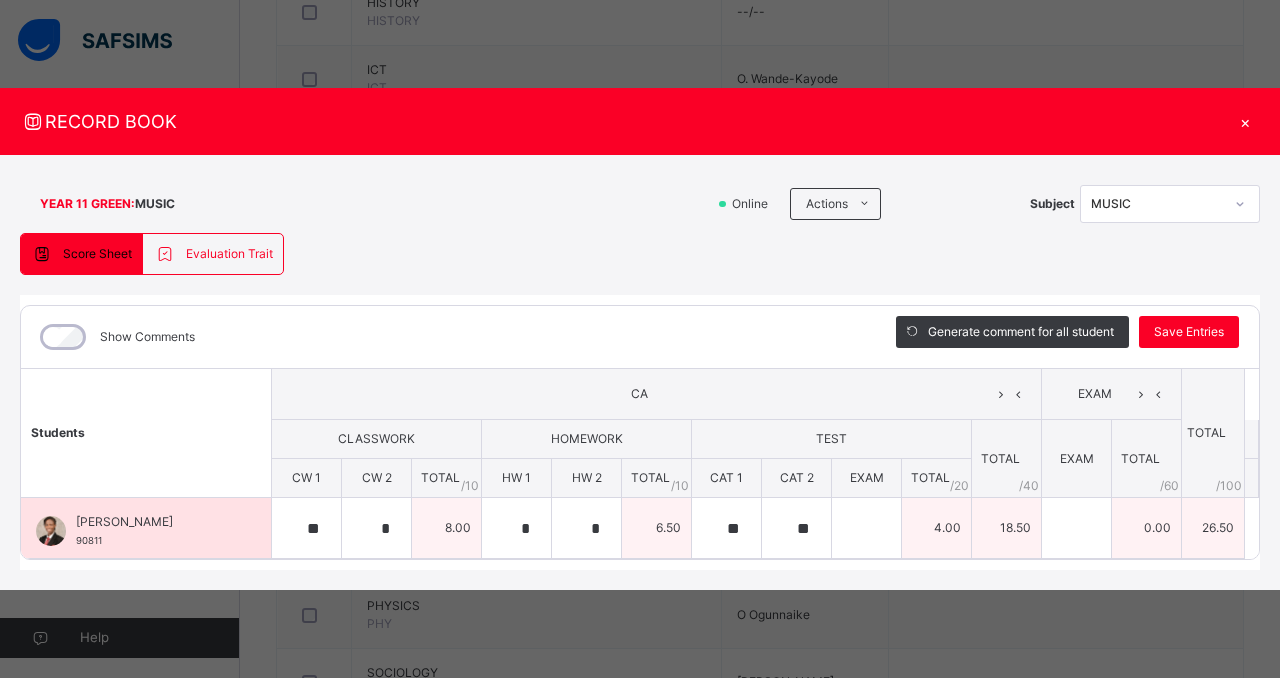 click on "4.00" at bounding box center [937, 528] 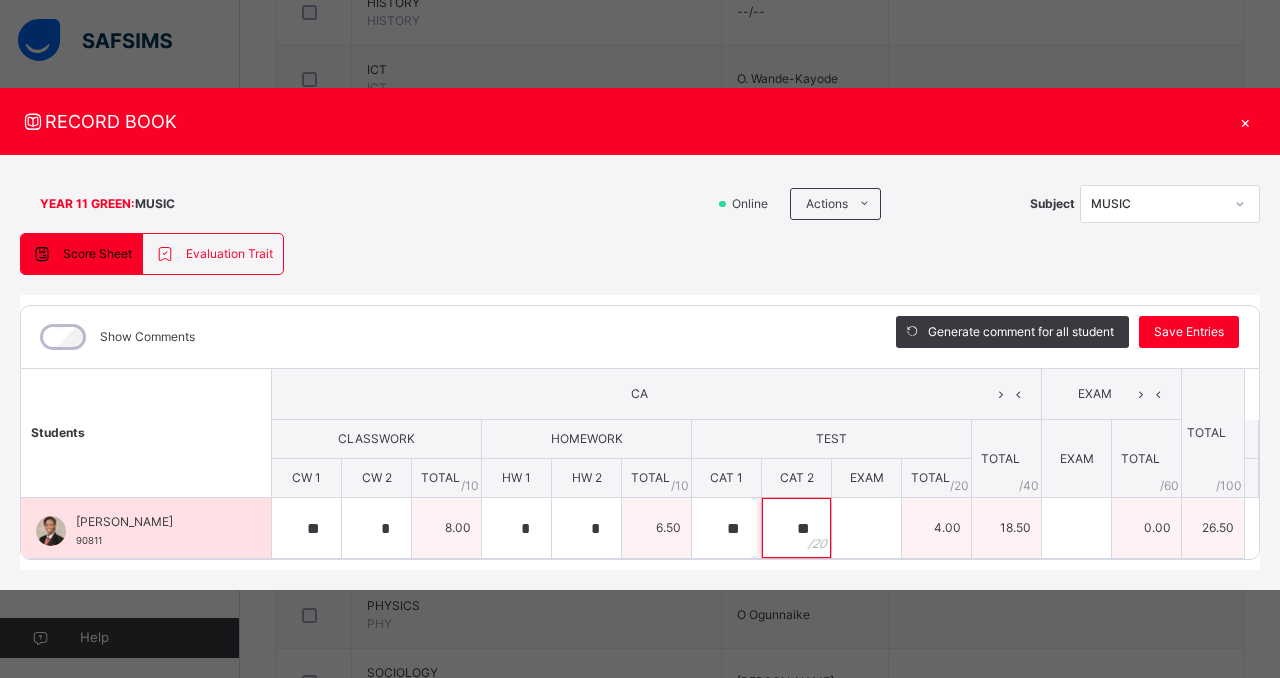 click on "**" at bounding box center [796, 528] 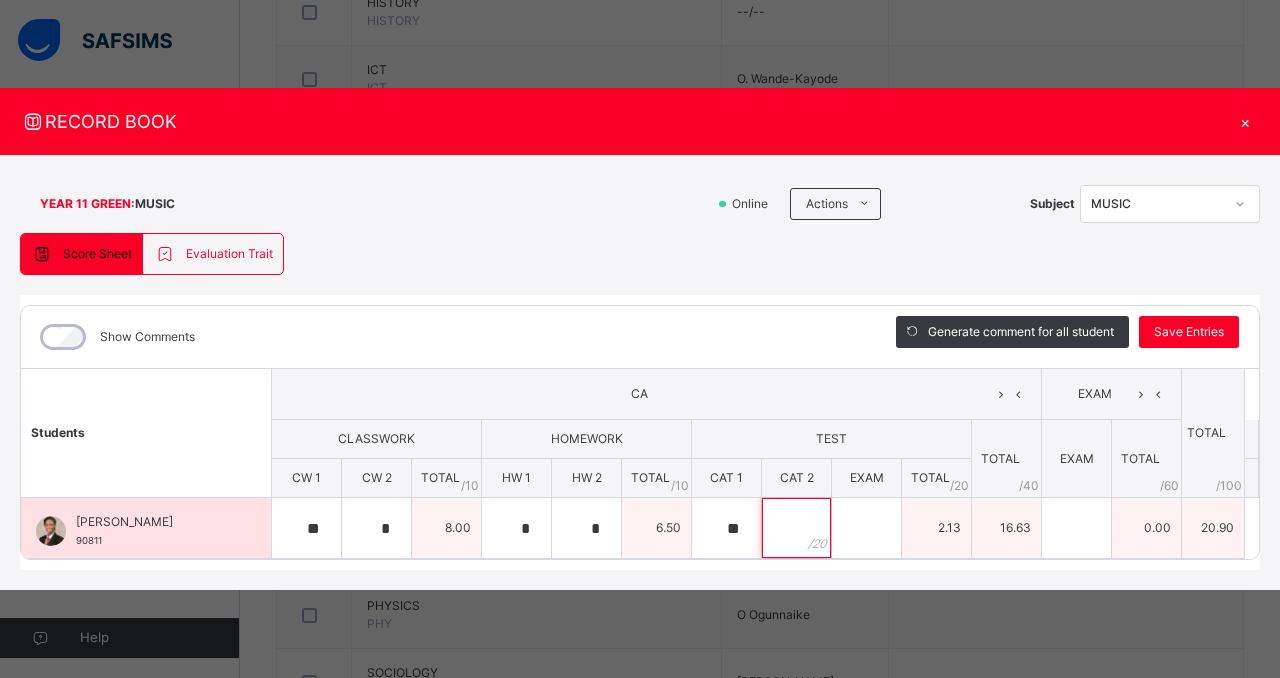 type on "*" 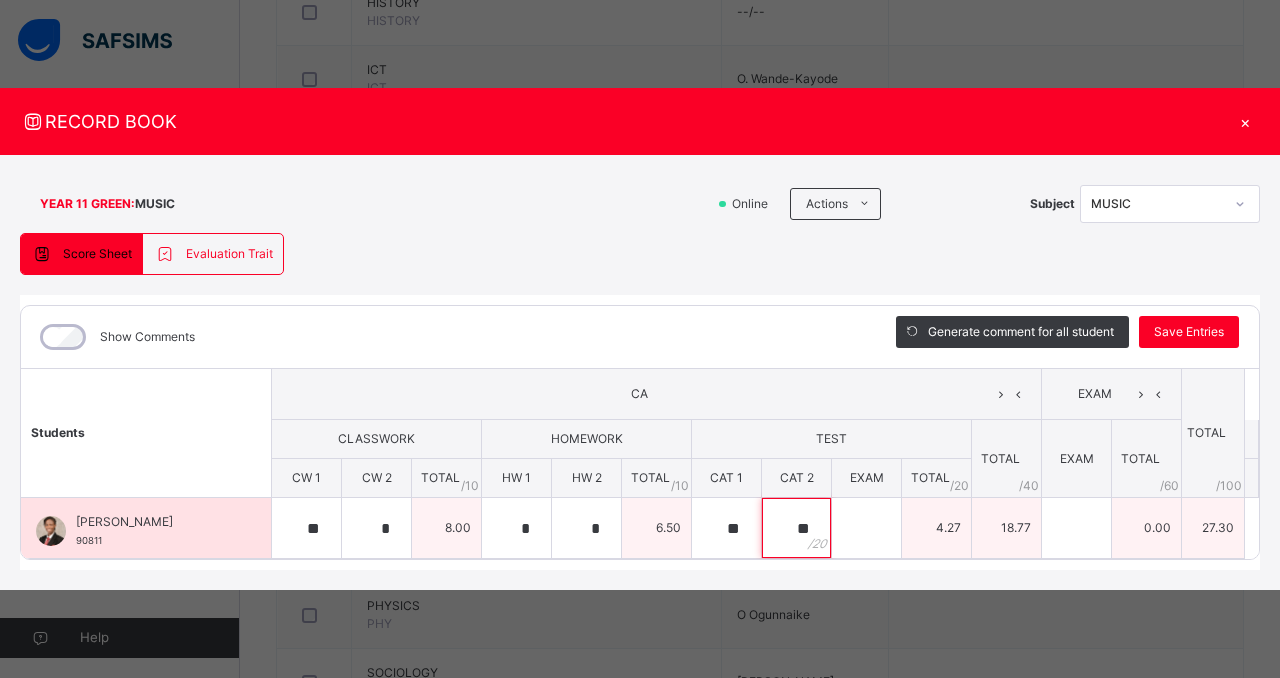 type on "**" 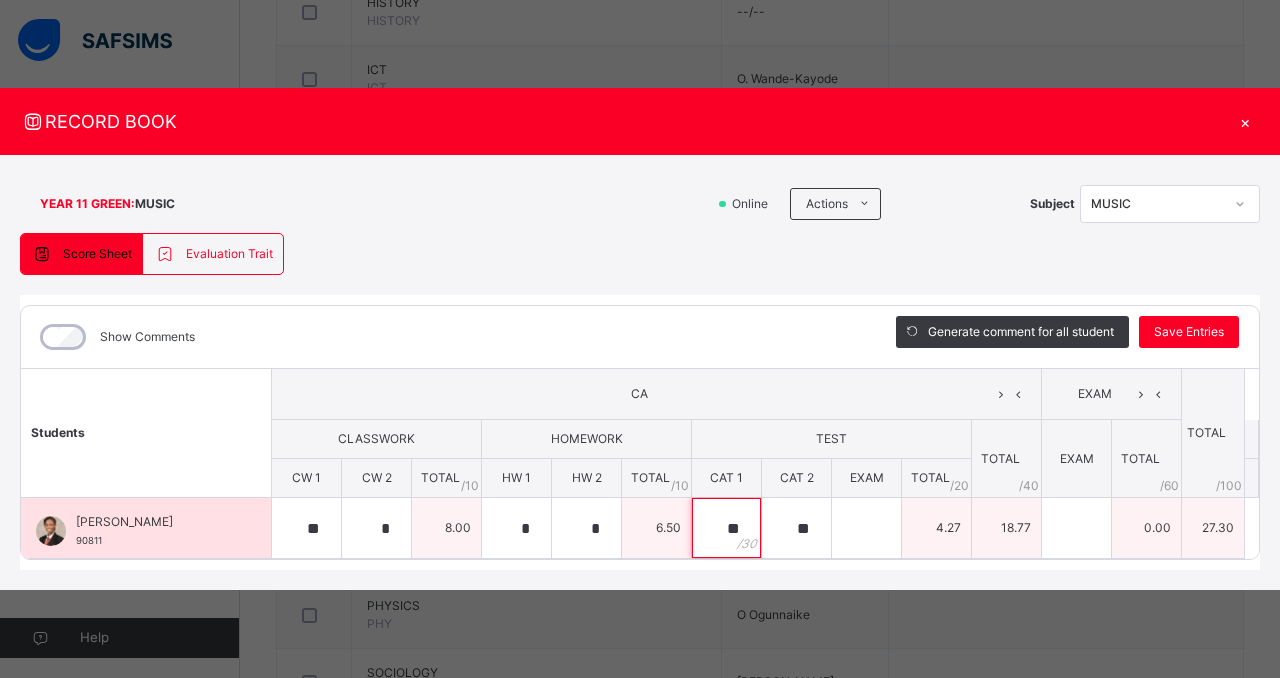 click on "**" at bounding box center (726, 528) 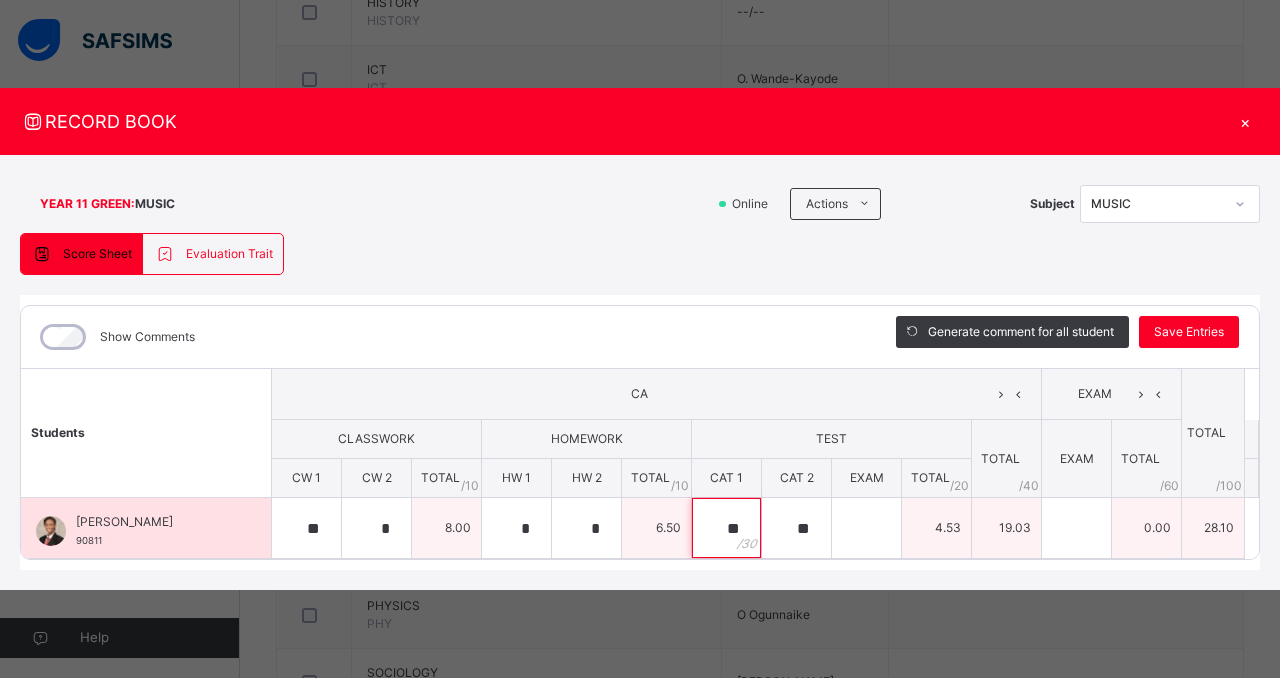 type on "**" 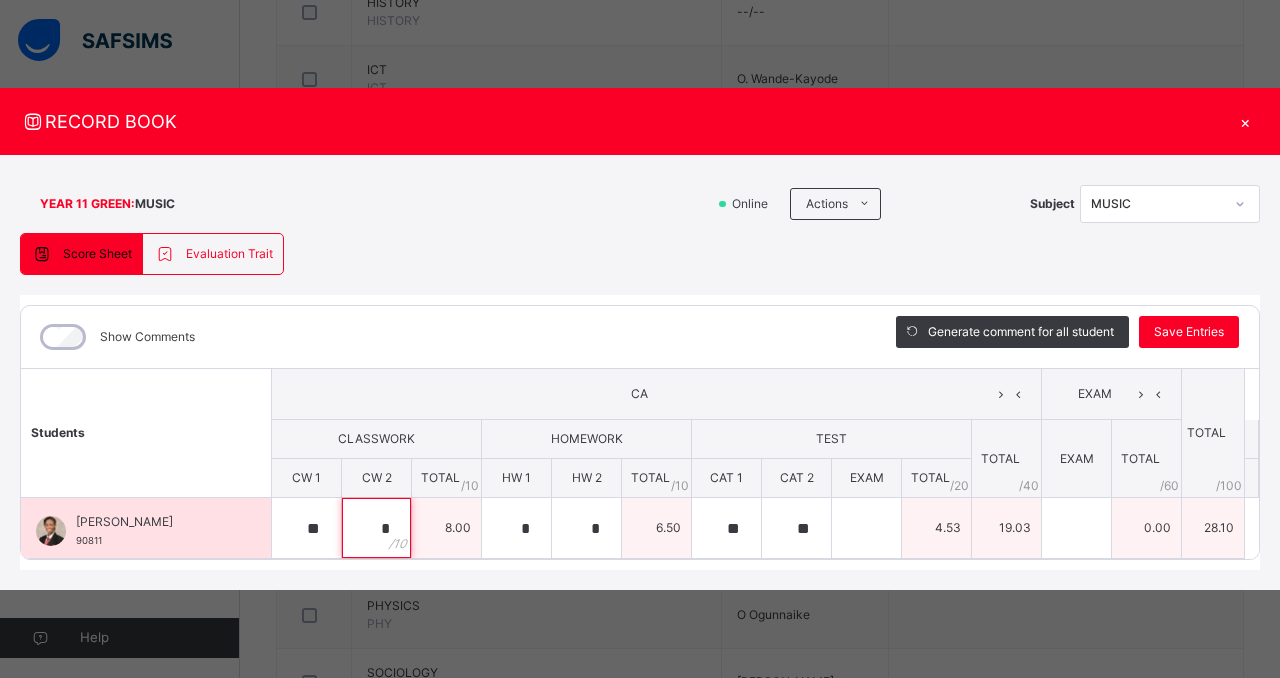 click on "*" at bounding box center (376, 528) 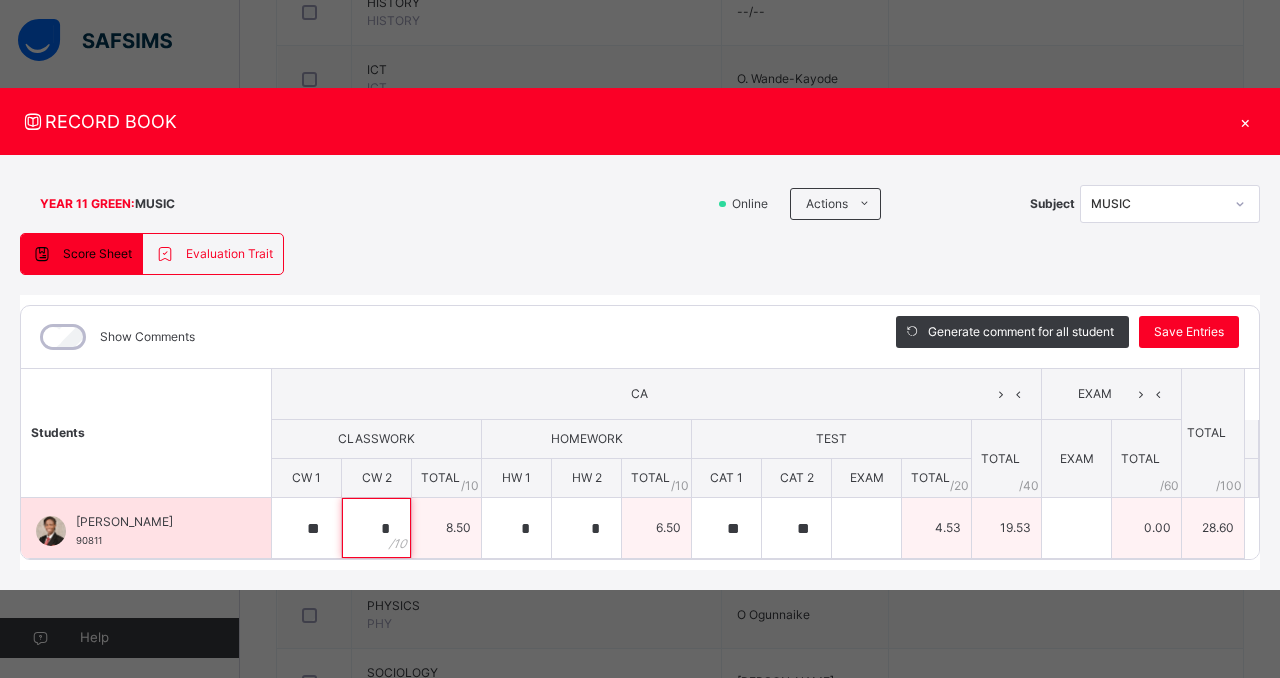 type on "*" 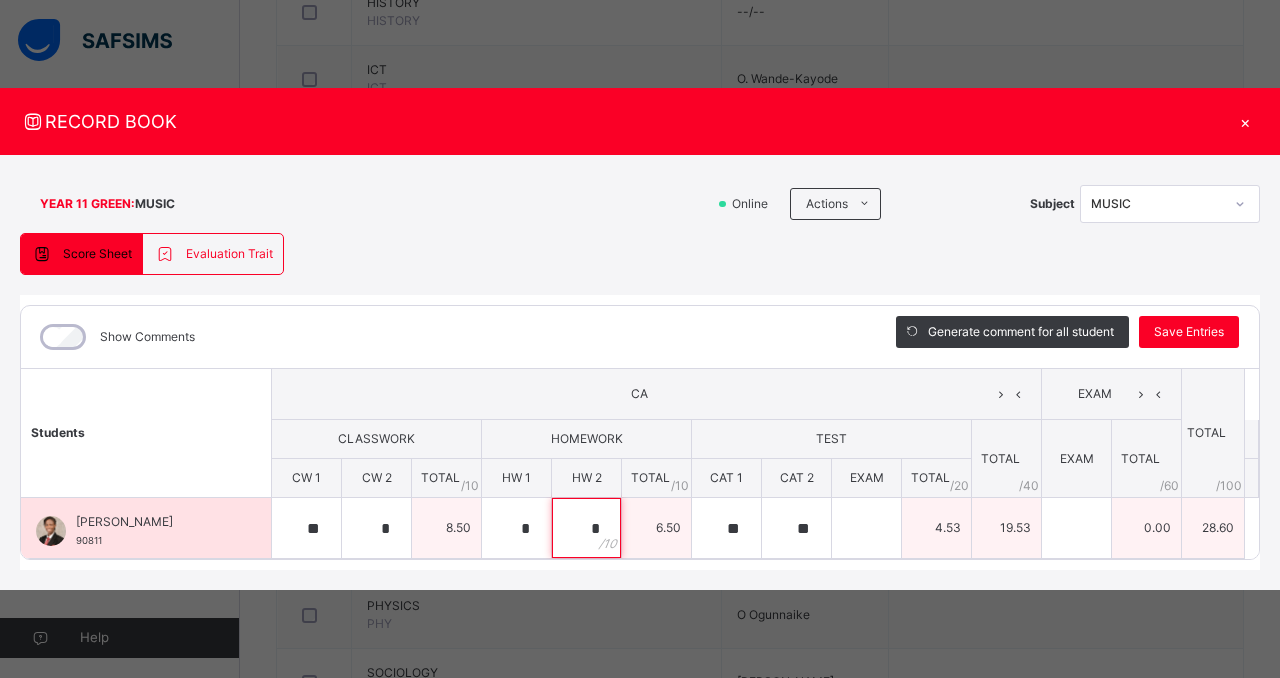 click on "*" at bounding box center (586, 528) 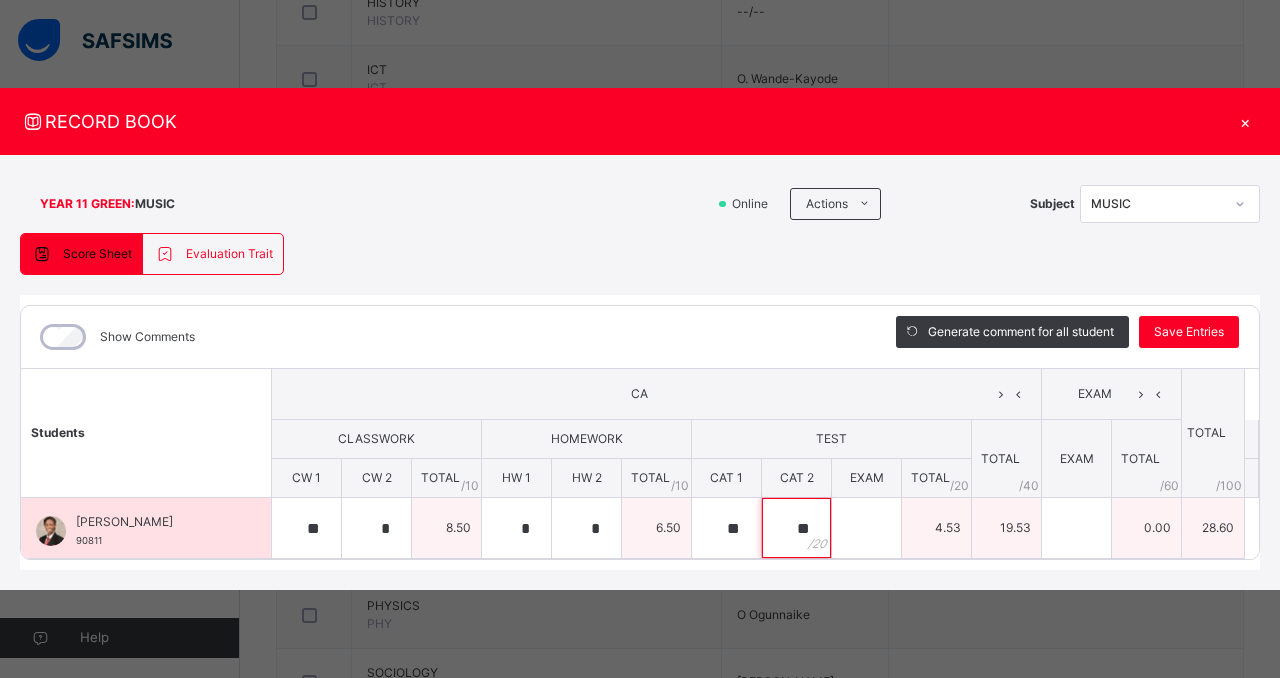click on "**" at bounding box center (796, 528) 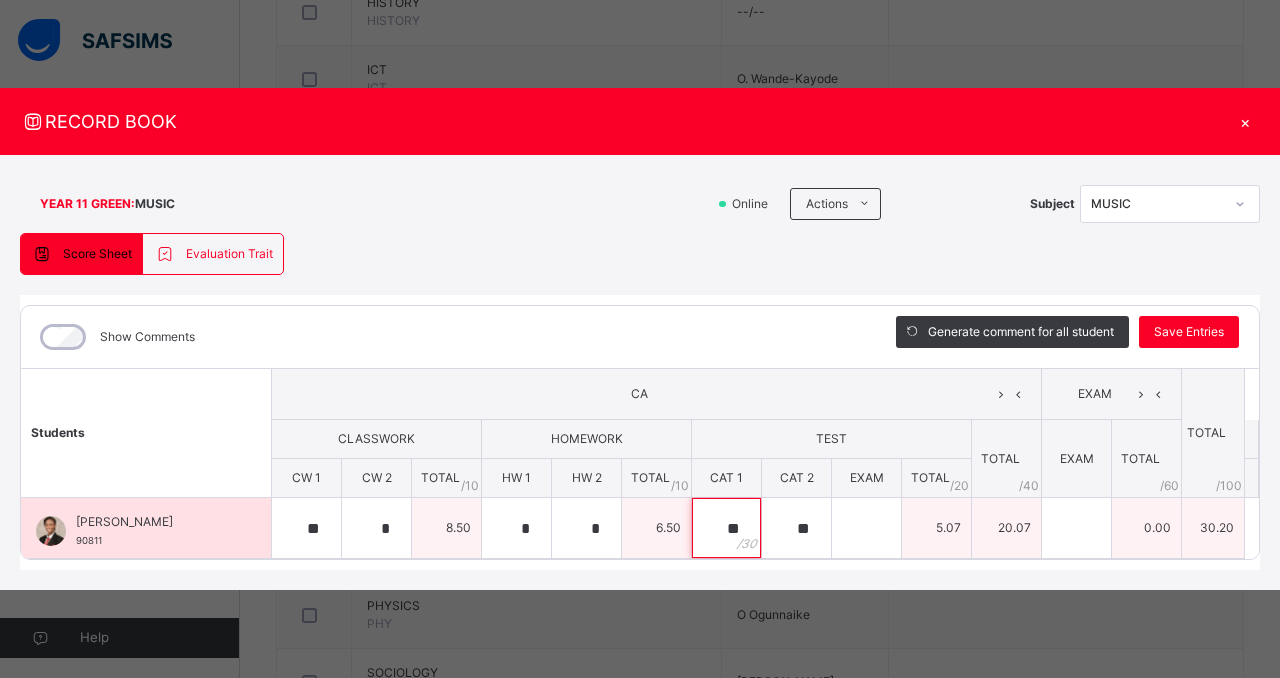click on "**" at bounding box center (726, 528) 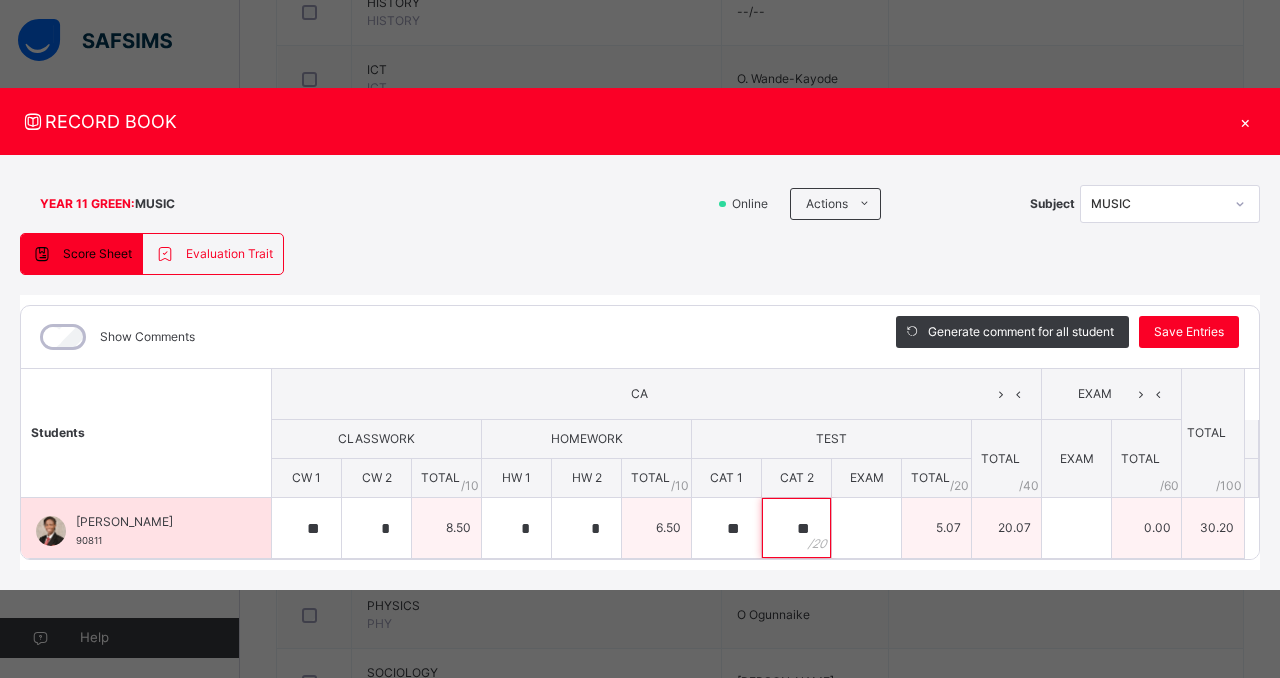 click on "**" at bounding box center (796, 528) 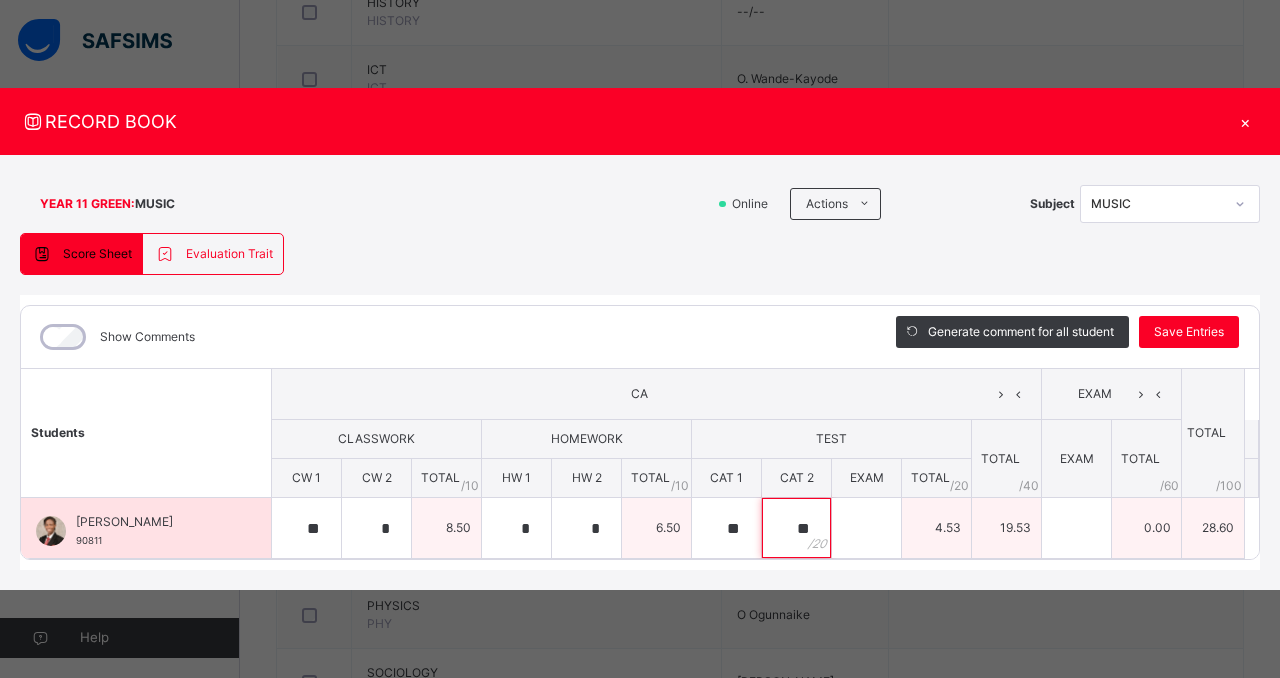 type on "**" 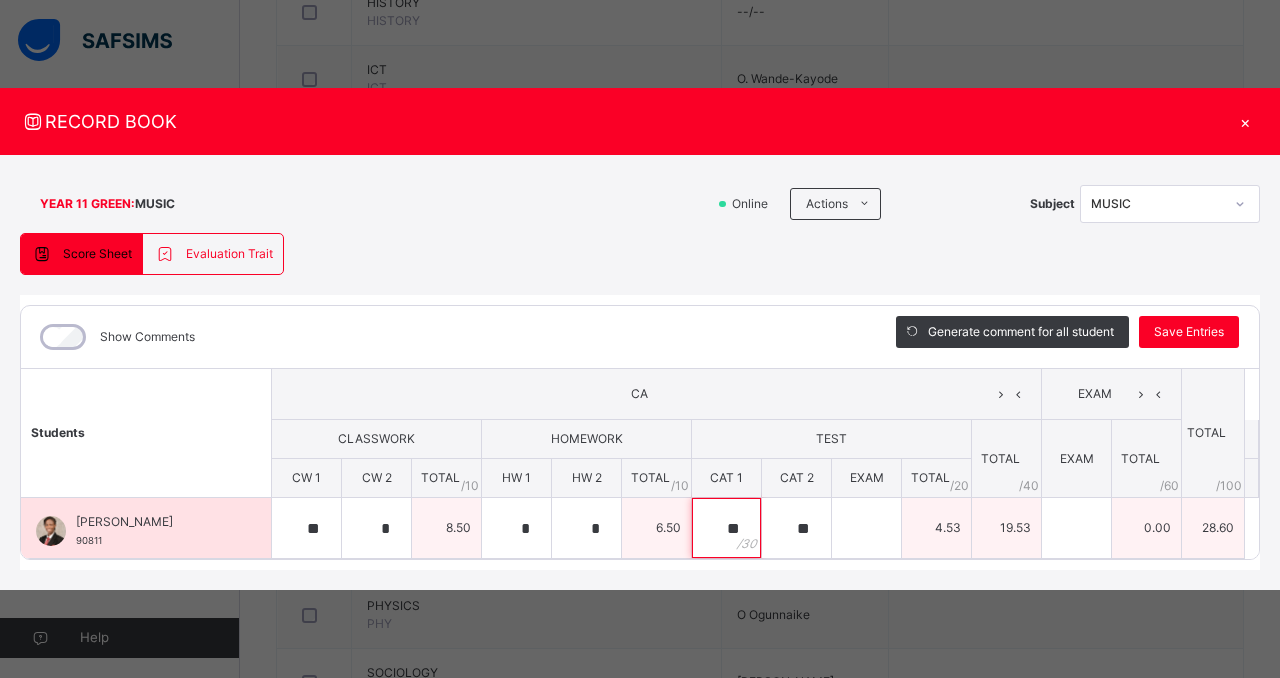 click on "**" at bounding box center [726, 528] 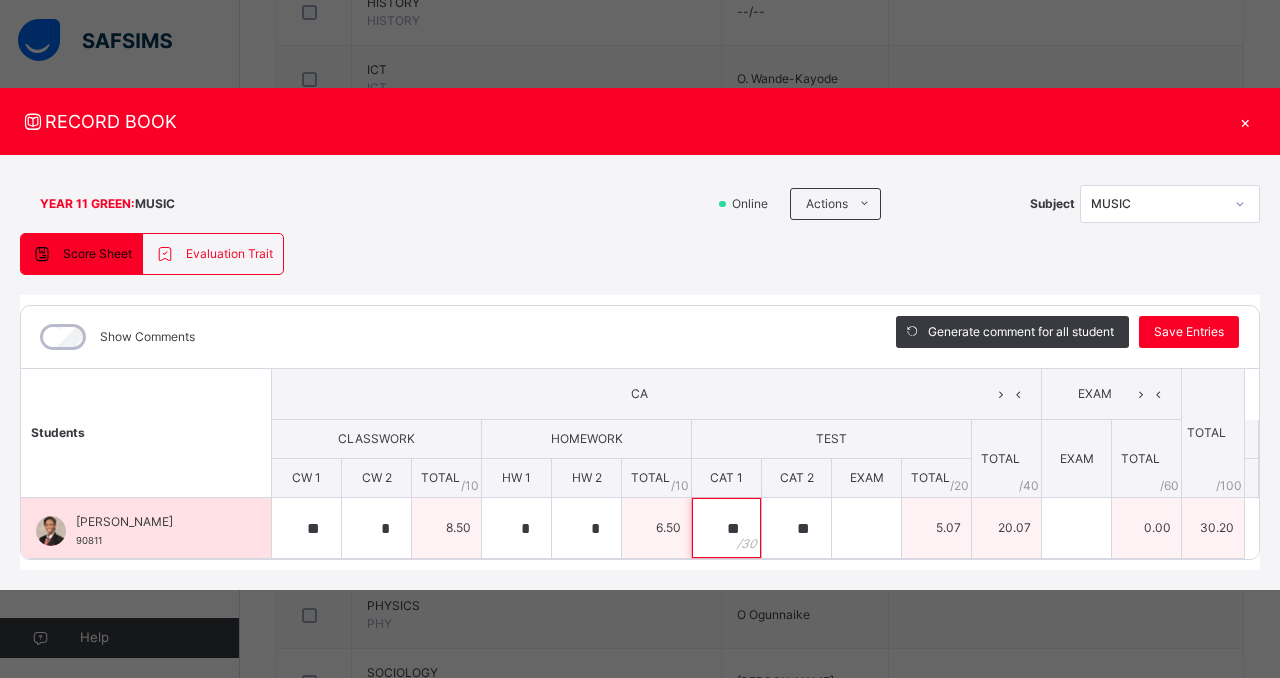 type on "**" 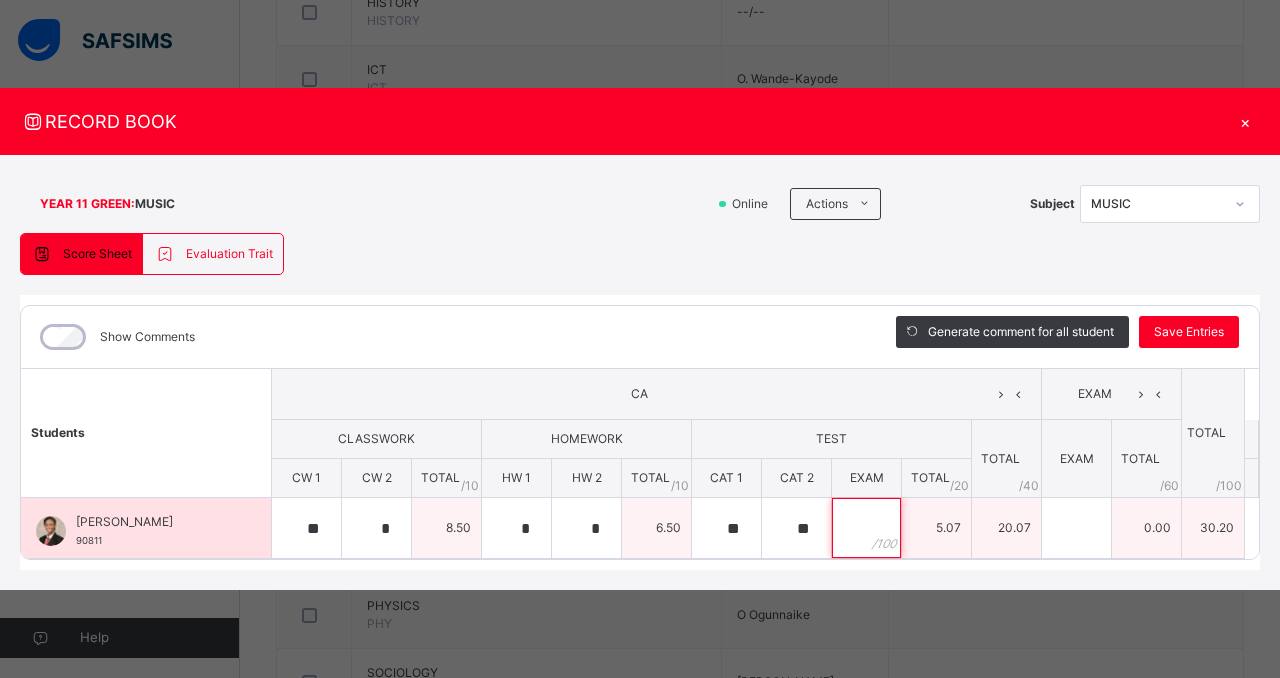 click at bounding box center (866, 528) 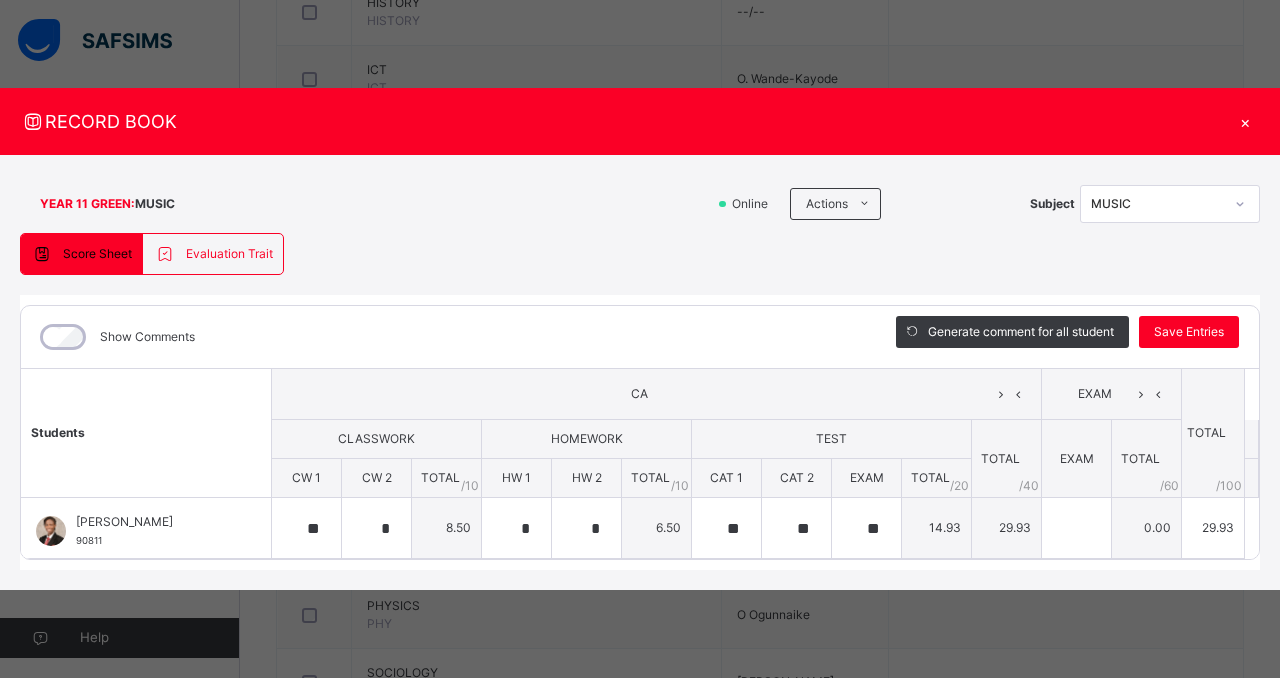 click on "YEAR 11   GREEN :   MUSIC Online Actions  Download Empty Score Sheet  Upload/map score sheet Subject  MUSIC Corona Day Secondary School Lekki Date: [DATE] 9:59:48 am Score Sheet Evaluation Trait Score Sheet Evaluation Trait Show Comments   Generate comment for all student   Save Entries Class Level:  YEAR 11   GREEN Subject:  MUSIC Session:  2024/2025 Session Session:  Third Term Students CA  EXAM TOTAL /100 Comment CLASSWORK HOMEWORK TEST TOTAL / 40 EXAM TOTAL / 60 CW 1 CW 2 TOTAL / 10 HW 1 HW 2 TOTAL / 10 CAT 1 CAT 2 EXAM TOTAL / 20 [PERSON_NAME] 90811 [PERSON_NAME] 90811 ** * 8.50 * * 6.50 ** ** ** 14.93 29.93 0.00 29.93 Generate comment 0 / 250   ×   Subject Teacher’s Comment Generate and see in full the comment developed by the AI with an option to regenerate the comment JS [PERSON_NAME]   90811   Total 29.93  / 100.00 [PERSON_NAME] Bot   Regenerate     Use this comment     ×   Subject Teacher’s Comment [PERSON_NAME] Bot Please wait while the [PERSON_NAME] Bot generates comments for all your students" at bounding box center [640, 372] 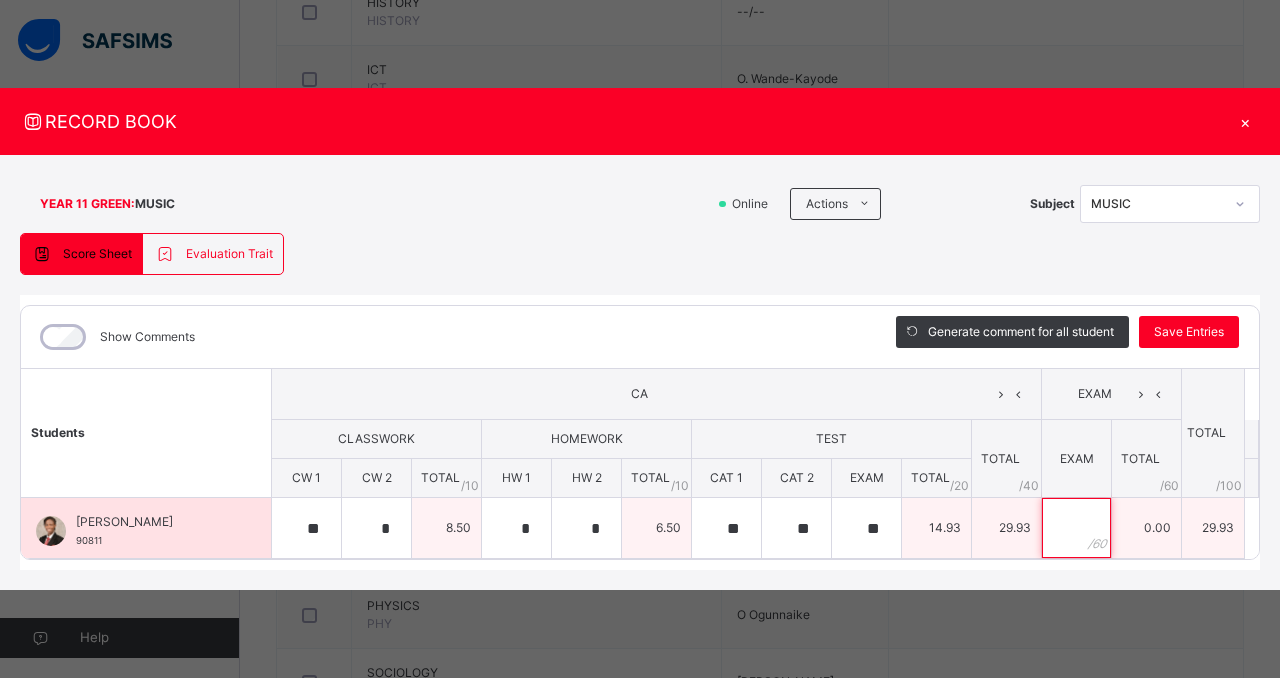 click at bounding box center (1076, 528) 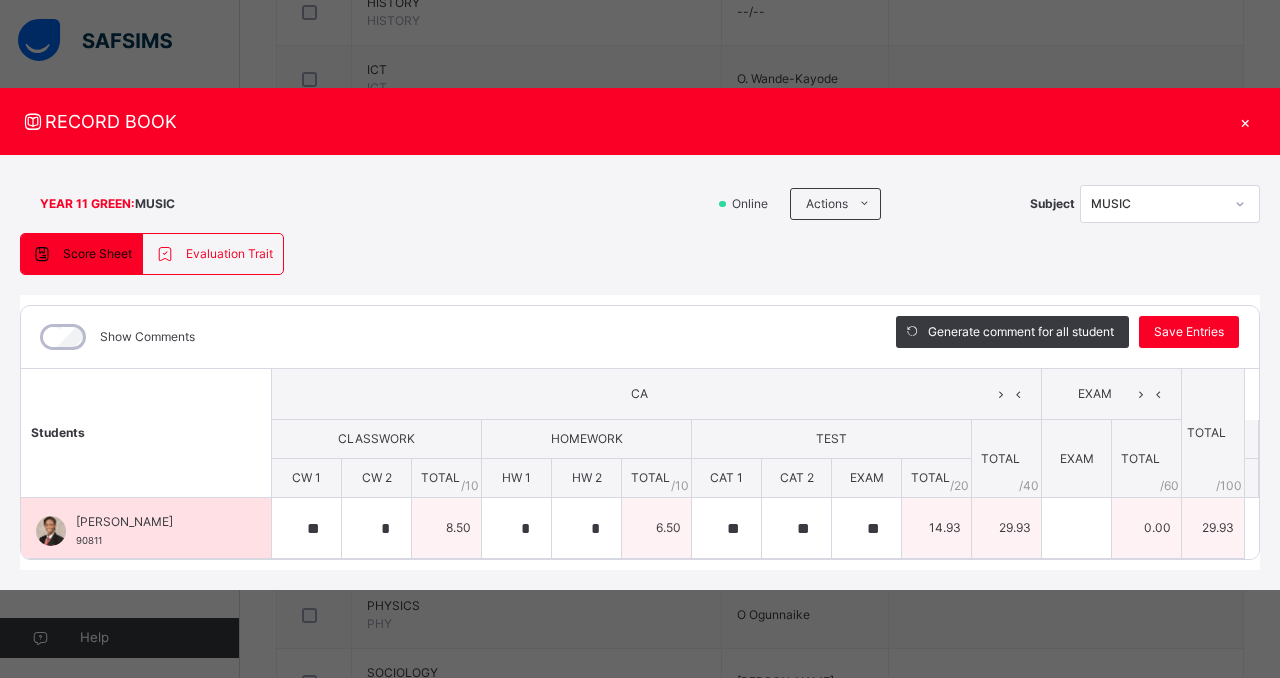 click on "29.93" at bounding box center [1007, 528] 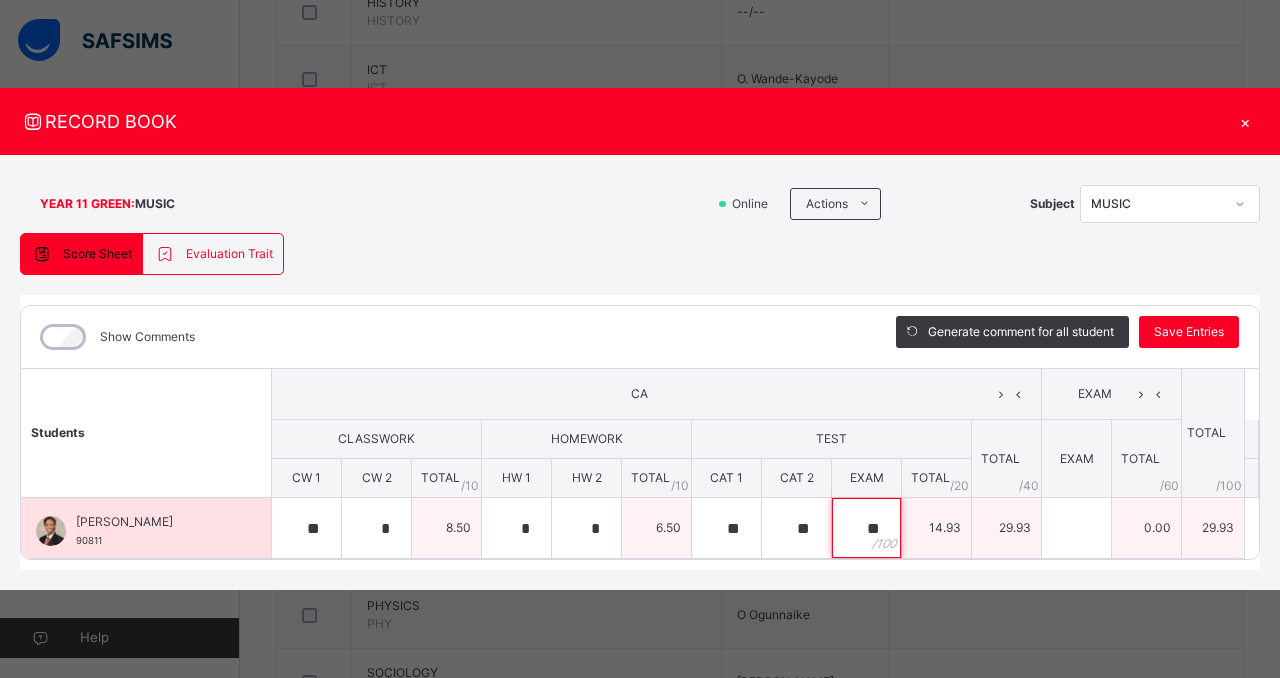 click on "**" at bounding box center [866, 528] 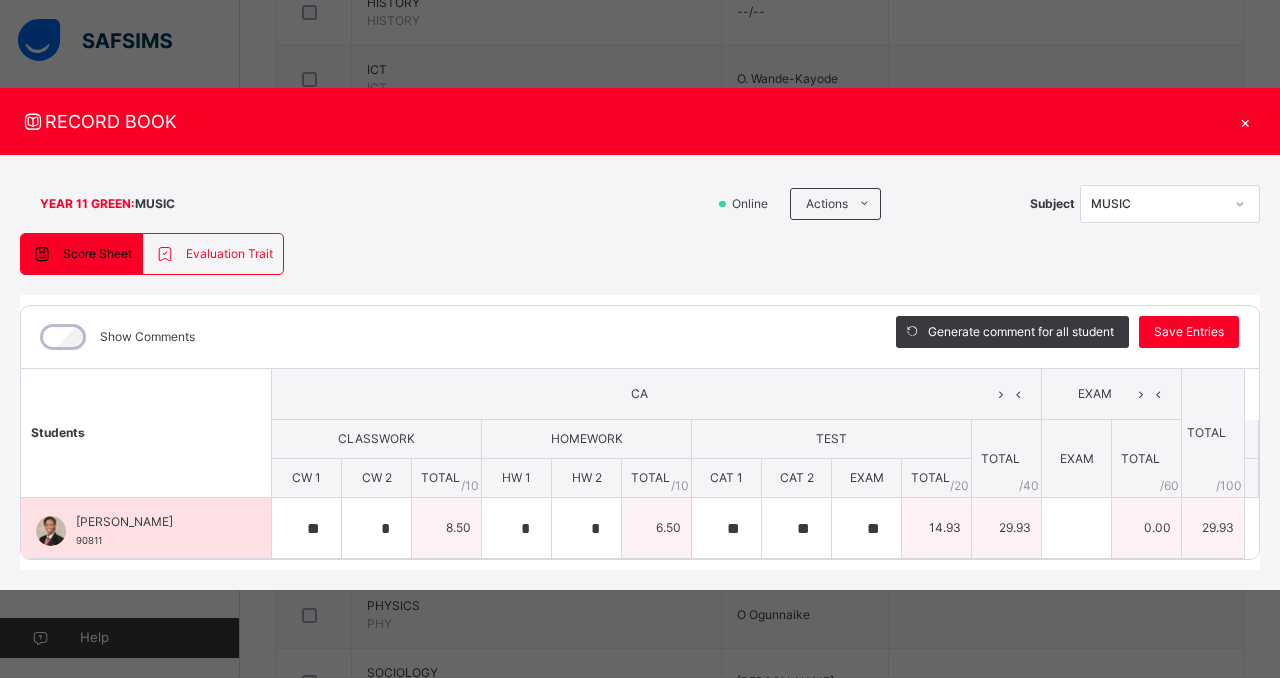 click on "**" at bounding box center (866, 528) 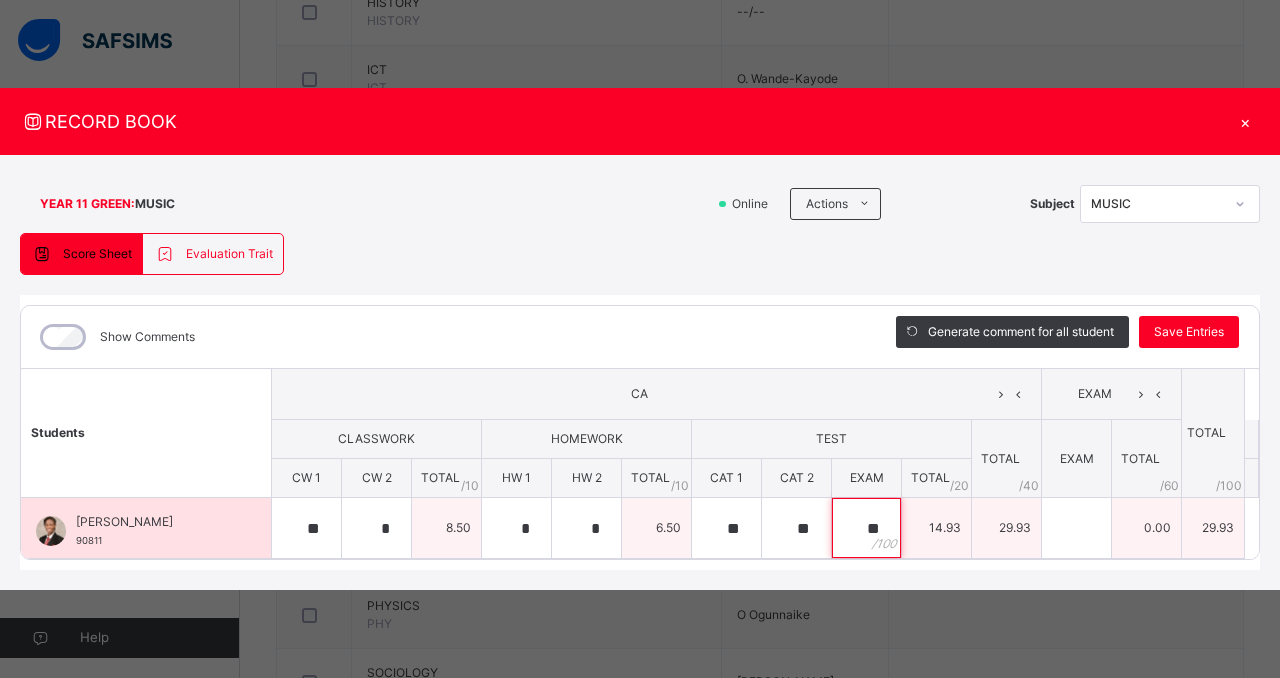 click on "**" at bounding box center [866, 528] 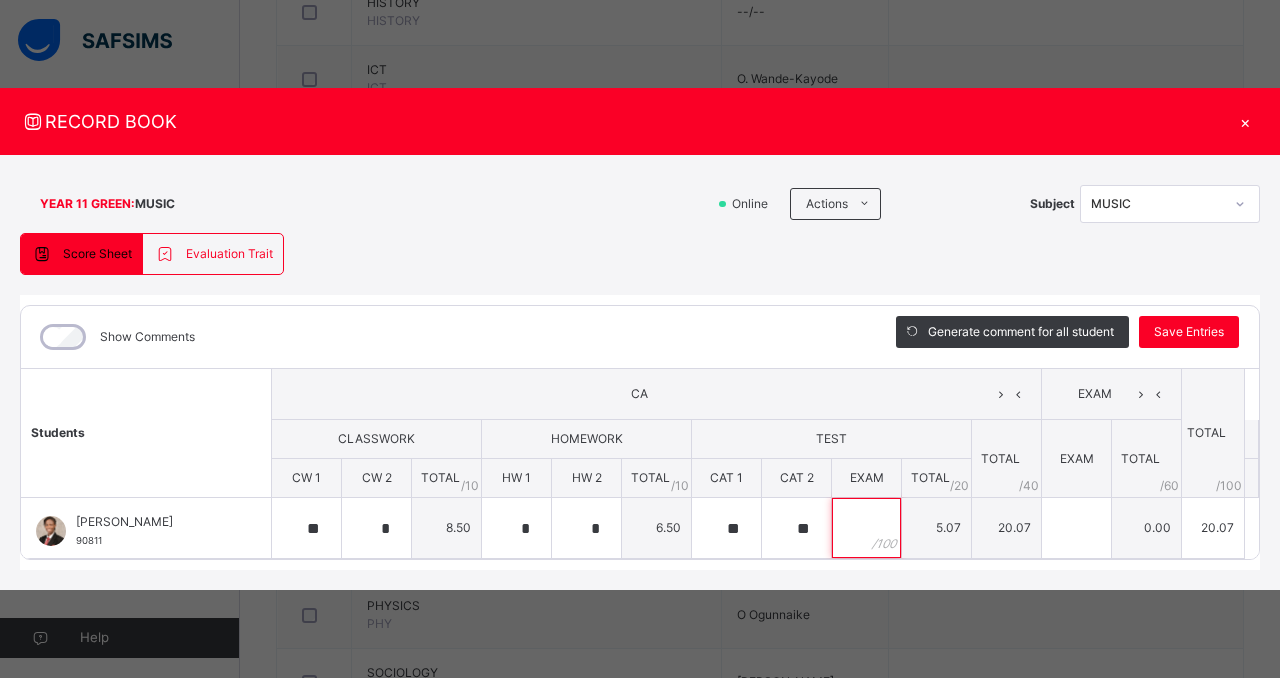 type 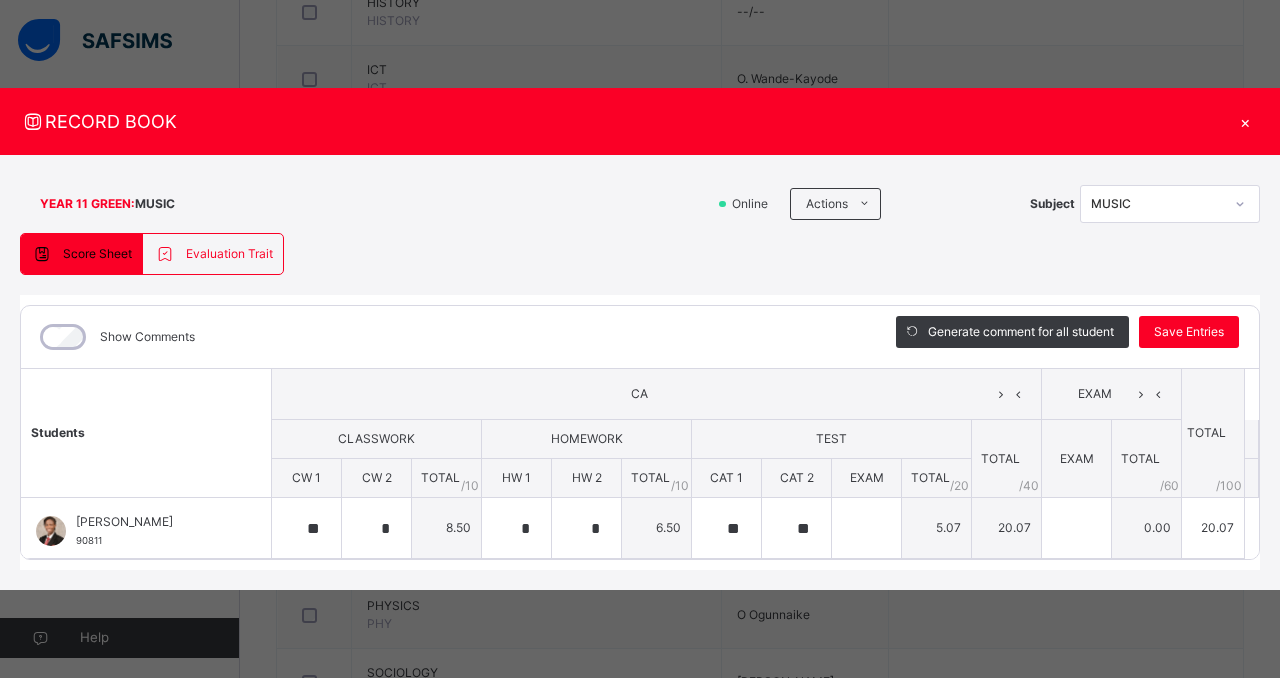 click on "RECORD BOOK × YEAR 11   GREEN :   MUSIC Online Actions  Download Empty Score Sheet  Upload/map score sheet Subject  MUSIC Corona Day Secondary School Lekki Date: [DATE] 9:59:48 am Score Sheet Evaluation Trait Score Sheet Evaluation Trait Show Comments   Generate comment for all student   Save Entries Class Level:  YEAR 11   GREEN Subject:  MUSIC Session:  2024/2025 Session Session:  Third Term Students CA  EXAM TOTAL /100 Comment CLASSWORK HOMEWORK TEST TOTAL / 40 EXAM TOTAL / 60 CW 1 CW 2 TOTAL / 10 HW 1 HW 2 TOTAL / 10 CAT 1 CAT 2 EXAM TOTAL / 20 [PERSON_NAME] 90811 [PERSON_NAME] 90811 ** * 8.50 * * 6.50 ** ** 5.07 20.07 0.00 20.07 Generate comment 0 / 250   ×   Subject Teacher’s Comment Generate and see in full the comment developed by the AI with an option to regenerate the comment JS [PERSON_NAME]   90811   Total 20.07  / 100.00 [PERSON_NAME] Bot   Regenerate     Use this comment     ×   Subject Teacher’s Comment [PERSON_NAME] Bot [PERSON_NAME] Select a Student × 😞 🙁 😐 🙂 😄 Close" at bounding box center [640, 339] 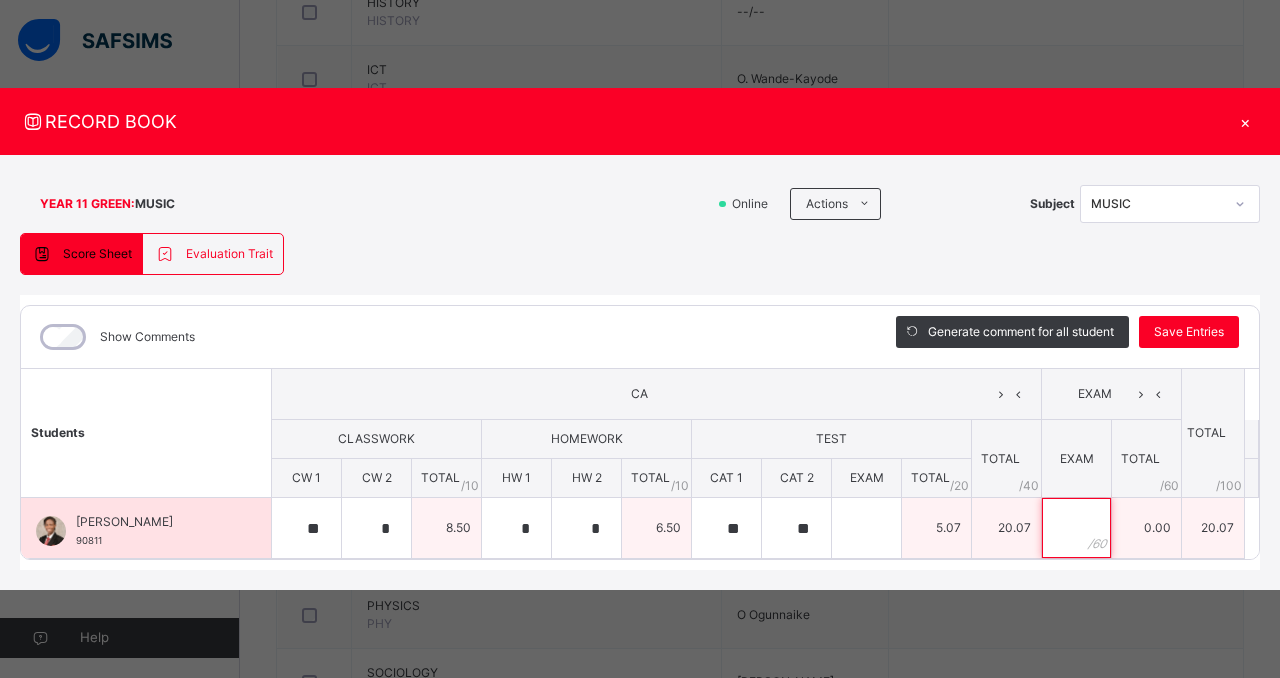click at bounding box center (1076, 528) 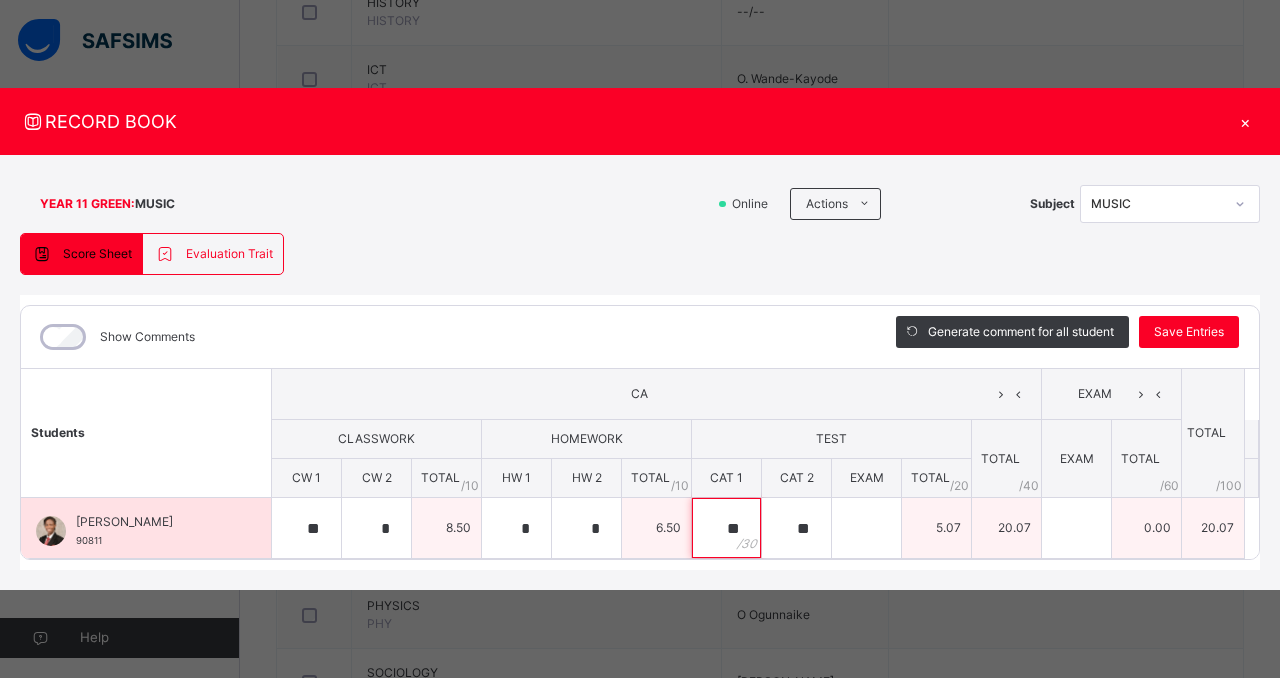 click on "**" at bounding box center [726, 528] 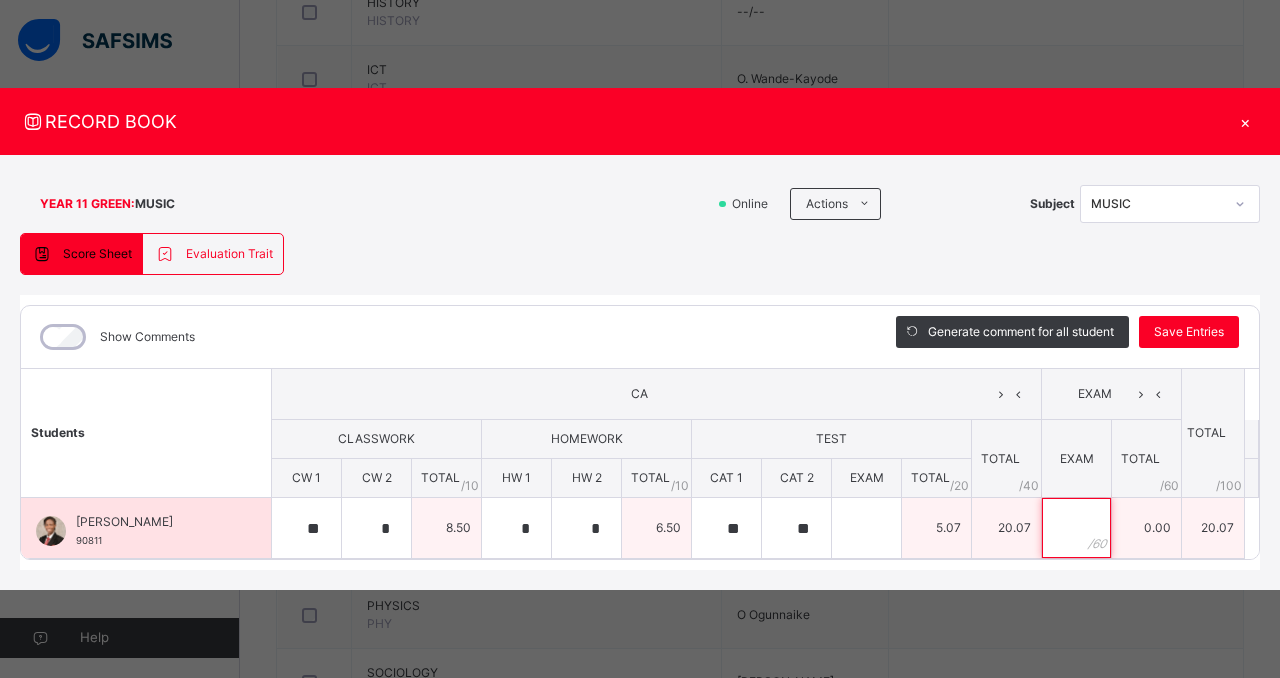 click at bounding box center (1076, 528) 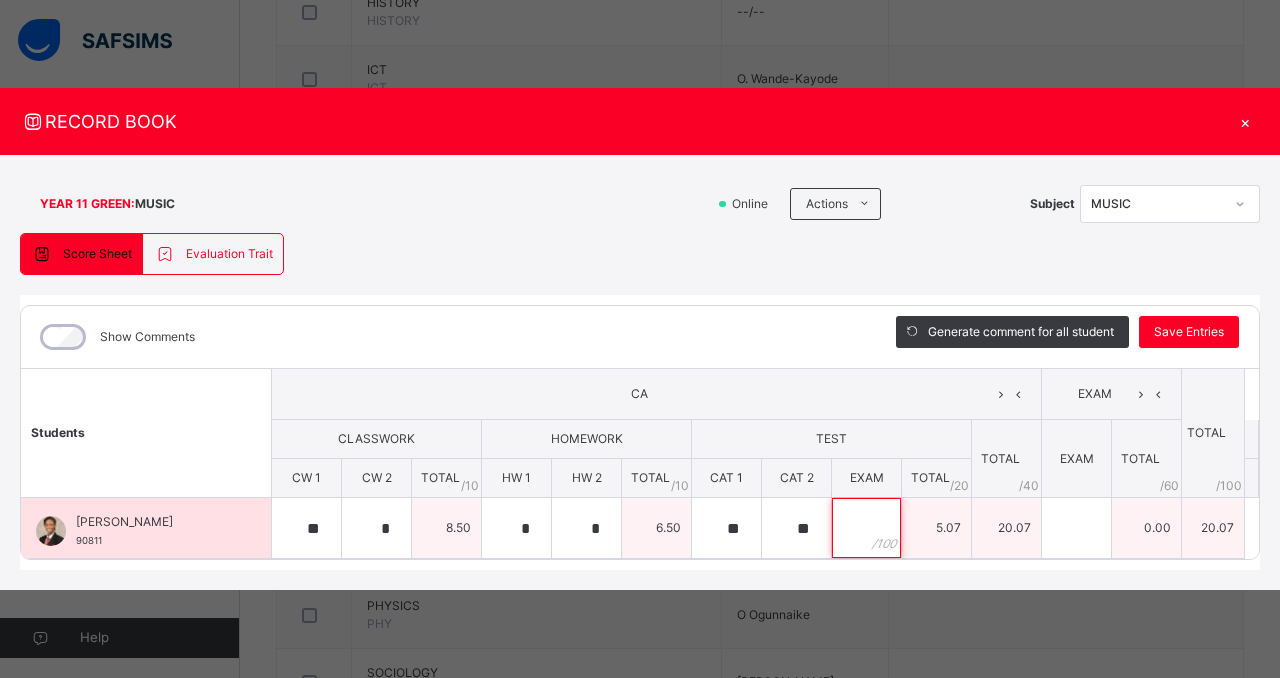 click at bounding box center (866, 528) 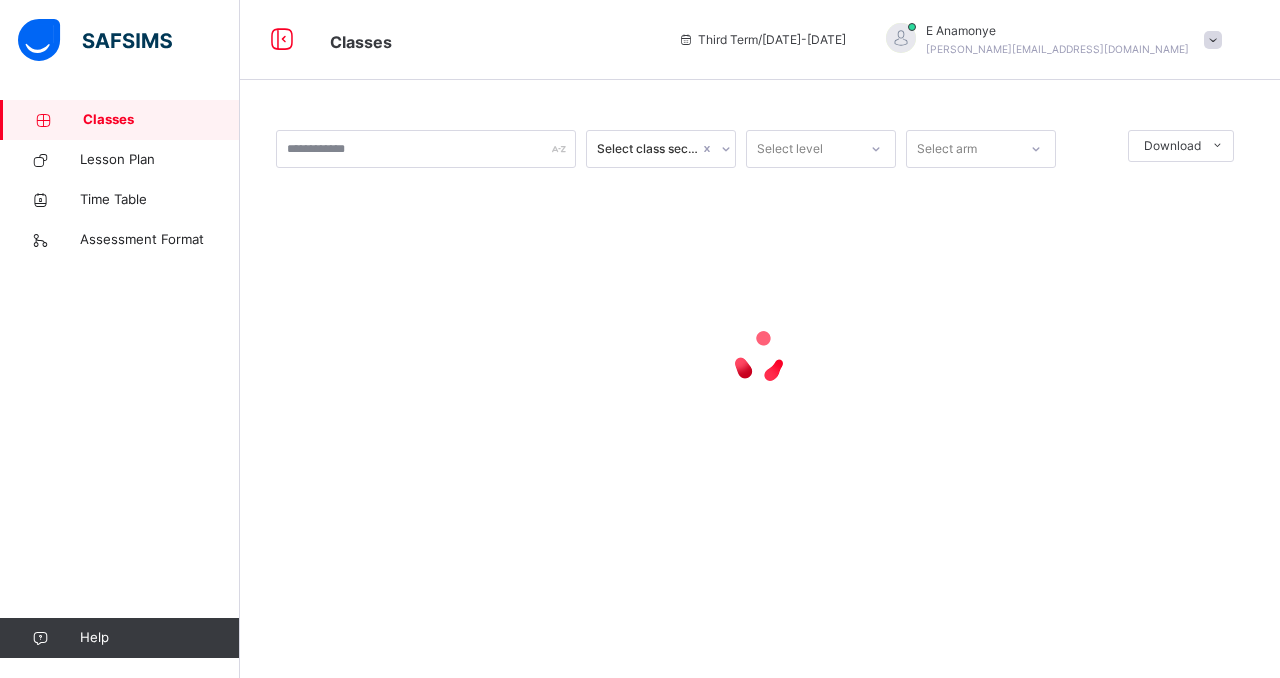 scroll, scrollTop: 0, scrollLeft: 0, axis: both 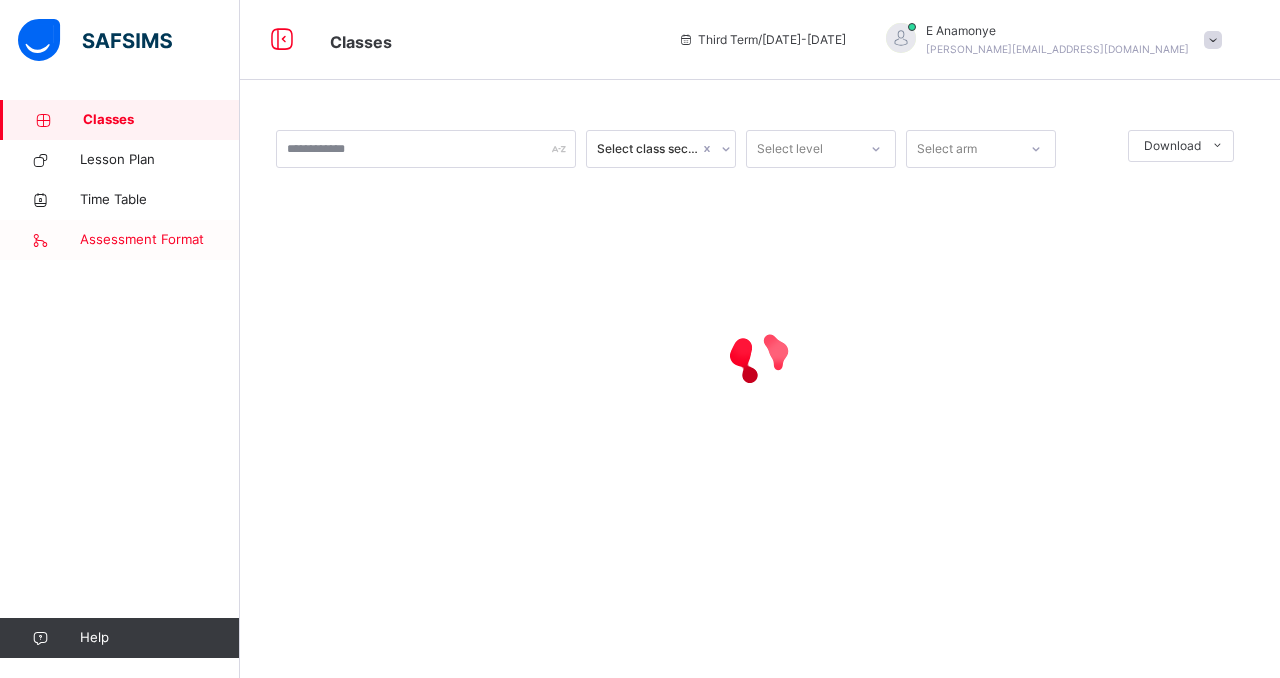 click on "Assessment Format" at bounding box center [160, 240] 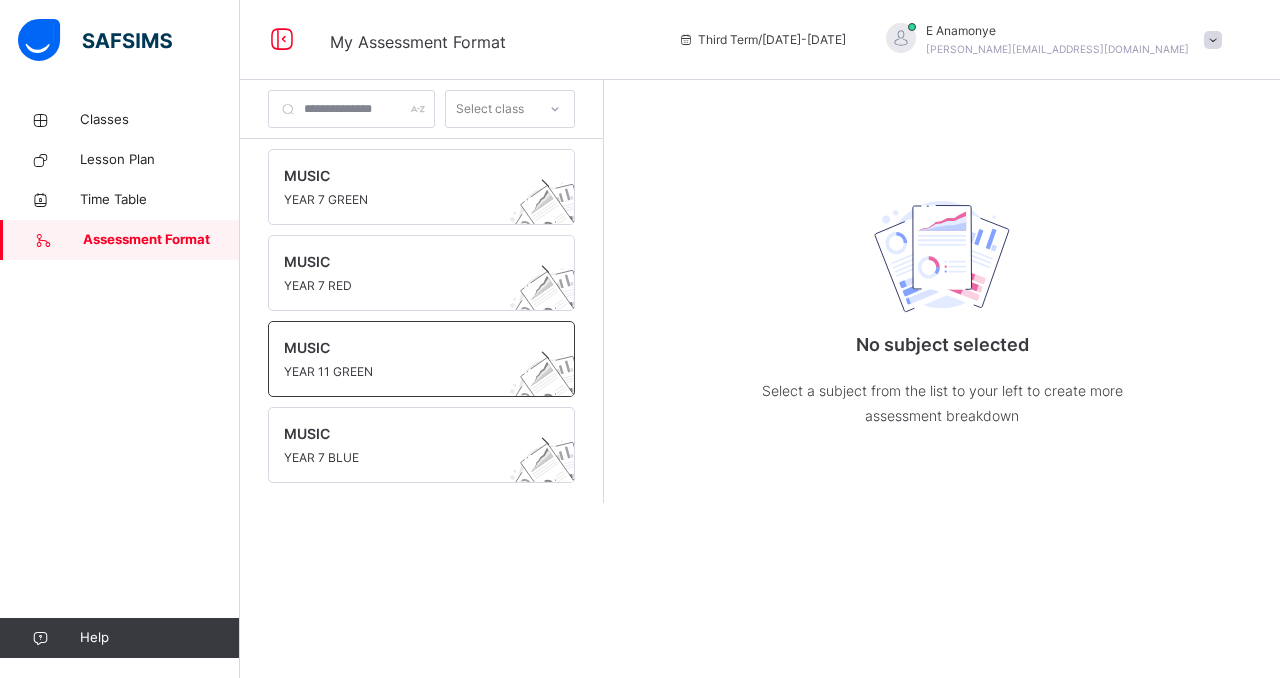click at bounding box center [402, 360] 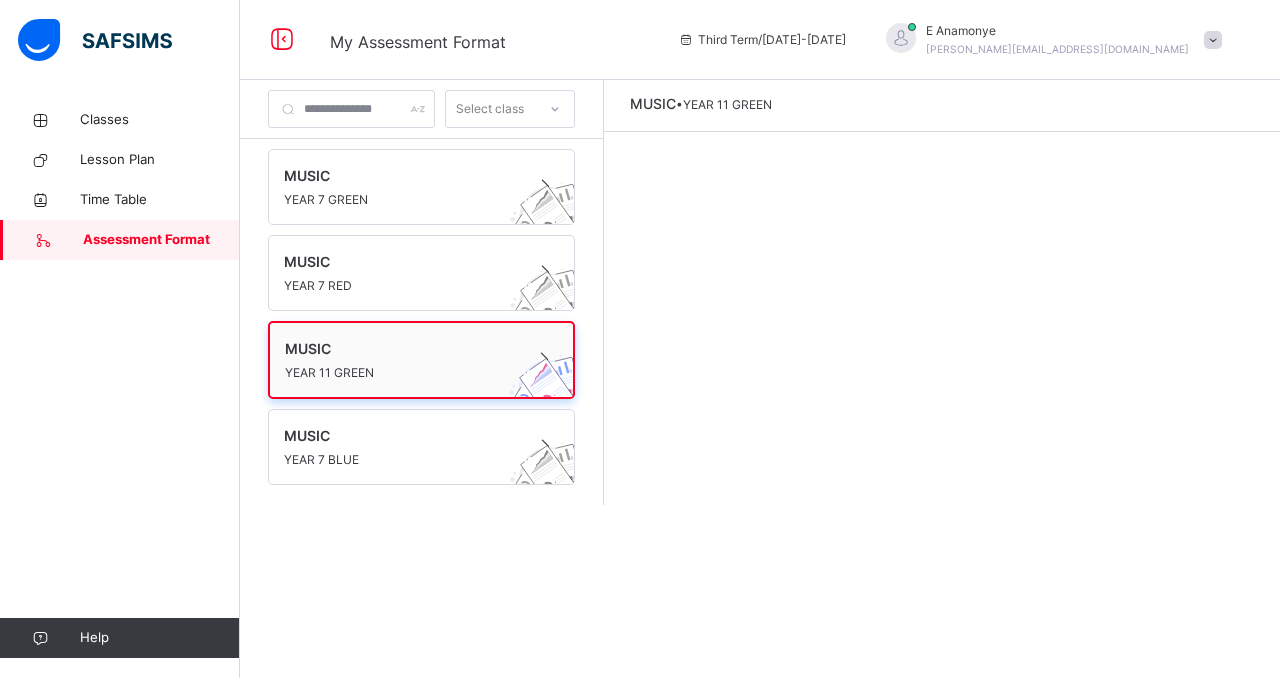 click on "YEAR 11 GREEN" at bounding box center [402, 373] 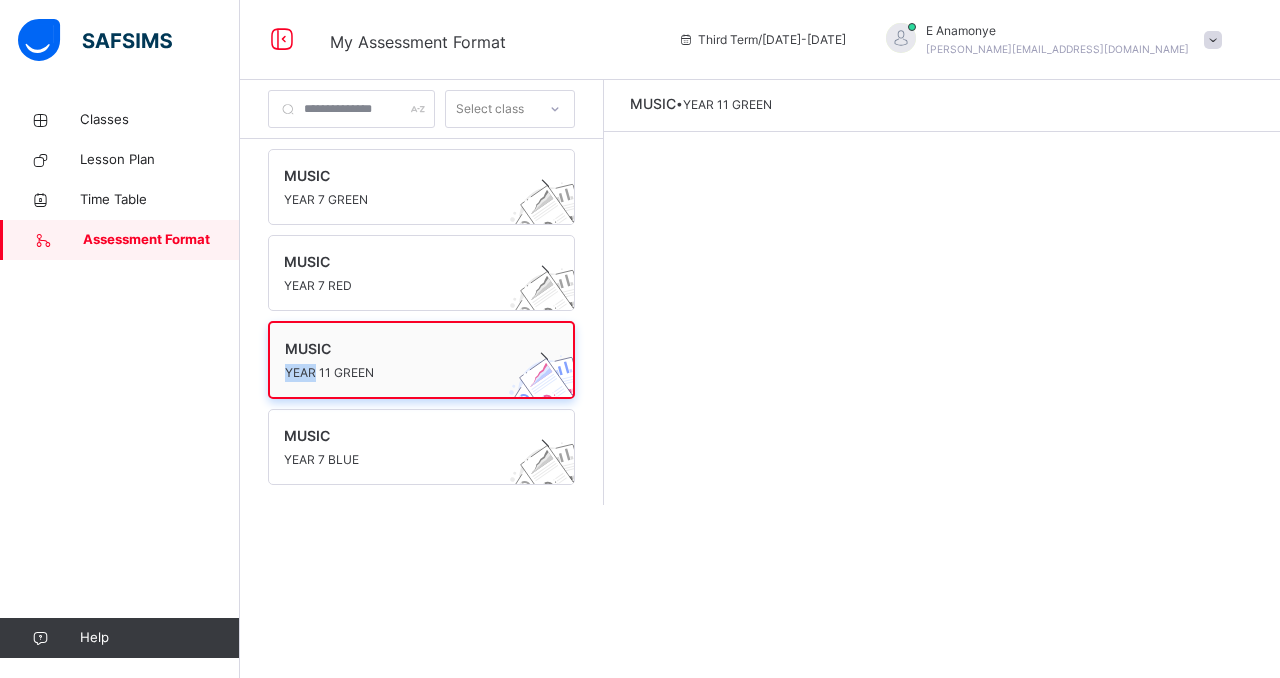 click on "YEAR 11 GREEN" at bounding box center [402, 373] 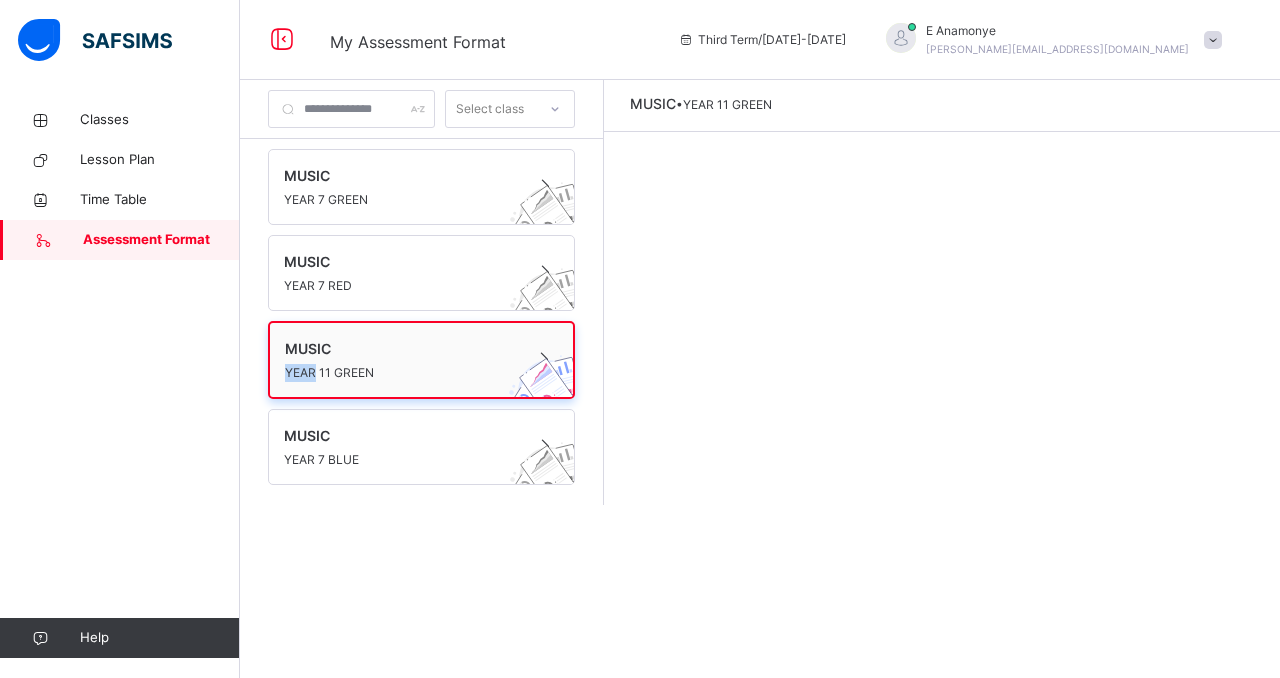 click on "MUSIC" at bounding box center [402, 348] 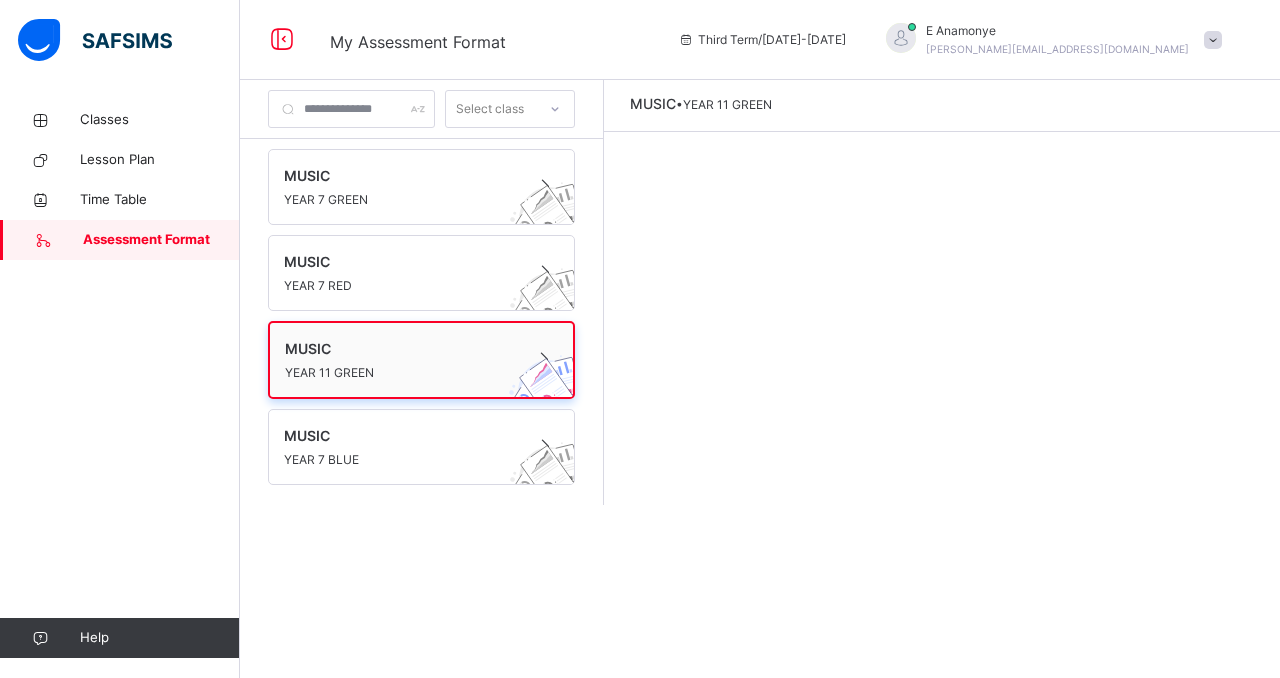 click on "MUSIC" at bounding box center [402, 348] 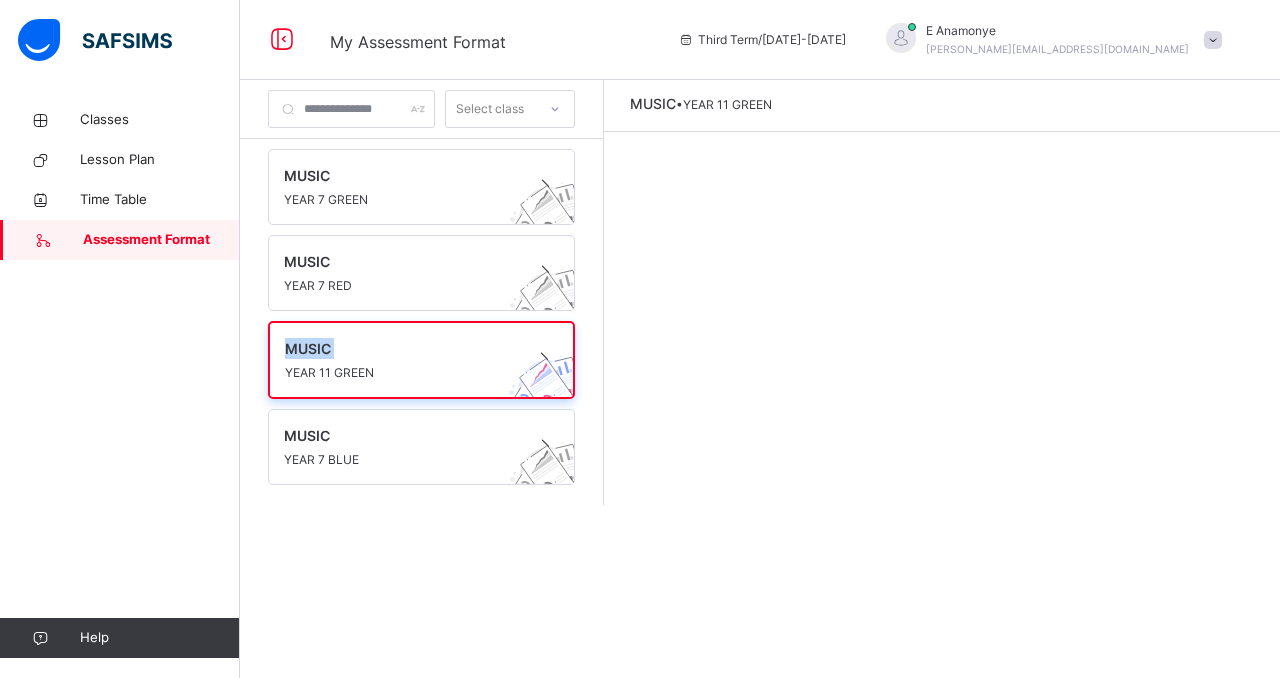 click on "Select class   MUSIC     YEAR 7 GREEN     MUSIC     YEAR 7 RED     MUSIC     YEAR 11 GREEN     MUSIC     YEAR 7 BLUE     MUSIC   •   YEAR 11   GREEN" at bounding box center (760, 339) 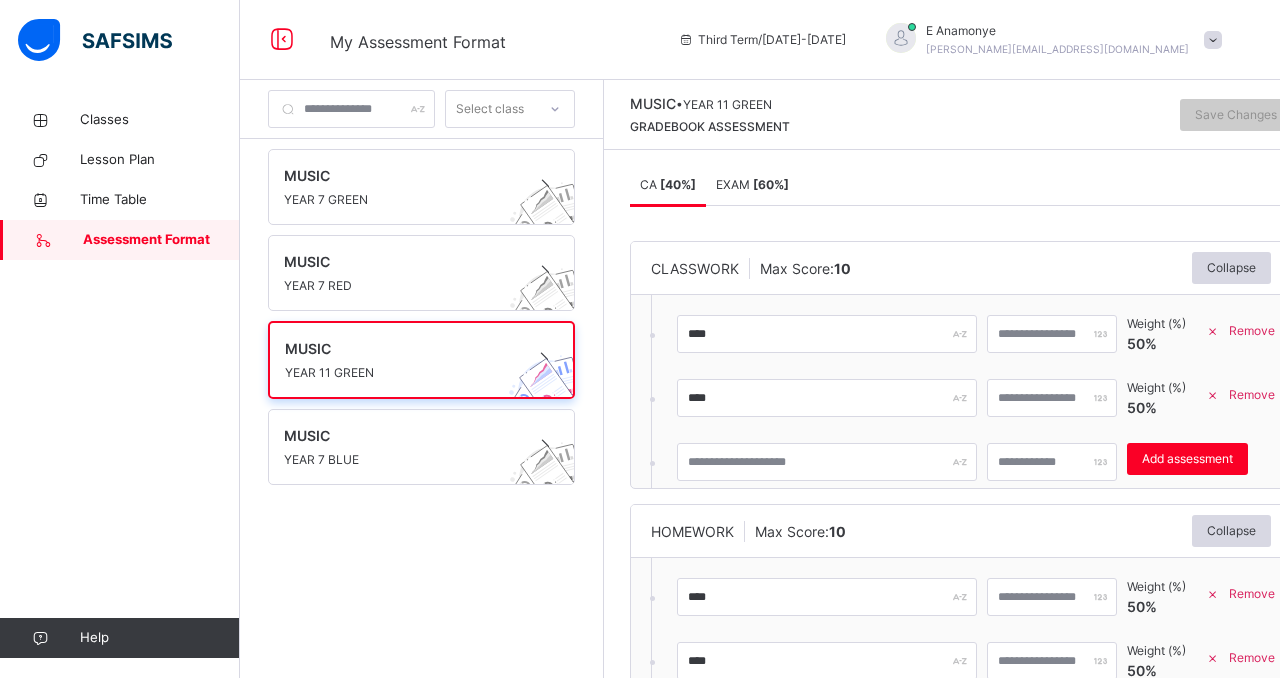 click on "CA    [ 40 %] EXAM   [ 60 %] CA    [ 40 %] EXAM   [ 60 %] CLASSWORK Max Score:  10 Collapse **** **  Weight (%)  50 %   Remove   **** **  Weight (%)  50 %   Remove   Add assessment × Deleting Sub-assessment Note:  that this sub-assessment has scores in it.  Deleting  this sub-assessment will also  delete  the  scores  associated with it. Are you sure you want to continue? Cancel Yes, Delete sub-assessment. HOMEWORK Max Score:  10 Collapse **** **  Weight (%)  50 %   Remove   **** **  Weight (%)  50 %   Remove   Add assessment × Deleting Sub-assessment Note:  that this sub-assessment has scores in it.  Deleting  this sub-assessment will also  delete  the  scores  associated with it. Are you sure you want to continue? Cancel Yes, Delete sub-assessment. TEST Max Score:  20 Collapse ***** **  Weight (%)  20 %   Remove   ***** **  Weight (%)  13.3 %   Remove   **** ***  Weight (%)  66.7 %   Remove   Add assessment × Deleting Sub-assessment Note:  that this sub-assessment has scores in it.  Deleting delete  the" at bounding box center (961, 417) 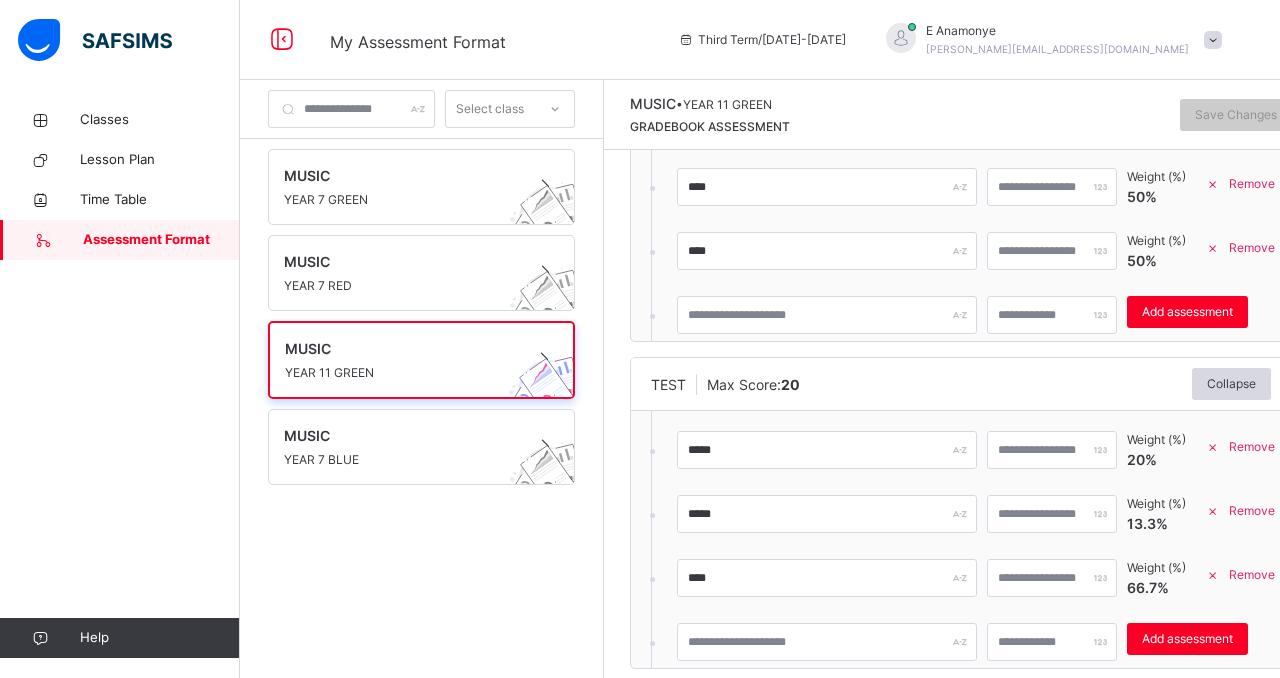 scroll, scrollTop: 444, scrollLeft: 0, axis: vertical 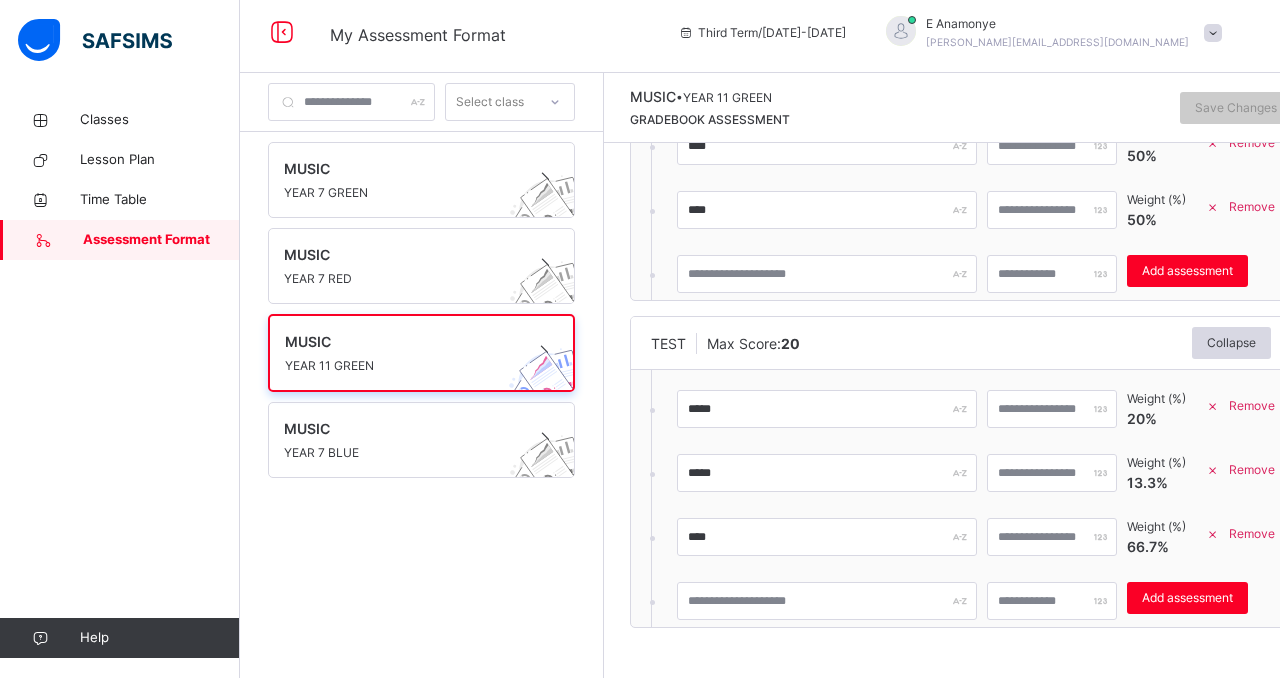 click at bounding box center [1213, 534] 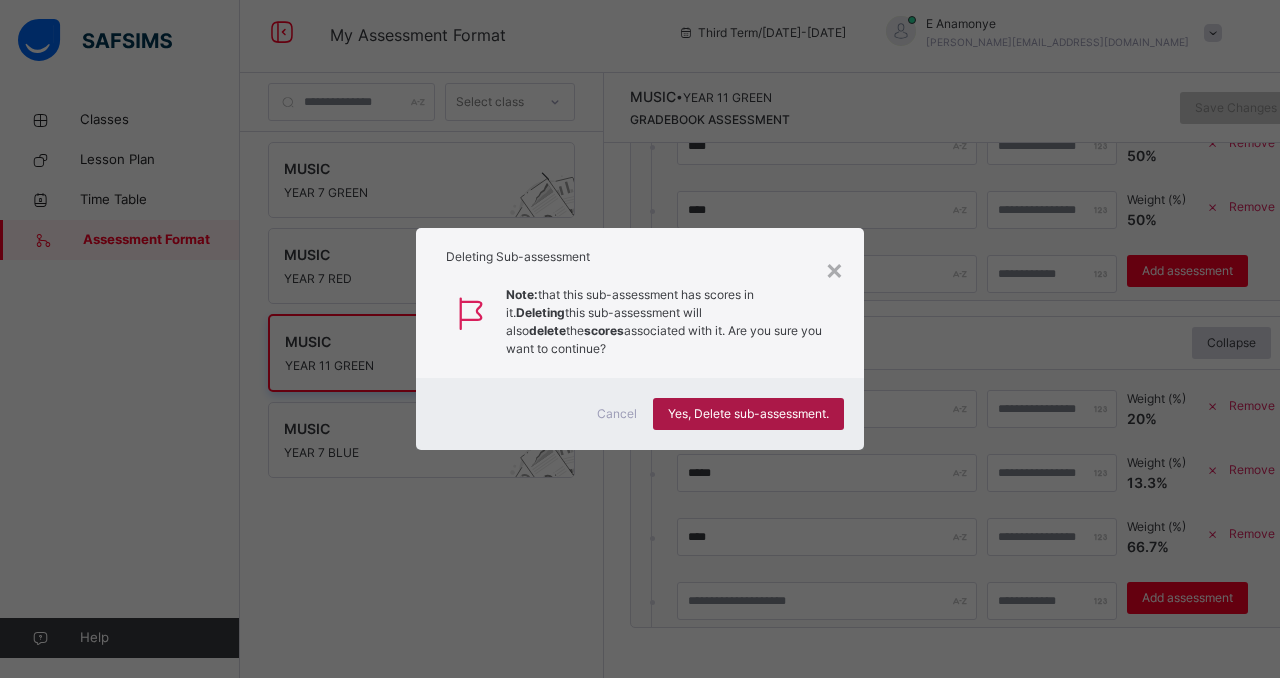 click on "Yes, Delete sub-assessment." at bounding box center (748, 414) 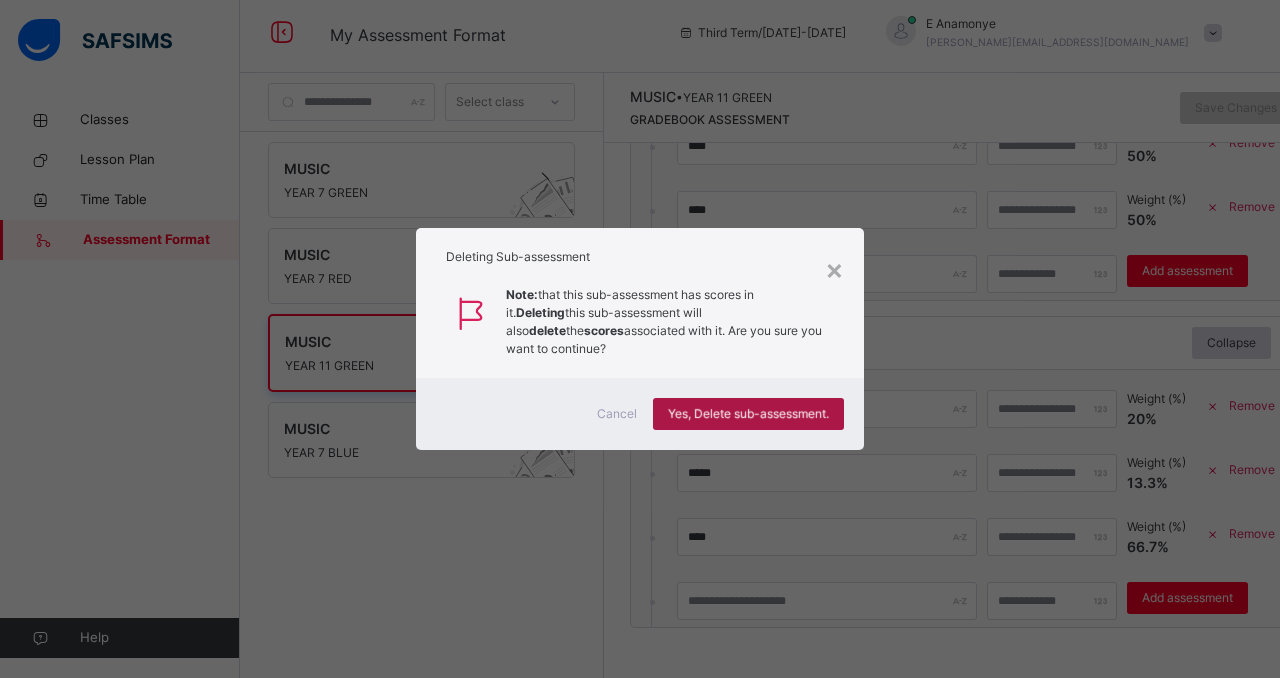 scroll, scrollTop: 380, scrollLeft: 0, axis: vertical 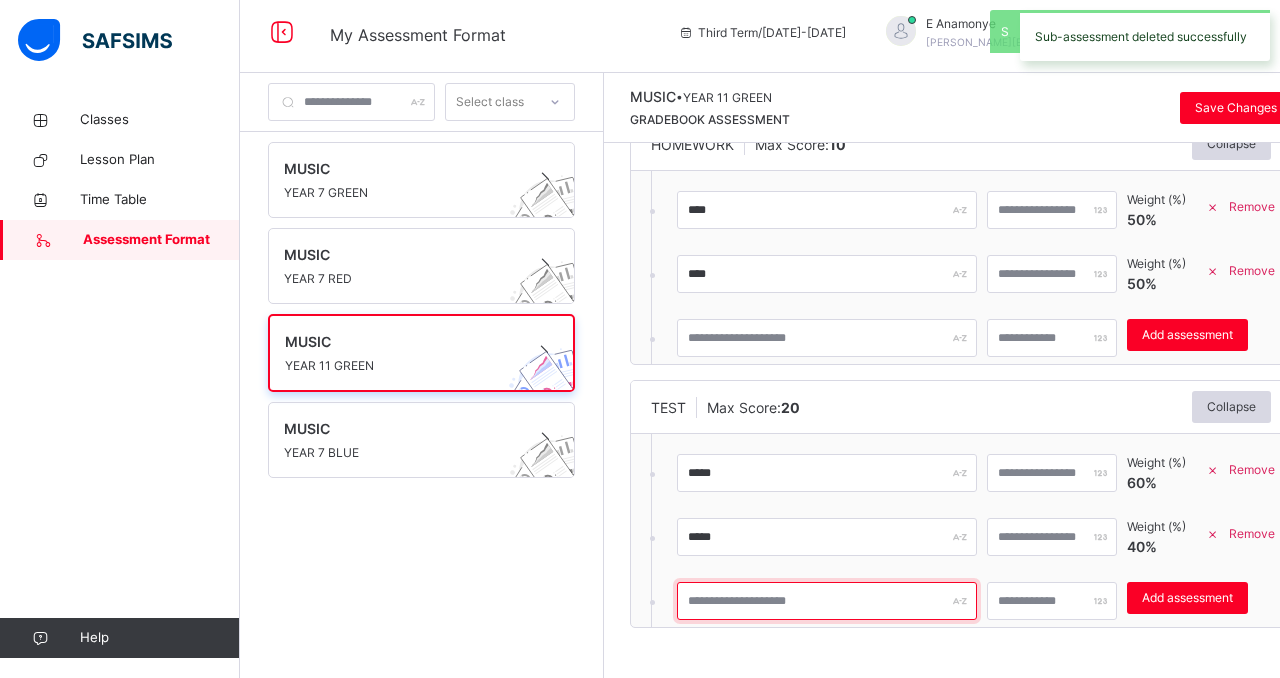 click at bounding box center (827, 601) 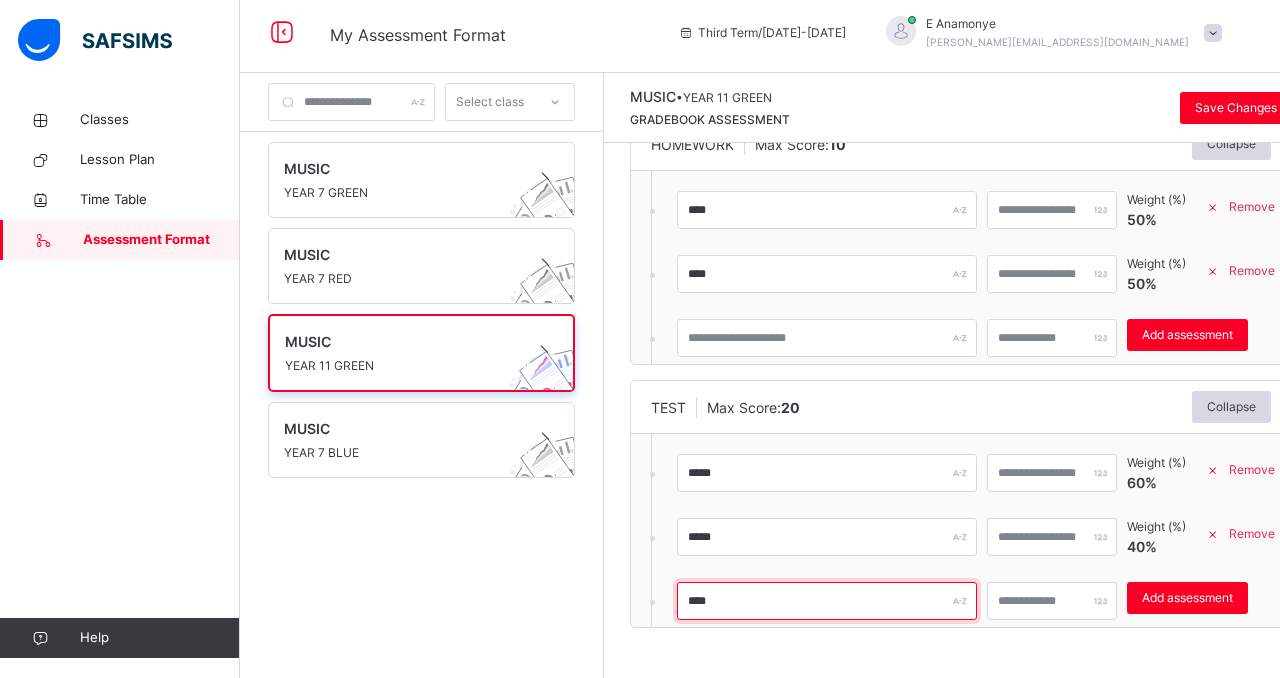 type on "****" 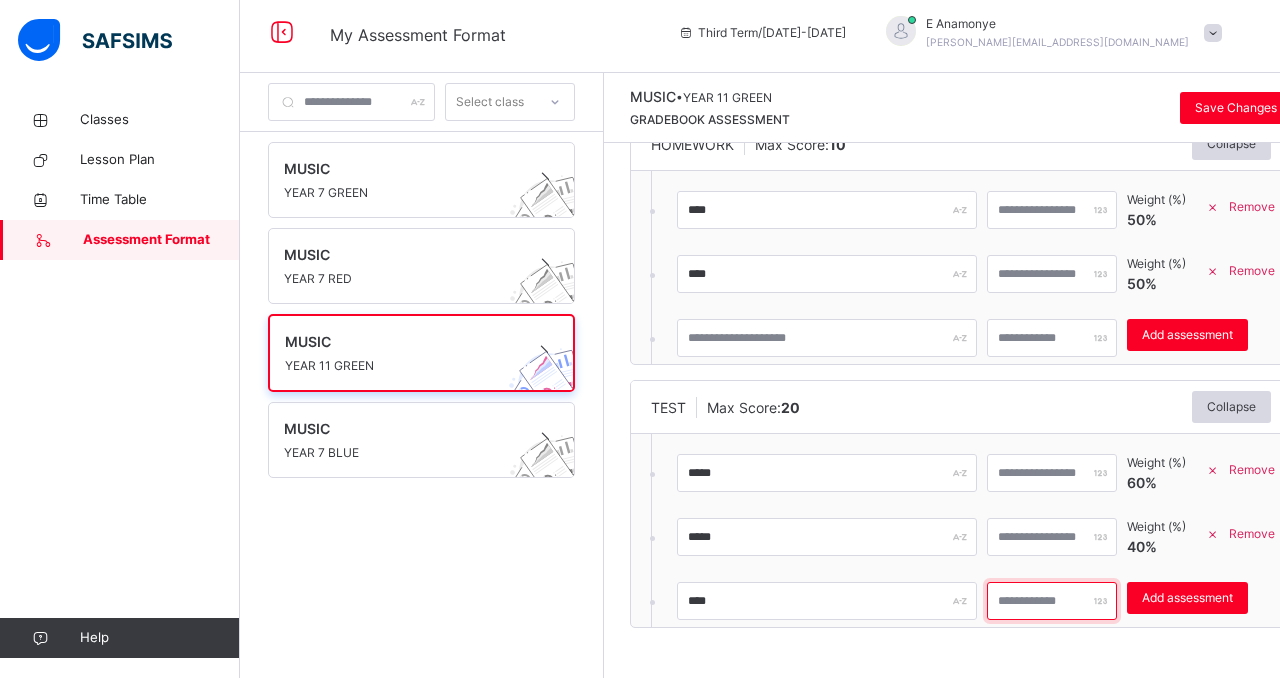 click at bounding box center (1052, 601) 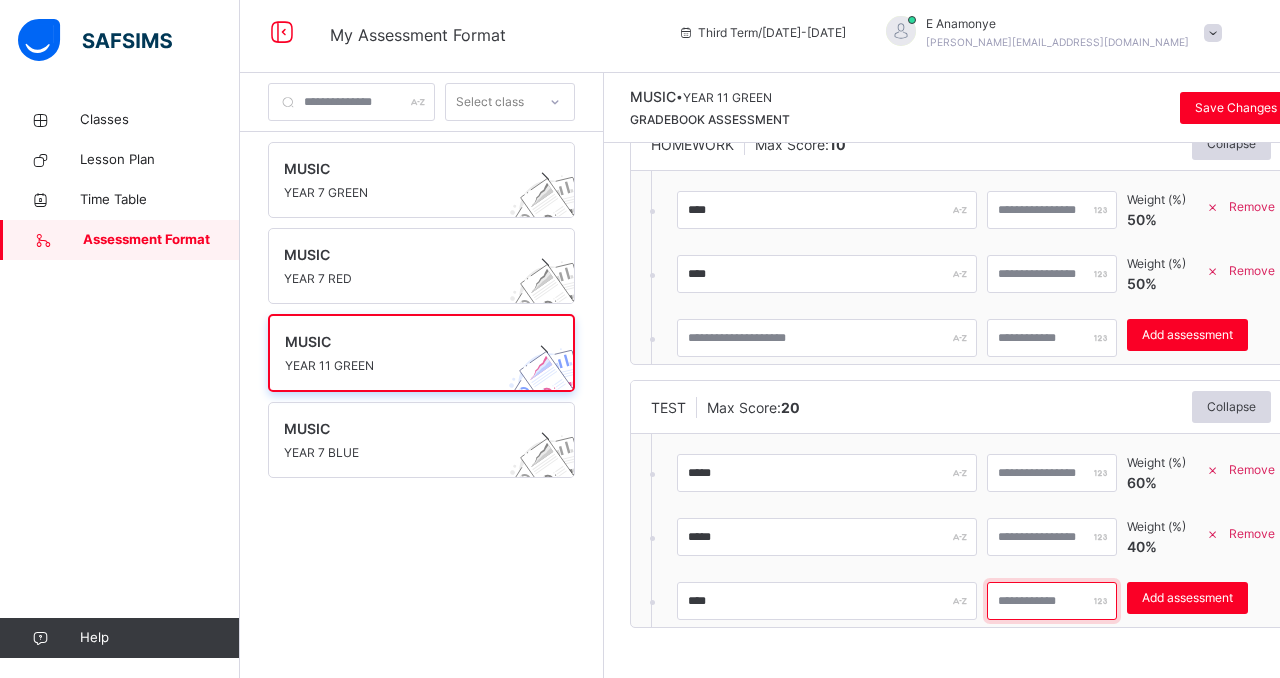type on "***" 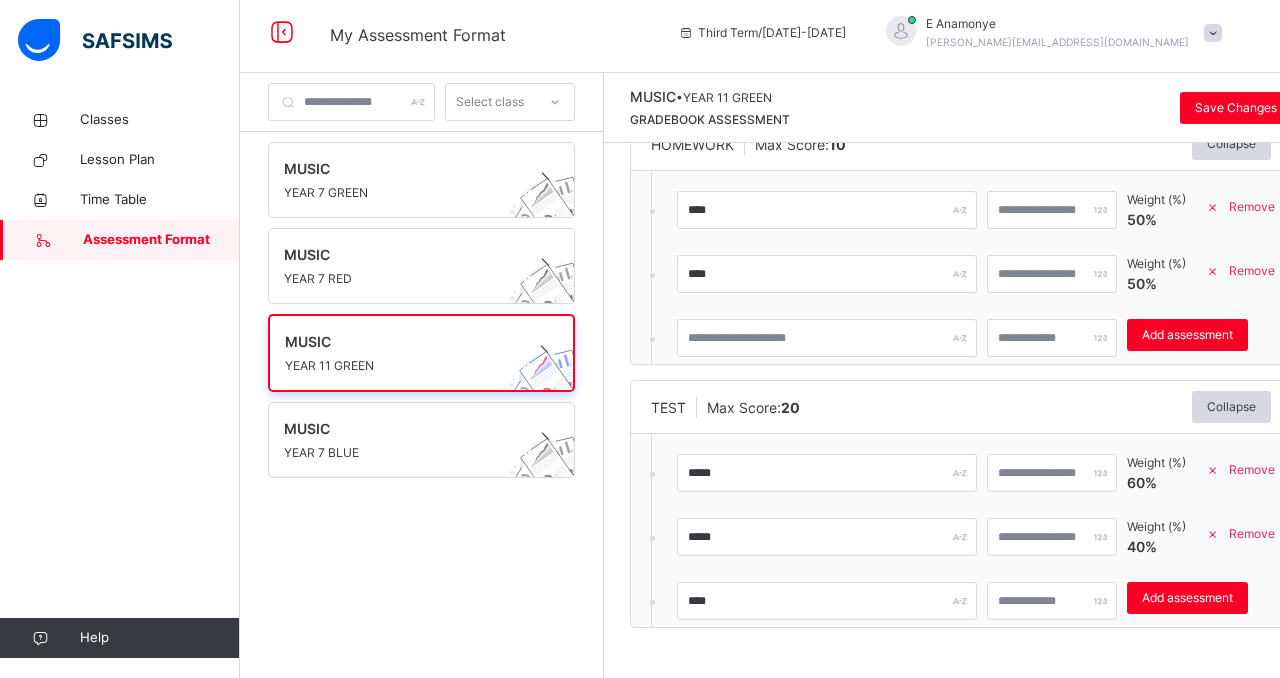 click on "CLASSWORK Max Score:  10 Collapse **** **  Weight (%)  50 %   Remove   **** **  Weight (%)  50 %   Remove   Add assessment × Deleting Sub-assessment Note:  that this sub-assessment has scores in it.  Deleting  this sub-assessment will also  delete  the  scores  associated with it. Are you sure you want to continue? Cancel Yes, Delete sub-assessment. HOMEWORK Max Score:  10 Collapse **** **  Weight (%)  50 %   Remove   **** **  Weight (%)  50 %   Remove   Add assessment × Deleting Sub-assessment Note:  that this sub-assessment has scores in it.  Deleting  this sub-assessment will also  delete  the  scores  associated with it. Are you sure you want to continue? Cancel Yes, Delete sub-assessment. TEST Max Score:  20 Collapse ***** **  Weight (%)  60 %   Remove   ***** **  Weight (%)  40 %   Remove   **** *** Add assessment × Deleting Sub-assessment Note:  that this sub-assessment has scores in it.  Deleting  this sub-assessment will also  delete  the  scores Cancel Yes, Delete sub-assessment." at bounding box center [961, 241] 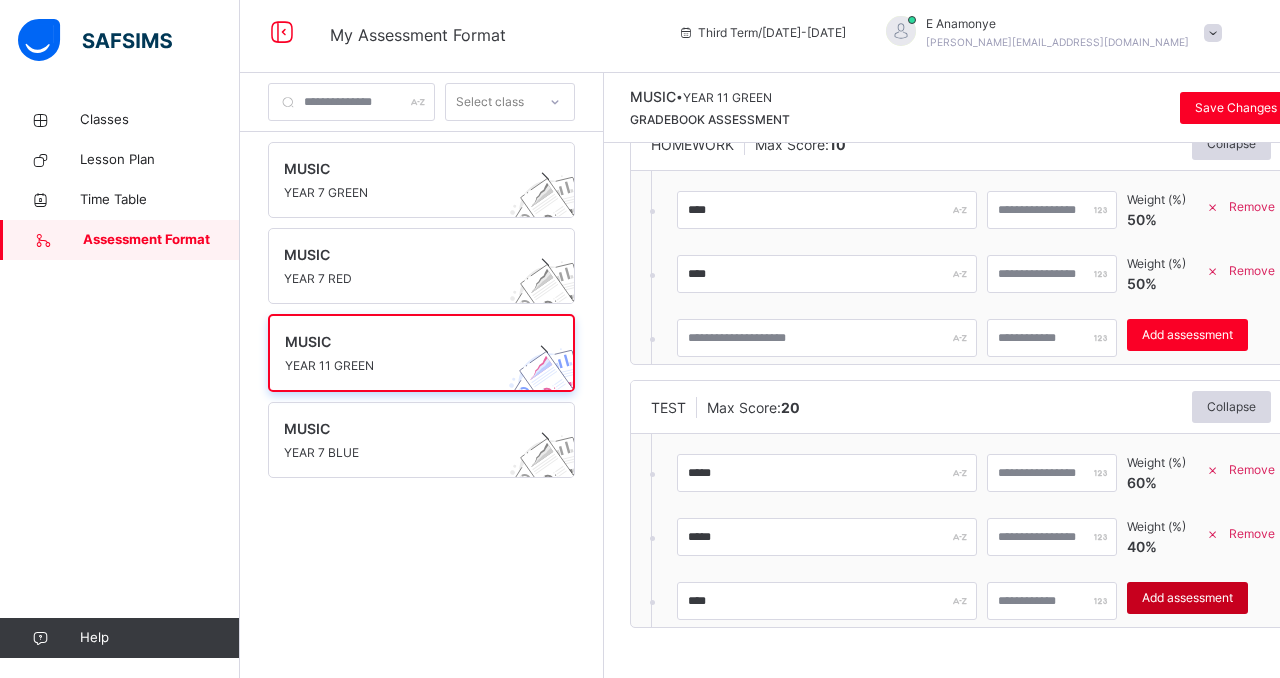 click on "Add assessment" at bounding box center [1187, 598] 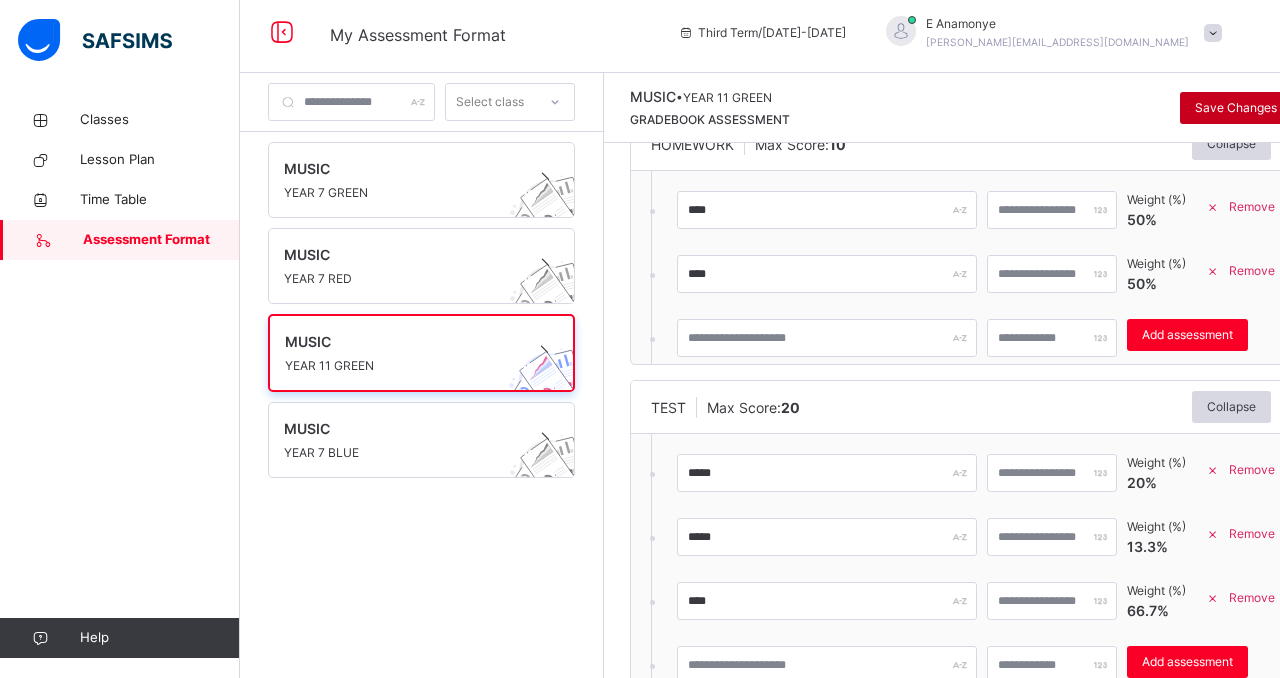click on "Save Changes" at bounding box center [1236, 108] 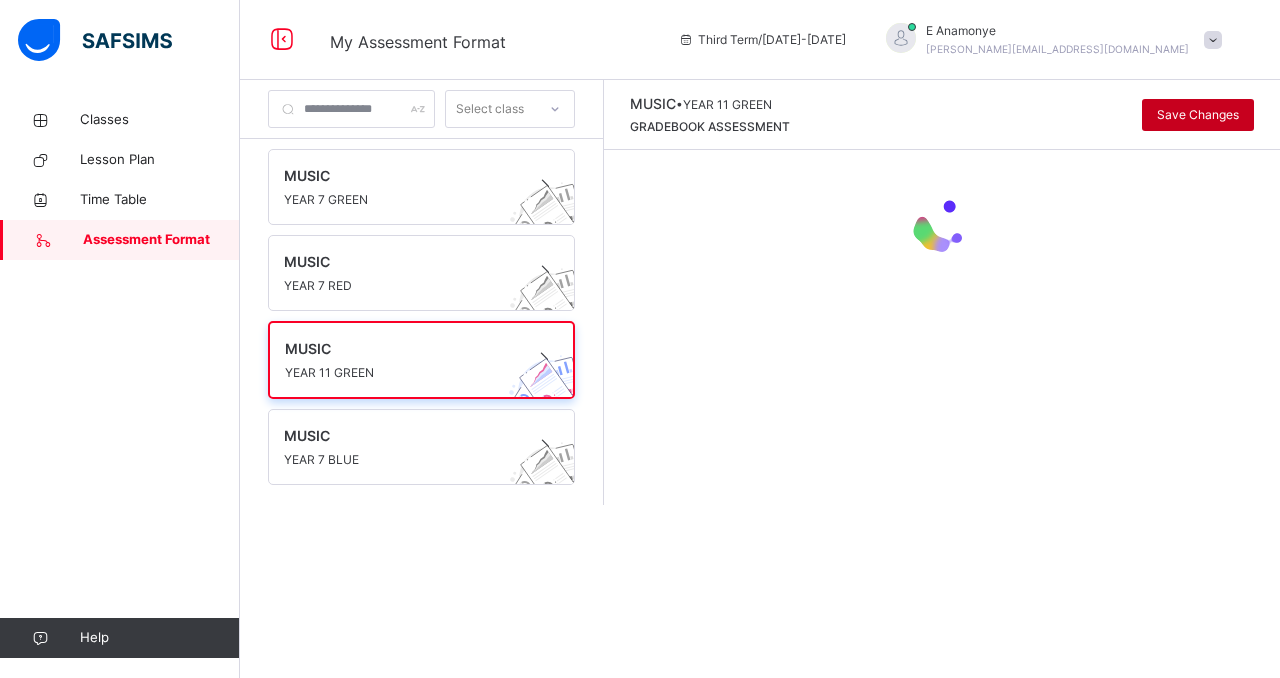 scroll, scrollTop: 0, scrollLeft: 0, axis: both 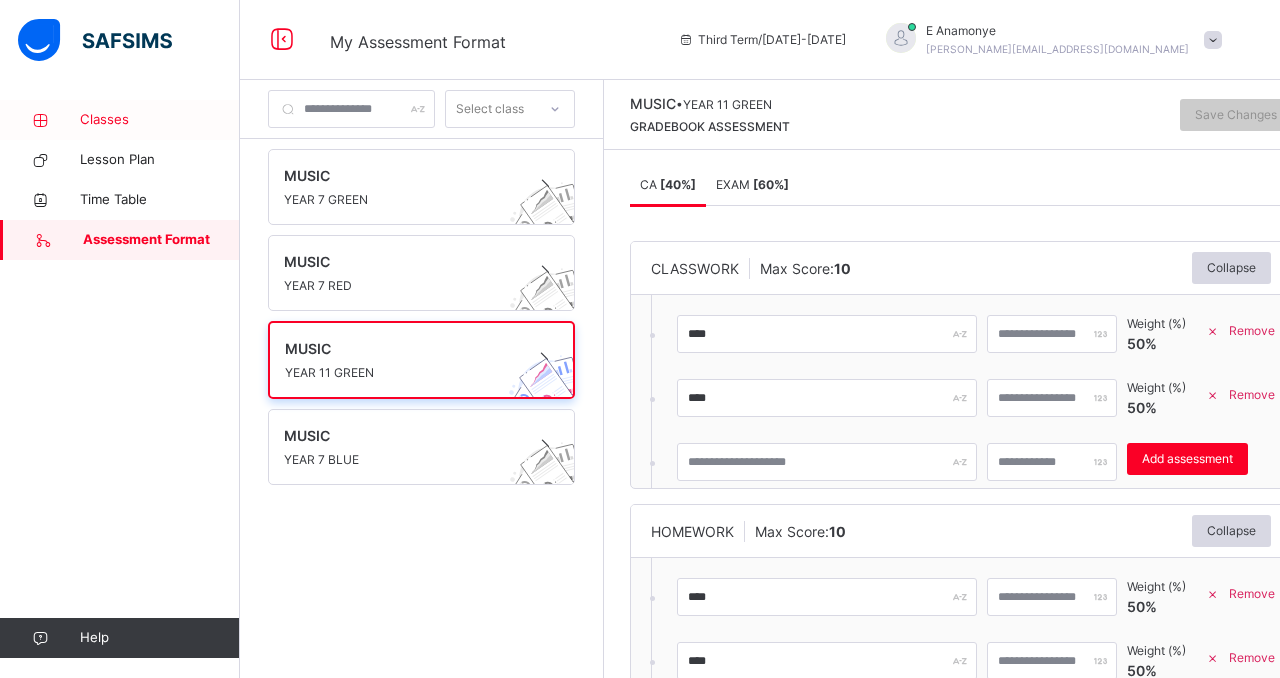 click on "Classes" at bounding box center [160, 120] 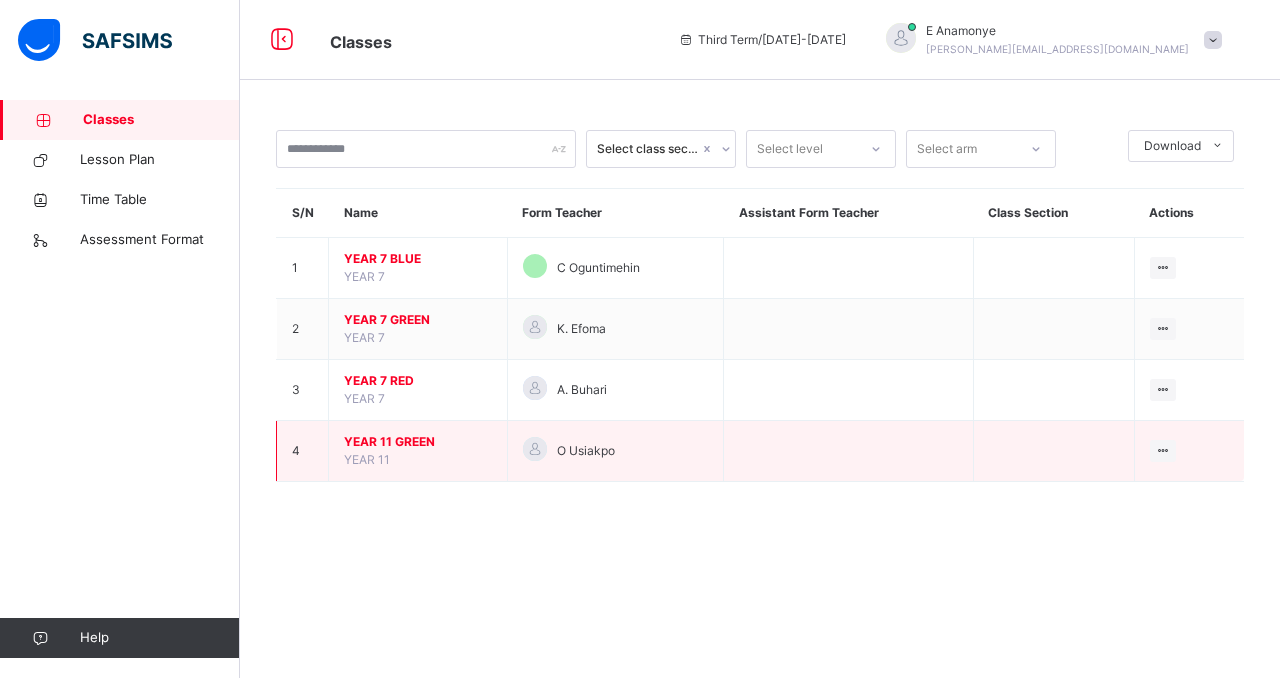 click on "YEAR 11   GREEN" at bounding box center (418, 442) 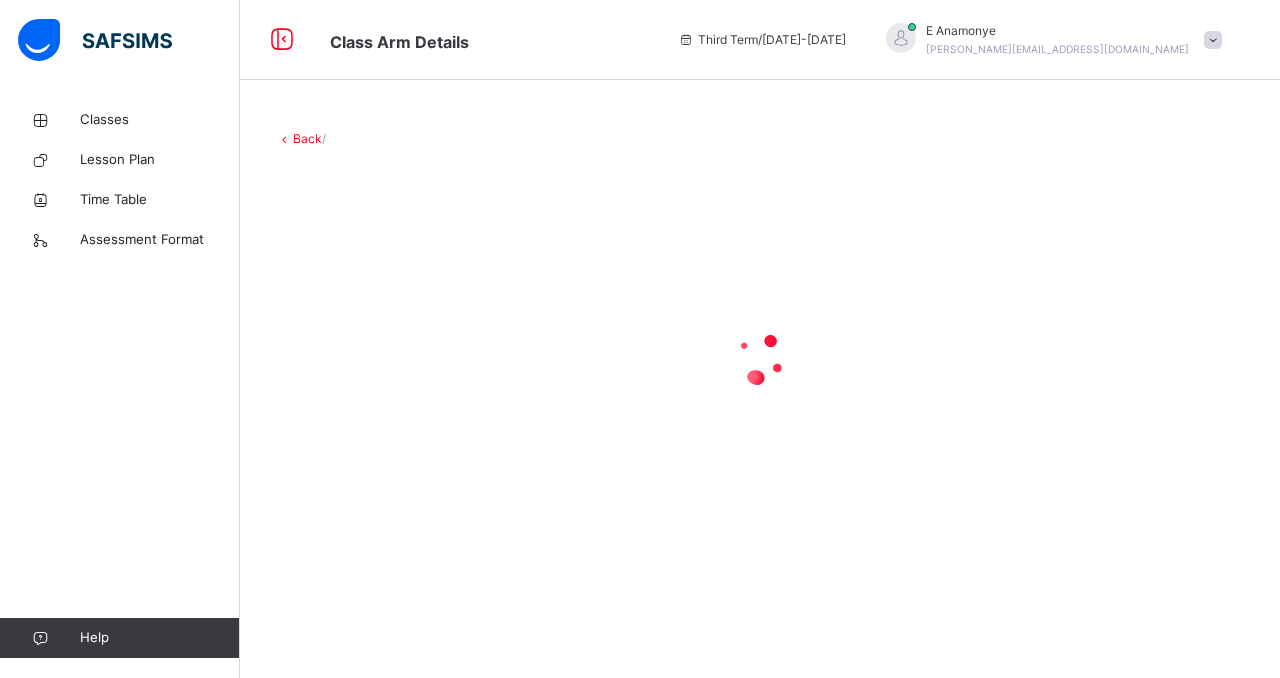 click at bounding box center (760, 358) 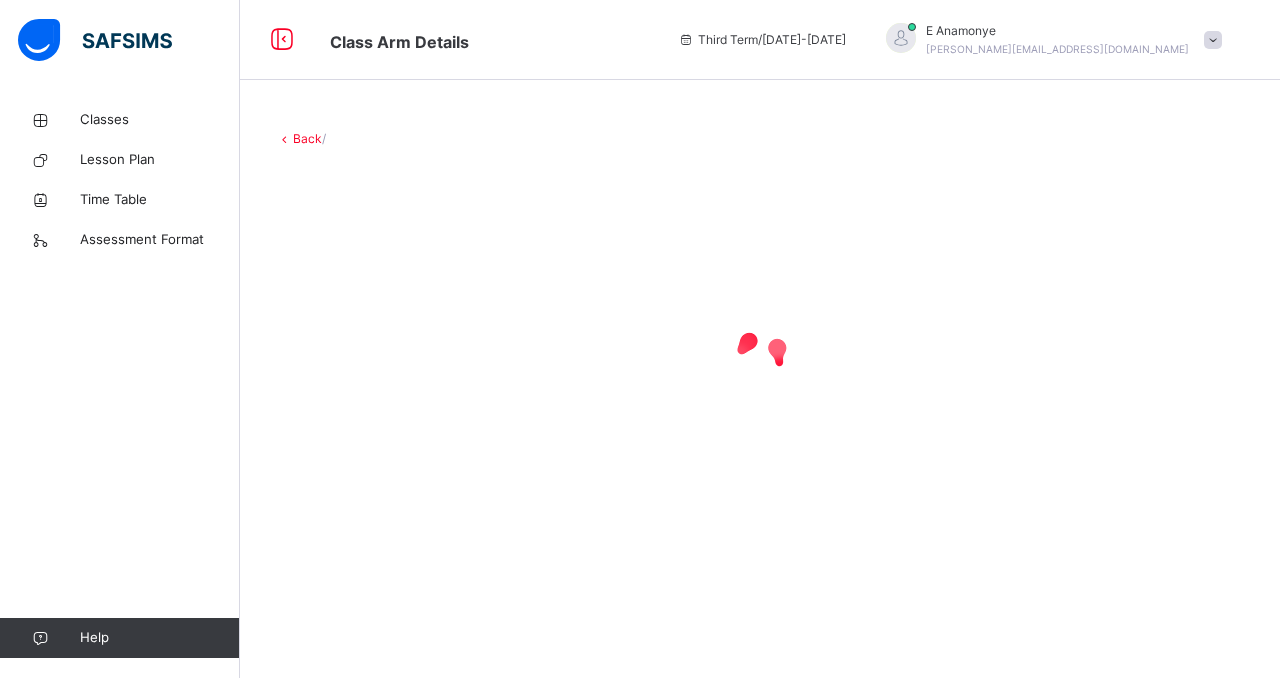 click at bounding box center (760, 358) 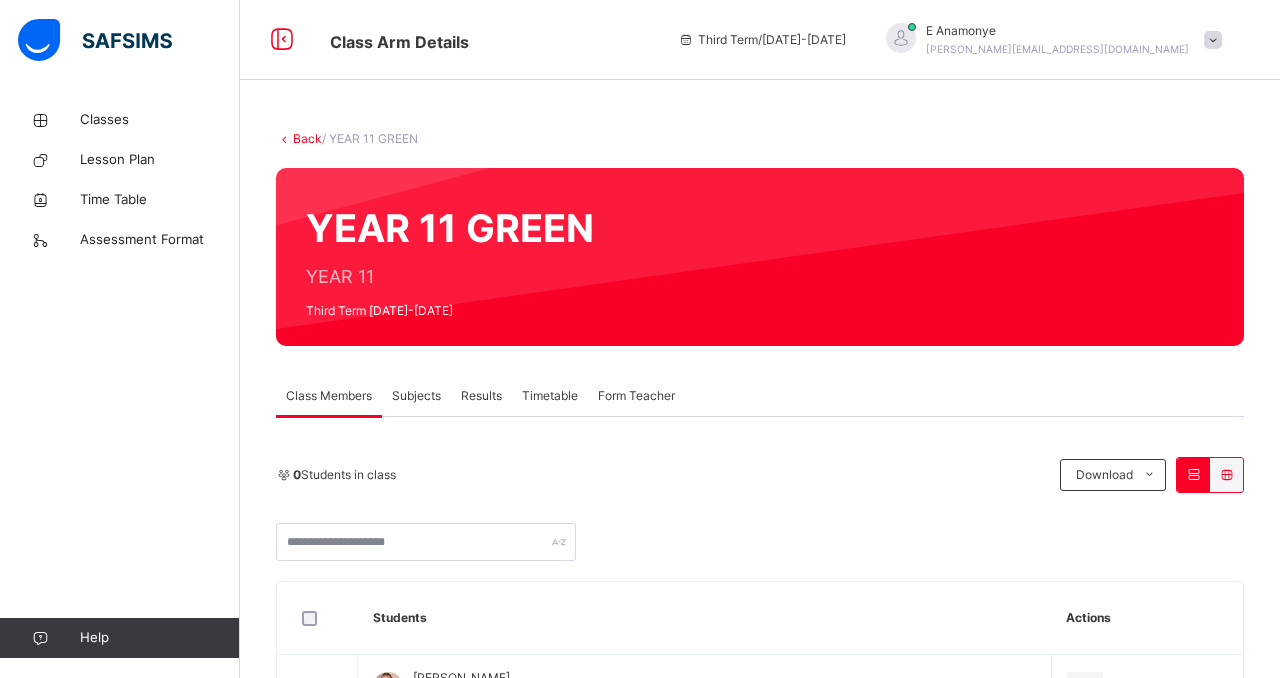 click at bounding box center [760, 542] 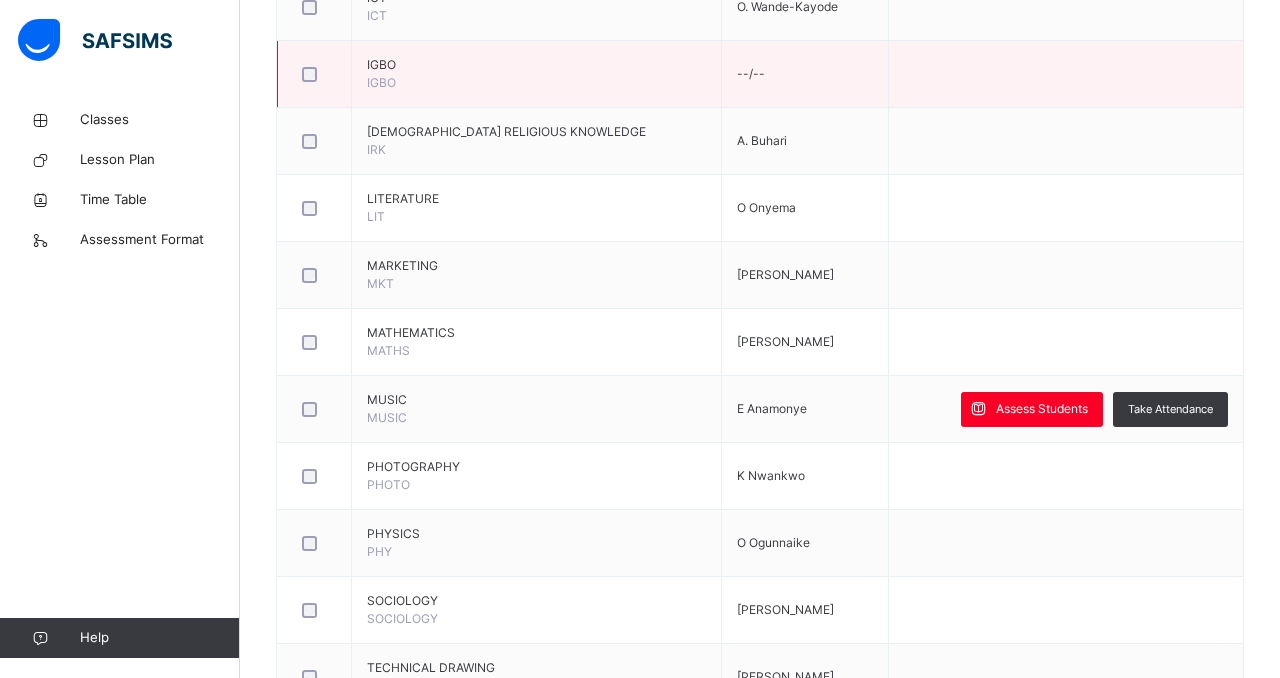 scroll, scrollTop: 1880, scrollLeft: 0, axis: vertical 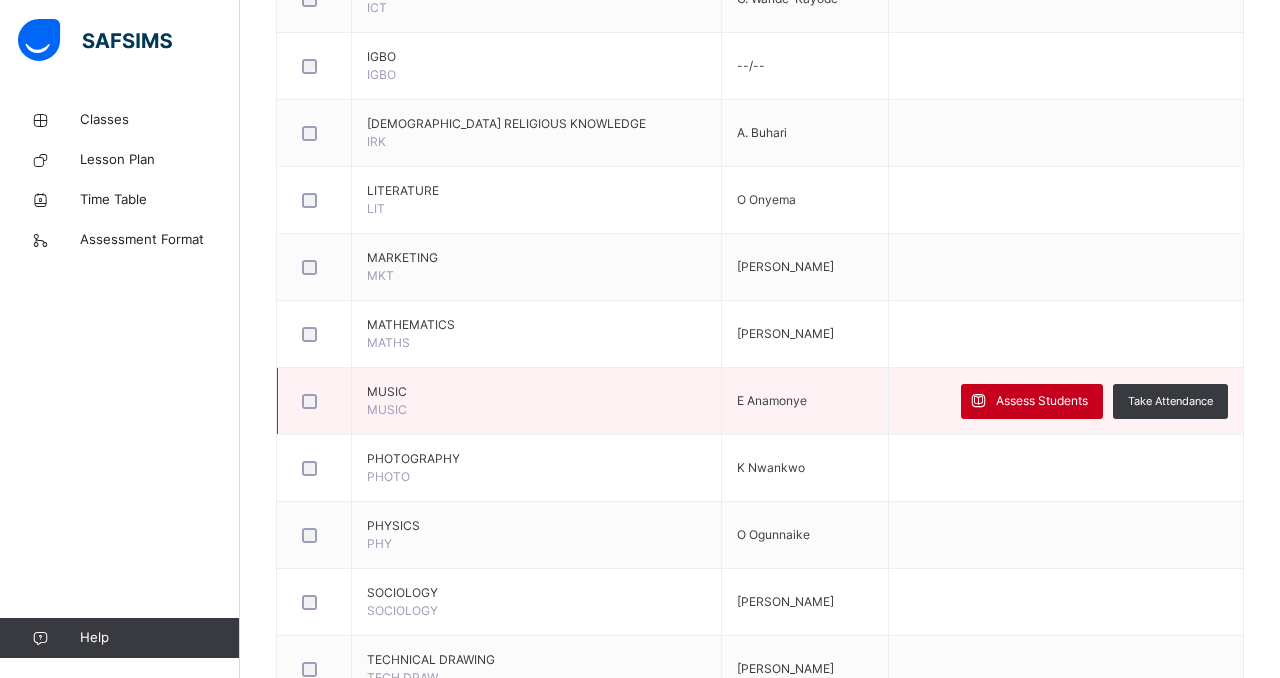 click on "Assess Students" at bounding box center (1042, 401) 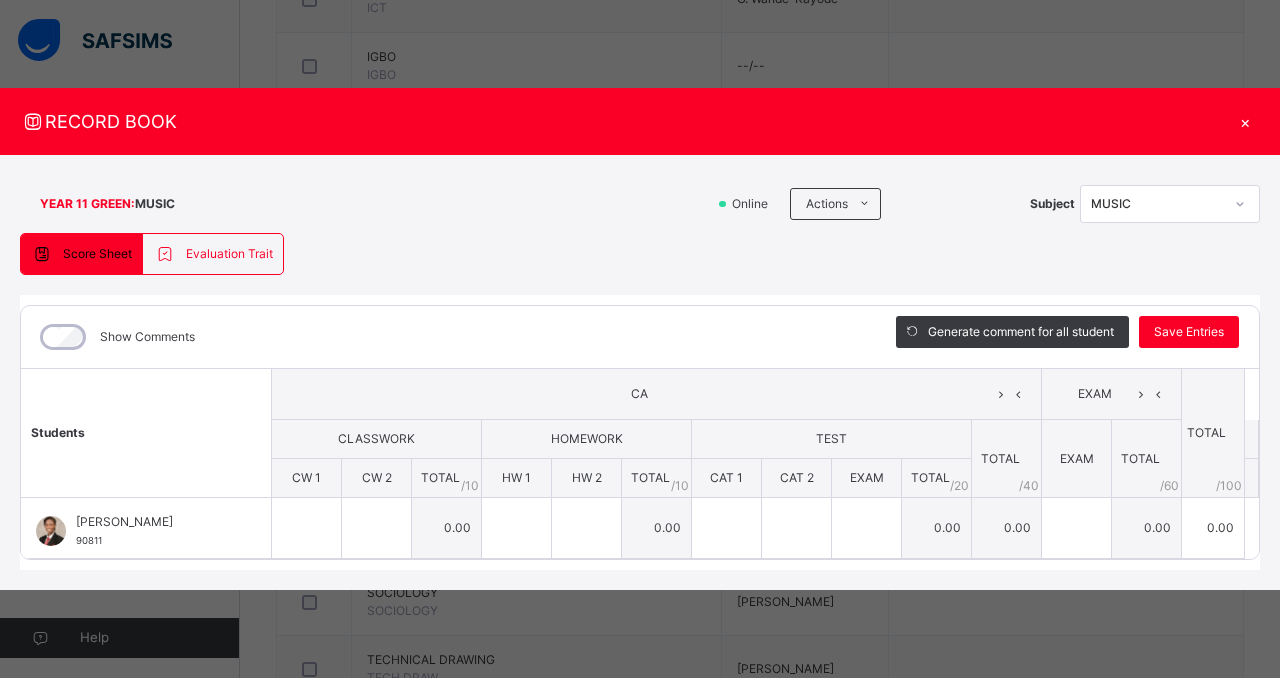 click on "EXAM" at bounding box center (867, 477) 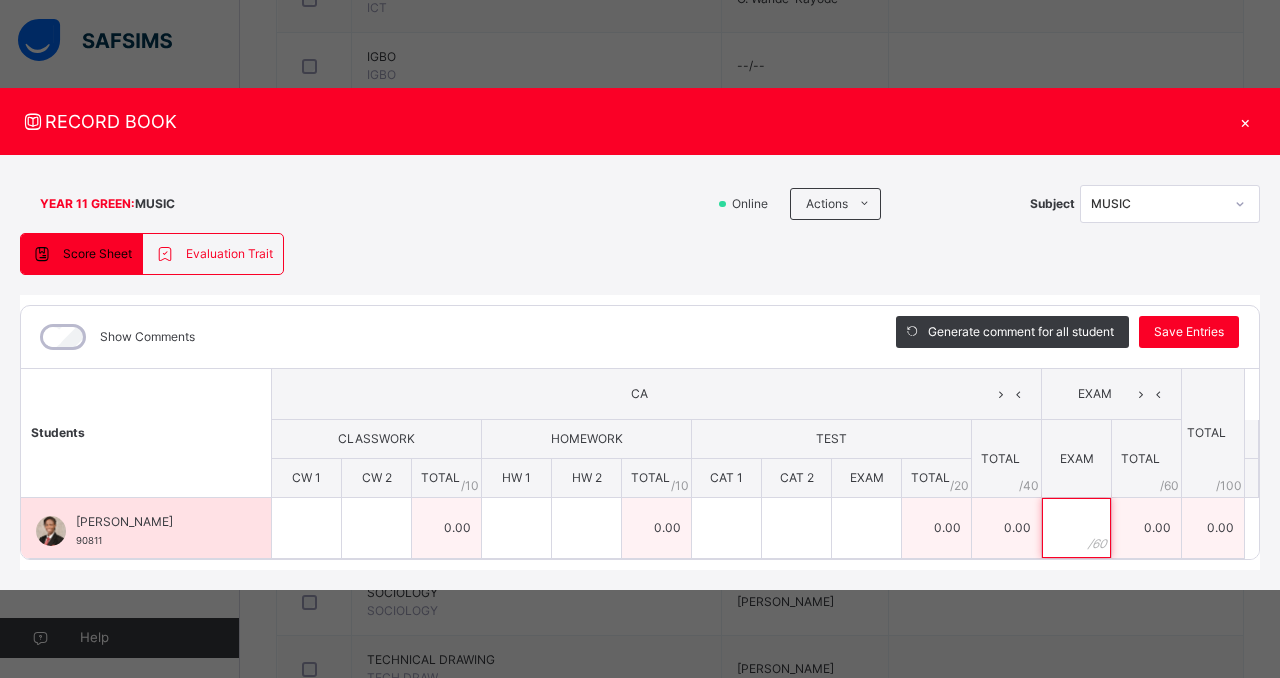 click at bounding box center [1076, 528] 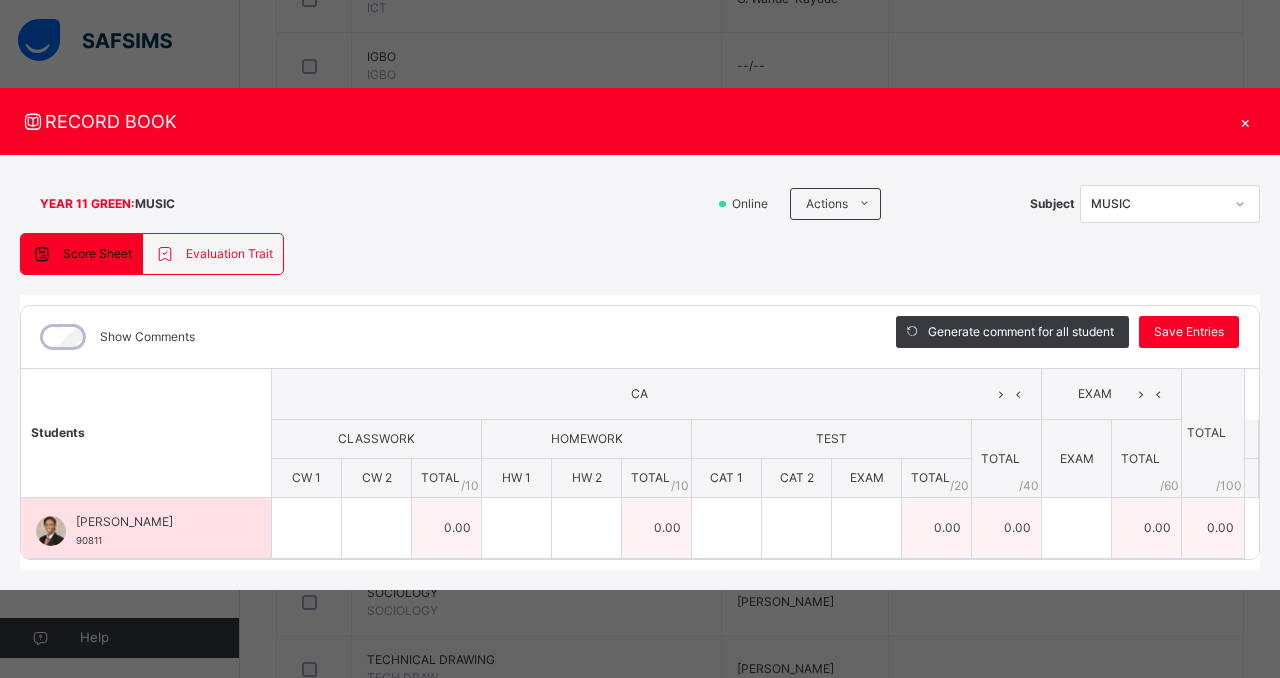 click on "0.00" at bounding box center [1147, 528] 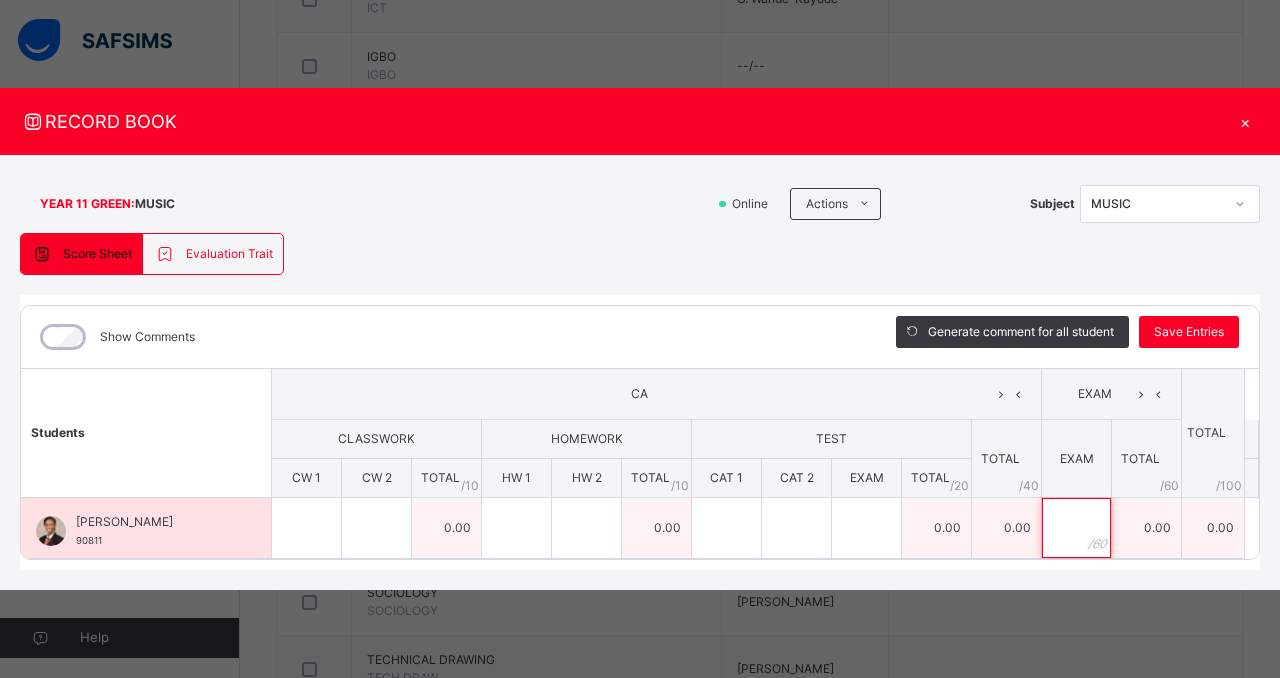 click at bounding box center (1076, 528) 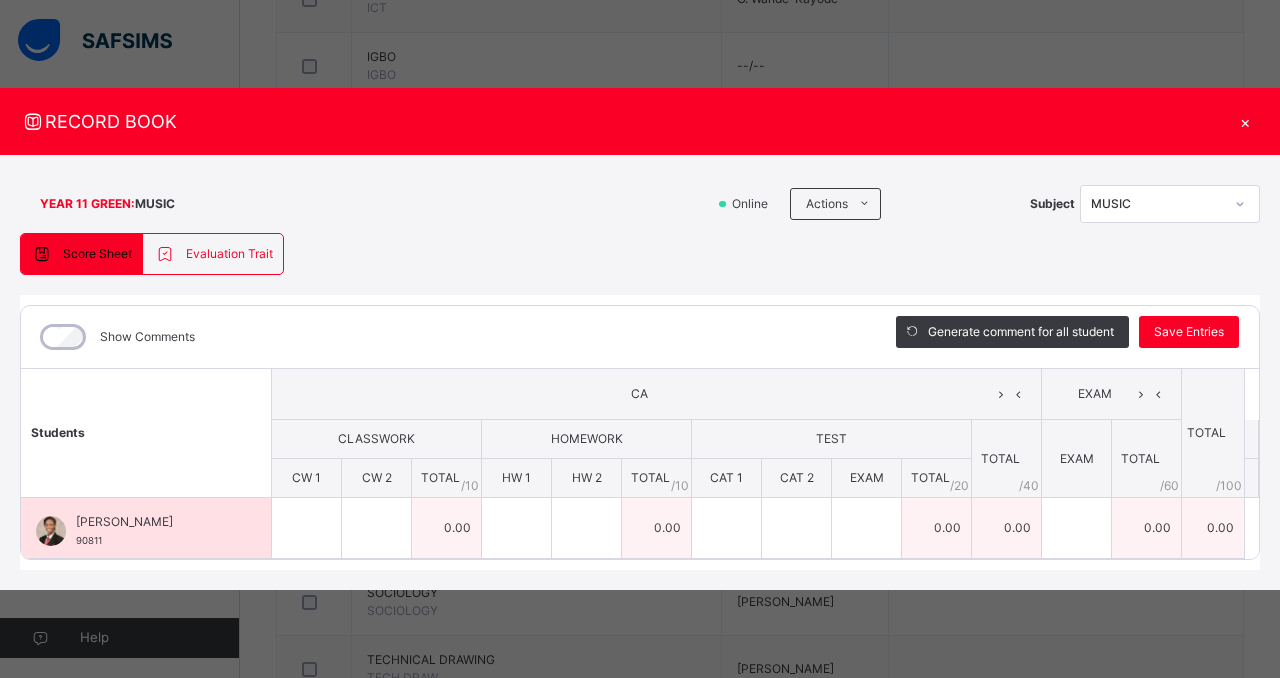 click on "0.00" at bounding box center (937, 528) 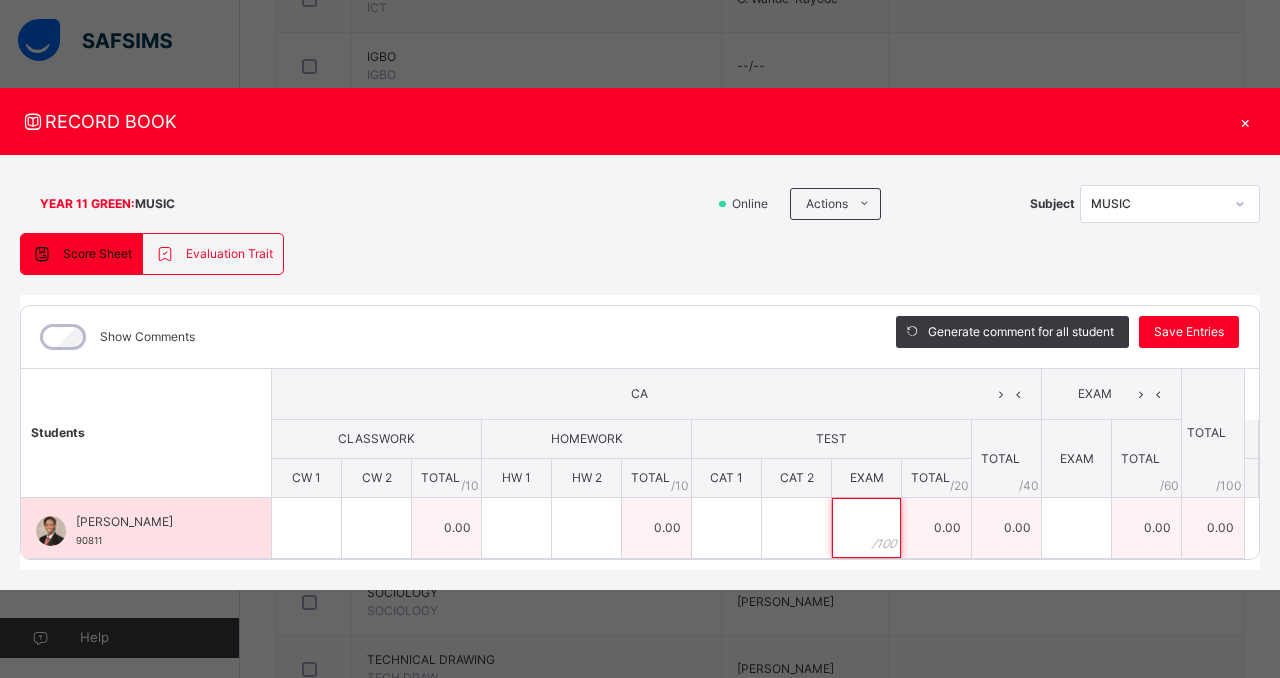 click at bounding box center (866, 528) 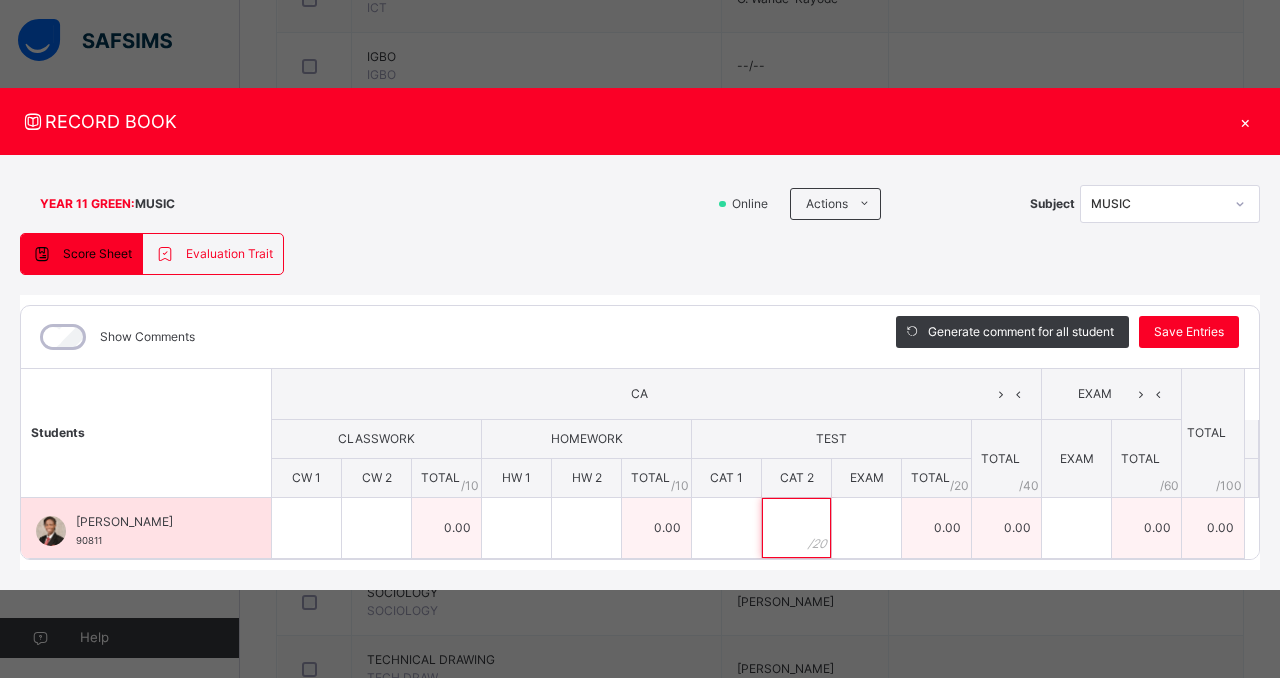 click at bounding box center (796, 528) 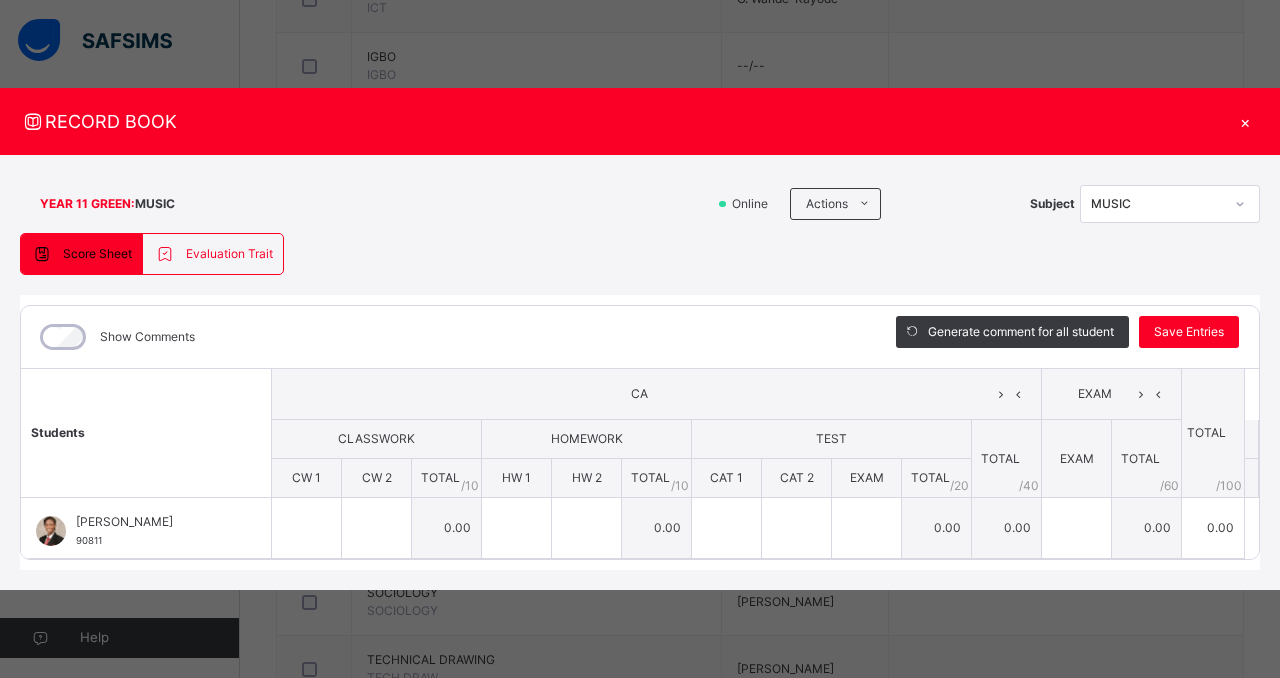 scroll, scrollTop: 0, scrollLeft: 0, axis: both 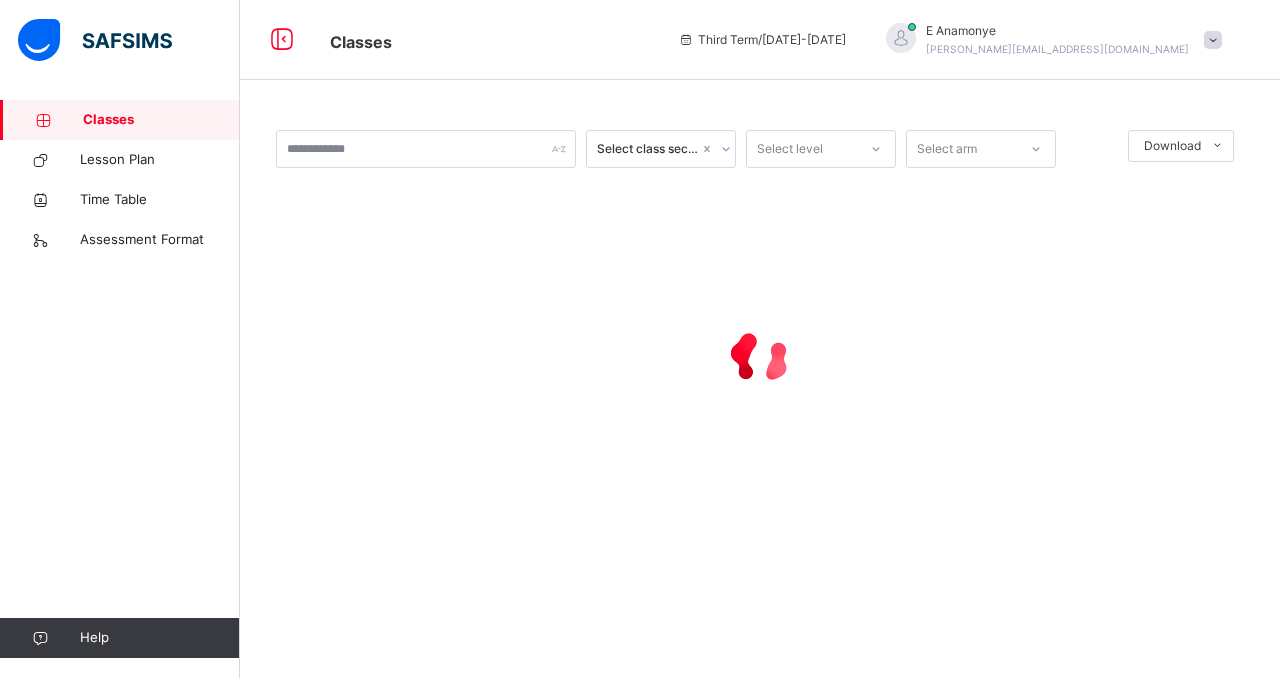 click on "Classes" at bounding box center (161, 120) 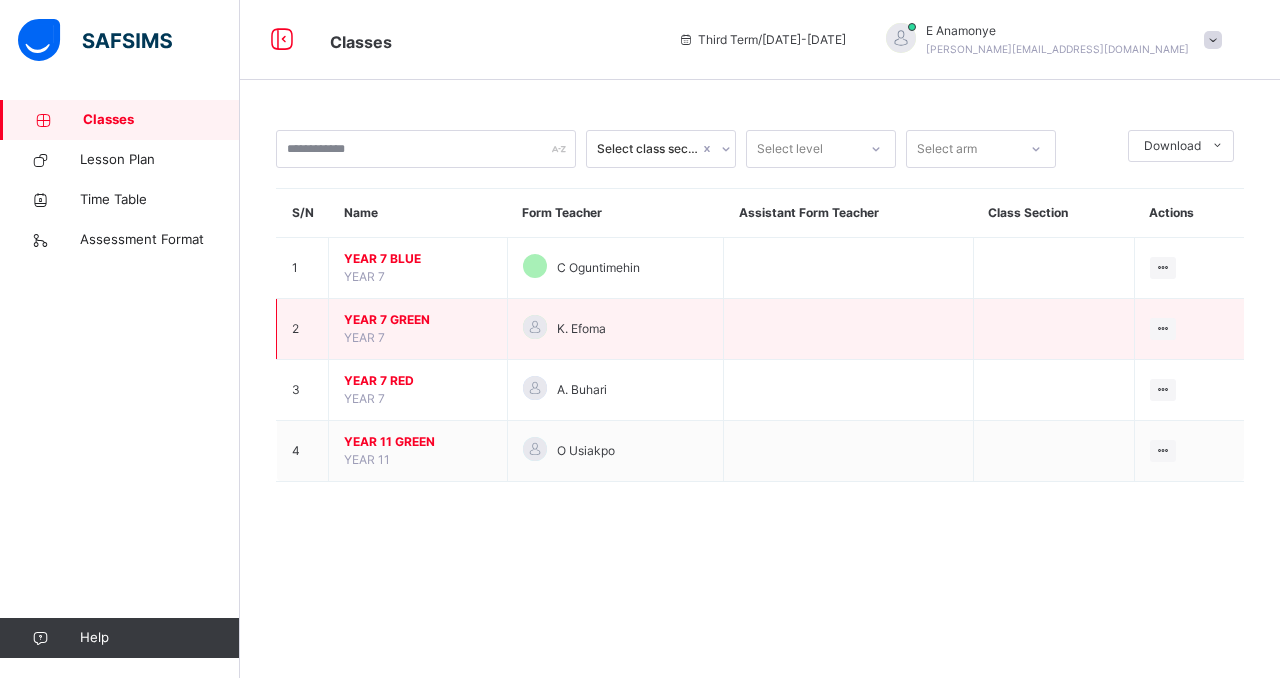 click on "YEAR 7   GREEN" at bounding box center (418, 320) 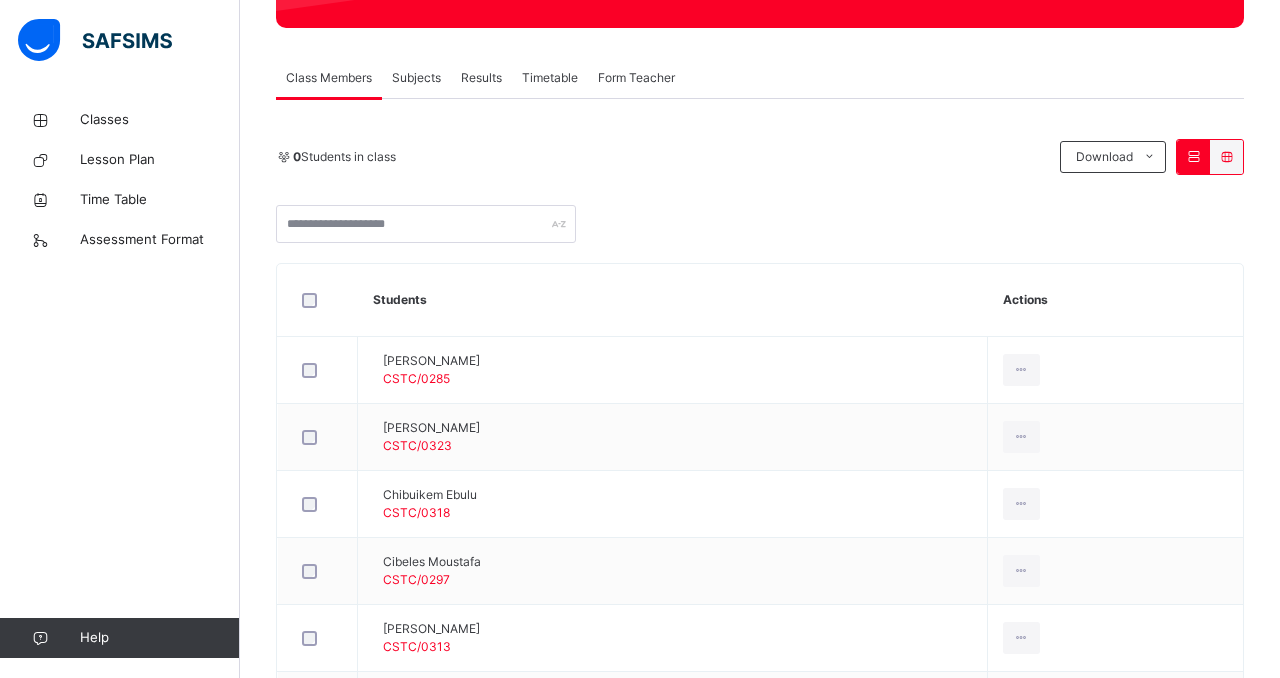 scroll, scrollTop: 280, scrollLeft: 0, axis: vertical 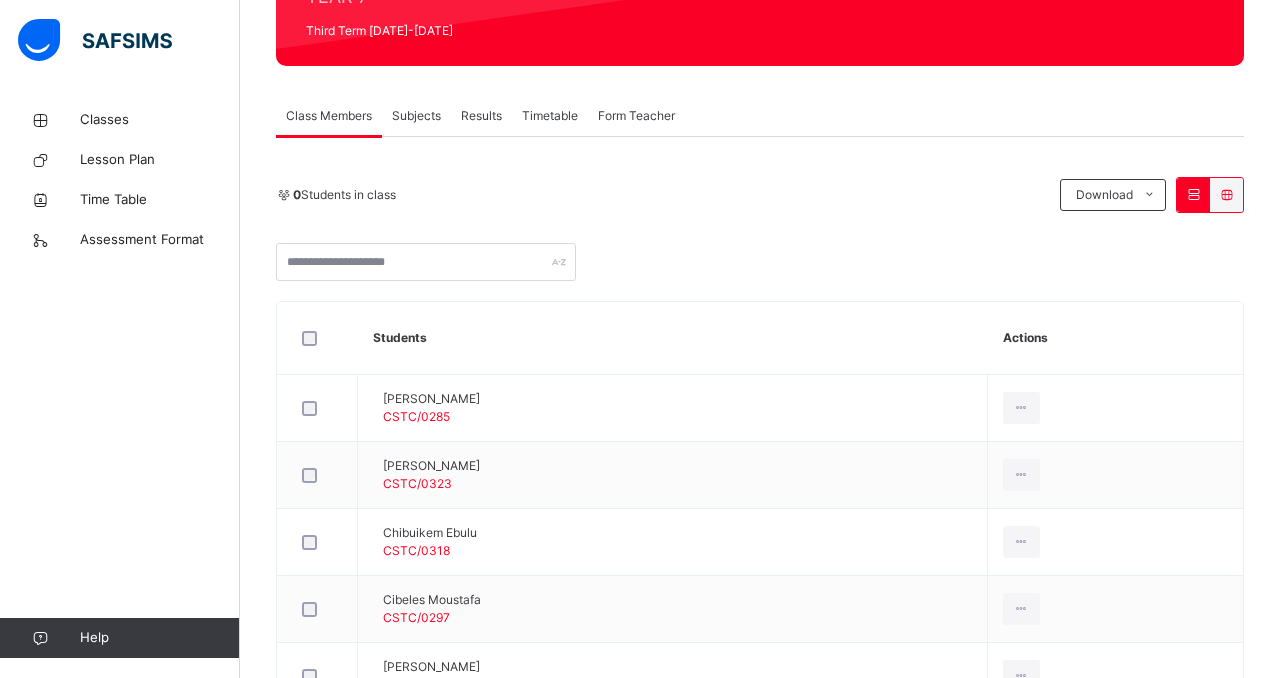 click on "Subjects" at bounding box center [416, 116] 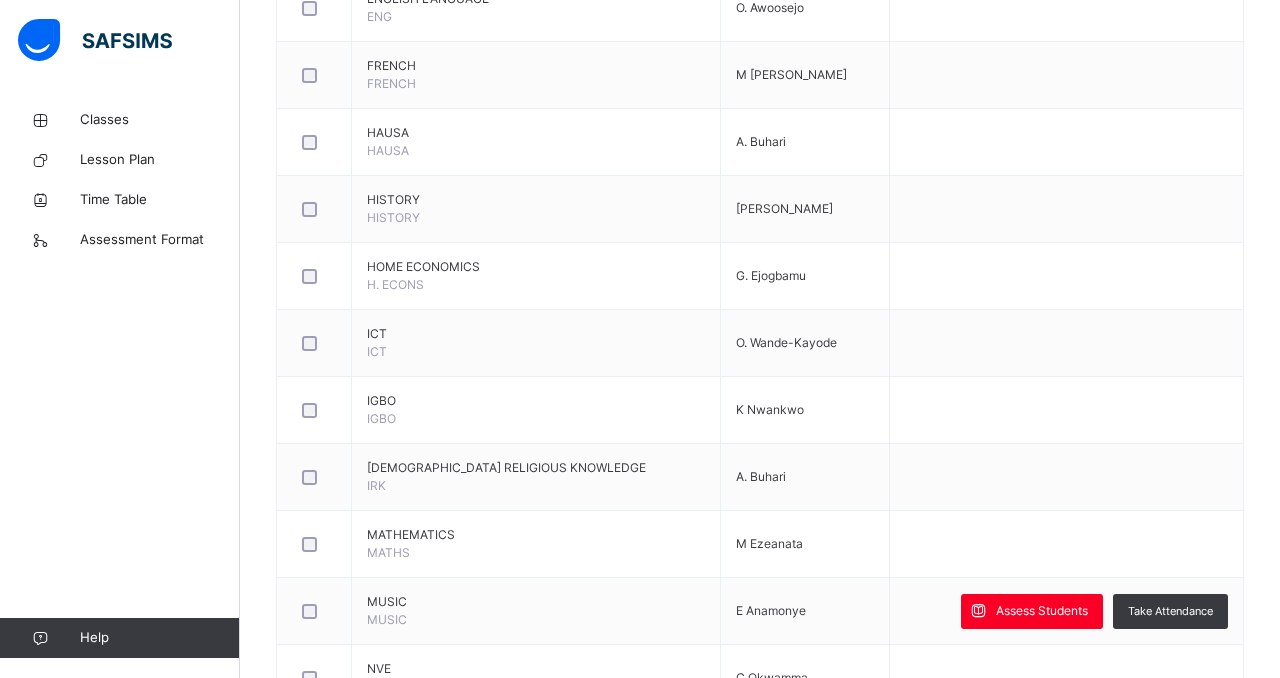 scroll, scrollTop: 1160, scrollLeft: 0, axis: vertical 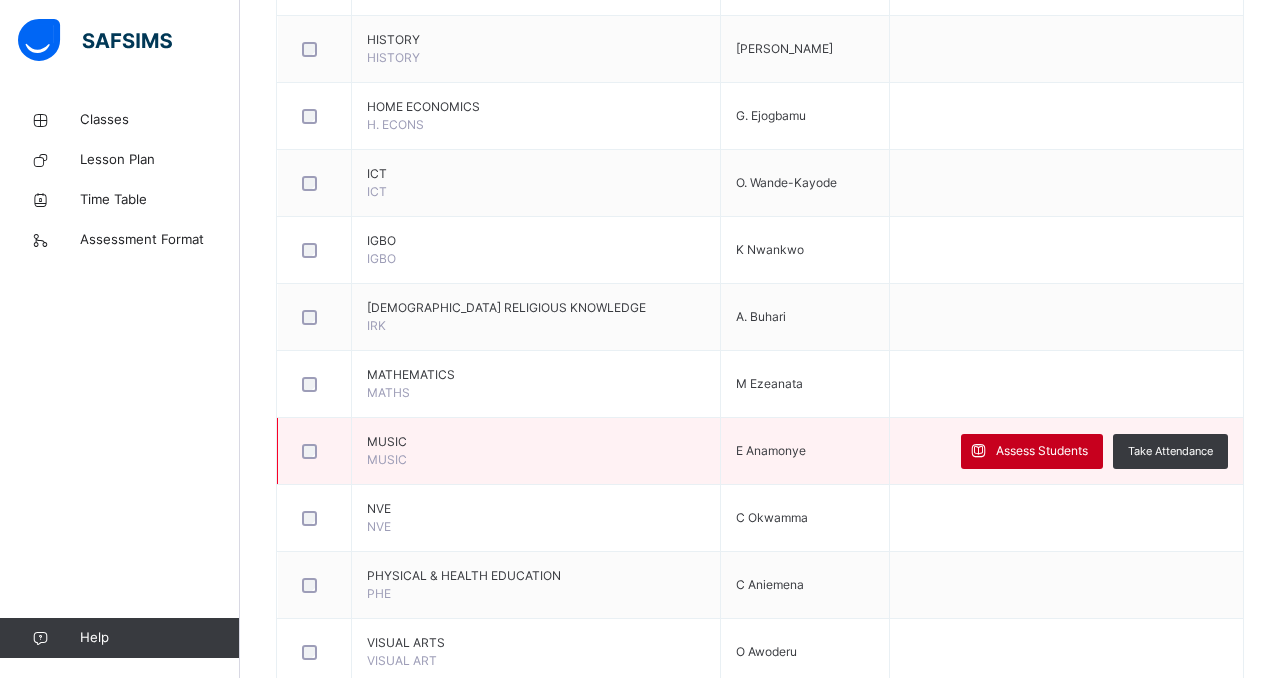 click on "Assess Students" at bounding box center [1042, 451] 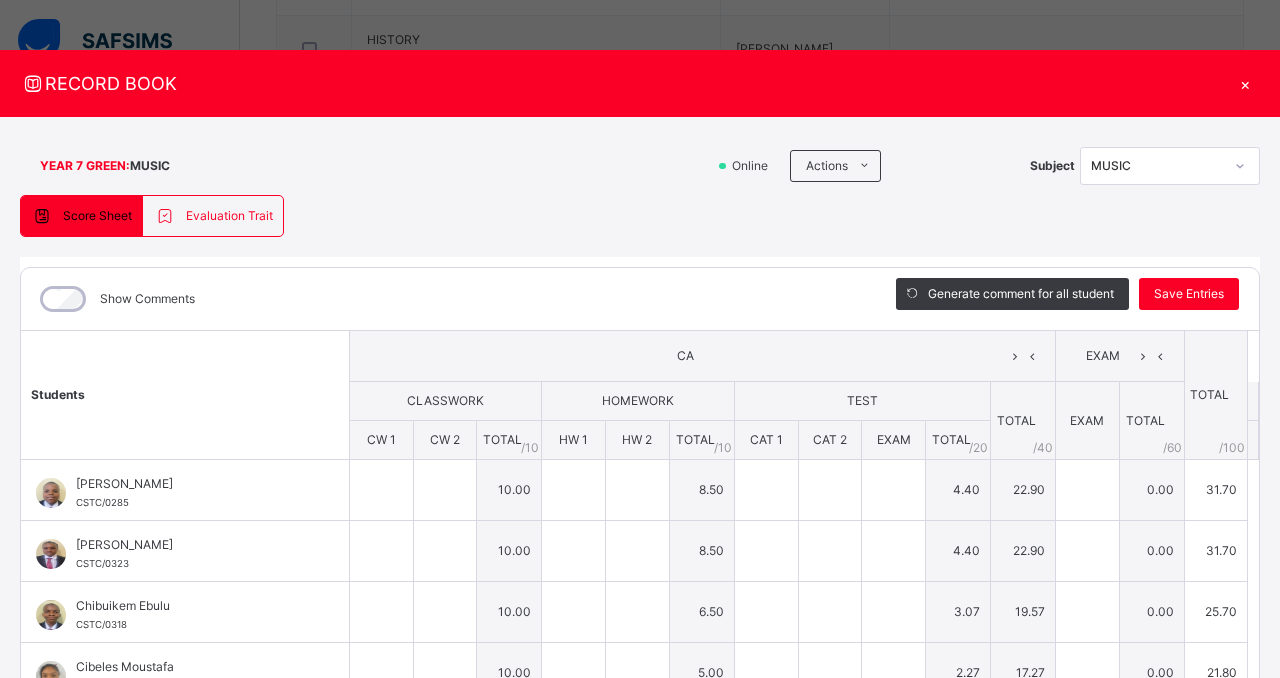 type on "**" 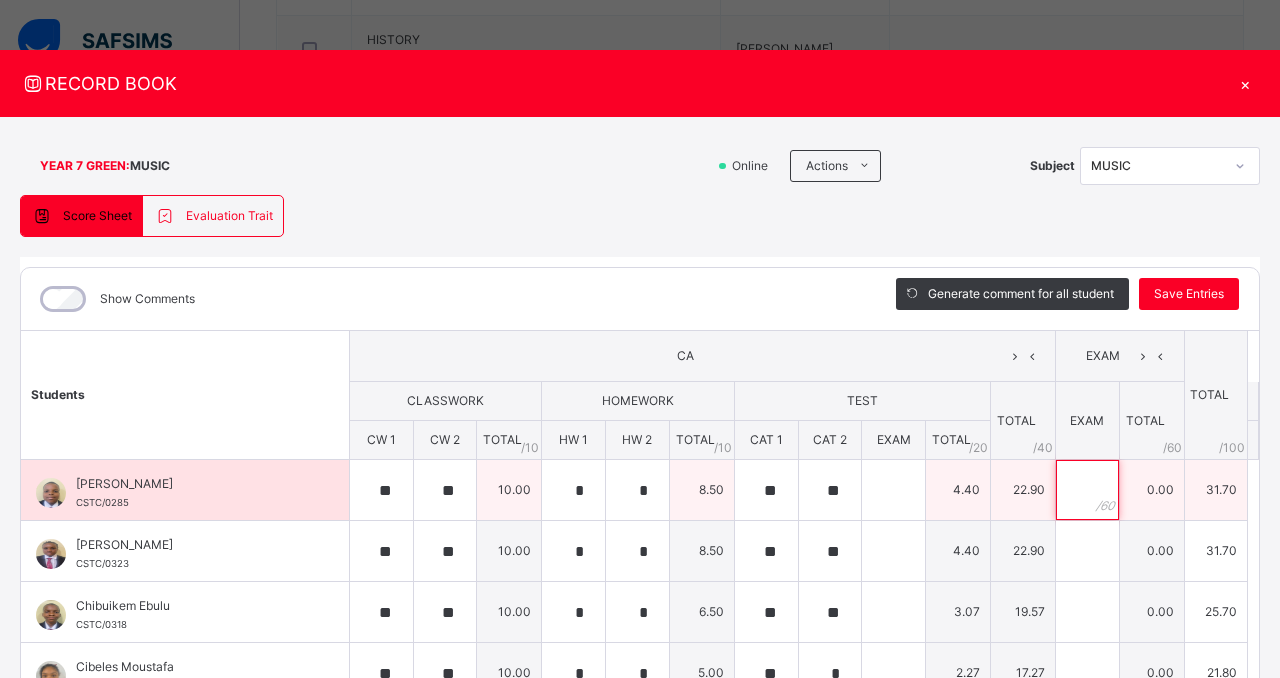 click at bounding box center (1087, 490) 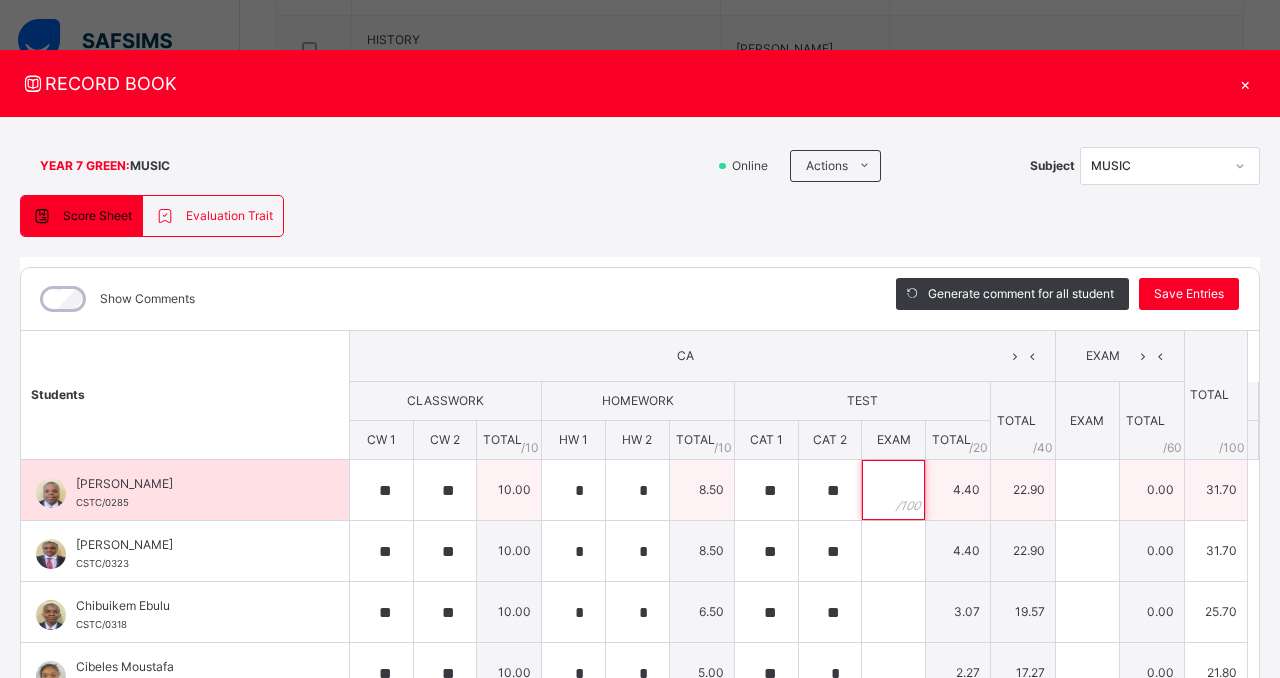 click at bounding box center (893, 490) 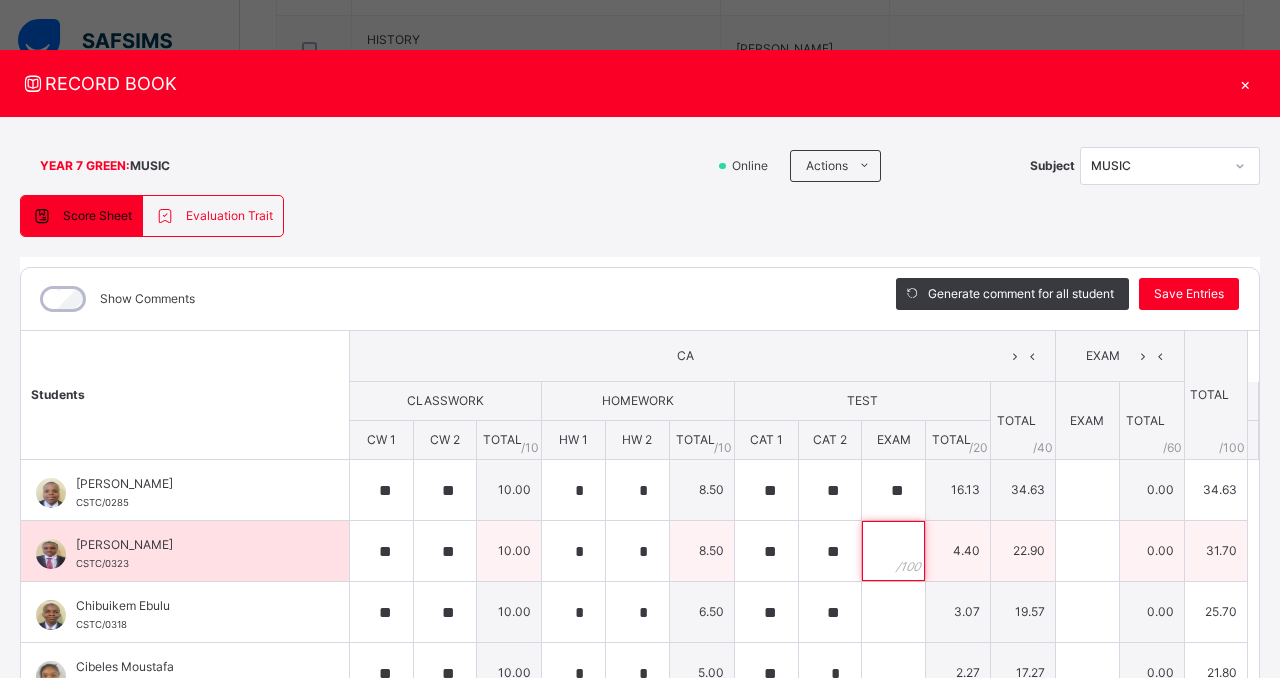 click at bounding box center [893, 551] 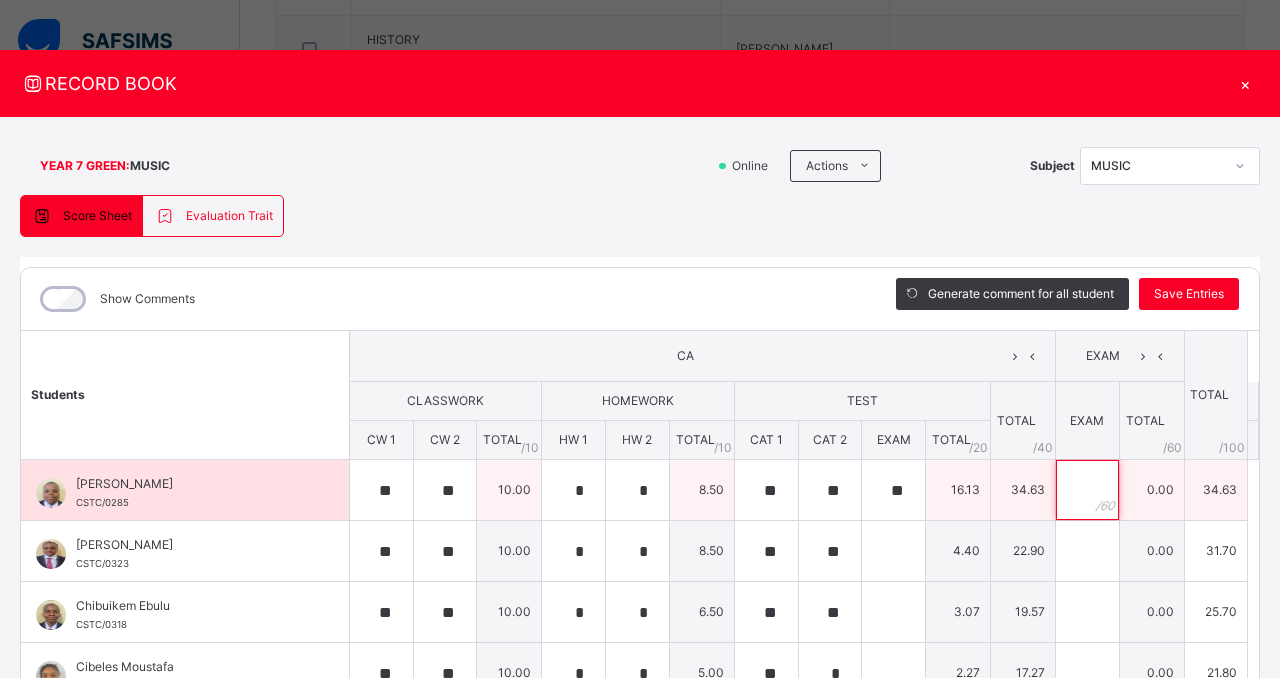 click at bounding box center [1087, 490] 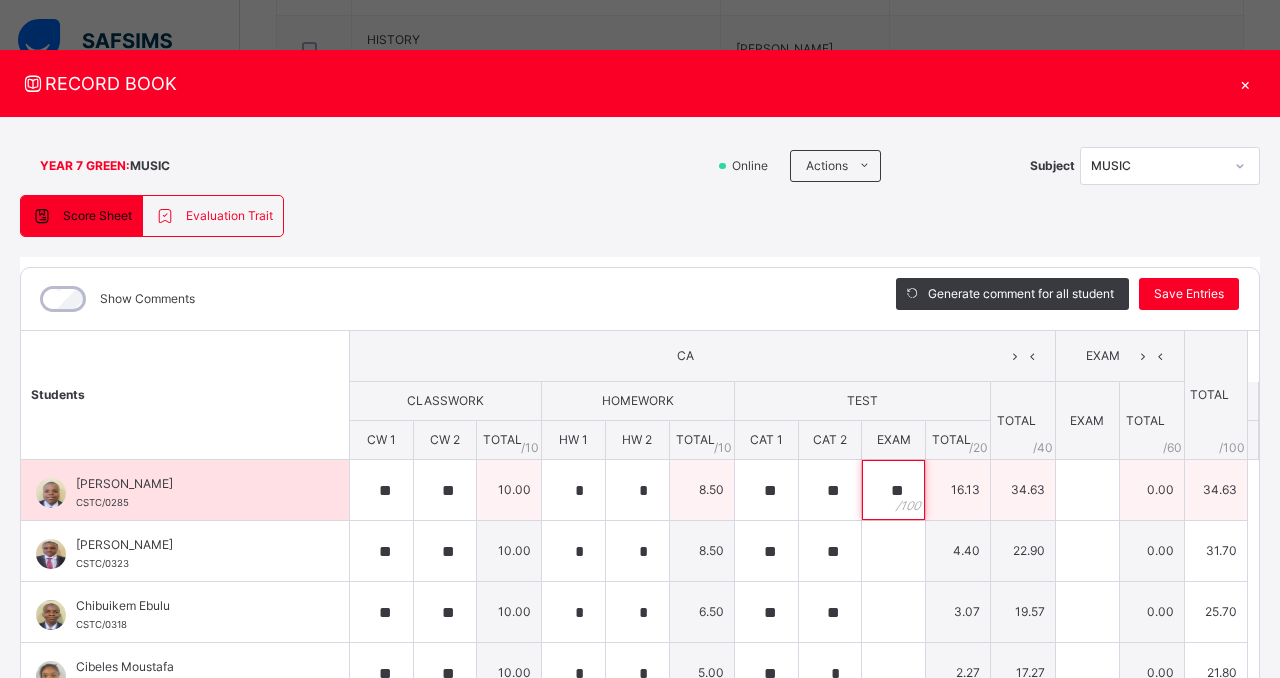 click on "**" at bounding box center (893, 490) 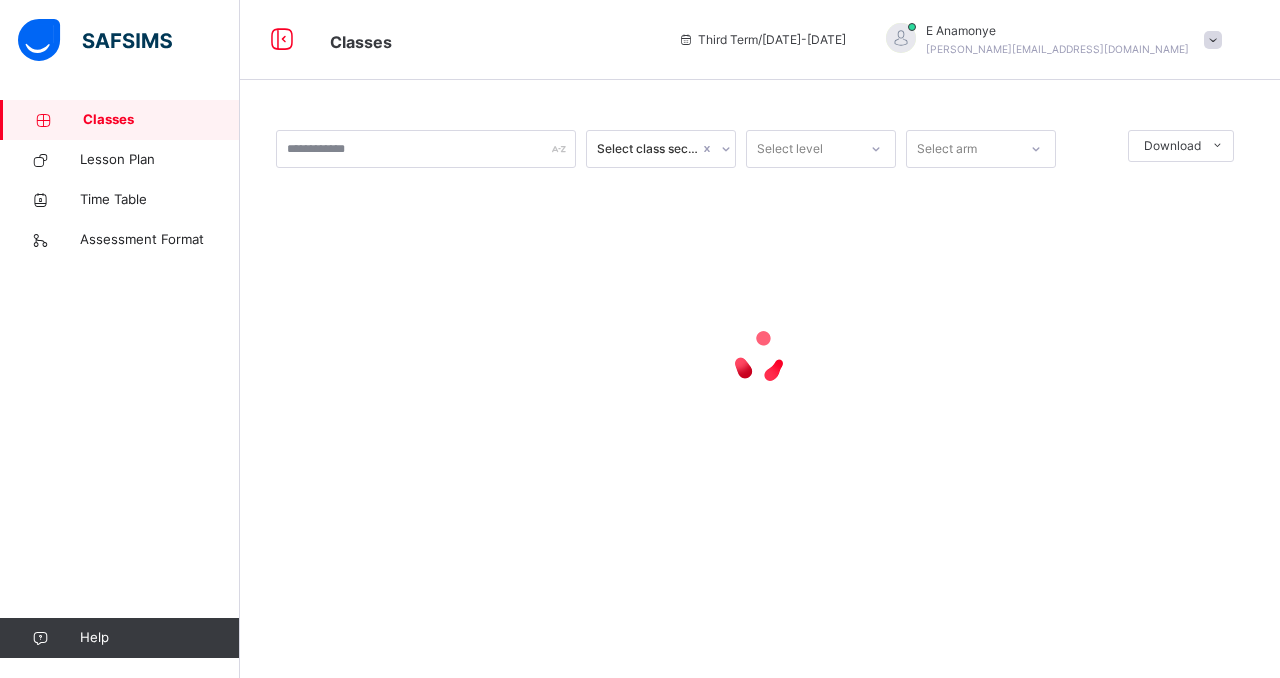 scroll, scrollTop: 0, scrollLeft: 0, axis: both 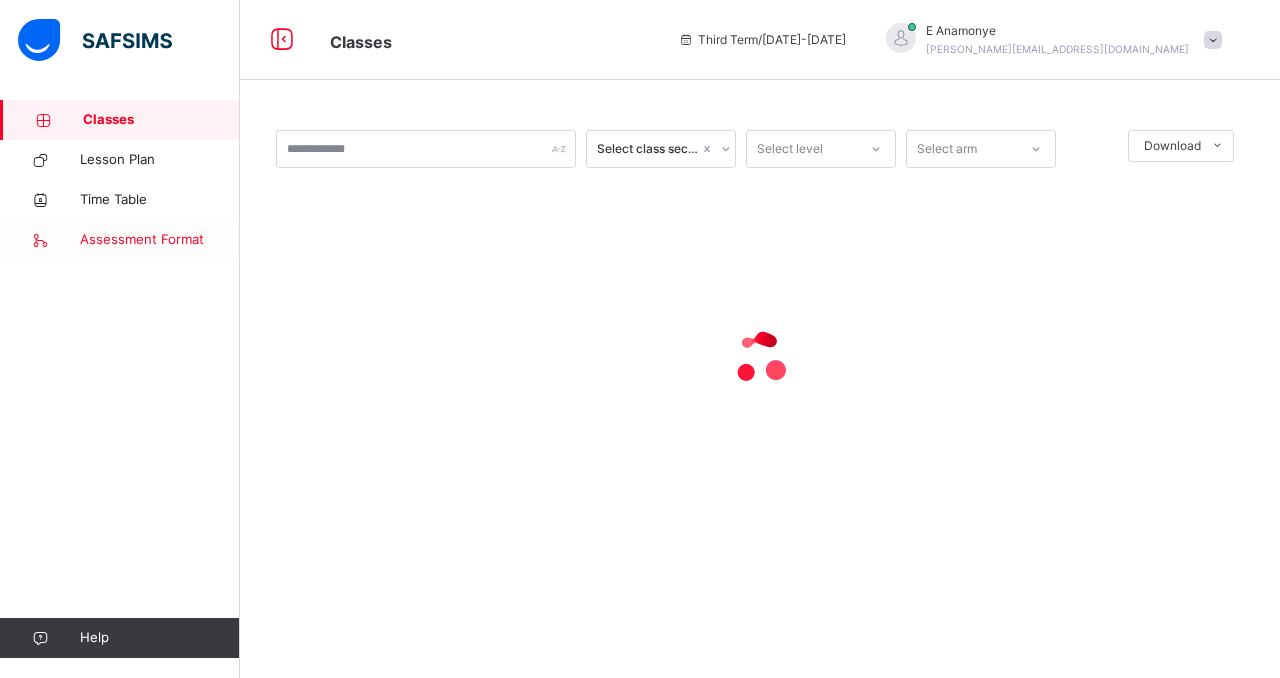 click on "Assessment Format" at bounding box center [120, 240] 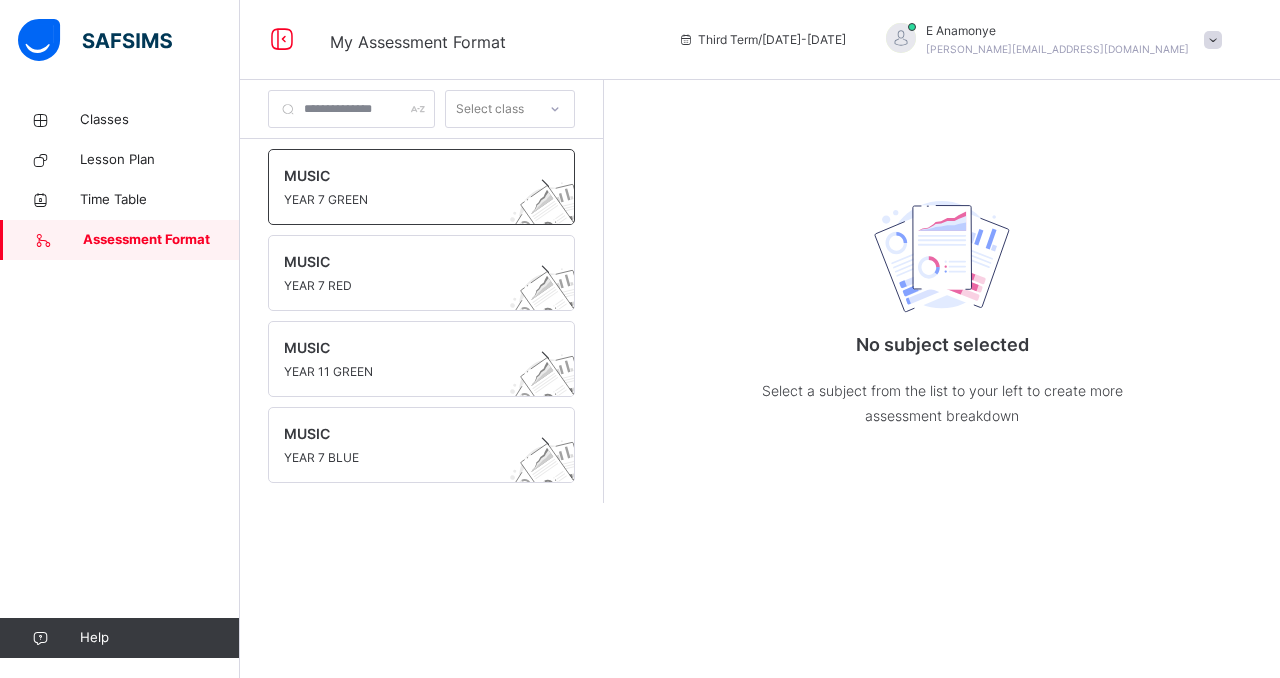 click on "MUSIC" at bounding box center [402, 175] 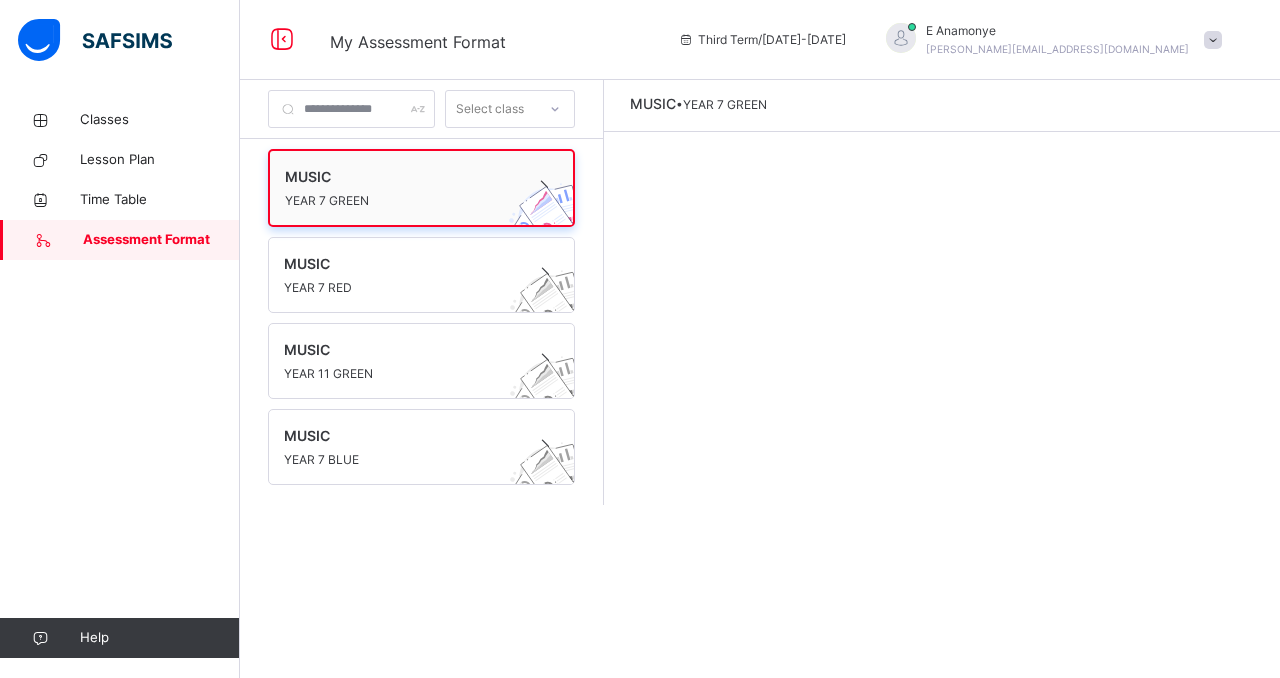 click on "YEAR 7 GREEN" at bounding box center (402, 201) 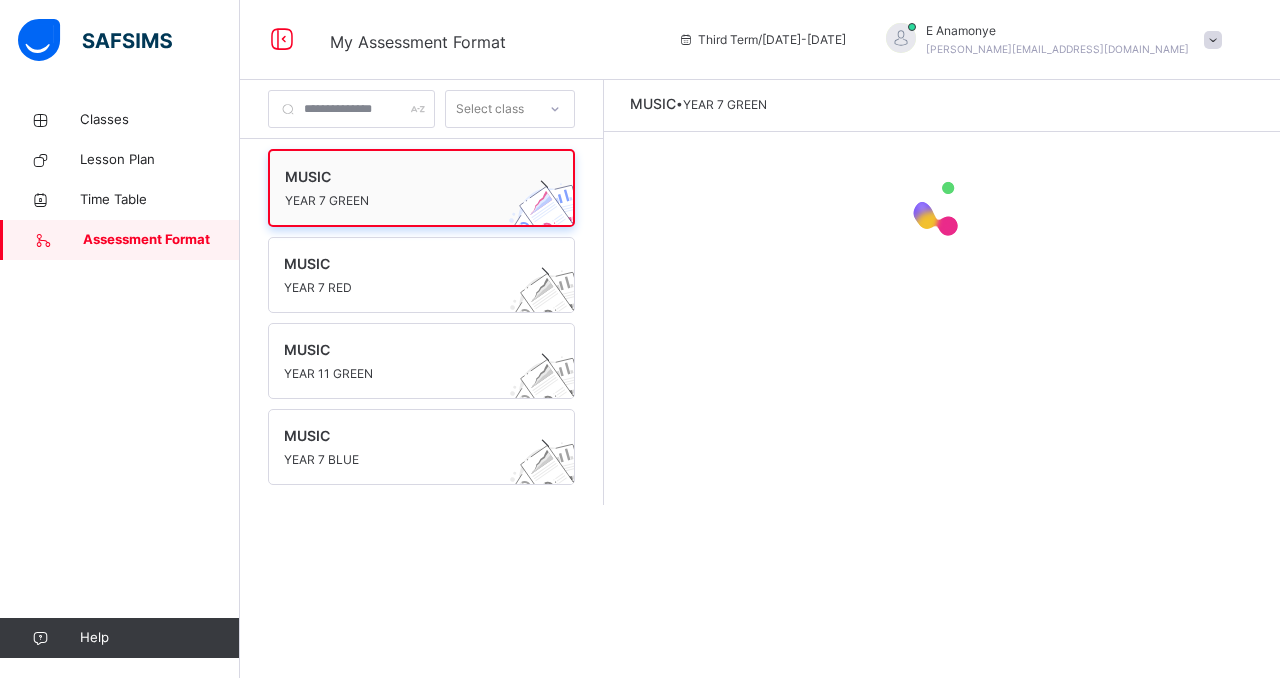 click at bounding box center (551, 221) 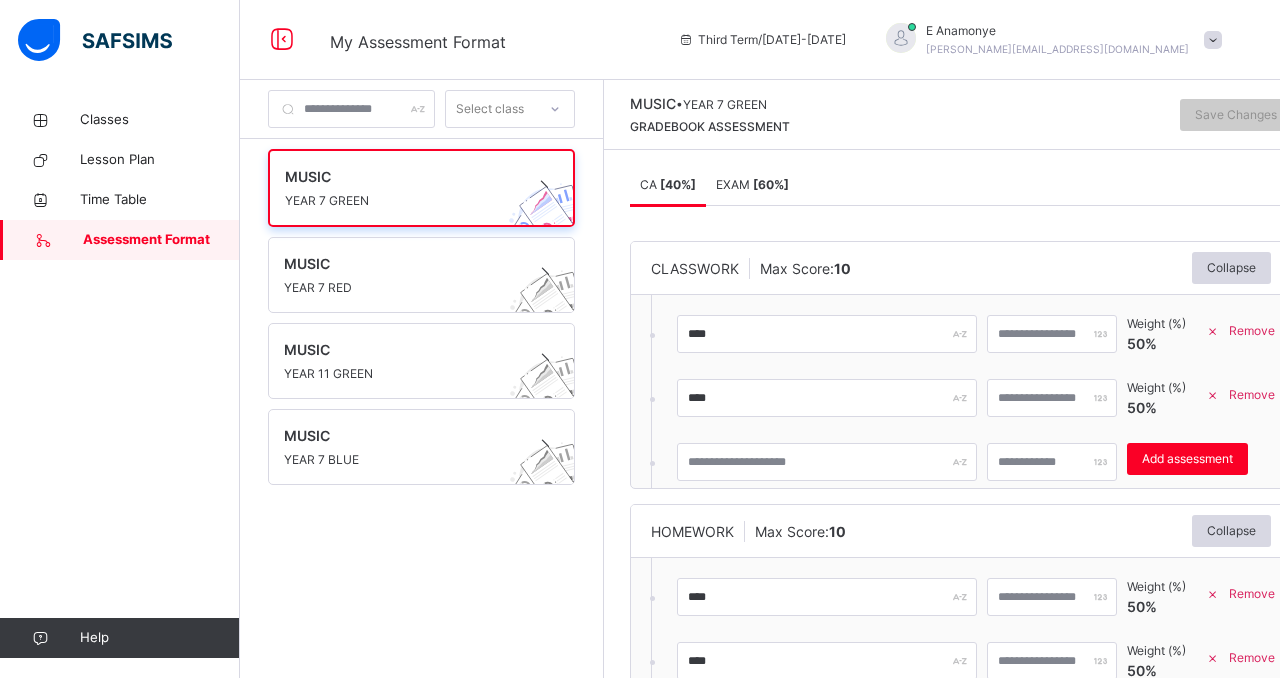 click on "HOMEWORK Max Score:  10 Collapse" at bounding box center [961, 531] 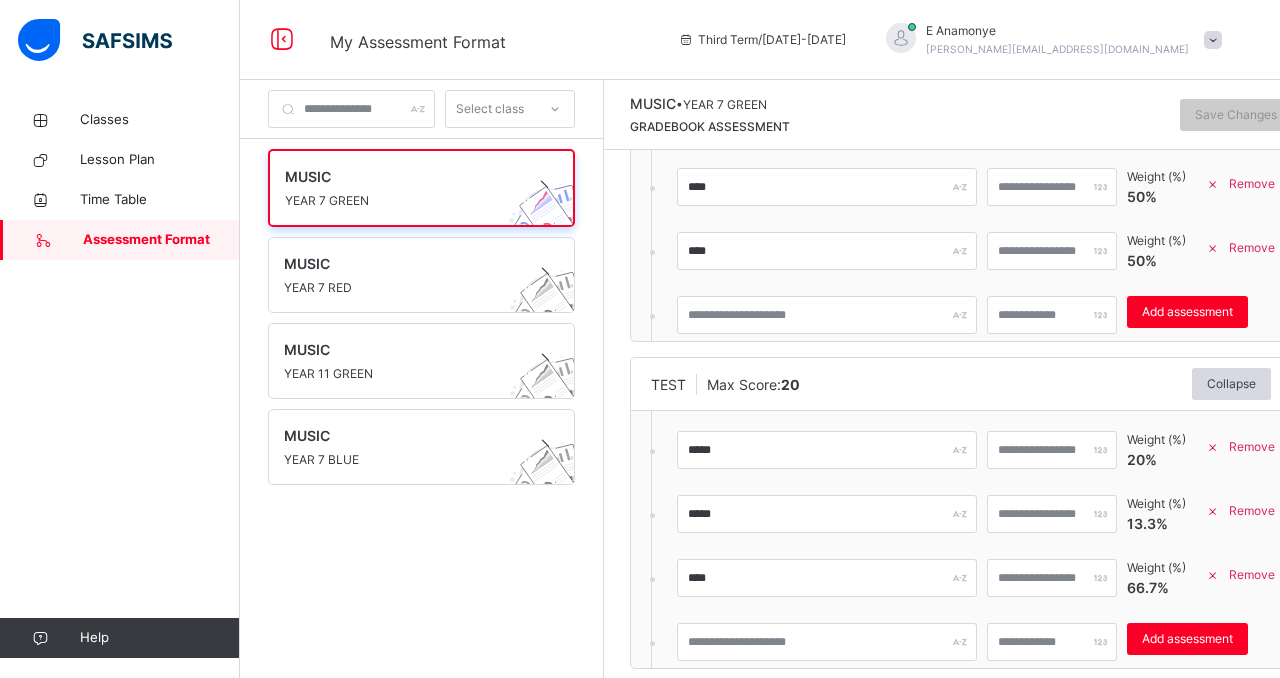 scroll, scrollTop: 440, scrollLeft: 0, axis: vertical 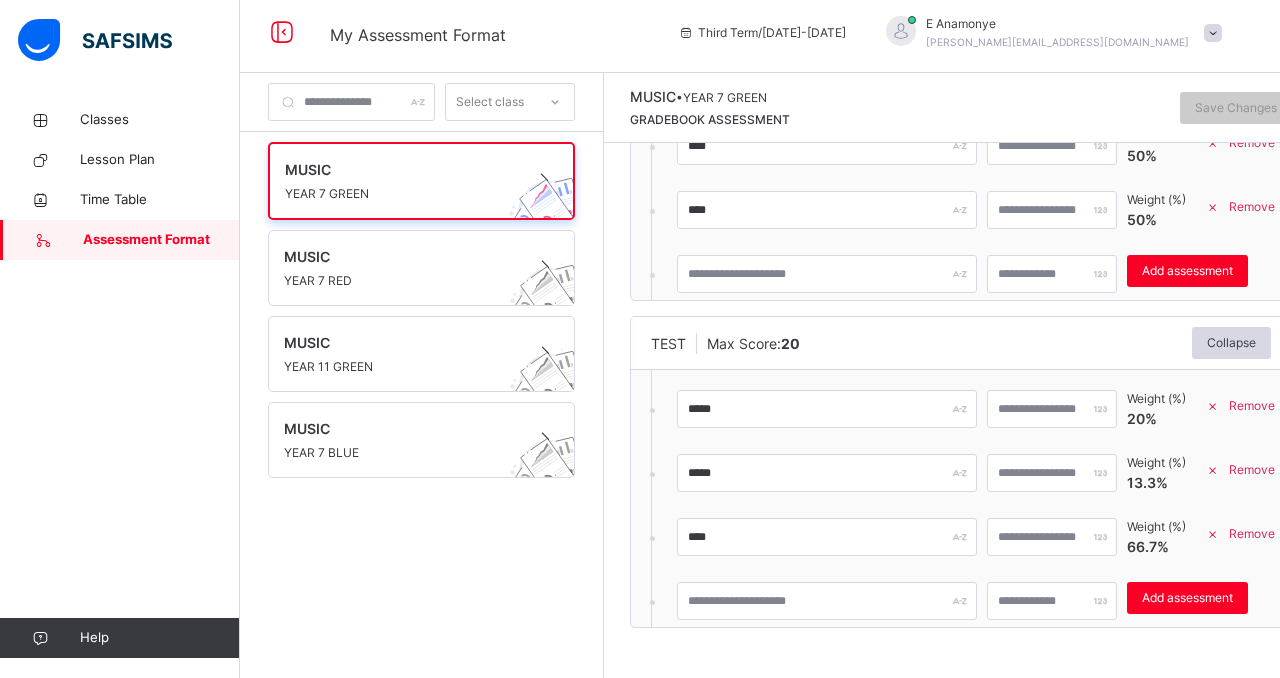 click on "CLASSWORK Max Score:  10 Collapse **** **  Weight (%)  50 %   Remove   **** **  Weight (%)  50 %   Remove   Add assessment × Deleting Sub-assessment Note:  that this sub-assessment has scores in it.  Deleting  this sub-assessment will also  delete  the  scores  associated with it. Are you sure you want to continue? Cancel Yes, Delete sub-assessment. HOMEWORK Max Score:  10 Collapse **** **  Weight (%)  50 %   Remove   **** **  Weight (%)  50 %   Remove   Add assessment × Deleting Sub-assessment Note:  that this sub-assessment has scores in it.  Deleting  this sub-assessment will also  delete  the  scores  associated with it. Are you sure you want to continue? Cancel Yes, Delete sub-assessment. TEST Max Score:  20 Collapse ***** **  Weight (%)  20 %   Remove   ***** **  Weight (%)  13.3 %   Remove   **** ***  Weight (%)  66.7 %   Remove   Add assessment × Deleting Sub-assessment Note:  that this sub-assessment has scores in it.  Deleting  this sub-assessment will also  delete  the  scores Cancel" at bounding box center (961, 209) 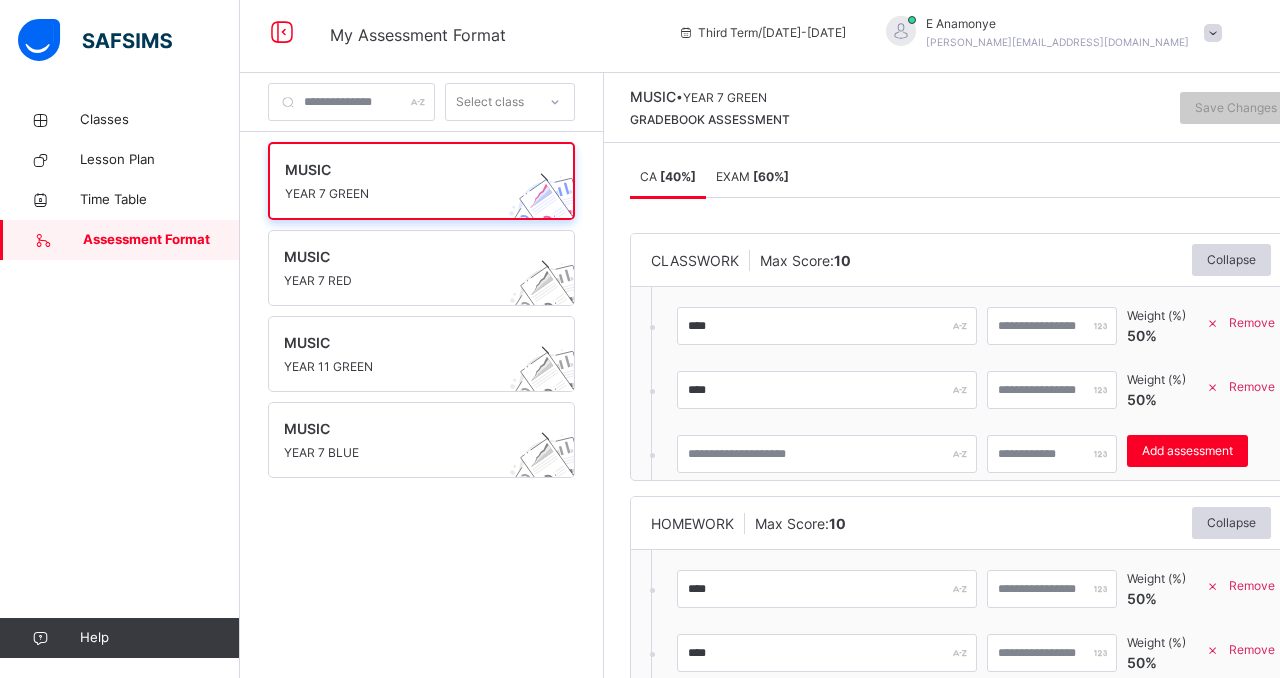 scroll, scrollTop: 0, scrollLeft: 0, axis: both 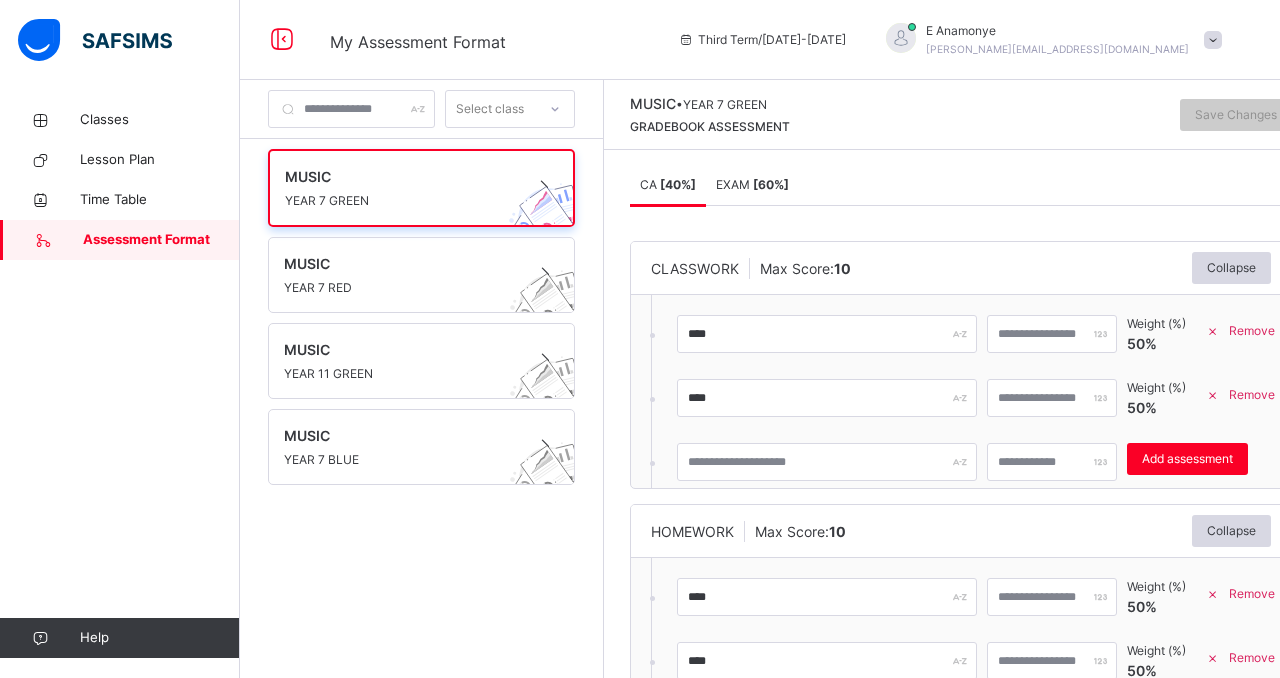 click on "EXAM   [ 60 %]" at bounding box center [752, 185] 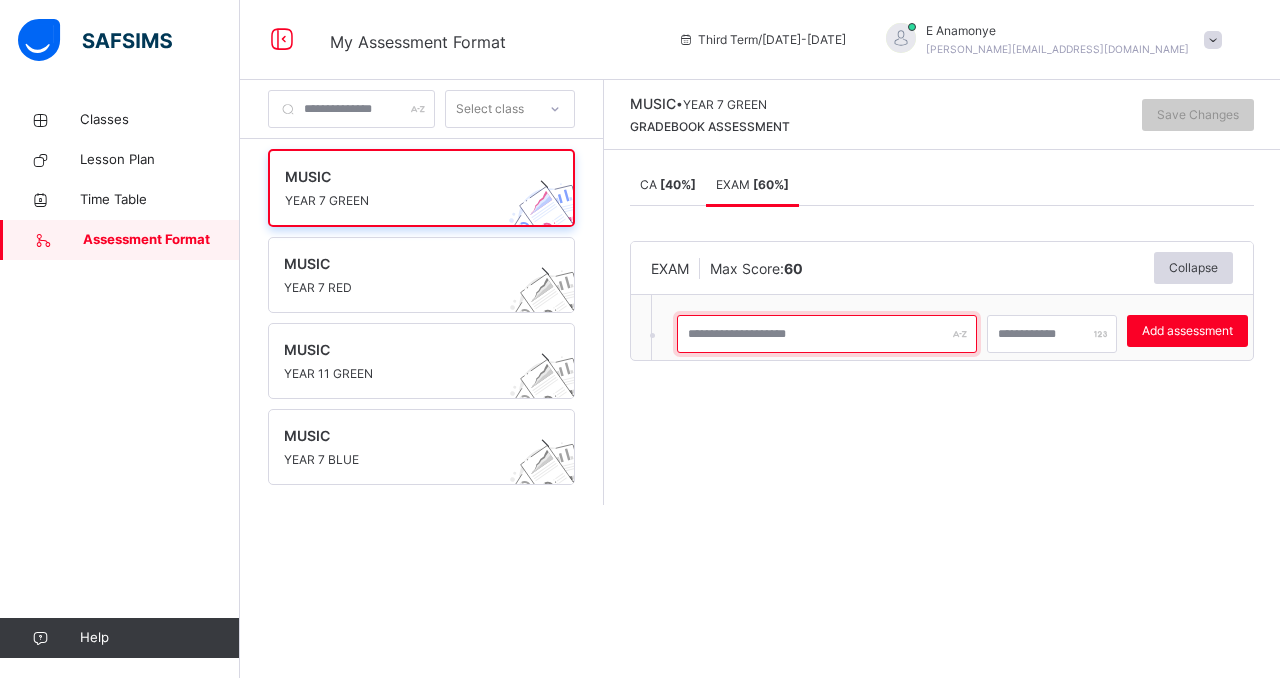 click at bounding box center (827, 334) 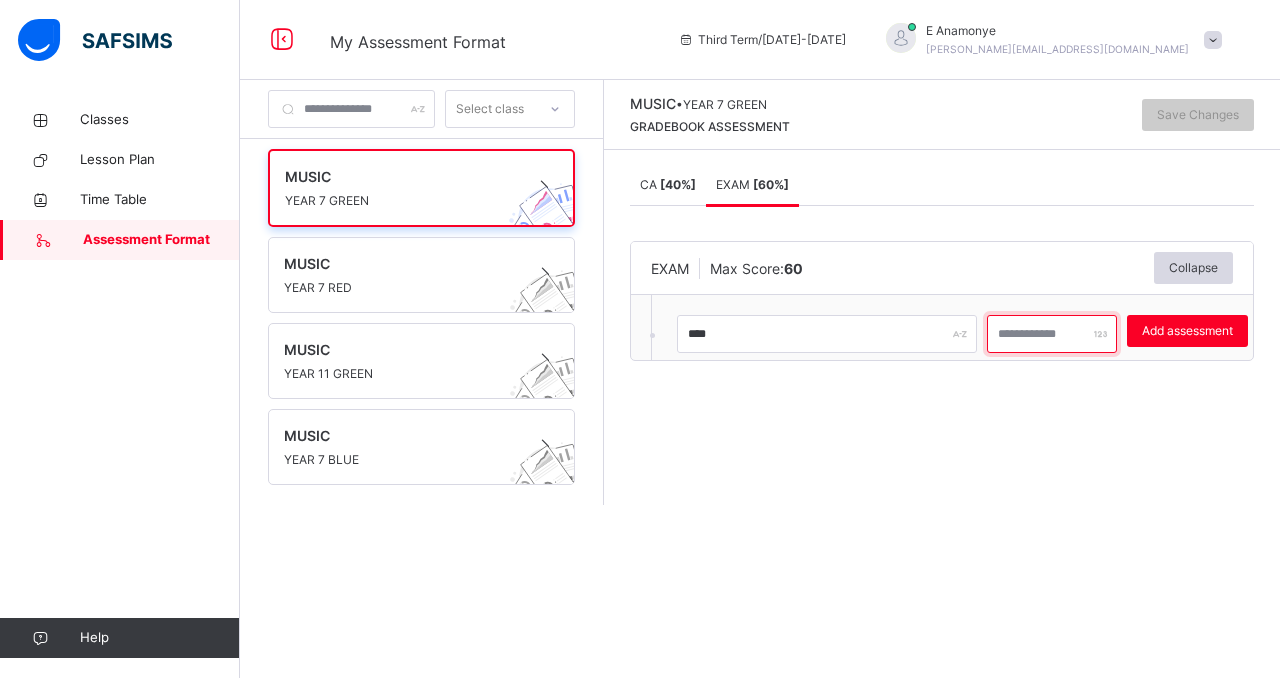 click at bounding box center [1052, 334] 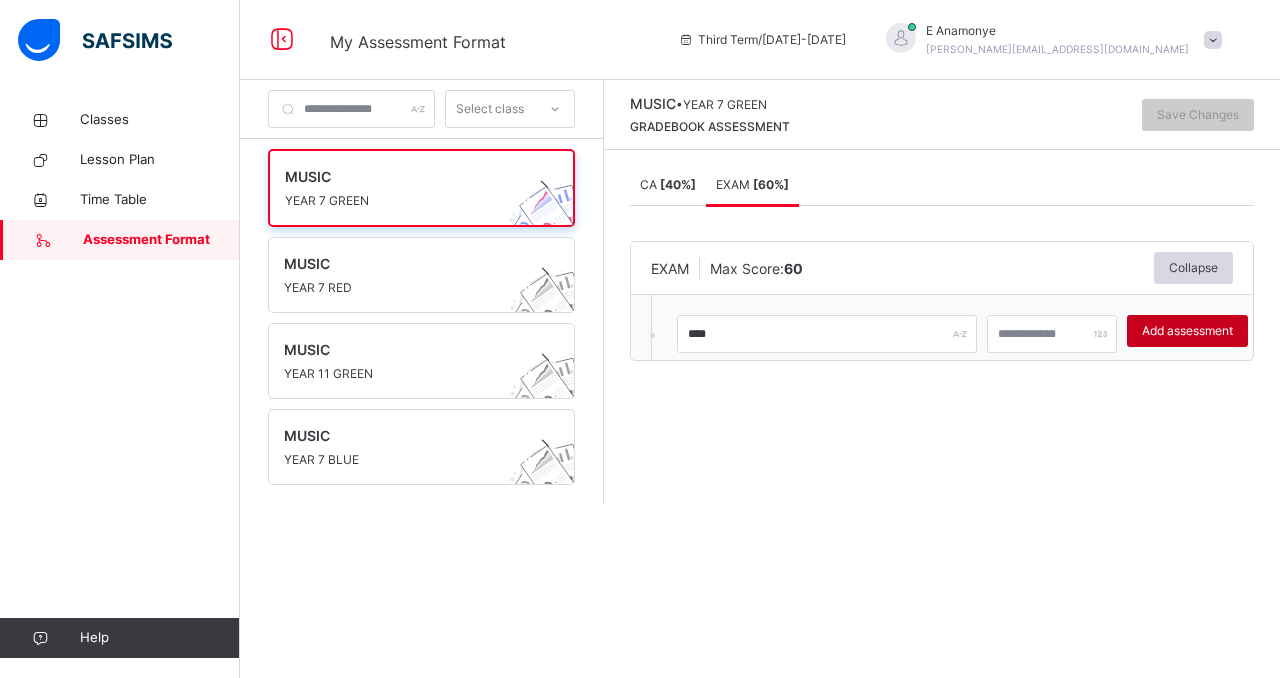 click on "Add assessment" at bounding box center [1187, 331] 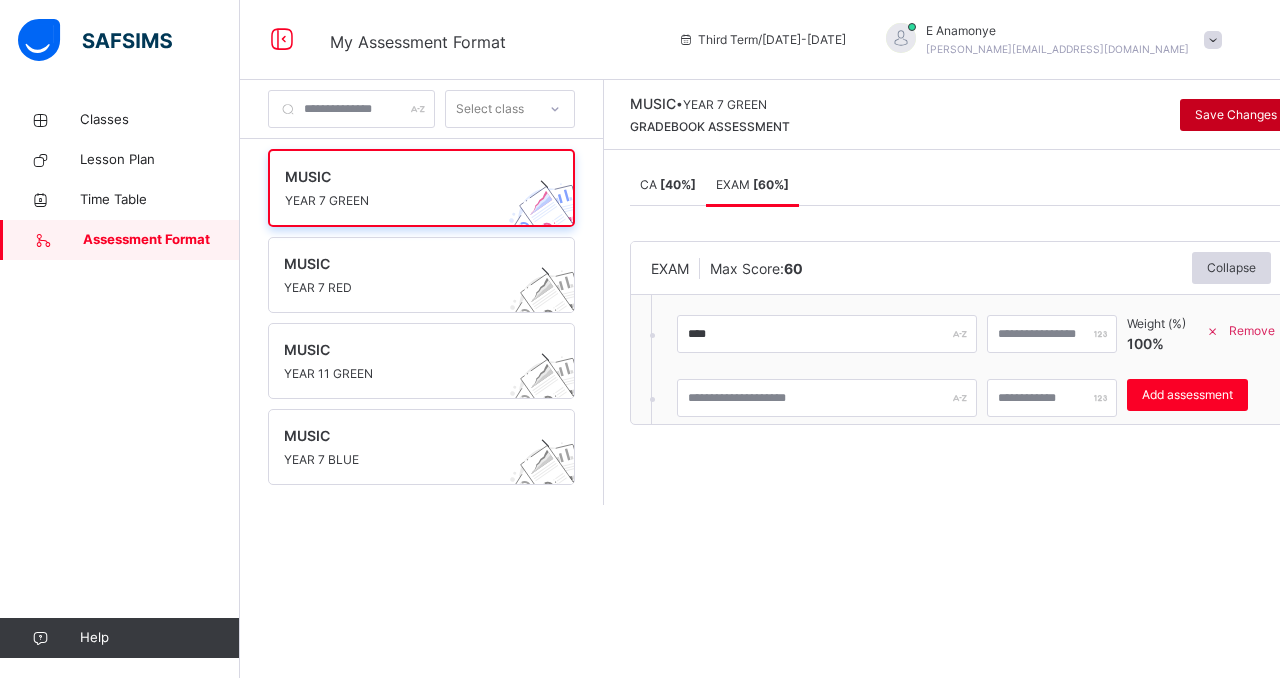 click on "Save Changes" at bounding box center (1236, 115) 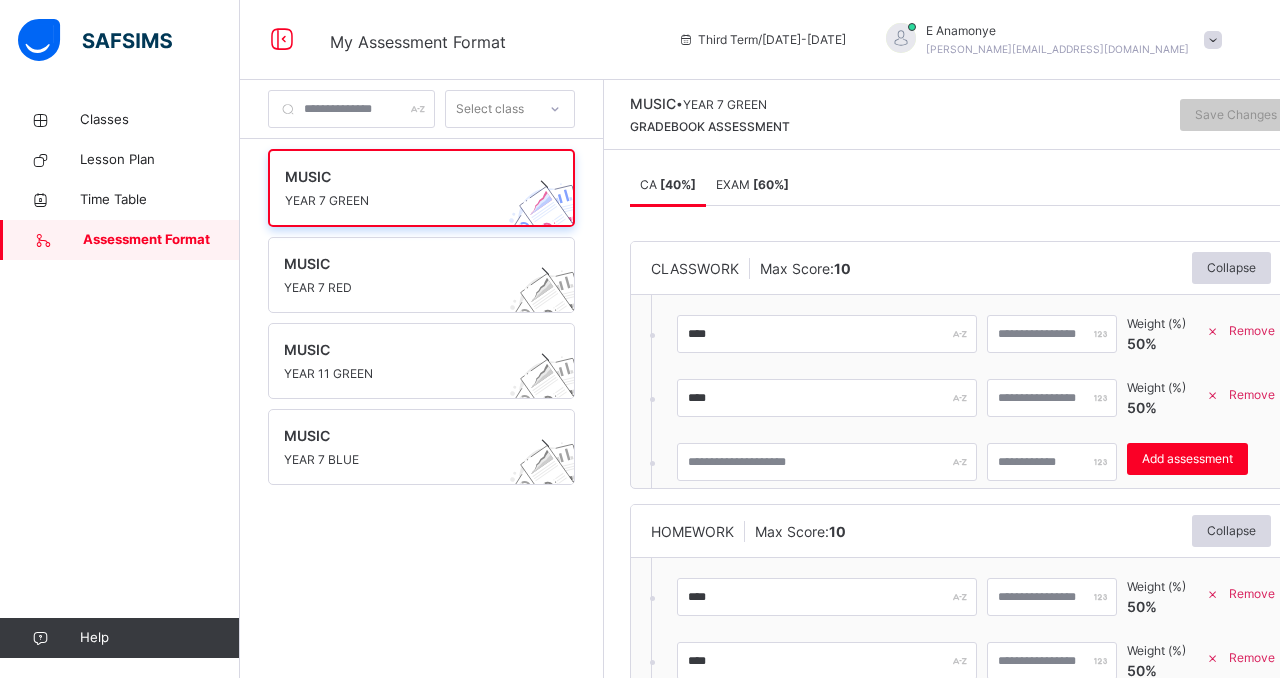 scroll, scrollTop: 7, scrollLeft: 0, axis: vertical 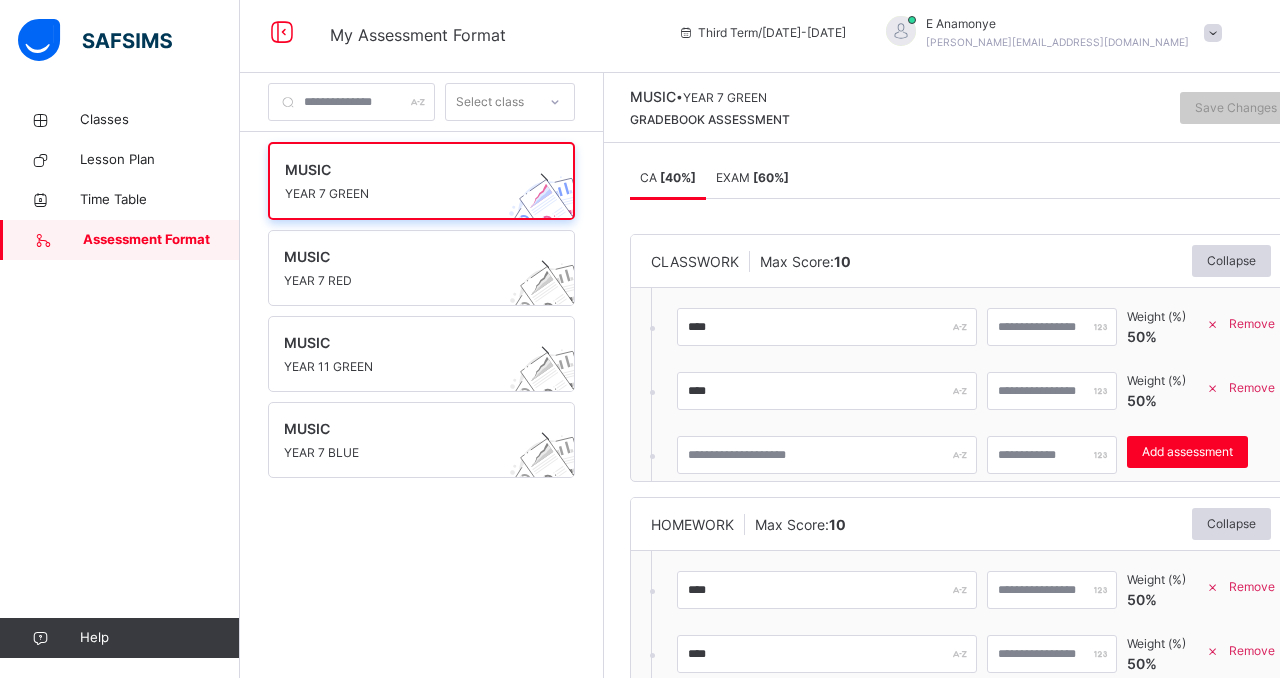 click on "CA    [ 40 %] EXAM   [ 60 %] CA    [ 40 %] EXAM   [ 60 %] CLASSWORK Max Score:  10 Collapse **** **  Weight (%)  50 %   Remove   **** **  Weight (%)  50 %   Remove   Add assessment × Deleting Sub-assessment Note:  that this sub-assessment has scores in it.  Deleting  this sub-assessment will also  delete  the  scores  associated with it. Are you sure you want to continue? Cancel Yes, Delete sub-assessment. HOMEWORK Max Score:  10 Collapse **** **  Weight (%)  50 %   Remove   **** **  Weight (%)  50 %   Remove   Add assessment × Deleting Sub-assessment Note:  that this sub-assessment has scores in it.  Deleting  this sub-assessment will also  delete  the  scores  associated with it. Are you sure you want to continue? Cancel Yes, Delete sub-assessment. TEST Max Score:  20 Collapse ***** **  Weight (%)  20 %   Remove   ***** **  Weight (%)  13.3 %   Remove   **** ***  Weight (%)  66.7 %   Remove   Add assessment × Deleting Sub-assessment Note:  that this sub-assessment has scores in it.  Deleting delete  the" at bounding box center [961, 410] 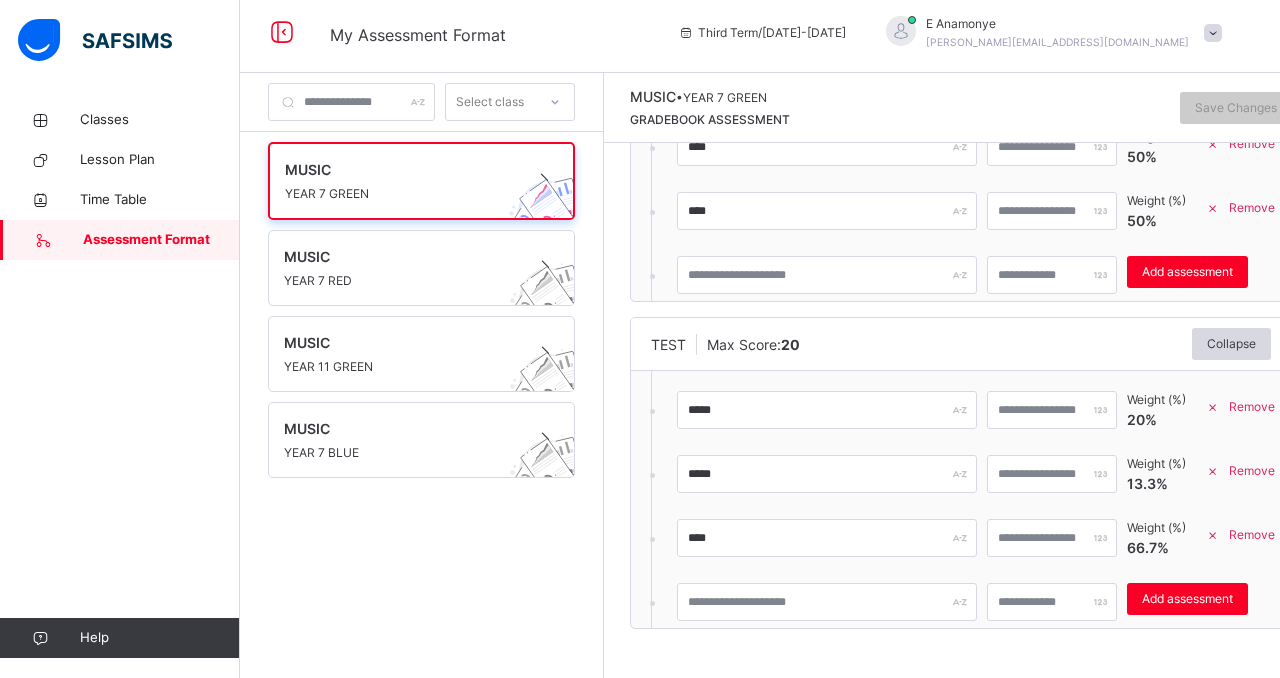 scroll, scrollTop: 444, scrollLeft: 0, axis: vertical 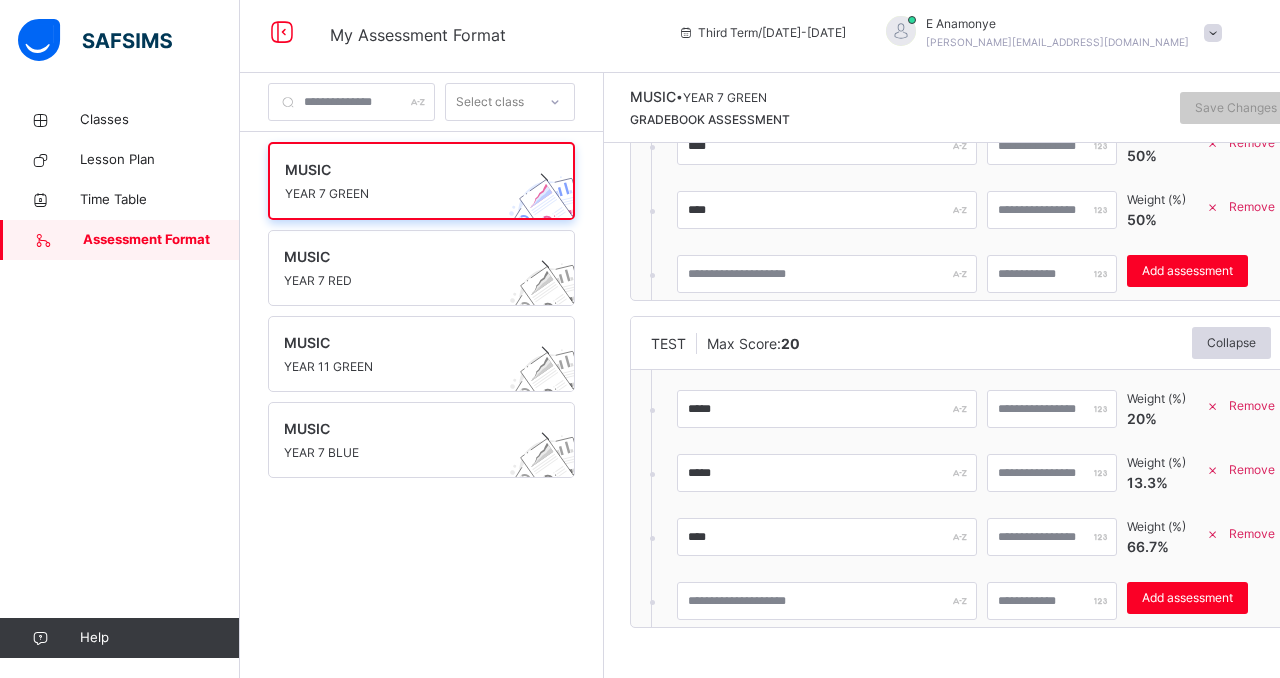 click on "Remove" at bounding box center [1252, 534] 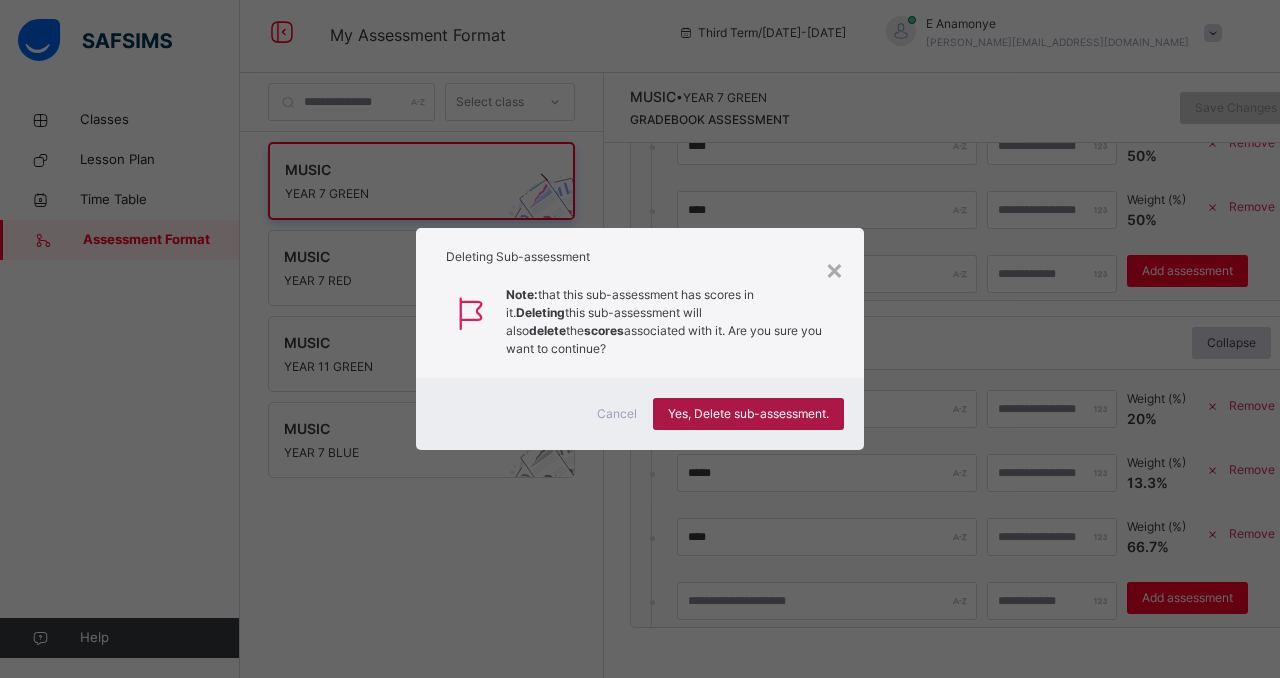click on "Yes, Delete sub-assessment." at bounding box center [748, 414] 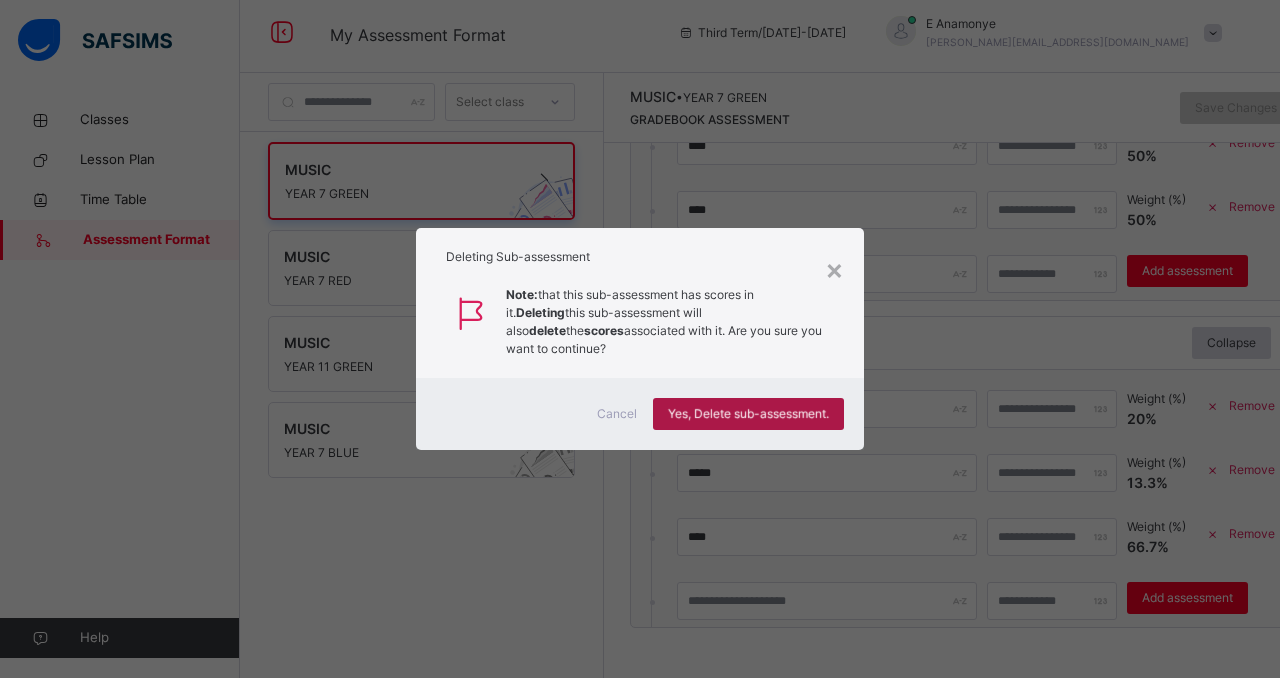 scroll, scrollTop: 380, scrollLeft: 0, axis: vertical 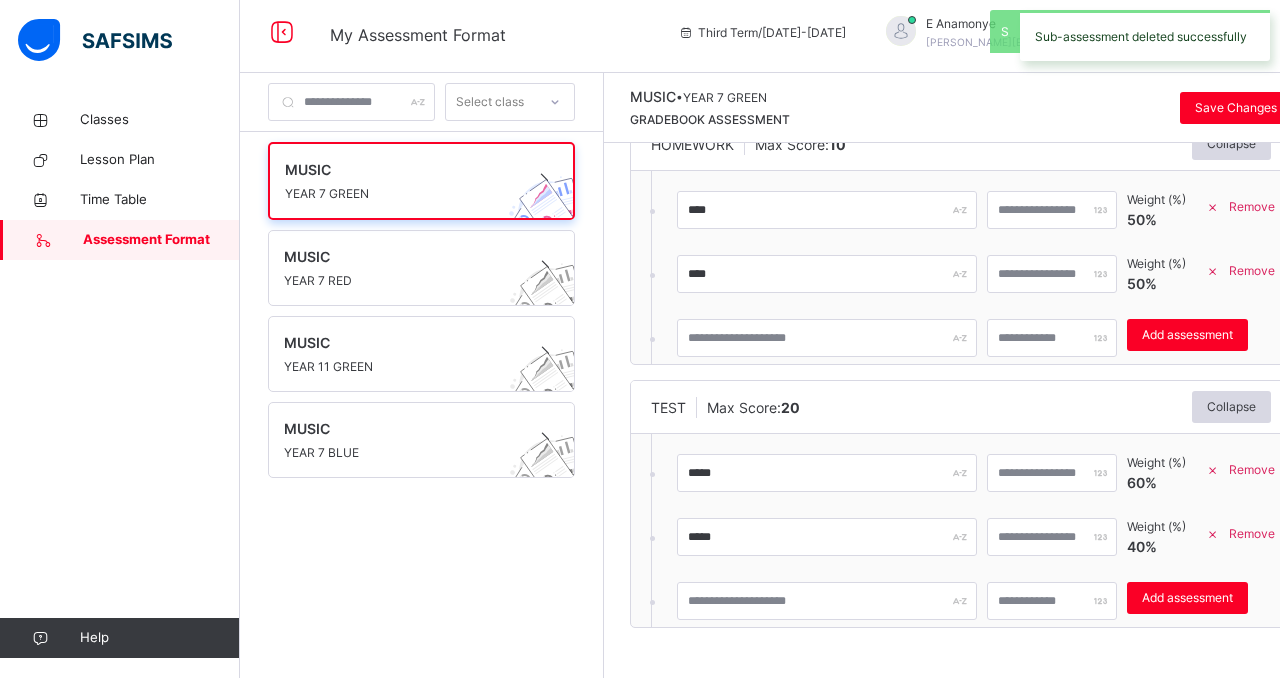 click on "HOMEWORK Max Score:  10 Collapse **** **  Weight (%)  50 %   Remove   **** **  Weight (%)  50 %   Remove   Add assessment × Deleting Sub-assessment Note:  that this sub-assessment has scores in it.  Deleting  this sub-assessment will also  delete  the  scores  associated with it. Are you sure you want to continue? Cancel Yes, Delete sub-assessment." at bounding box center [961, 241] 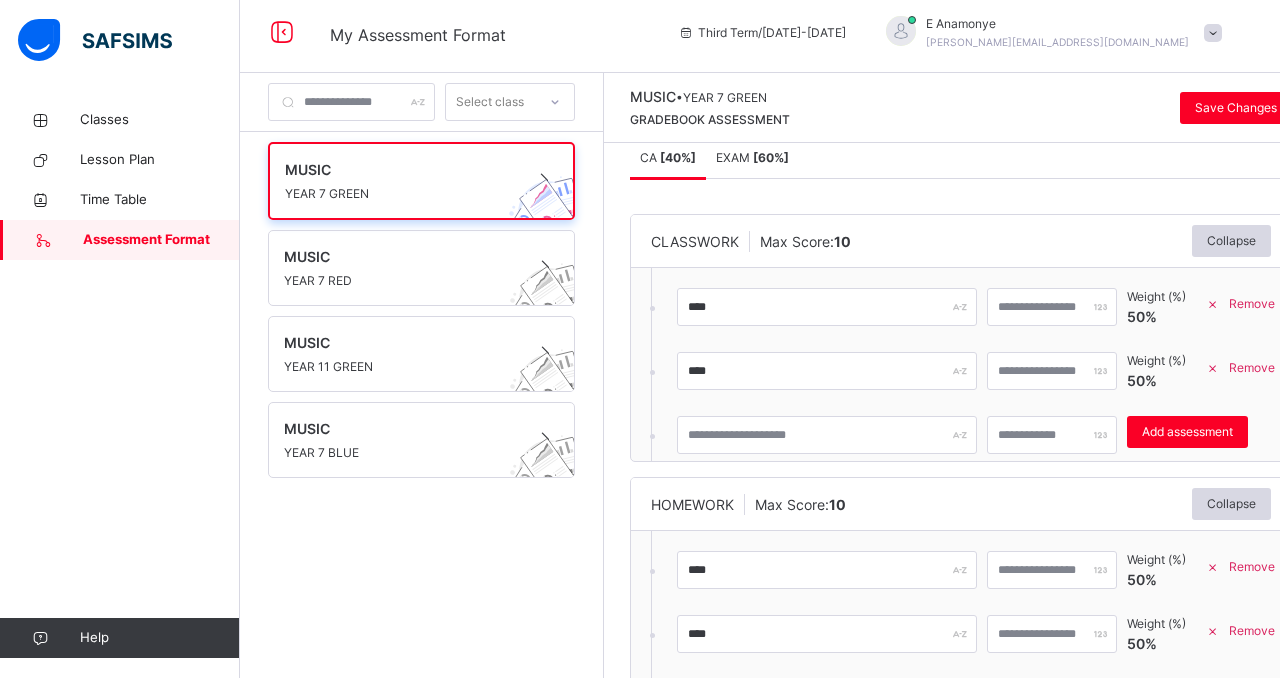 scroll, scrollTop: 0, scrollLeft: 0, axis: both 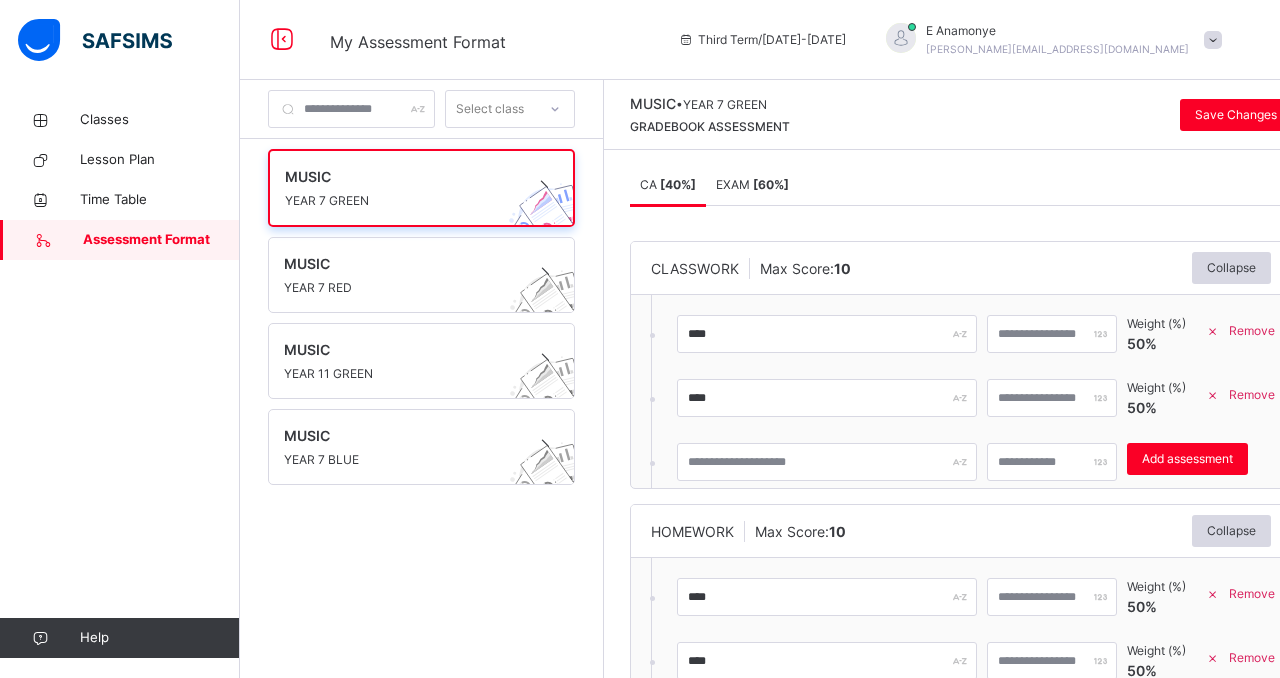 click on "EXAM   [ 60 %]" at bounding box center (752, 184) 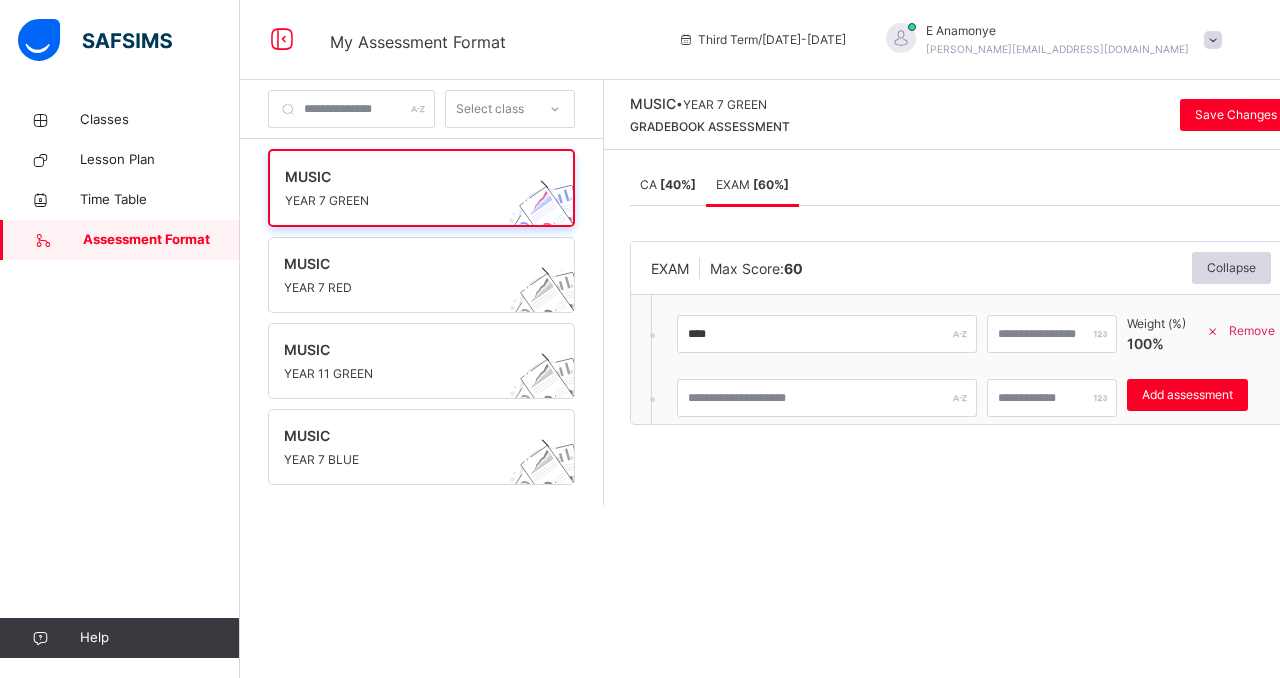 click on "MUSIC     YEAR 7 GREEN     MUSIC     YEAR 7 RED     MUSIC     YEAR 11 GREEN     MUSIC     YEAR 7 BLUE" at bounding box center (421, 351) 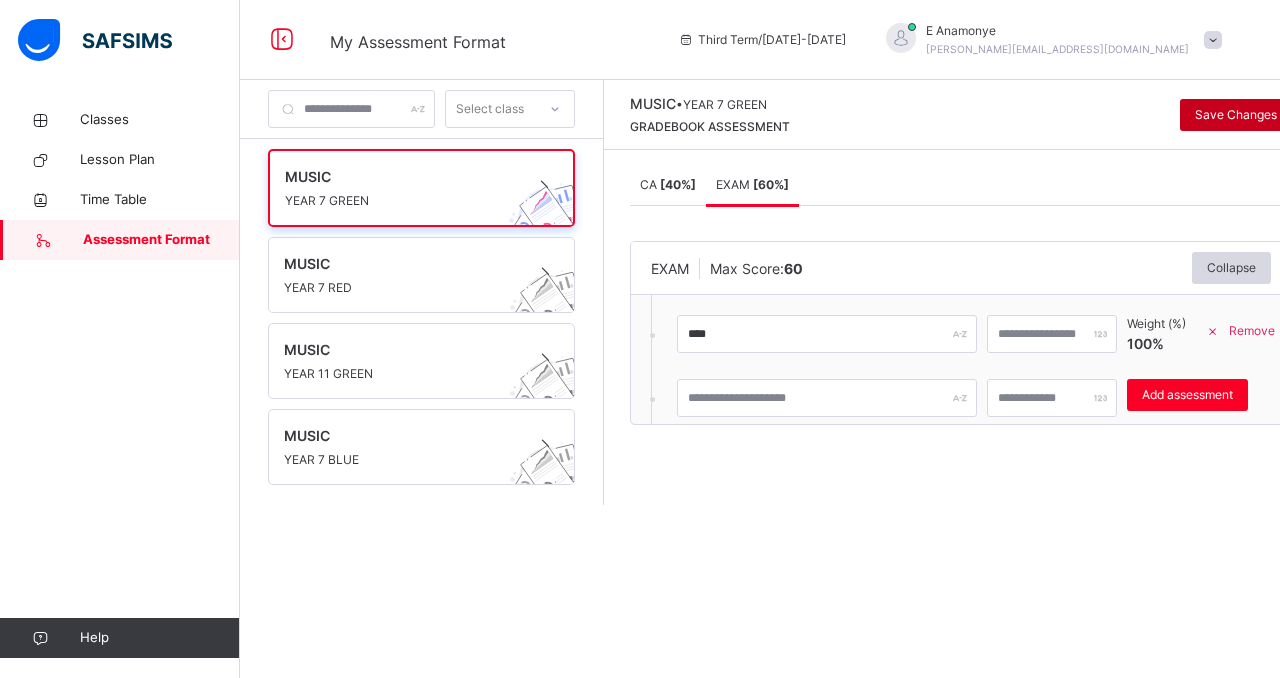 click on "Save Changes" at bounding box center [1236, 115] 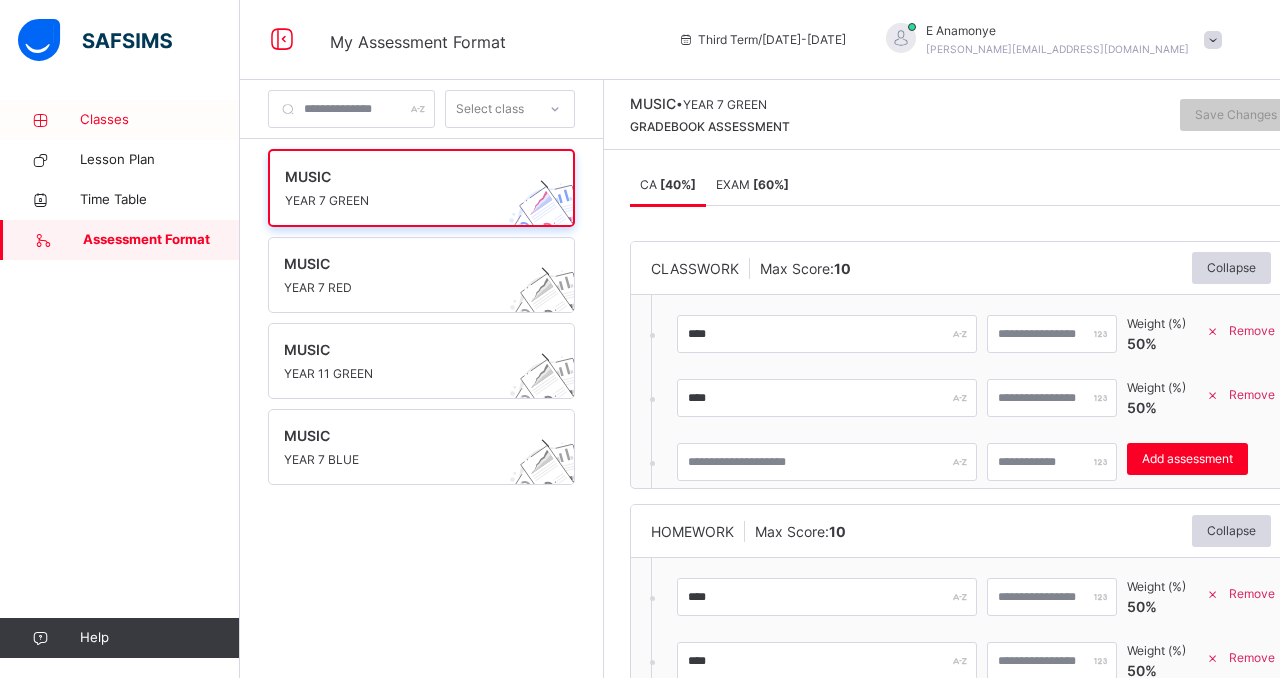 click on "Classes" at bounding box center [160, 120] 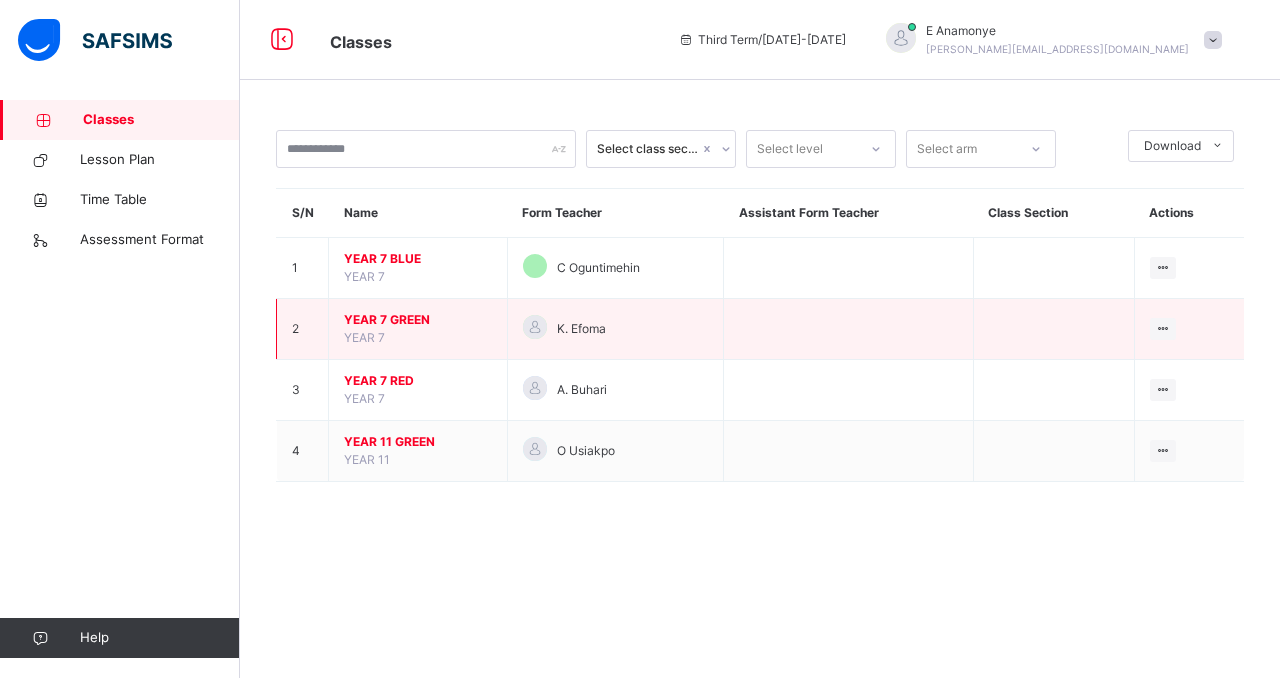 click on "YEAR 7   GREEN   YEAR 7" at bounding box center (418, 329) 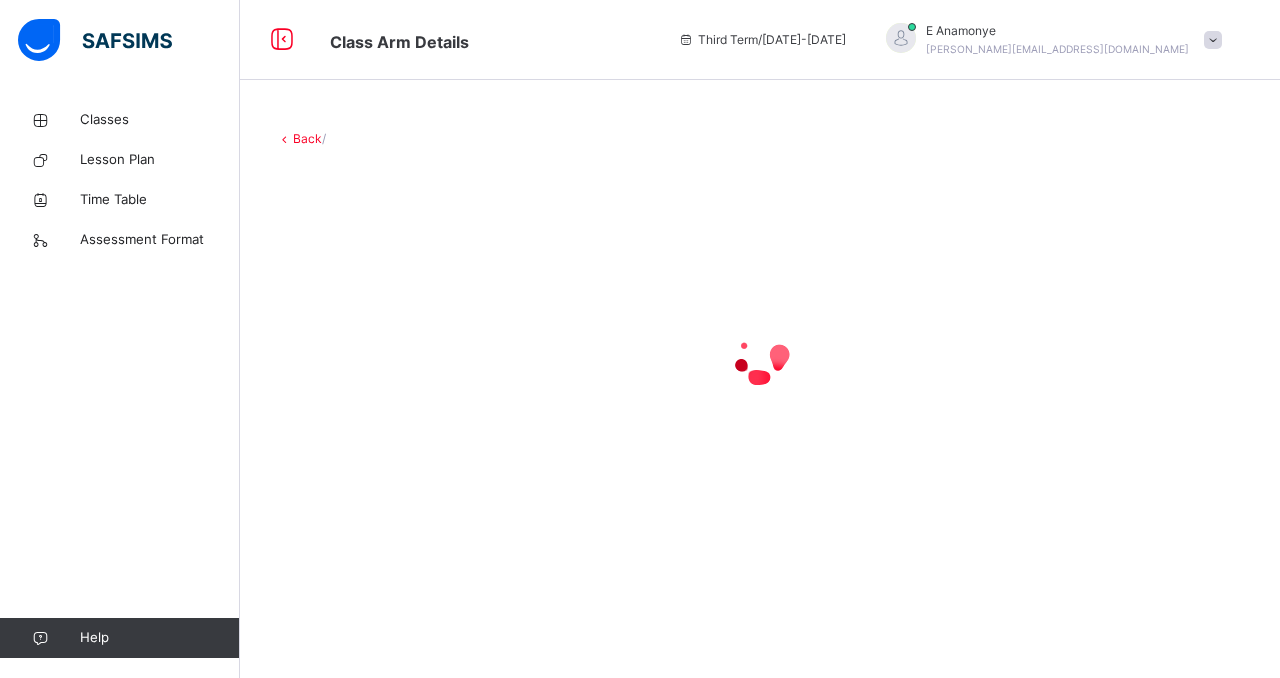 click at bounding box center [760, 358] 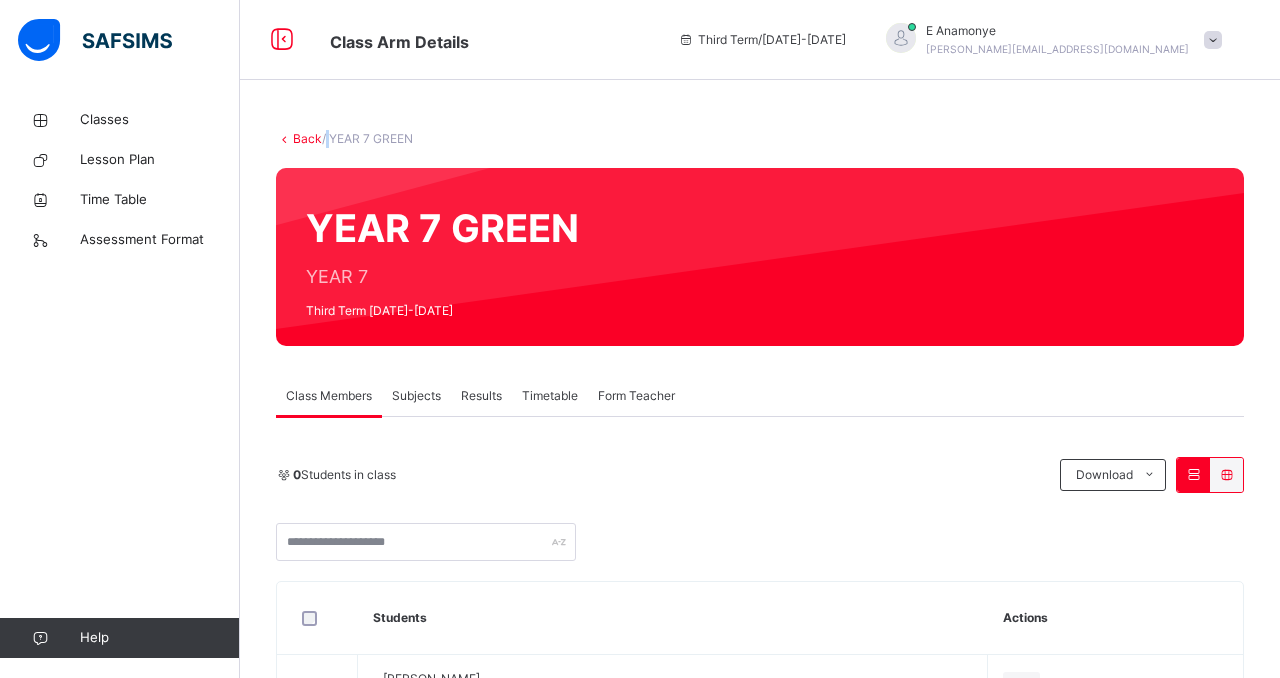 click on "Subjects" at bounding box center [416, 396] 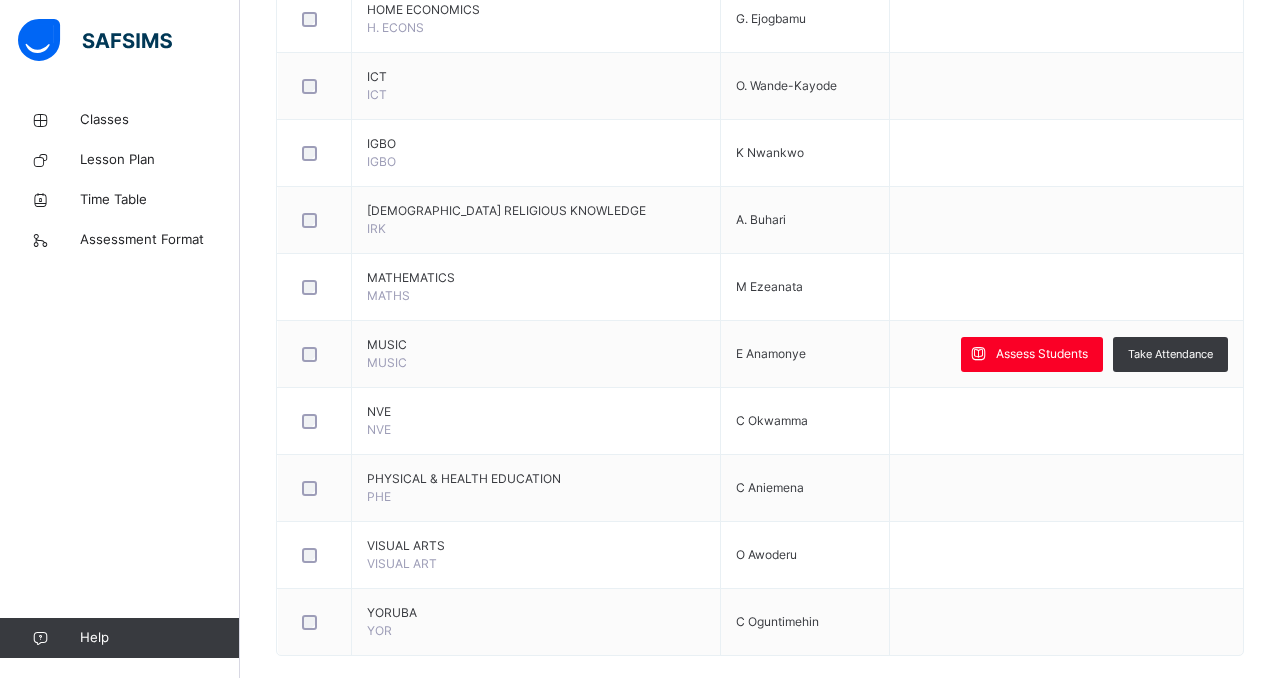 scroll, scrollTop: 1285, scrollLeft: 0, axis: vertical 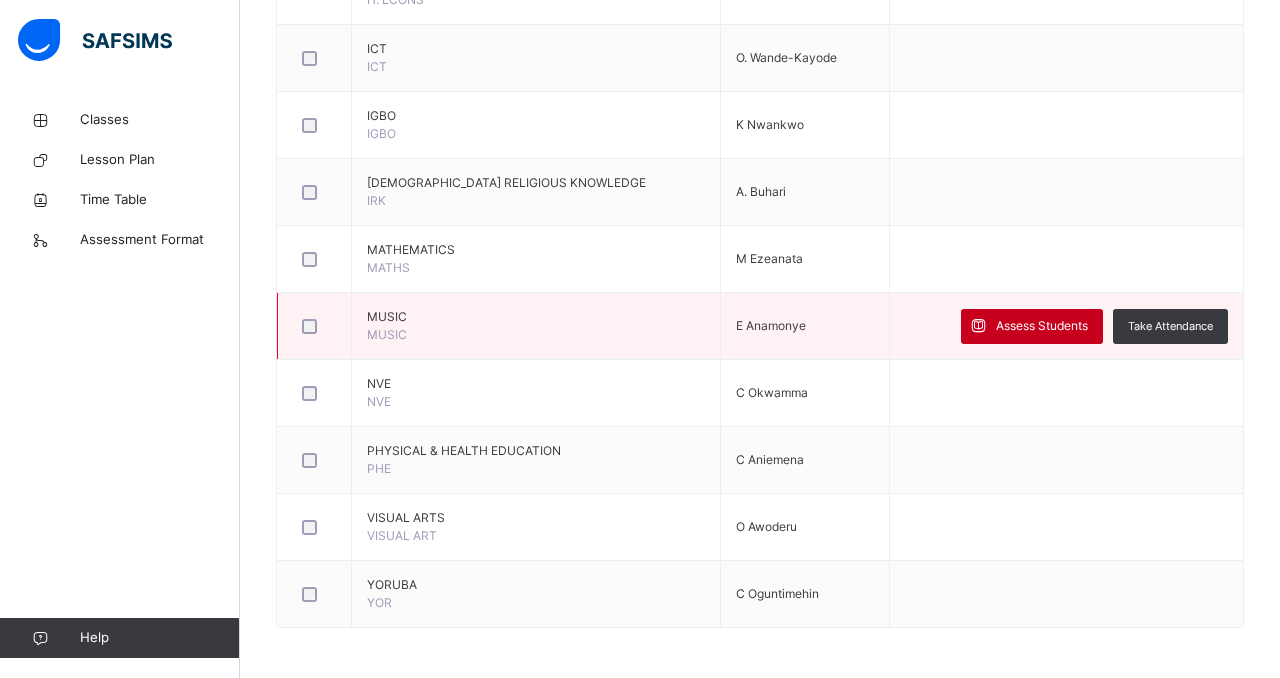 click on "Assess Students" at bounding box center (1042, 326) 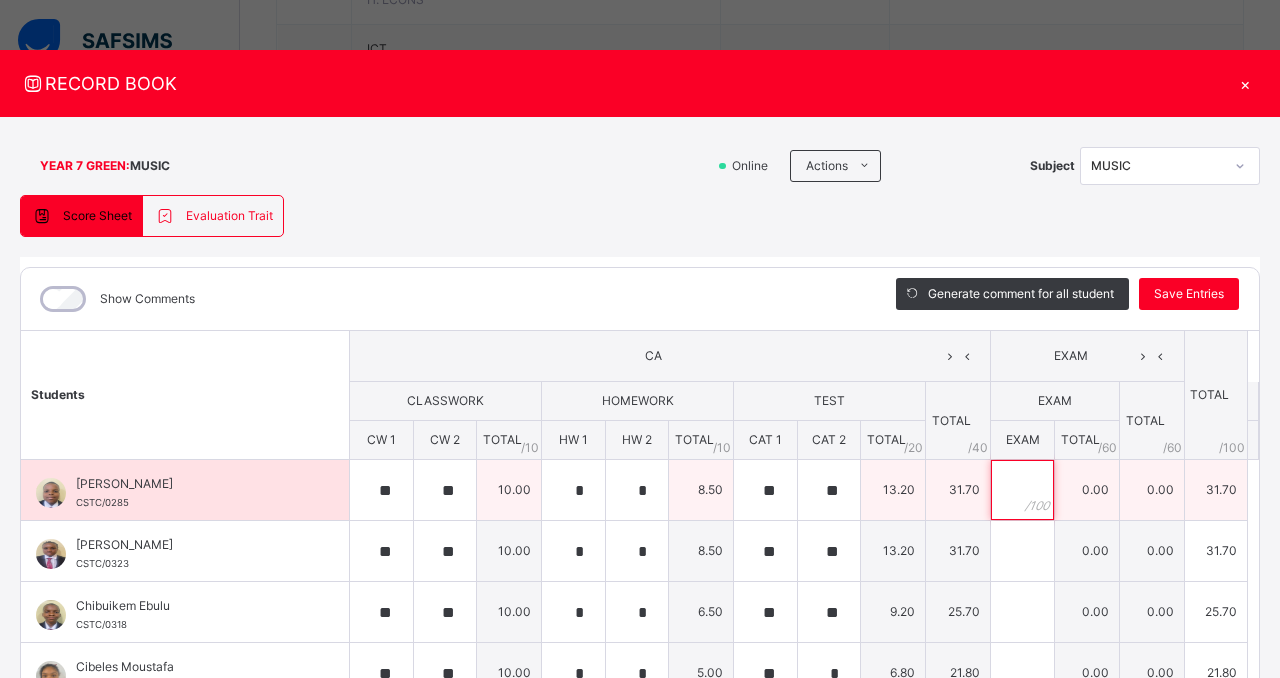 click at bounding box center (1022, 490) 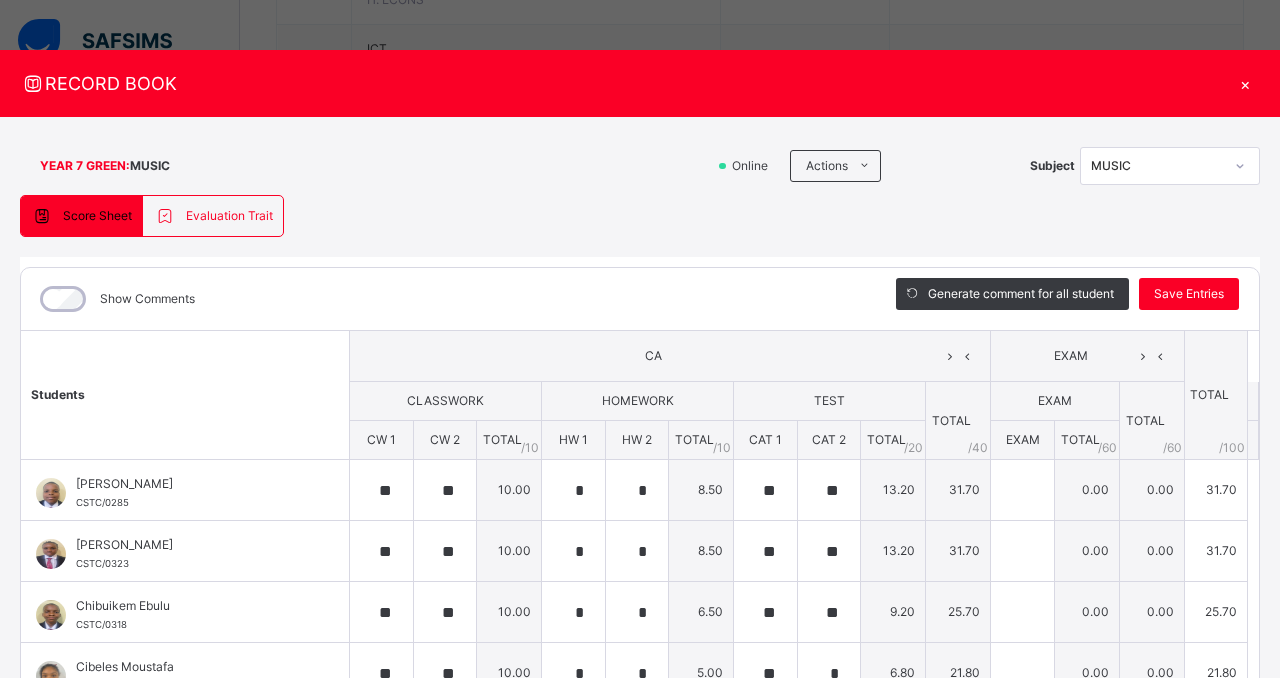 click on "YEAR 7   GREEN :   MUSIC Online Actions  Download Empty Score Sheet  Upload/map score sheet Subject  MUSIC" at bounding box center (640, 166) 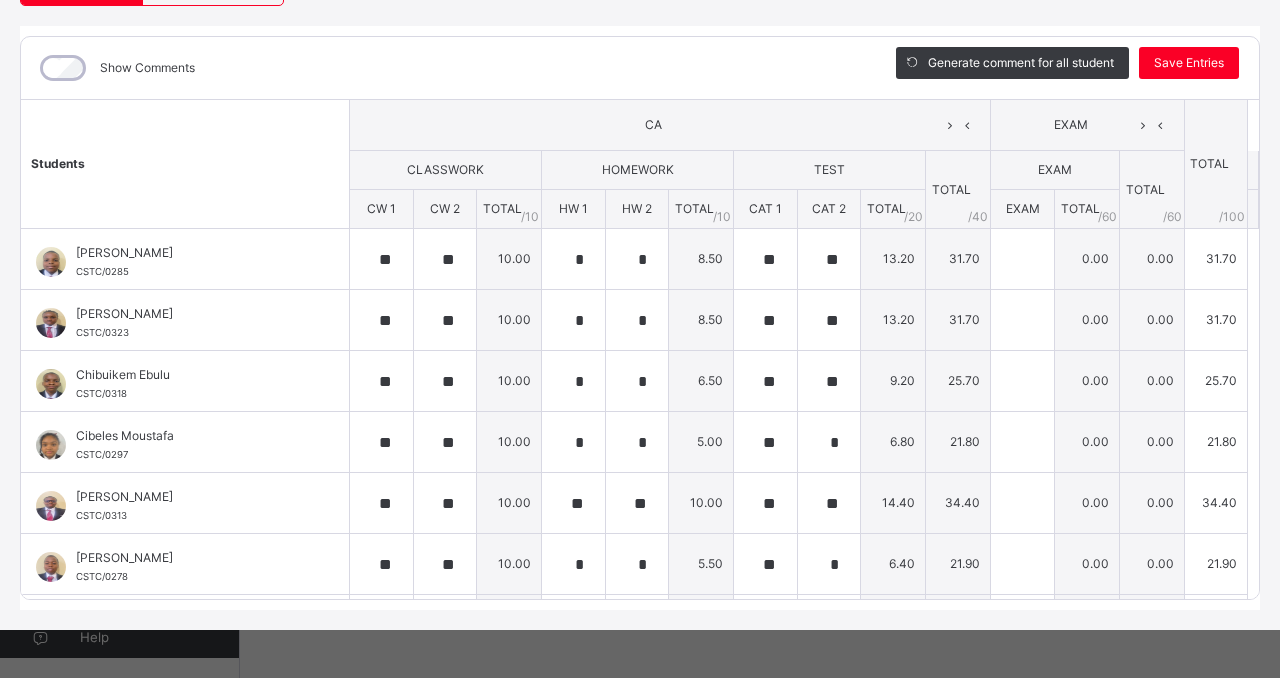 scroll, scrollTop: 233, scrollLeft: 0, axis: vertical 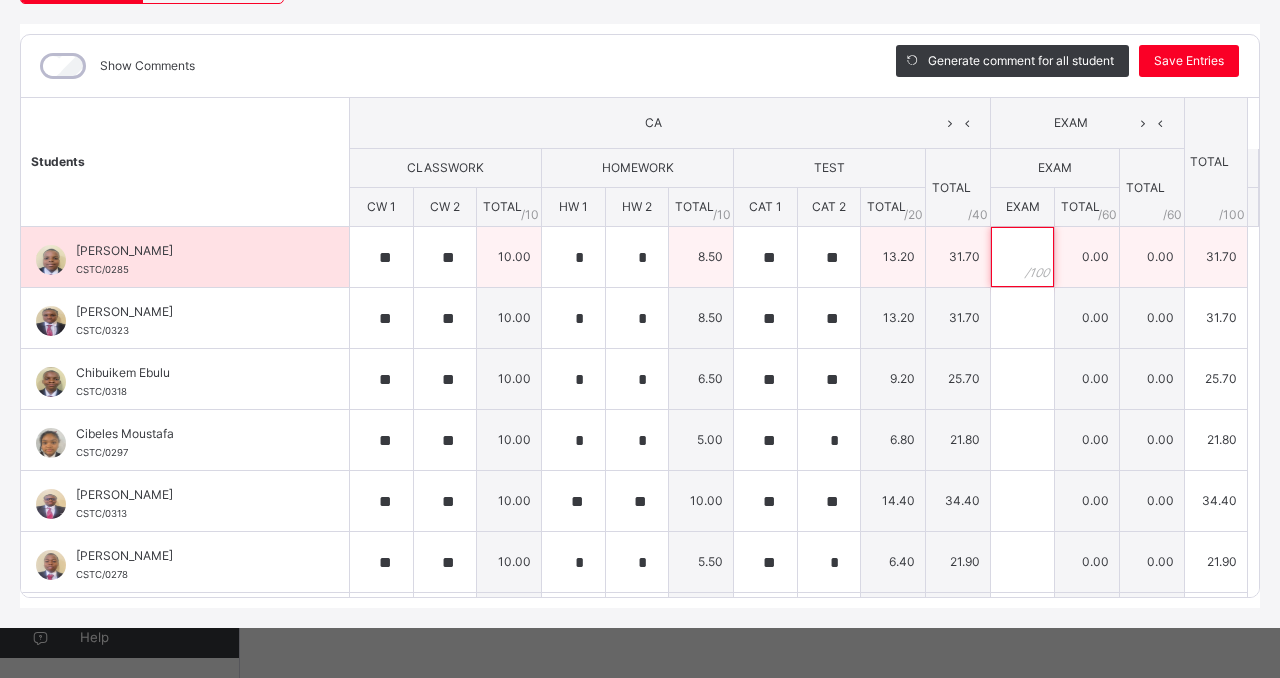 click at bounding box center (1022, 257) 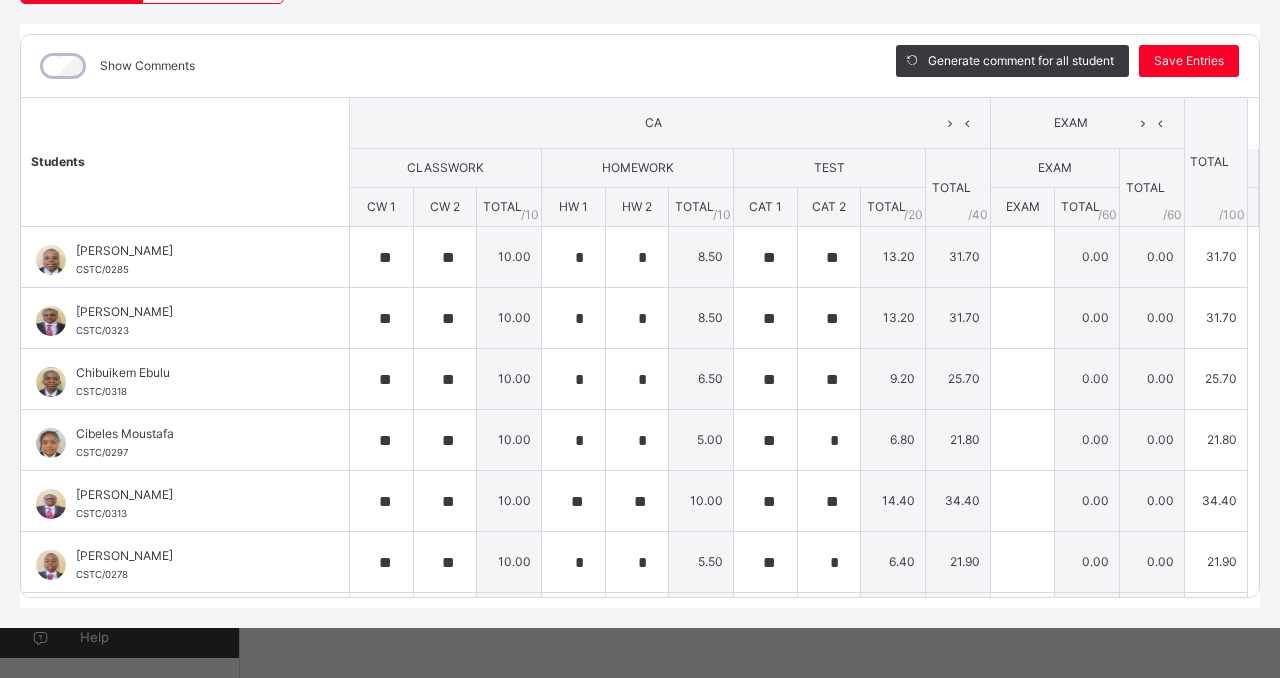 click on "YEAR 7   GREEN :   MUSIC Online Actions  Download Empty Score Sheet  Upload/map score sheet Subject  MUSIC Corona Day Secondary School Lekki Date: [DATE] 10:10:49 am Score Sheet Evaluation Trait Score Sheet Evaluation Trait Show Comments   Generate comment for all student   Save Entries Class Level:  YEAR 7   GREEN Subject:  MUSIC Session:  2024/2025 Session Session:  Third Term Students CA  EXAM TOTAL /100 Comment CLASSWORK HOMEWORK TEST TOTAL / 40 EXAM TOTAL / 60 CW 1 CW 2 TOTAL / 10 HW 1 HW 2 TOTAL / 10 CAT 1 CAT 2 TOTAL / 20 EXAM TOTAL / 60 Akaolisa  Nzekwu CSTC/0285 Akaolisa  Nzekwu CSTC/0285 ** ** 10.00 * * 8.50 ** ** 13.20 31.70 0.00 0.00 31.70 Generate comment 0 / 250   ×   Subject Teacher’s Comment Generate and see in full the comment developed by the AI with an option to regenerate the comment [PERSON_NAME]   CSTC/0285   Total 31.70  / 100.00 [PERSON_NAME] Bot   Regenerate     Use this comment   [PERSON_NAME] CSTC/0323 [PERSON_NAME] CSTC/0323 ** ** 10.00 * * 8.50 ** ** 13.20 31.70 0.00 0" at bounding box center [640, 256] 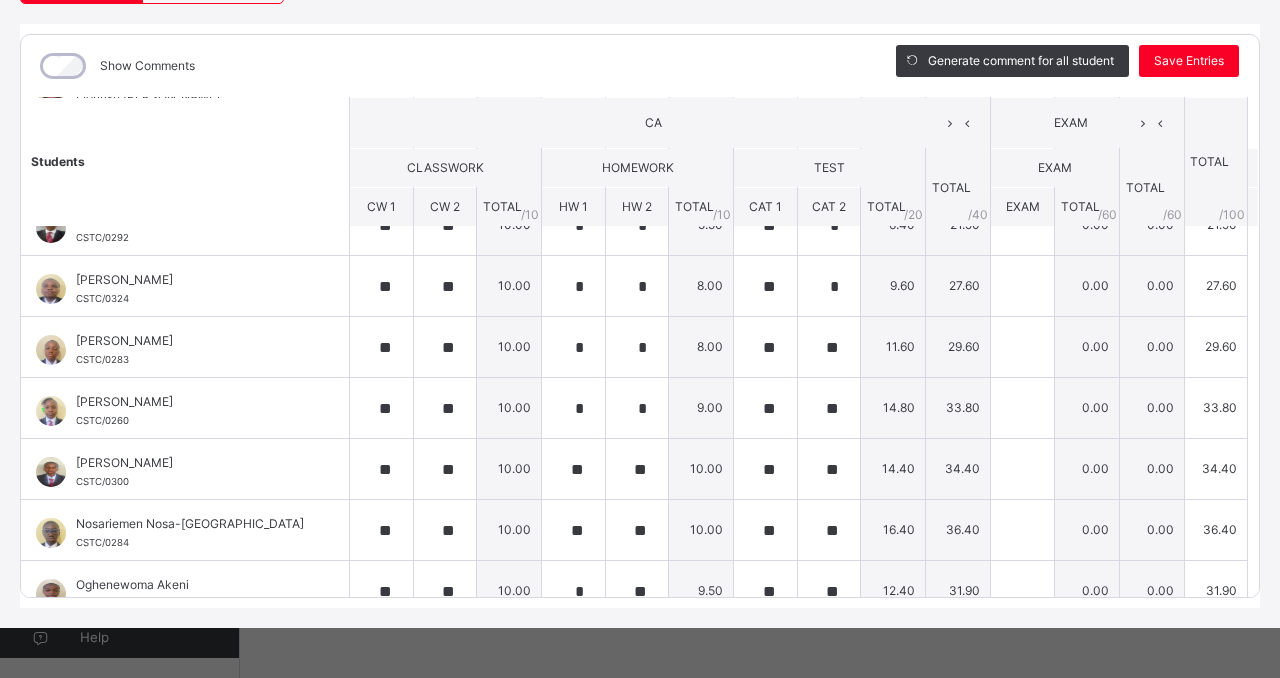 scroll, scrollTop: 560, scrollLeft: 0, axis: vertical 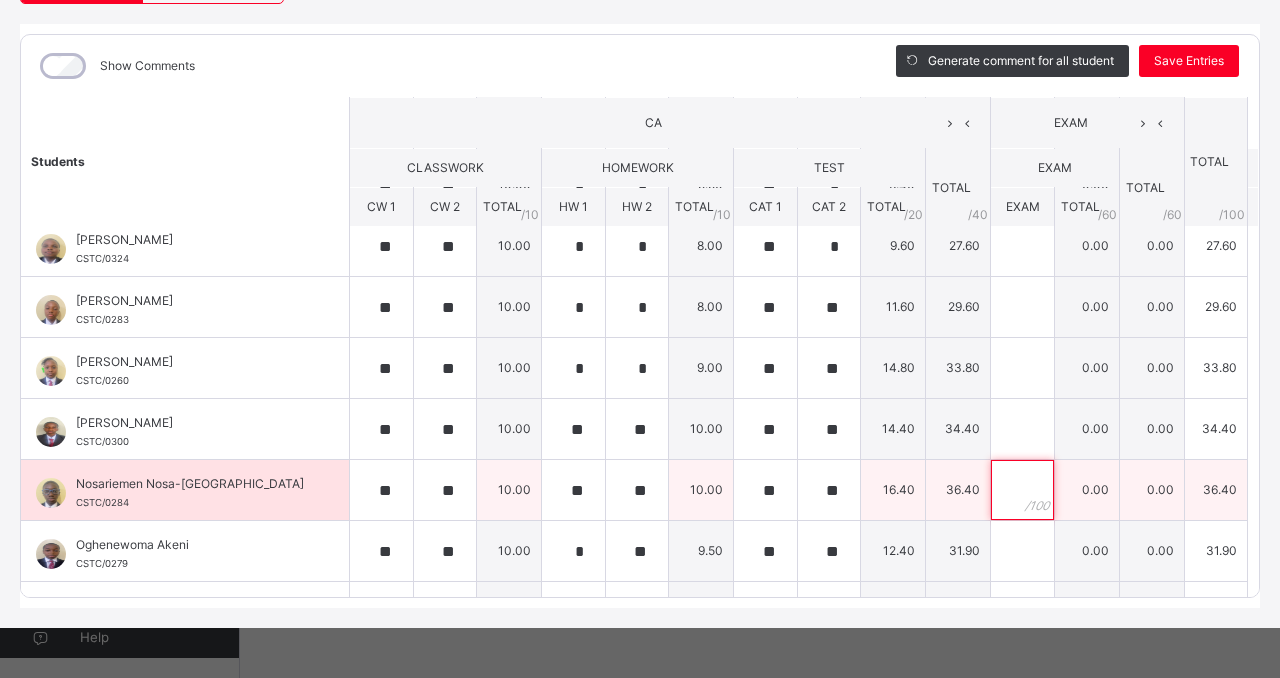 click at bounding box center (1022, 490) 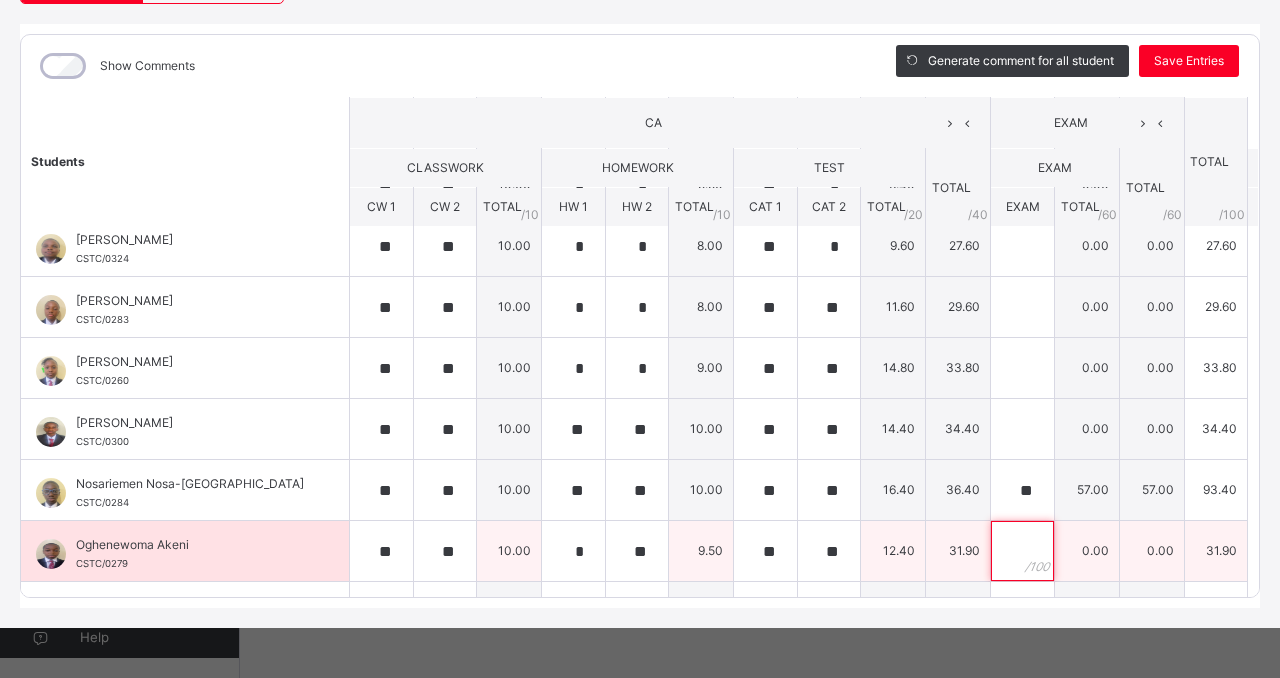 click at bounding box center [1022, 551] 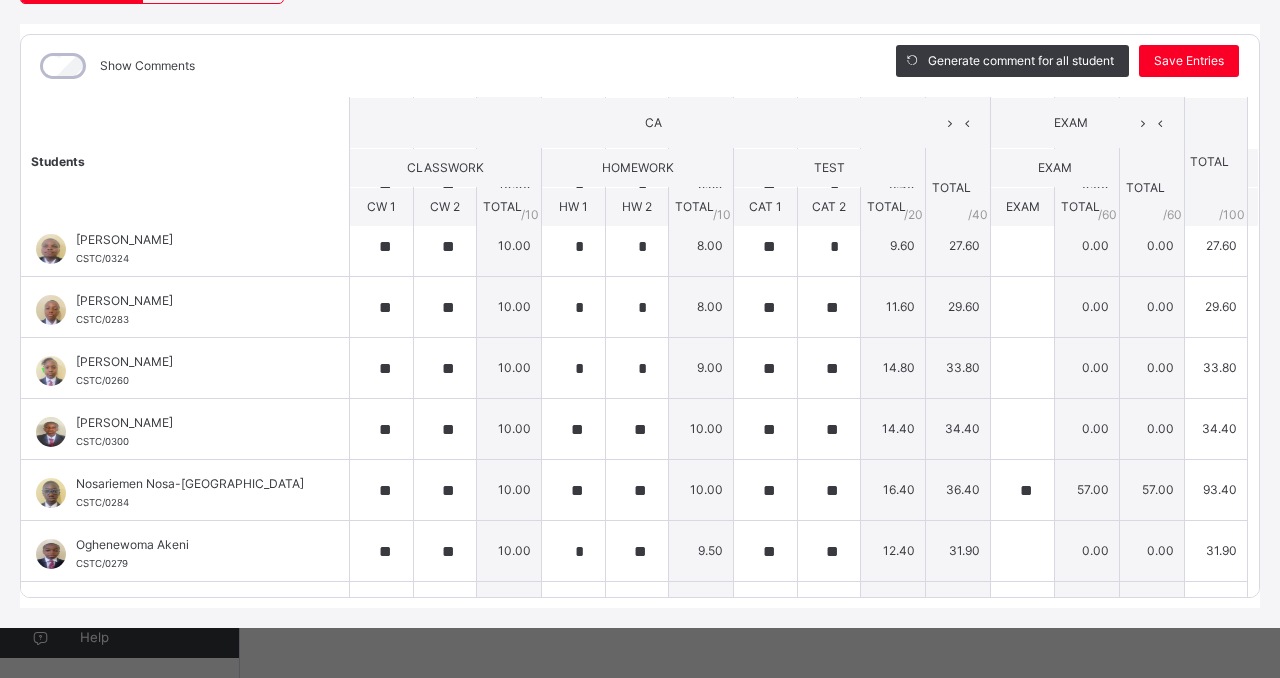 click on "Students CA  EXAM TOTAL /100 Comment CLASSWORK HOMEWORK TEST TOTAL / 40 EXAM TOTAL / 60 CW 1 CW 2 TOTAL / 10 HW 1 HW 2 TOTAL / 10 CAT 1 CAT 2 TOTAL / 20 EXAM TOTAL / 60 Akaolisa  Nzekwu CSTC/0285 Akaolisa  Nzekwu CSTC/0285 ** ** 10.00 * * 8.50 ** ** 13.20 31.70 0.00 0.00 31.70 Generate comment 0 / 250   ×   Subject Teacher’s Comment Generate and see in full the comment developed by the AI with an option to regenerate the comment [PERSON_NAME]   CSTC/0285   Total 31.70  / 100.00 [PERSON_NAME] Bot   Regenerate     Use this comment   [PERSON_NAME] CSTC/0323 [PERSON_NAME] CSTC/0323 ** ** 10.00 * * 8.50 ** ** 13.20 31.70 0.00 0.00 31.70 Generate comment 0 / 250   ×   Subject Teacher’s Comment Generate and see in full the comment developed by the AI with an option to regenerate the comment JS [PERSON_NAME]   CSTC/0323   Total 31.70  / 100.00 [PERSON_NAME] Bot   Regenerate     Use this comment   Chibuikem  Ebulu CSTC/0318 Chibuikem  Ebulu CSTC/0318 ** ** 10.00 * * 6.50 ** ** 9.20 25.70 0.00 0.00 25.70 0 / 250   ×" at bounding box center (640, 334) 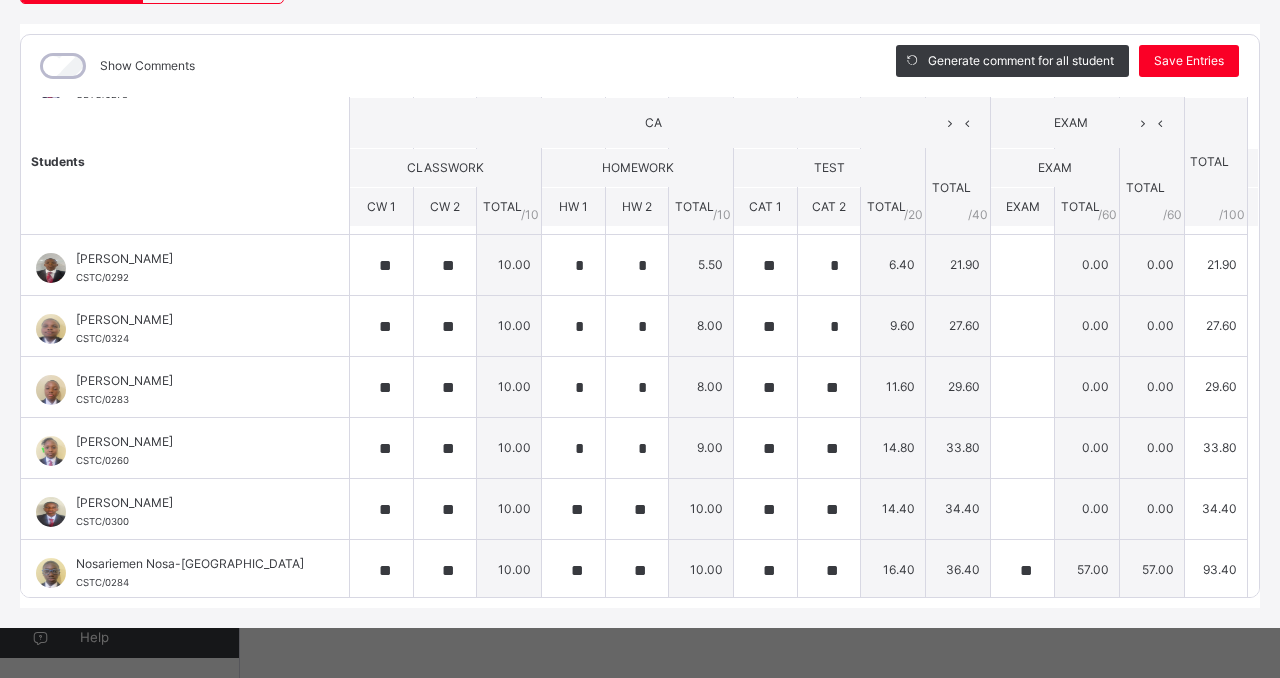 scroll, scrollTop: 440, scrollLeft: 0, axis: vertical 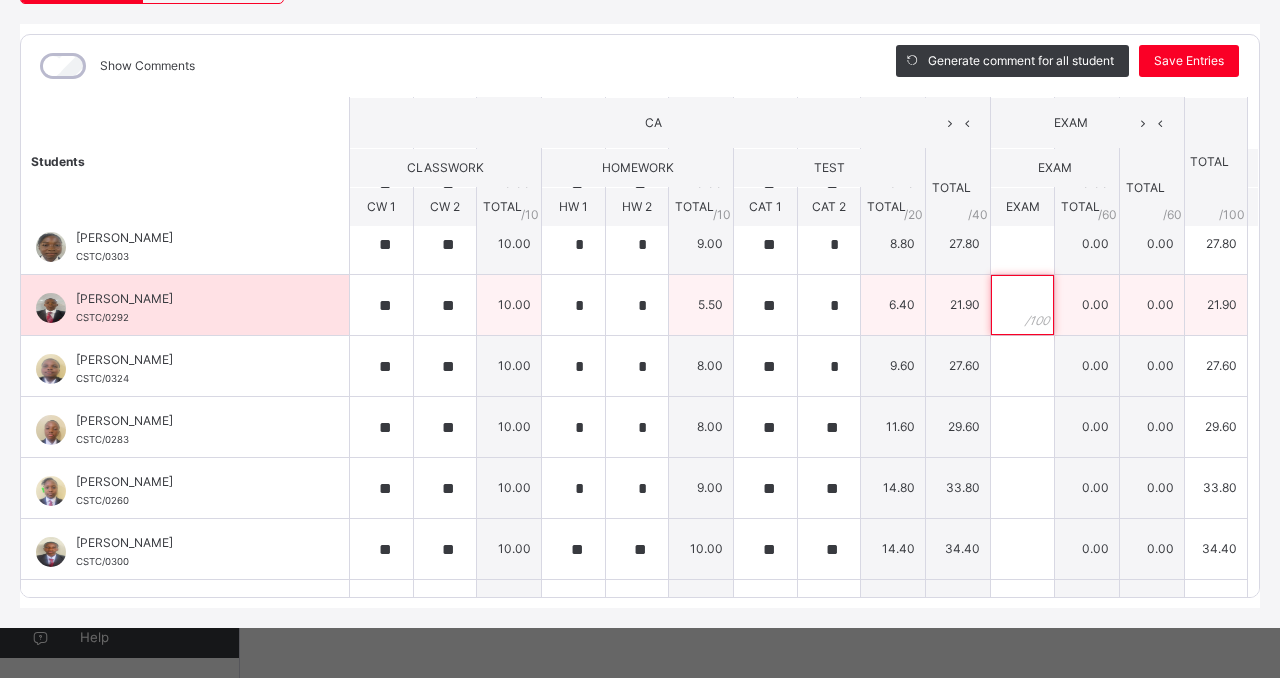click at bounding box center [1022, 305] 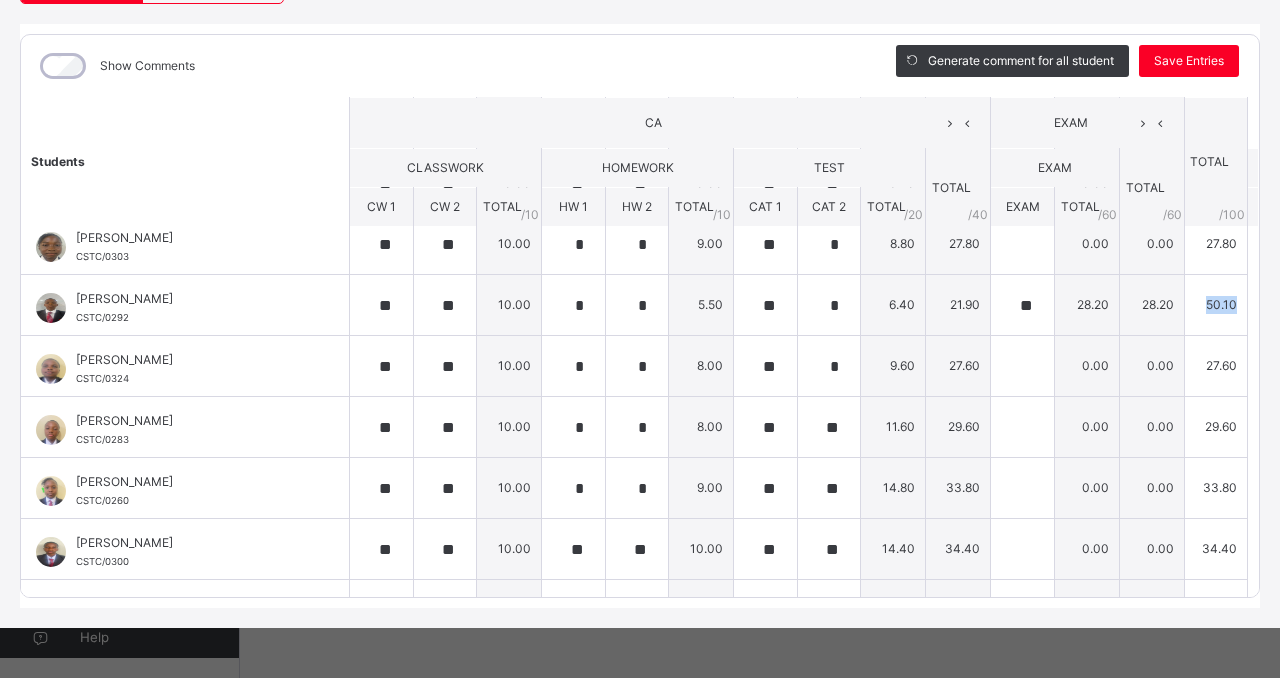 drag, startPoint x: 1244, startPoint y: 307, endPoint x: 1245, endPoint y: 286, distance: 21.023796 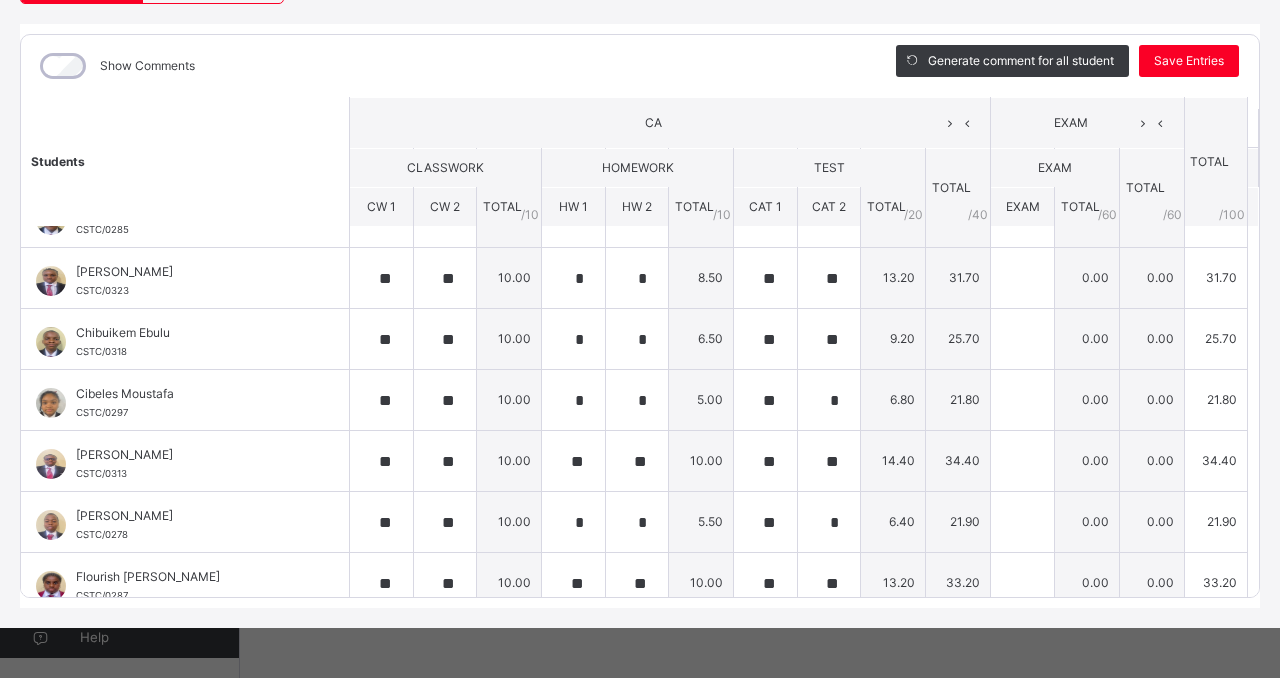 scroll, scrollTop: 0, scrollLeft: 0, axis: both 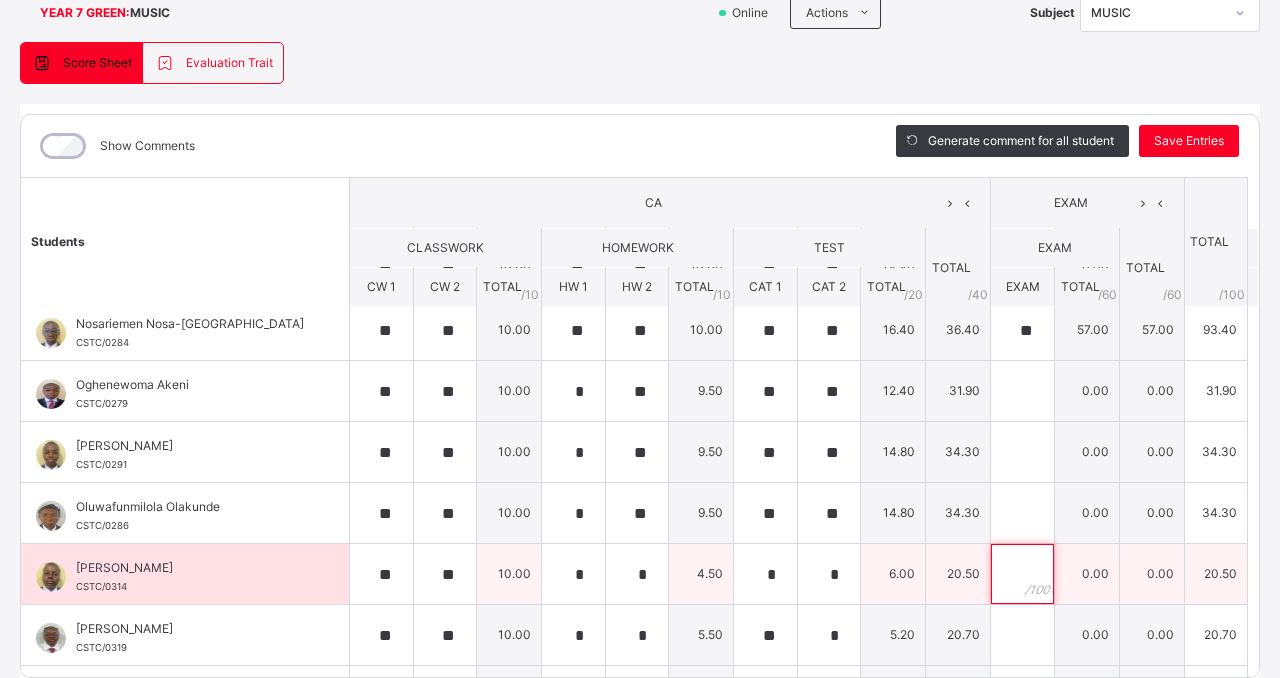 click at bounding box center (1022, 574) 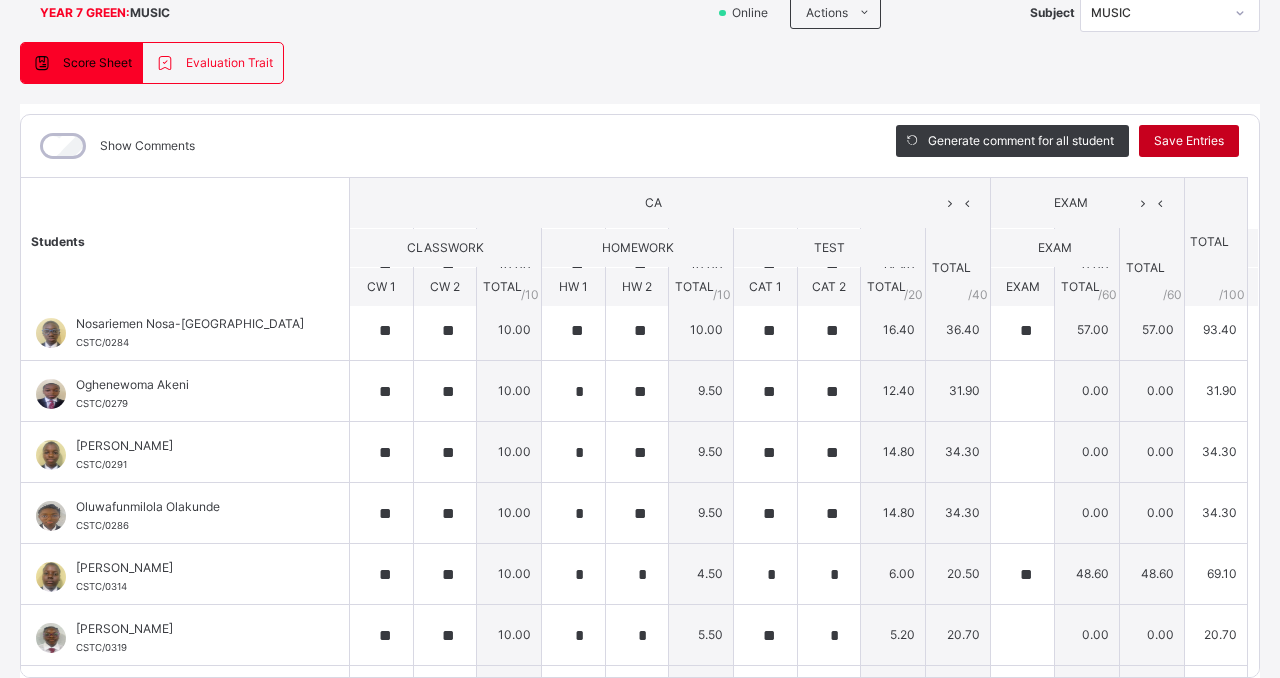 click on "Save Entries" at bounding box center (1189, 141) 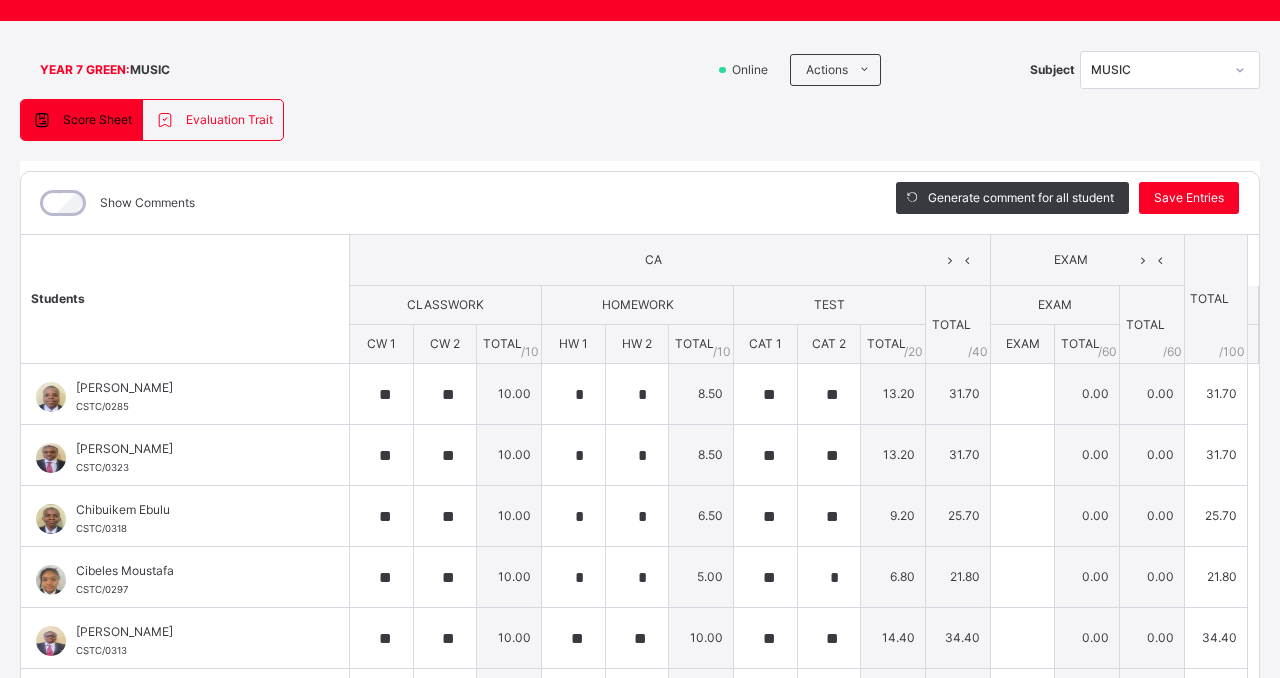 scroll, scrollTop: 1, scrollLeft: 0, axis: vertical 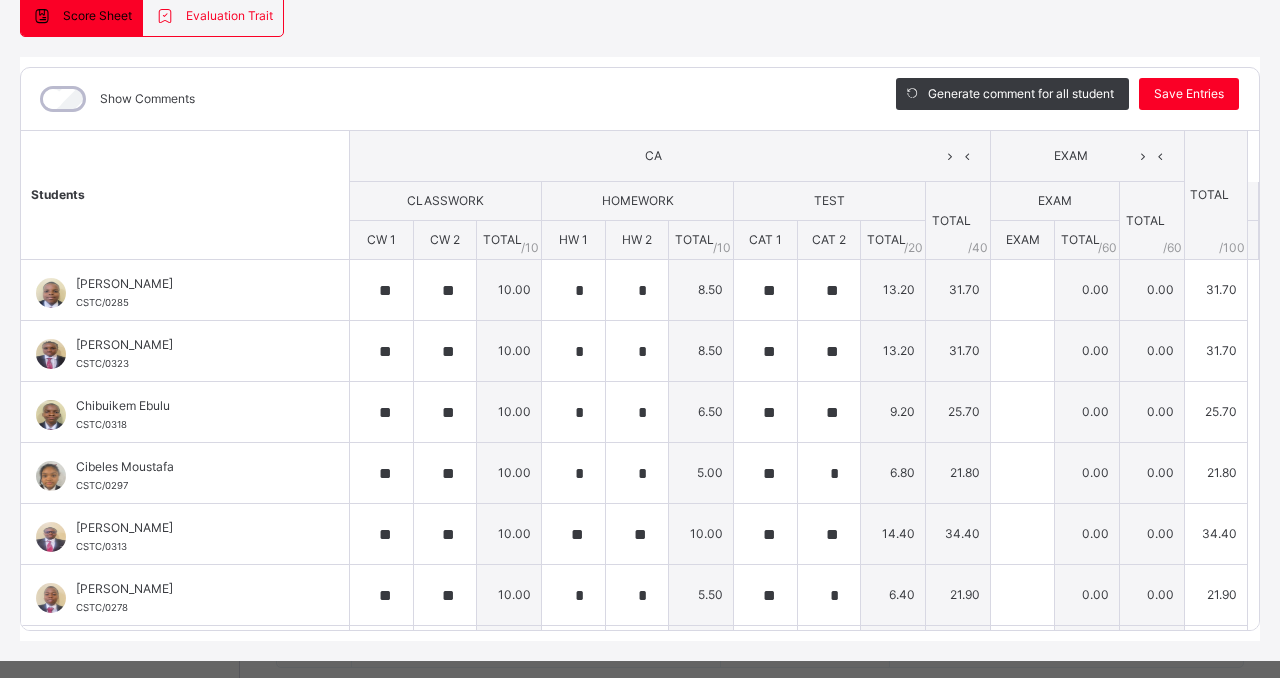 click on "Students CA  EXAM TOTAL /100 Comment CLASSWORK HOMEWORK TEST TOTAL / 40 EXAM TOTAL / 60 CW 1 CW 2 TOTAL / 10 HW 1 HW 2 TOTAL / 10 CAT 1 CAT 2 TOTAL / 20 EXAM TOTAL / 60 Akaolisa  Nzekwu CSTC/0285 Akaolisa  Nzekwu CSTC/0285 ** ** 10.00 * * 8.50 ** ** 13.20 31.70 0.00 0.00 31.70 Generate comment 0 / 250   ×   Subject Teacher’s Comment Generate and see in full the comment developed by the AI with an option to regenerate the comment [PERSON_NAME]   CSTC/0285   Total 31.70  / 100.00 [PERSON_NAME] Bot   Regenerate     Use this comment   [PERSON_NAME] CSTC/0323 [PERSON_NAME] CSTC/0323 ** ** 10.00 * * 8.50 ** ** 13.20 31.70 0.00 0.00 31.70 Generate comment 0 / 250   ×   Subject Teacher’s Comment Generate and see in full the comment developed by the AI with an option to regenerate the comment JS [PERSON_NAME]   CSTC/0323   Total 31.70  / 100.00 [PERSON_NAME] Bot   Regenerate     Use this comment   Chibuikem  Ebulu CSTC/0318 Chibuikem  Ebulu CSTC/0318 ** ** 10.00 * * 6.50 ** ** 9.20 25.70 0.00 0.00 25.70 0 / 250   ×" at bounding box center [640, 927] 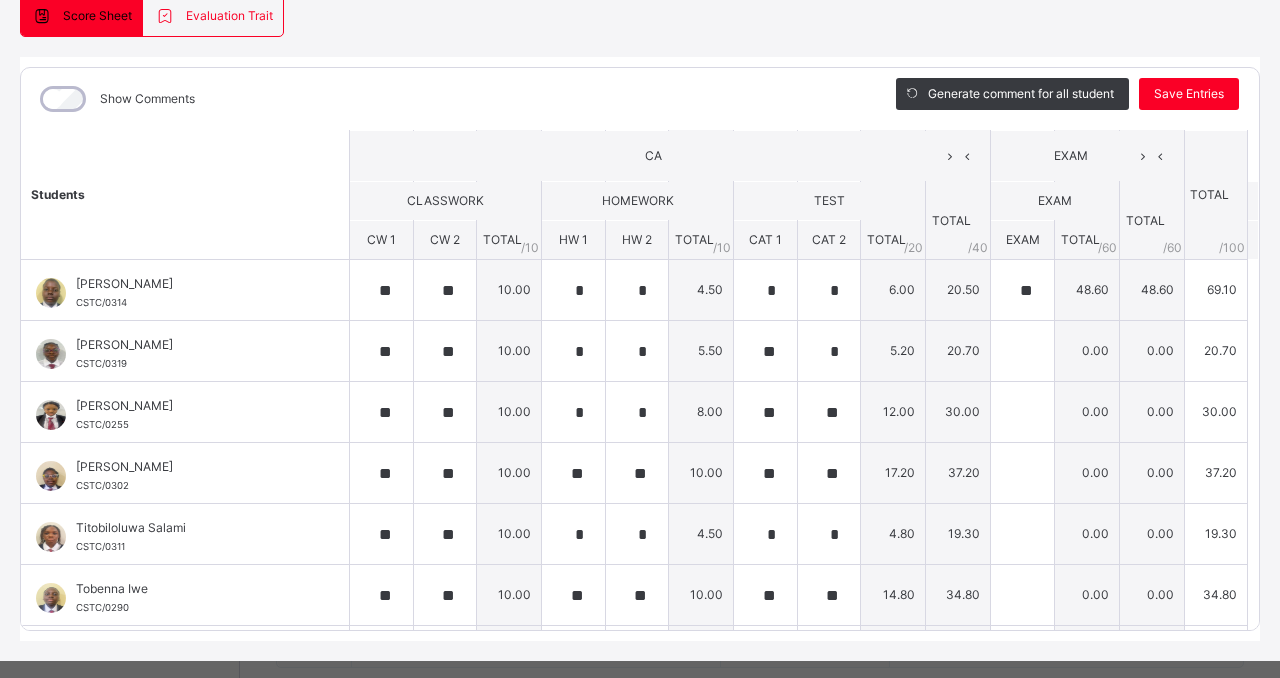 scroll, scrollTop: 1040, scrollLeft: 0, axis: vertical 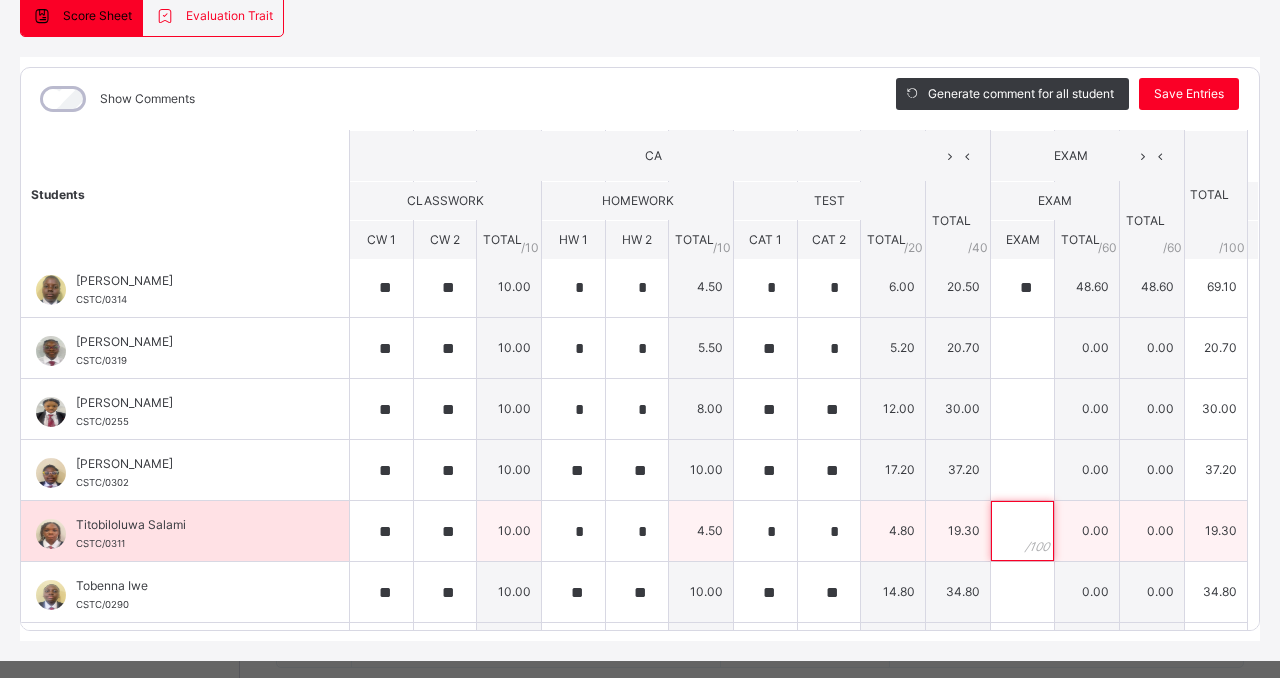 click at bounding box center [1022, 531] 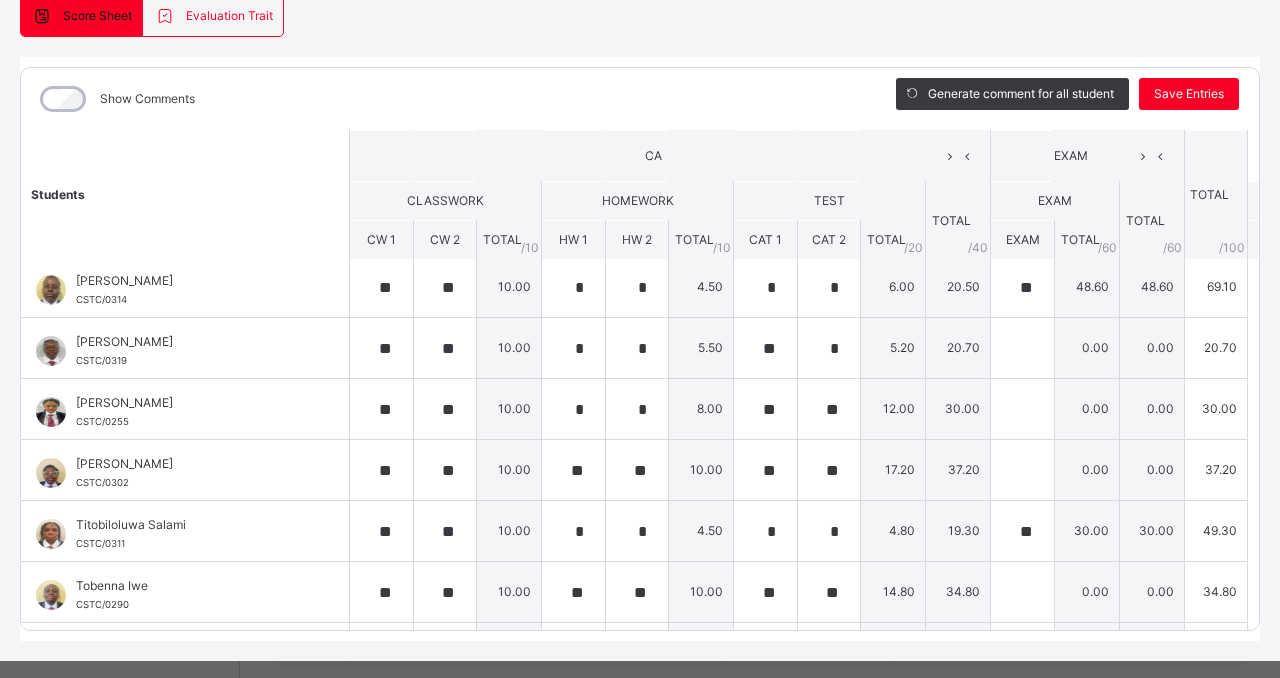 click on "Students CA  EXAM TOTAL /100 Comment CLASSWORK HOMEWORK TEST TOTAL / 40 EXAM TOTAL / 60 CW 1 CW 2 TOTAL / 10 HW 1 HW 2 TOTAL / 10 CAT 1 CAT 2 TOTAL / 20 EXAM TOTAL / 60 Akaolisa  Nzekwu CSTC/0285 Akaolisa  Nzekwu CSTC/0285 ** ** 10.00 * * 8.50 ** ** 13.20 31.70 0.00 0.00 31.70 Generate comment 0 / 250   ×   Subject Teacher’s Comment Generate and see in full the comment developed by the AI with an option to regenerate the comment [PERSON_NAME]   CSTC/0285   Total 31.70  / 100.00 [PERSON_NAME] Bot   Regenerate     Use this comment   [PERSON_NAME] CSTC/0323 [PERSON_NAME] CSTC/0323 ** ** 10.00 * * 8.50 ** ** 13.20 31.70 0.00 0.00 31.70 Generate comment 0 / 250   ×   Subject Teacher’s Comment Generate and see in full the comment developed by the AI with an option to regenerate the comment JS [PERSON_NAME]   CSTC/0323   Total 31.70  / 100.00 [PERSON_NAME] Bot   Regenerate     Use this comment   Chibuikem  Ebulu CSTC/0318 Chibuikem  Ebulu CSTC/0318 ** ** 10.00 * * 6.50 ** ** 9.20 25.70 0.00 0.00 25.70 0 / 250   ×" at bounding box center (640, -113) 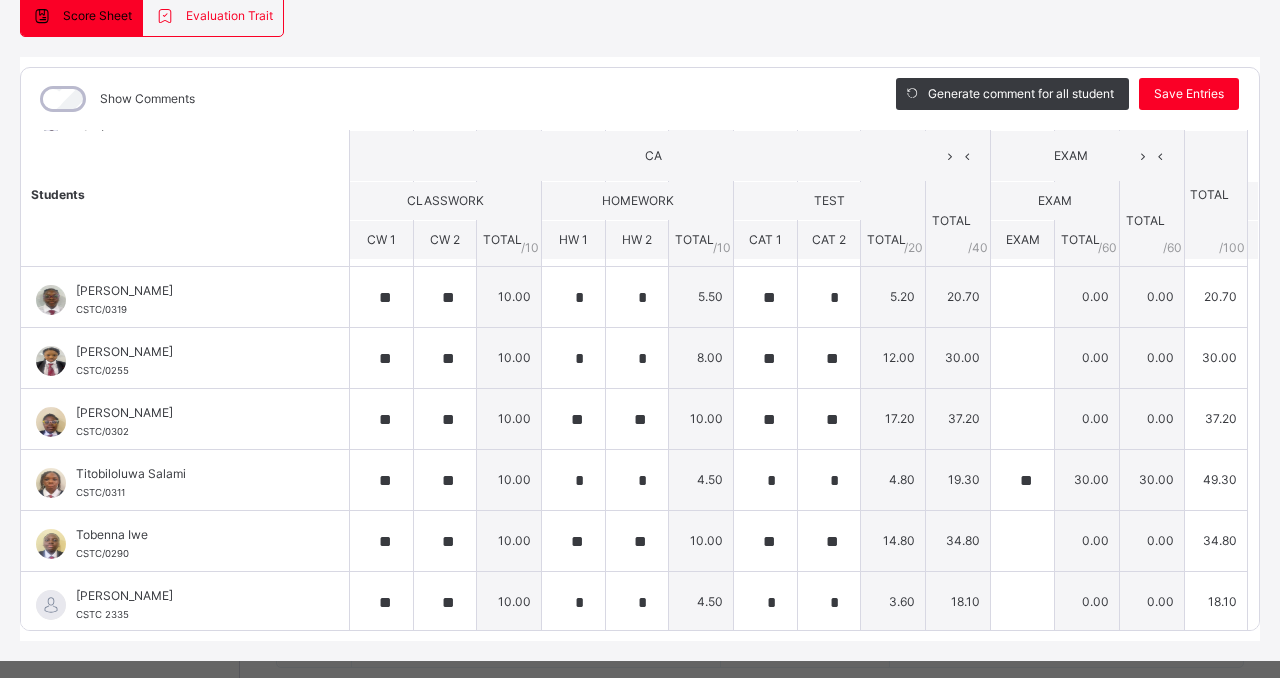 scroll, scrollTop: 1094, scrollLeft: 0, axis: vertical 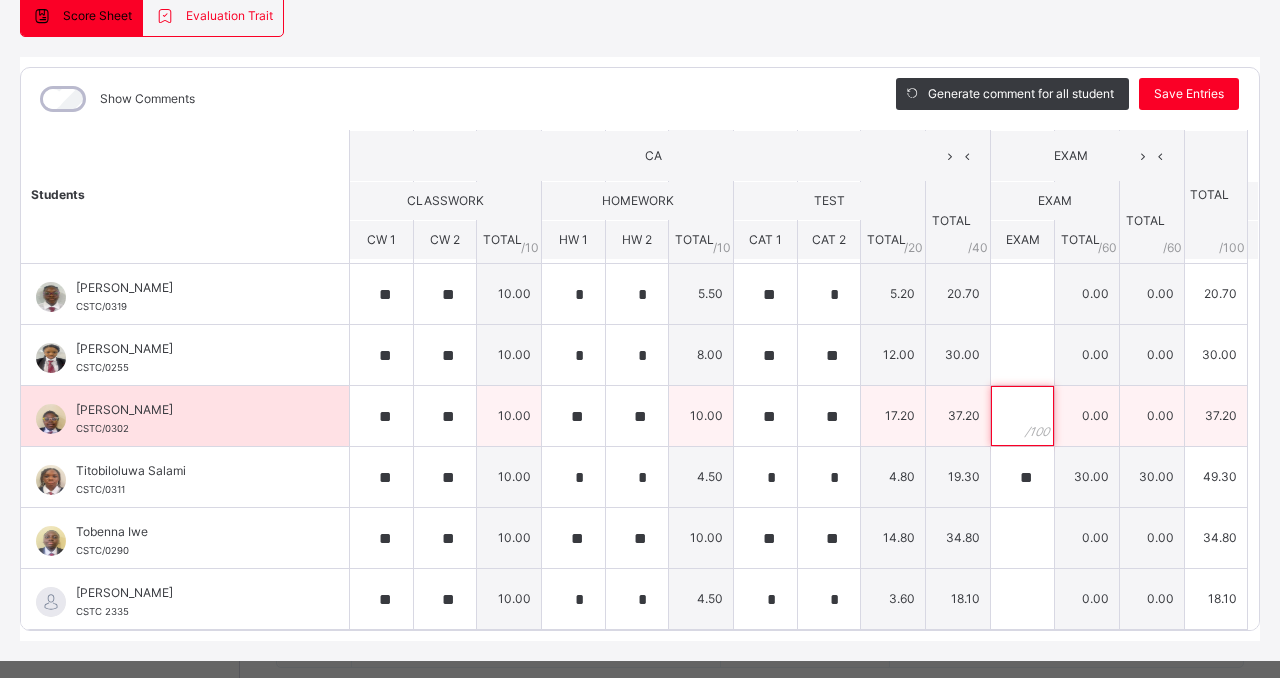 click at bounding box center [1022, 416] 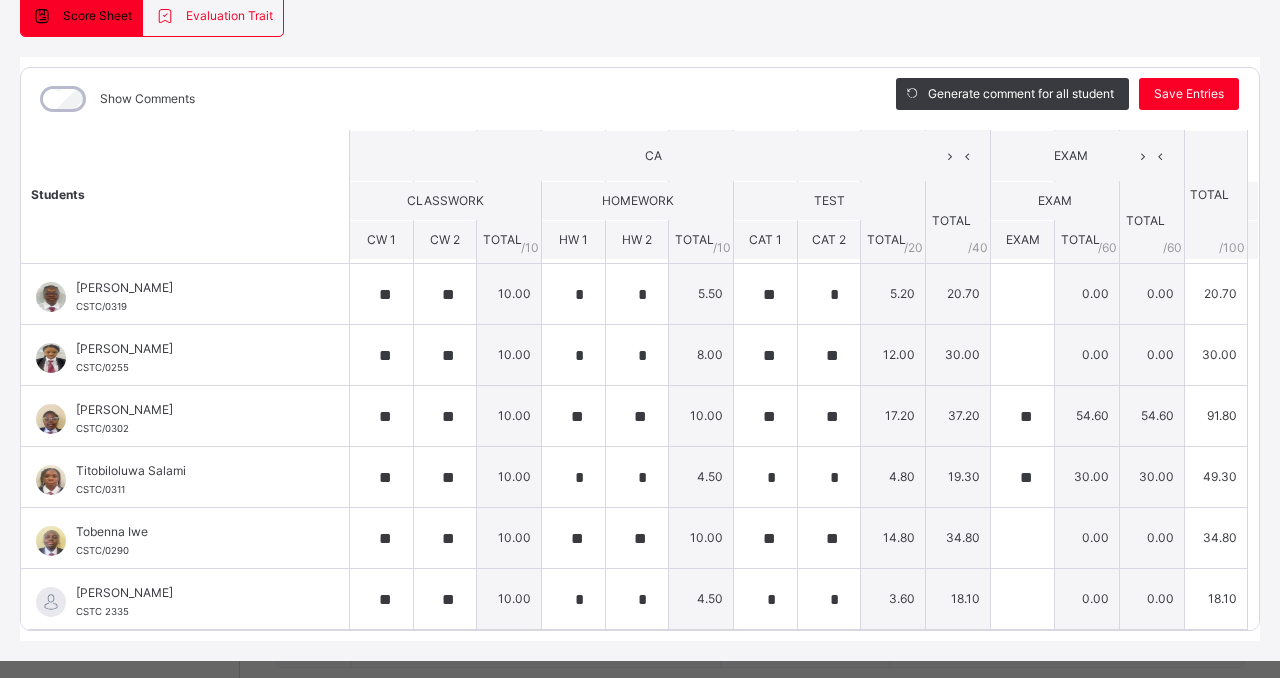click on "Students CA  EXAM TOTAL /100 Comment CLASSWORK HOMEWORK TEST TOTAL / 40 EXAM TOTAL / 60 CW 1 CW 2 TOTAL / 10 HW 1 HW 2 TOTAL / 10 CAT 1 CAT 2 TOTAL / 20 EXAM TOTAL / 60 Akaolisa  Nzekwu CSTC/0285 Akaolisa  Nzekwu CSTC/0285 ** ** 10.00 * * 8.50 ** ** 13.20 31.70 0.00 0.00 31.70 Generate comment 0 / 250   ×   Subject Teacher’s Comment Generate and see in full the comment developed by the AI with an option to regenerate the comment [PERSON_NAME]   CSTC/0285   Total 31.70  / 100.00 [PERSON_NAME] Bot   Regenerate     Use this comment   [PERSON_NAME] CSTC/0323 [PERSON_NAME] CSTC/0323 ** ** 10.00 * * 8.50 ** ** 13.20 31.70 0.00 0.00 31.70 Generate comment 0 / 250   ×   Subject Teacher’s Comment Generate and see in full the comment developed by the AI with an option to regenerate the comment JS [PERSON_NAME]   CSTC/0323   Total 31.70  / 100.00 [PERSON_NAME] Bot   Regenerate     Use this comment   Chibuikem  Ebulu CSTC/0318 Chibuikem  Ebulu CSTC/0318 ** ** 10.00 * * 6.50 ** ** 9.20 25.70 0.00 0.00 25.70 0 / 250   ×" at bounding box center [640, -167] 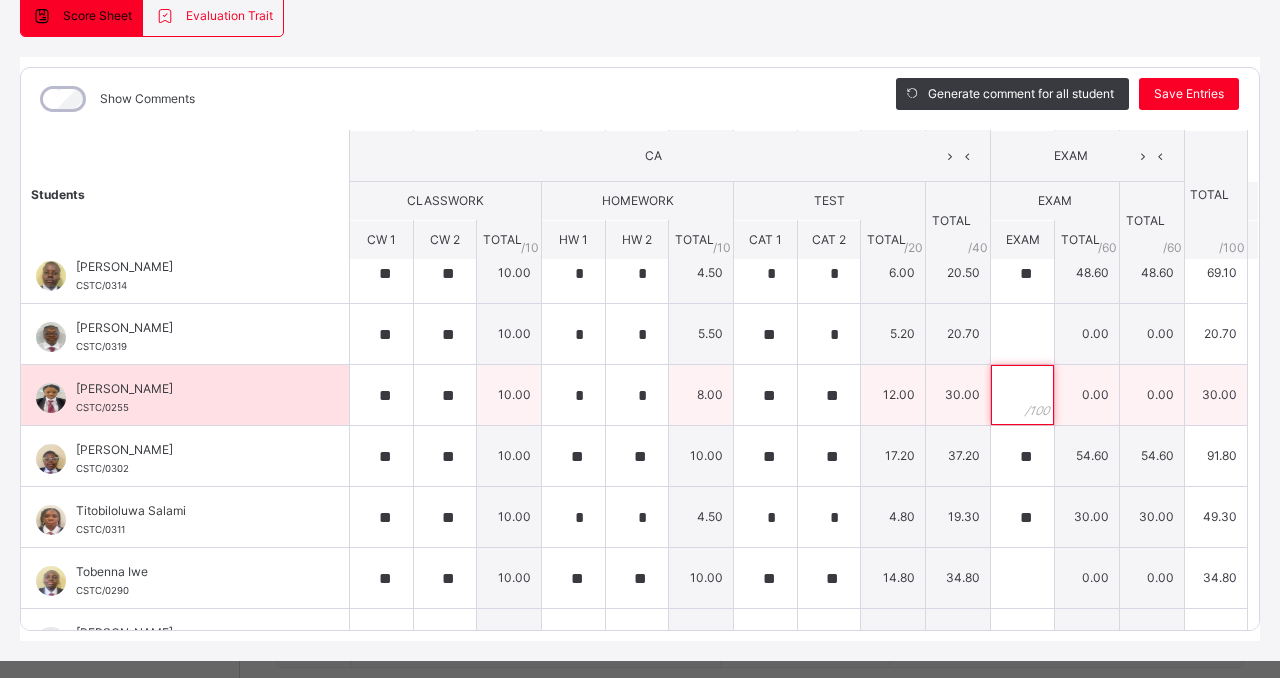 click at bounding box center [1022, 395] 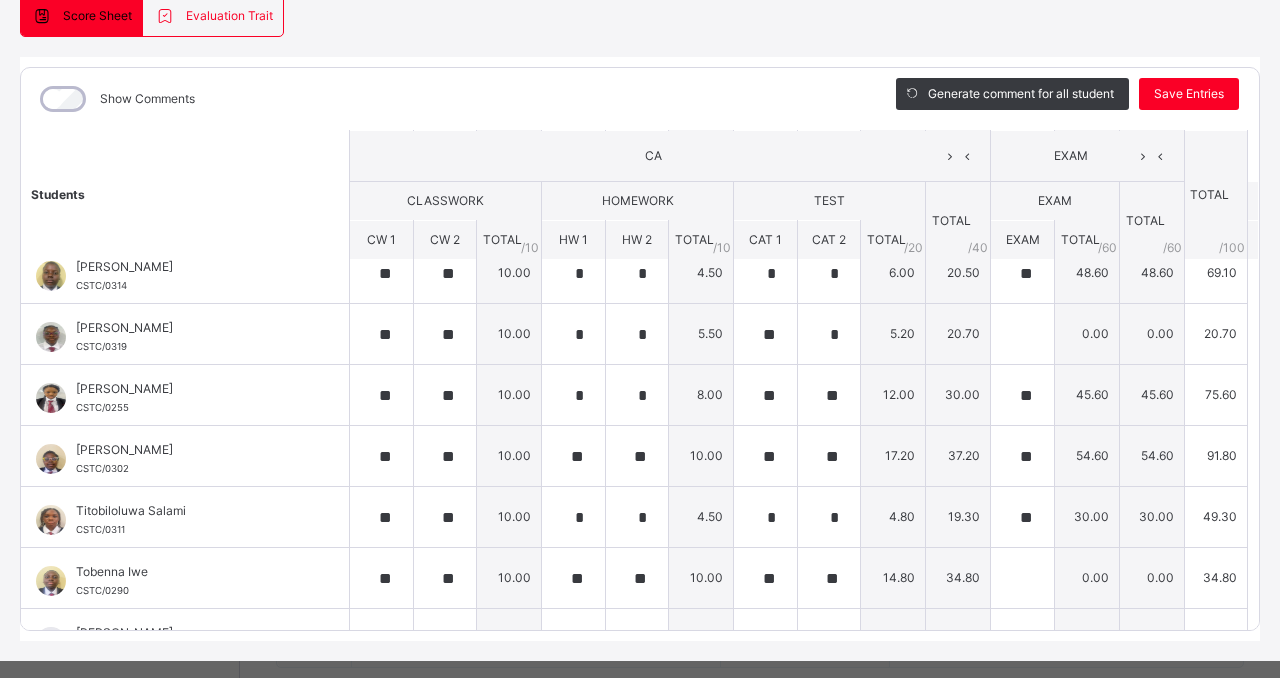 click on "Students CA  EXAM TOTAL /100 Comment CLASSWORK HOMEWORK TEST TOTAL / 40 EXAM TOTAL / 60 CW 1 CW 2 TOTAL / 10 HW 1 HW 2 TOTAL / 10 CAT 1 CAT 2 TOTAL / 20 EXAM TOTAL / 60 Akaolisa  Nzekwu CSTC/0285 Akaolisa  Nzekwu CSTC/0285 ** ** 10.00 * * 8.50 ** ** 13.20 31.70 0.00 0.00 31.70 Generate comment 0 / 250   ×   Subject Teacher’s Comment Generate and see in full the comment developed by the AI with an option to regenerate the comment [PERSON_NAME]   CSTC/0285   Total 31.70  / 100.00 [PERSON_NAME] Bot   Regenerate     Use this comment   [PERSON_NAME] CSTC/0323 [PERSON_NAME] CSTC/0323 ** ** 10.00 * * 8.50 ** ** 13.20 31.70 0.00 0.00 31.70 Generate comment 0 / 250   ×   Subject Teacher’s Comment Generate and see in full the comment developed by the AI with an option to regenerate the comment JS [PERSON_NAME]   CSTC/0323   Total 31.70  / 100.00 [PERSON_NAME] Bot   Regenerate     Use this comment   Chibuikem  Ebulu CSTC/0318 Chibuikem  Ebulu CSTC/0318 ** ** 10.00 * * 6.50 ** ** 9.20 25.70 0.00 0.00 25.70 0 / 250   ×" at bounding box center [640, -127] 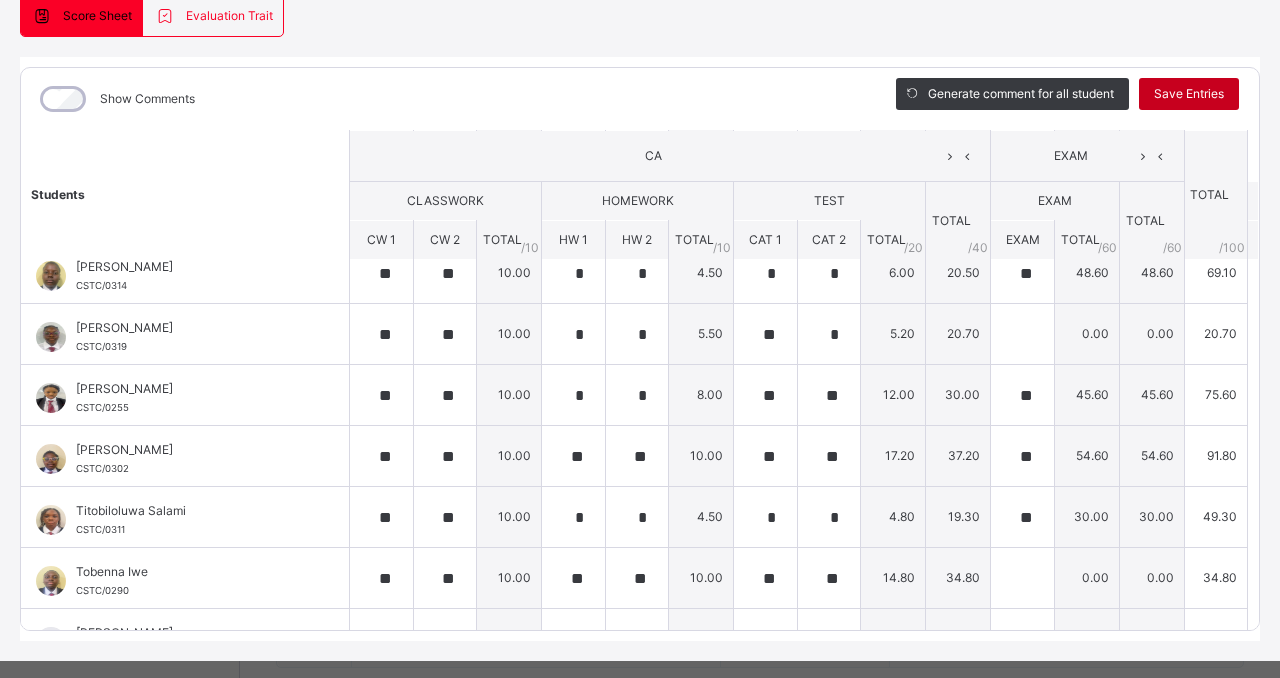 click on "Save Entries" at bounding box center (1189, 94) 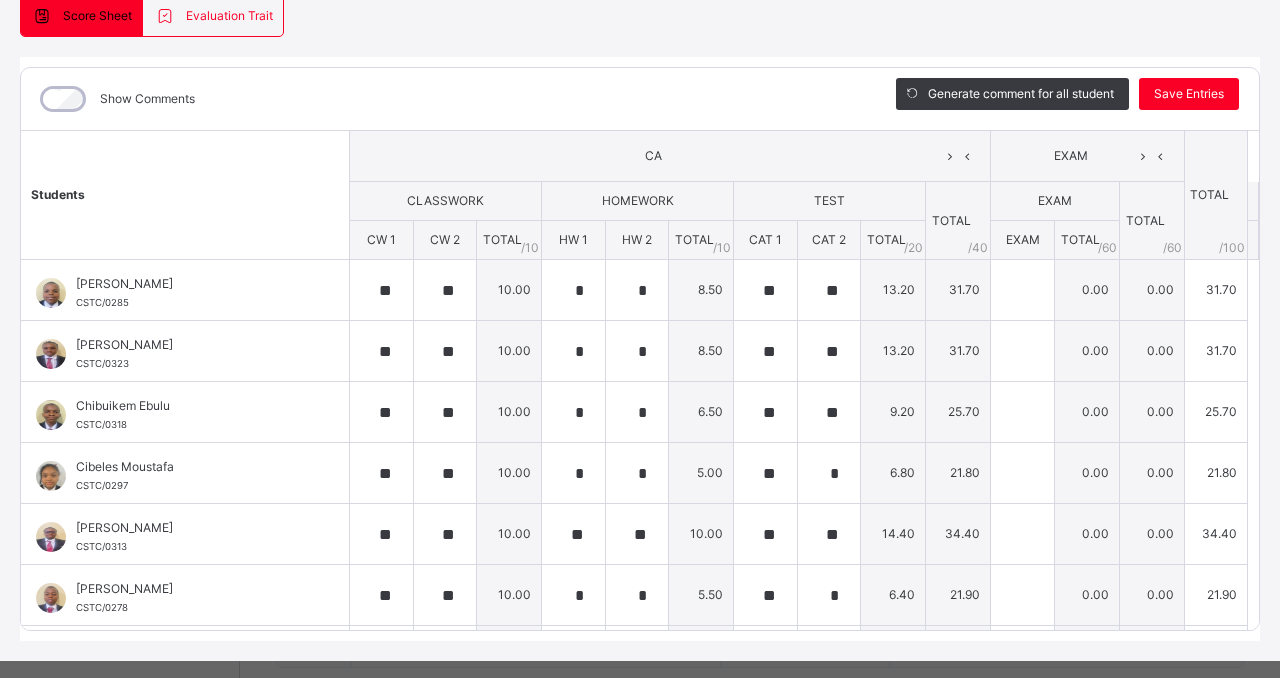 click on "Students CA  EXAM TOTAL /100 Comment CLASSWORK HOMEWORK TEST TOTAL / 40 EXAM TOTAL / 60 CW 1 CW 2 TOTAL / 10 HW 1 HW 2 TOTAL / 10 CAT 1 CAT 2 TOTAL / 20 EXAM TOTAL / 60 Akaolisa  Nzekwu CSTC/0285 Akaolisa  Nzekwu CSTC/0285 ** ** 10.00 * * 8.50 ** ** 13.20 31.70 0.00 0.00 31.70 Generate comment 0 / 250   ×   Subject Teacher’s Comment Generate and see in full the comment developed by the AI with an option to regenerate the comment [PERSON_NAME]   CSTC/0285   Total 31.70  / 100.00 [PERSON_NAME] Bot   Regenerate     Use this comment   [PERSON_NAME] CSTC/0323 [PERSON_NAME] CSTC/0323 ** ** 10.00 * * 8.50 ** ** 13.20 31.70 0.00 0.00 31.70 Generate comment 0 / 250   ×   Subject Teacher’s Comment Generate and see in full the comment developed by the AI with an option to regenerate the comment JS [PERSON_NAME]   CSTC/0323   Total 31.70  / 100.00 [PERSON_NAME] Bot   Regenerate     Use this comment   Chibuikem  Ebulu CSTC/0318 Chibuikem  Ebulu CSTC/0318 ** ** 10.00 * * 6.50 ** ** 9.20 25.70 0.00 0.00 25.70 0 / 250   ×" at bounding box center (640, 927) 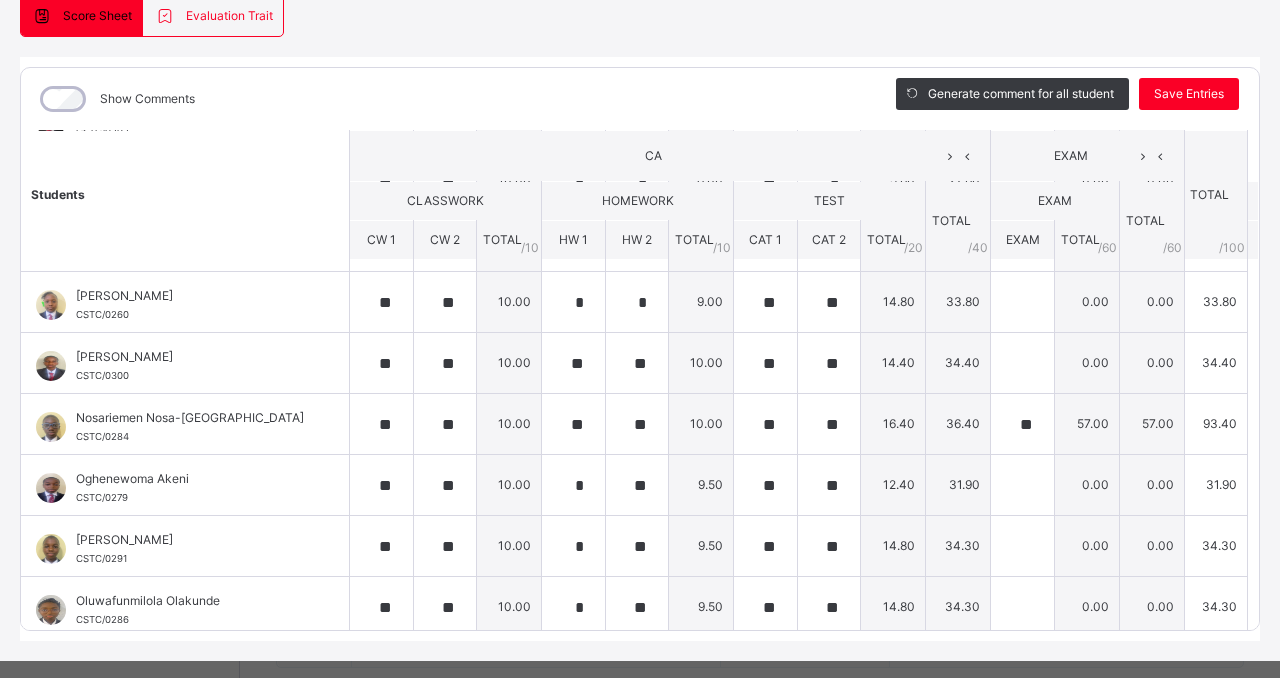 scroll, scrollTop: 680, scrollLeft: 0, axis: vertical 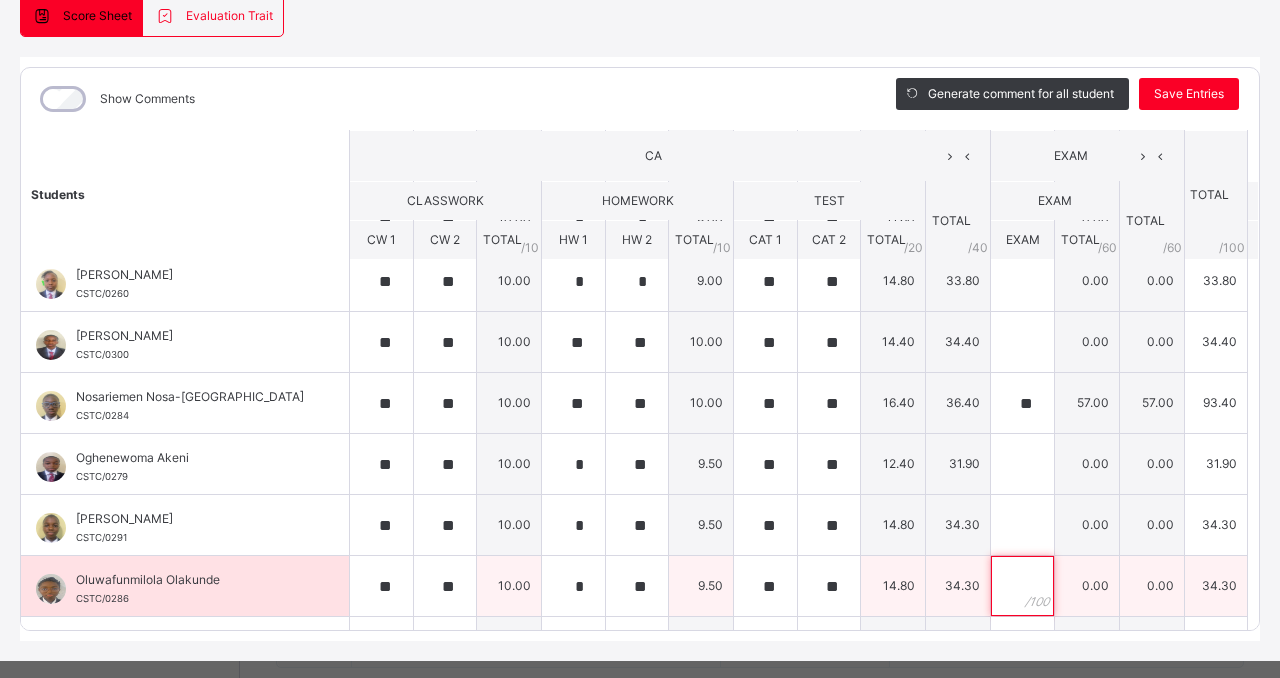 click at bounding box center (1022, 586) 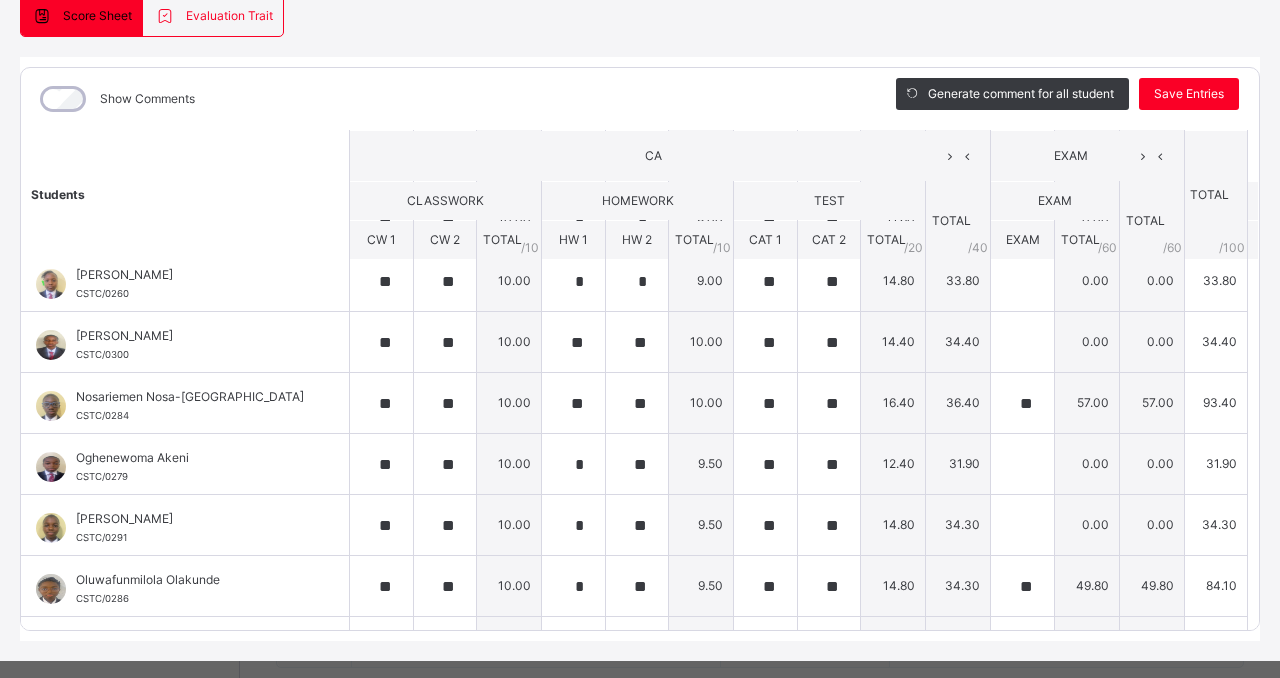 click on "Students CA  EXAM TOTAL /100 Comment CLASSWORK HOMEWORK TEST TOTAL / 40 EXAM TOTAL / 60 CW 1 CW 2 TOTAL / 10 HW 1 HW 2 TOTAL / 10 CAT 1 CAT 2 TOTAL / 20 EXAM TOTAL / 60 Akaolisa  Nzekwu CSTC/0285 Akaolisa  Nzekwu CSTC/0285 ** ** 10.00 * * 8.50 ** ** 13.20 31.70 0.00 0.00 31.70 Generate comment 0 / 250   ×   Subject Teacher’s Comment Generate and see in full the comment developed by the AI with an option to regenerate the comment [PERSON_NAME]   CSTC/0285   Total 31.70  / 100.00 [PERSON_NAME] Bot   Regenerate     Use this comment   [PERSON_NAME] CSTC/0323 [PERSON_NAME] CSTC/0323 ** ** 10.00 * * 8.50 ** ** 13.20 31.70 0.00 0.00 31.70 Generate comment 0 / 250   ×   Subject Teacher’s Comment Generate and see in full the comment developed by the AI with an option to regenerate the comment JS [PERSON_NAME]   CSTC/0323   Total 31.70  / 100.00 [PERSON_NAME] Bot   Regenerate     Use this comment   Chibuikem  Ebulu CSTC/0318 Chibuikem  Ebulu CSTC/0318 ** ** 10.00 * * 6.50 ** ** 9.20 25.70 0.00 0.00 25.70 0 / 250   ×" at bounding box center [640, 247] 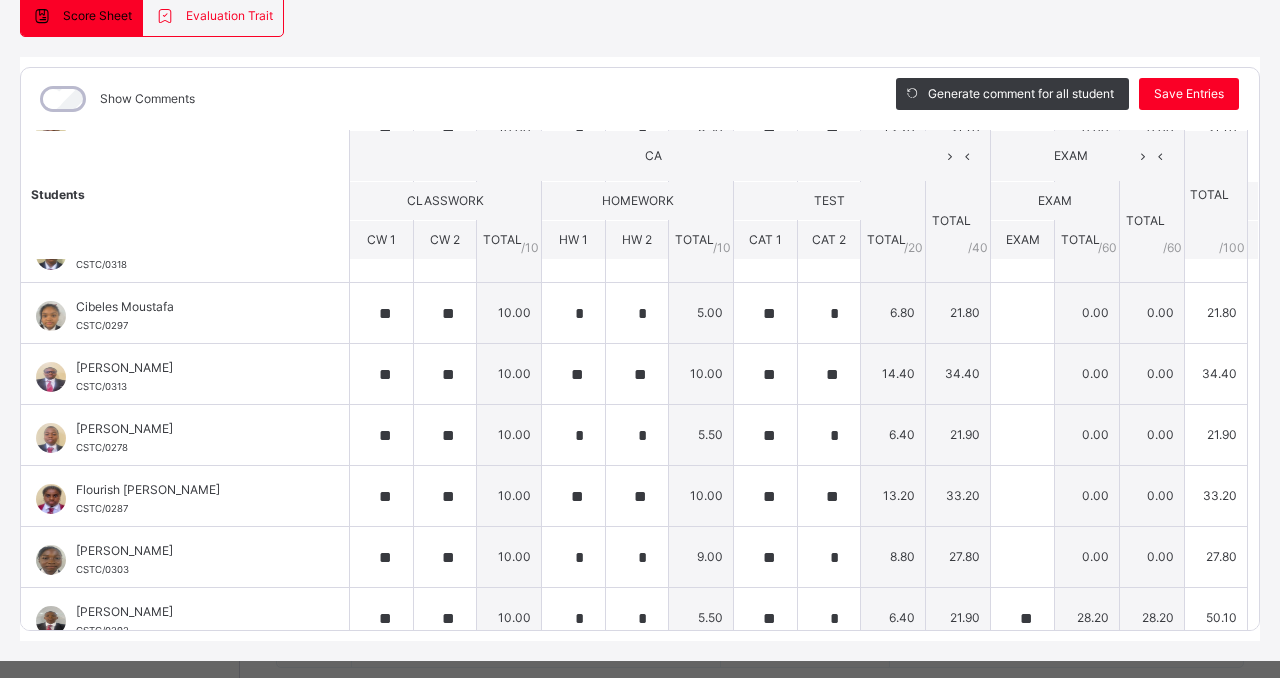 scroll, scrollTop: 120, scrollLeft: 0, axis: vertical 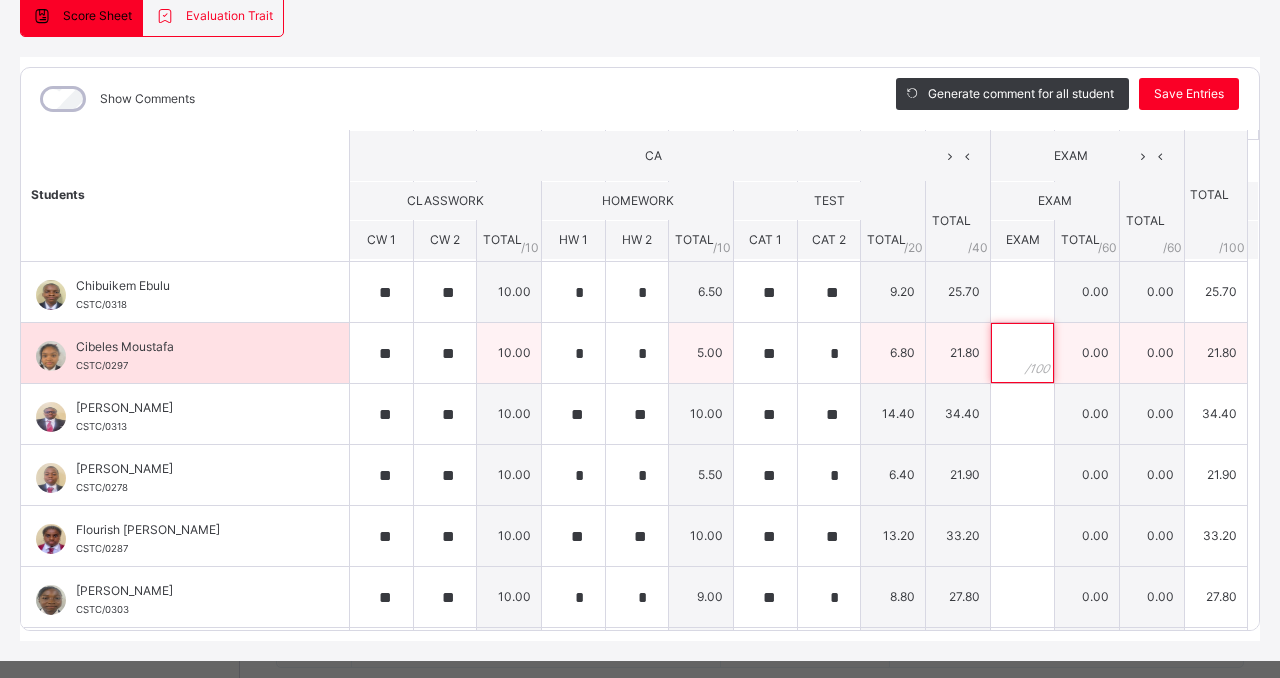 click at bounding box center (1022, 353) 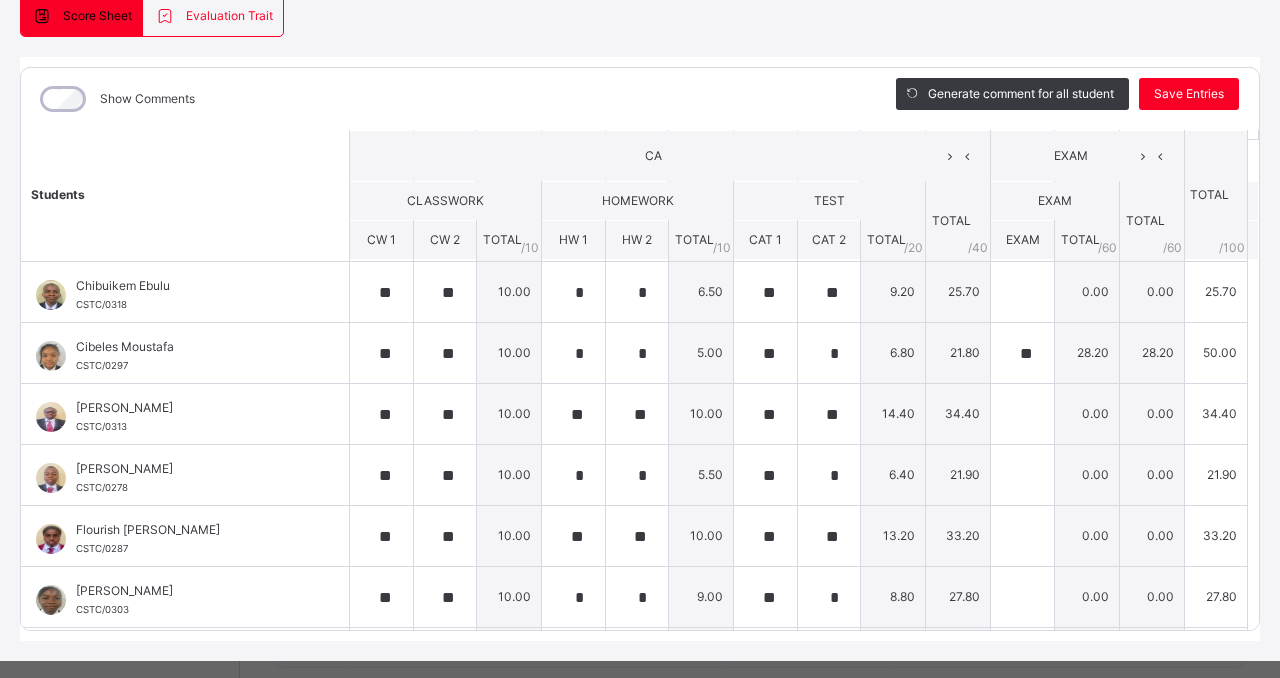 click on "Students CA  EXAM TOTAL /100 Comment CLASSWORK HOMEWORK TEST TOTAL / 40 EXAM TOTAL / 60 CW 1 CW 2 TOTAL / 10 HW 1 HW 2 TOTAL / 10 CAT 1 CAT 2 TOTAL / 20 EXAM TOTAL / 60 Akaolisa  Nzekwu CSTC/0285 Akaolisa  Nzekwu CSTC/0285 ** ** 10.00 * * 8.50 ** ** 13.20 31.70 0.00 0.00 31.70 Generate comment 0 / 250   ×   Subject Teacher’s Comment Generate and see in full the comment developed by the AI with an option to regenerate the comment [PERSON_NAME]   CSTC/0285   Total 31.70  / 100.00 [PERSON_NAME] Bot   Regenerate     Use this comment   [PERSON_NAME] CSTC/0323 [PERSON_NAME] CSTC/0323 ** ** 10.00 * * 8.50 ** ** 13.20 31.70 0.00 0.00 31.70 Generate comment 0 / 250   ×   Subject Teacher’s Comment Generate and see in full the comment developed by the AI with an option to regenerate the comment JS [PERSON_NAME]   CSTC/0323   Total 31.70  / 100.00 [PERSON_NAME] Bot   Regenerate     Use this comment   Chibuikem  Ebulu CSTC/0318 Chibuikem  Ebulu CSTC/0318 ** ** 10.00 * * 6.50 ** ** 9.20 25.70 0.00 0.00 25.70 0 / 250   ×" at bounding box center (640, 807) 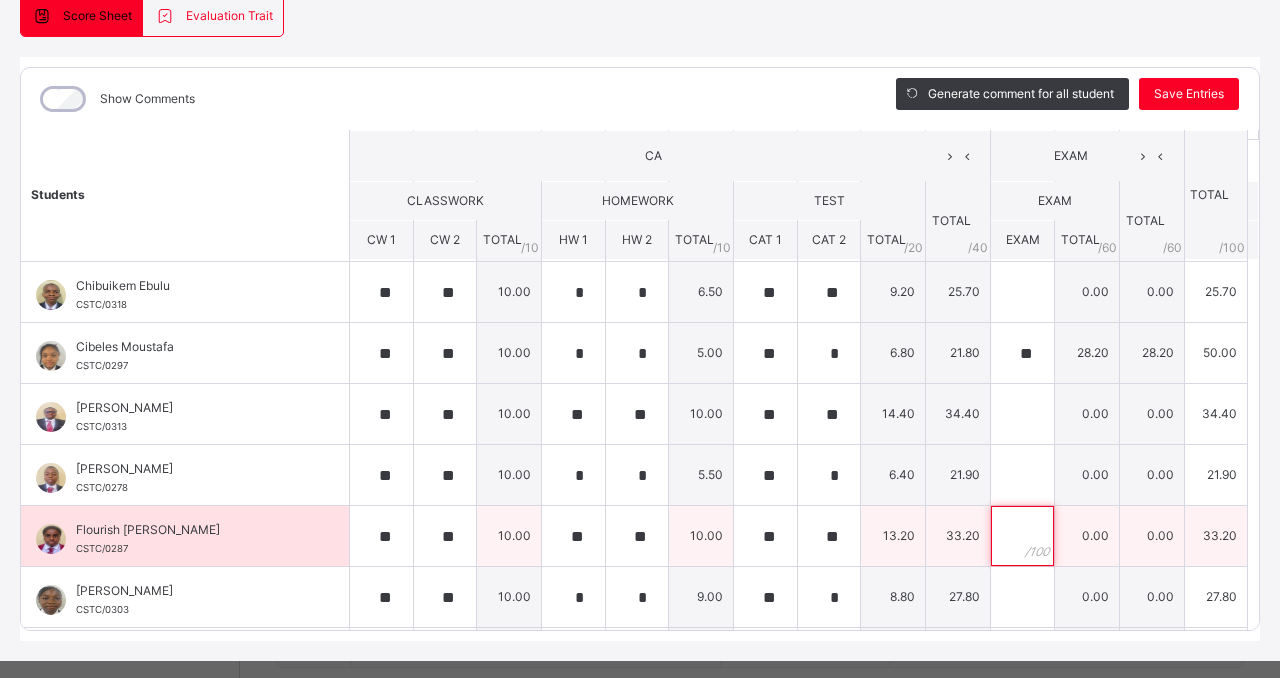 click at bounding box center [1022, 536] 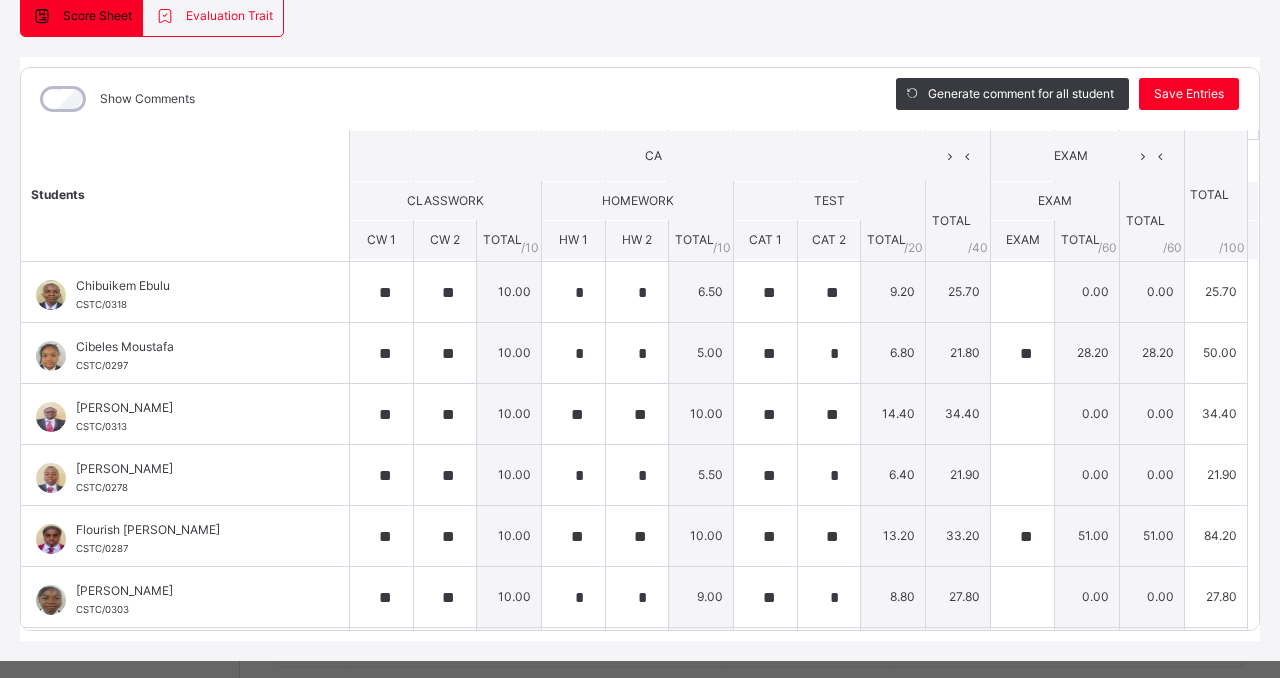 click on "Students CA  EXAM TOTAL /100 Comment CLASSWORK HOMEWORK TEST TOTAL / 40 EXAM TOTAL / 60 CW 1 CW 2 TOTAL / 10 HW 1 HW 2 TOTAL / 10 CAT 1 CAT 2 TOTAL / 20 EXAM TOTAL / 60 Akaolisa  Nzekwu CSTC/0285 Akaolisa  Nzekwu CSTC/0285 ** ** 10.00 * * 8.50 ** ** 13.20 31.70 0.00 0.00 31.70 Generate comment 0 / 250   ×   Subject Teacher’s Comment Generate and see in full the comment developed by the AI with an option to regenerate the comment [PERSON_NAME]   CSTC/0285   Total 31.70  / 100.00 [PERSON_NAME] Bot   Regenerate     Use this comment   [PERSON_NAME] CSTC/0323 [PERSON_NAME] CSTC/0323 ** ** 10.00 * * 8.50 ** ** 13.20 31.70 0.00 0.00 31.70 Generate comment 0 / 250   ×   Subject Teacher’s Comment Generate and see in full the comment developed by the AI with an option to regenerate the comment JS [PERSON_NAME]   CSTC/0323   Total 31.70  / 100.00 [PERSON_NAME] Bot   Regenerate     Use this comment   Chibuikem  Ebulu CSTC/0318 Chibuikem  Ebulu CSTC/0318 ** ** 10.00 * * 6.50 ** ** 9.20 25.70 0.00 0.00 25.70 0 / 250   ×" at bounding box center [640, 807] 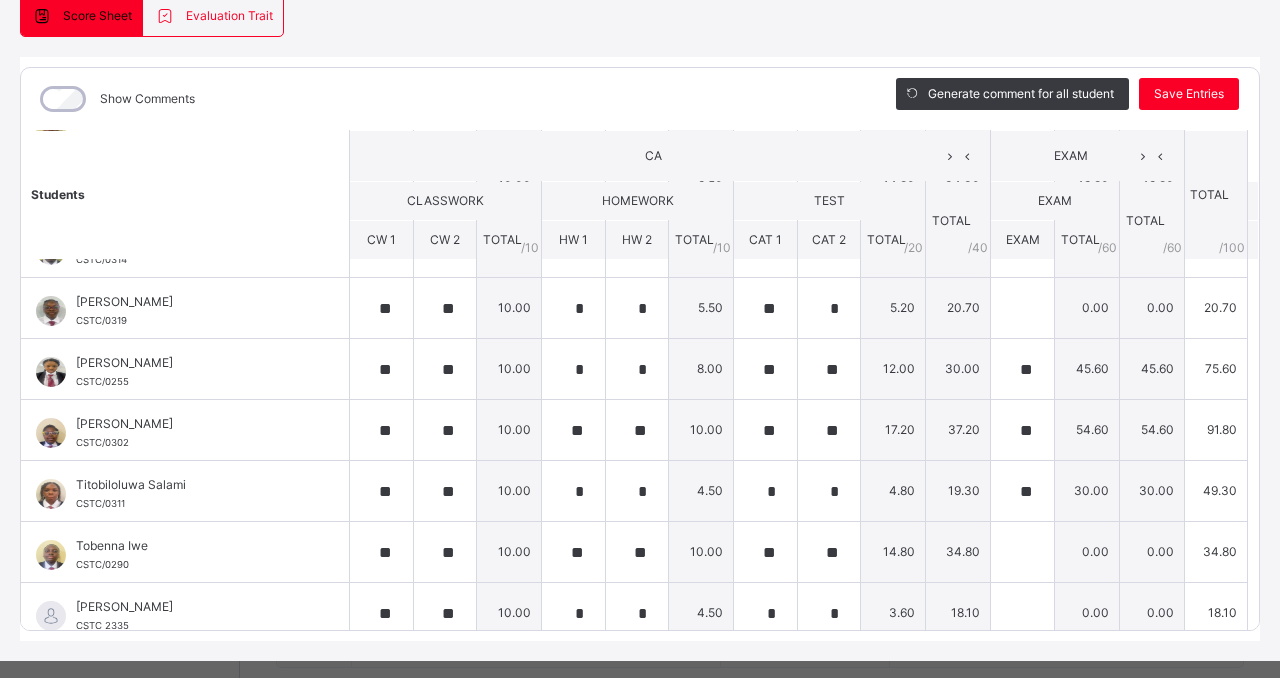 scroll, scrollTop: 1094, scrollLeft: 0, axis: vertical 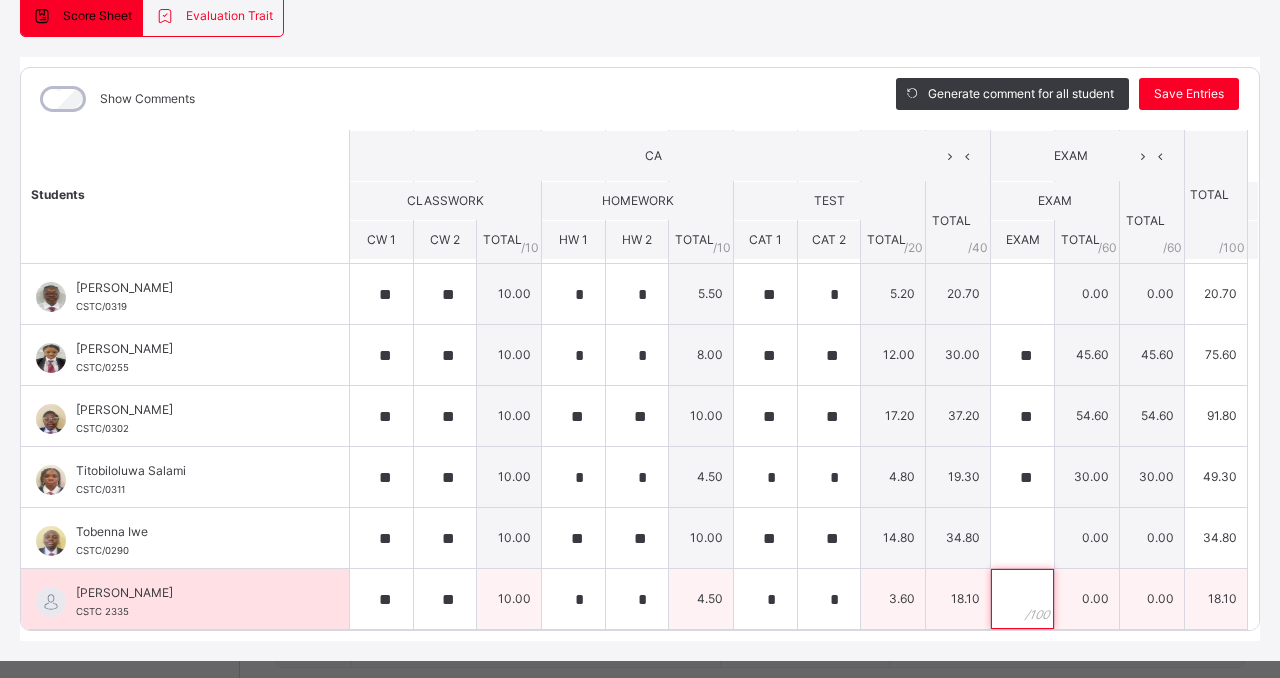 click at bounding box center [1022, 599] 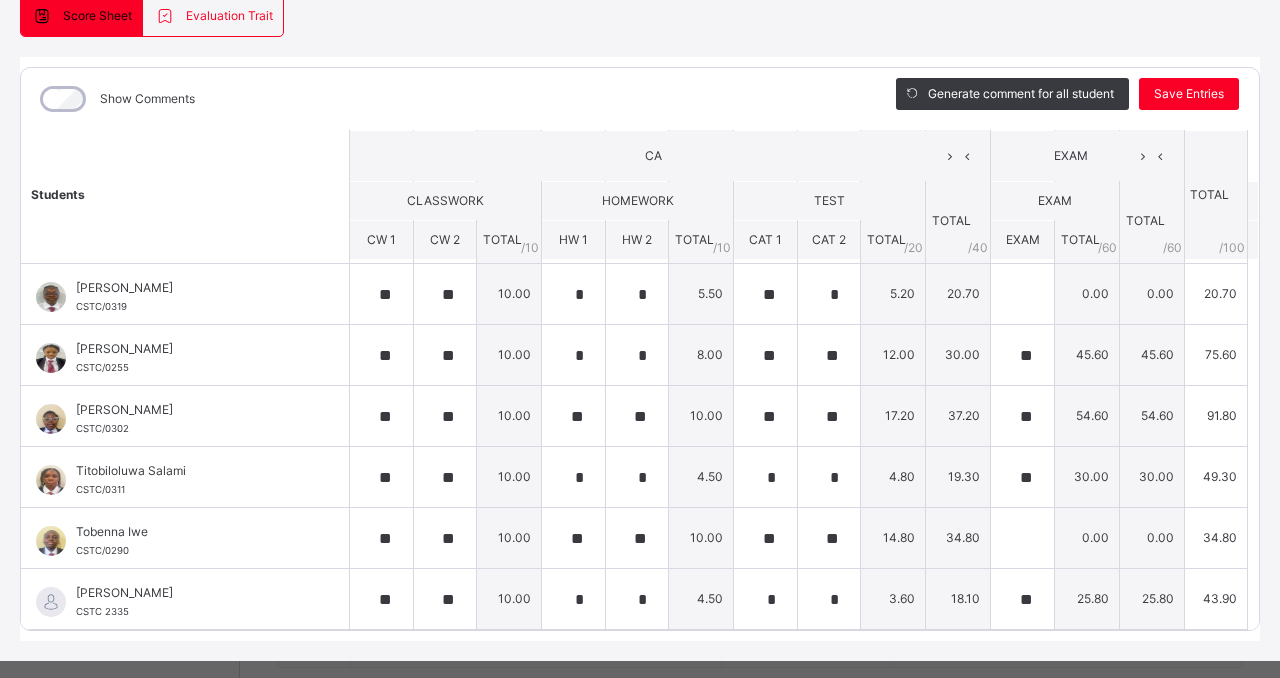 click on "Students CA  EXAM TOTAL /100 Comment CLASSWORK HOMEWORK TEST TOTAL / 40 EXAM TOTAL / 60 CW 1 CW 2 TOTAL / 10 HW 1 HW 2 TOTAL / 10 CAT 1 CAT 2 TOTAL / 20 EXAM TOTAL / 60 Akaolisa  Nzekwu CSTC/0285 Akaolisa  Nzekwu CSTC/0285 ** ** 10.00 * * 8.50 ** ** 13.20 31.70 0.00 0.00 31.70 Generate comment 0 / 250   ×   Subject Teacher’s Comment Generate and see in full the comment developed by the AI with an option to regenerate the comment [PERSON_NAME]   CSTC/0285   Total 31.70  / 100.00 [PERSON_NAME] Bot   Regenerate     Use this comment   [PERSON_NAME] CSTC/0323 [PERSON_NAME] CSTC/0323 ** ** 10.00 * * 8.50 ** ** 13.20 31.70 0.00 0.00 31.70 Generate comment 0 / 250   ×   Subject Teacher’s Comment Generate and see in full the comment developed by the AI with an option to regenerate the comment JS [PERSON_NAME]   CSTC/0323   Total 31.70  / 100.00 [PERSON_NAME] Bot   Regenerate     Use this comment   Chibuikem  Ebulu CSTC/0318 Chibuikem  Ebulu CSTC/0318 ** ** 10.00 * * 6.50 ** ** 9.20 25.70 0.00 0.00 25.70 0 / 250   ×" at bounding box center (640, -167) 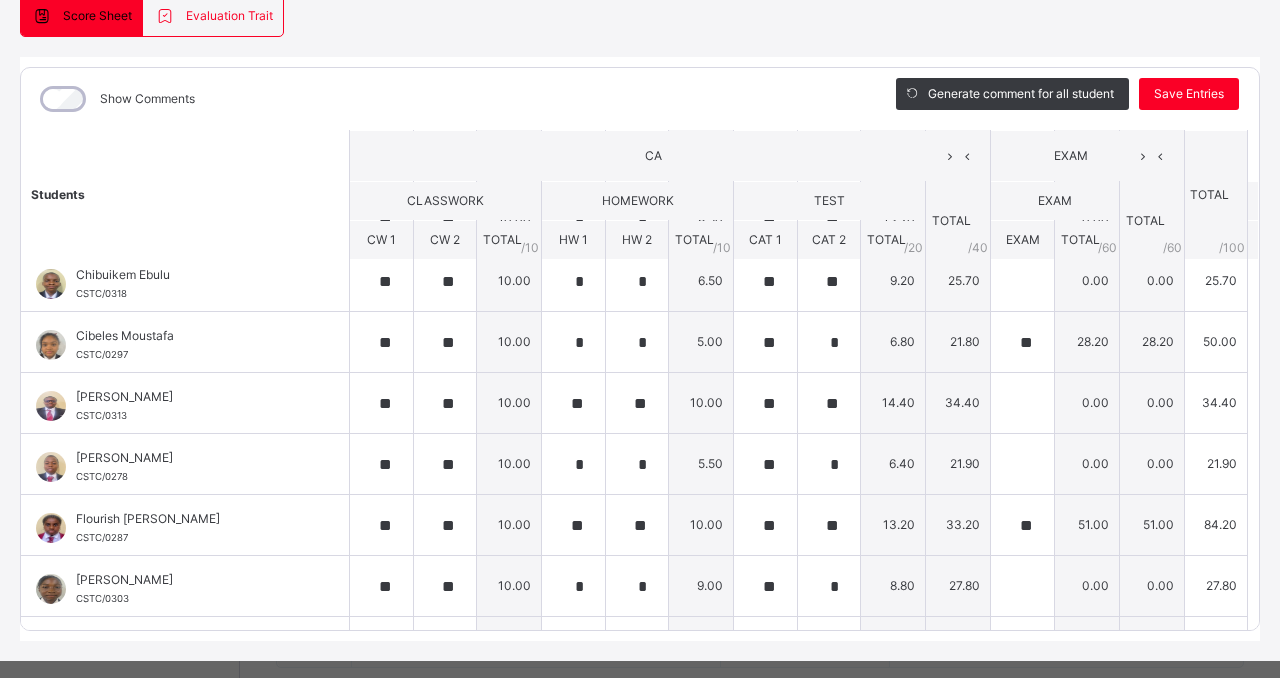 scroll, scrollTop: 94, scrollLeft: 0, axis: vertical 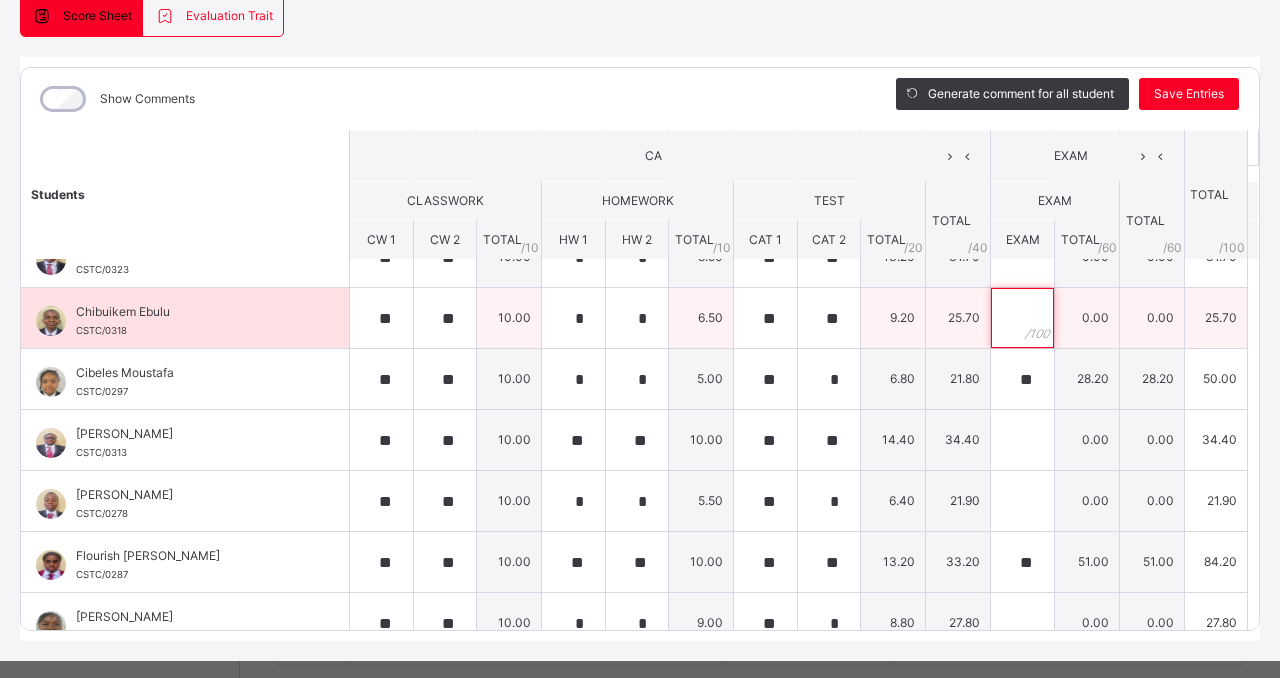 click at bounding box center [1022, 318] 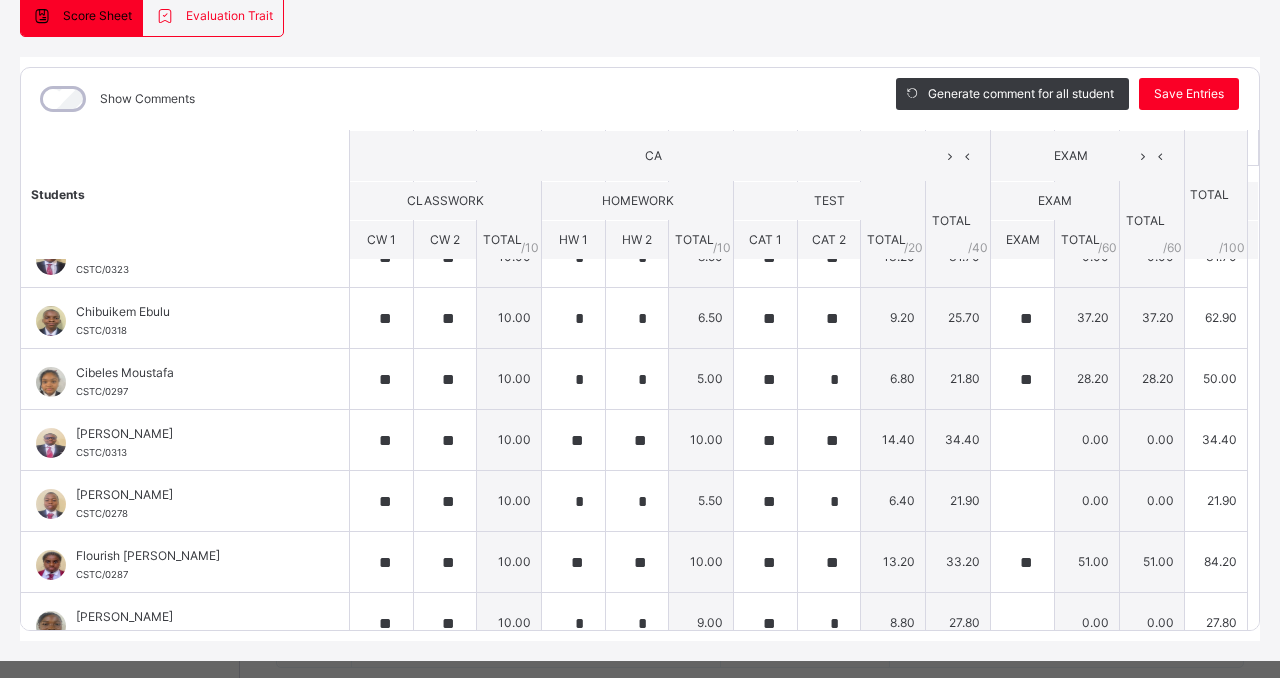 click on "Students CA  EXAM TOTAL /100 Comment CLASSWORK HOMEWORK TEST TOTAL / 40 EXAM TOTAL / 60 CW 1 CW 2 TOTAL / 10 HW 1 HW 2 TOTAL / 10 CAT 1 CAT 2 TOTAL / 20 EXAM TOTAL / 60 Akaolisa  Nzekwu CSTC/0285 Akaolisa  Nzekwu CSTC/0285 ** ** 10.00 * * 8.50 ** ** 13.20 31.70 0.00 0.00 31.70 Generate comment 0 / 250   ×   Subject Teacher’s Comment Generate and see in full the comment developed by the AI with an option to regenerate the comment [PERSON_NAME]   CSTC/0285   Total 31.70  / 100.00 [PERSON_NAME] Bot   Regenerate     Use this comment   [PERSON_NAME] CSTC/0323 [PERSON_NAME] CSTC/0323 ** ** 10.00 * * 8.50 ** ** 13.20 31.70 0.00 0.00 31.70 Generate comment 0 / 250   ×   Subject Teacher’s Comment Generate and see in full the comment developed by the AI with an option to regenerate the comment JS [PERSON_NAME]   CSTC/0323   Total 31.70  / 100.00 [PERSON_NAME] Bot   Regenerate     Use this comment   Chibuikem  Ebulu CSTC/0318 Chibuikem  Ebulu CSTC/0318 ** ** 10.00 * * 6.50 ** ** 9.20 25.70 ** 37.20 37.20 62.90 0 / 250" at bounding box center (640, 833) 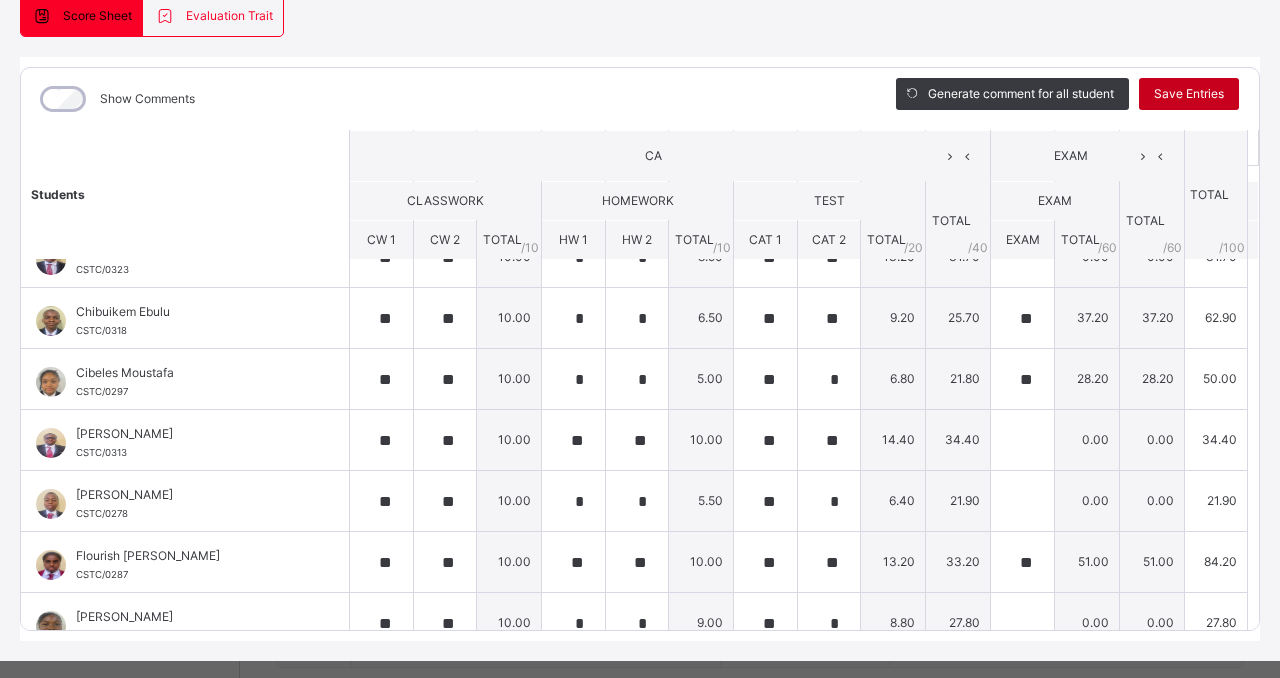 click on "Save Entries" at bounding box center (1189, 94) 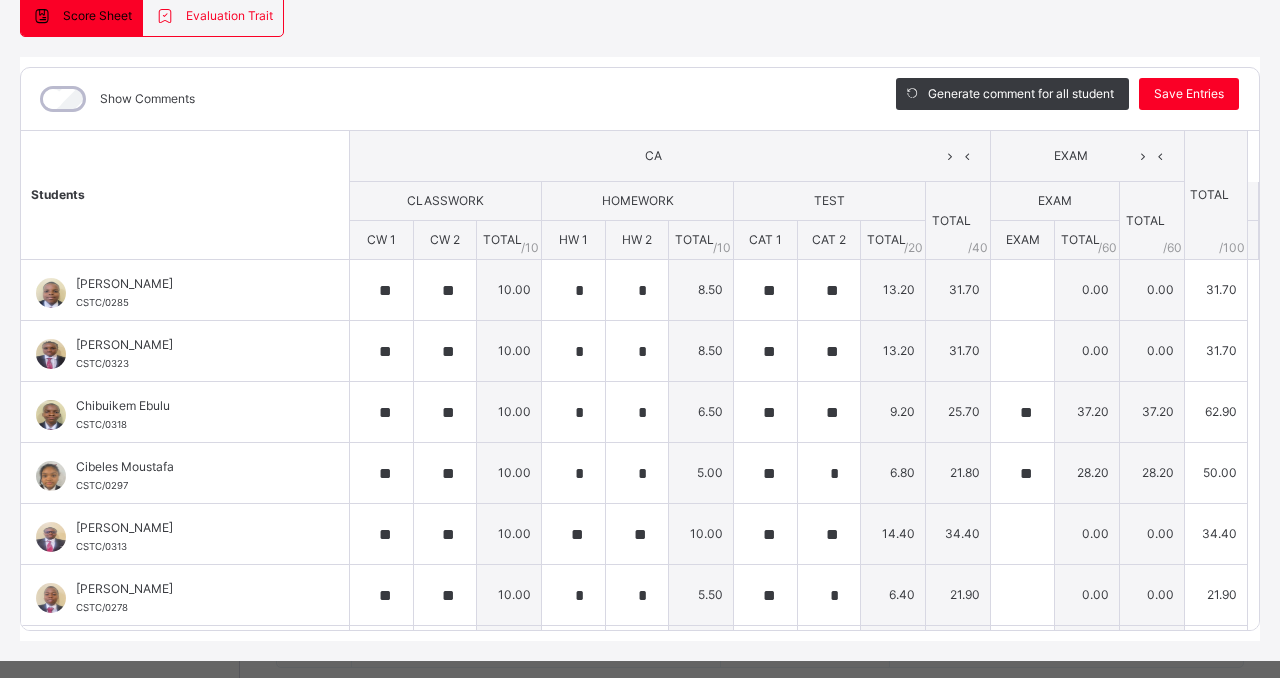 click on "Students CA  EXAM TOTAL /100 Comment CLASSWORK HOMEWORK TEST TOTAL / 40 EXAM TOTAL / 60 CW 1 CW 2 TOTAL / 10 HW 1 HW 2 TOTAL / 10 CAT 1 CAT 2 TOTAL / 20 EXAM TOTAL / 60 Akaolisa  Nzekwu CSTC/0285 Akaolisa  Nzekwu CSTC/0285 ** ** 10.00 * * 8.50 ** ** 13.20 31.70 0.00 0.00 31.70 Generate comment 0 / 250   ×   Subject Teacher’s Comment Generate and see in full the comment developed by the AI with an option to regenerate the comment [PERSON_NAME]   CSTC/0285   Total 31.70  / 100.00 [PERSON_NAME] Bot   Regenerate     Use this comment   [PERSON_NAME] CSTC/0323 [PERSON_NAME] CSTC/0323 ** ** 10.00 * * 8.50 ** ** 13.20 31.70 0.00 0.00 31.70 Generate comment 0 / 250   ×   Subject Teacher’s Comment Generate and see in full the comment developed by the AI with an option to regenerate the comment JS [PERSON_NAME]   CSTC/0323   Total 31.70  / 100.00 [PERSON_NAME] Bot   Regenerate     Use this comment   Chibuikem  Ebulu CSTC/0318 Chibuikem  Ebulu CSTC/0318 ** ** 10.00 * * 6.50 ** ** 9.20 25.70 ** 37.20 37.20 62.90 0 / 250" at bounding box center [640, 927] 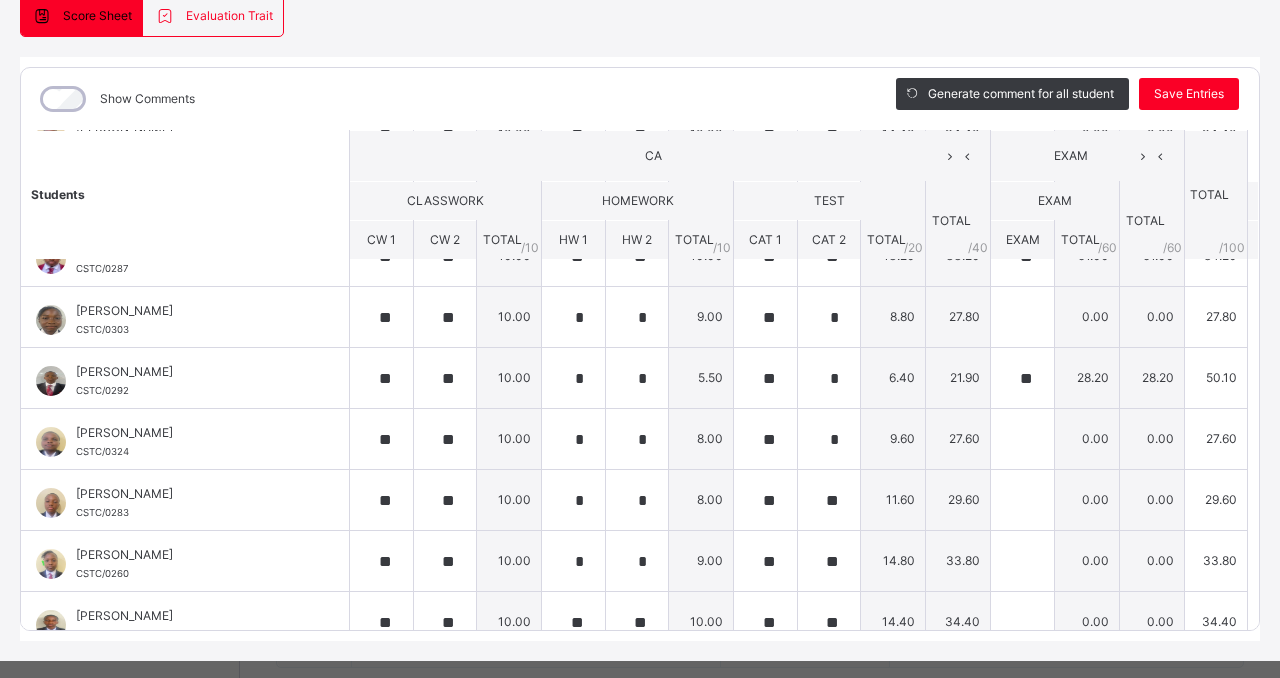 scroll, scrollTop: 440, scrollLeft: 0, axis: vertical 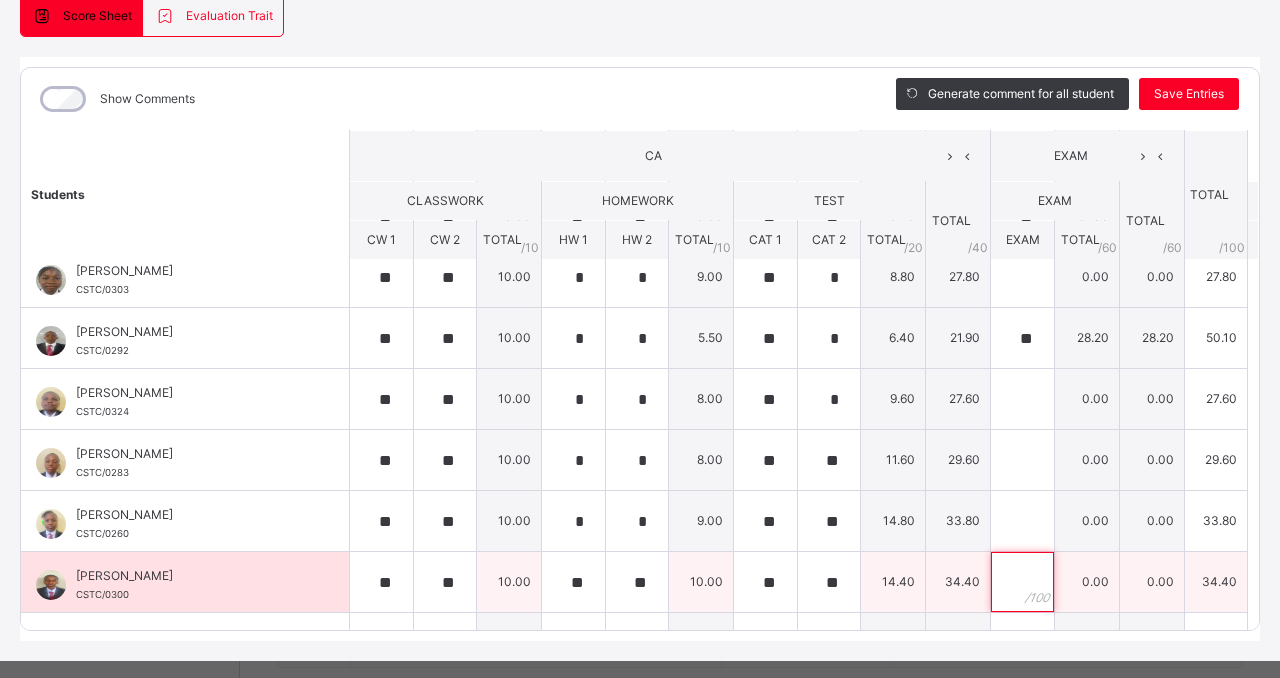click at bounding box center [1022, 582] 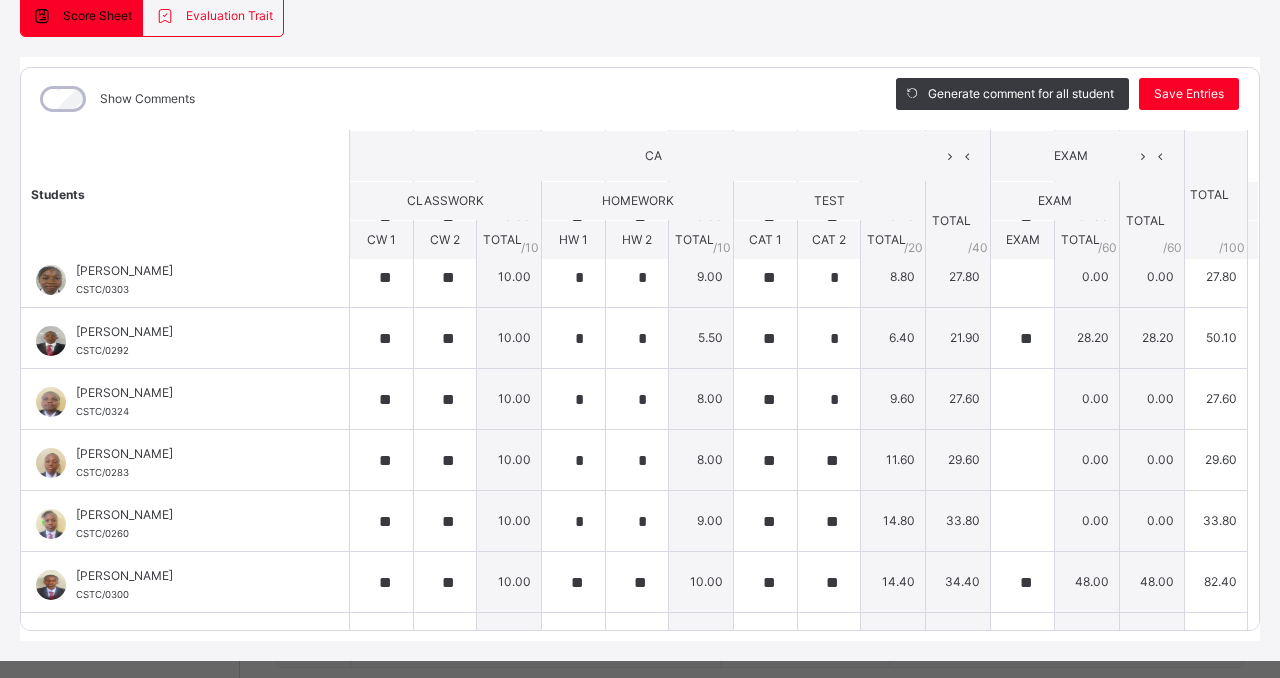 click on "Students CA  EXAM TOTAL /100 Comment CLASSWORK HOMEWORK TEST TOTAL / 40 EXAM TOTAL / 60 CW 1 CW 2 TOTAL / 10 HW 1 HW 2 TOTAL / 10 CAT 1 CAT 2 TOTAL / 20 EXAM TOTAL / 60 Akaolisa  Nzekwu CSTC/0285 Akaolisa  Nzekwu CSTC/0285 ** ** 10.00 * * 8.50 ** ** 13.20 31.70 0.00 0.00 31.70 Generate comment 0 / 250   ×   Subject Teacher’s Comment Generate and see in full the comment developed by the AI with an option to regenerate the comment [PERSON_NAME]   CSTC/0285   Total 31.70  / 100.00 [PERSON_NAME] Bot   Regenerate     Use this comment   [PERSON_NAME] CSTC/0323 [PERSON_NAME] CSTC/0323 ** ** 10.00 * * 8.50 ** ** 13.20 31.70 0.00 0.00 31.70 Generate comment 0 / 250   ×   Subject Teacher’s Comment Generate and see in full the comment developed by the AI with an option to regenerate the comment JS [PERSON_NAME]   CSTC/0323   Total 31.70  / 100.00 [PERSON_NAME] Bot   Regenerate     Use this comment   Chibuikem  Ebulu CSTC/0318 Chibuikem  Ebulu CSTC/0318 ** ** 10.00 * * 6.50 ** ** 9.20 25.70 ** 37.20 37.20 62.90 0 / 250" at bounding box center (640, 487) 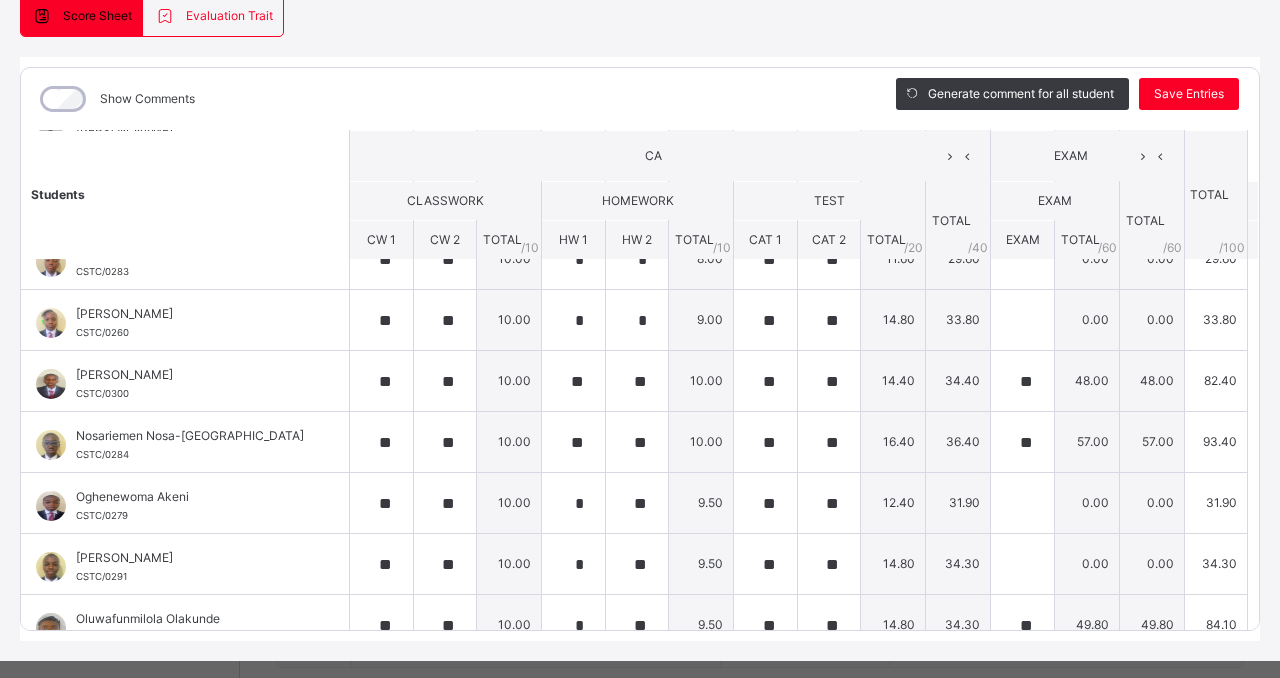 scroll, scrollTop: 680, scrollLeft: 0, axis: vertical 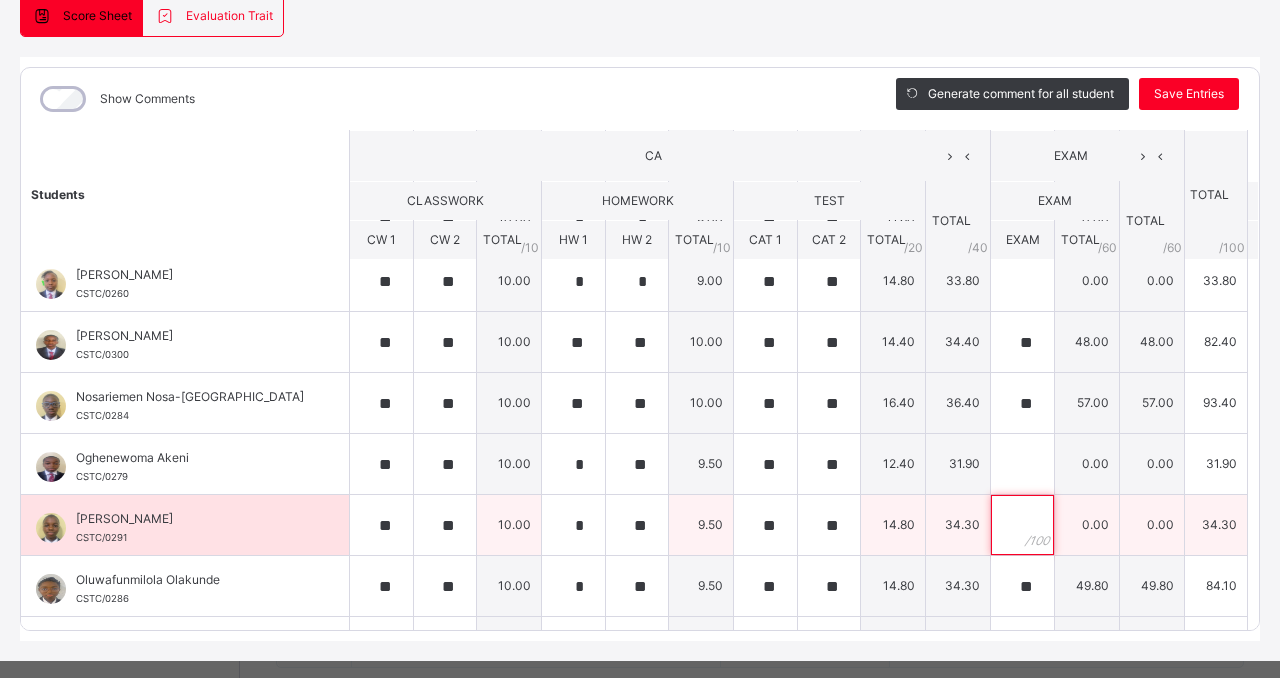 click at bounding box center (1022, 525) 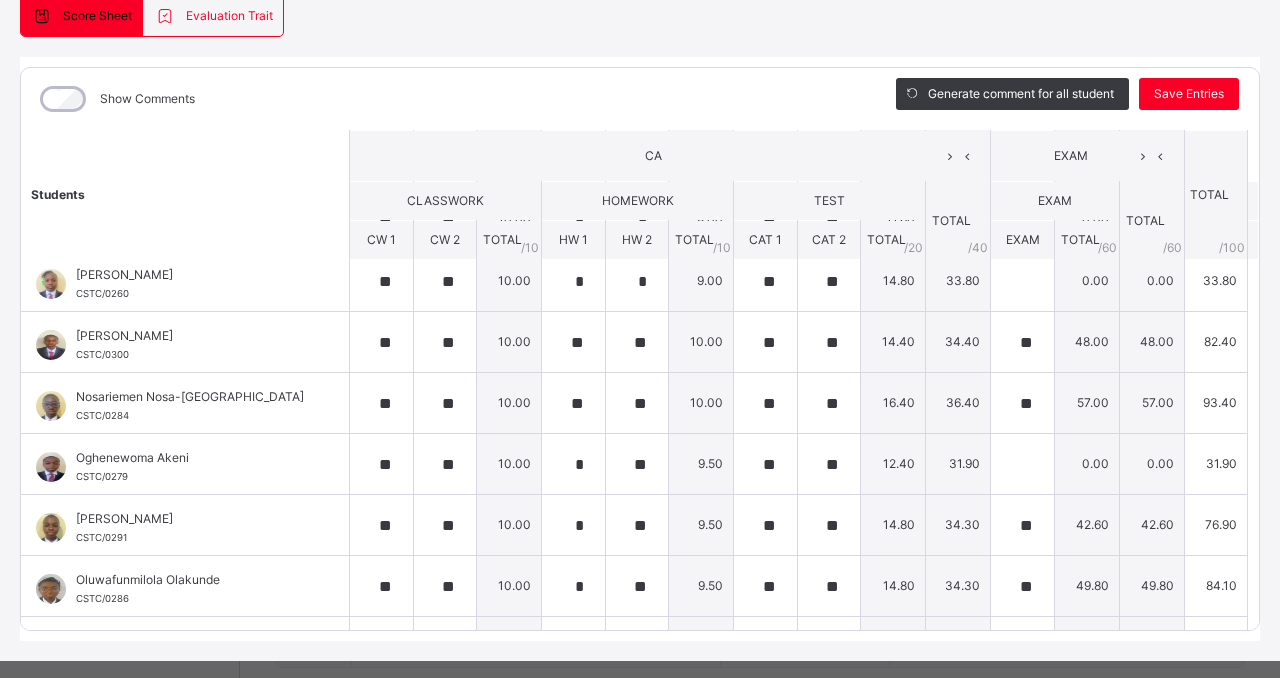 click on "Students CA  EXAM TOTAL /100 Comment CLASSWORK HOMEWORK TEST TOTAL / 40 EXAM TOTAL / 60 CW 1 CW 2 TOTAL / 10 HW 1 HW 2 TOTAL / 10 CAT 1 CAT 2 TOTAL / 20 EXAM TOTAL / 60 Akaolisa  Nzekwu CSTC/0285 Akaolisa  Nzekwu CSTC/0285 ** ** 10.00 * * 8.50 ** ** 13.20 31.70 0.00 0.00 31.70 Generate comment 0 / 250   ×   Subject Teacher’s Comment Generate and see in full the comment developed by the AI with an option to regenerate the comment [PERSON_NAME]   CSTC/0285   Total 31.70  / 100.00 [PERSON_NAME] Bot   Regenerate     Use this comment   [PERSON_NAME] CSTC/0323 [PERSON_NAME] CSTC/0323 ** ** 10.00 * * 8.50 ** ** 13.20 31.70 0.00 0.00 31.70 Generate comment 0 / 250   ×   Subject Teacher’s Comment Generate and see in full the comment developed by the AI with an option to regenerate the comment JS [PERSON_NAME]   CSTC/0323   Total 31.70  / 100.00 [PERSON_NAME] Bot   Regenerate     Use this comment   Chibuikem  Ebulu CSTC/0318 Chibuikem  Ebulu CSTC/0318 ** ** 10.00 * * 6.50 ** ** 9.20 25.70 ** 37.20 37.20 62.90 0 / 250" at bounding box center [640, 247] 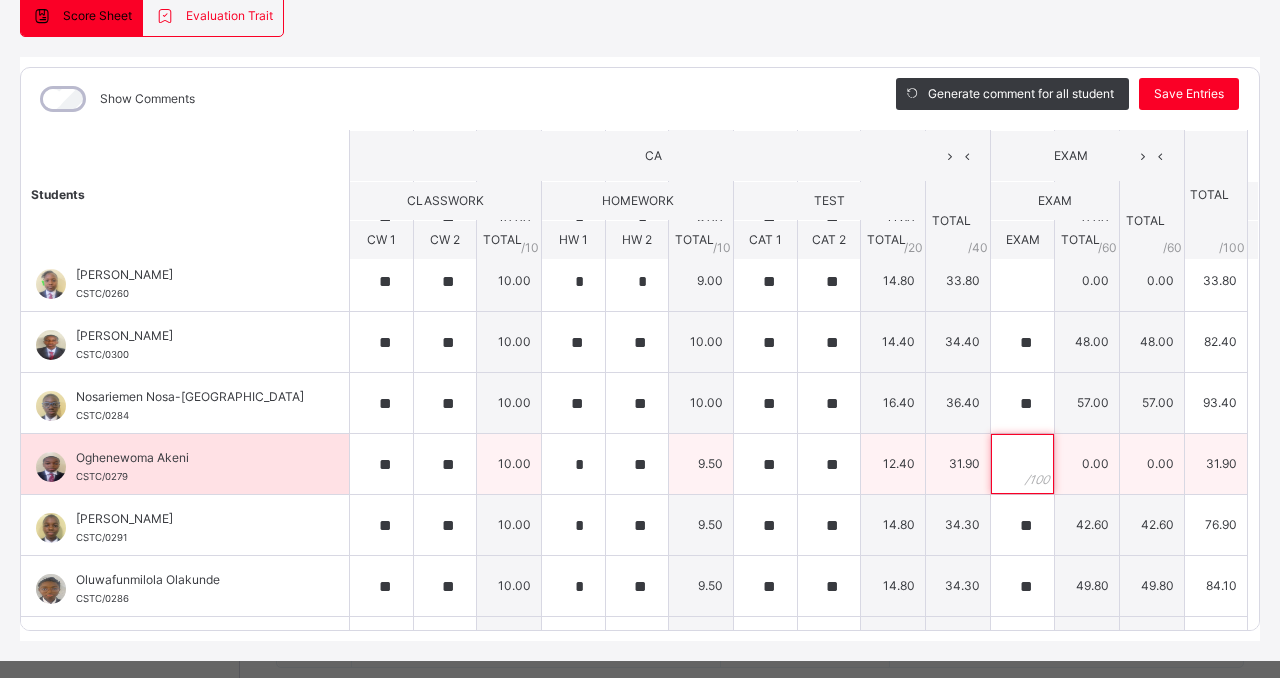 click at bounding box center (1022, 464) 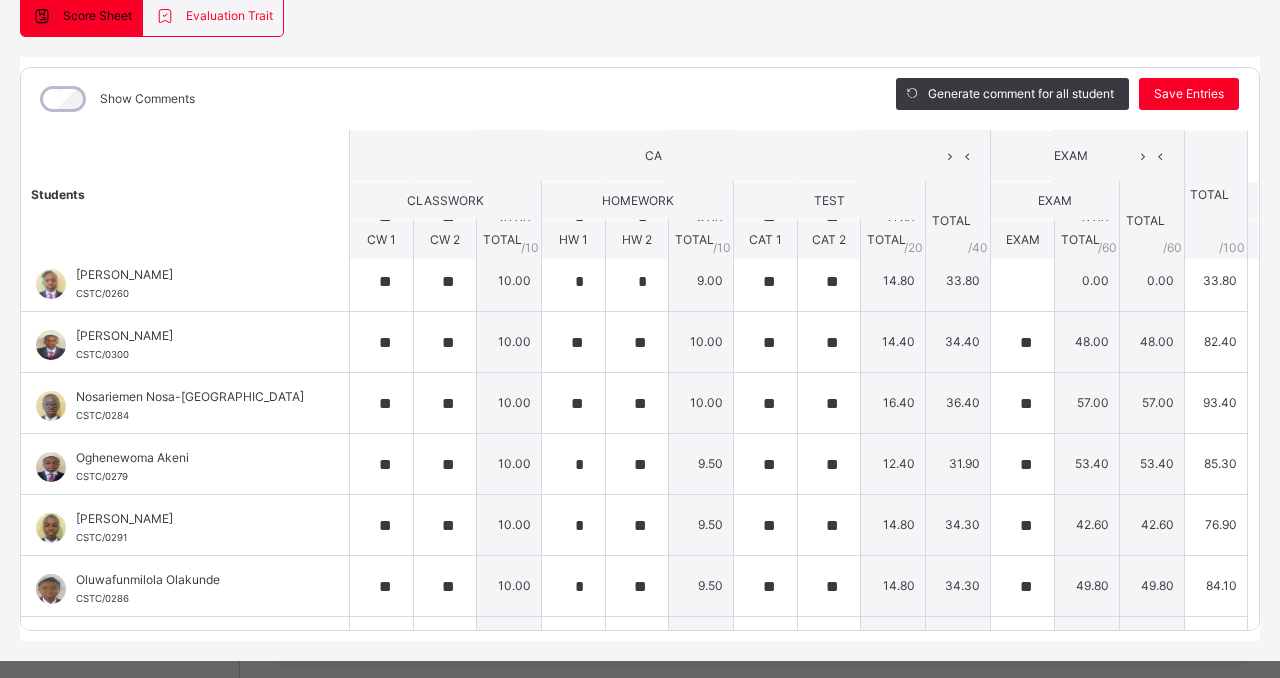 click on "Students CA  EXAM TOTAL /100 Comment CLASSWORK HOMEWORK TEST TOTAL / 40 EXAM TOTAL / 60 CW 1 CW 2 TOTAL / 10 HW 1 HW 2 TOTAL / 10 CAT 1 CAT 2 TOTAL / 20 EXAM TOTAL / 60 Akaolisa  Nzekwu CSTC/0285 Akaolisa  Nzekwu CSTC/0285 ** ** 10.00 * * 8.50 ** ** 13.20 31.70 0.00 0.00 31.70 Generate comment 0 / 250   ×   Subject Teacher’s Comment Generate and see in full the comment developed by the AI with an option to regenerate the comment [PERSON_NAME]   CSTC/0285   Total 31.70  / 100.00 [PERSON_NAME] Bot   Regenerate     Use this comment   [PERSON_NAME] CSTC/0323 [PERSON_NAME] CSTC/0323 ** ** 10.00 * * 8.50 ** ** 13.20 31.70 0.00 0.00 31.70 Generate comment 0 / 250   ×   Subject Teacher’s Comment Generate and see in full the comment developed by the AI with an option to regenerate the comment JS [PERSON_NAME]   CSTC/0323   Total 31.70  / 100.00 [PERSON_NAME] Bot   Regenerate     Use this comment   Chibuikem  Ebulu CSTC/0318 Chibuikem  Ebulu CSTC/0318 ** ** 10.00 * * 6.50 ** ** 9.20 25.70 ** 37.20 37.20 62.90 0 / 250" at bounding box center (640, 247) 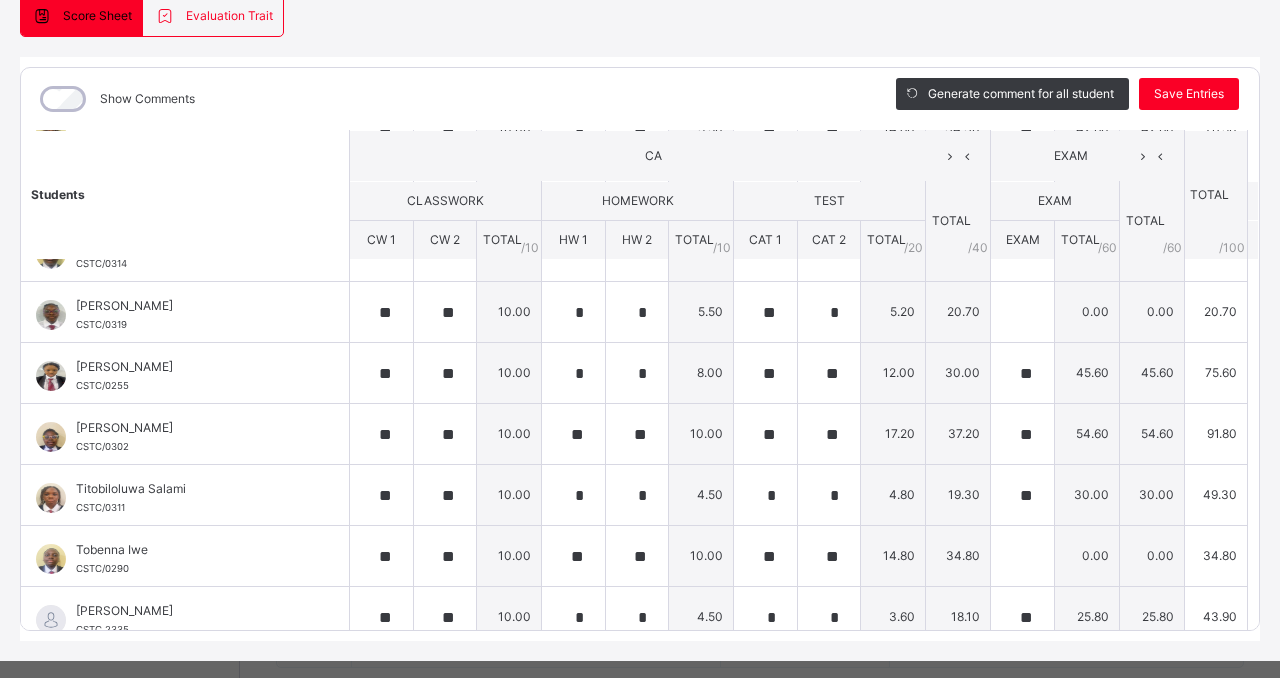 scroll, scrollTop: 1080, scrollLeft: 0, axis: vertical 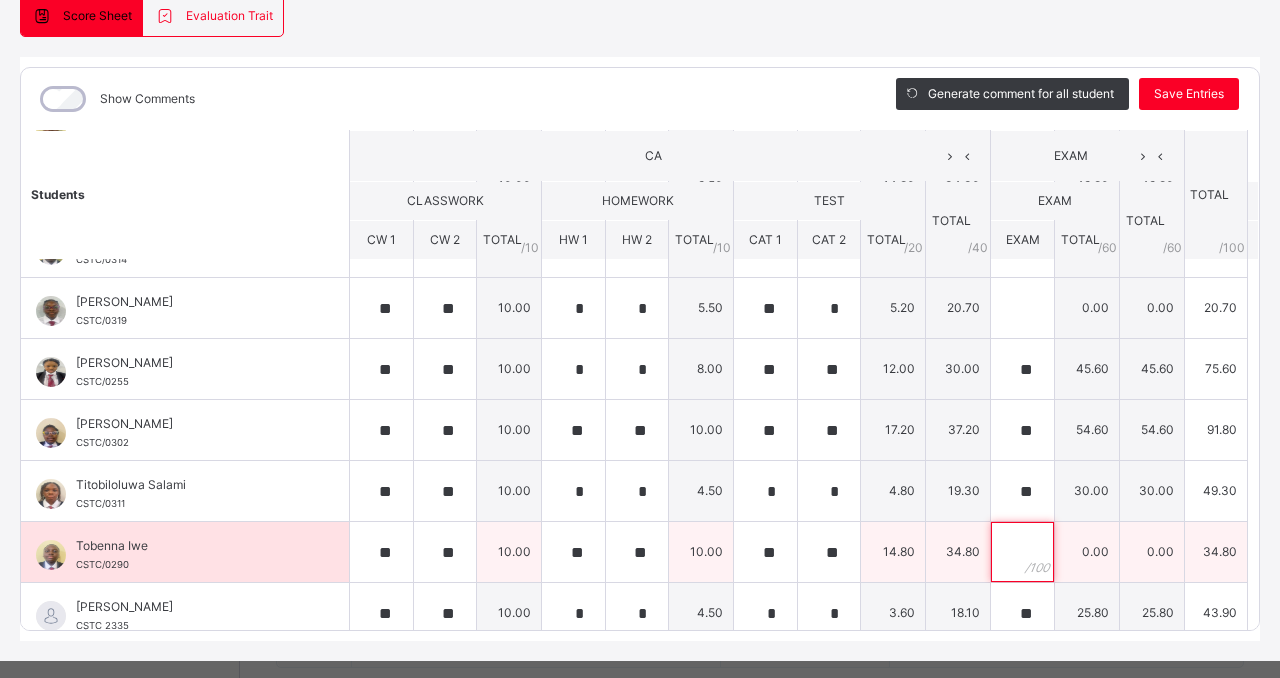 click at bounding box center [1022, 552] 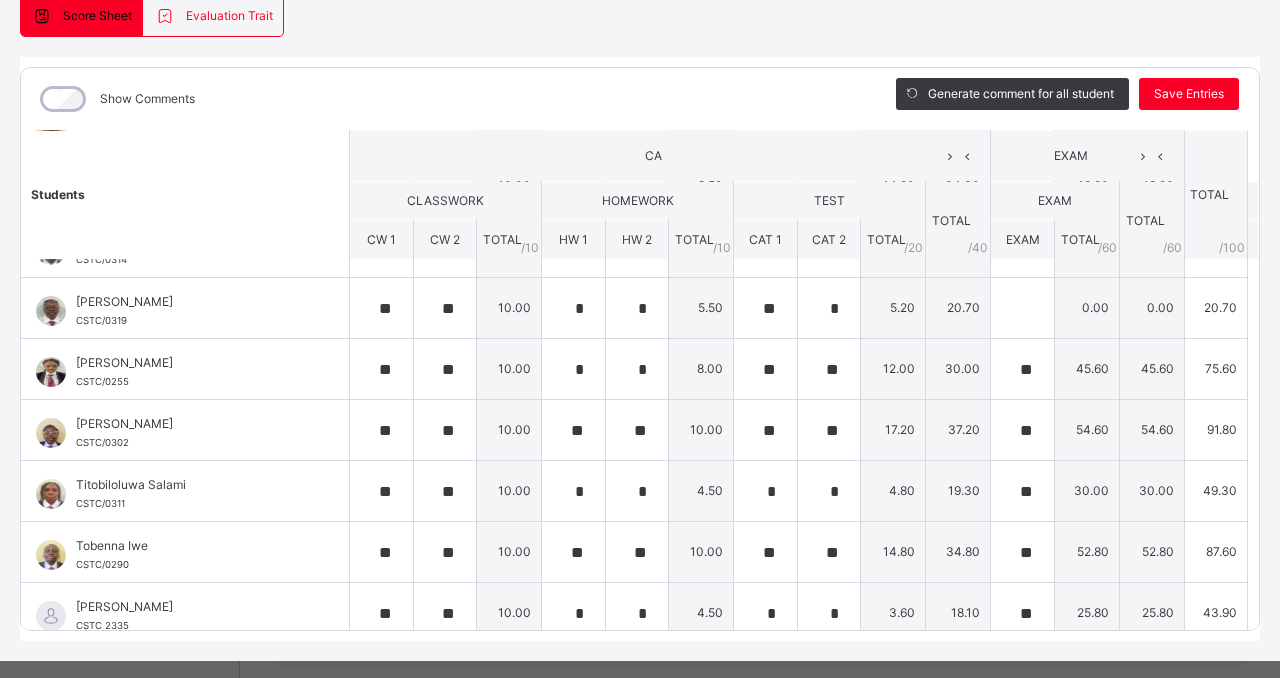 click on "Students CA  EXAM TOTAL /100 Comment CLASSWORK HOMEWORK TEST TOTAL / 40 EXAM TOTAL / 60 CW 1 CW 2 TOTAL / 10 HW 1 HW 2 TOTAL / 10 CAT 1 CAT 2 TOTAL / 20 EXAM TOTAL / 60 Akaolisa  Nzekwu CSTC/0285 Akaolisa  Nzekwu CSTC/0285 ** ** 10.00 * * 8.50 ** ** 13.20 31.70 0.00 0.00 31.70 Generate comment 0 / 250   ×   Subject Teacher’s Comment Generate and see in full the comment developed by the AI with an option to regenerate the comment [PERSON_NAME]   CSTC/0285   Total 31.70  / 100.00 [PERSON_NAME] Bot   Regenerate     Use this comment   [PERSON_NAME] CSTC/0323 [PERSON_NAME] CSTC/0323 ** ** 10.00 * * 8.50 ** ** 13.20 31.70 0.00 0.00 31.70 Generate comment 0 / 250   ×   Subject Teacher’s Comment Generate and see in full the comment developed by the AI with an option to regenerate the comment JS [PERSON_NAME]   CSTC/0323   Total 31.70  / 100.00 [PERSON_NAME] Bot   Regenerate     Use this comment   Chibuikem  Ebulu CSTC/0318 Chibuikem  Ebulu CSTC/0318 ** ** 10.00 * * 6.50 ** ** 9.20 25.70 ** 37.20 37.20 62.90 0 / 250" at bounding box center [640, -153] 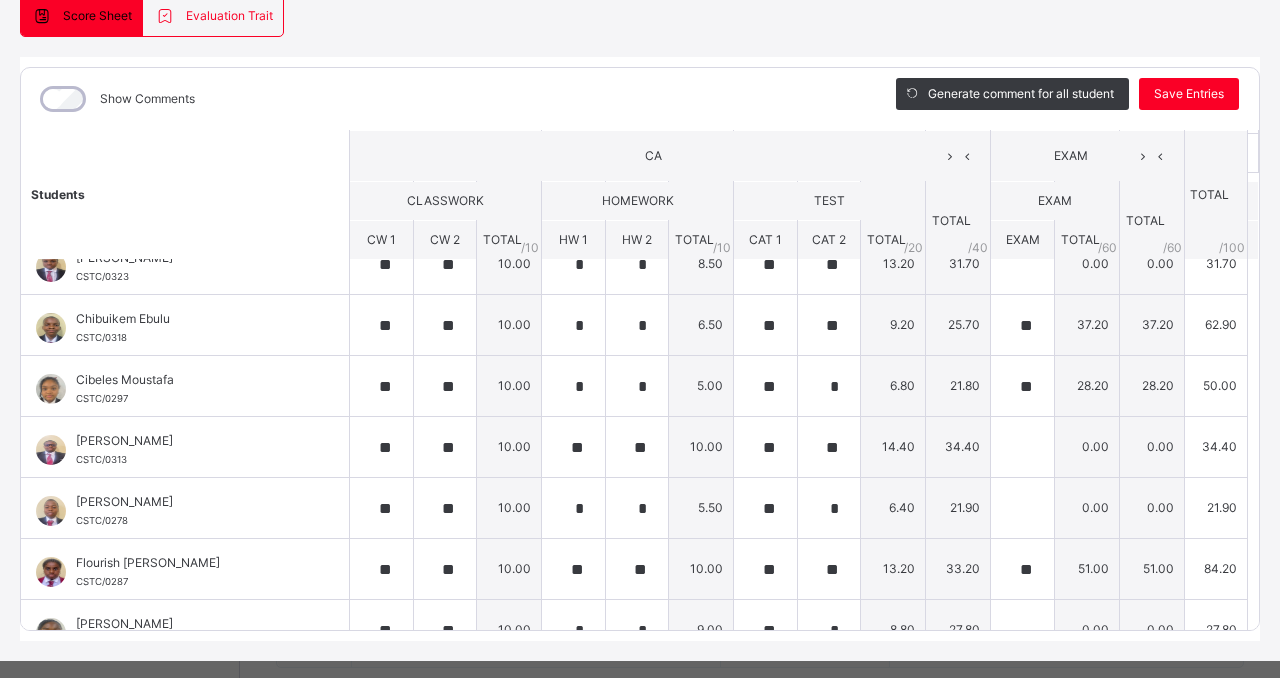 scroll, scrollTop: 0, scrollLeft: 0, axis: both 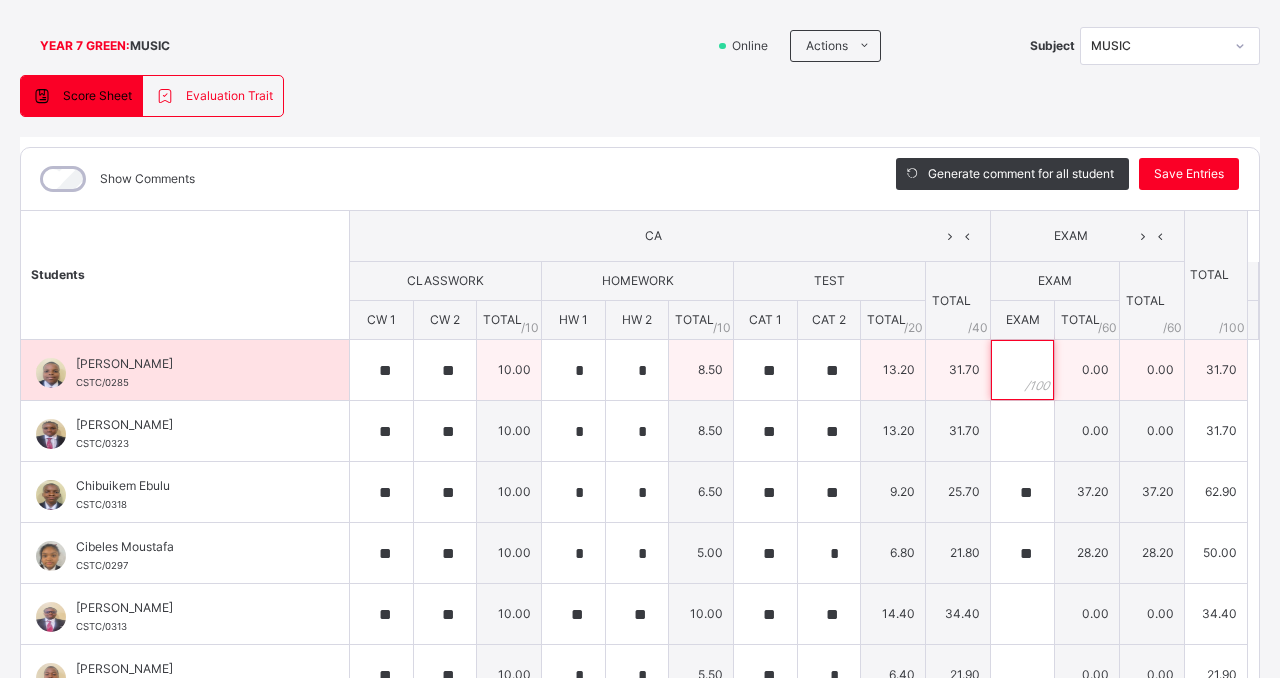 click at bounding box center [1022, 370] 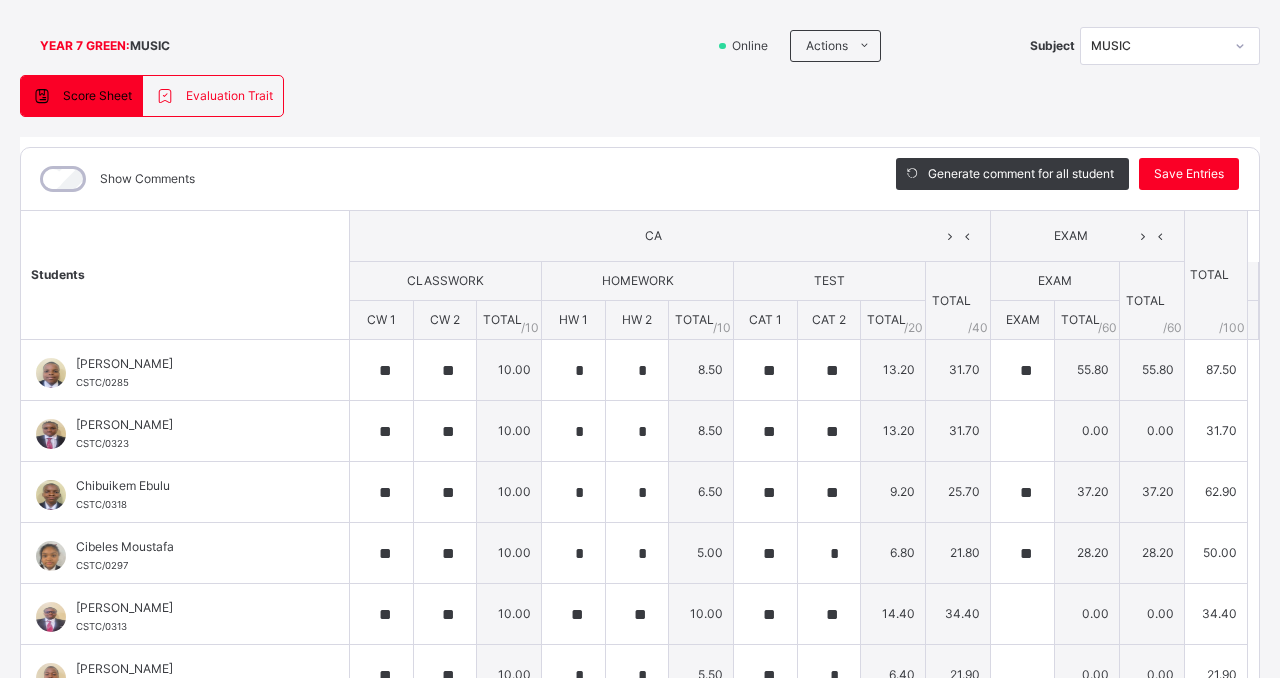 click on "Students CA  EXAM TOTAL /100 Comment CLASSWORK HOMEWORK TEST TOTAL / 40 EXAM TOTAL / 60 CW 1 CW 2 TOTAL / 10 HW 1 HW 2 TOTAL / 10 CAT 1 CAT 2 TOTAL / 20 EXAM TOTAL / 60 Akaolisa  Nzekwu CSTC/0285 Akaolisa  Nzekwu CSTC/0285 ** ** 10.00 * * 8.50 ** ** 13.20 31.70 ** 55.80 55.80 87.50 Generate comment 0 / 250   ×   Subject Teacher’s Comment Generate and see in full the comment developed by the AI with an option to regenerate the comment [PERSON_NAME]   CSTC/0285   Total 87.50  / 100.00 [PERSON_NAME] Bot   Regenerate     Use this comment   [PERSON_NAME] CSTC/0323 [PERSON_NAME] CSTC/0323 ** ** 10.00 * * 8.50 ** ** 13.20 31.70 0.00 0.00 31.70 Generate comment 0 / 250   ×   Subject Teacher’s Comment Generate and see in full the comment developed by the AI with an option to regenerate the comment JS [PERSON_NAME]   CSTC/0323   Total 31.70  / 100.00 [PERSON_NAME] Bot   Regenerate     Use this comment   Chibuikem  Ebulu CSTC/0318 Chibuikem  Ebulu CSTC/0318 ** ** 10.00 * * 6.50 ** ** 9.20 25.70 ** 37.20 37.20 62.90 0 /" at bounding box center (640, 1007) 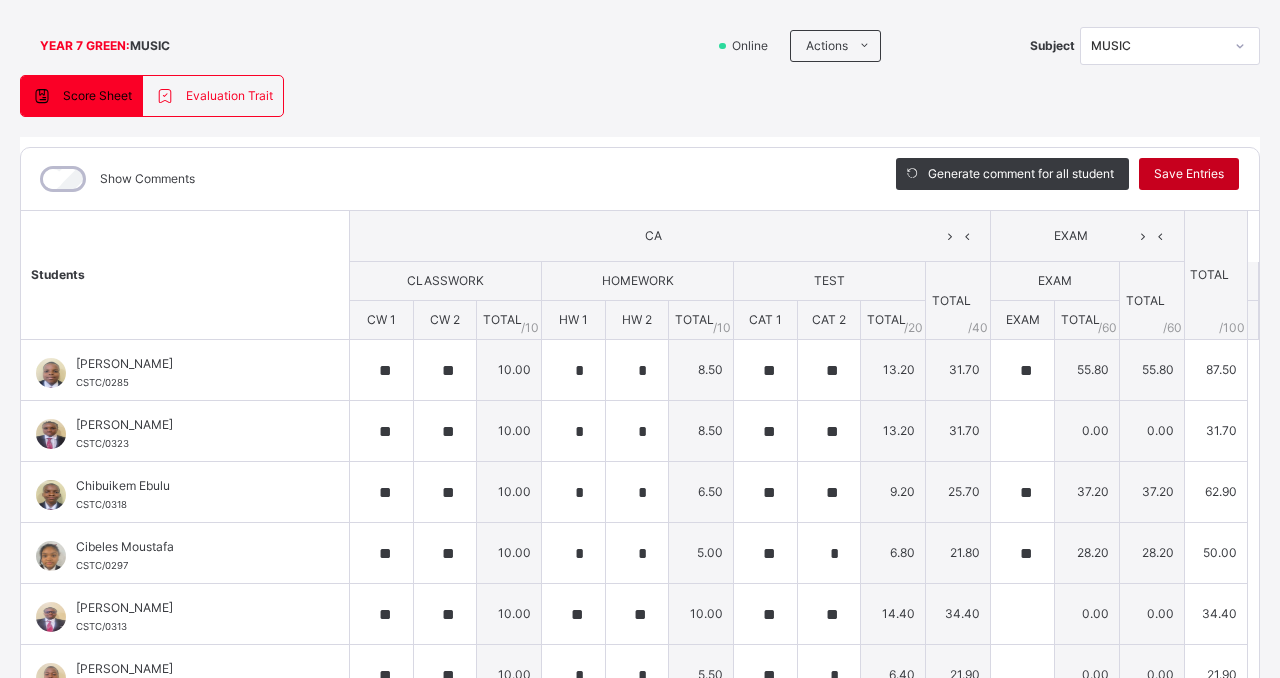 click on "Save Entries" at bounding box center (1189, 174) 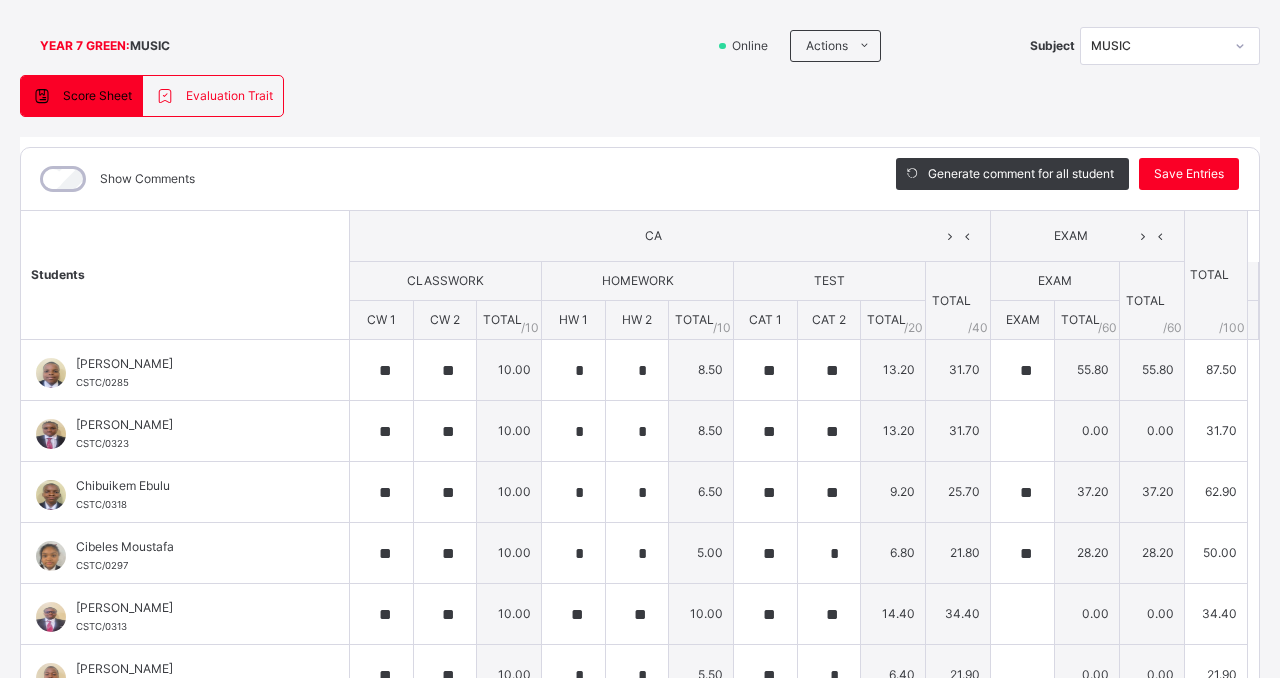 click at bounding box center (1253, 320) 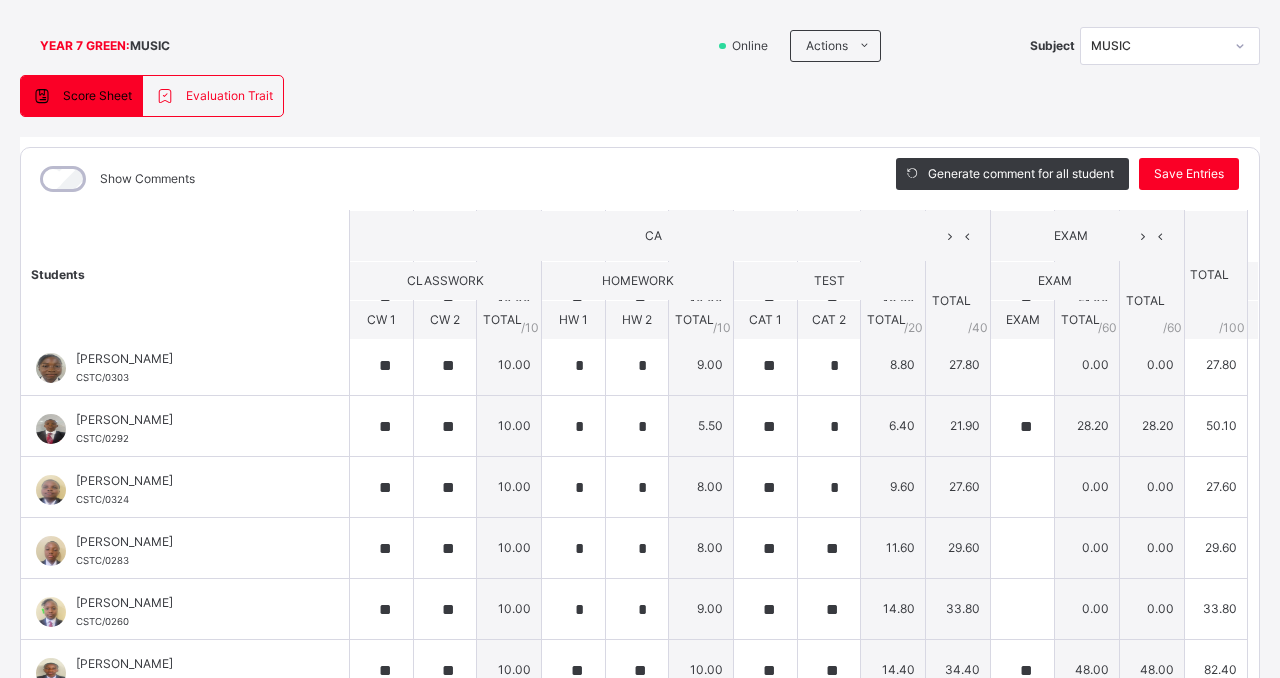 scroll, scrollTop: 440, scrollLeft: 0, axis: vertical 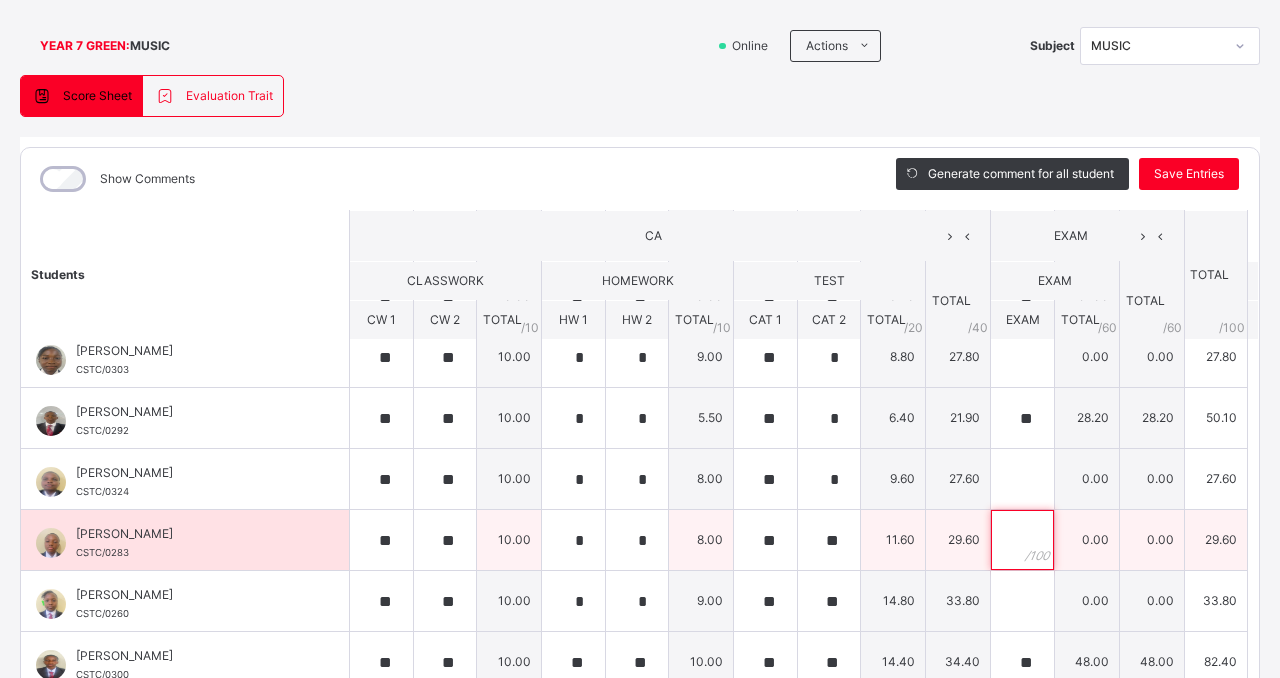 click at bounding box center [1022, 540] 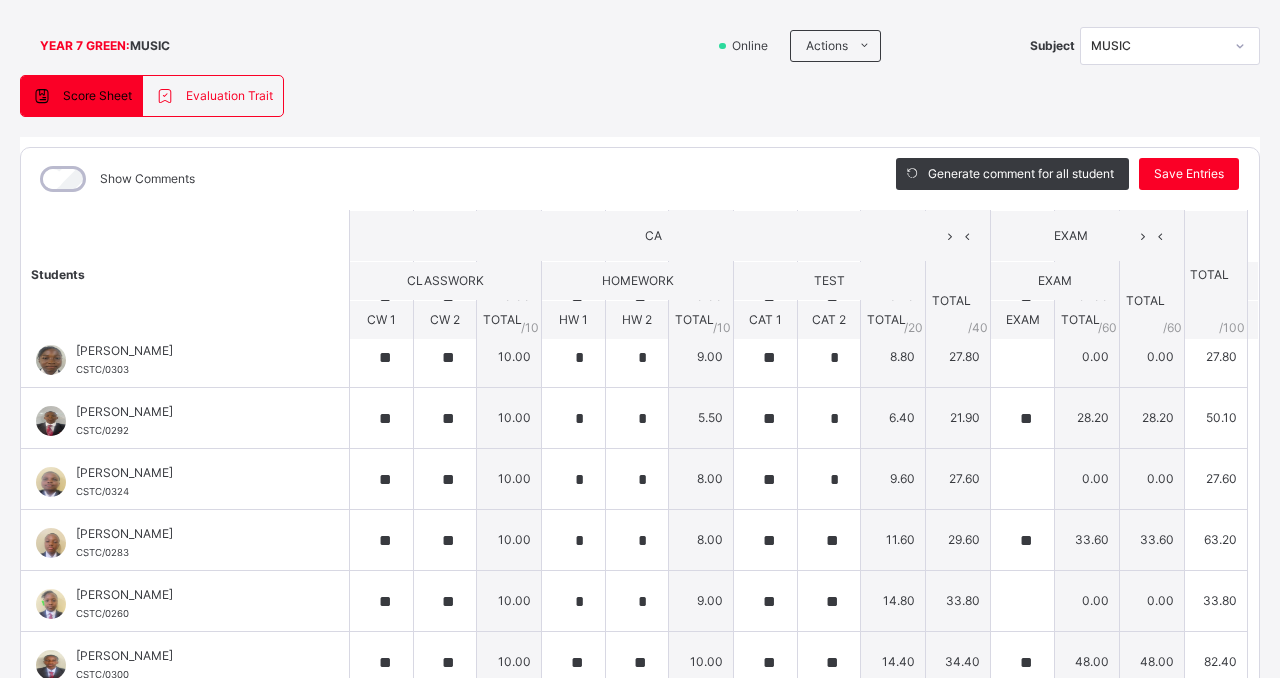 click on "Students CA  EXAM TOTAL /100 Comment CLASSWORK HOMEWORK TEST TOTAL / 40 EXAM TOTAL / 60 CW 1 CW 2 TOTAL / 10 HW 1 HW 2 TOTAL / 10 CAT 1 CAT 2 TOTAL / 20 EXAM TOTAL / 60 Akaolisa  Nzekwu CSTC/0285 Akaolisa  Nzekwu CSTC/0285 ** ** 10.00 * * 8.50 ** ** 13.20 31.70 ** 55.80 55.80 87.50 Generate comment 0 / 250   ×   Subject Teacher’s Comment Generate and see in full the comment developed by the AI with an option to regenerate the comment [PERSON_NAME]   CSTC/0285   Total 87.50  / 100.00 [PERSON_NAME] Bot   Regenerate     Use this comment   [PERSON_NAME] CSTC/0323 [PERSON_NAME] CSTC/0323 ** ** 10.00 * * 8.50 ** ** 13.20 31.70 0.00 0.00 31.70 Generate comment 0 / 250   ×   Subject Teacher’s Comment Generate and see in full the comment developed by the AI with an option to regenerate the comment JS [PERSON_NAME]   CSTC/0323   Total 31.70  / 100.00 [PERSON_NAME] Bot   Regenerate     Use this comment   Chibuikem  Ebulu CSTC/0318 Chibuikem  Ebulu CSTC/0318 ** ** 10.00 * * 6.50 ** ** 9.20 25.70 ** 37.20 37.20 62.90 0 /" at bounding box center (640, 567) 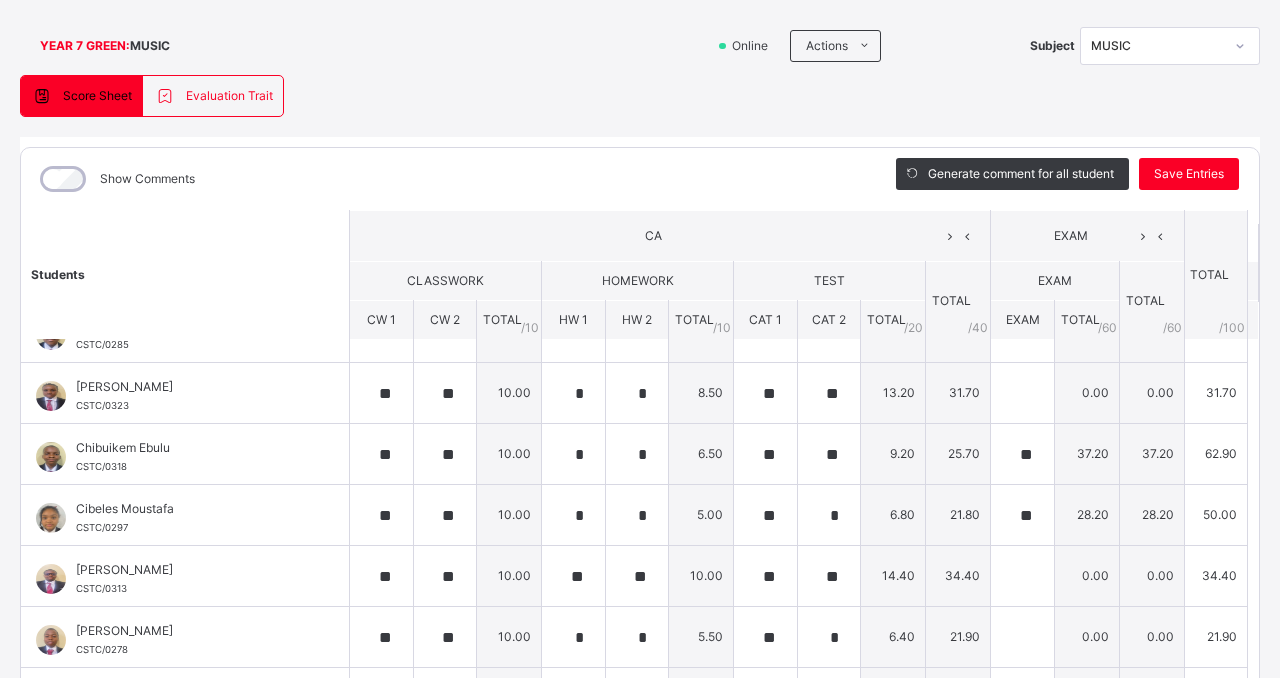 scroll, scrollTop: 0, scrollLeft: 0, axis: both 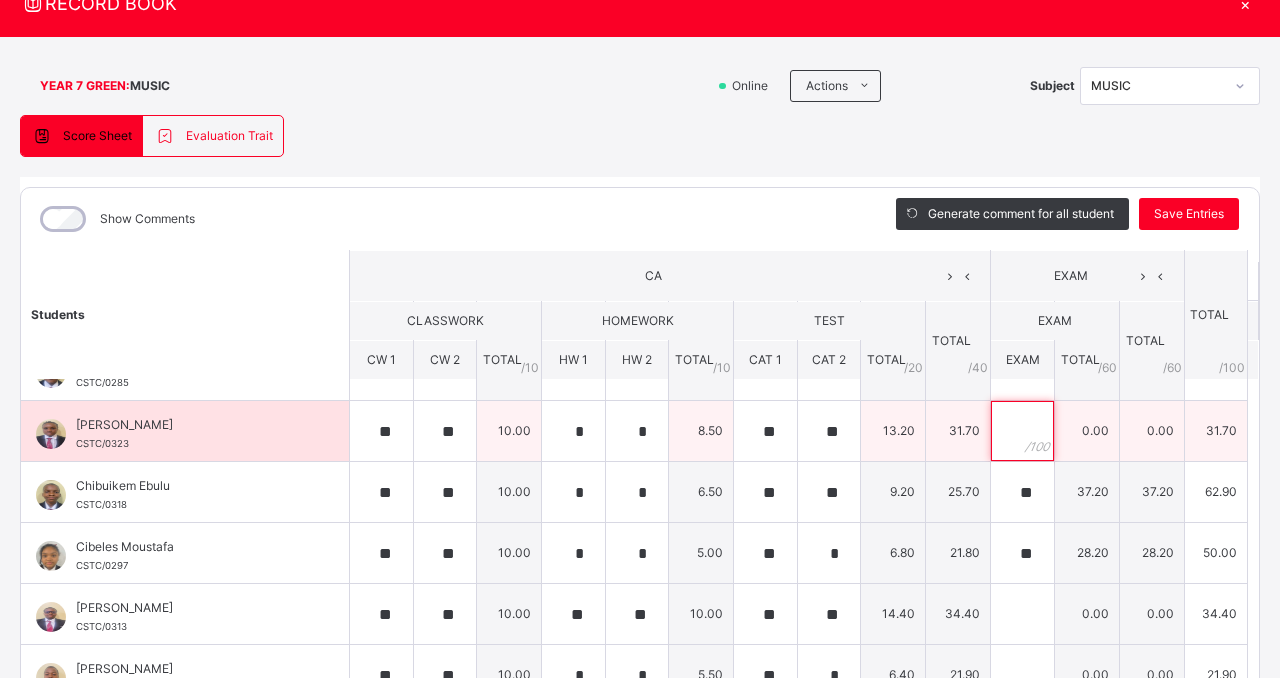 click at bounding box center [1022, 431] 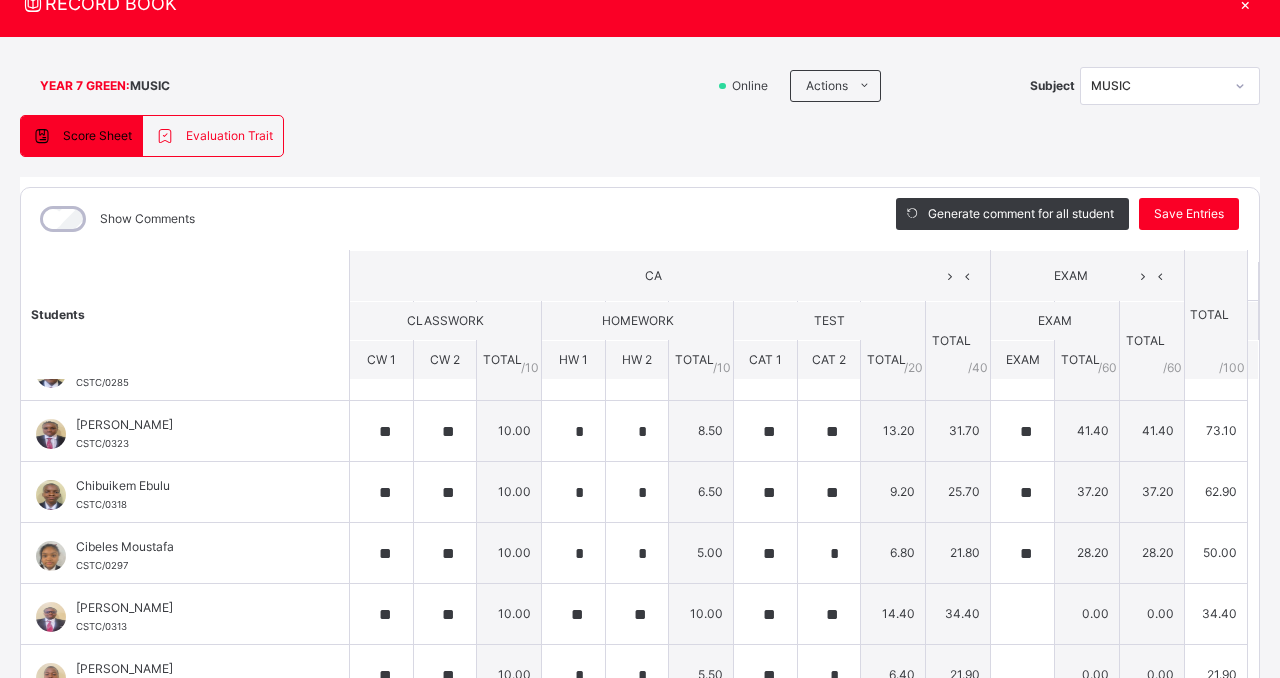 click on "Students CA  EXAM TOTAL /100 Comment CLASSWORK HOMEWORK TEST TOTAL / 40 EXAM TOTAL / 60 CW 1 CW 2 TOTAL / 10 HW 1 HW 2 TOTAL / 10 CAT 1 CAT 2 TOTAL / 20 EXAM TOTAL / 60 Akaolisa  Nzekwu CSTC/0285 Akaolisa  Nzekwu CSTC/0285 ** ** 10.00 * * 8.50 ** ** 13.20 31.70 ** 55.80 55.80 87.50 Generate comment 0 / 250   ×   Subject Teacher’s Comment Generate and see in full the comment developed by the AI with an option to regenerate the comment [PERSON_NAME]   CSTC/0285   Total 87.50  / 100.00 [PERSON_NAME] Bot   Regenerate     Use this comment   [PERSON_NAME] CSTC/0323 [PERSON_NAME] CSTC/0323 ** ** 10.00 * * 8.50 ** ** 13.20 31.70 ** 41.40 41.40 73.10 Generate comment 0 / 250   ×   Subject Teacher’s Comment Generate and see in full the comment developed by the AI with an option to regenerate the comment JS [PERSON_NAME]   CSTC/0323   Total 73.10  / 100.00 [PERSON_NAME] Bot   Regenerate     Use this comment   Chibuikem  Ebulu CSTC/0318 Chibuikem  Ebulu CSTC/0318 ** ** 10.00 * * 6.50 ** ** 9.20 25.70 ** 37.20 37.20 62.90" at bounding box center [640, 1007] 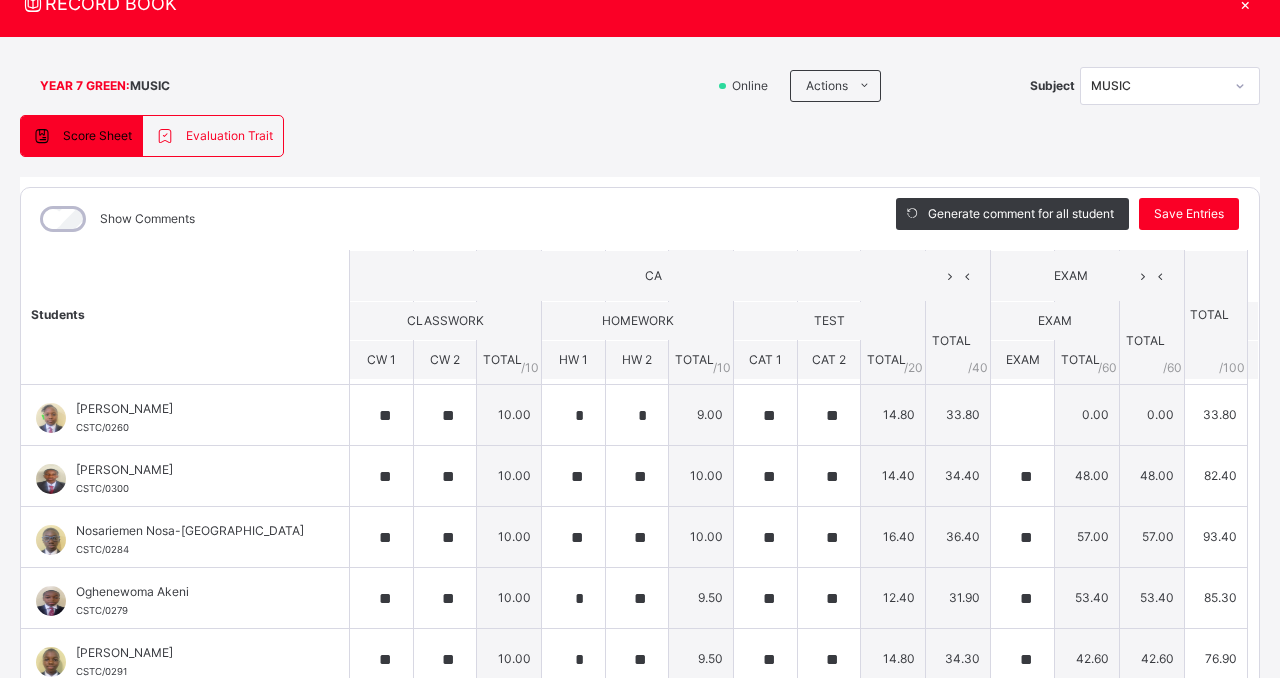 scroll, scrollTop: 680, scrollLeft: 0, axis: vertical 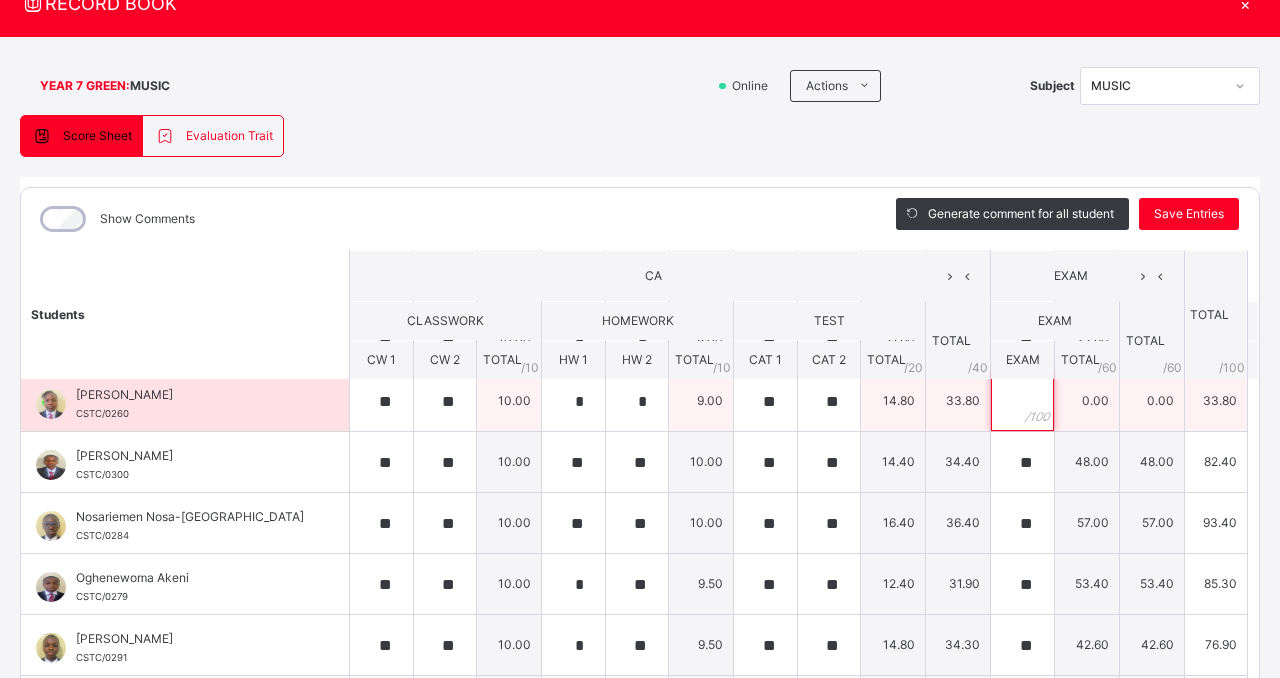 click at bounding box center (1022, 401) 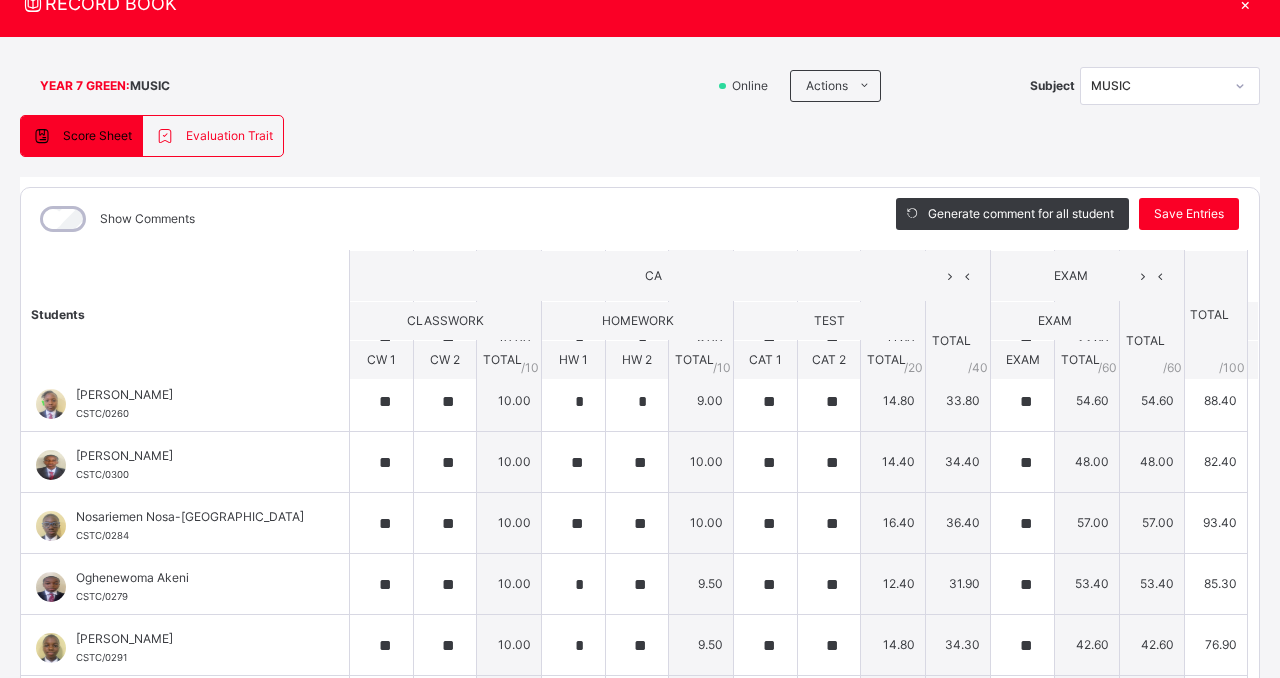 click on "Students CA  EXAM TOTAL /100 Comment CLASSWORK HOMEWORK TEST TOTAL / 40 EXAM TOTAL / 60 CW 1 CW 2 TOTAL / 10 HW 1 HW 2 TOTAL / 10 CAT 1 CAT 2 TOTAL / 20 EXAM TOTAL / 60 Akaolisa  Nzekwu CSTC/0285 Akaolisa  Nzekwu CSTC/0285 ** ** 10.00 * * 8.50 ** ** 13.20 31.70 ** 55.80 55.80 87.50 Generate comment 0 / 250   ×   Subject Teacher’s Comment Generate and see in full the comment developed by the AI with an option to regenerate the comment [PERSON_NAME]   CSTC/0285   Total 87.50  / 100.00 [PERSON_NAME] Bot   Regenerate     Use this comment   [PERSON_NAME] CSTC/0323 [PERSON_NAME] CSTC/0323 ** ** 10.00 * * 8.50 ** ** 13.20 31.70 ** 41.40 41.40 73.10 Generate comment 0 / 250   ×   Subject Teacher’s Comment Generate and see in full the comment developed by the AI with an option to regenerate the comment JS [PERSON_NAME]   CSTC/0323   Total 73.10  / 100.00 [PERSON_NAME] Bot   Regenerate     Use this comment   Chibuikem  Ebulu CSTC/0318 Chibuikem  Ebulu CSTC/0318 ** ** 10.00 * * 6.50 ** ** 9.20 25.70 ** 37.20 37.20 62.90" at bounding box center [640, 367] 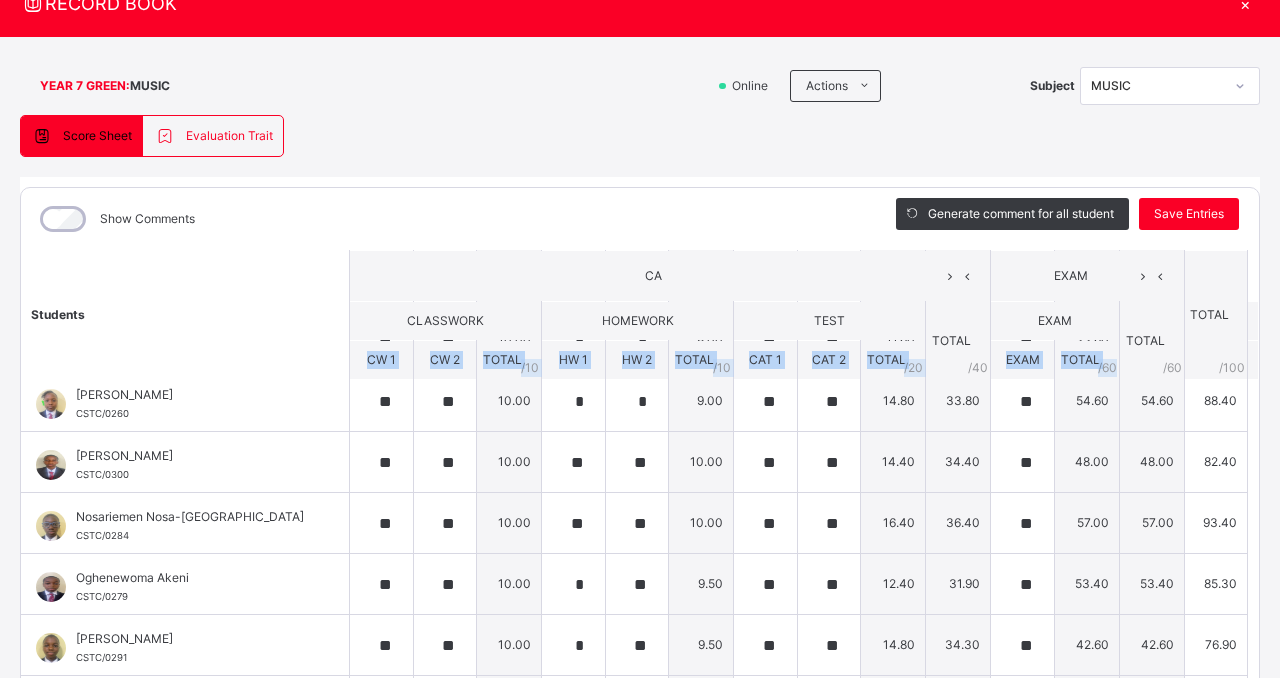 drag, startPoint x: 1240, startPoint y: 362, endPoint x: 1243, endPoint y: 332, distance: 30.149628 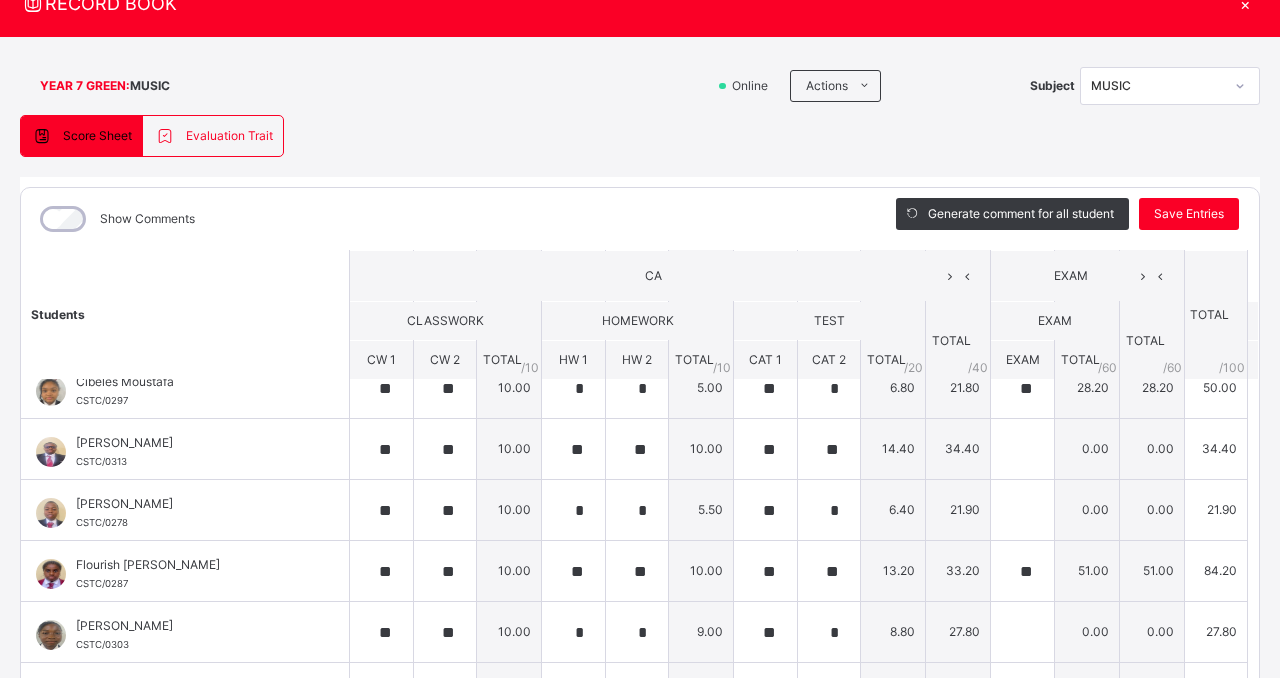 scroll, scrollTop: 200, scrollLeft: 0, axis: vertical 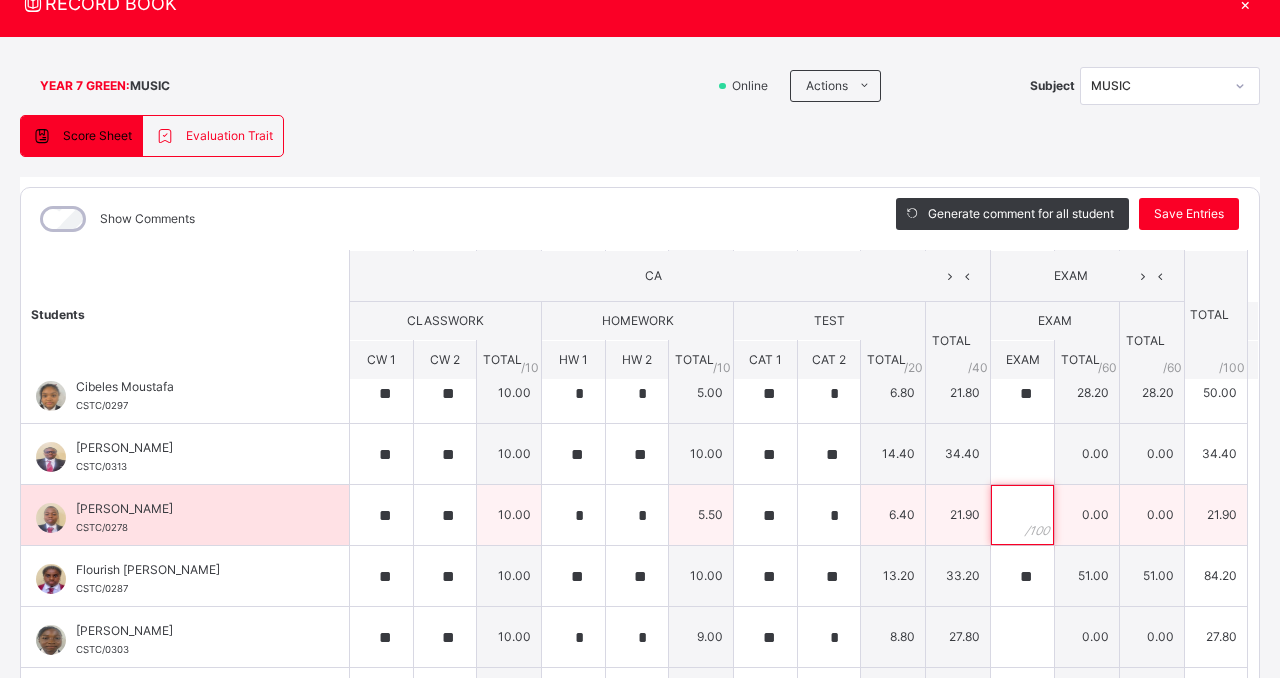 click at bounding box center [1022, 515] 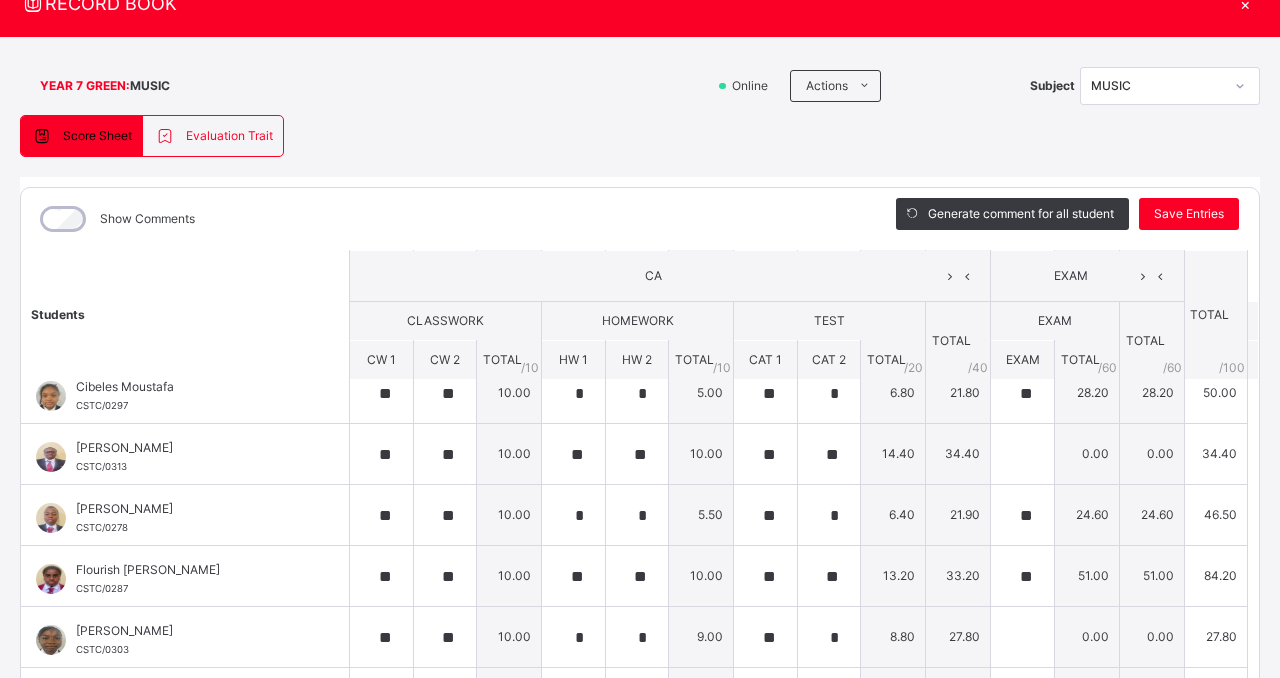 click on "Students CA  EXAM TOTAL /100 Comment CLASSWORK HOMEWORK TEST TOTAL / 40 EXAM TOTAL / 60 CW 1 CW 2 TOTAL / 10 HW 1 HW 2 TOTAL / 10 CAT 1 CAT 2 TOTAL / 20 EXAM TOTAL / 60 Akaolisa  Nzekwu CSTC/0285 Akaolisa  Nzekwu CSTC/0285 ** ** 10.00 * * 8.50 ** ** 13.20 31.70 ** 55.80 55.80 87.50 Generate comment 0 / 250   ×   Subject Teacher’s Comment Generate and see in full the comment developed by the AI with an option to regenerate the comment [PERSON_NAME]   CSTC/0285   Total 87.50  / 100.00 [PERSON_NAME] Bot   Regenerate     Use this comment   [PERSON_NAME] CSTC/0323 [PERSON_NAME] CSTC/0323 ** ** 10.00 * * 8.50 ** ** 13.20 31.70 ** 41.40 41.40 73.10 Generate comment 0 / 250   ×   Subject Teacher’s Comment Generate and see in full the comment developed by the AI with an option to regenerate the comment JS [PERSON_NAME]   CSTC/0323   Total 73.10  / 100.00 [PERSON_NAME] Bot   Regenerate     Use this comment   Chibuikem  Ebulu CSTC/0318 Chibuikem  Ebulu CSTC/0318 ** ** 10.00 * * 6.50 ** ** 9.20 25.70 ** 37.20 37.20 62.90" at bounding box center (640, 847) 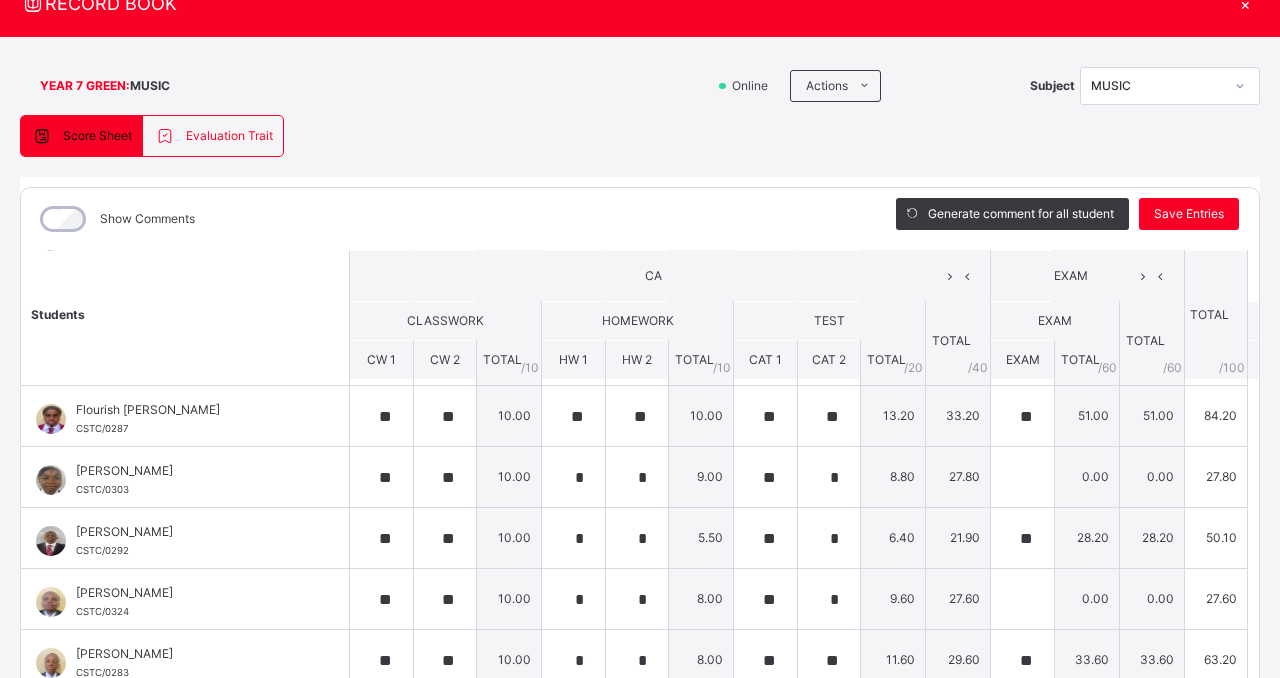 scroll, scrollTop: 400, scrollLeft: 0, axis: vertical 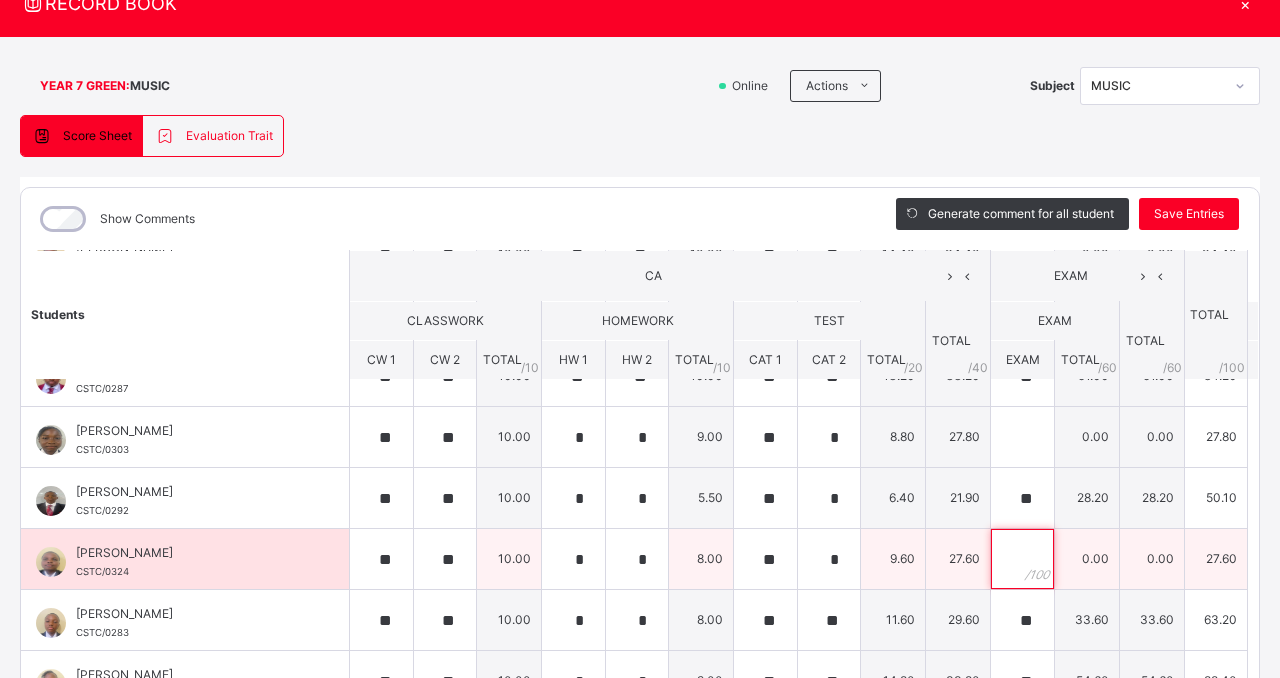 click at bounding box center [1022, 559] 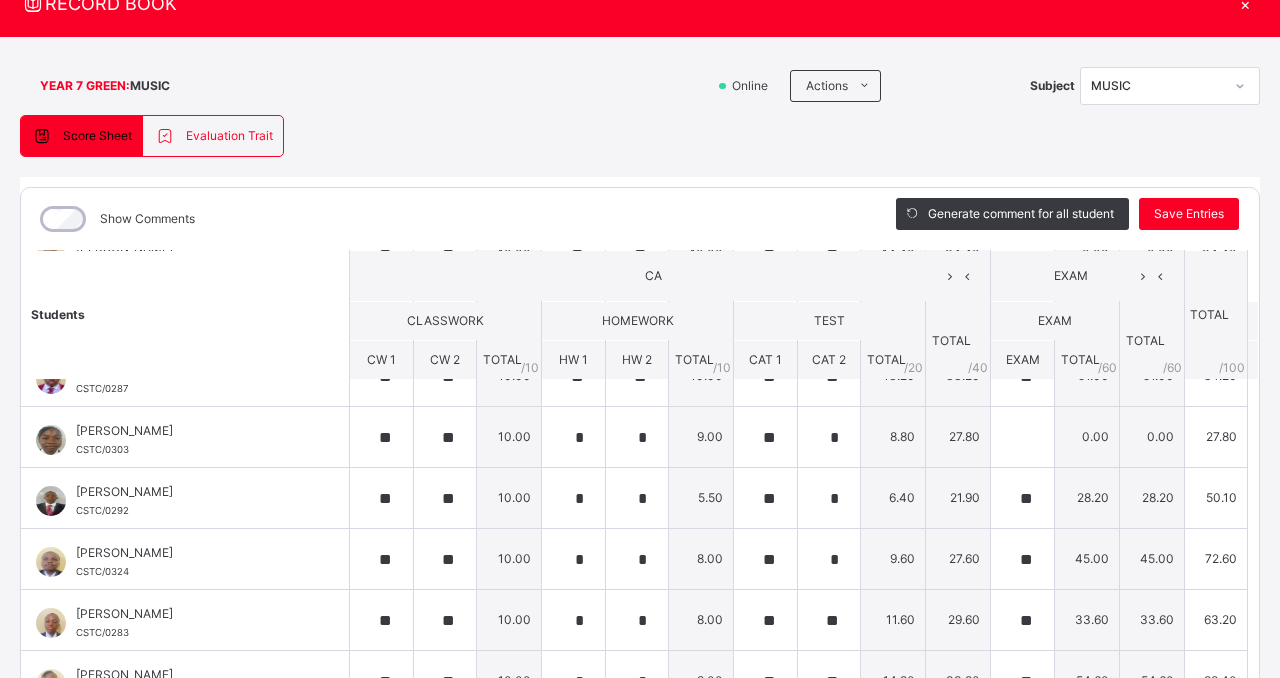 click on "Students CA  EXAM TOTAL /100 Comment CLASSWORK HOMEWORK TEST TOTAL / 40 EXAM TOTAL / 60 CW 1 CW 2 TOTAL / 10 HW 1 HW 2 TOTAL / 10 CAT 1 CAT 2 TOTAL / 20 EXAM TOTAL / 60 Akaolisa  Nzekwu CSTC/0285 Akaolisa  Nzekwu CSTC/0285 ** ** 10.00 * * 8.50 ** ** 13.20 31.70 ** 55.80 55.80 87.50 Generate comment 0 / 250   ×   Subject Teacher’s Comment Generate and see in full the comment developed by the AI with an option to regenerate the comment [PERSON_NAME]   CSTC/0285   Total 87.50  / 100.00 [PERSON_NAME] Bot   Regenerate     Use this comment   [PERSON_NAME] CSTC/0323 [PERSON_NAME] CSTC/0323 ** ** 10.00 * * 8.50 ** ** 13.20 31.70 ** 41.40 41.40 73.10 Generate comment 0 / 250   ×   Subject Teacher’s Comment Generate and see in full the comment developed by the AI with an option to regenerate the comment JS [PERSON_NAME]   CSTC/0323   Total 73.10  / 100.00 [PERSON_NAME] Bot   Regenerate     Use this comment   Chibuikem  Ebulu CSTC/0318 Chibuikem  Ebulu CSTC/0318 ** ** 10.00 * * 6.50 ** ** 9.20 25.70 ** 37.20 37.20 62.90" at bounding box center (640, 647) 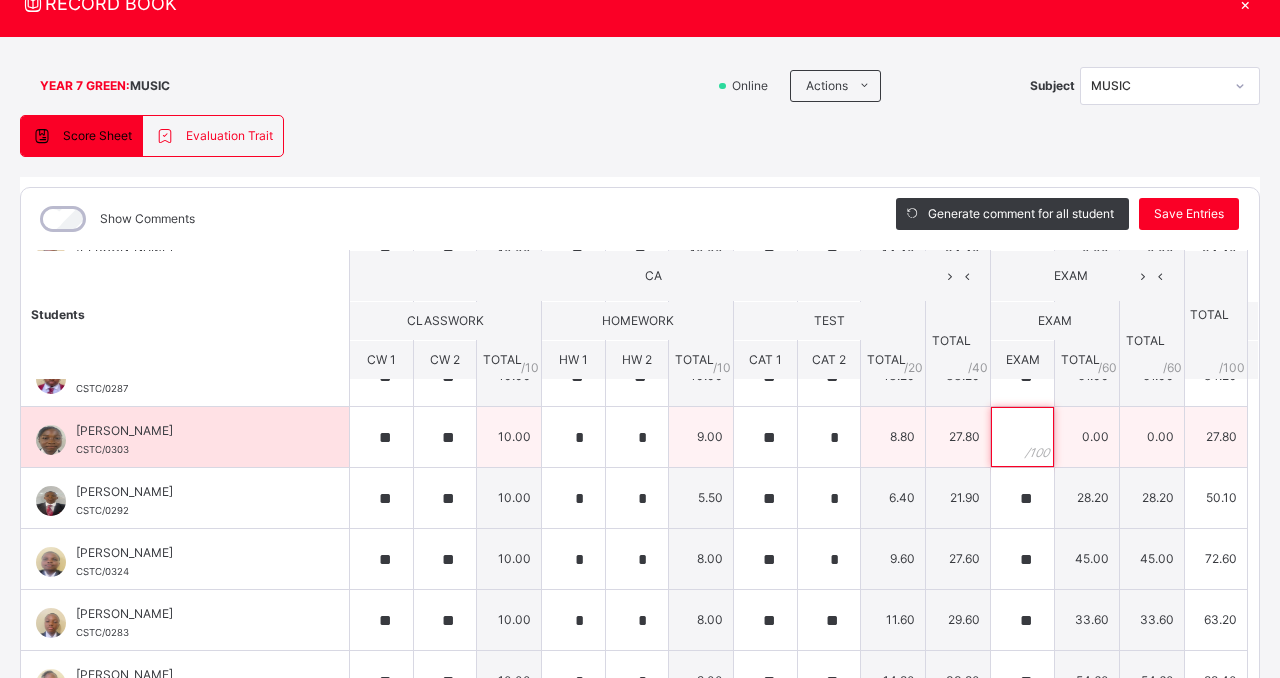 click at bounding box center (1022, 437) 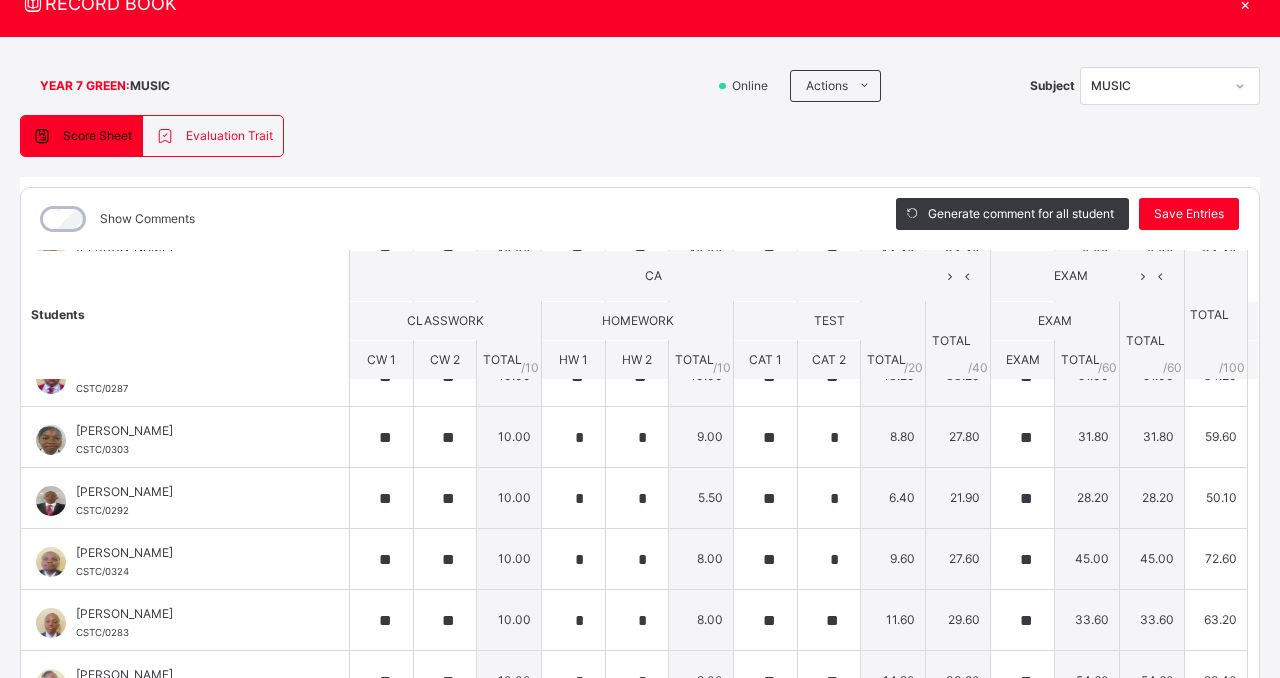 click on "Students CA  EXAM TOTAL /100 Comment CLASSWORK HOMEWORK TEST TOTAL / 40 EXAM TOTAL / 60 CW 1 CW 2 TOTAL / 10 HW 1 HW 2 TOTAL / 10 CAT 1 CAT 2 TOTAL / 20 EXAM TOTAL / 60 Akaolisa  Nzekwu CSTC/0285 Akaolisa  Nzekwu CSTC/0285 ** ** 10.00 * * 8.50 ** ** 13.20 31.70 ** 55.80 55.80 87.50 Generate comment 0 / 250   ×   Subject Teacher’s Comment Generate and see in full the comment developed by the AI with an option to regenerate the comment [PERSON_NAME]   CSTC/0285   Total 87.50  / 100.00 [PERSON_NAME] Bot   Regenerate     Use this comment   [PERSON_NAME] CSTC/0323 [PERSON_NAME] CSTC/0323 ** ** 10.00 * * 8.50 ** ** 13.20 31.70 ** 41.40 41.40 73.10 Generate comment 0 / 250   ×   Subject Teacher’s Comment Generate and see in full the comment developed by the AI with an option to regenerate the comment JS [PERSON_NAME]   CSTC/0323   Total 73.10  / 100.00 [PERSON_NAME] Bot   Regenerate     Use this comment   Chibuikem  Ebulu CSTC/0318 Chibuikem  Ebulu CSTC/0318 ** ** 10.00 * * 6.50 ** ** 9.20 25.70 ** 37.20 37.20 62.90" at bounding box center (640, 647) 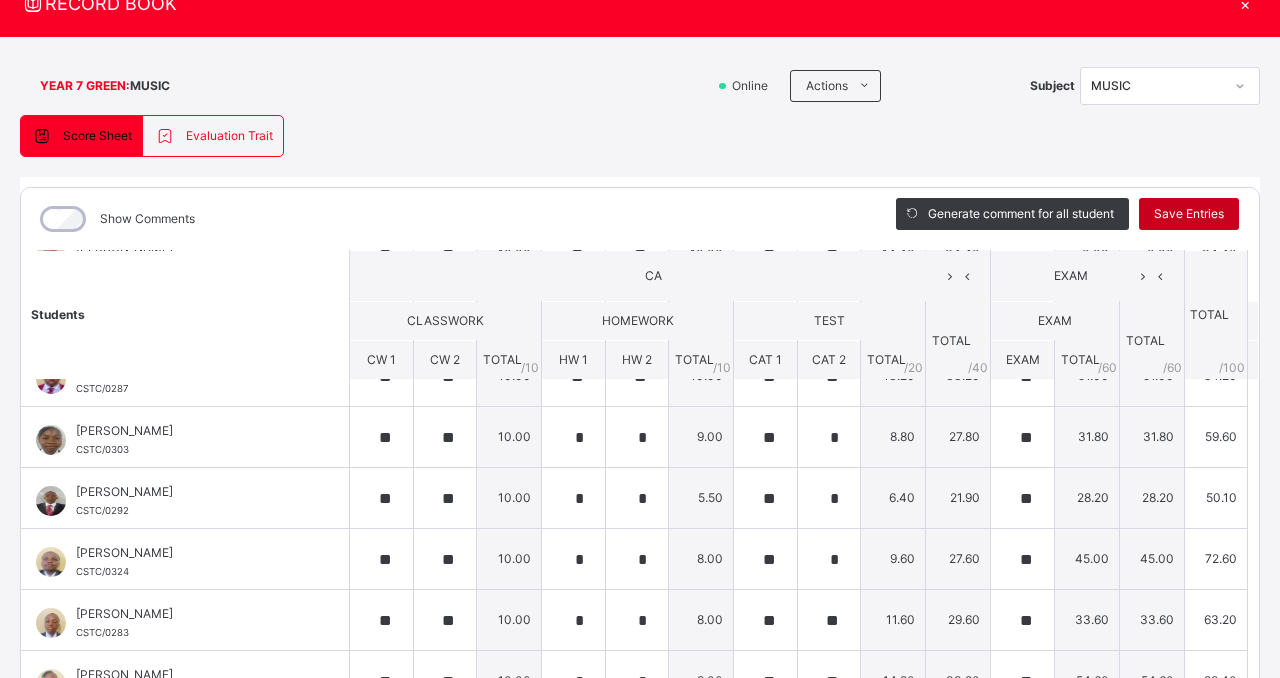 click on "Save Entries" at bounding box center (1189, 214) 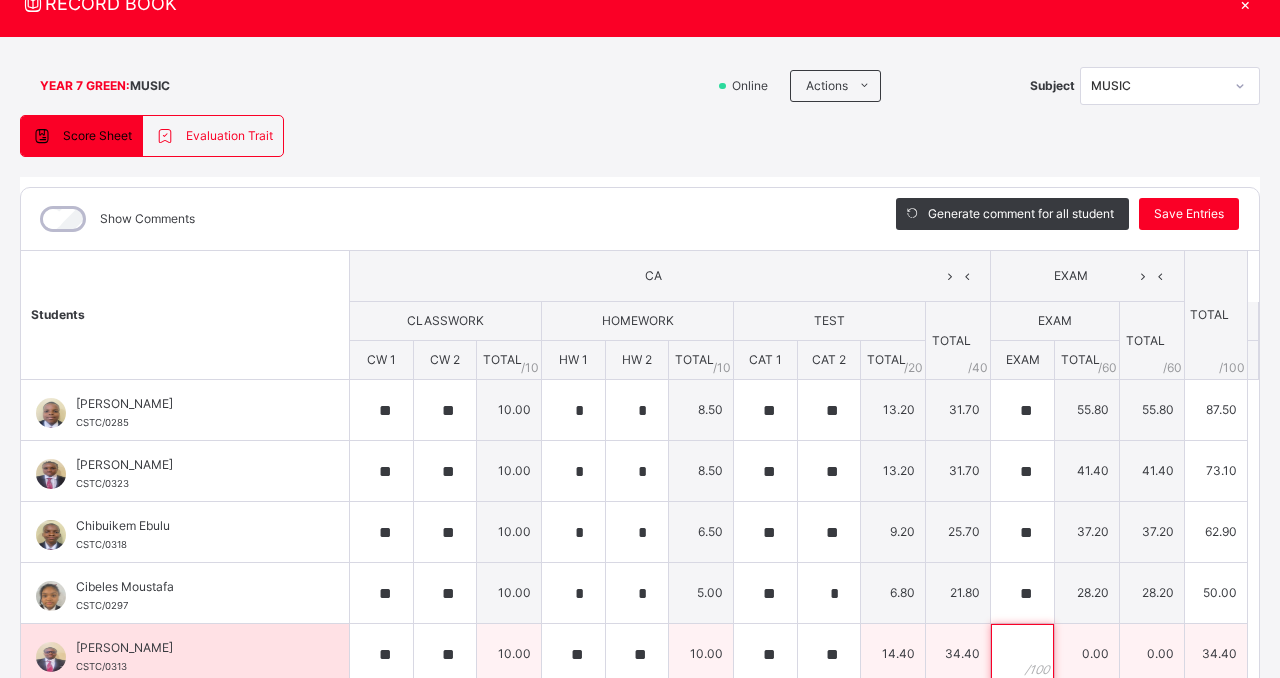 click at bounding box center [1022, 654] 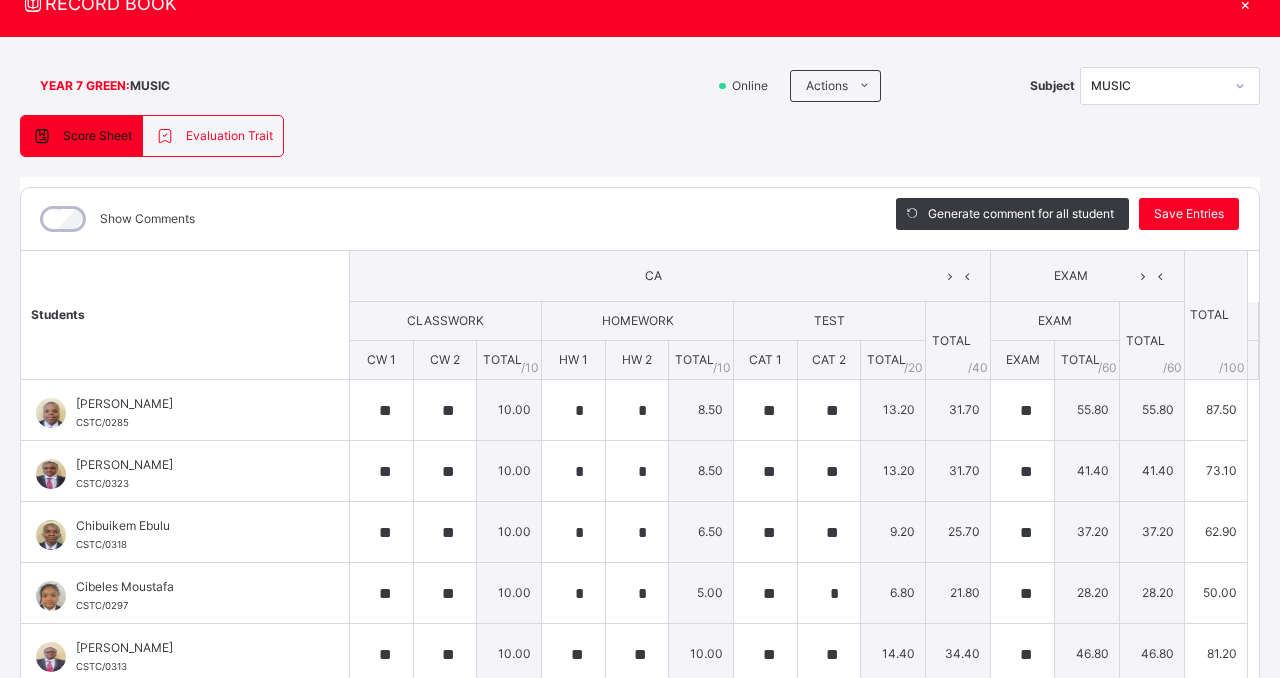 click on "Students CA  EXAM TOTAL /100 Comment CLASSWORK HOMEWORK TEST TOTAL / 40 EXAM TOTAL / 60 CW 1 CW 2 TOTAL / 10 HW 1 HW 2 TOTAL / 10 CAT 1 CAT 2 TOTAL / 20 EXAM TOTAL / 60 Akaolisa  Nzekwu CSTC/0285 Akaolisa  Nzekwu CSTC/0285 ** ** 10.00 * * 8.50 ** ** 13.20 31.70 ** 55.80 55.80 87.50 Generate comment 0 / 250   ×   Subject Teacher’s Comment Generate and see in full the comment developed by the AI with an option to regenerate the comment [PERSON_NAME]   CSTC/0285   Total 87.50  / 100.00 [PERSON_NAME] Bot   Regenerate     Use this comment   [PERSON_NAME] CSTC/0323 [PERSON_NAME] CSTC/0323 ** ** 10.00 * * 8.50 ** ** 13.20 31.70 ** 41.40 41.40 73.10 Generate comment 0 / 250   ×   Subject Teacher’s Comment Generate and see in full the comment developed by the AI with an option to regenerate the comment JS [PERSON_NAME]   CSTC/0323   Total 73.10  / 100.00 [PERSON_NAME] Bot   Regenerate     Use this comment   Chibuikem  Ebulu CSTC/0318 Chibuikem  Ebulu CSTC/0318 ** ** 10.00 * * 6.50 ** ** 9.20 25.70 ** 37.20 37.20 62.90" at bounding box center (640, 1047) 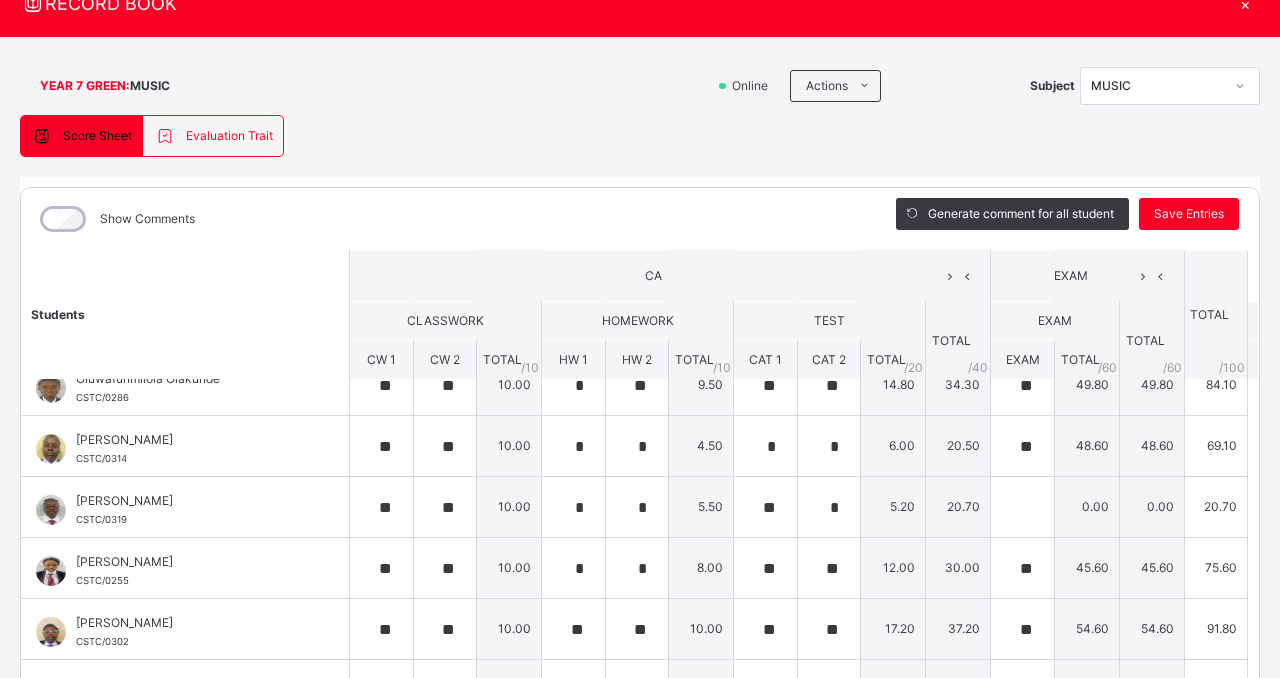 scroll, scrollTop: 1040, scrollLeft: 0, axis: vertical 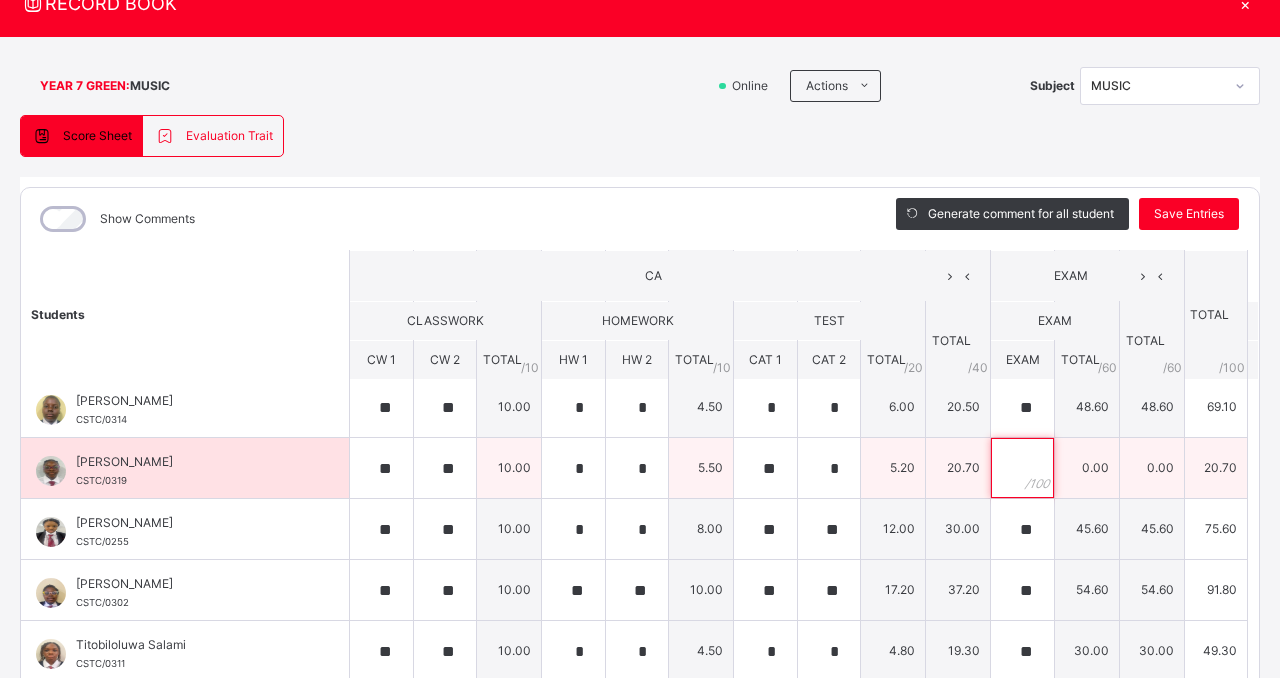click at bounding box center (1022, 468) 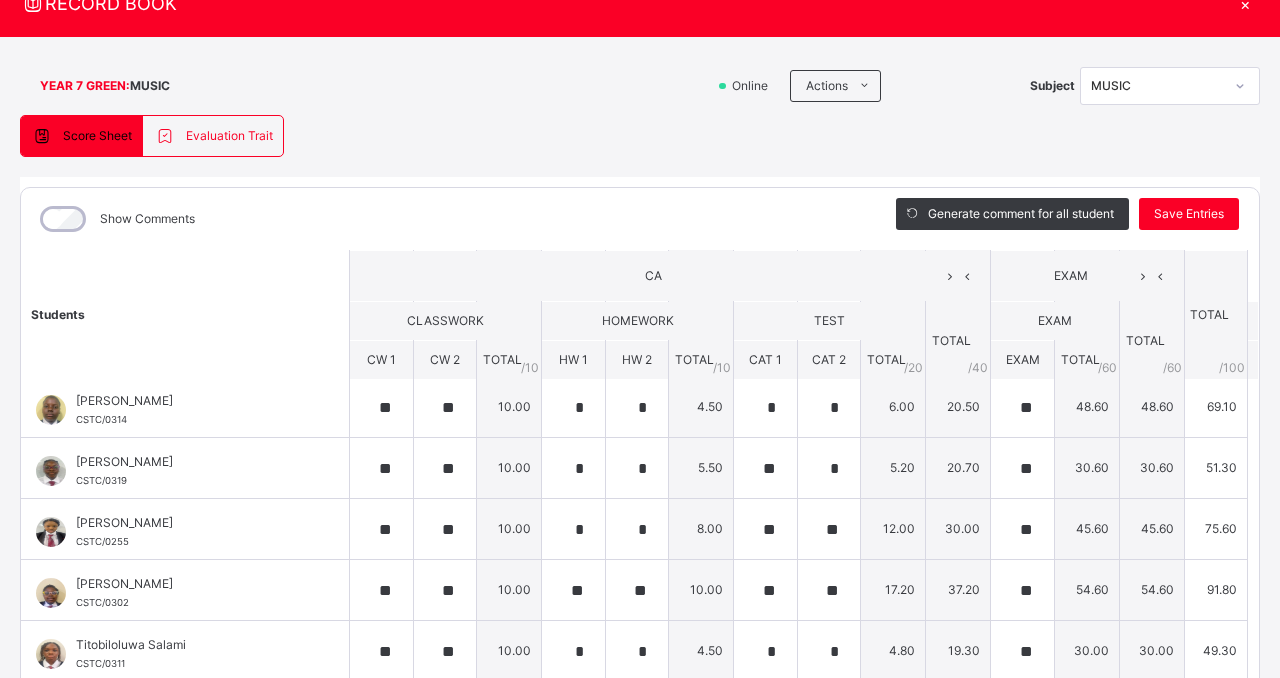 click on "Students CA  EXAM TOTAL /100 Comment CLASSWORK HOMEWORK TEST TOTAL / 40 EXAM TOTAL / 60 CW 1 CW 2 TOTAL / 10 HW 1 HW 2 TOTAL / 10 CAT 1 CAT 2 TOTAL / 20 EXAM TOTAL / 60 Akaolisa  Nzekwu CSTC/0285 Akaolisa  Nzekwu CSTC/0285 ** ** 10.00 * * 8.50 ** ** 13.20 31.70 ** 55.80 55.80 87.50 Generate comment 0 / 250   ×   Subject Teacher’s Comment Generate and see in full the comment developed by the AI with an option to regenerate the comment [PERSON_NAME]   CSTC/0285   Total 87.50  / 100.00 [PERSON_NAME] Bot   Regenerate     Use this comment   [PERSON_NAME] CSTC/0323 [PERSON_NAME] CSTC/0323 ** ** 10.00 * * 8.50 ** ** 13.20 31.70 ** 41.40 41.40 73.10 Generate comment 0 / 250   ×   Subject Teacher’s Comment Generate and see in full the comment developed by the AI with an option to regenerate the comment JS [PERSON_NAME]   CSTC/0323   Total 73.10  / 100.00 [PERSON_NAME] Bot   Regenerate     Use this comment   Chibuikem  Ebulu CSTC/0318 Chibuikem  Ebulu CSTC/0318 ** ** 10.00 * * 6.50 ** ** 9.20 25.70 ** 37.20 37.20 62.90" at bounding box center (640, 7) 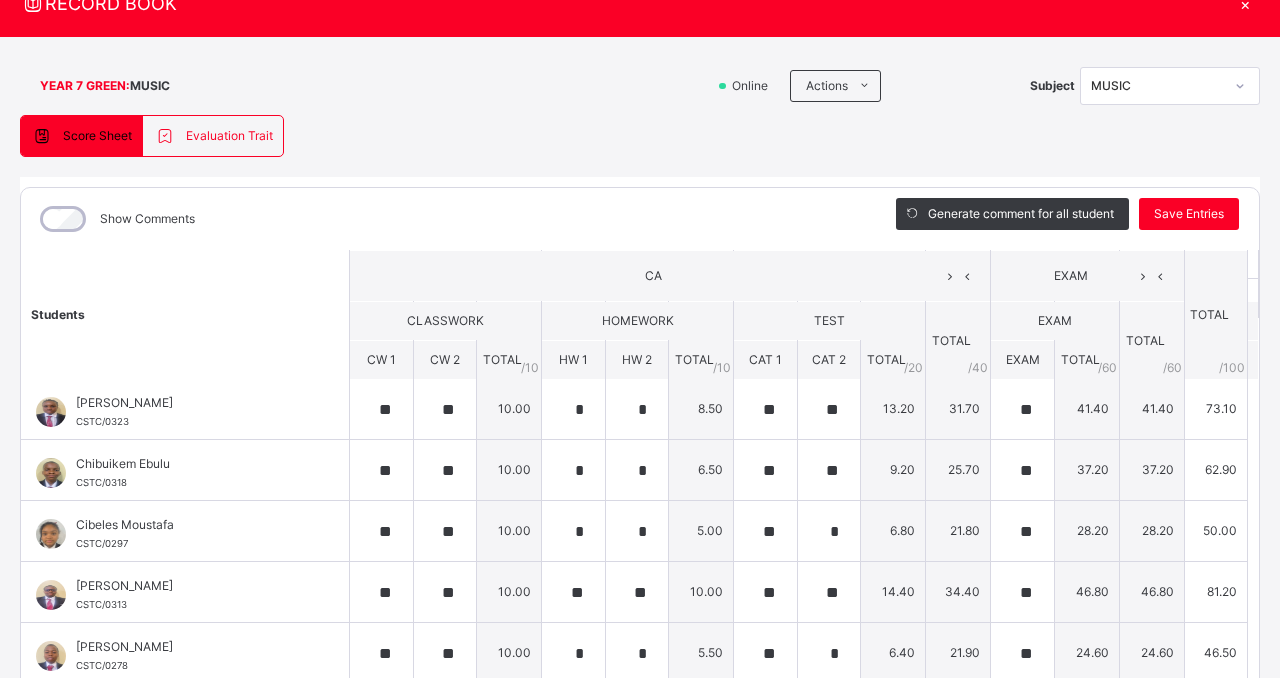scroll, scrollTop: 0, scrollLeft: 0, axis: both 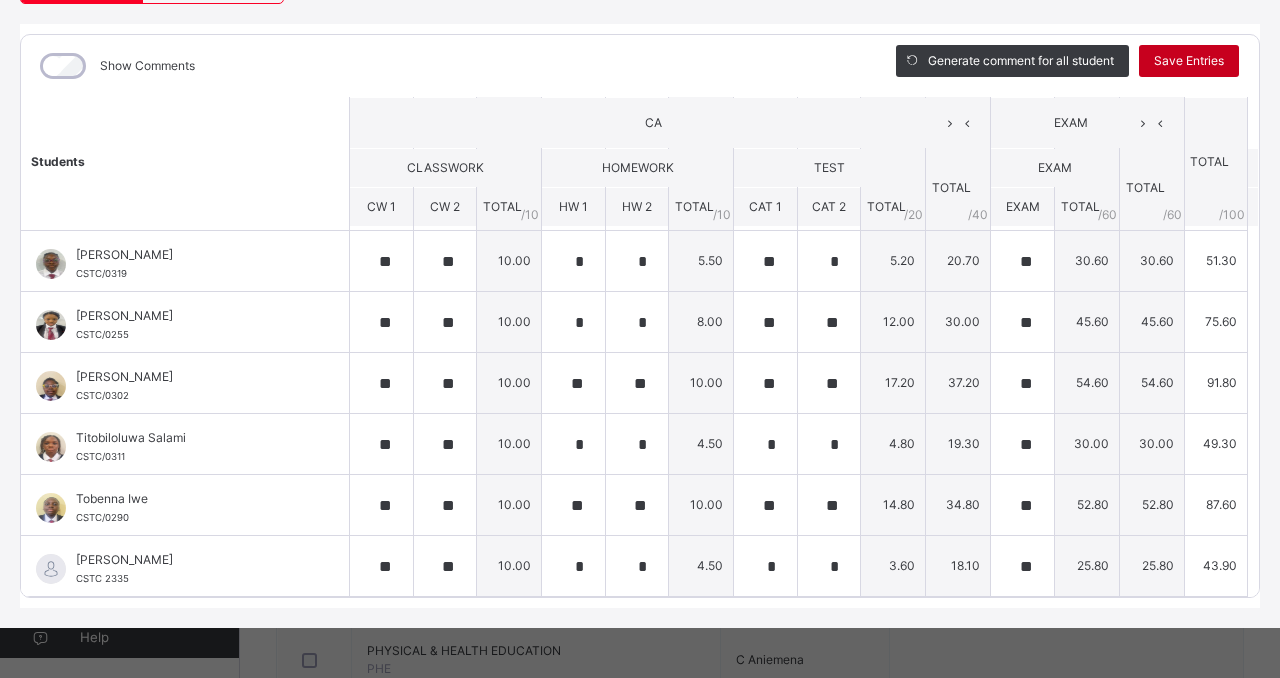 click on "Save Entries" at bounding box center [1189, 61] 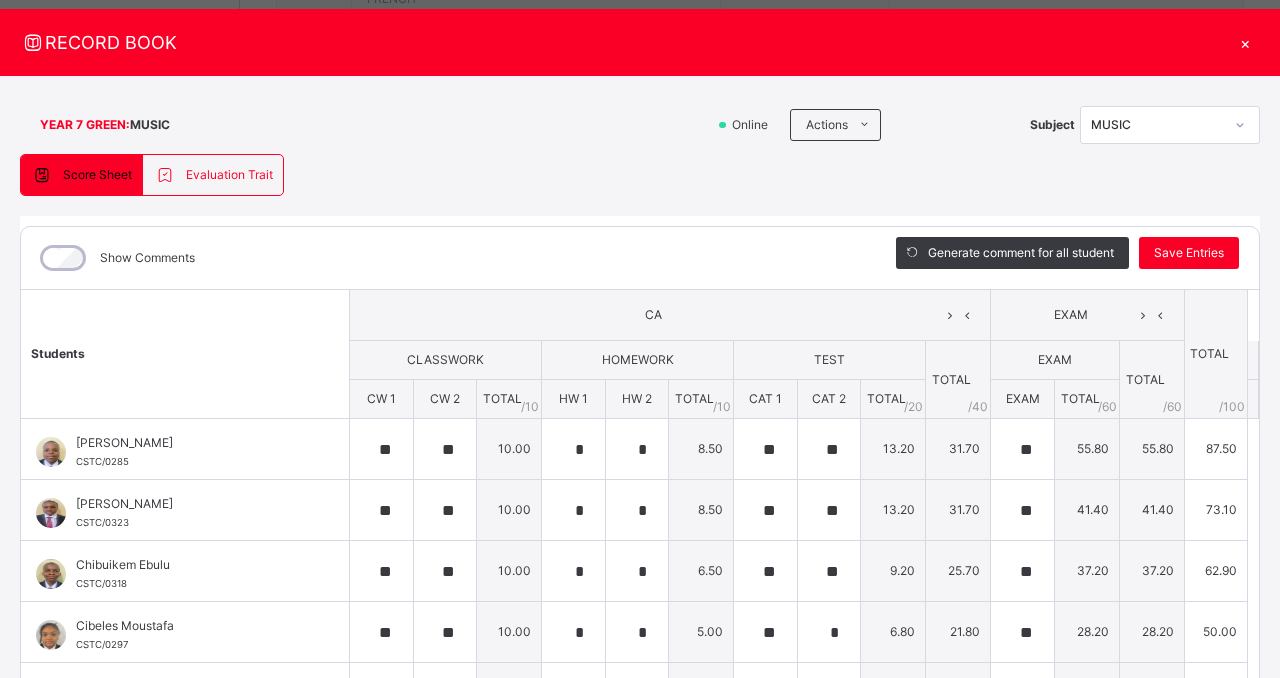 scroll, scrollTop: 0, scrollLeft: 0, axis: both 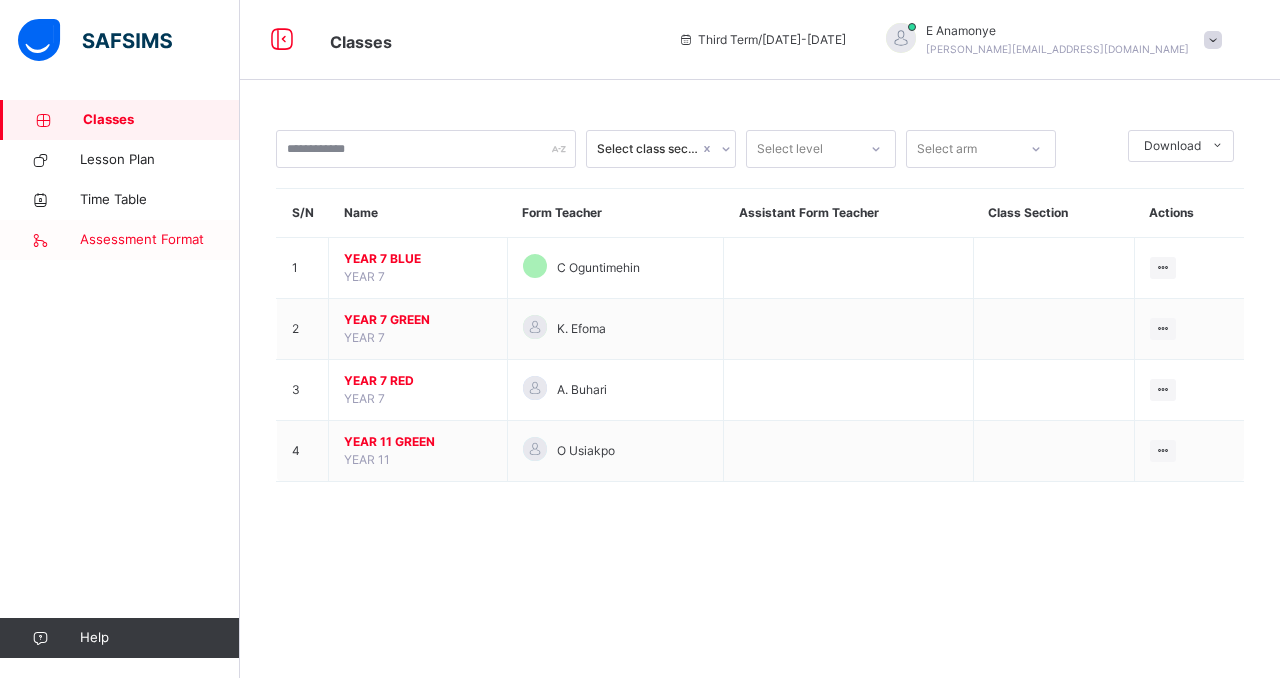 click on "Assessment Format" at bounding box center [160, 240] 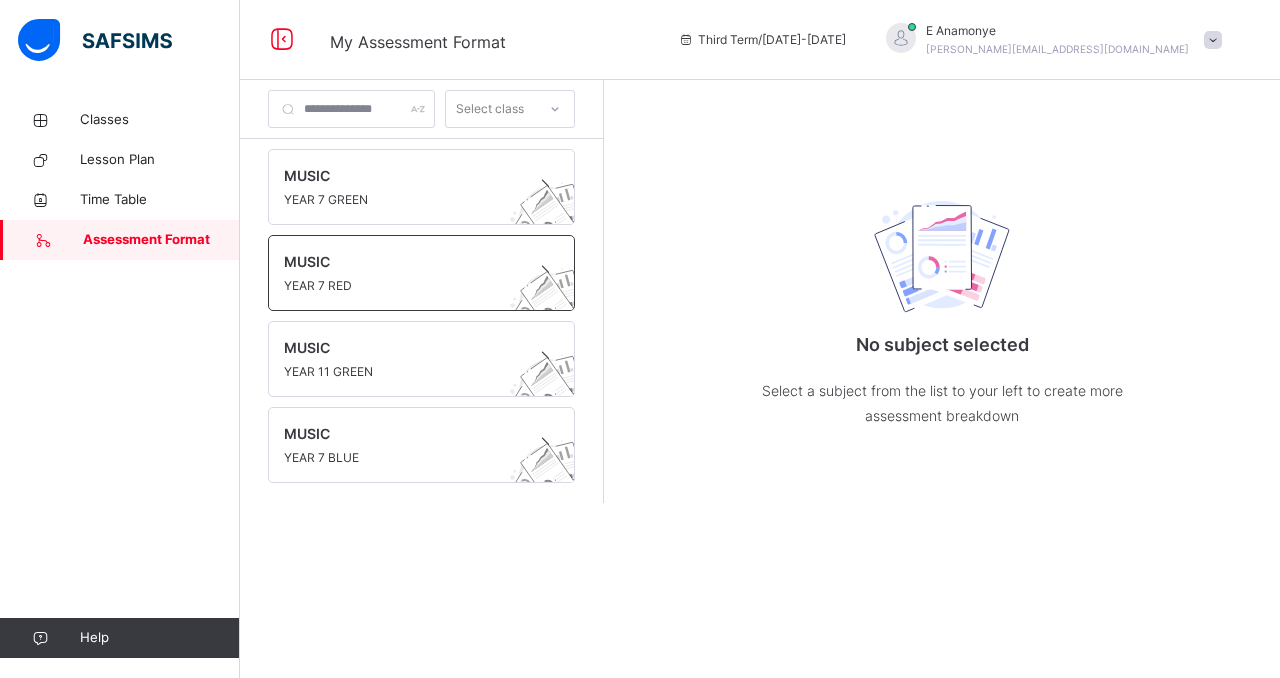 click on "MUSIC     YEAR 7 RED" at bounding box center [421, 273] 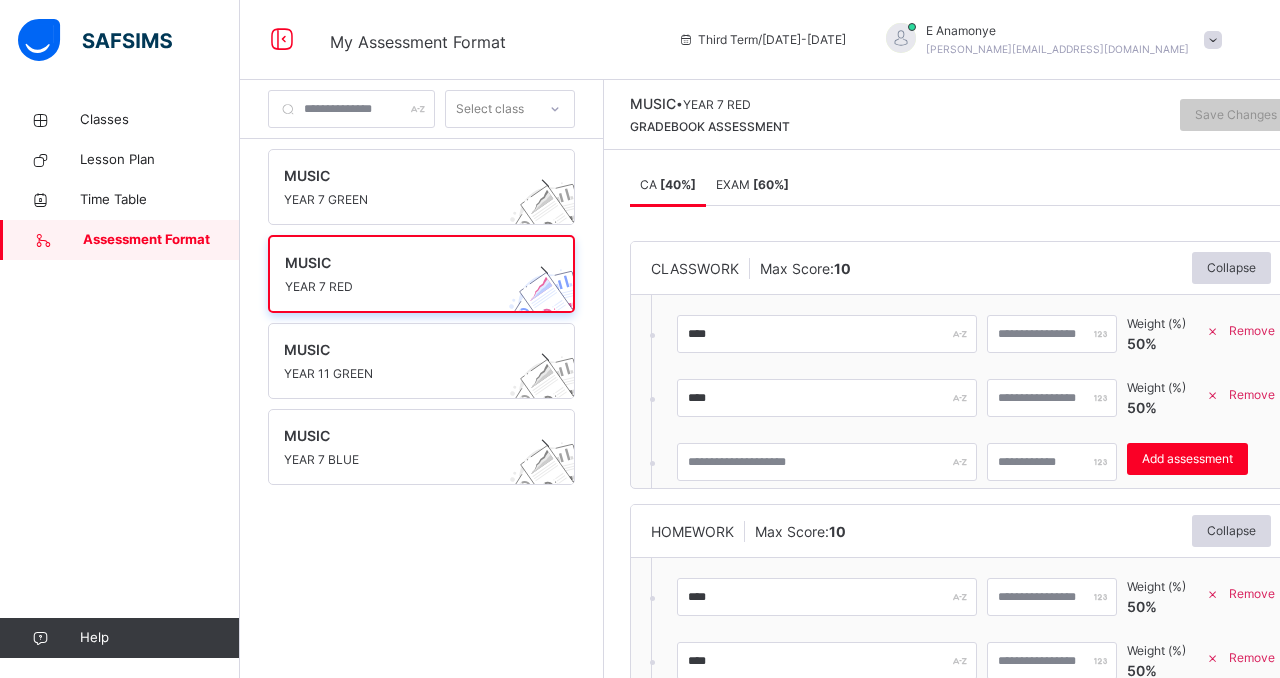click on "CA    [ 40 %] EXAM   [ 60 %]" at bounding box center (961, 185) 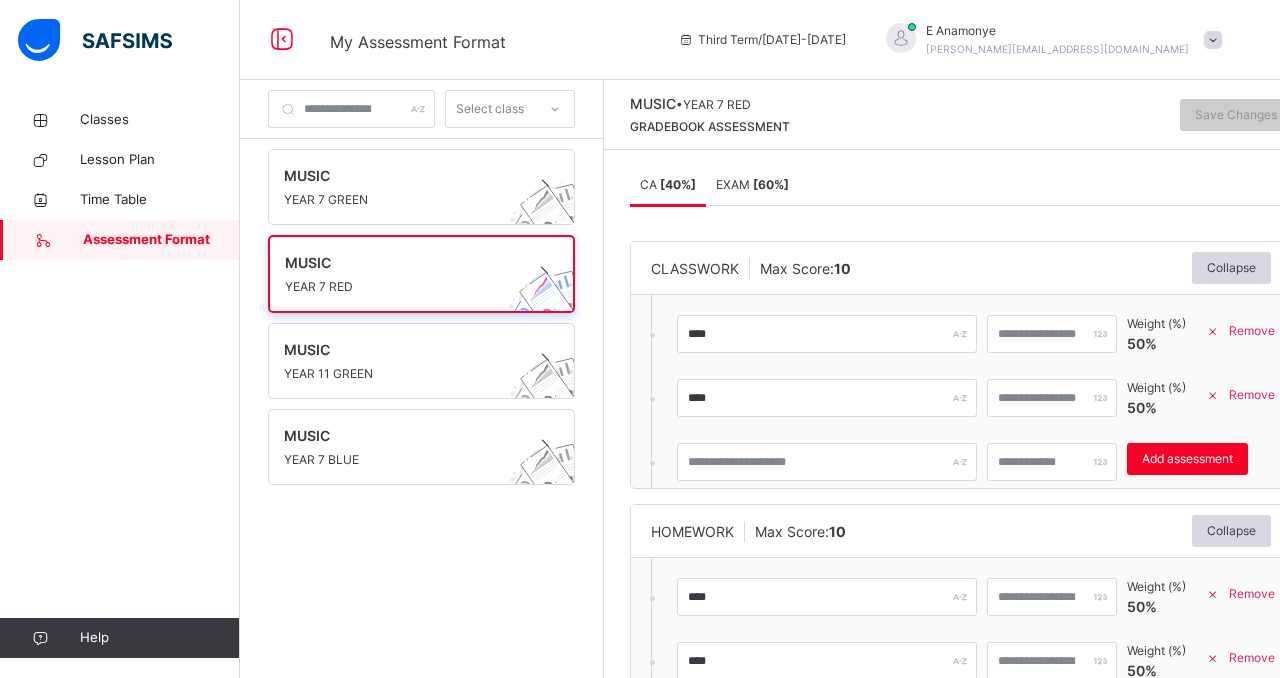 click on "EXAM   [ 60 %]" at bounding box center [752, 185] 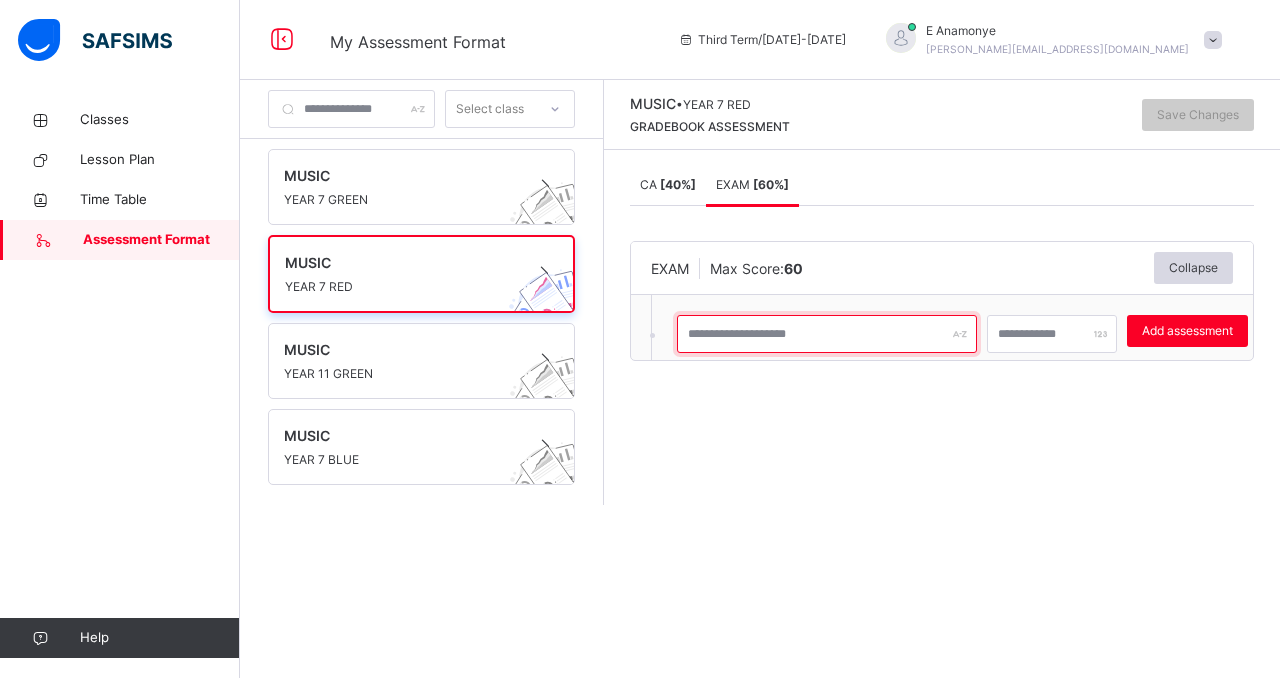 click at bounding box center [827, 334] 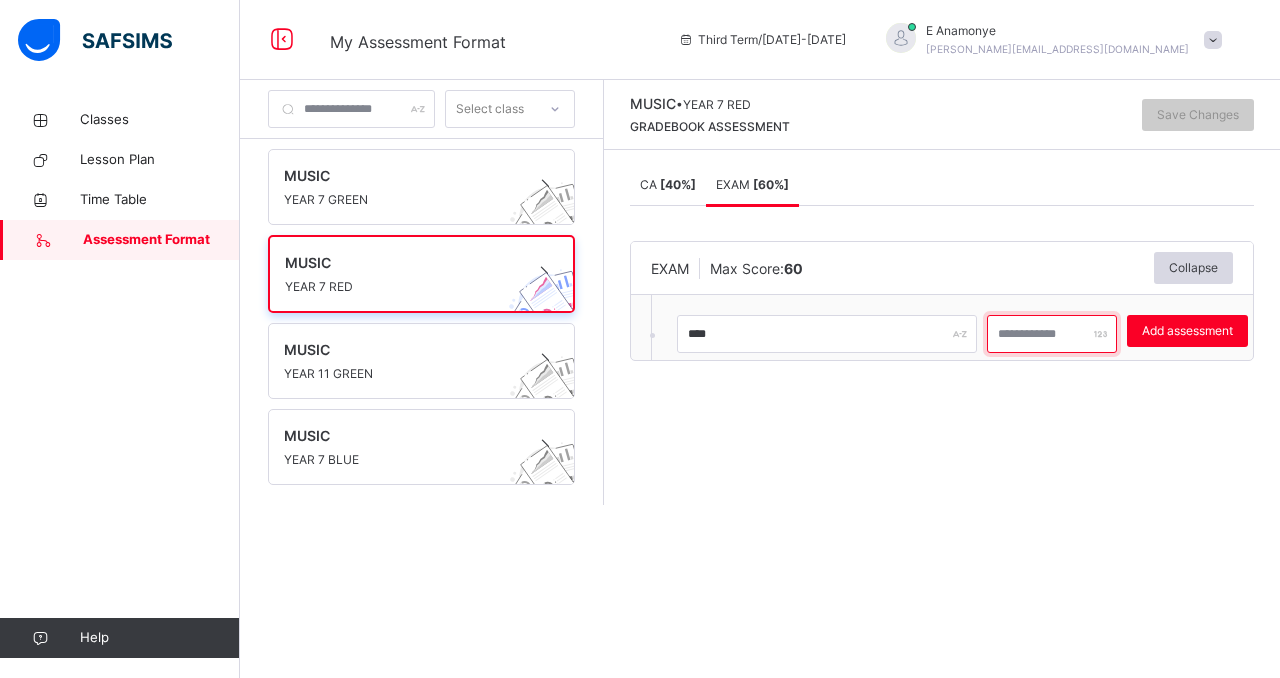 click at bounding box center (1052, 334) 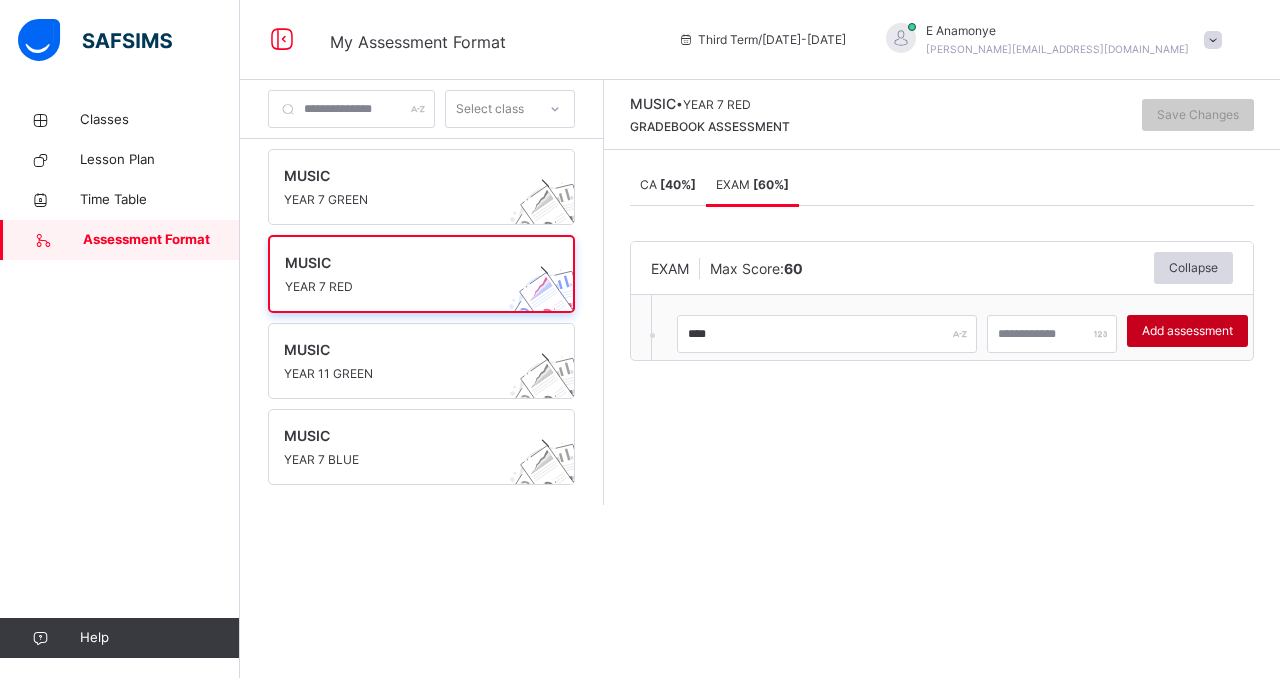 click on "Add assessment" at bounding box center (1187, 331) 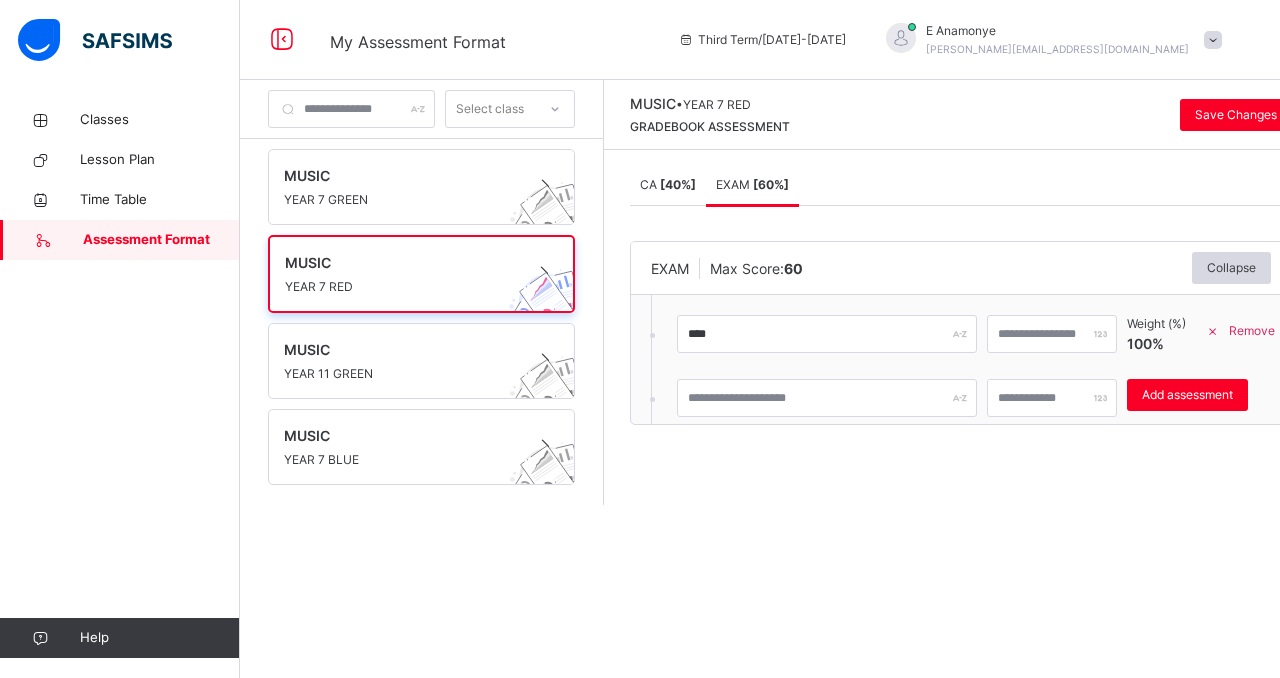 click on "CA    [ 40 %] EXAM   [ 60 %] CA    [ 40 %] EXAM   [ 60 %] CLASSWORK Max Score:  10 Collapse **** **  Weight (%)  50 %   Remove   **** **  Weight (%)  50 %   Remove   Add assessment × Deleting Sub-assessment Note:  that this sub-assessment has scores in it.  Deleting  this sub-assessment will also  delete  the  scores  associated with it. Are you sure you want to continue? Cancel Yes, Delete sub-assessment. HOMEWORK Max Score:  10 Collapse **** **  Weight (%)  50 %   Remove   **** **  Weight (%)  50 %   Remove   Add assessment × Deleting Sub-assessment Note:  that this sub-assessment has scores in it.  Deleting  this sub-assessment will also  delete  the  scores  associated with it. Are you sure you want to continue? Cancel Yes, Delete sub-assessment. TEST Max Score:  20 Collapse ***** **  Weight (%)  20 %   Remove   ***** **  Weight (%)  13.3 %   Remove   **** ***  Weight (%)  66.7 %   Remove   Add assessment × Deleting Sub-assessment Note:  that this sub-assessment has scores in it.  Deleting delete  the" at bounding box center [961, 312] 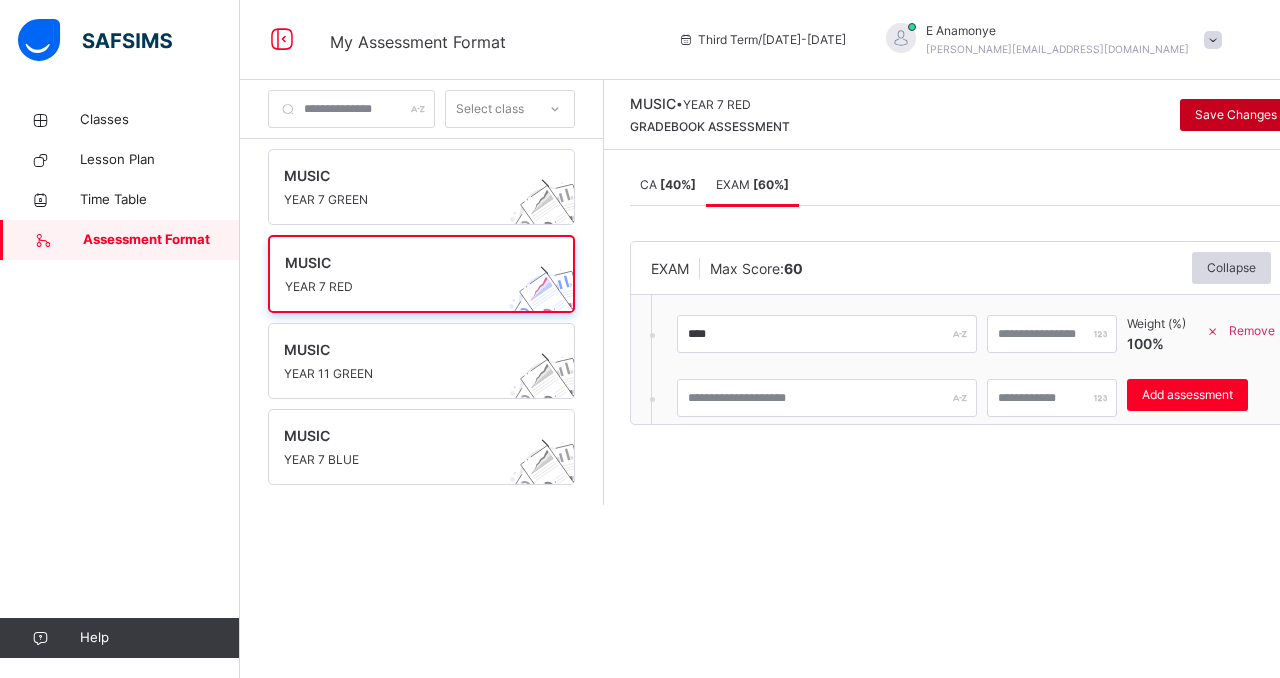 click on "Save Changes" at bounding box center [1236, 115] 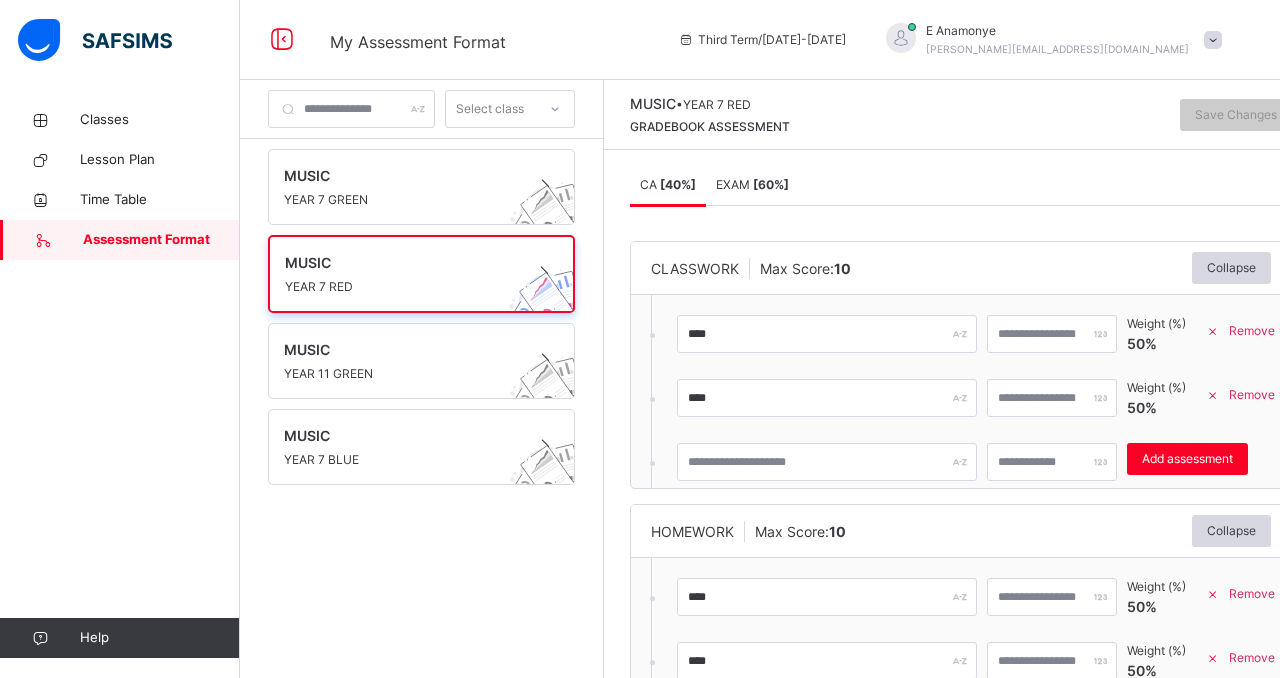 scroll, scrollTop: 7, scrollLeft: 0, axis: vertical 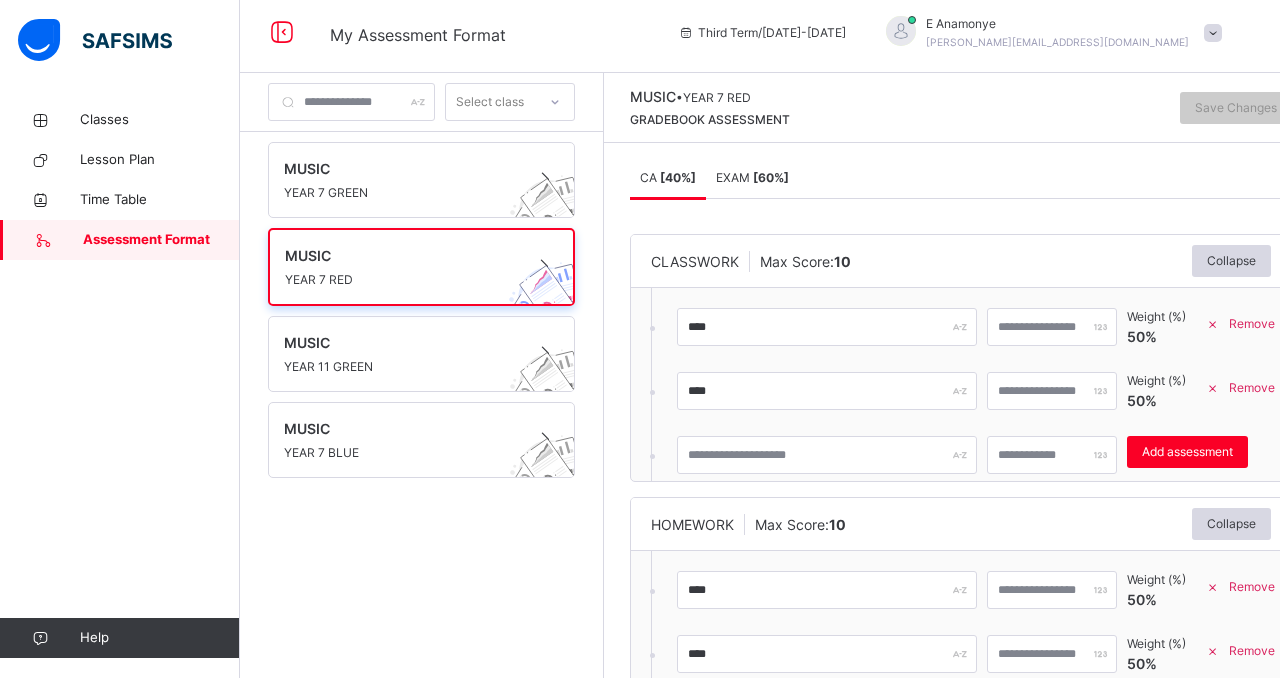 click on "CA    [ 40 %] EXAM   [ 60 %] CA    [ 40 %] EXAM   [ 60 %] CLASSWORK Max Score:  10 Collapse **** **  Weight (%)  50 %   Remove   **** **  Weight (%)  50 %   Remove   Add assessment × Deleting Sub-assessment Note:  that this sub-assessment has scores in it.  Deleting  this sub-assessment will also  delete  the  scores  associated with it. Are you sure you want to continue? Cancel Yes, Delete sub-assessment. HOMEWORK Max Score:  10 Collapse **** **  Weight (%)  50 %   Remove   **** **  Weight (%)  50 %   Remove   Add assessment × Deleting Sub-assessment Note:  that this sub-assessment has scores in it.  Deleting  this sub-assessment will also  delete  the  scores  associated with it. Are you sure you want to continue? Cancel Yes, Delete sub-assessment. TEST Max Score:  20 Collapse ***** **  Weight (%)  20 %   Remove   ***** **  Weight (%)  13.3 %   Remove   **** ***  Weight (%)  66.7 %   Remove   Add assessment × Deleting Sub-assessment Note:  that this sub-assessment has scores in it.  Deleting delete  the" at bounding box center (961, 410) 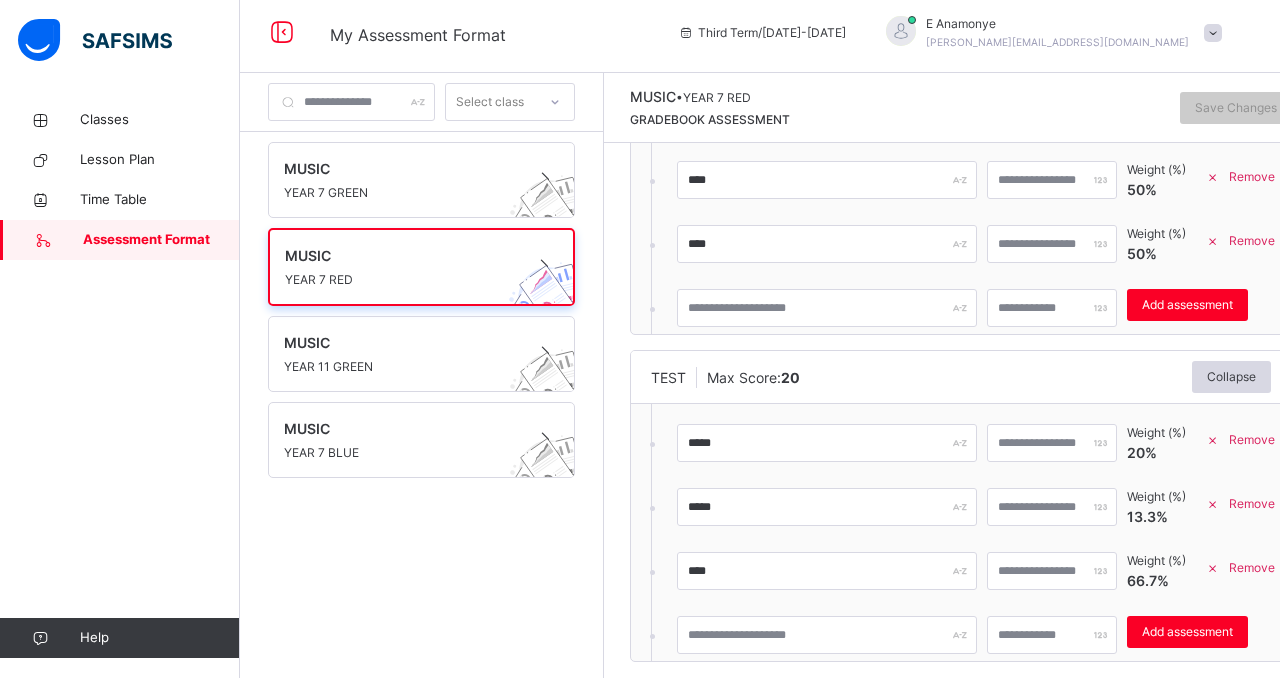 scroll, scrollTop: 444, scrollLeft: 0, axis: vertical 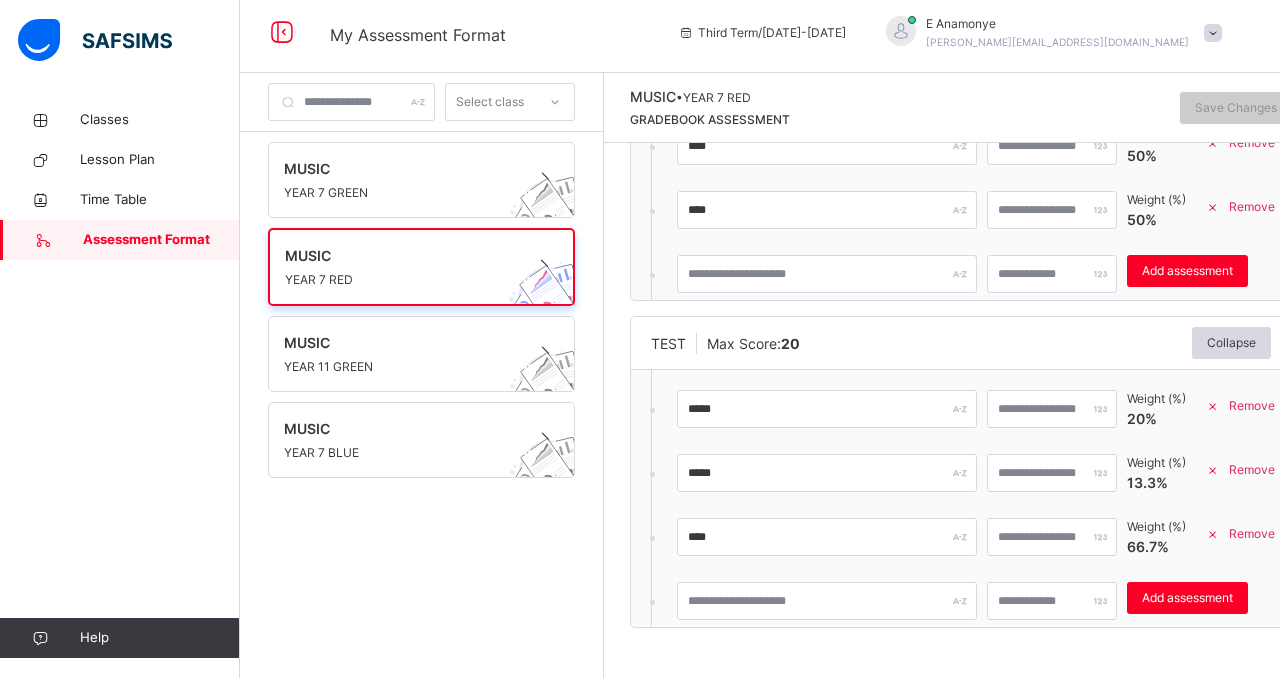 click at bounding box center [1213, 534] 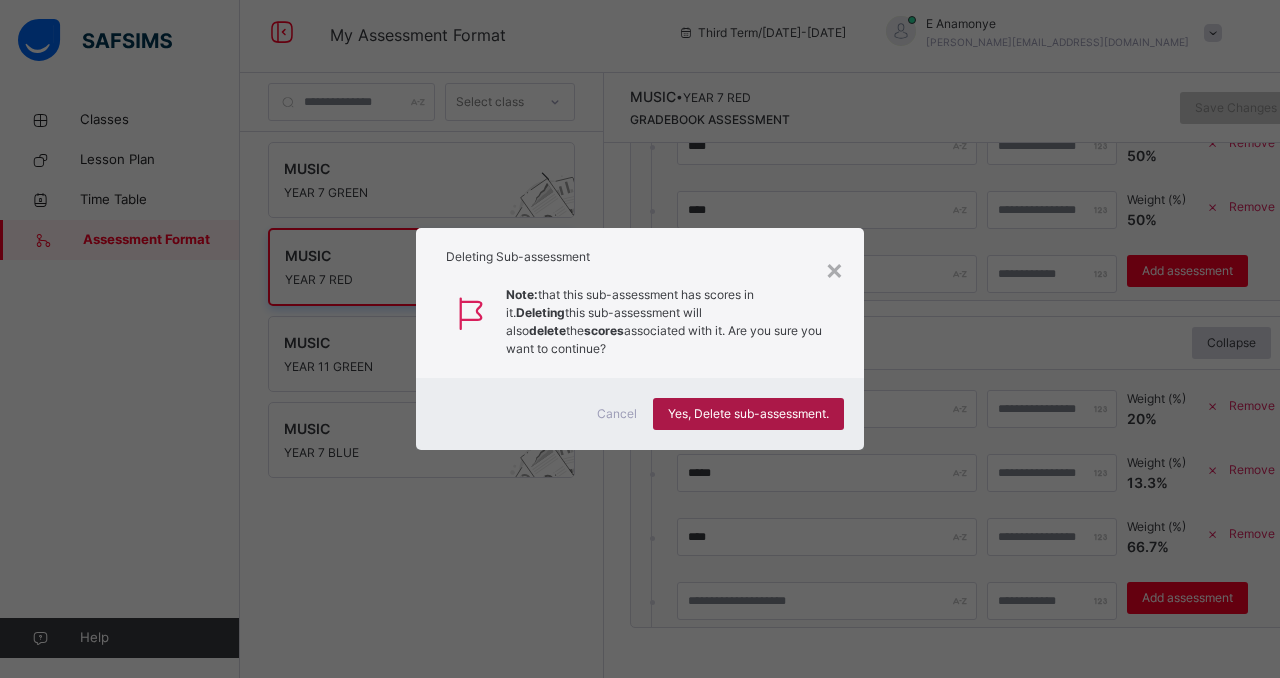 click on "Yes, Delete sub-assessment." at bounding box center [748, 414] 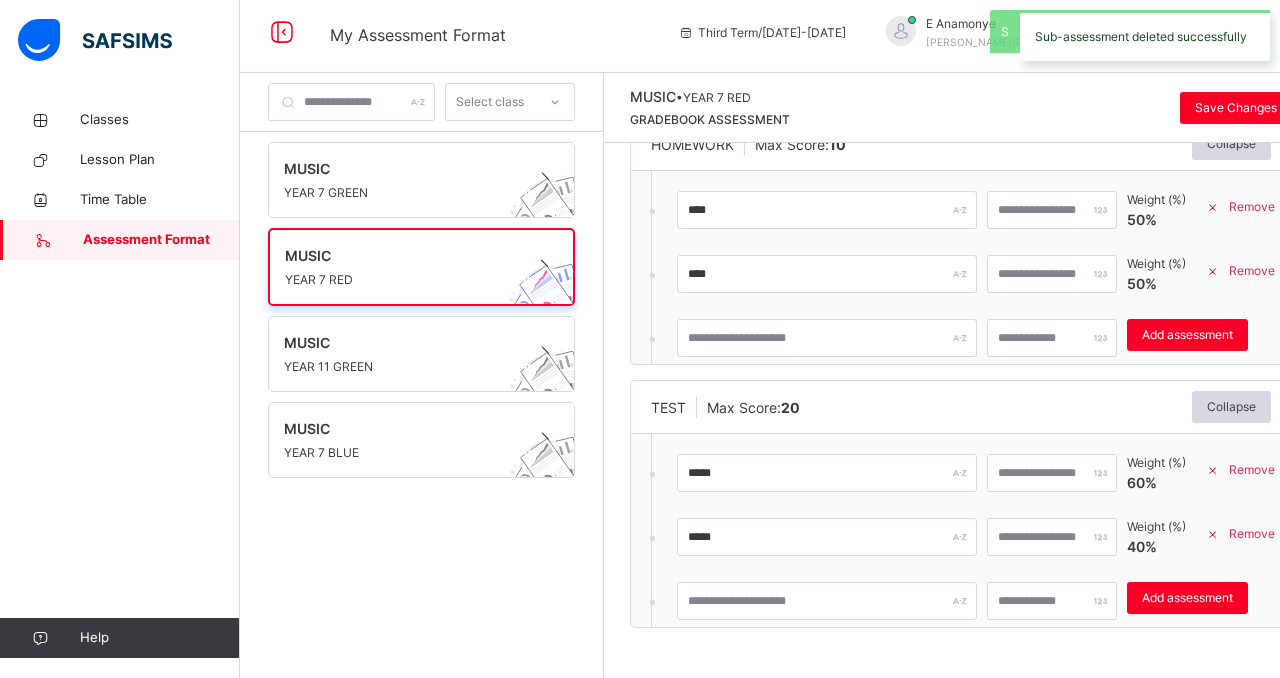 scroll, scrollTop: 380, scrollLeft: 0, axis: vertical 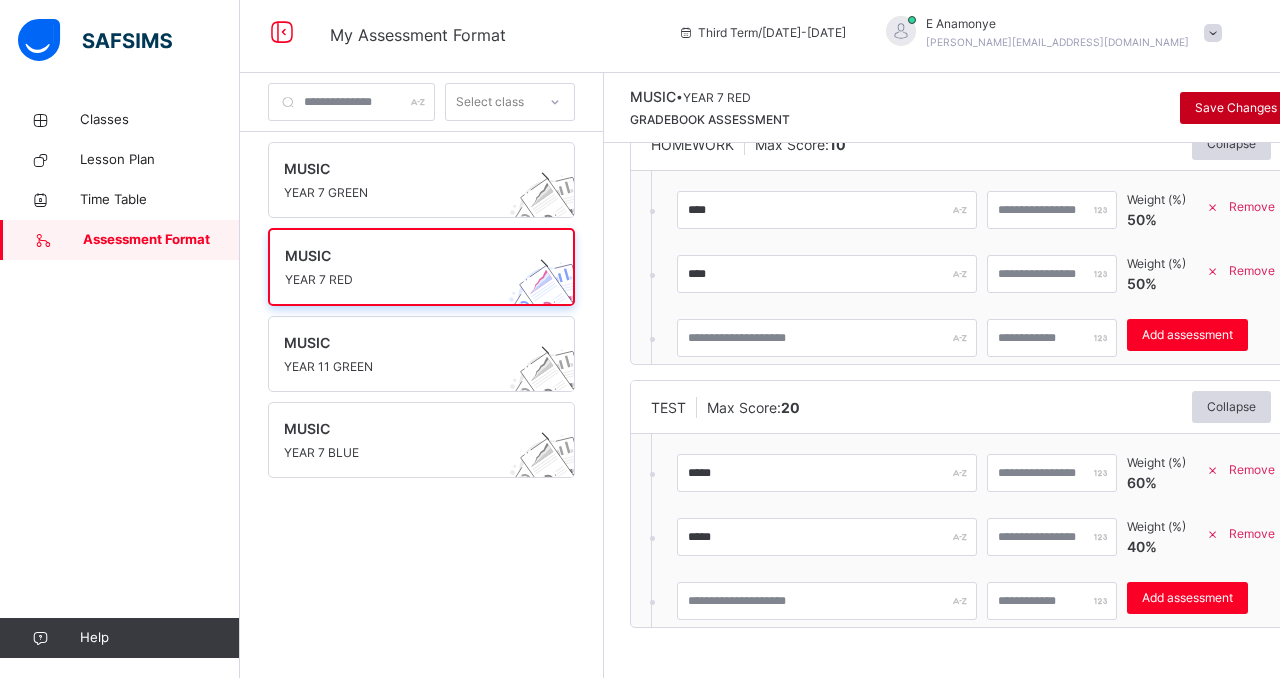 click on "Save Changes" at bounding box center (1236, 108) 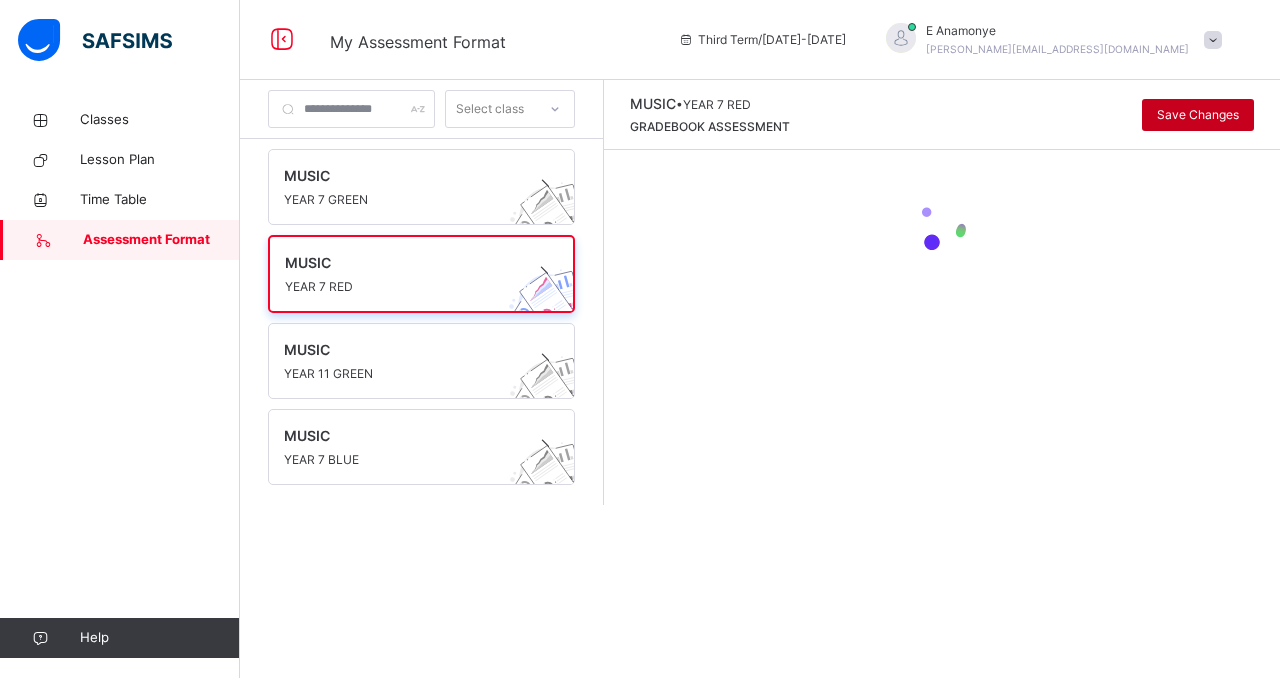scroll, scrollTop: 0, scrollLeft: 0, axis: both 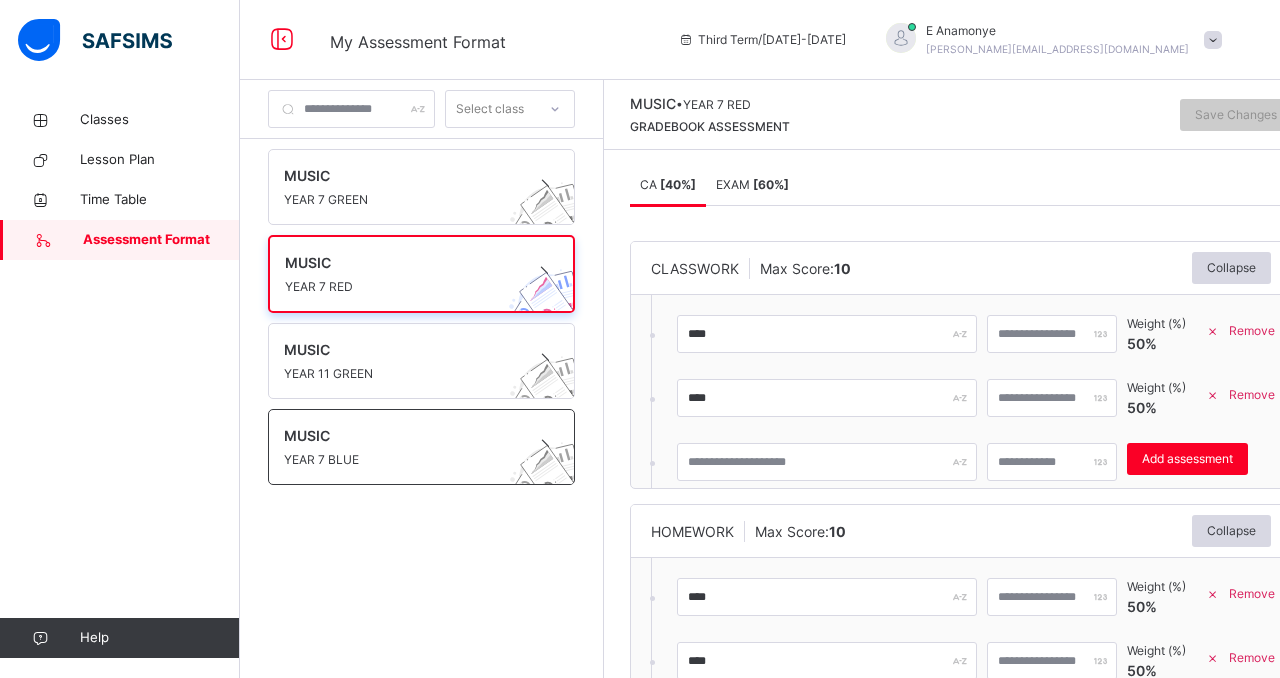 click on "YEAR 7 BLUE" at bounding box center [402, 460] 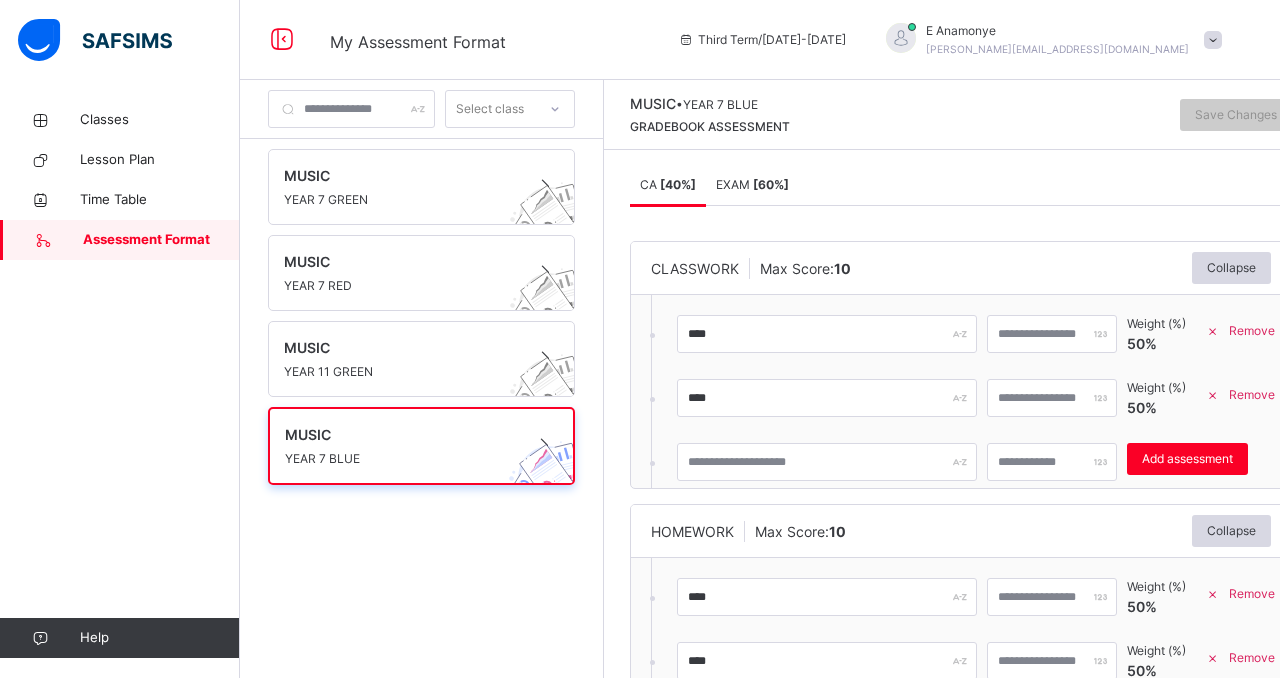 click on "CA    [ 40 %] EXAM   [ 60 %] CA    [ 40 %] EXAM   [ 60 %] CLASSWORK Max Score:  10 Collapse **** **  Weight (%)  50 %   Remove   **** **  Weight (%)  50 %   Remove   Add assessment × Deleting Sub-assessment Note:  that this sub-assessment has scores in it.  Deleting  this sub-assessment will also  delete  the  scores  associated with it. Are you sure you want to continue? Cancel Yes, Delete sub-assessment. HOMEWORK Max Score:  10 Collapse **** **  Weight (%)  50 %   Remove   **** **  Weight (%)  50 %   Remove   Add assessment × Deleting Sub-assessment Note:  that this sub-assessment has scores in it.  Deleting  this sub-assessment will also  delete  the  scores  associated with it. Are you sure you want to continue? Cancel Yes, Delete sub-assessment. TEST Max Score:  20 Collapse ***** **  Weight (%)  20 %   Remove   ***** **  Weight (%)  13.3 %   Remove   **** ***  Weight (%)  66.7 %   Remove   Add assessment × Deleting Sub-assessment Note:  that this sub-assessment has scores in it.  Deleting delete  the" at bounding box center (961, 417) 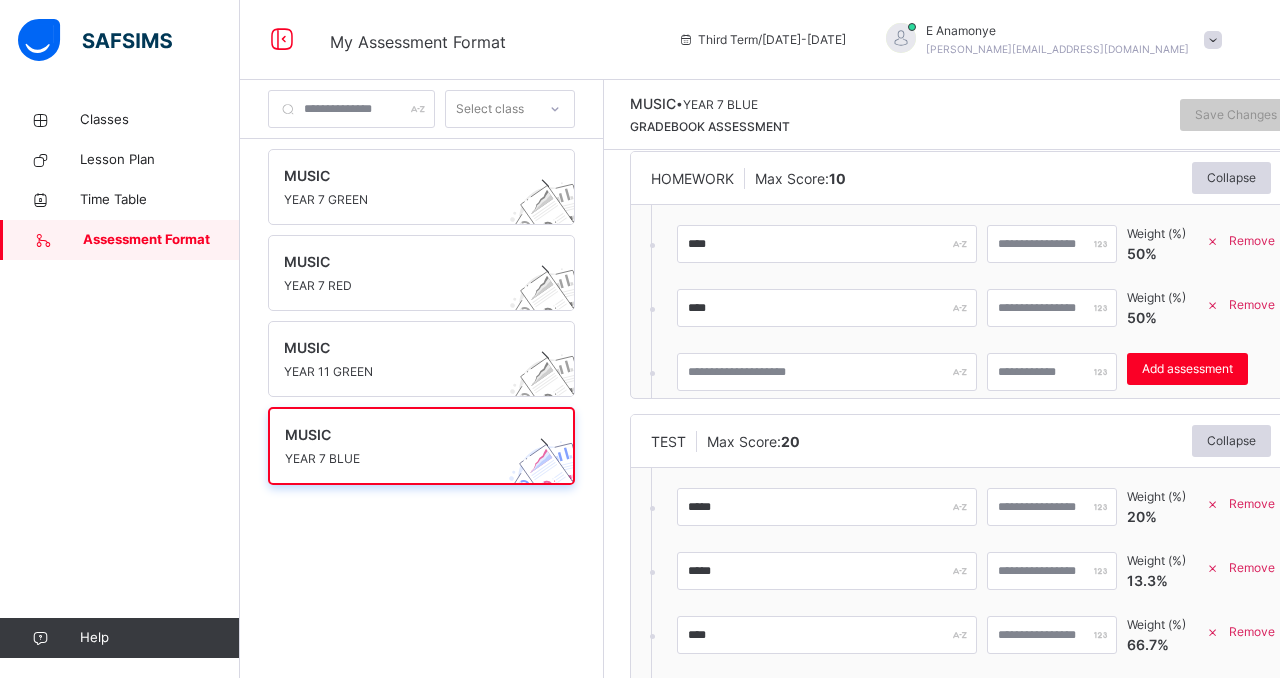 scroll, scrollTop: 360, scrollLeft: 0, axis: vertical 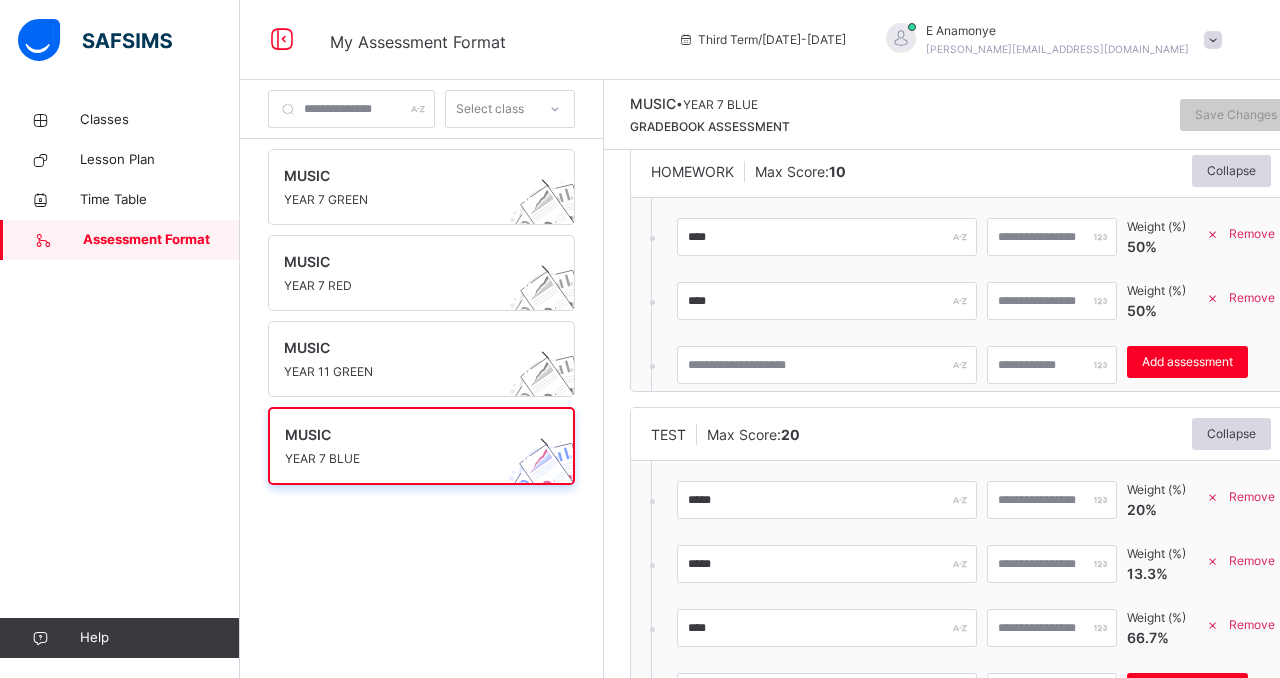 click on "Remove" at bounding box center [1252, 625] 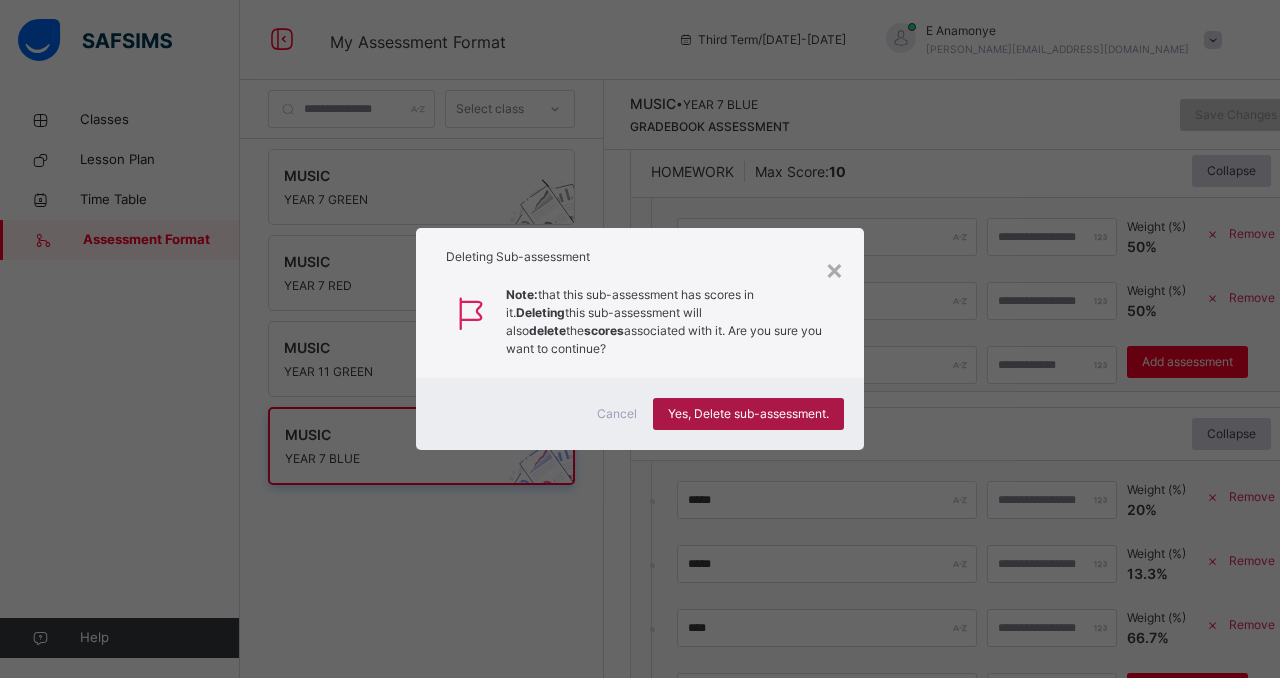 click on "Yes, Delete sub-assessment." at bounding box center [748, 414] 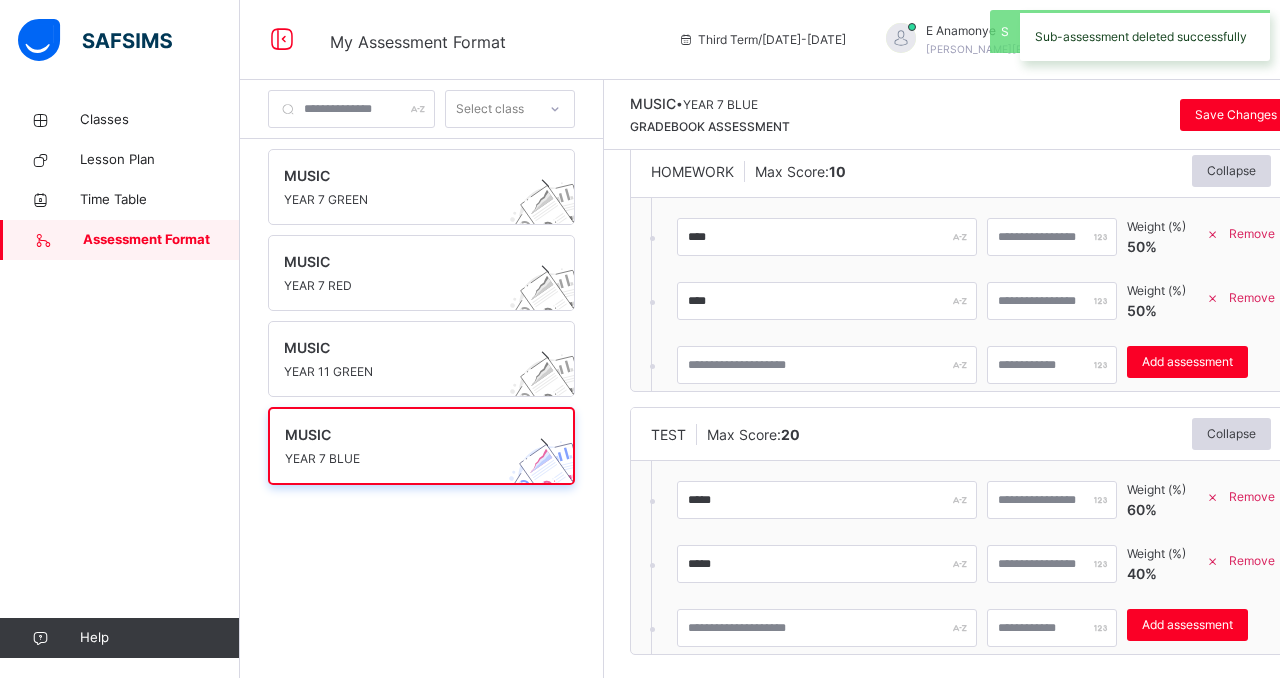 click on "CA    [ 40 %] EXAM   [ 60 %] CA    [ 40 %] EXAM   [ 60 %] CLASSWORK Max Score:  10 Collapse **** **  Weight (%)  50 %   Remove   **** **  Weight (%)  50 %   Remove   Add assessment × Deleting Sub-assessment Note:  that this sub-assessment has scores in it.  Deleting  this sub-assessment will also  delete  the  scores  associated with it. Are you sure you want to continue? Cancel Yes, Delete sub-assessment. HOMEWORK Max Score:  10 Collapse **** **  Weight (%)  50 %   Remove   **** **  Weight (%)  50 %   Remove   Add assessment × Deleting Sub-assessment Note:  that this sub-assessment has scores in it.  Deleting  this sub-assessment will also  delete  the  scores  associated with it. Are you sure you want to continue? Cancel Yes, Delete sub-assessment. TEST Max Score:  20 Collapse ***** **  Weight (%)  60 %   Remove   ***** **  Weight (%)  40 %   Remove   Add assessment × Deleting Sub-assessment Note:  that this sub-assessment has scores in it.  Deleting  this sub-assessment will also  delete  the  scores 60" at bounding box center [961, 417] 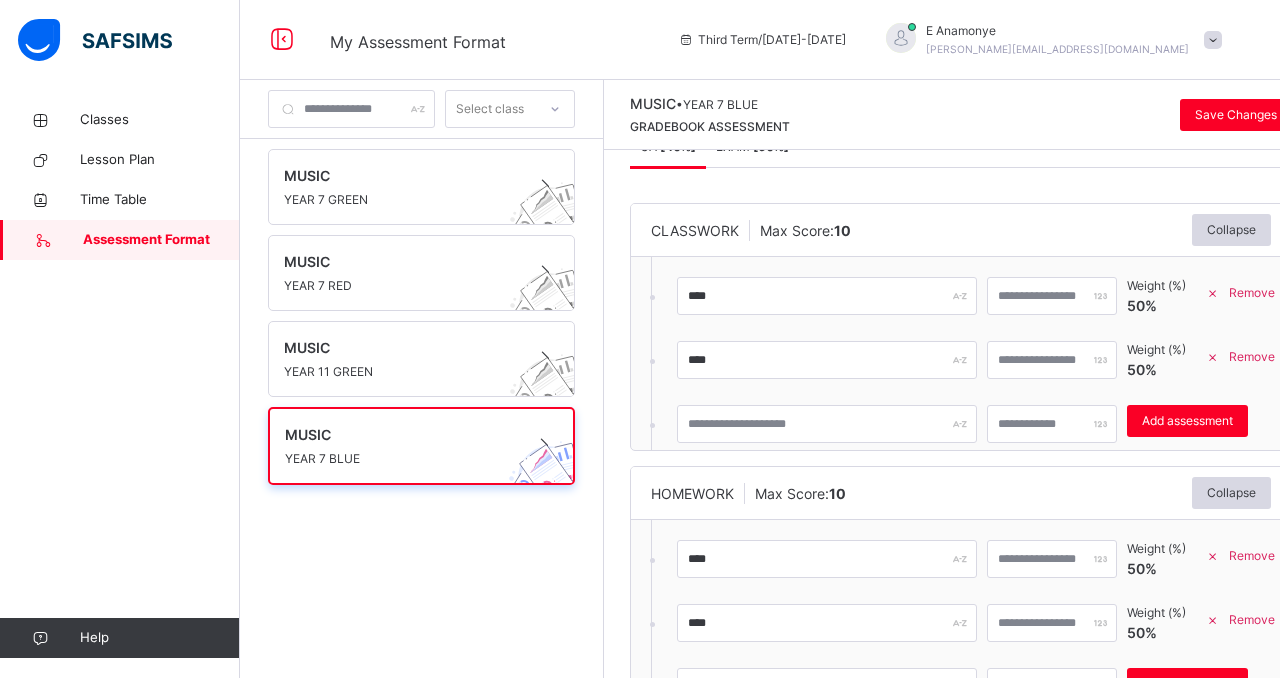 scroll, scrollTop: 0, scrollLeft: 0, axis: both 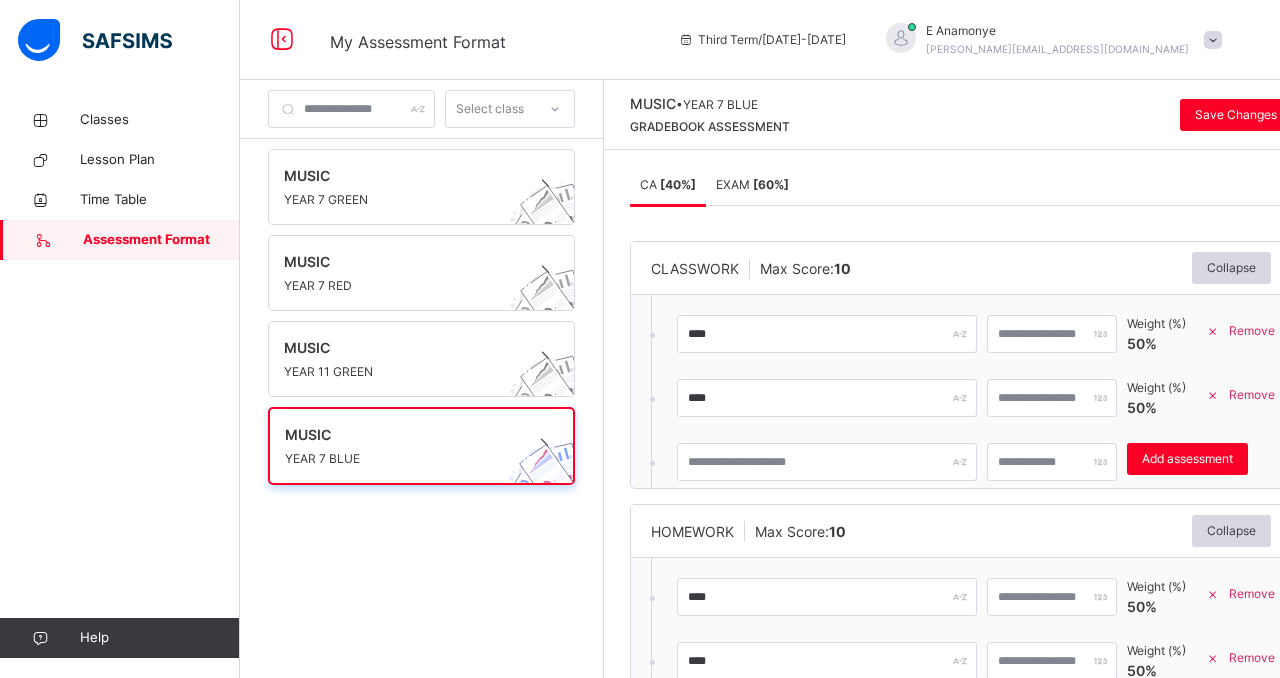 click on "[ 60 %]" at bounding box center [771, 184] 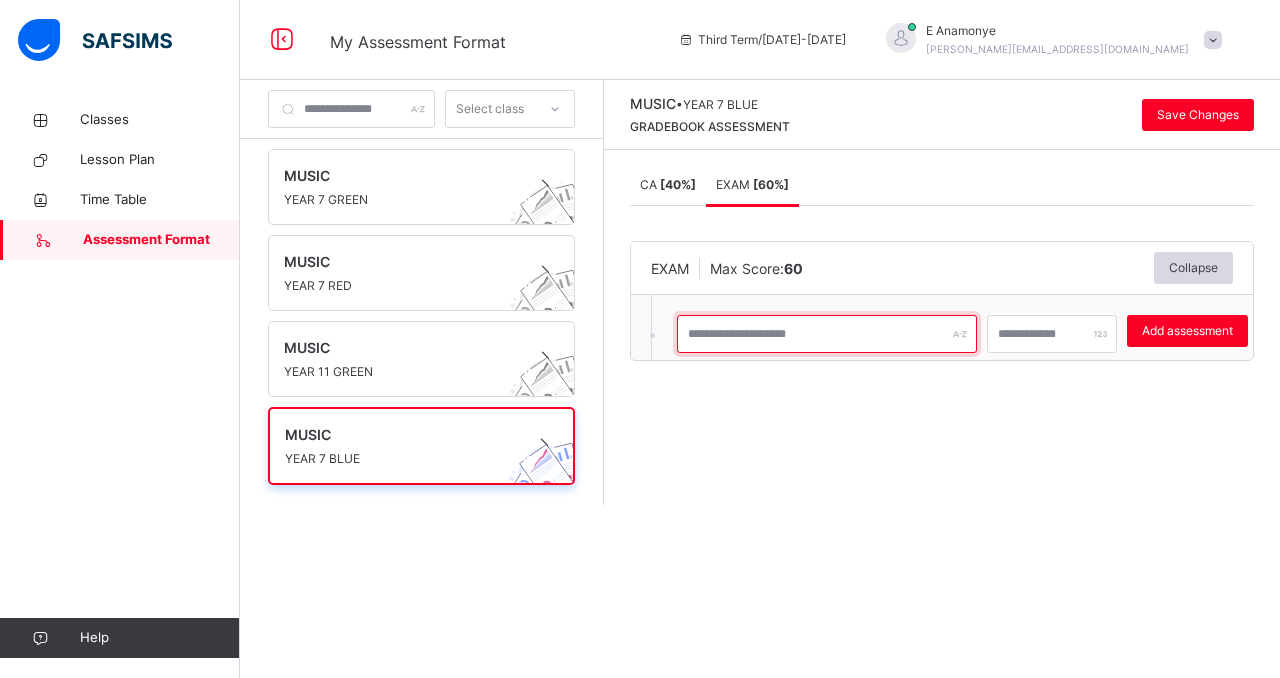 click at bounding box center [827, 334] 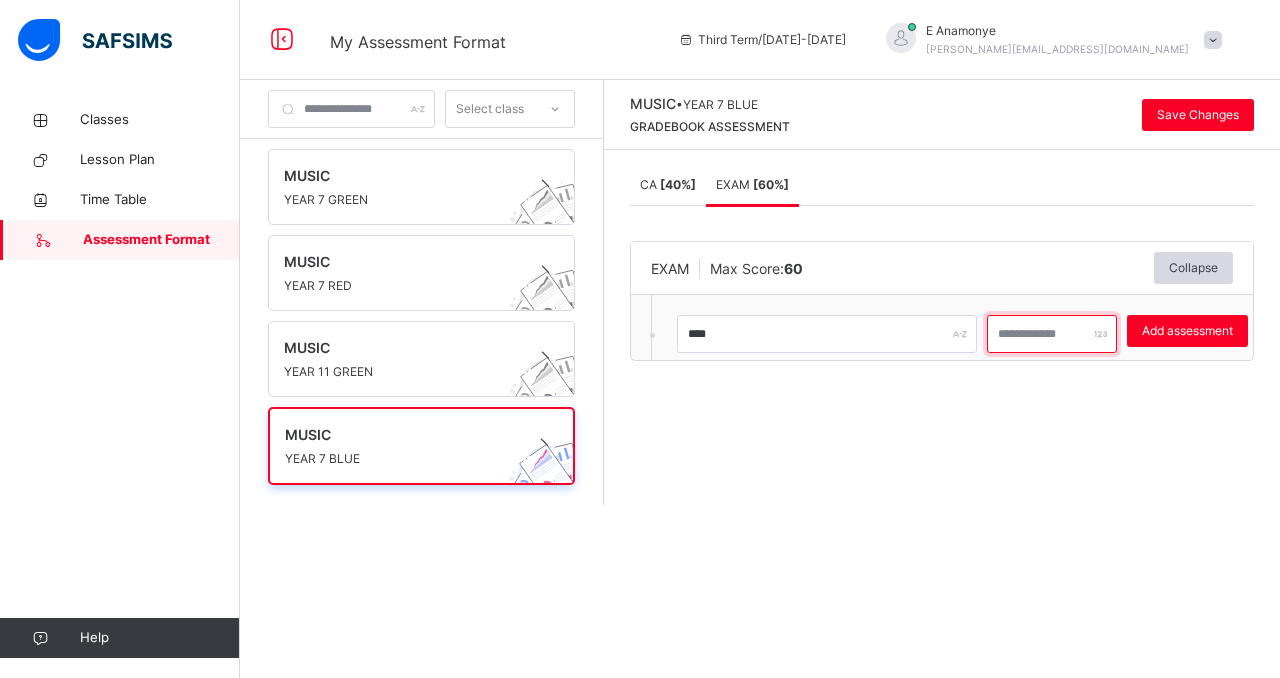 click at bounding box center [1052, 334] 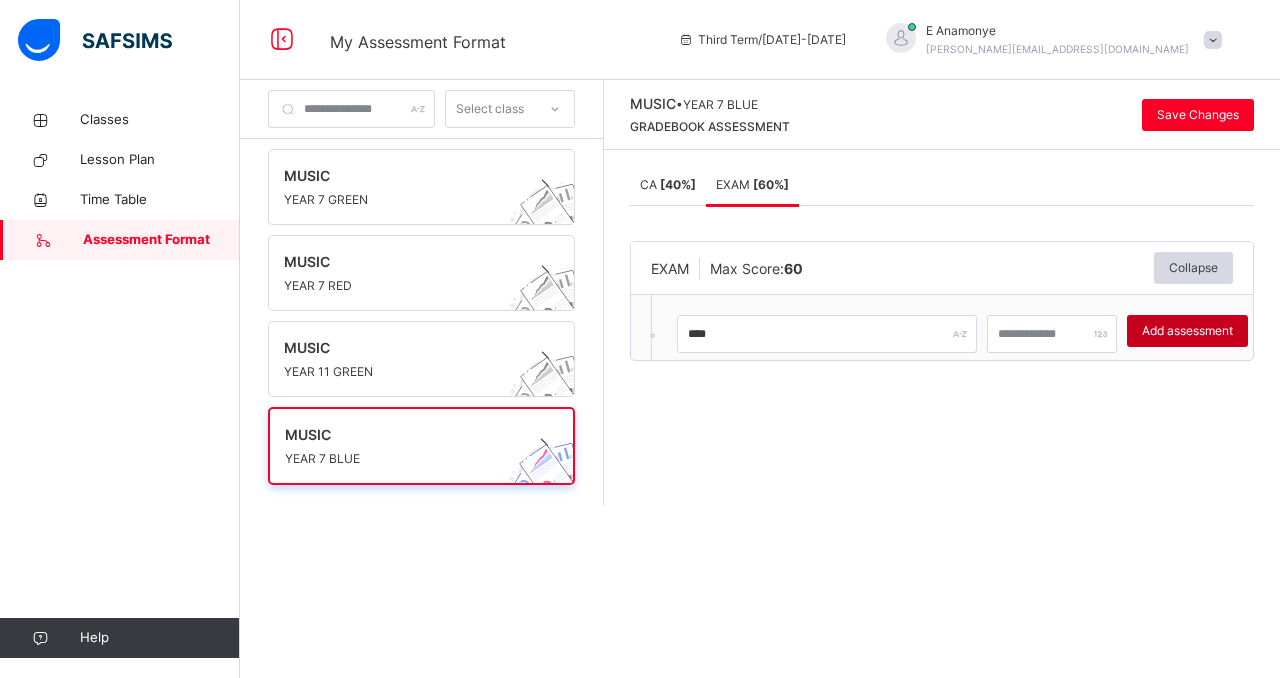 click on "Add assessment" at bounding box center [1187, 331] 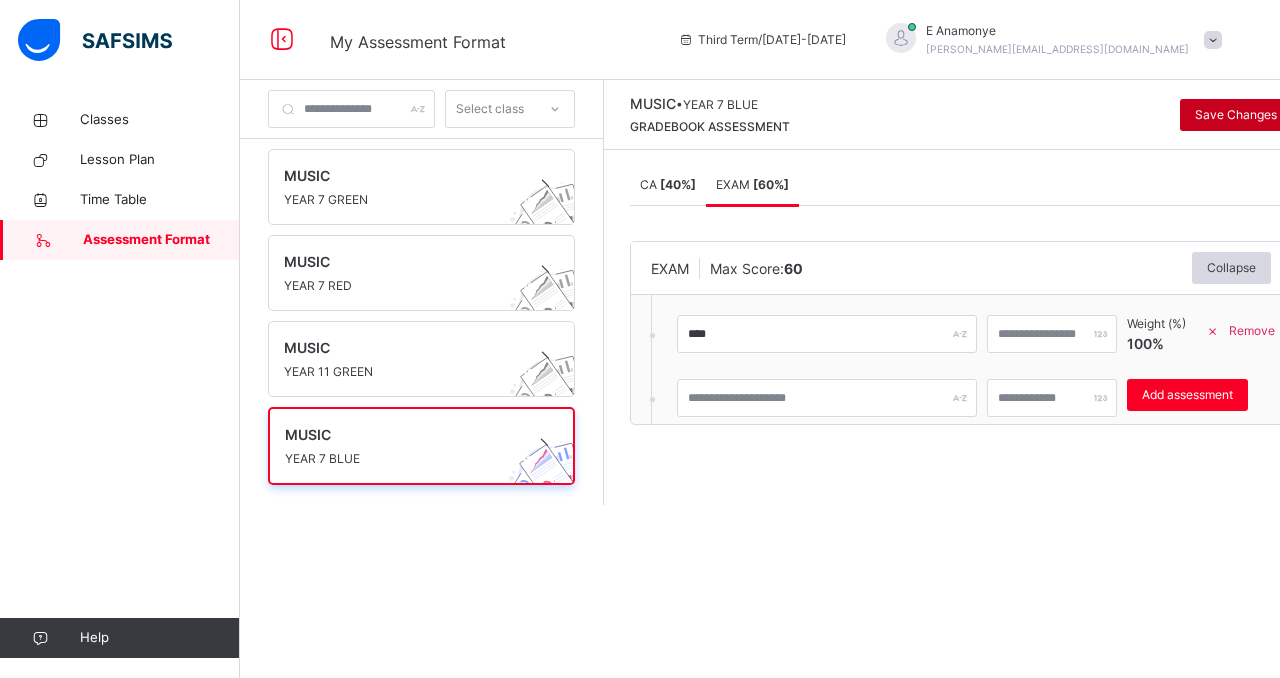 click on "Save Changes" at bounding box center (1236, 115) 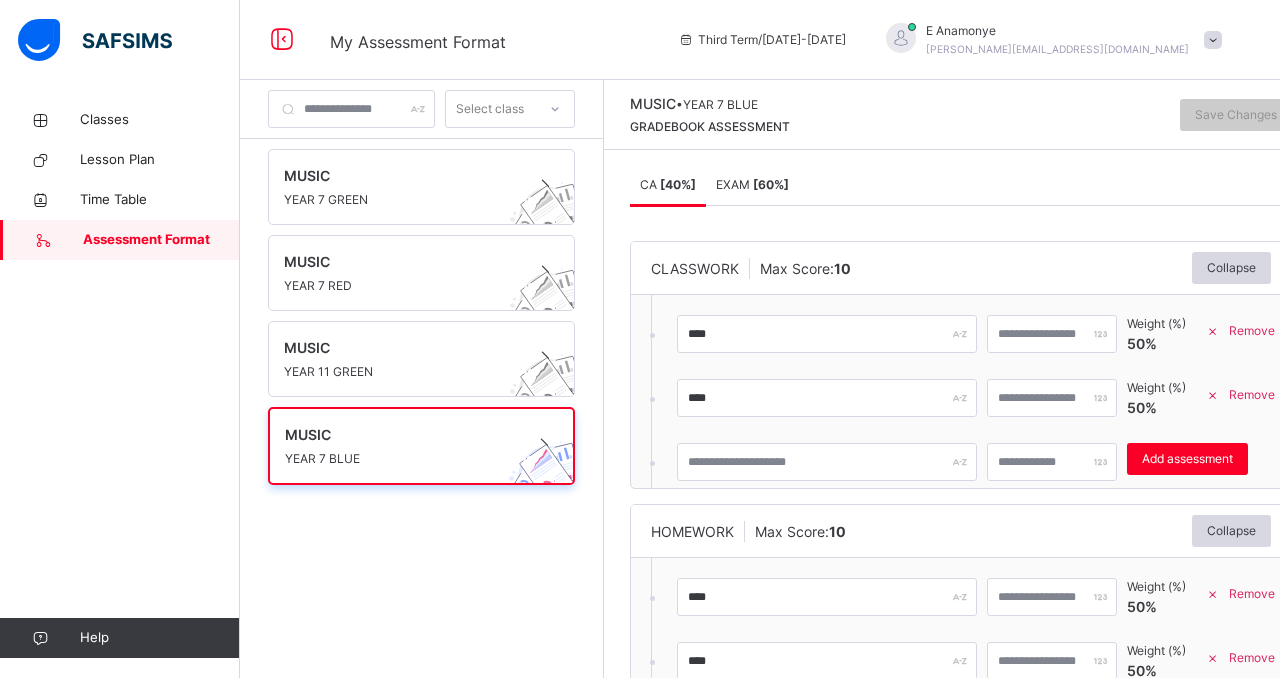click on "[ 60 %]" at bounding box center [771, 184] 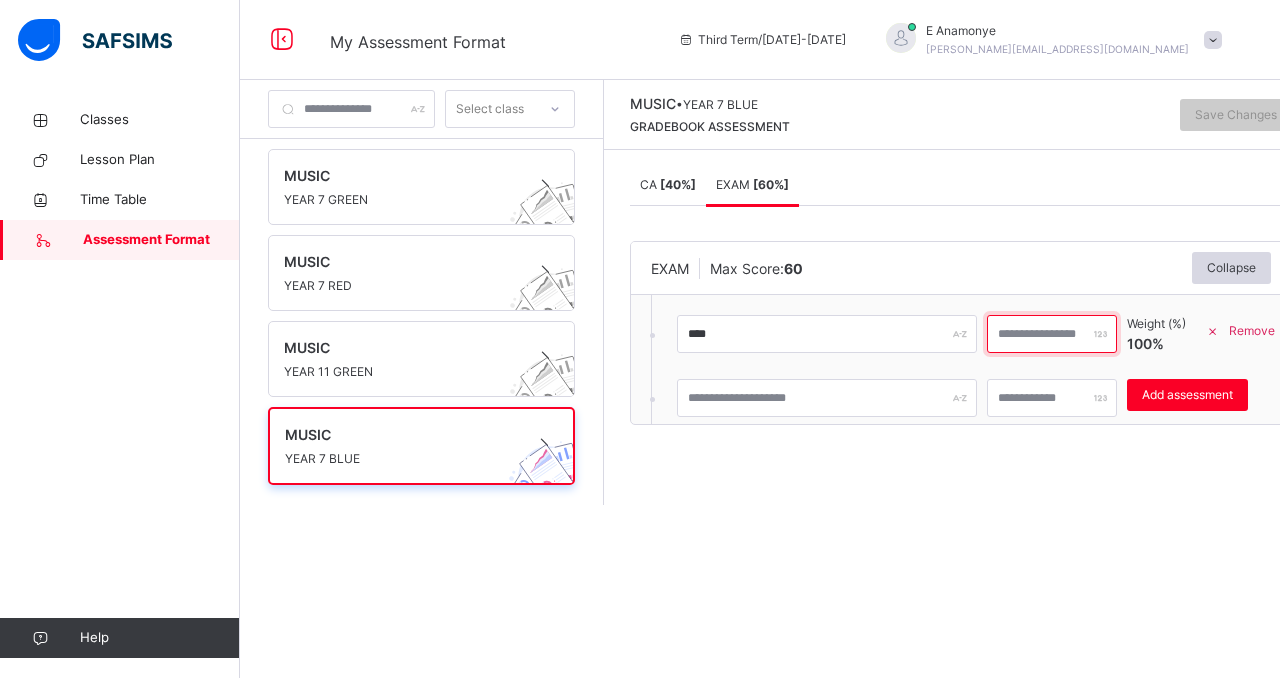 click on "**" at bounding box center (1052, 334) 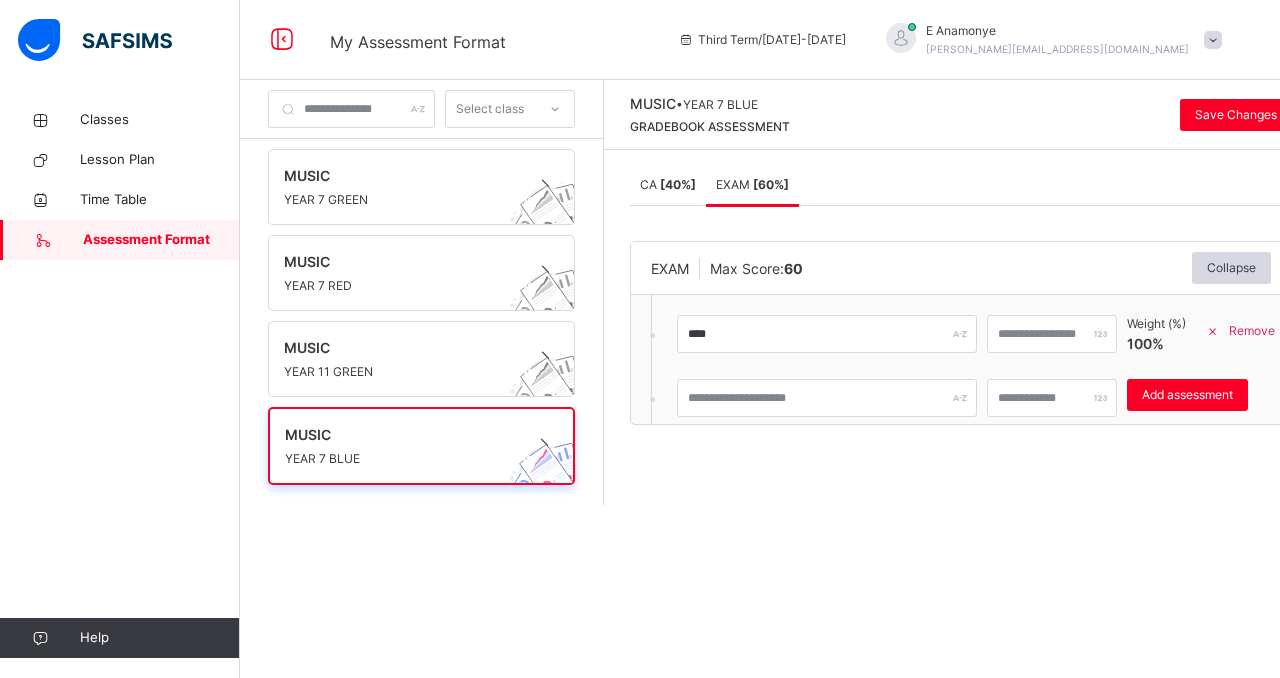 click at bounding box center [1213, 331] 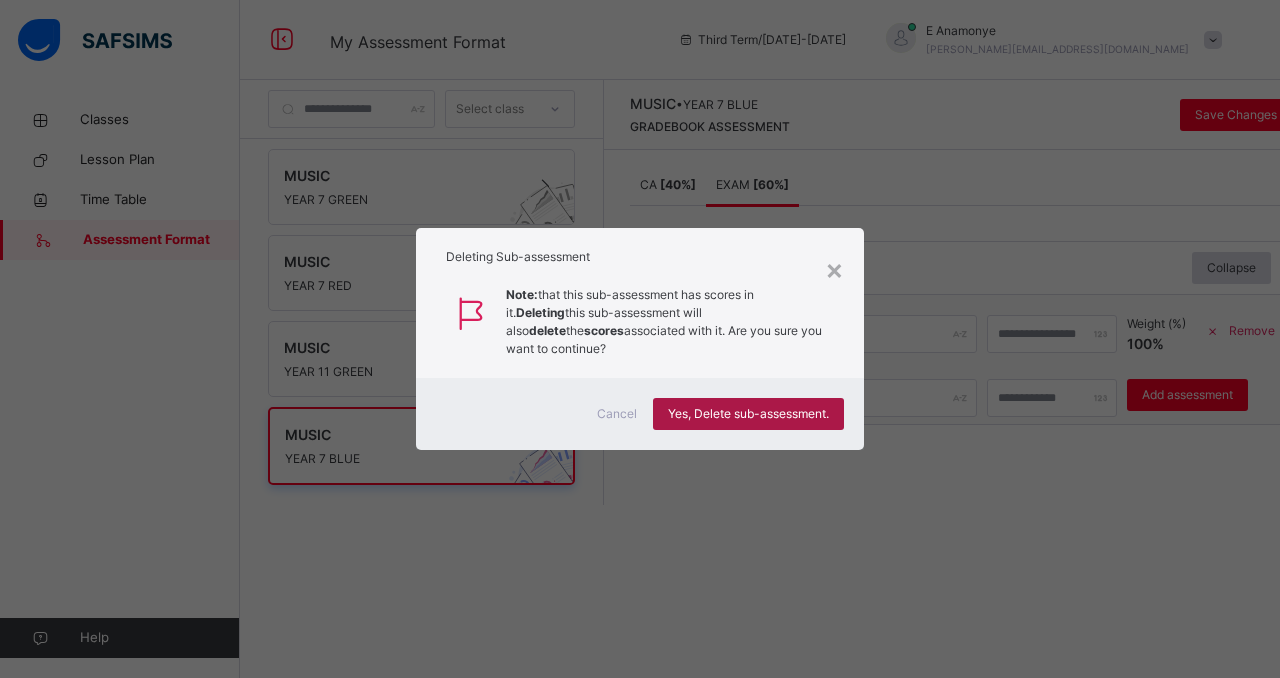 click on "Yes, Delete sub-assessment." at bounding box center (748, 414) 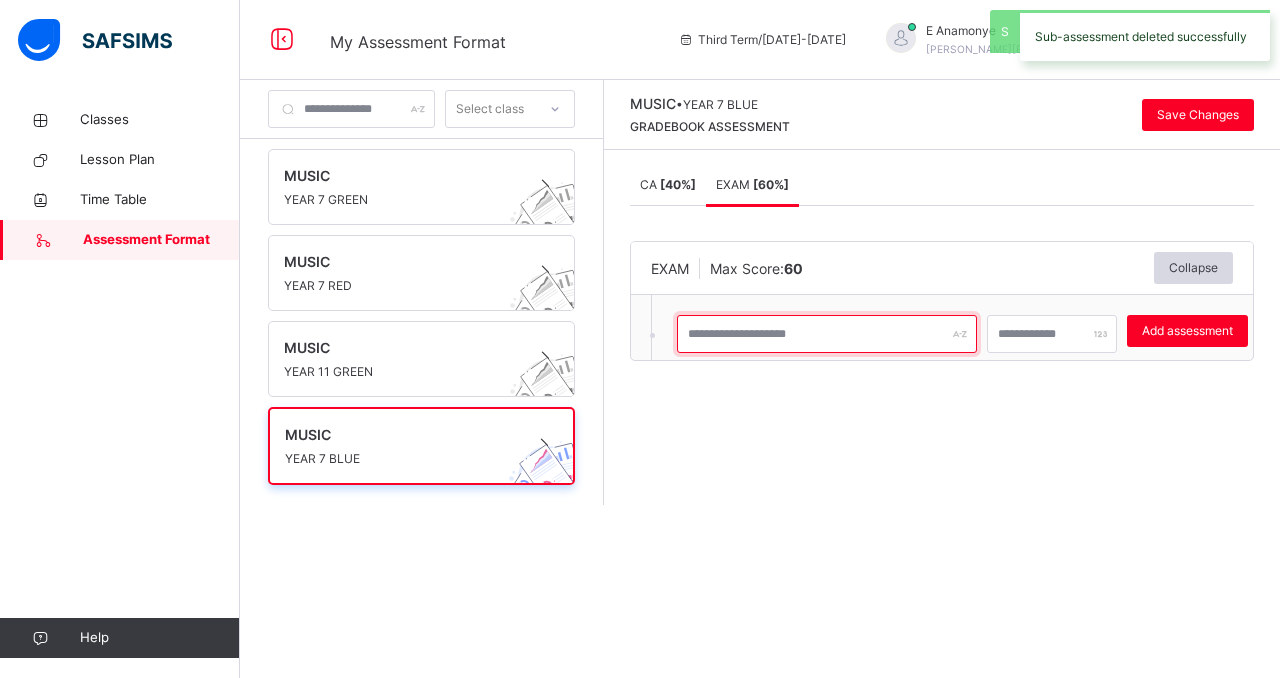 click at bounding box center (827, 334) 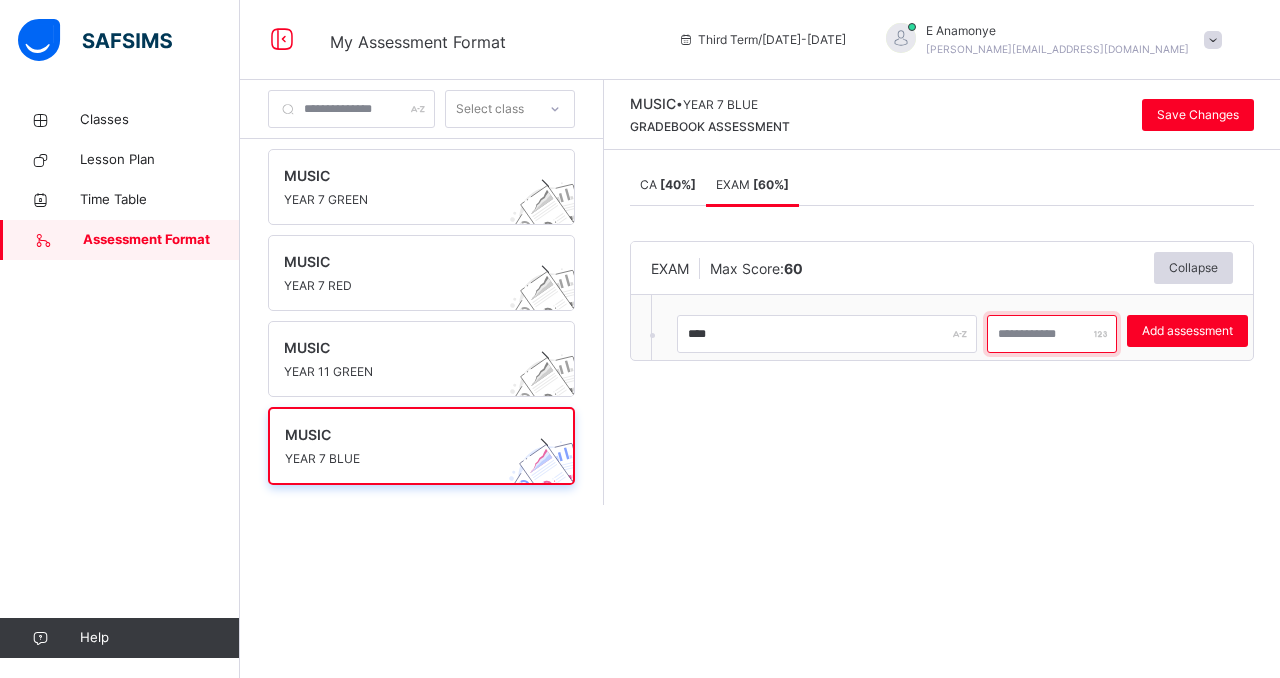 click at bounding box center (1052, 334) 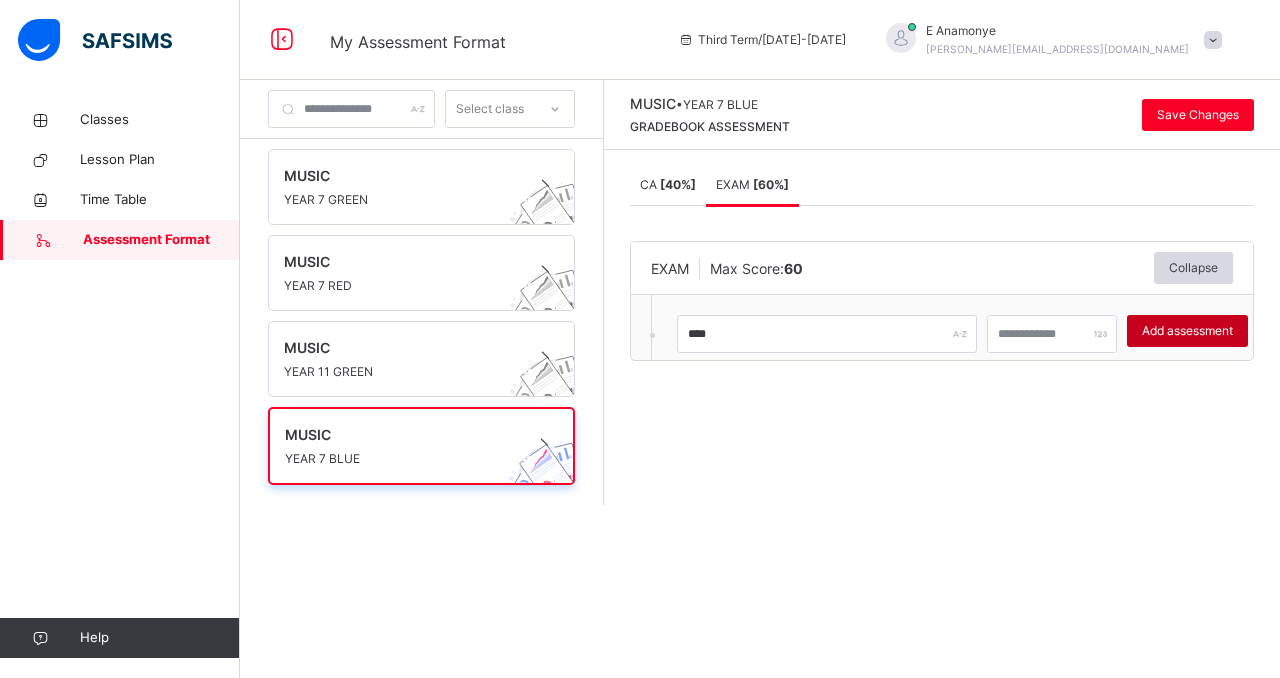 click on "Add assessment" at bounding box center (1187, 331) 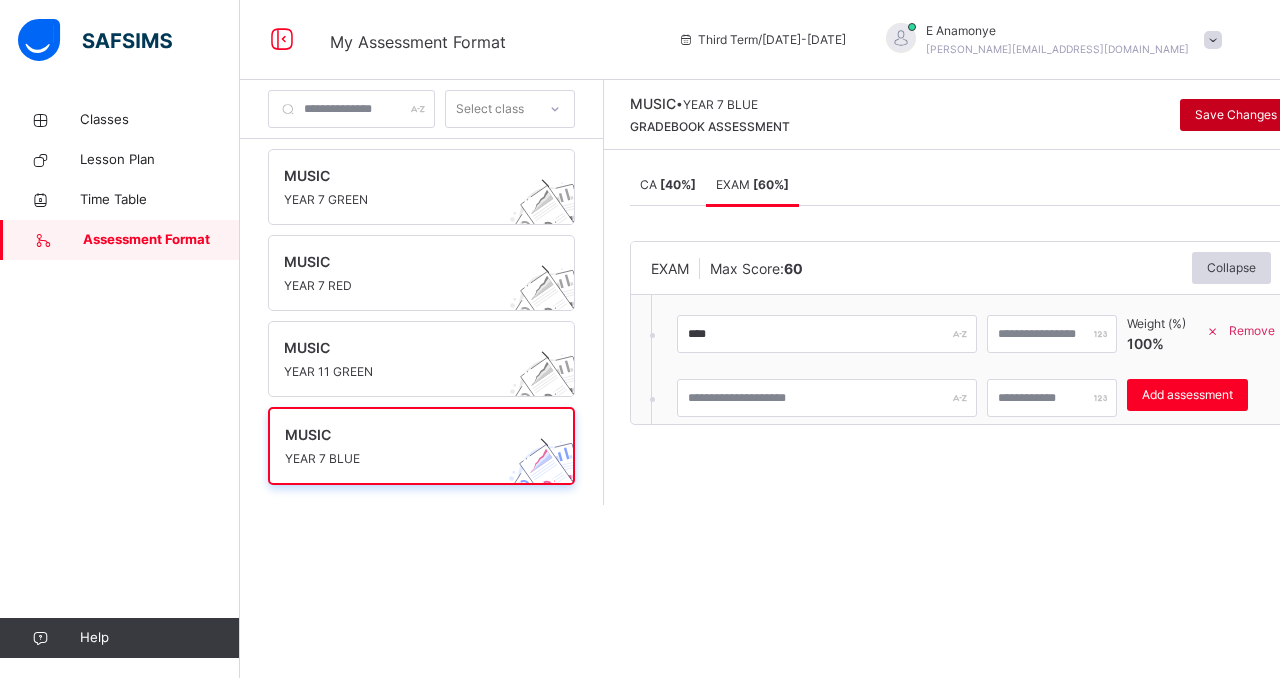 click on "Save Changes" at bounding box center [1236, 115] 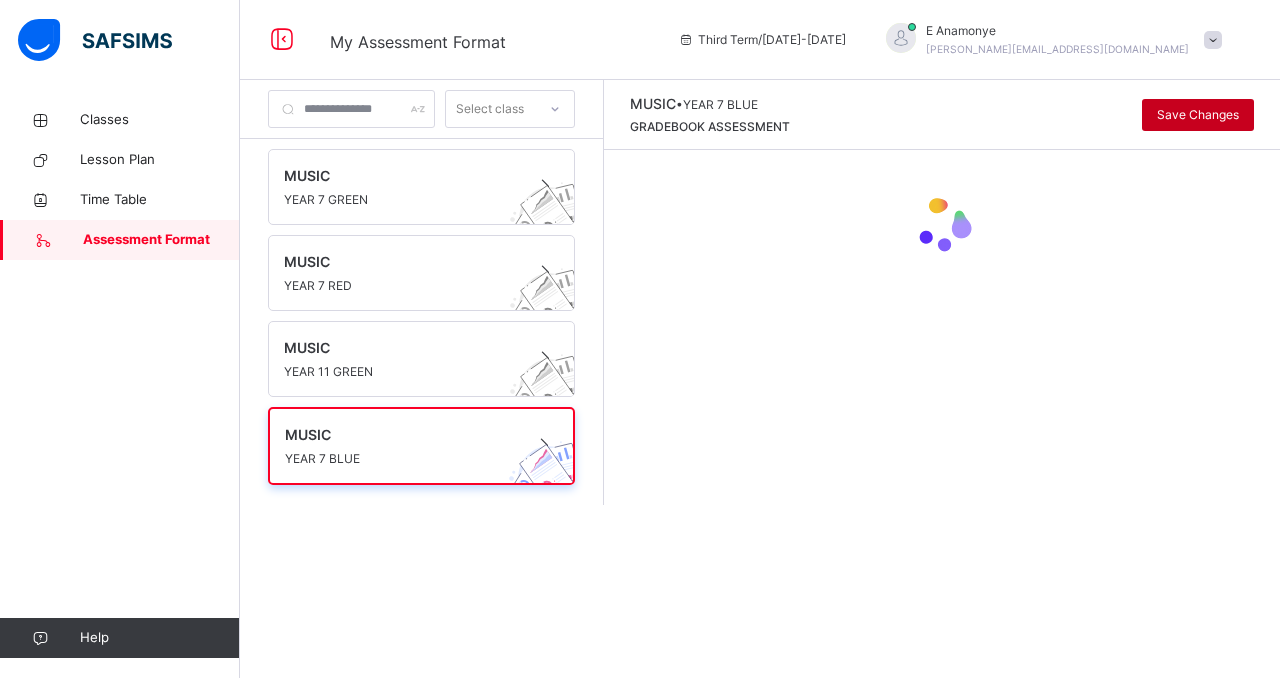 click on "Save Changes" at bounding box center [1198, 115] 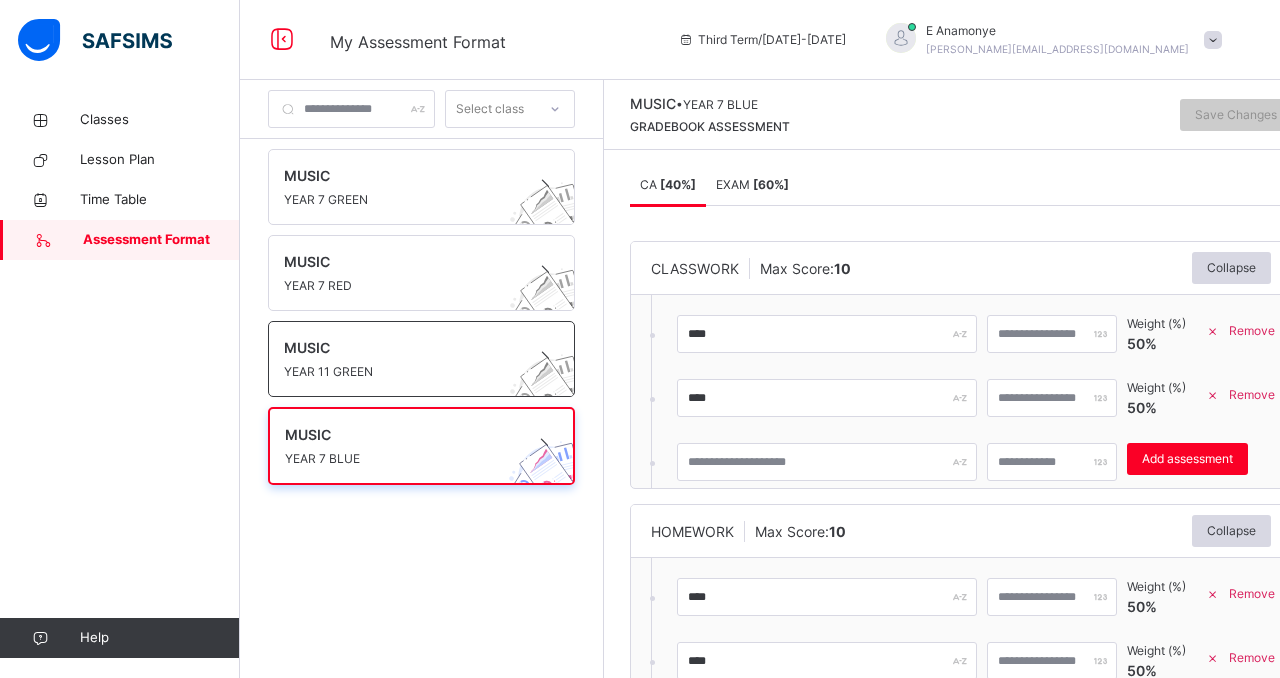 click on "MUSIC" at bounding box center [402, 347] 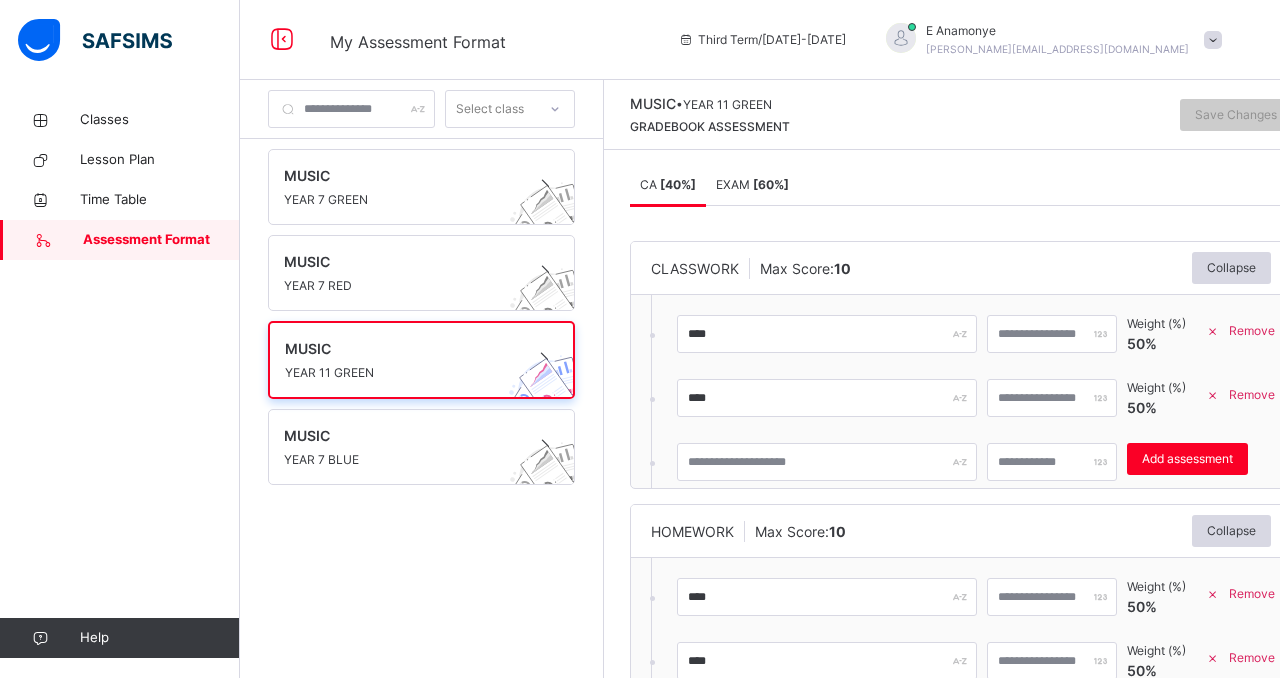 click on "CA    [ 40 %] EXAM   [ 60 %] CA    [ 40 %] EXAM   [ 60 %] CLASSWORK Max Score:  10 Collapse **** **  Weight (%)  50 %   Remove   **** **  Weight (%)  50 %   Remove   Add assessment × Deleting Sub-assessment Note:  that this sub-assessment has scores in it.  Deleting  this sub-assessment will also  delete  the  scores  associated with it. Are you sure you want to continue? Cancel Yes, Delete sub-assessment. HOMEWORK Max Score:  10 Collapse **** **  Weight (%)  50 %   Remove   **** **  Weight (%)  50 %   Remove   Add assessment × Deleting Sub-assessment Note:  that this sub-assessment has scores in it.  Deleting  this sub-assessment will also  delete  the  scores  associated with it. Are you sure you want to continue? Cancel Yes, Delete sub-assessment. TEST Max Score:  20 Collapse ***** **  Weight (%)  20 %   Remove   ***** **  Weight (%)  13.3 %   Remove   **** ***  Weight (%)  66.7 %   Remove   Add assessment × Deleting Sub-assessment Note:  that this sub-assessment has scores in it.  Deleting delete  the" at bounding box center [961, 417] 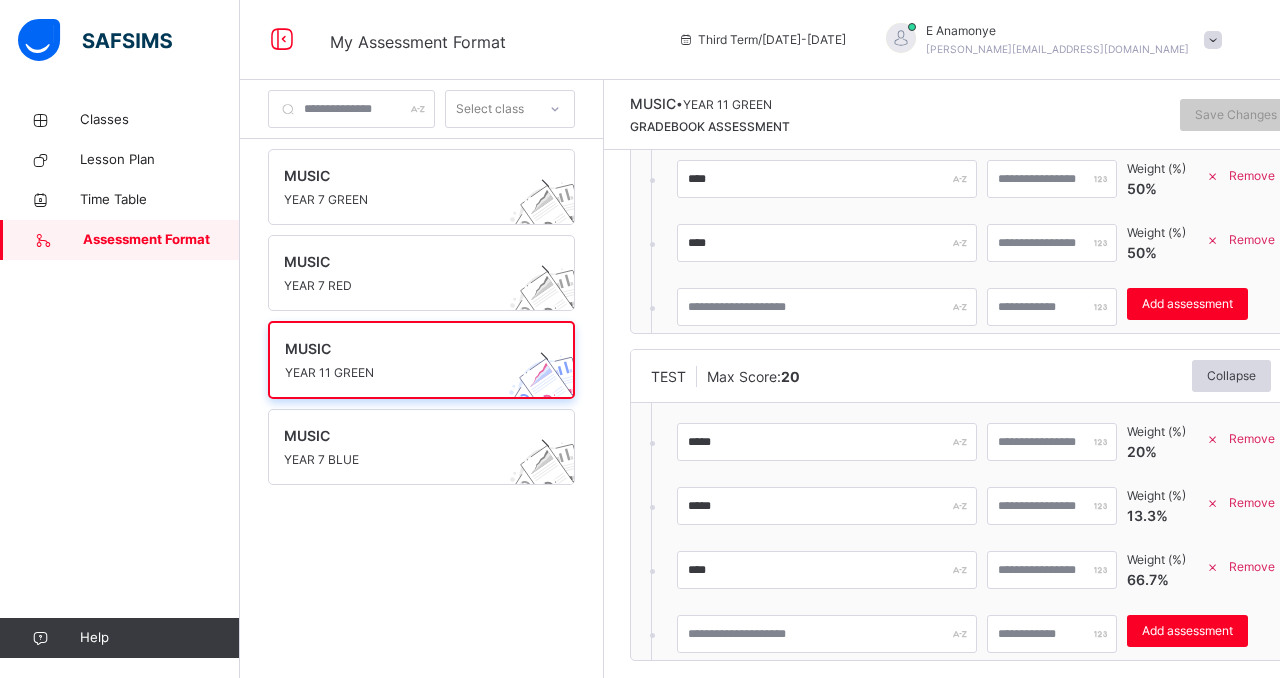 scroll, scrollTop: 444, scrollLeft: 0, axis: vertical 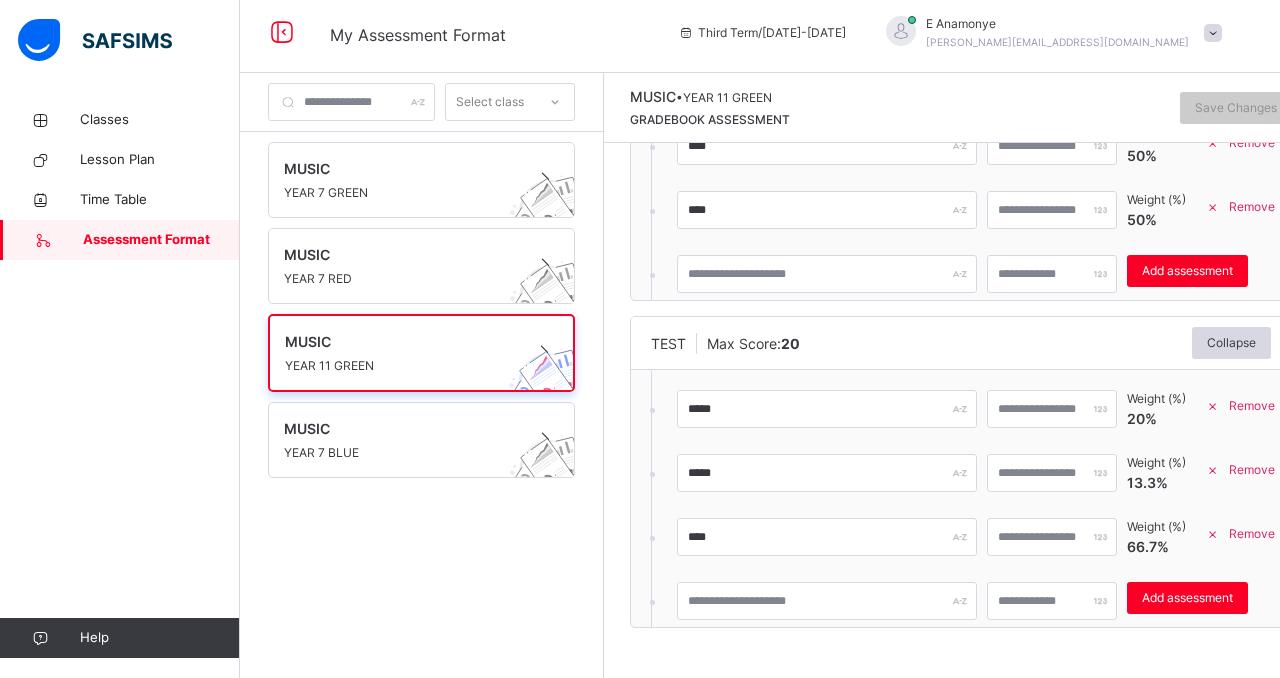 click at bounding box center [1213, 534] 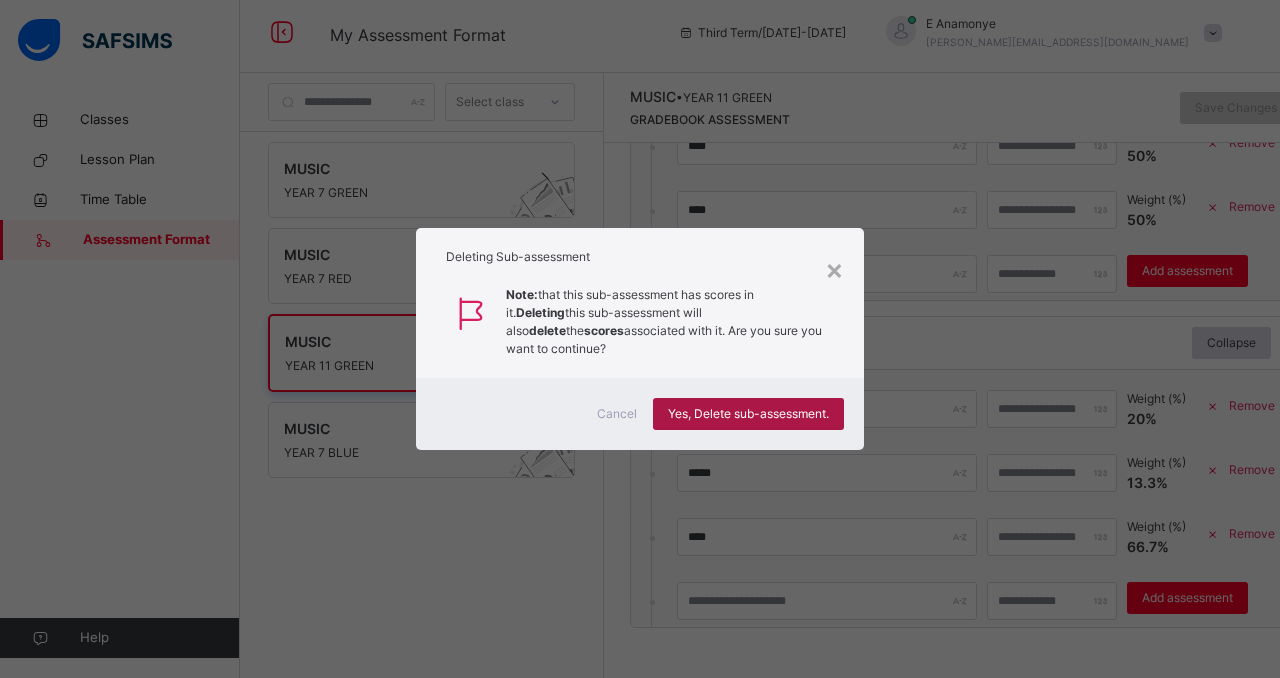 click on "Yes, Delete sub-assessment." at bounding box center (748, 414) 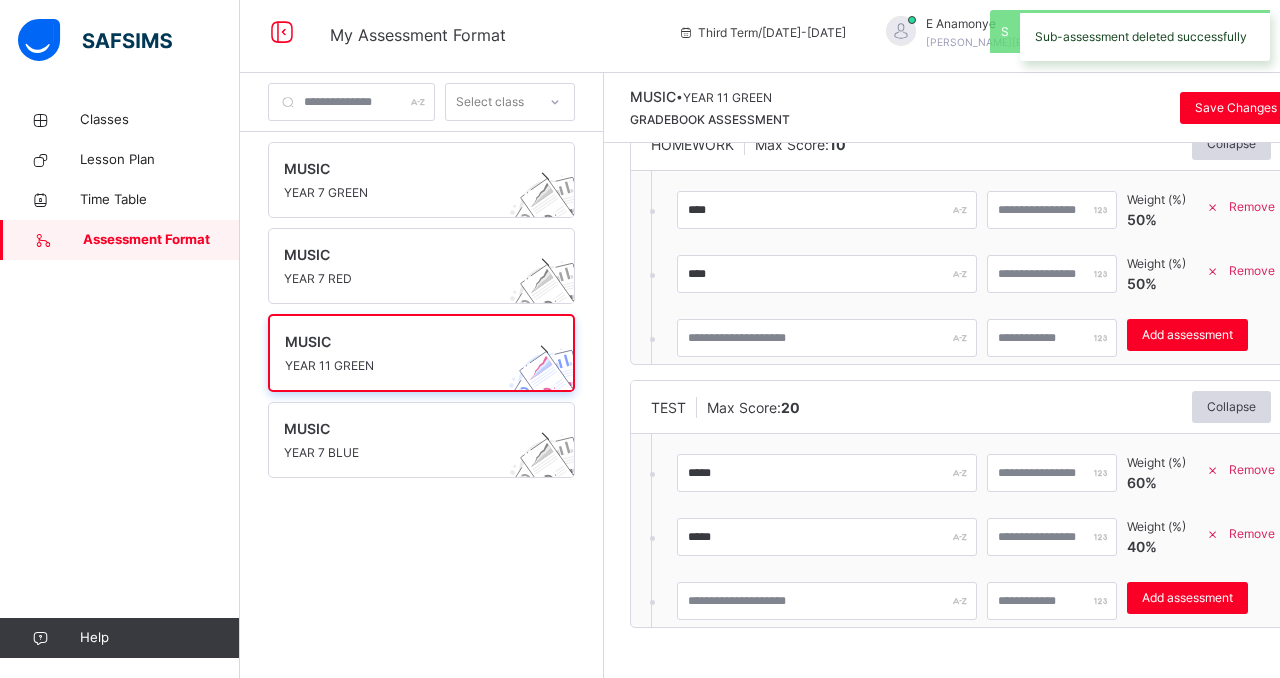 scroll, scrollTop: 380, scrollLeft: 0, axis: vertical 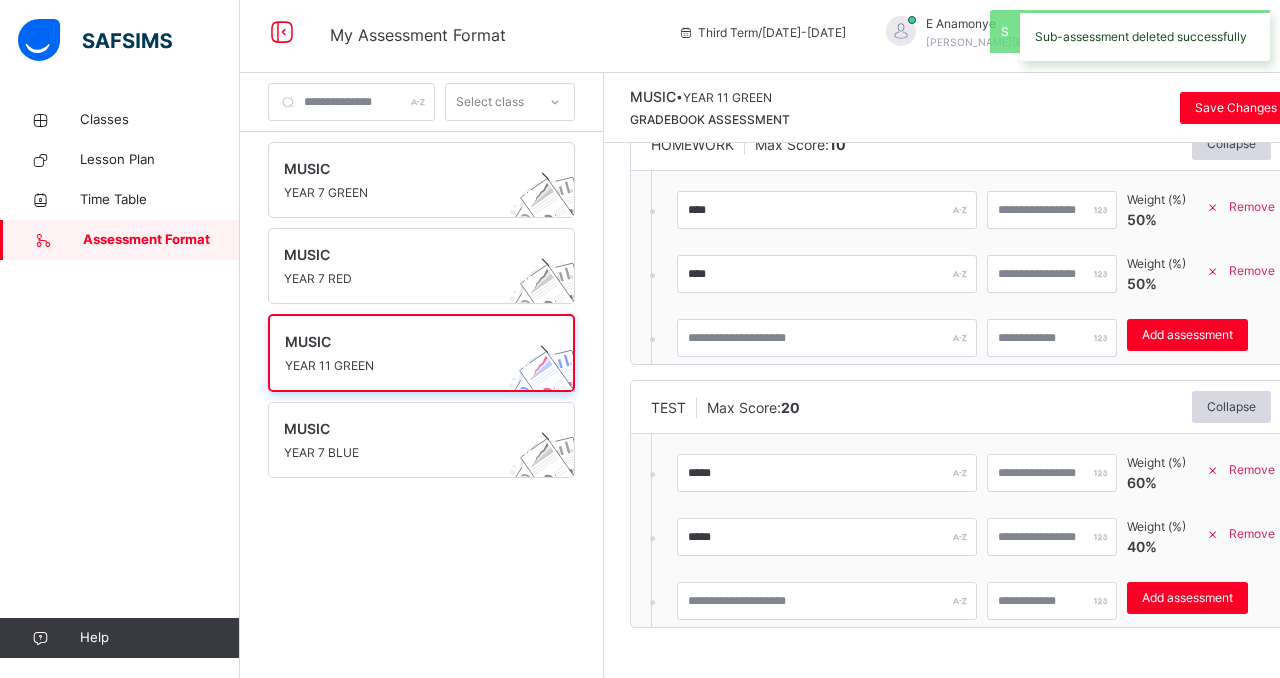 click on "MUSIC     YEAR 7 GREEN     MUSIC     YEAR 7 RED     MUSIC     YEAR 11 GREEN     MUSIC     YEAR 7 BLUE" at bounding box center (421, 399) 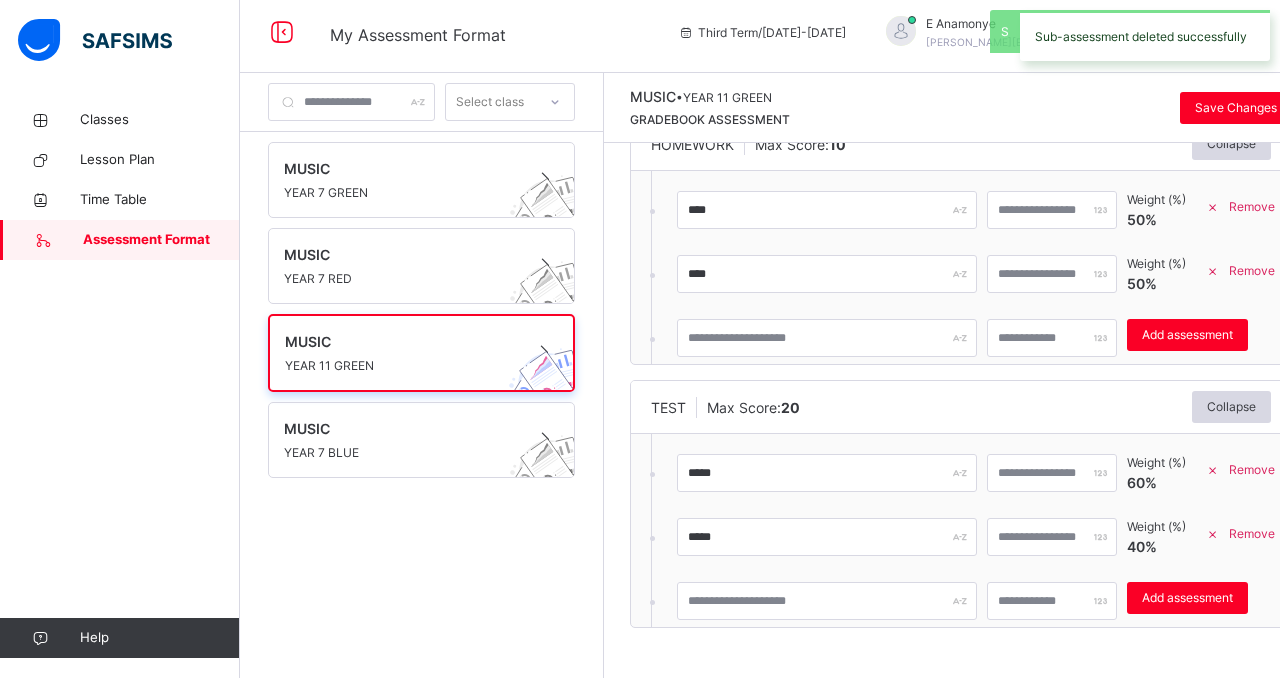 scroll, scrollTop: 0, scrollLeft: 0, axis: both 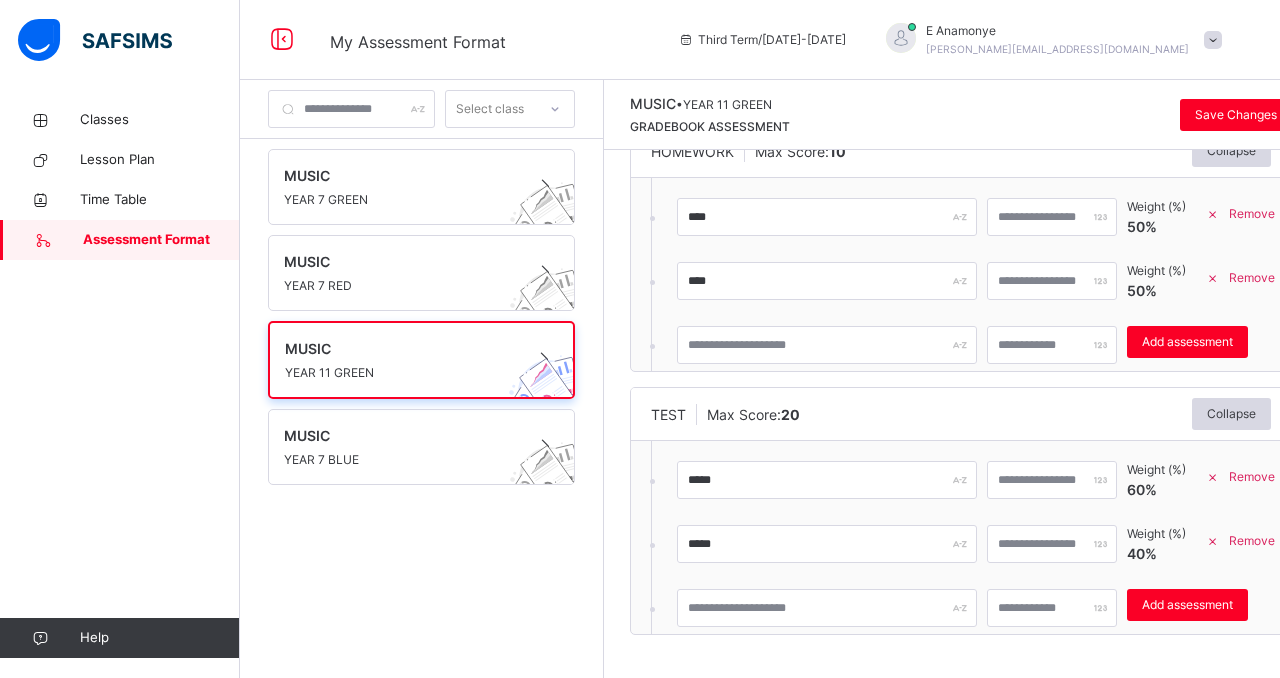 click on "MUSIC     YEAR 7 GREEN     MUSIC     YEAR 7 RED     MUSIC     YEAR 11 GREEN     MUSIC     YEAR 7 BLUE" at bounding box center [421, 406] 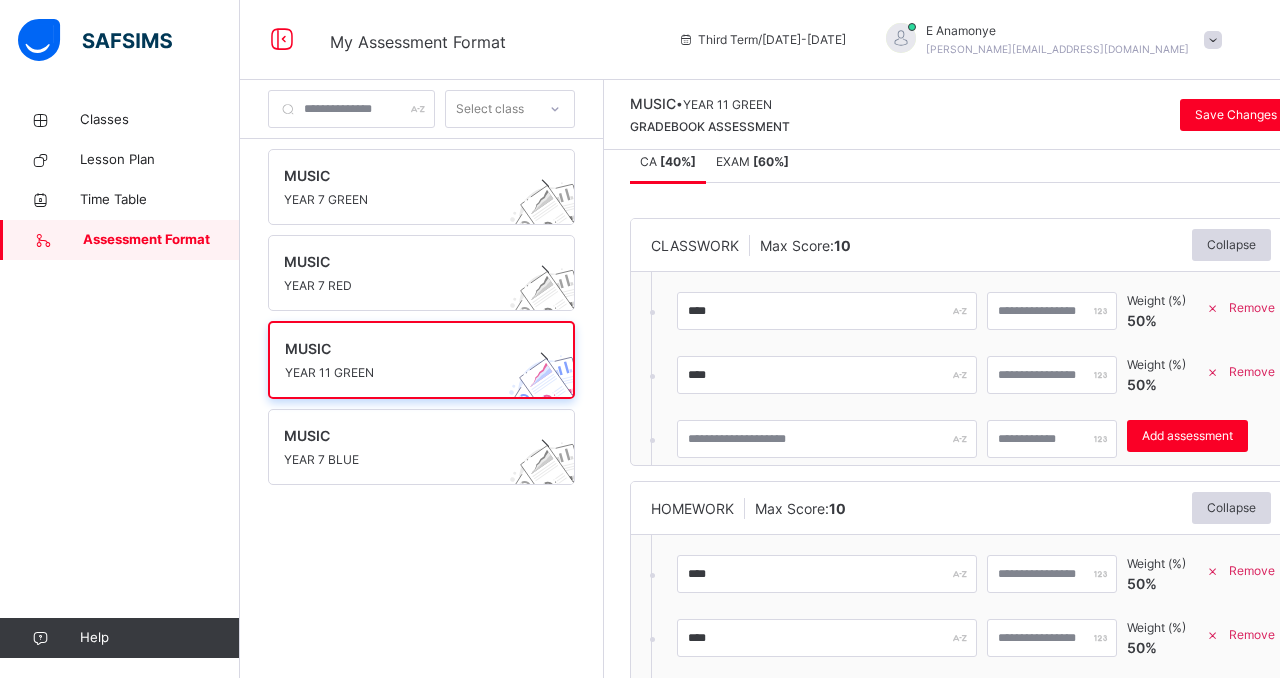 scroll, scrollTop: 0, scrollLeft: 0, axis: both 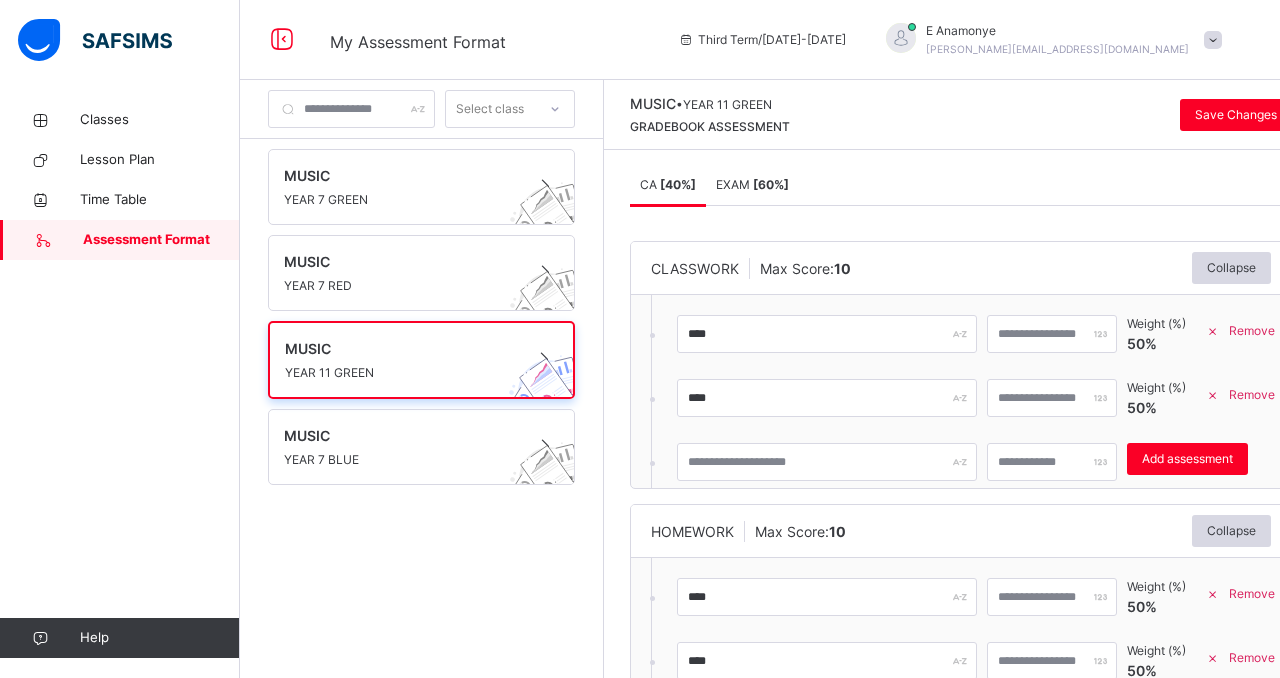 click on "[ 60 %]" at bounding box center (771, 184) 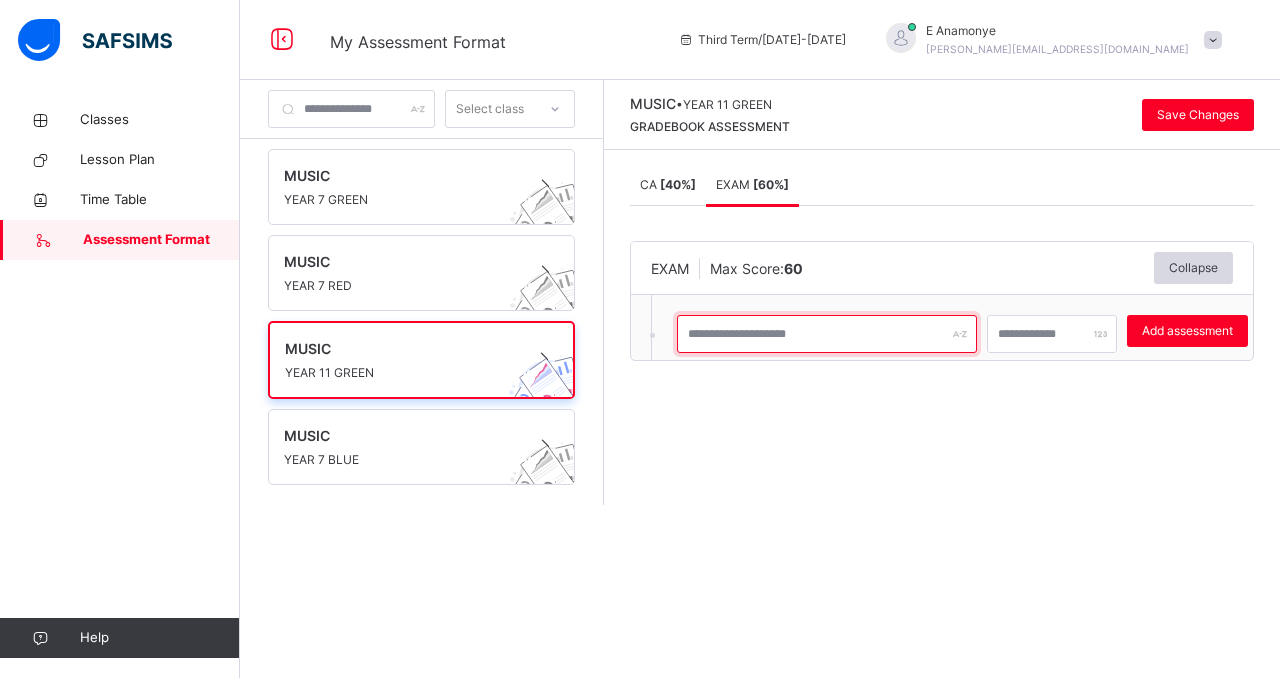 click at bounding box center (827, 334) 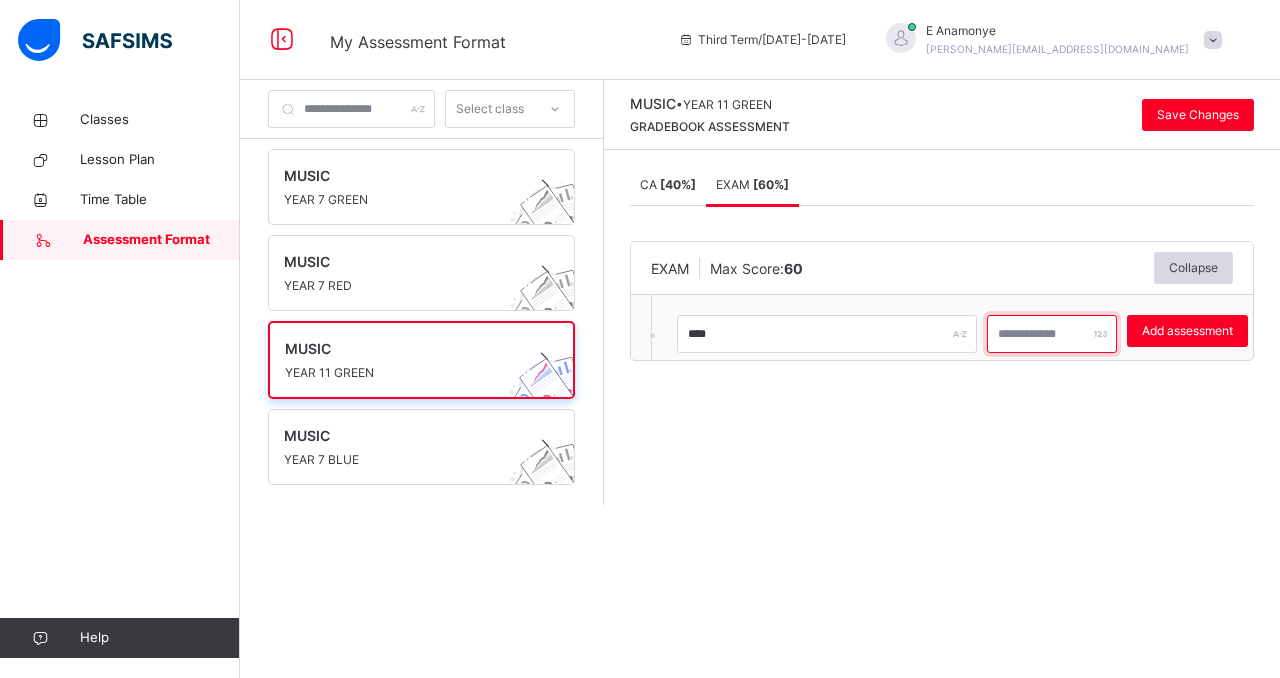 click at bounding box center [1052, 334] 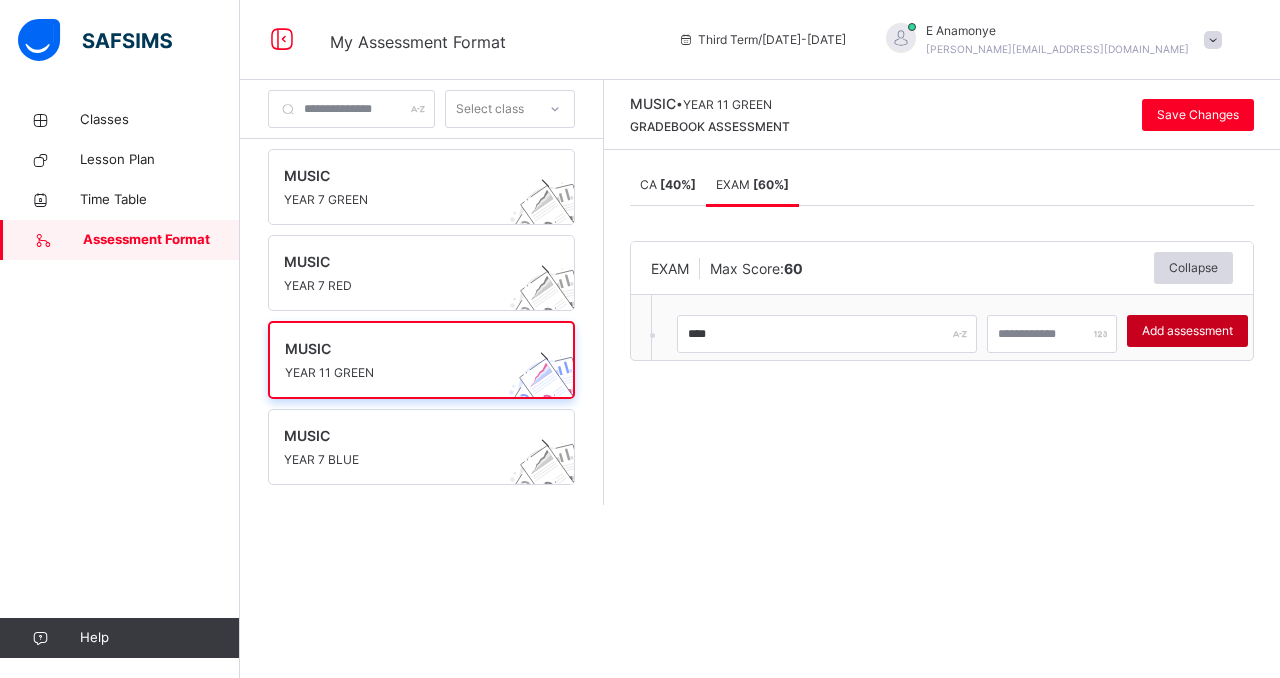 click on "Add assessment" at bounding box center [1187, 331] 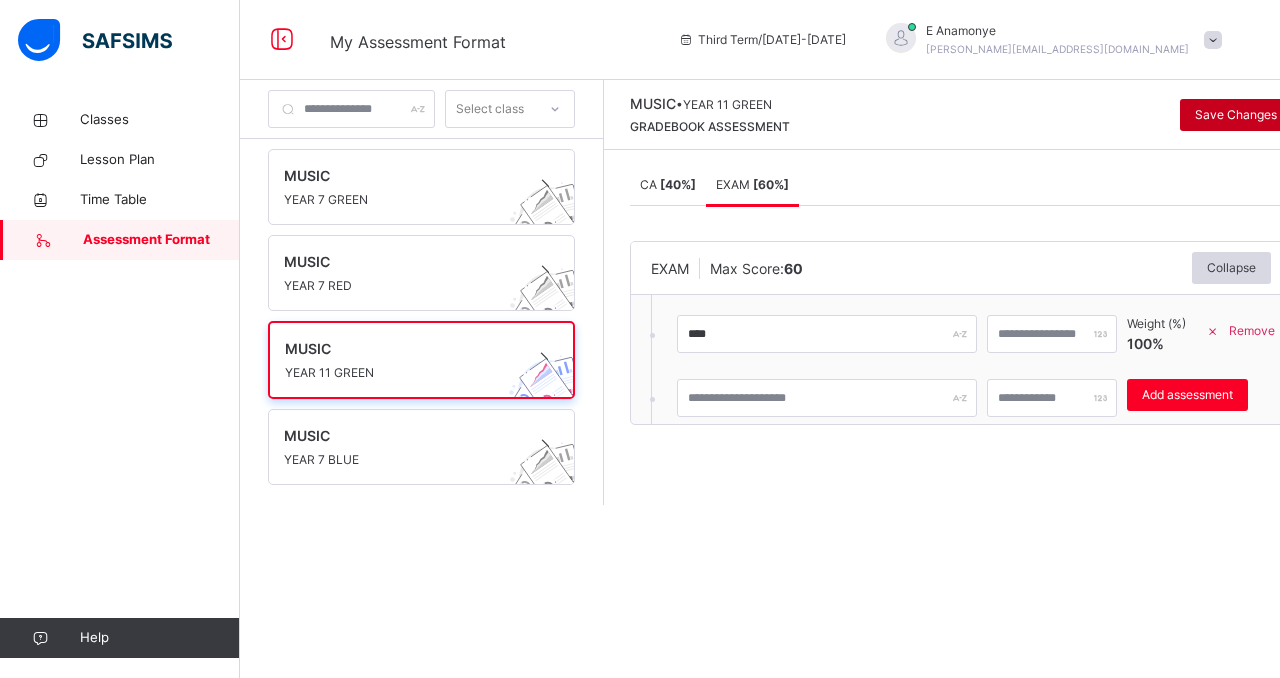 click on "Save Changes" at bounding box center (1236, 115) 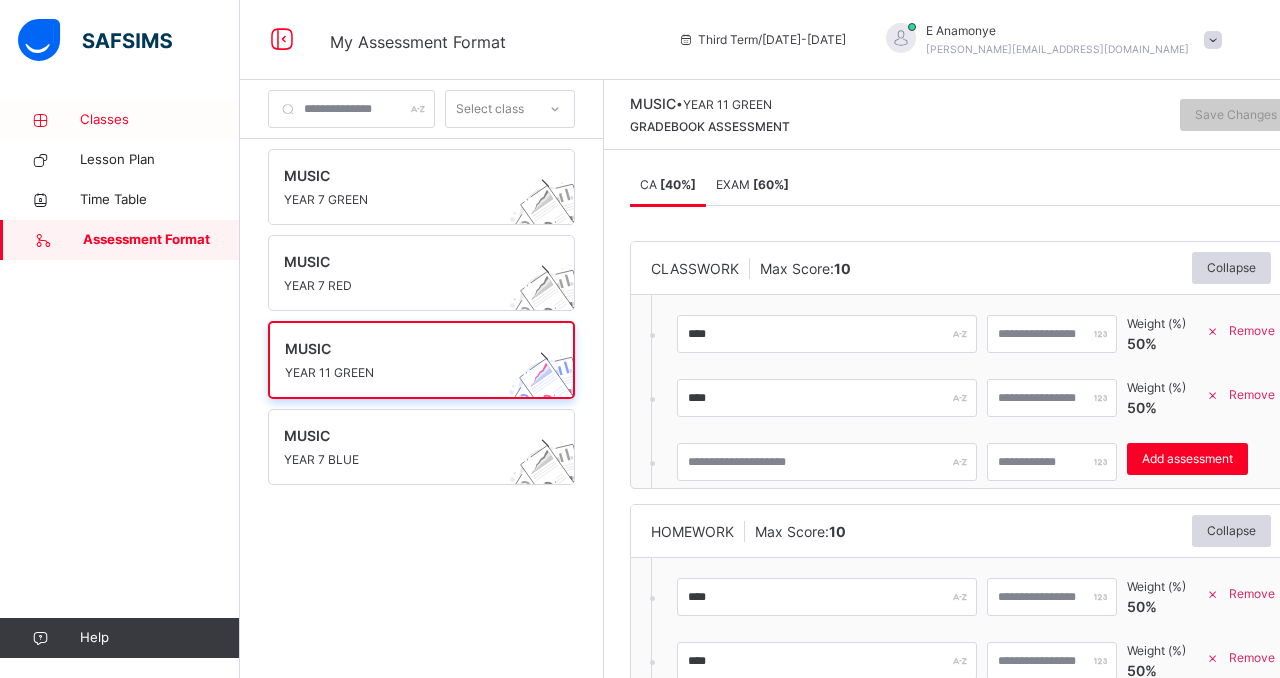click on "Classes" at bounding box center (160, 120) 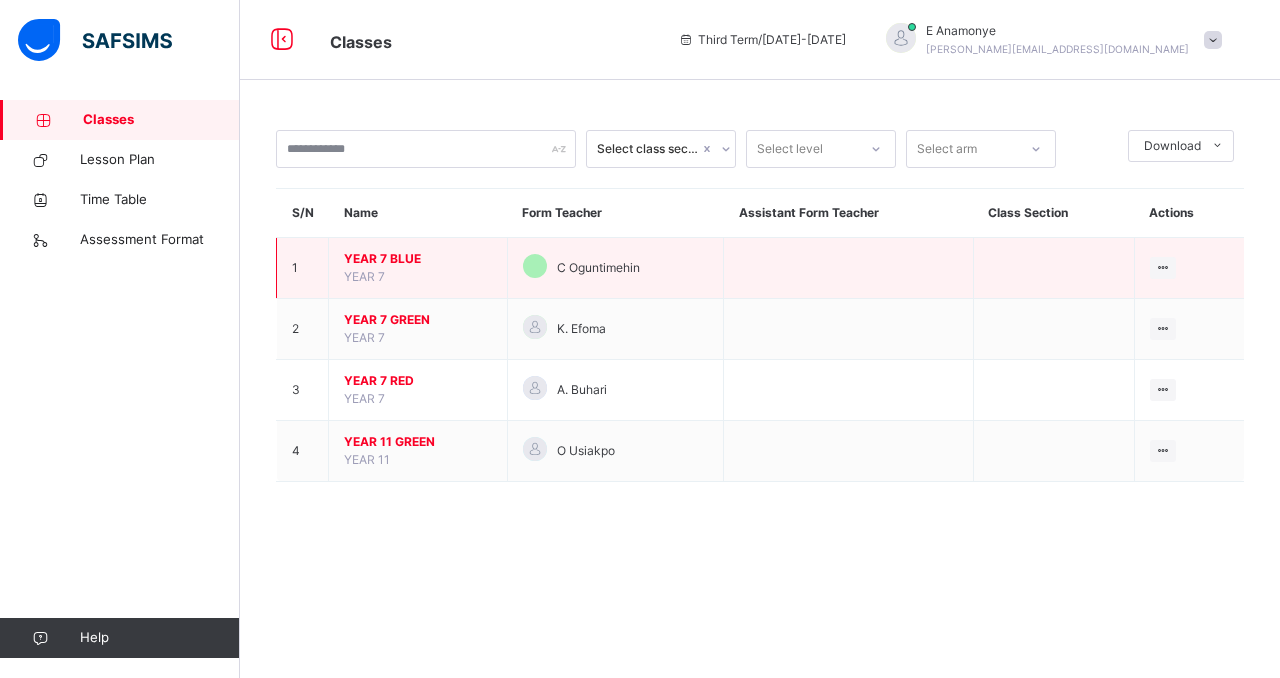 click on "YEAR 7   BLUE   YEAR 7" at bounding box center [418, 268] 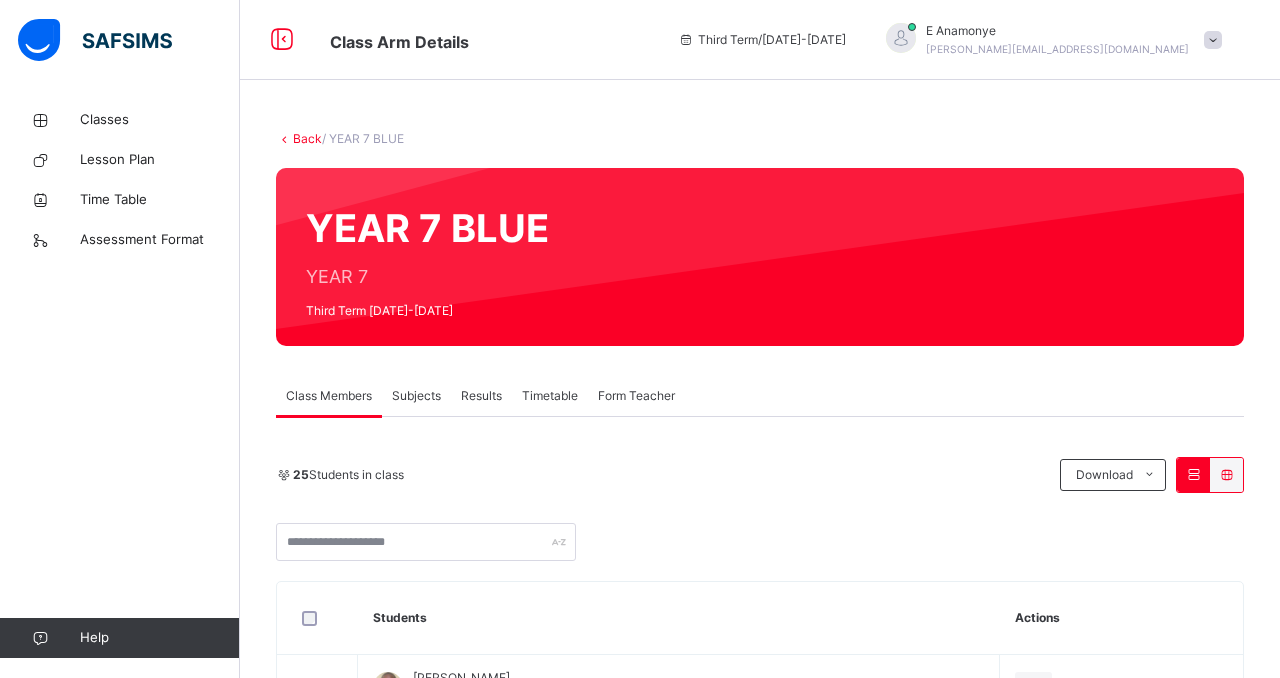 click on "Subjects" at bounding box center (416, 396) 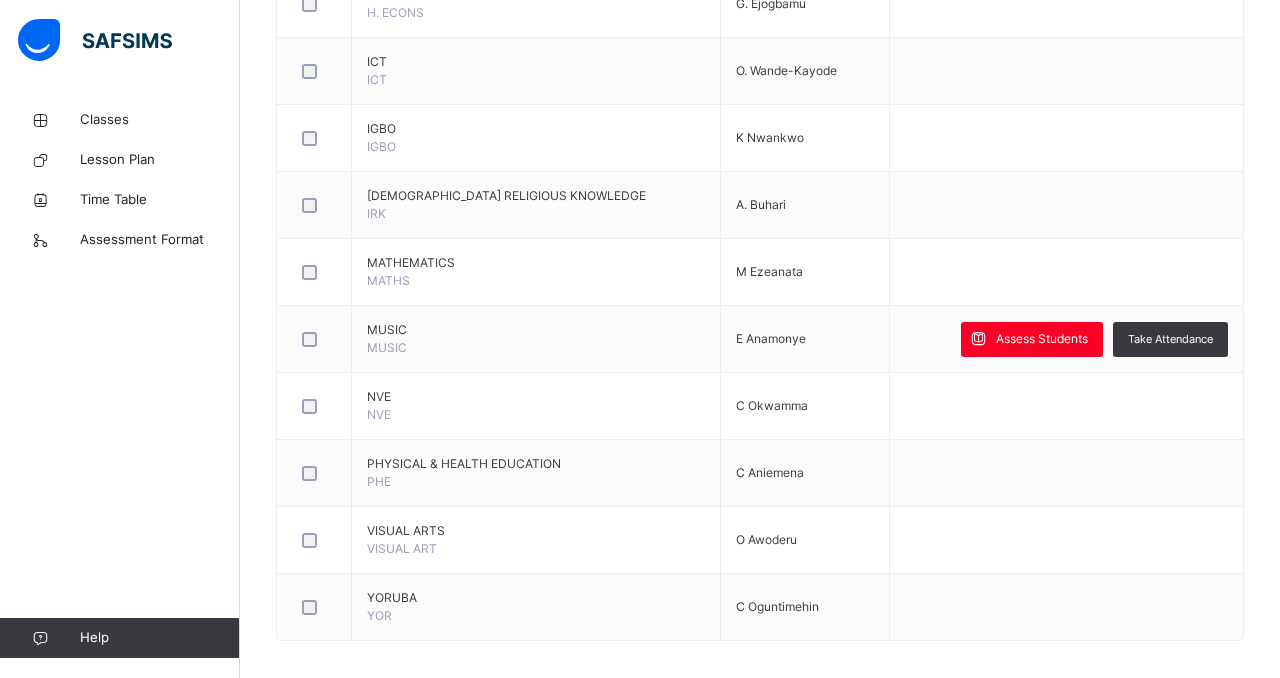 scroll, scrollTop: 1280, scrollLeft: 0, axis: vertical 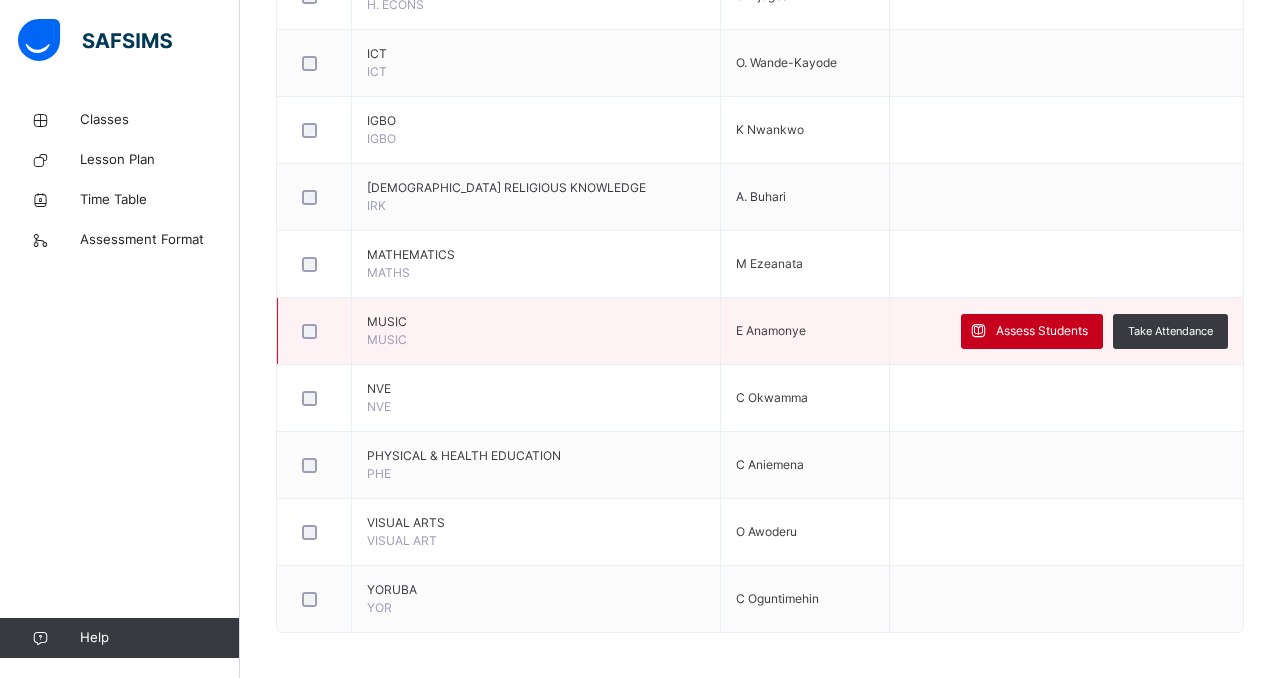 click on "Assess Students" at bounding box center [1042, 331] 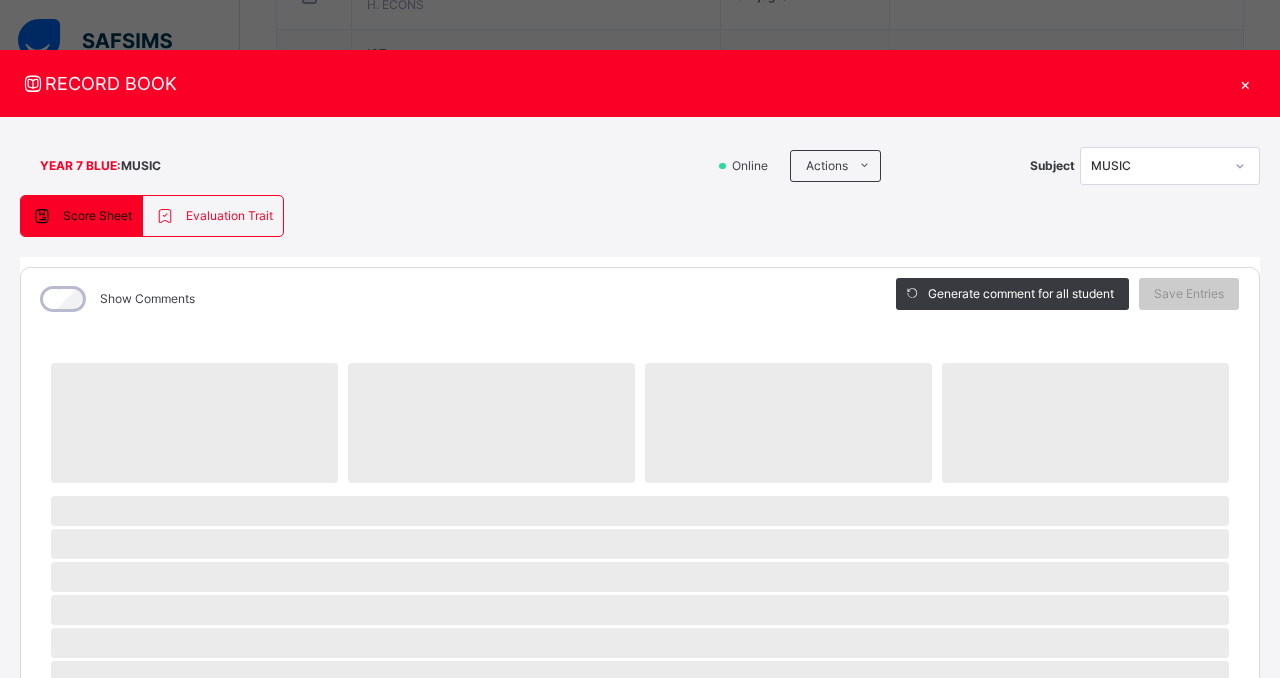 scroll, scrollTop: 1285, scrollLeft: 0, axis: vertical 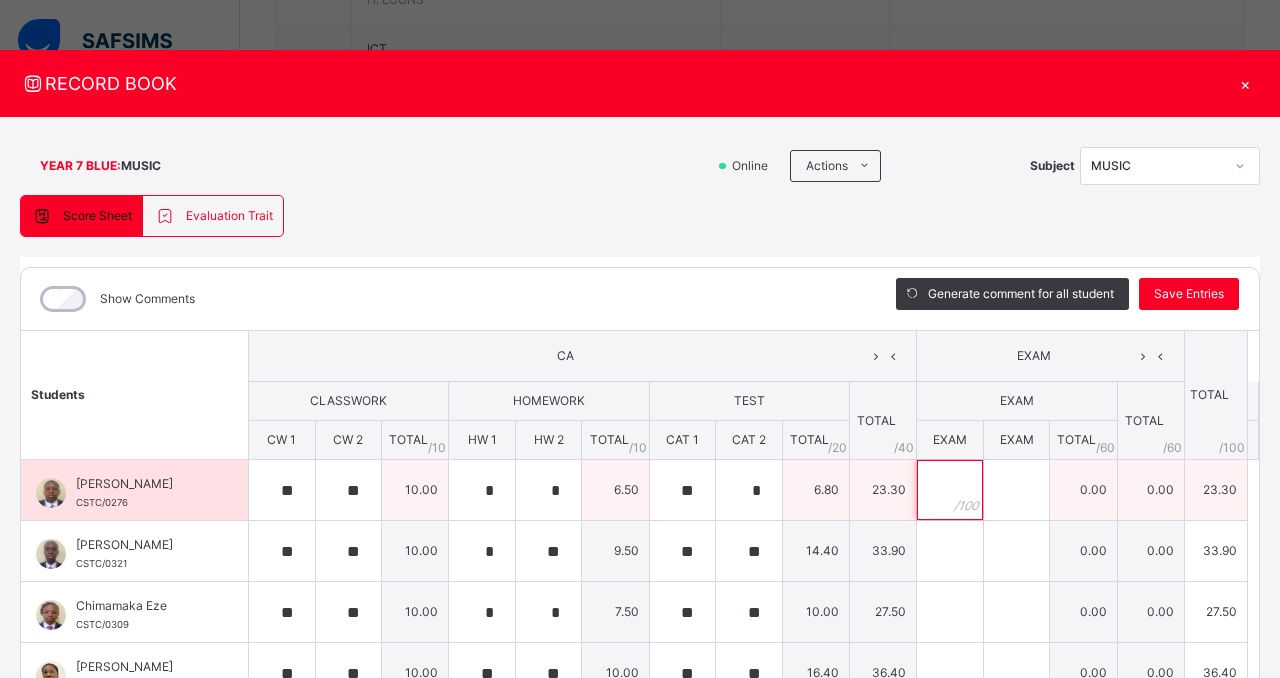 click at bounding box center [950, 490] 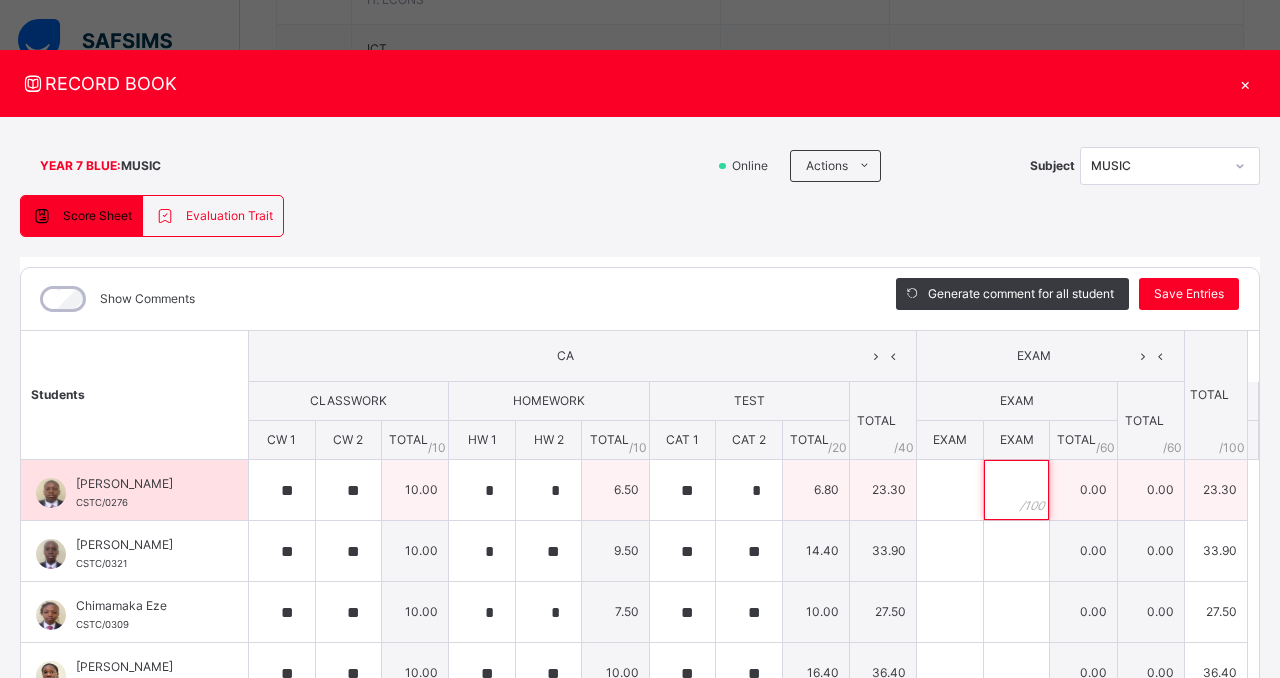click at bounding box center (1017, 490) 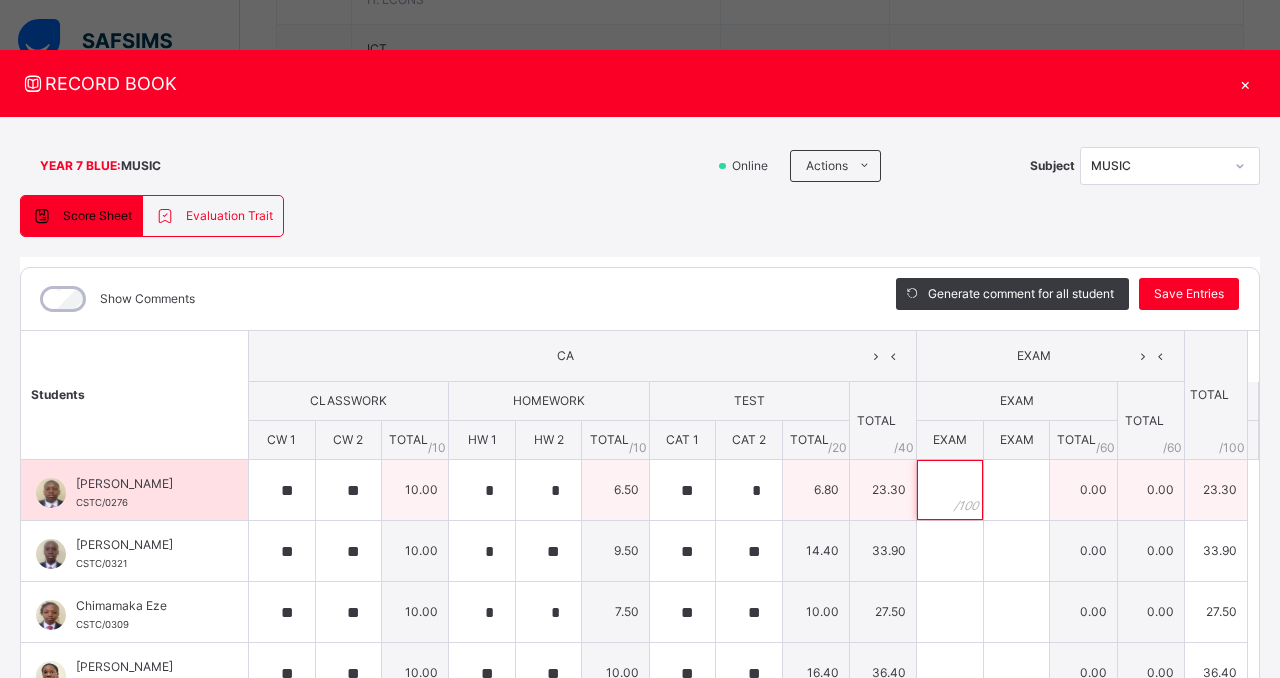 click at bounding box center (950, 490) 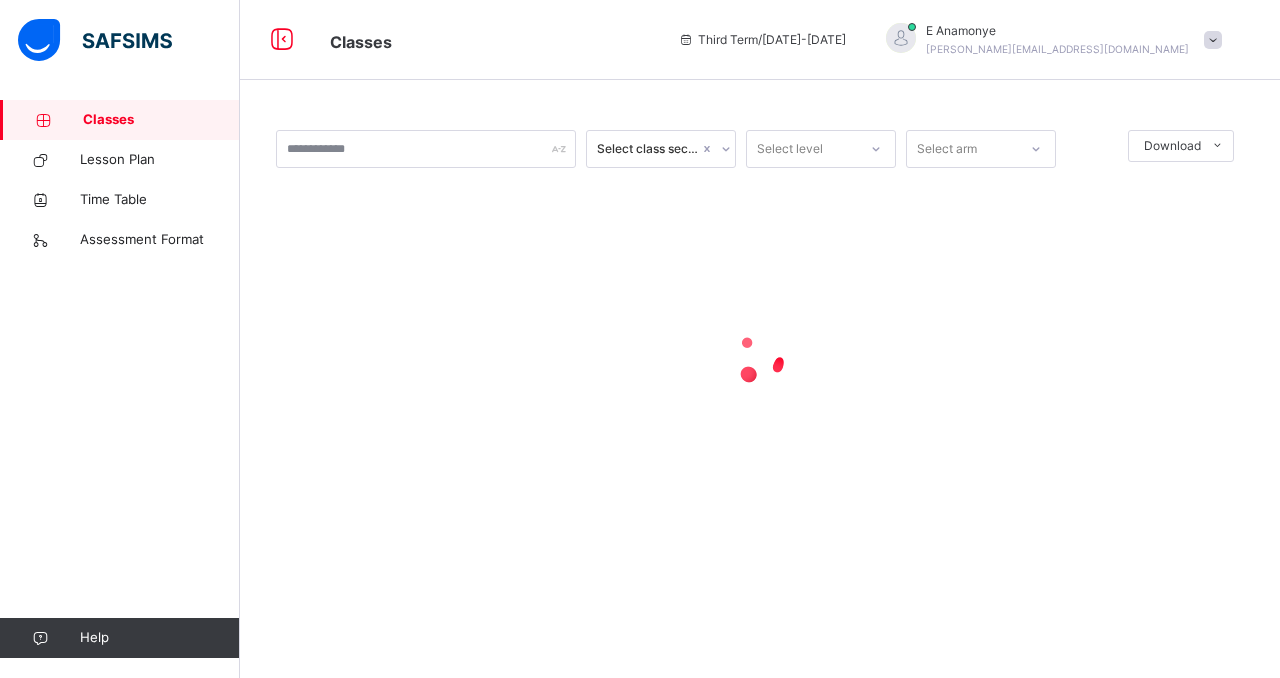 scroll, scrollTop: 0, scrollLeft: 0, axis: both 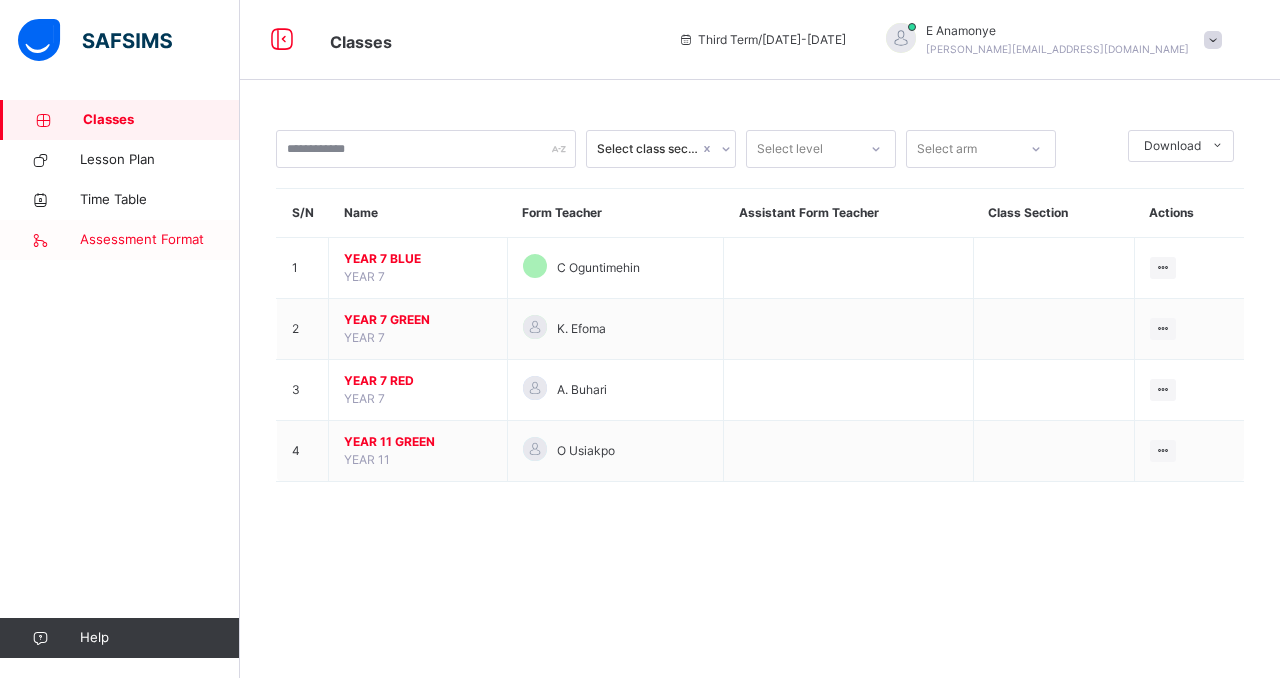 click on "Assessment Format" at bounding box center [160, 240] 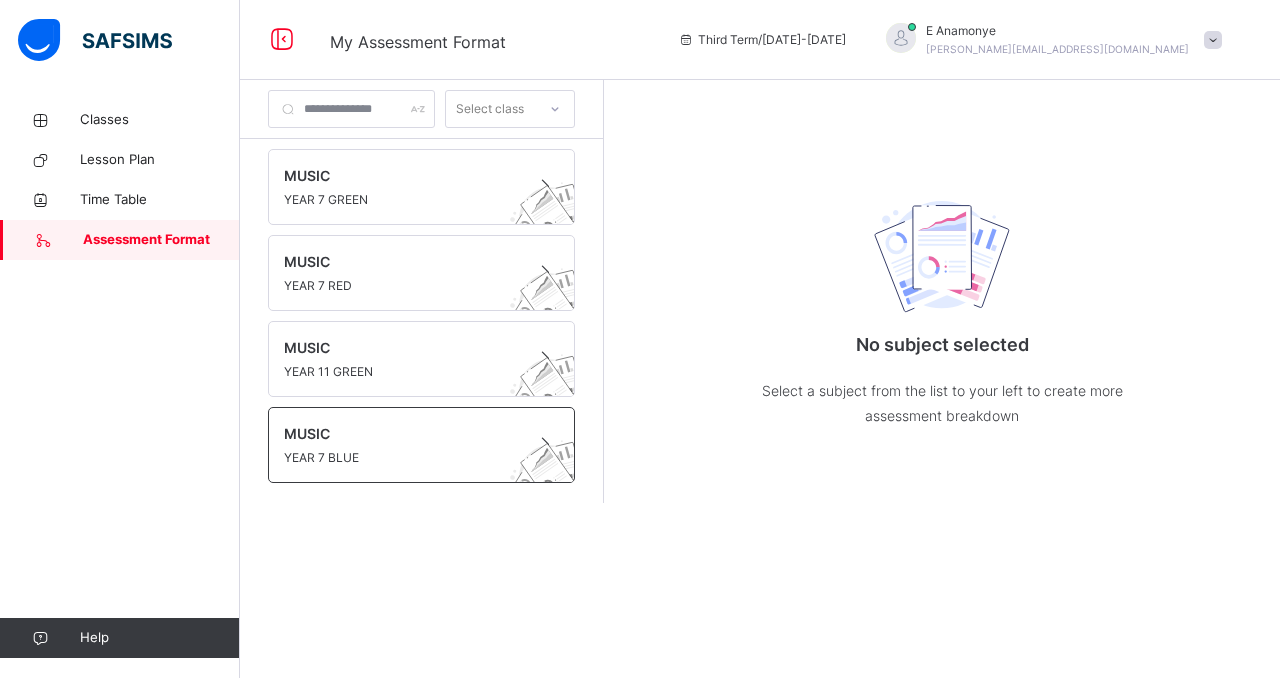 click on "MUSIC" at bounding box center (402, 433) 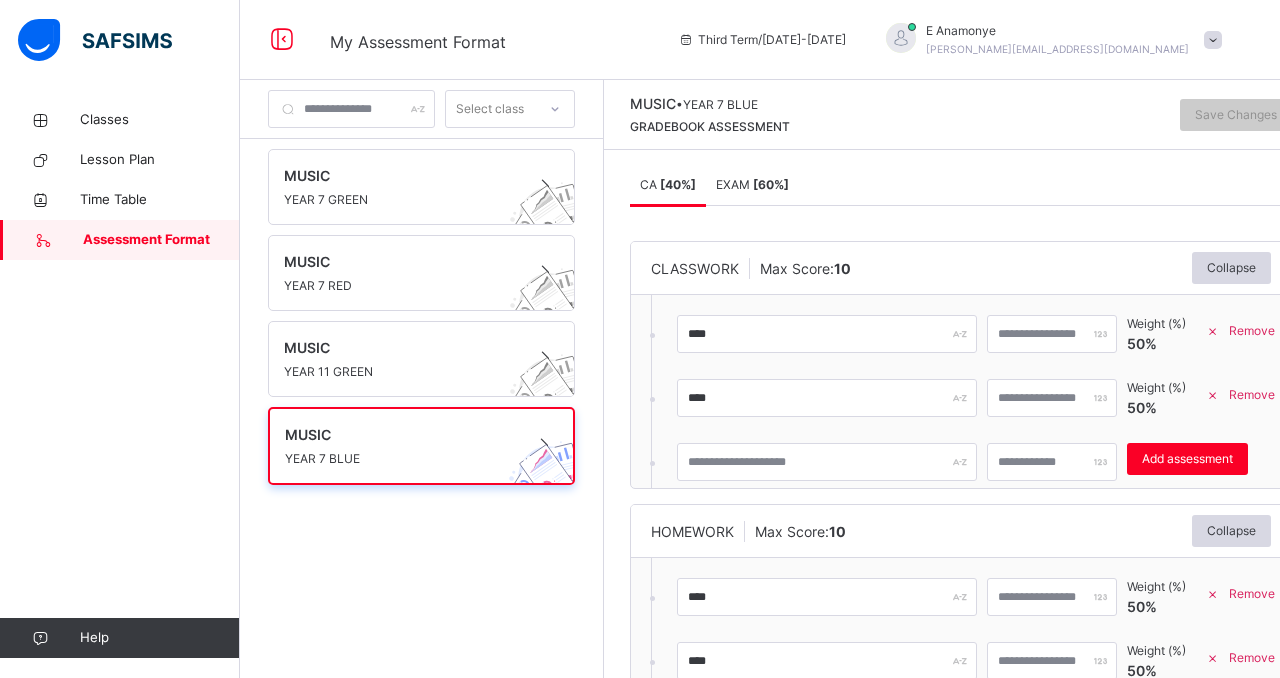 click on "EXAM   [ 60 %]" at bounding box center (752, 184) 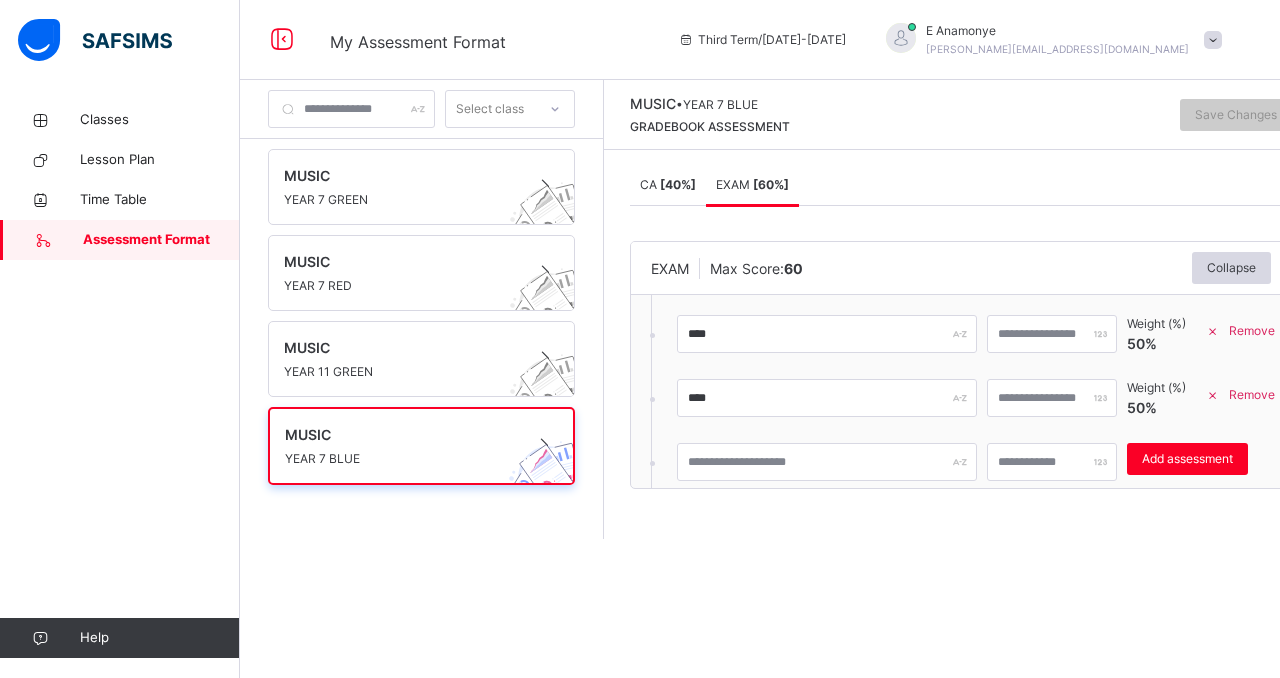 click at bounding box center (1213, 395) 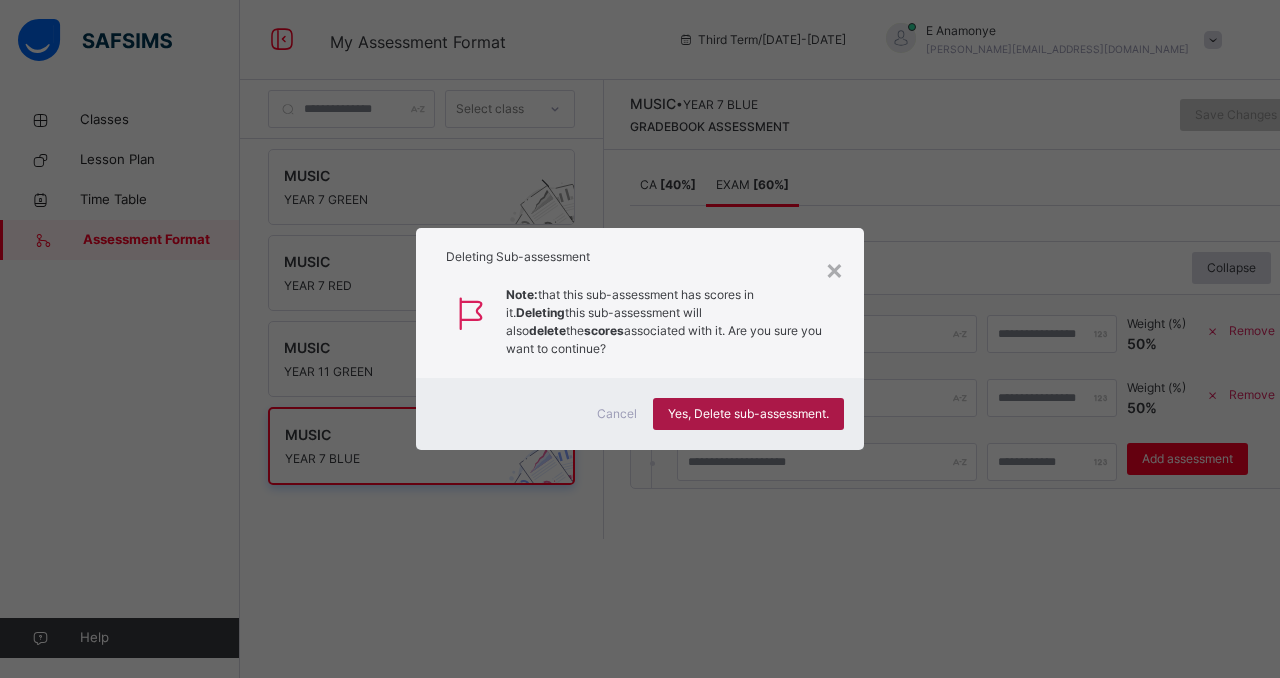 click on "Yes, Delete sub-assessment." at bounding box center (748, 414) 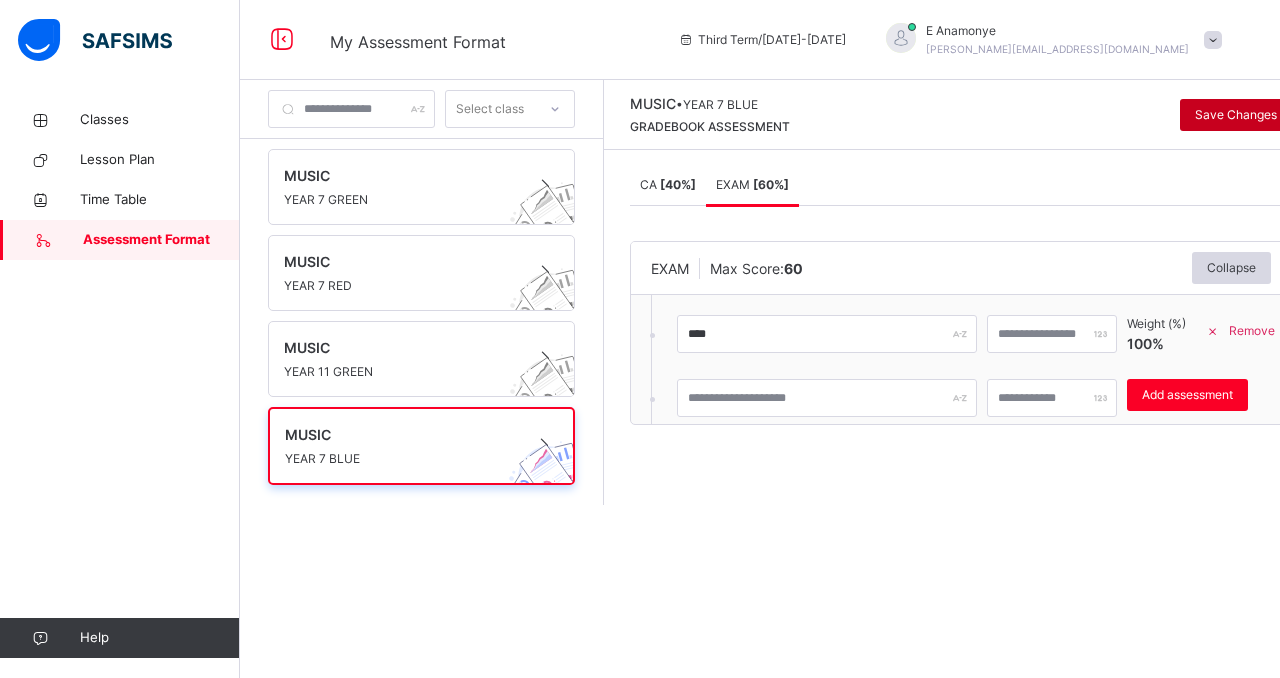 click on "Save Changes" at bounding box center [1236, 115] 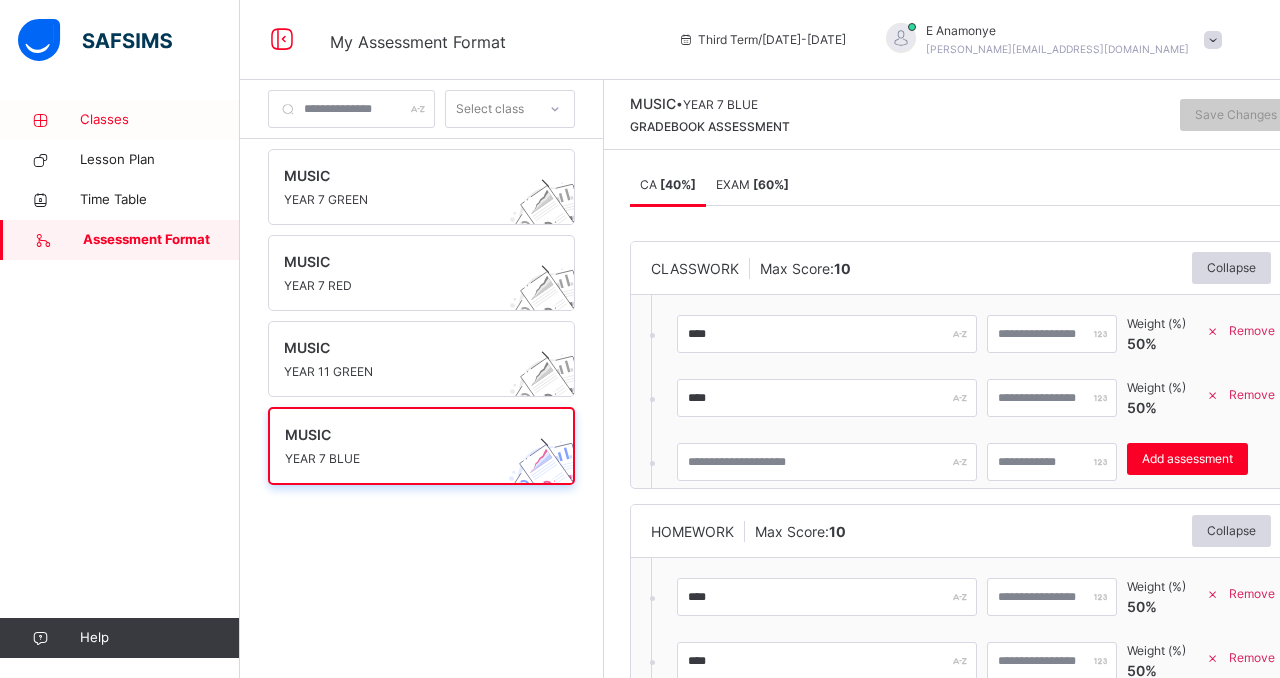 click on "Classes" at bounding box center [160, 120] 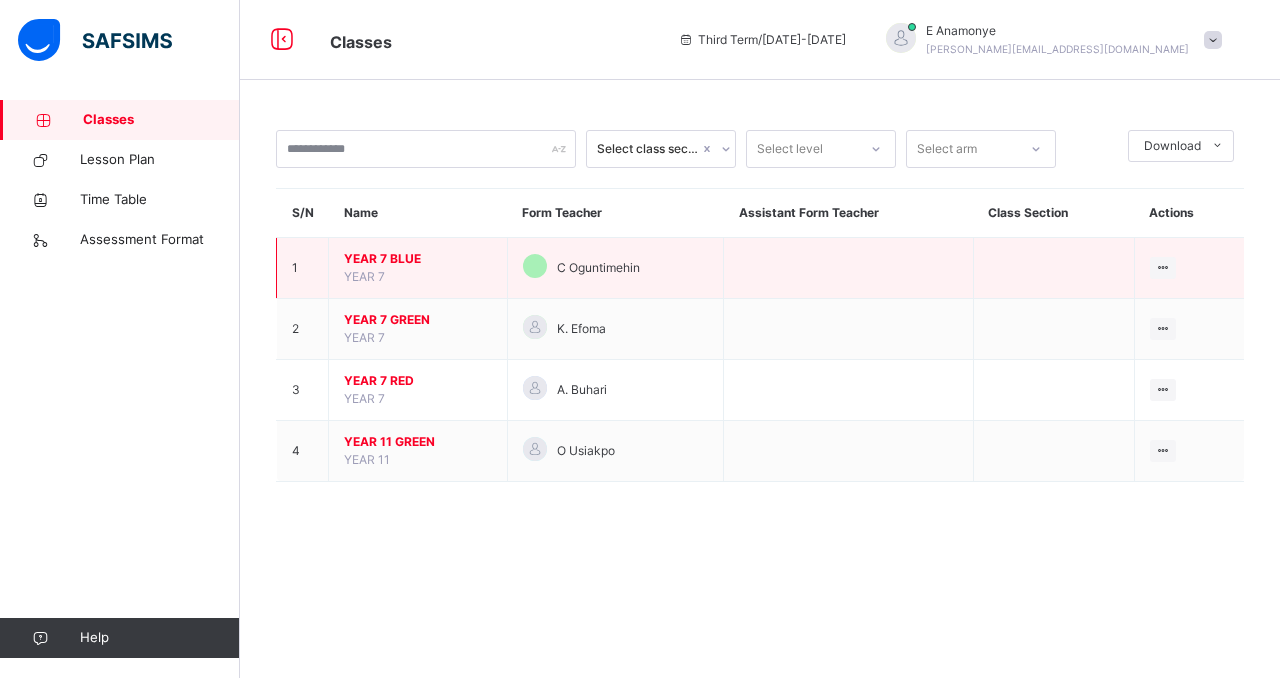 click on "YEAR 7   BLUE" at bounding box center (418, 259) 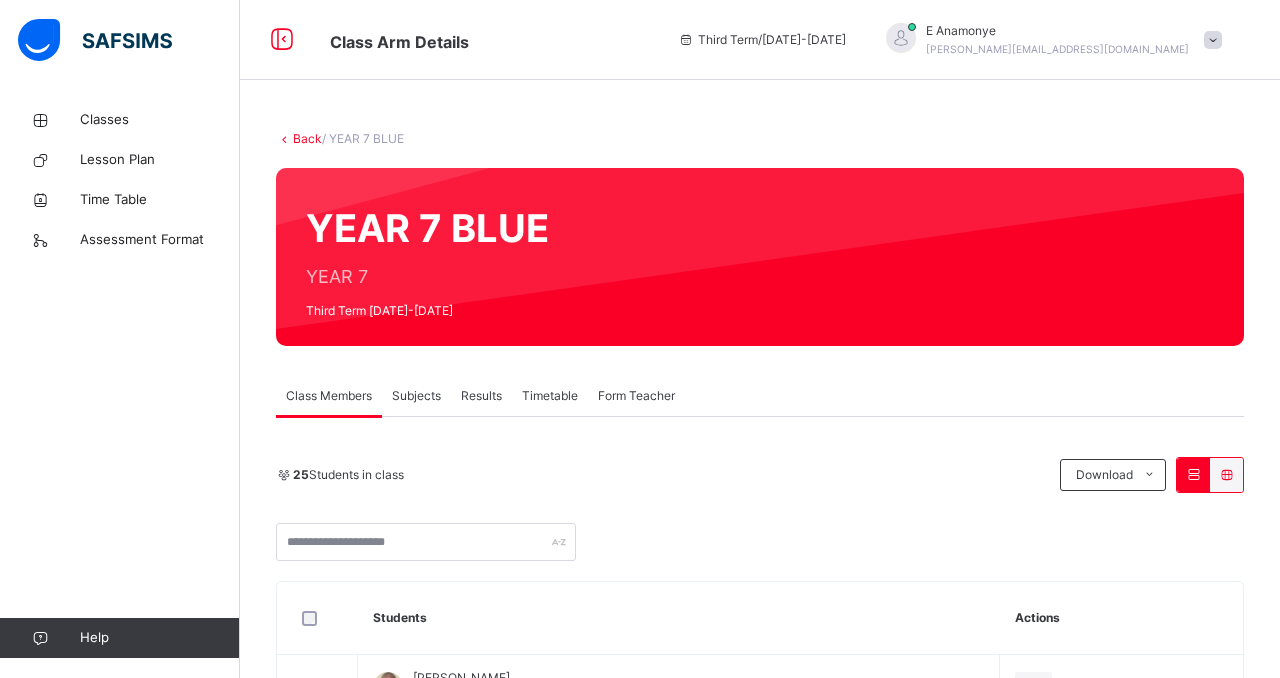 click on "Subjects" at bounding box center [416, 396] 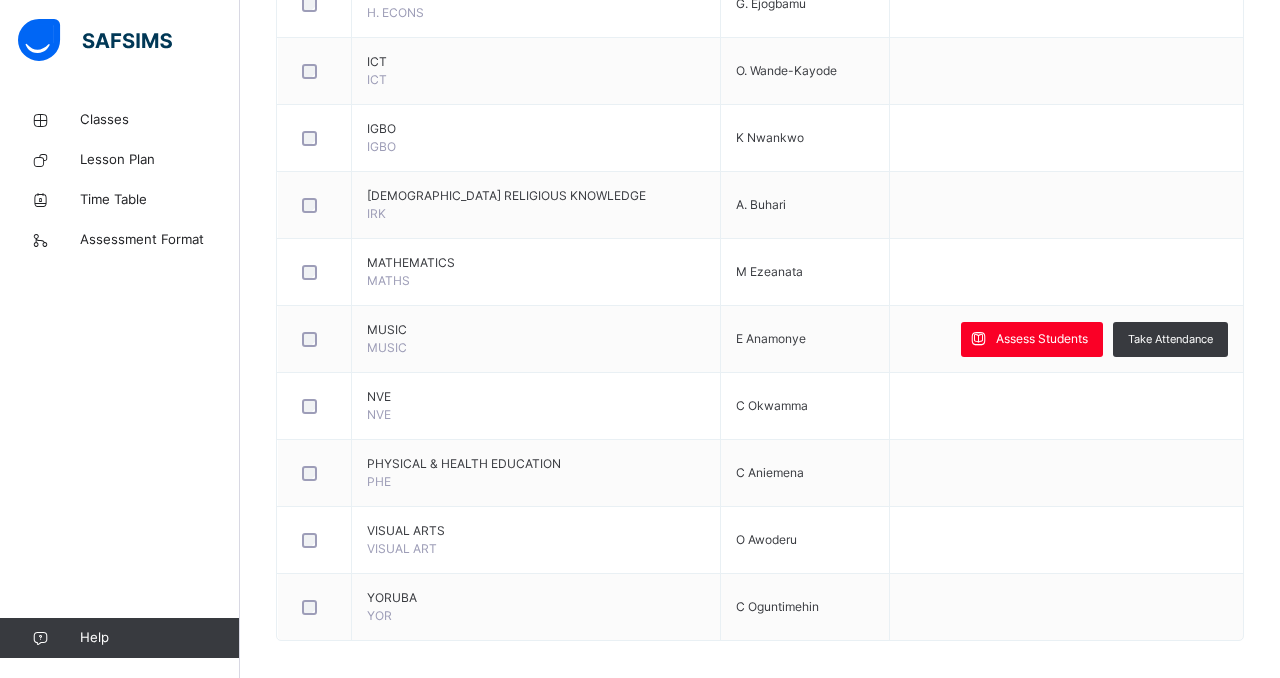 scroll, scrollTop: 1285, scrollLeft: 0, axis: vertical 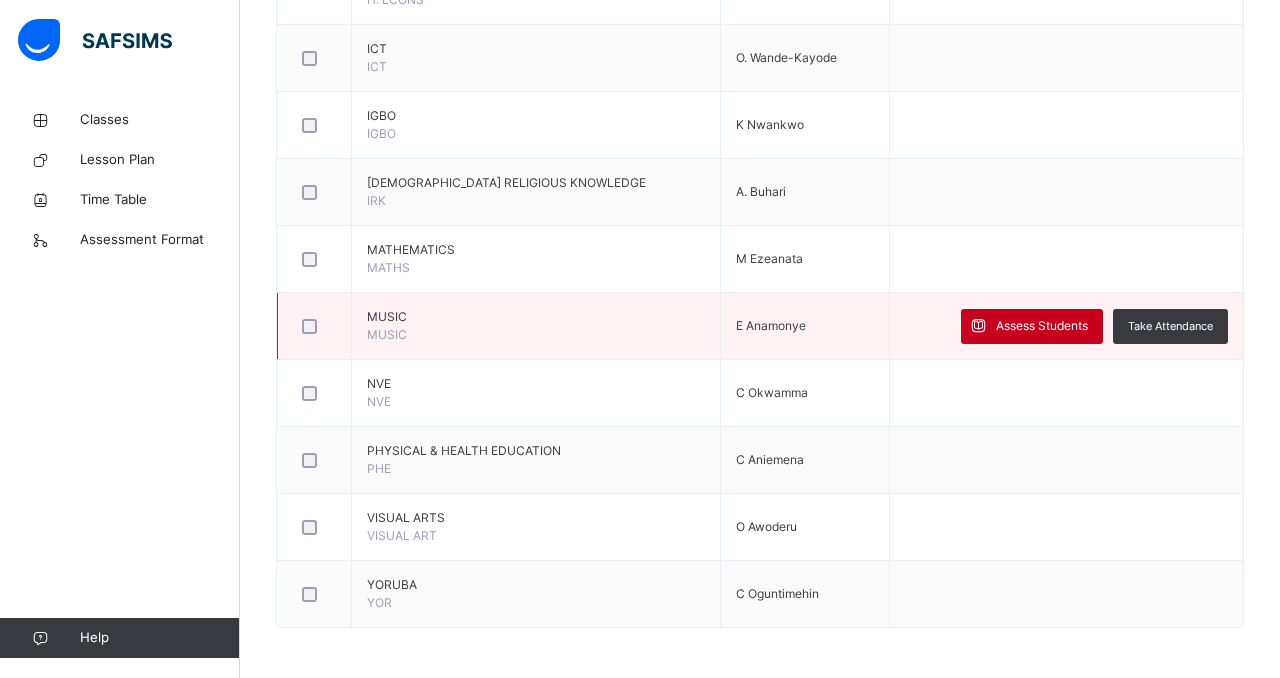 click on "Assess Students" at bounding box center (1042, 326) 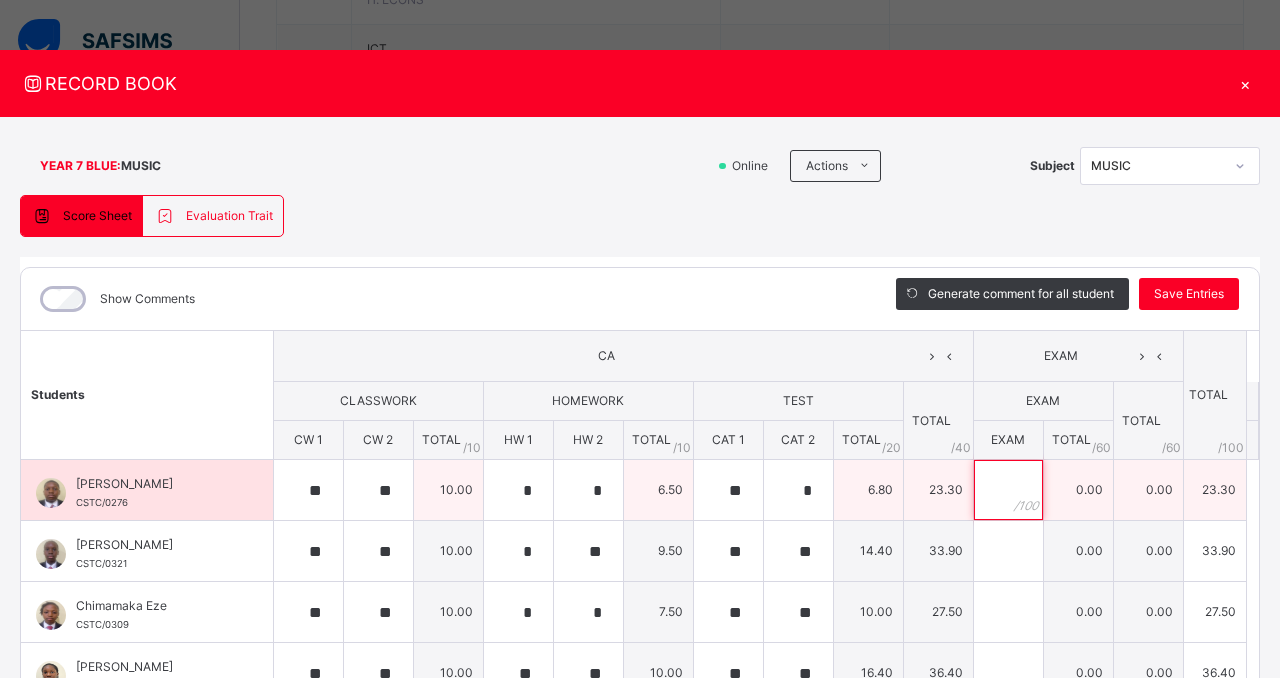 click at bounding box center [1008, 490] 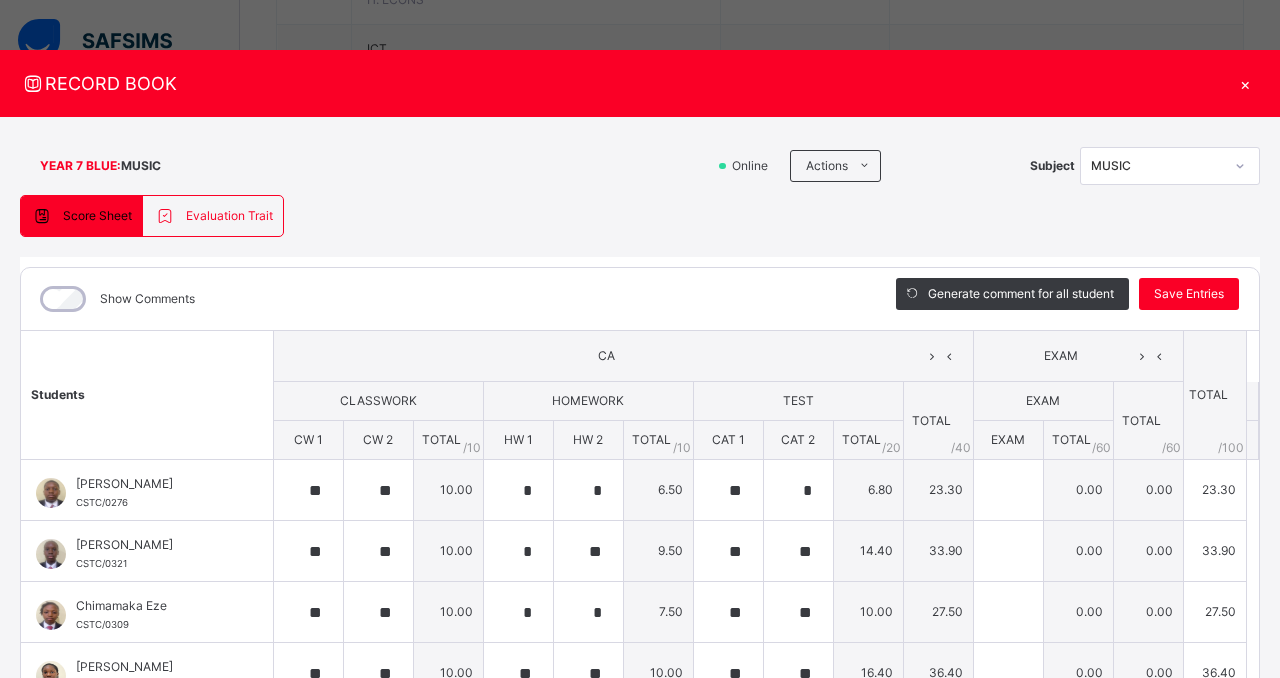 click on "Students CA  EXAM TOTAL /100 Comment CLASSWORK HOMEWORK TEST TOTAL / 40 EXAM TOTAL / 60 CW 1 CW 2 TOTAL / 10 HW 1 HW 2 TOTAL / 10 CAT 1 CAT 2 TOTAL / 20 EXAM TOTAL / 60 [PERSON_NAME] CSTC/0276 [PERSON_NAME] CSTC/0276 ** ** 10.00 * * 6.50 ** * 6.80 23.30 0.00 0.00 23.30 Generate comment 0 / 250   ×   Subject Teacher’s Comment Generate and see in full the comment developed by the AI with an option to regenerate the comment JS [PERSON_NAME]   CSTC/0276   Total 23.30  / 100.00 [PERSON_NAME] Bot   Regenerate     Use this comment   Brielle   Oni CSTC/0321 Brielle   Oni CSTC/0321 ** ** 10.00 * ** 9.50 ** ** 14.40 33.90 0.00 0.00 33.90 Generate comment 0 / 250   ×   Subject Teacher’s Comment Generate and see in full the comment developed by the AI with an option to regenerate the comment JS Brielle   Oni   CSTC/0321   Total 33.90  / 100.00 [PERSON_NAME] Bot   Regenerate     Use this comment   Chimamaka  Eze CSTC/0309 Chimamaka  Eze CSTC/0309 ** ** 10.00 * * 7.50 ** ** 10.00 27.50 0.00 0.00 27.50 Generate comment 0 / 250   ×" at bounding box center (640, 1157) 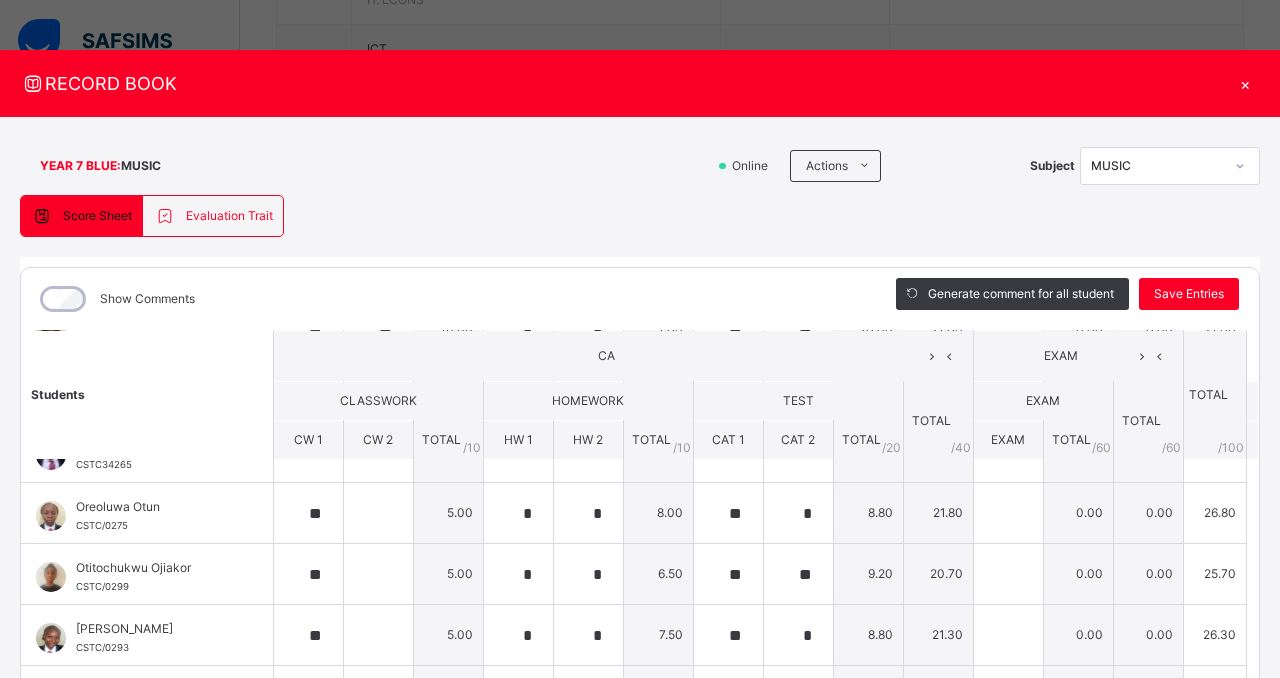 scroll, scrollTop: 1155, scrollLeft: 0, axis: vertical 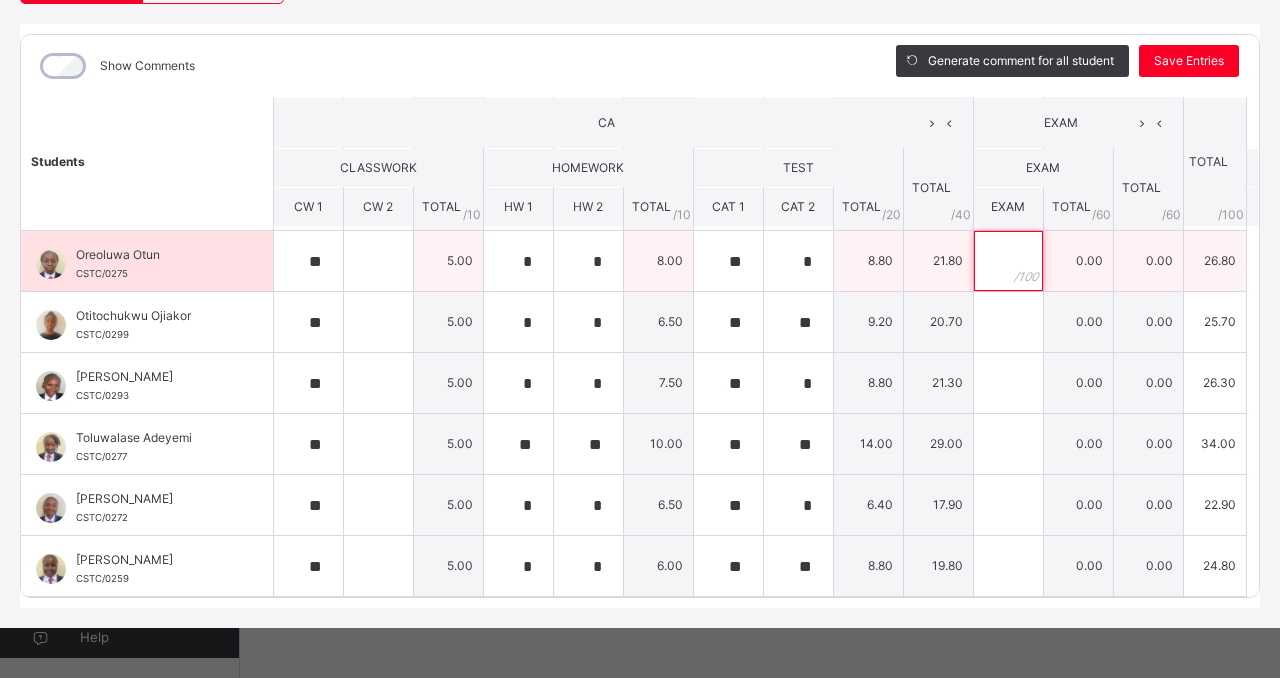 click at bounding box center (1008, 261) 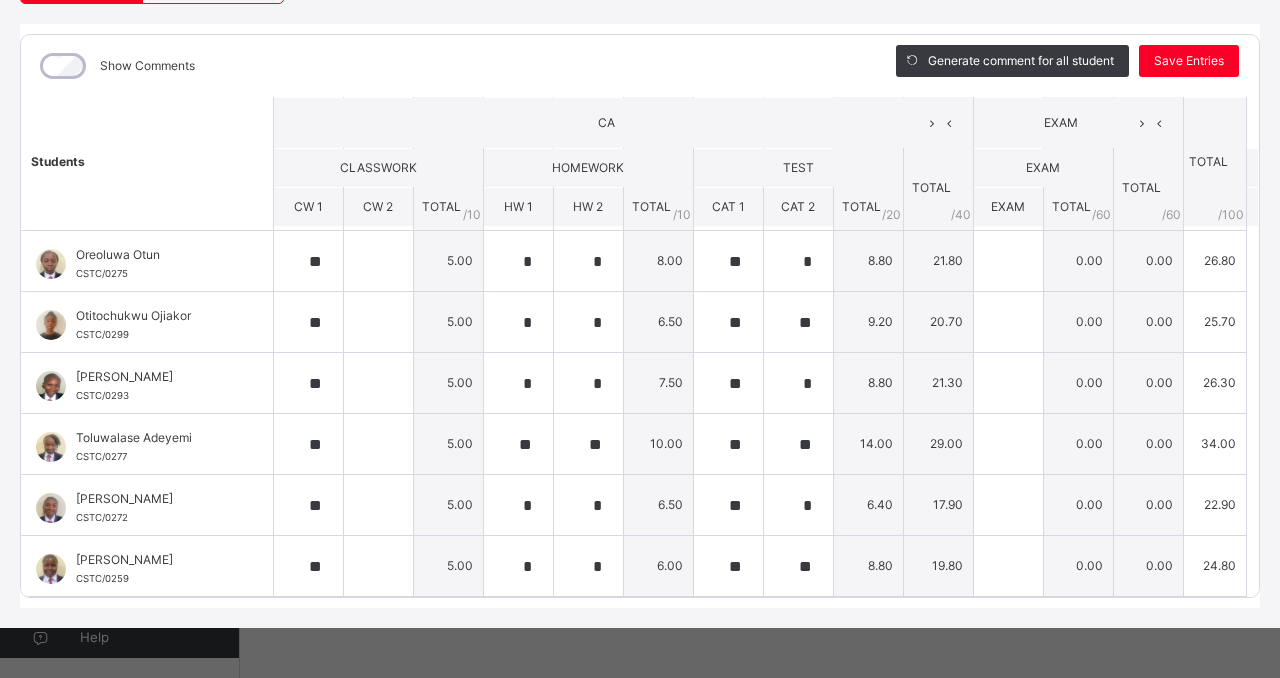 click on "Students CA  EXAM TOTAL /100 Comment CLASSWORK HOMEWORK TEST TOTAL / 40 EXAM TOTAL / 60 CW 1 CW 2 TOTAL / 10 HW 1 HW 2 TOTAL / 10 CAT 1 CAT 2 TOTAL / 20 EXAM TOTAL / 60 [PERSON_NAME] CSTC/0276 [PERSON_NAME] CSTC/0276 ** ** 10.00 * * 6.50 ** * 6.80 23.30 0.00 0.00 23.30 Generate comment 0 / 250   ×   Subject Teacher’s Comment Generate and see in full the comment developed by the AI with an option to regenerate the comment JS [PERSON_NAME]   CSTC/0276   Total 23.30  / 100.00 [PERSON_NAME] Bot   Regenerate     Use this comment   Brielle   Oni CSTC/0321 Brielle   Oni CSTC/0321 ** ** 10.00 * ** 9.50 ** ** 14.40 33.90 0.00 0.00 33.90 Generate comment 0 / 250   ×   Subject Teacher’s Comment Generate and see in full the comment developed by the AI with an option to regenerate the comment JS Brielle   Oni   CSTC/0321   Total 33.90  / 100.00 [PERSON_NAME] Bot   Regenerate     Use this comment   Chimamaka  Eze CSTC/0309 Chimamaka  Eze CSTC/0309 ** ** 10.00 * * 7.50 ** ** 10.00 27.50 0.00 0.00 27.50 Generate comment 0 / 250   ×" at bounding box center (640, -231) 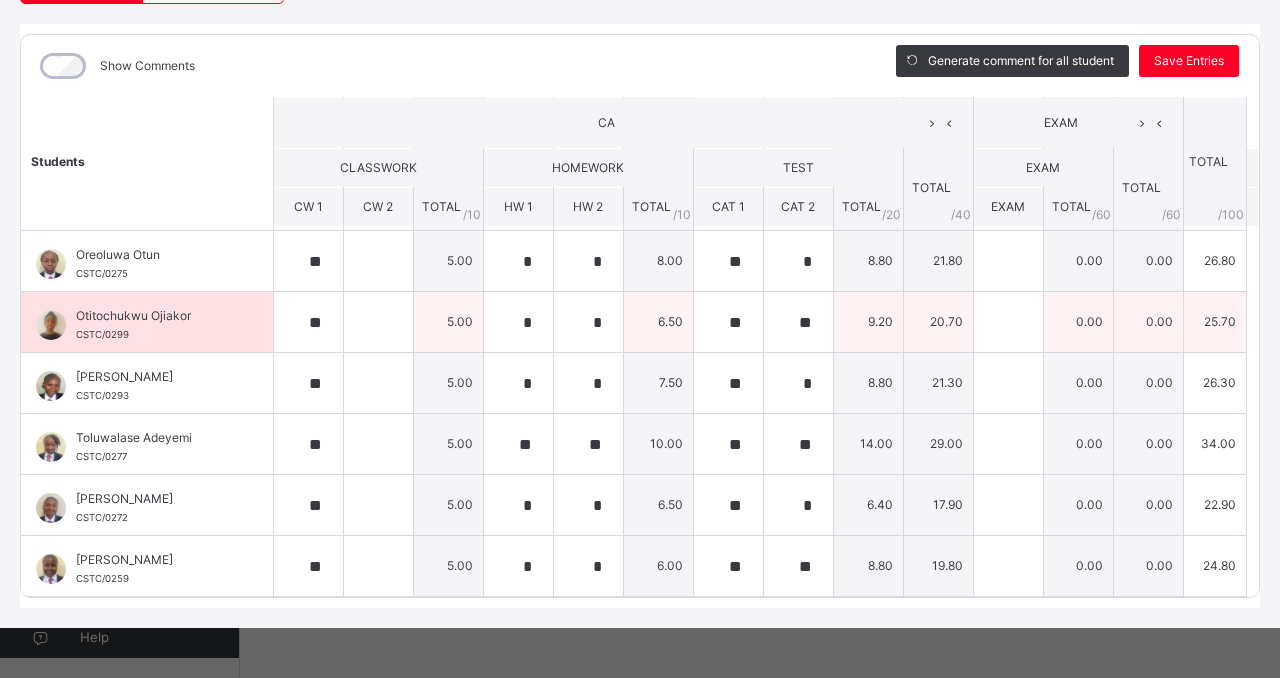 click on "25.70" at bounding box center (1214, 322) 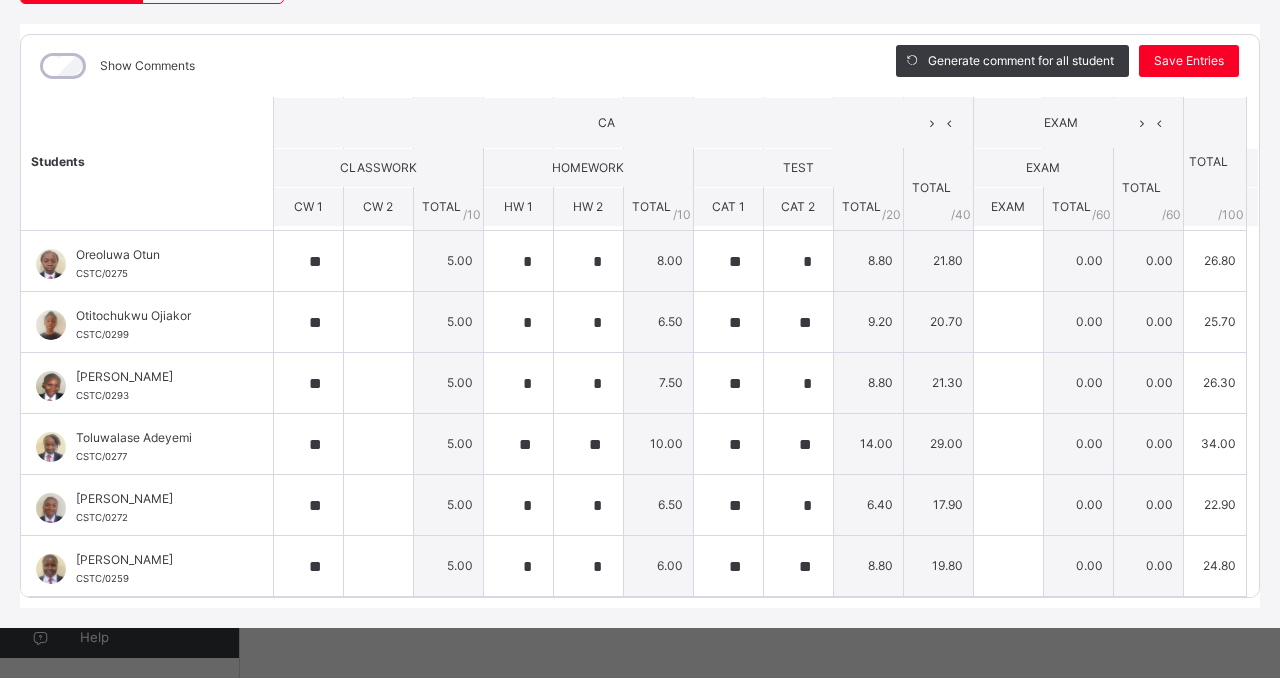 click at bounding box center (1252, 206) 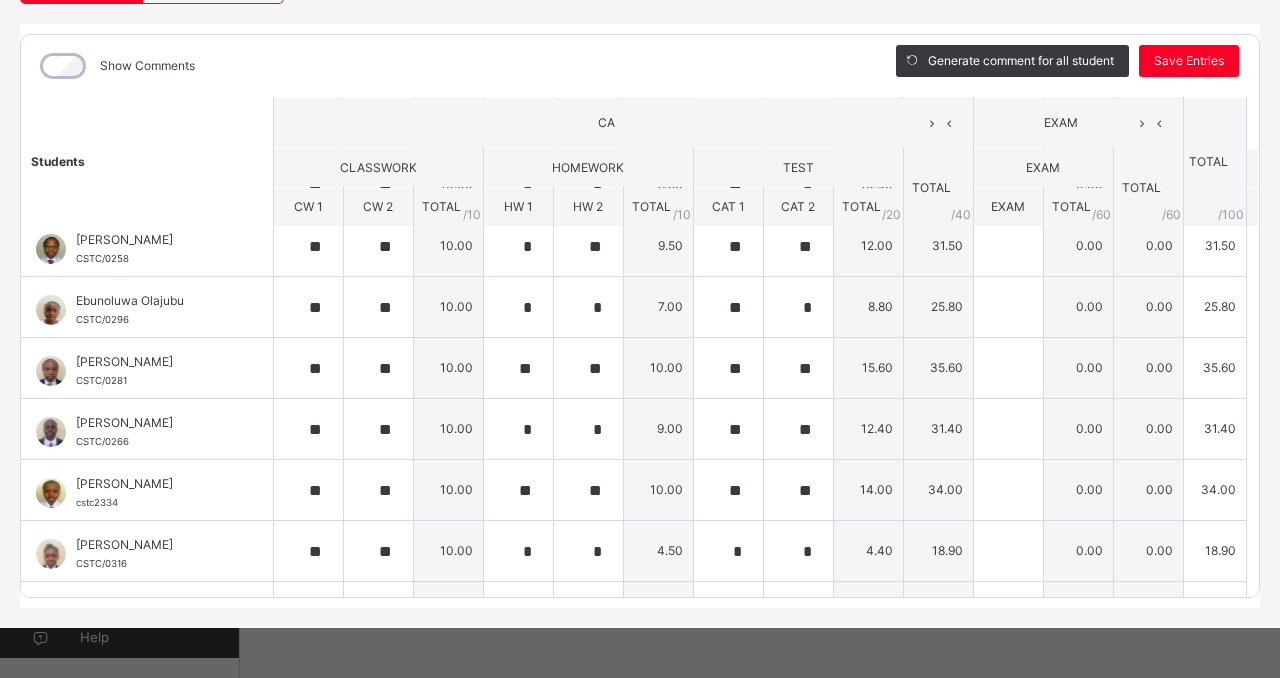 scroll, scrollTop: 355, scrollLeft: 0, axis: vertical 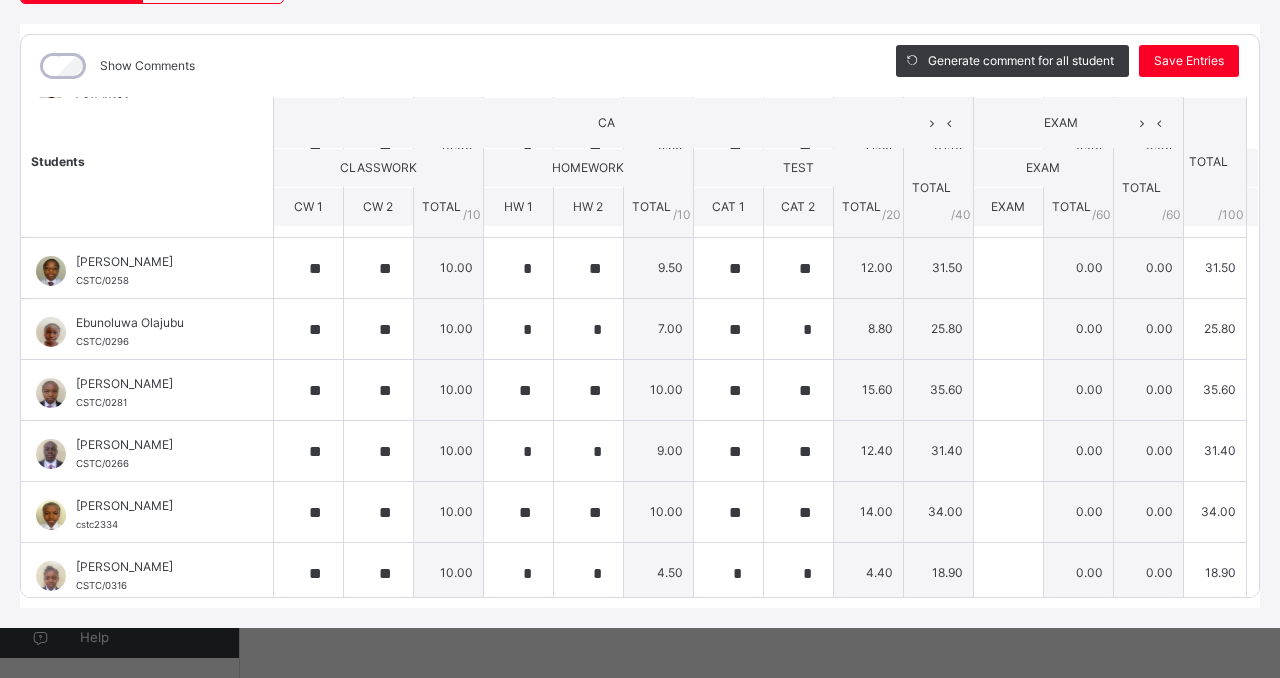 click at bounding box center [1252, 206] 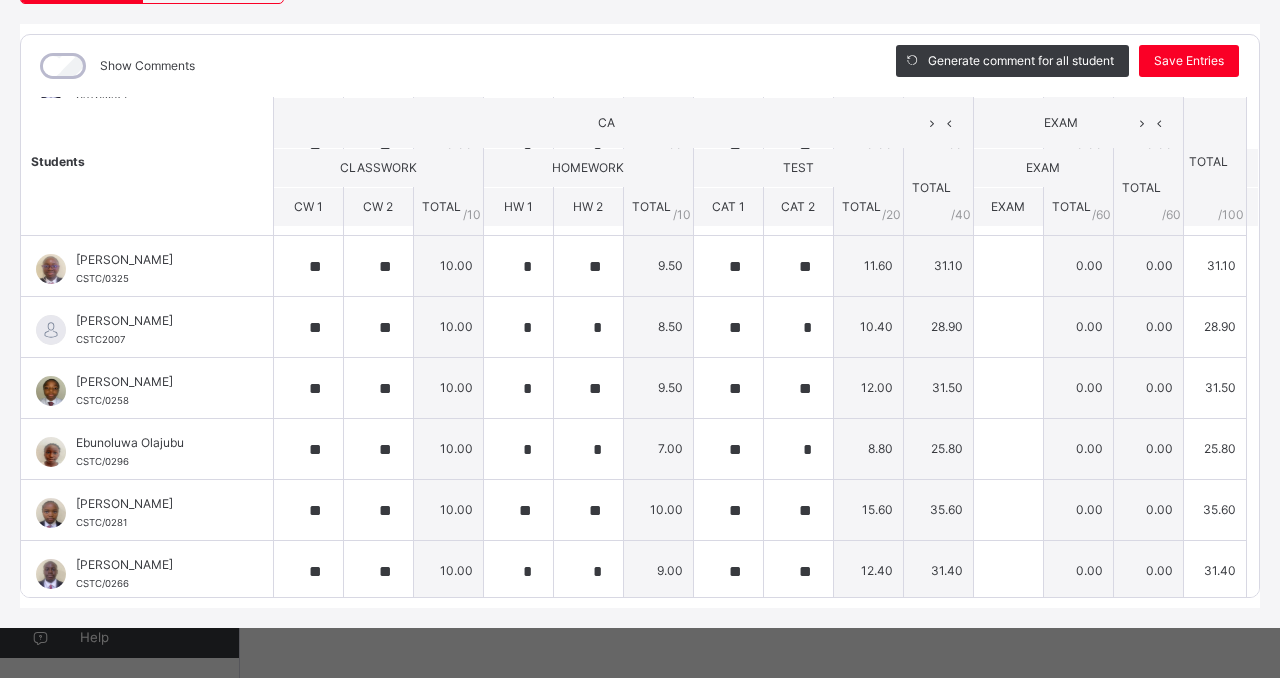 scroll, scrollTop: 195, scrollLeft: 0, axis: vertical 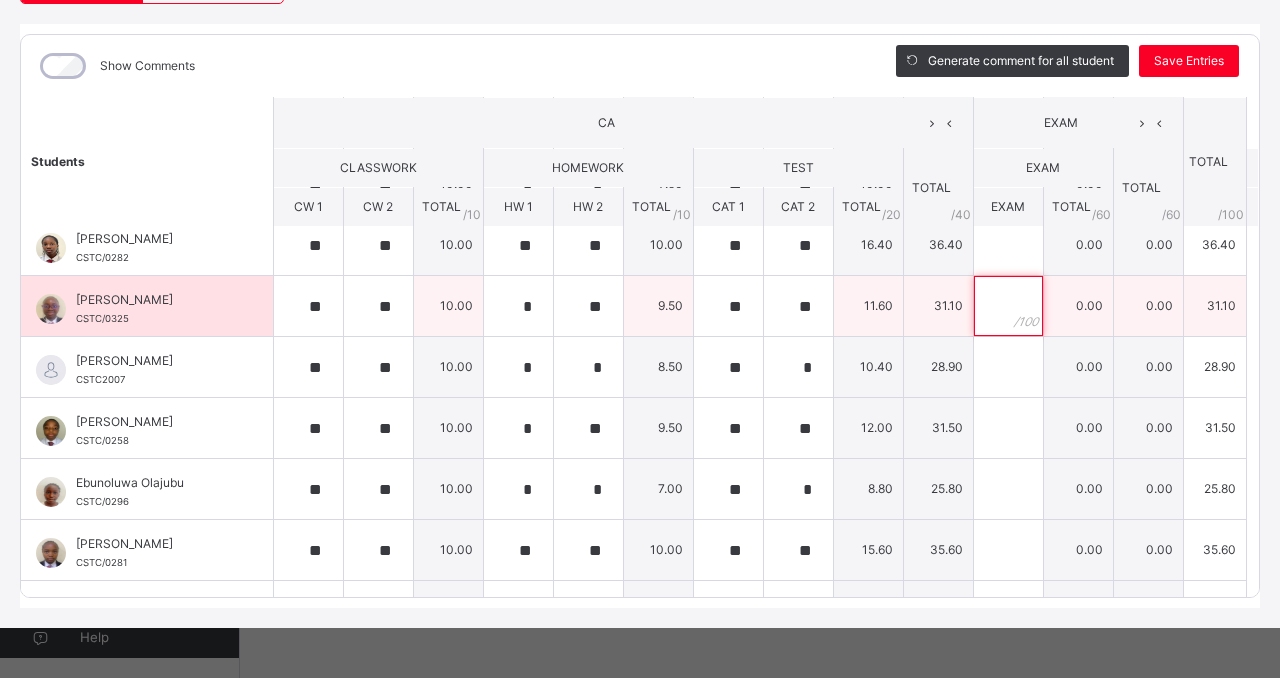 click at bounding box center (1008, 306) 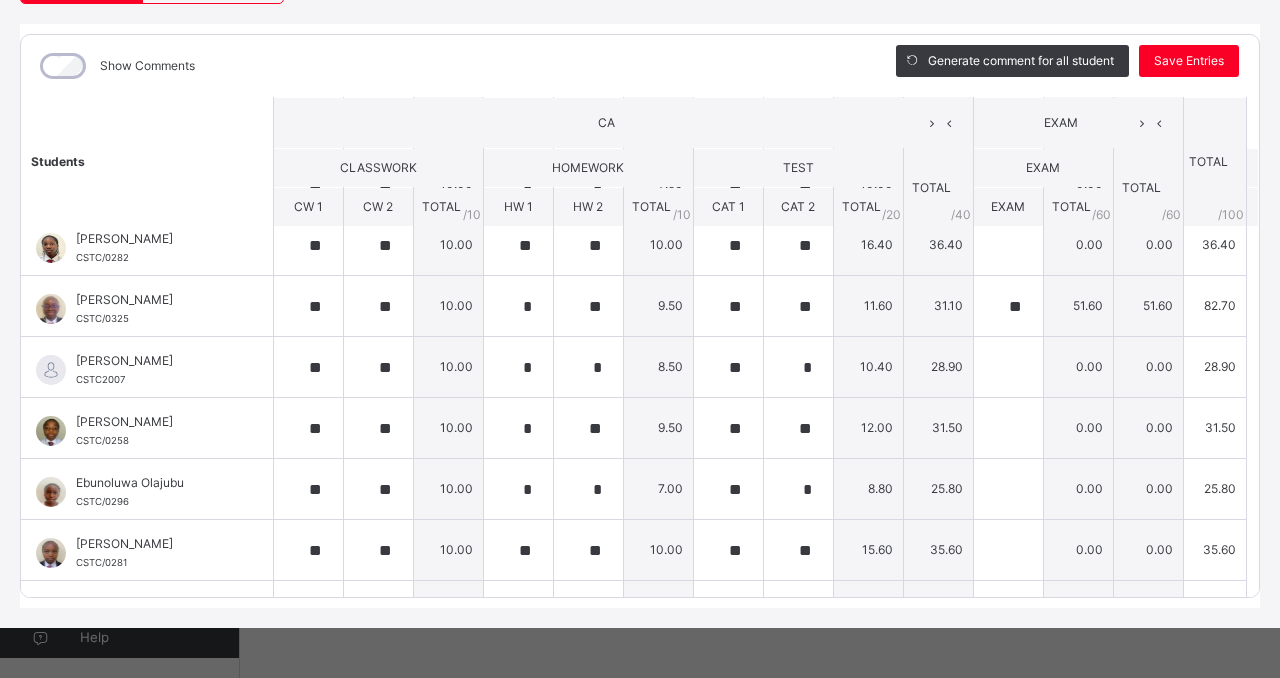 click on "Students CA  EXAM TOTAL /100 Comment CLASSWORK HOMEWORK TEST TOTAL / 40 EXAM TOTAL / 60 CW 1 CW 2 TOTAL / 10 HW 1 HW 2 TOTAL / 10 CAT 1 CAT 2 TOTAL / 20 EXAM TOTAL / 60 [PERSON_NAME] CSTC/0276 [PERSON_NAME] CSTC/0276 ** ** 10.00 * * 6.50 ** * 6.80 23.30 0.00 0.00 23.30 Generate comment 0 / 250   ×   Subject Teacher’s Comment Generate and see in full the comment developed by the AI with an option to regenerate the comment JS [PERSON_NAME]   CSTC/0276   Total 23.30  / 100.00 [PERSON_NAME] Bot   Regenerate     Use this comment   Brielle   Oni CSTC/0321 Brielle   Oni CSTC/0321 ** ** 10.00 * ** 9.50 ** ** 14.40 33.90 0.00 0.00 33.90 Generate comment 0 / 250   ×   Subject Teacher’s Comment Generate and see in full the comment developed by the AI with an option to regenerate the comment JS Brielle   Oni   CSTC/0321   Total 33.90  / 100.00 [PERSON_NAME] Bot   Regenerate     Use this comment   Chimamaka  Eze CSTC/0309 Chimamaka  Eze CSTC/0309 ** ** 10.00 * * 7.50 ** ** 10.00 27.50 0.00 0.00 27.50 Generate comment 0 / 250   ×" at bounding box center (640, 729) 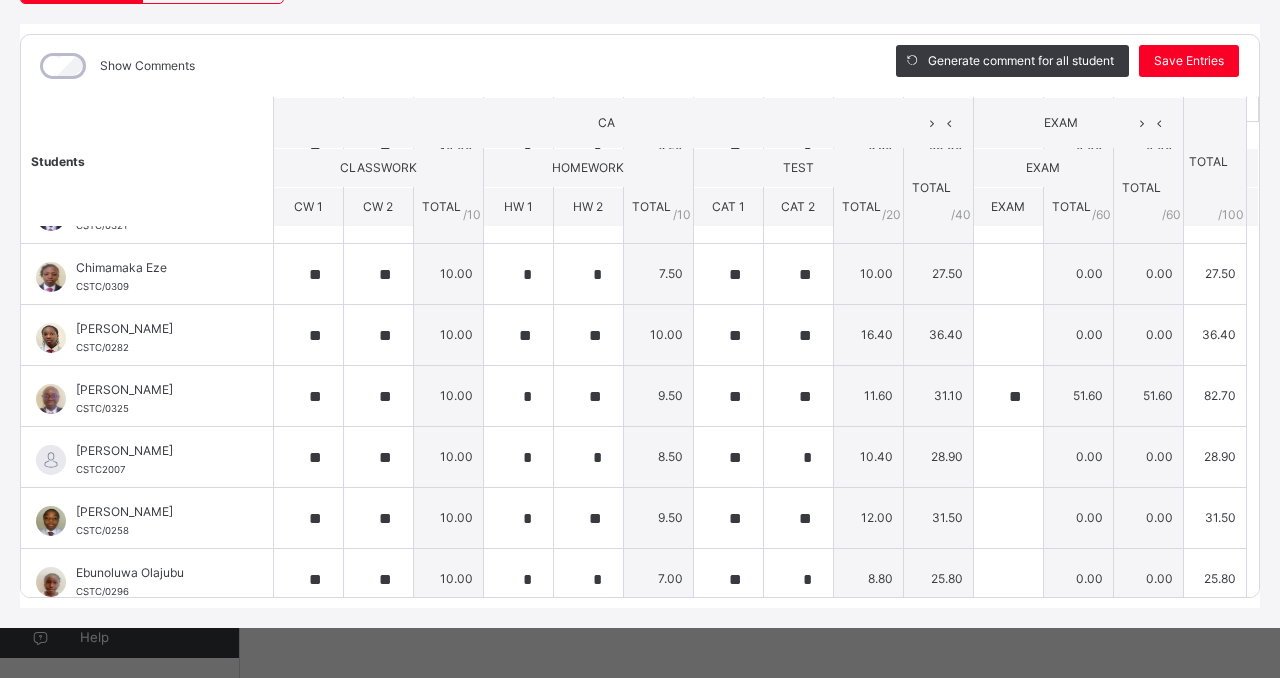 scroll, scrollTop: 75, scrollLeft: 0, axis: vertical 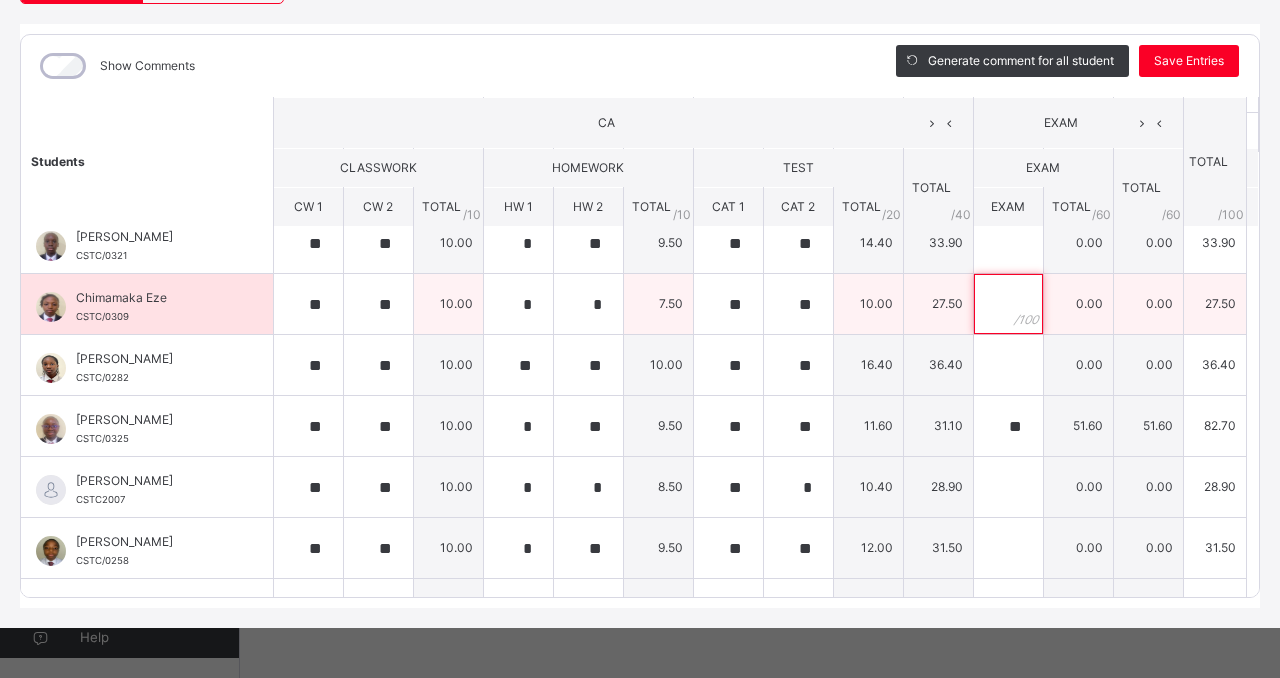 click at bounding box center (1008, 304) 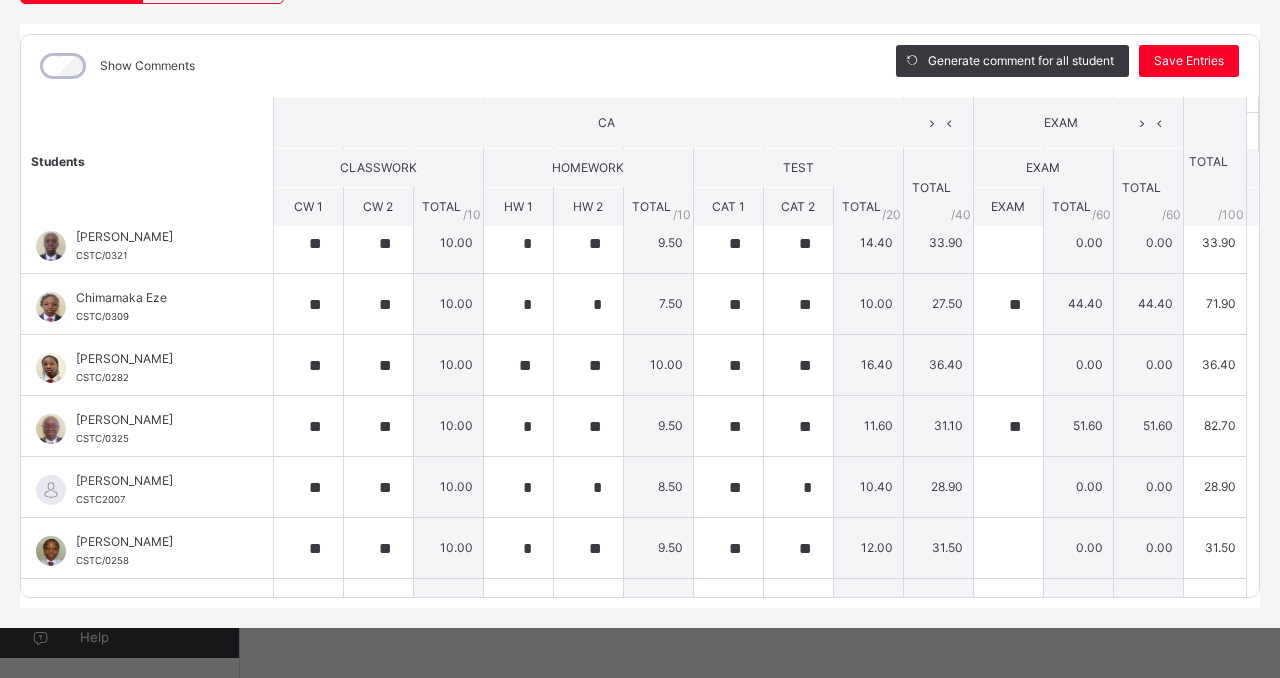 click on "Students CA  EXAM TOTAL /100 Comment CLASSWORK HOMEWORK TEST TOTAL / 40 EXAM TOTAL / 60 CW 1 CW 2 TOTAL / 10 HW 1 HW 2 TOTAL / 10 CAT 1 CAT 2 TOTAL / 20 EXAM TOTAL / 60 [PERSON_NAME] CSTC/0276 [PERSON_NAME] CSTC/0276 ** ** 10.00 * * 6.50 ** * 6.80 23.30 0.00 0.00 23.30 Generate comment 0 / 250   ×   Subject Teacher’s Comment Generate and see in full the comment developed by the AI with an option to regenerate the comment JS [PERSON_NAME]   CSTC/0276   Total 23.30  / 100.00 [PERSON_NAME] Bot   Regenerate     Use this comment   Brielle   Oni CSTC/0321 Brielle   Oni CSTC/0321 ** ** 10.00 * ** 9.50 ** ** 14.40 33.90 0.00 0.00 33.90 Generate comment 0 / 250   ×   Subject Teacher’s Comment Generate and see in full the comment developed by the AI with an option to regenerate the comment JS Brielle   Oni   CSTC/0321   Total 33.90  / 100.00 [PERSON_NAME] Bot   Regenerate     Use this comment   Chimamaka  Eze CSTC/0309 Chimamaka  Eze CSTC/0309 ** ** 10.00 * * 7.50 ** ** 10.00 27.50 ** 44.40 44.40 71.90 Generate comment 0 / 250" at bounding box center [640, 849] 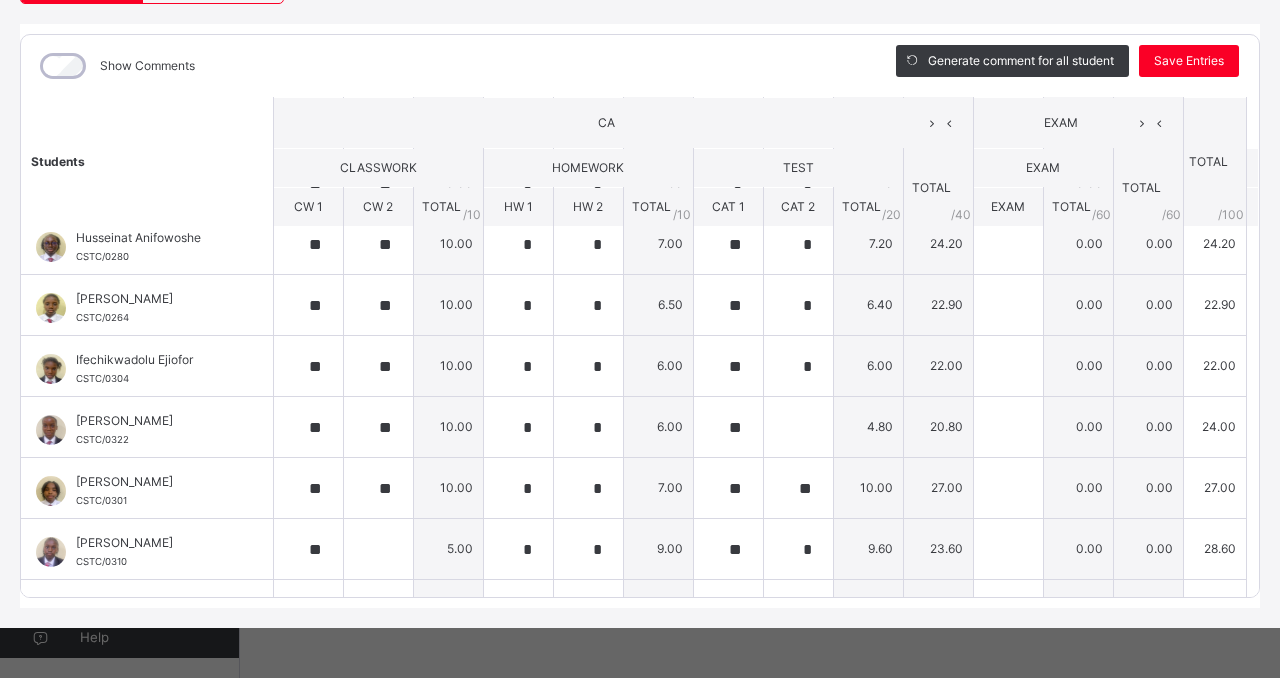 scroll, scrollTop: 715, scrollLeft: 0, axis: vertical 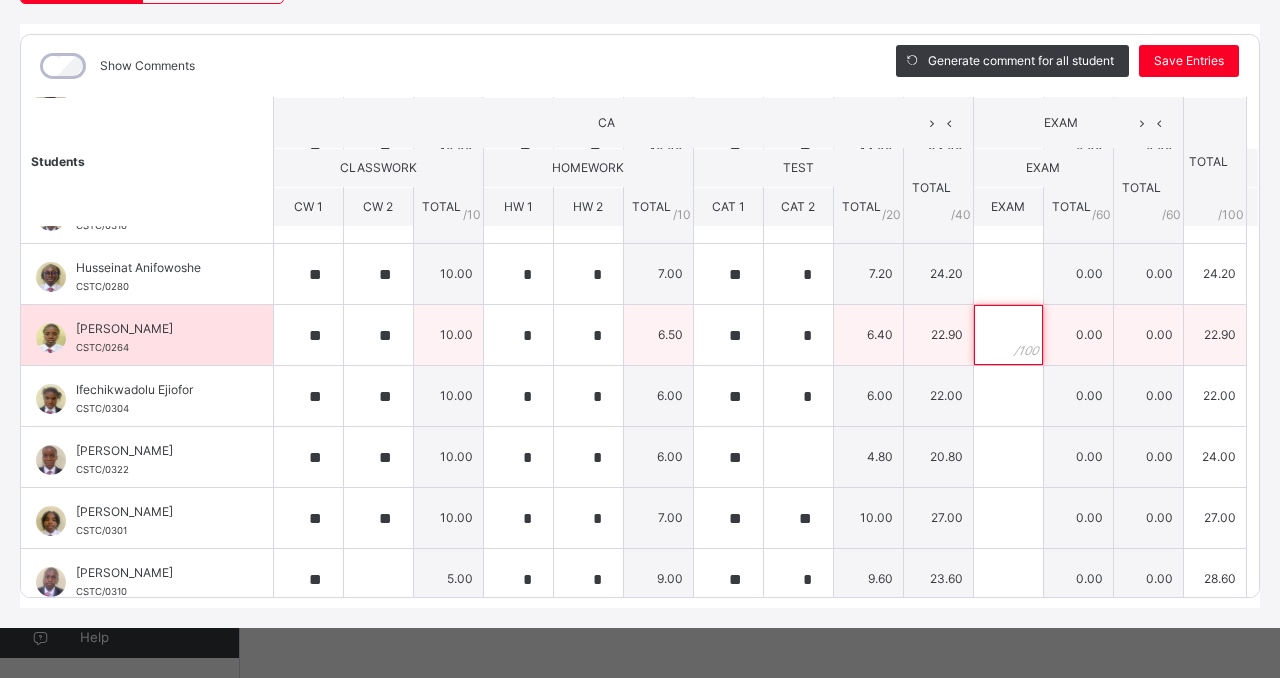 click at bounding box center (1008, 335) 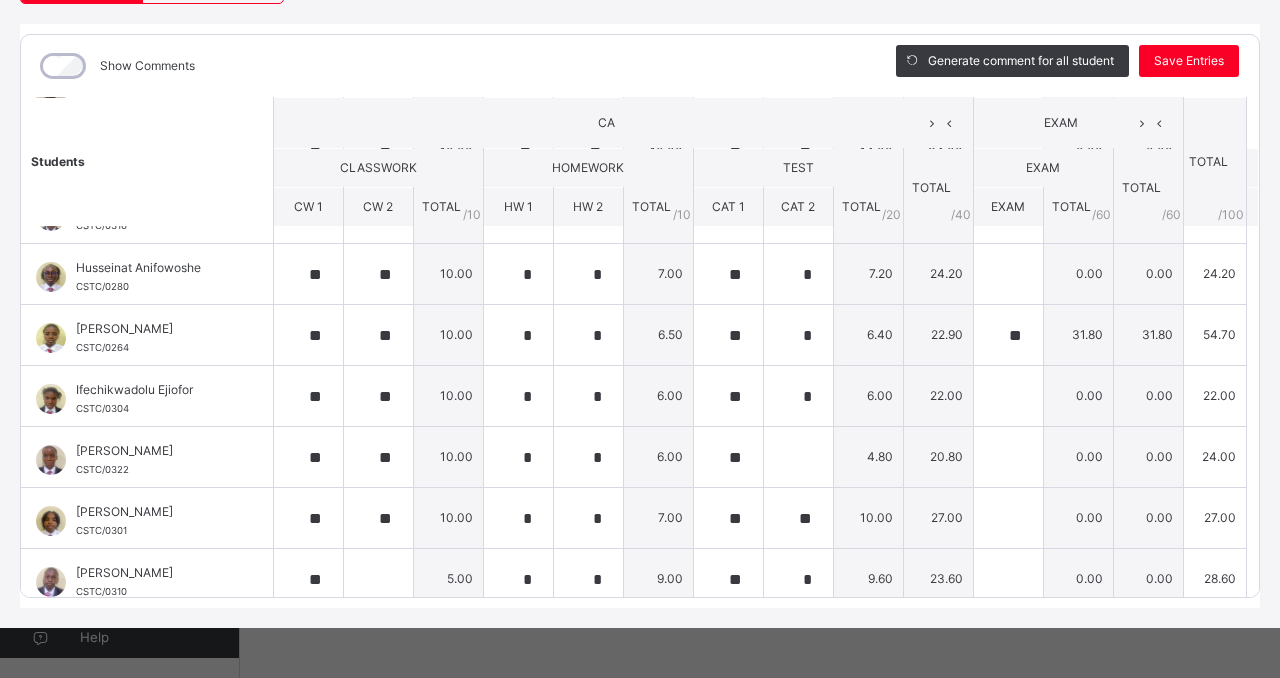 click on "Students CA  EXAM TOTAL /100 Comment CLASSWORK HOMEWORK TEST TOTAL / 40 EXAM TOTAL / 60 CW 1 CW 2 TOTAL / 10 HW 1 HW 2 TOTAL / 10 CAT 1 CAT 2 TOTAL / 20 EXAM TOTAL / 60 [PERSON_NAME] CSTC/0276 [PERSON_NAME] CSTC/0276 ** ** 10.00 * * 6.50 ** * 6.80 23.30 0.00 0.00 23.30 Generate comment 0 / 250   ×   Subject Teacher’s Comment Generate and see in full the comment developed by the AI with an option to regenerate the comment JS [PERSON_NAME]   CSTC/0276   Total 23.30  / 100.00 [PERSON_NAME] Bot   Regenerate     Use this comment   Brielle   Oni CSTC/0321 Brielle   Oni CSTC/0321 ** ** 10.00 * ** 9.50 ** ** 14.40 33.90 0.00 0.00 33.90 Generate comment 0 / 250   ×   Subject Teacher’s Comment Generate and see in full the comment developed by the AI with an option to regenerate the comment JS Brielle   Oni   CSTC/0321   Total 33.90  / 100.00 [PERSON_NAME] Bot   Regenerate     Use this comment   Chimamaka  Eze CSTC/0309 Chimamaka  Eze CSTC/0309 ** ** 10.00 * * 7.50 ** ** 10.00 27.50 ** 44.40 44.40 71.90 Generate comment 0 / 250" at bounding box center [640, 209] 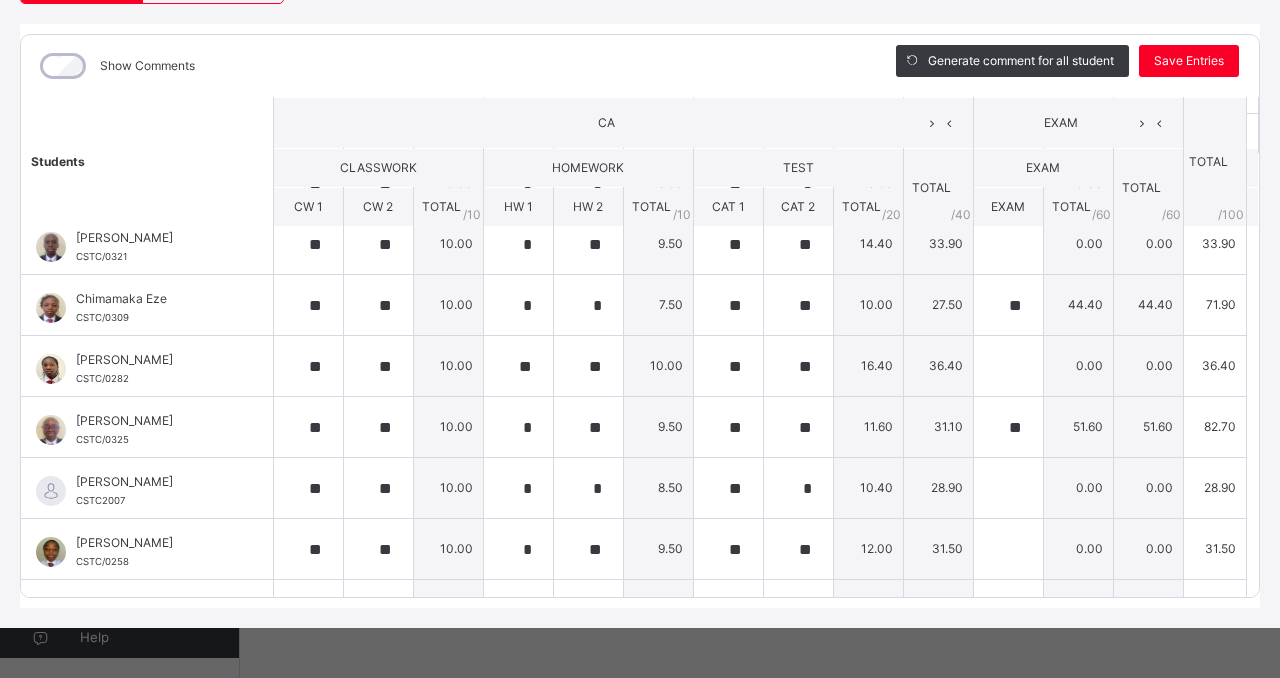 scroll, scrollTop: 0, scrollLeft: 0, axis: both 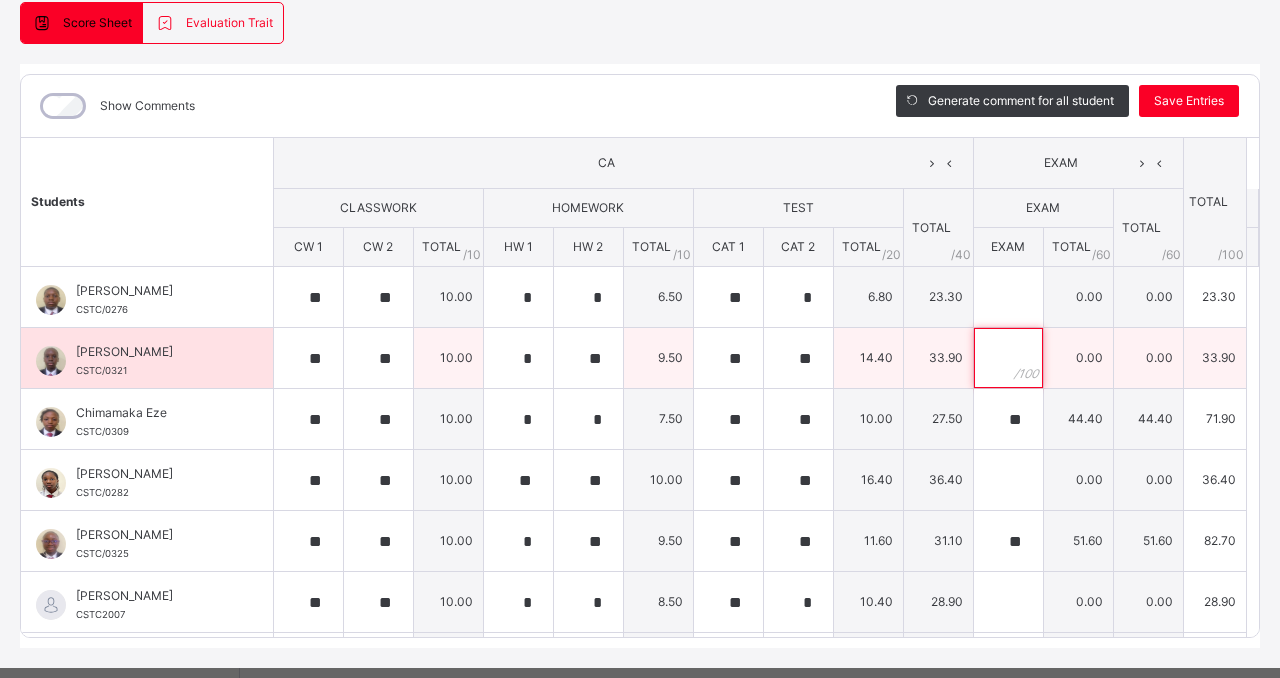click at bounding box center (1008, 358) 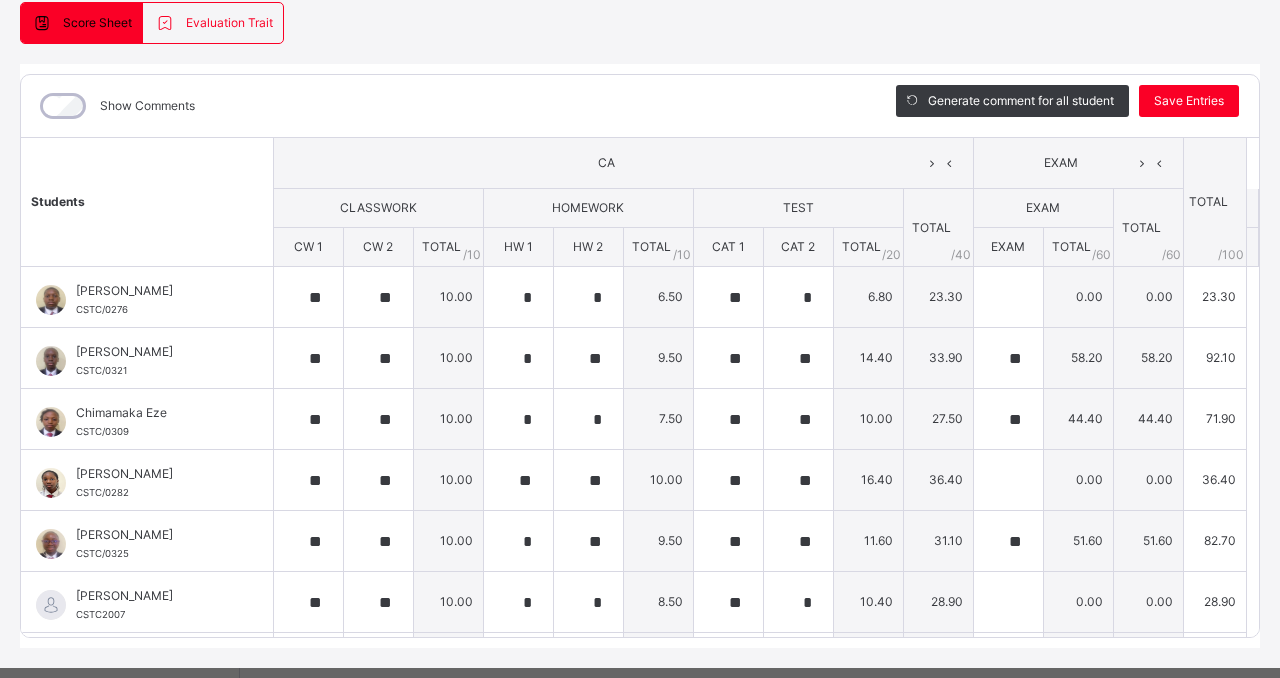 click on "YEAR 7   BLUE :   MUSIC Online Actions  Download Empty Score Sheet  Upload/map score sheet Subject  MUSIC Corona Day Secondary School Lekki Date: [DATE] 10:31:00 am Score Sheet Evaluation Trait Score Sheet Evaluation Trait Show Comments   Generate comment for all student   Save Entries Class Level:  YEAR 7   BLUE Subject:  MUSIC Session:  2024/2025 Session Session:  Third Term Students CA  EXAM TOTAL /100 Comment CLASSWORK HOMEWORK TEST TOTAL / 40 EXAM TOTAL / 60 CW 1 CW 2 TOTAL / 10 HW 1 HW 2 TOTAL / 10 CAT 1 CAT 2 TOTAL / 20 EXAM TOTAL / 60 [PERSON_NAME] CSTC/0276 [PERSON_NAME] CSTC/0276 ** ** 10.00 * * 6.50 ** * 6.80 23.30 0.00 0.00 23.30 Generate comment 0 / 250   ×   Subject Teacher’s Comment Generate and see in full the comment developed by the AI with an option to regenerate the comment JS [PERSON_NAME]   CSTC/0276   Total 23.30  / 100.00 [PERSON_NAME] Bot   Regenerate     Use this comment   Brielle   Oni CSTC/0321 Brielle   Oni CSTC/0321 ** ** 10.00 * ** 9.50 ** ** 14.40 33.90 ** 58.20 58.20 92.10 0" at bounding box center [640, 296] 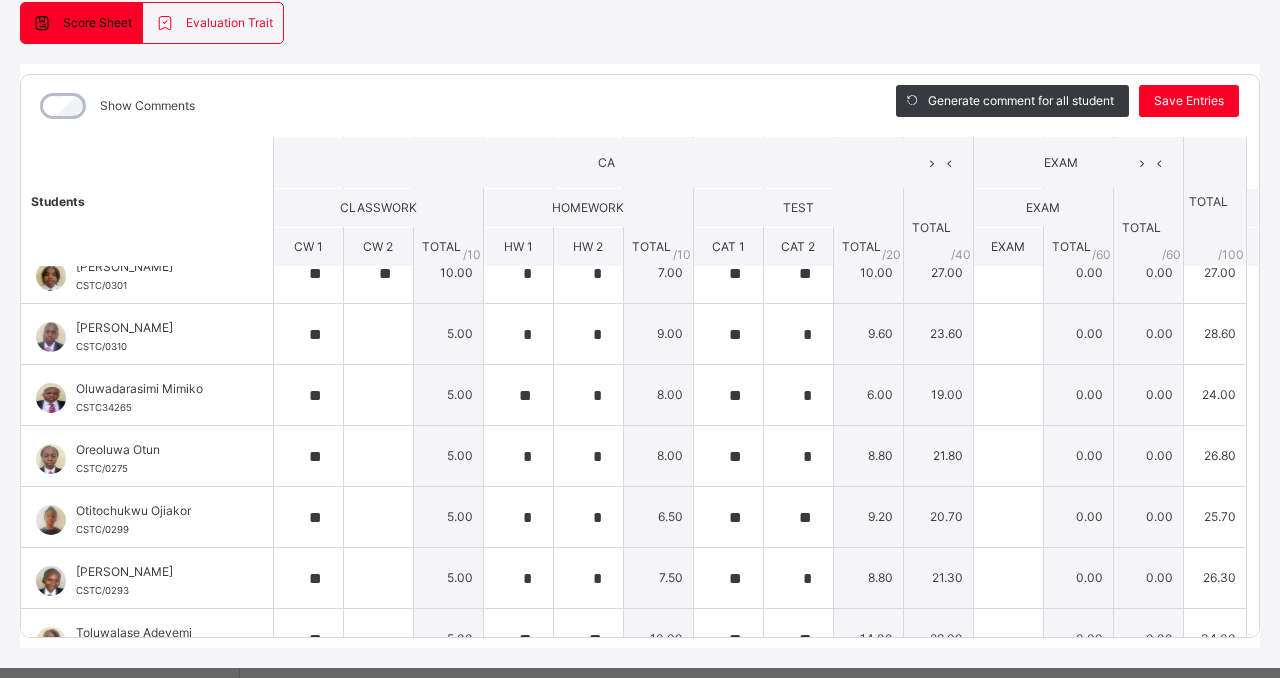 scroll, scrollTop: 920, scrollLeft: 0, axis: vertical 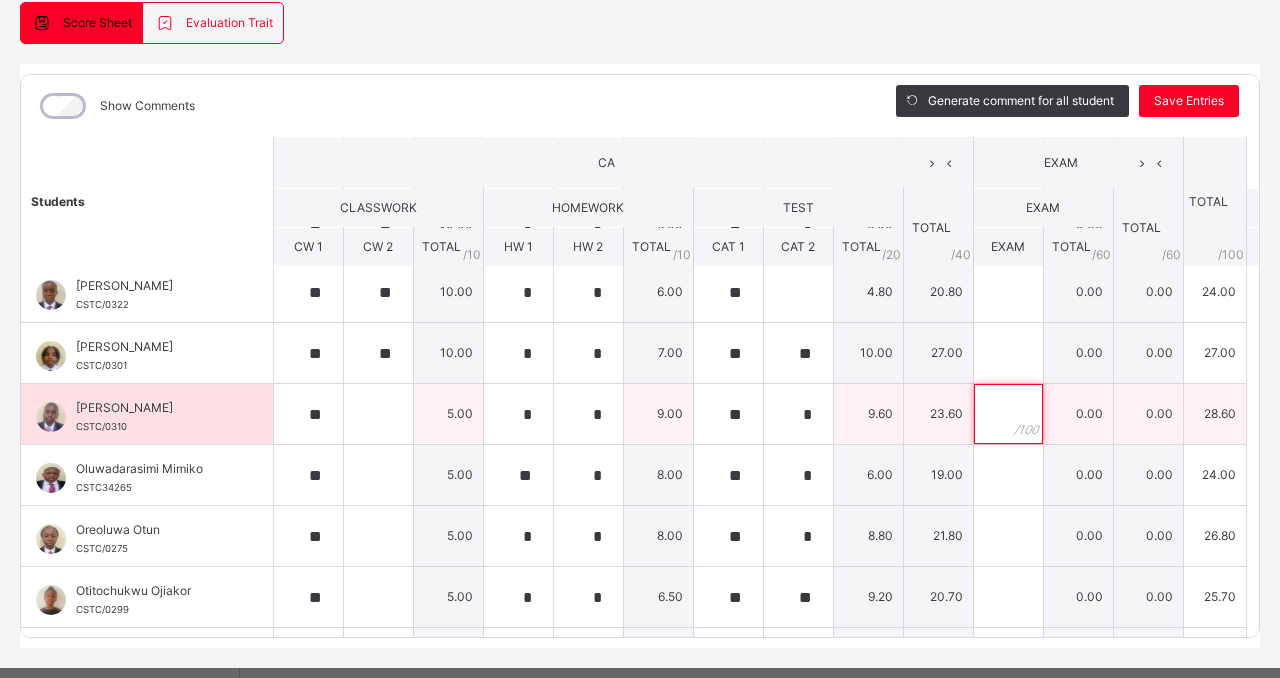 click at bounding box center (1008, 414) 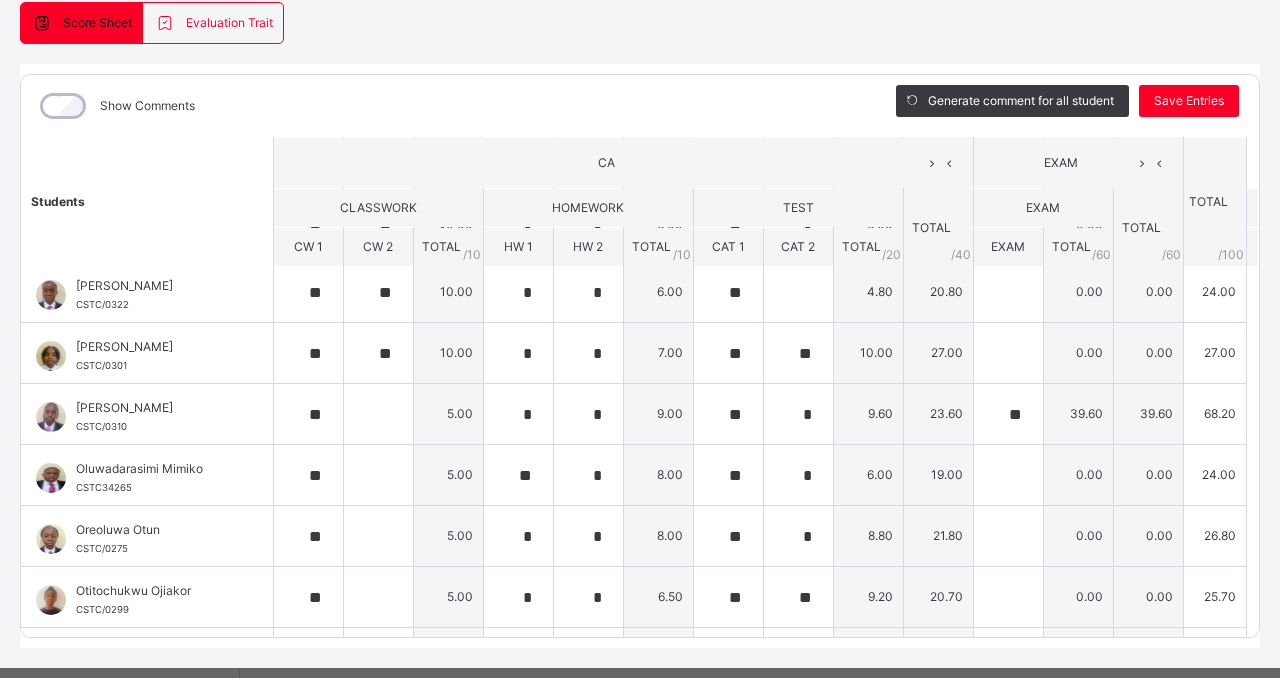 click on "Students CA  EXAM TOTAL /100 Comment CLASSWORK HOMEWORK TEST TOTAL / 40 EXAM TOTAL / 60 CW 1 CW 2 TOTAL / 10 HW 1 HW 2 TOTAL / 10 CAT 1 CAT 2 TOTAL / 20 EXAM TOTAL / 60 [PERSON_NAME] CSTC/0276 [PERSON_NAME] CSTC/0276 ** ** 10.00 * * 6.50 ** * 6.80 23.30 0.00 0.00 23.30 Generate comment 0 / 250   ×   Subject Teacher’s Comment Generate and see in full the comment developed by the AI with an option to regenerate the comment JS [PERSON_NAME]   CSTC/0276   Total 23.30  / 100.00 [PERSON_NAME] Bot   Regenerate     Use this comment   Brielle   Oni CSTC/0321 Brielle   Oni CSTC/0321 ** ** 10.00 * ** 9.50 ** ** 14.40 33.90 ** 58.20 58.20 92.10 Generate comment 0 / 250   ×   Subject Teacher’s Comment Generate and see in full the comment developed by the AI with an option to regenerate the comment JS Brielle   Oni   CSTC/0321   Total 92.10  / 100.00 [PERSON_NAME] Bot   Regenerate     Use this comment   Chimamaka  Eze CSTC/0309 Chimamaka  Eze CSTC/0309 ** ** 10.00 * * 7.50 ** ** 10.00 27.50 ** 44.40 44.40 71.90 Generate comment 0 /" at bounding box center [640, 44] 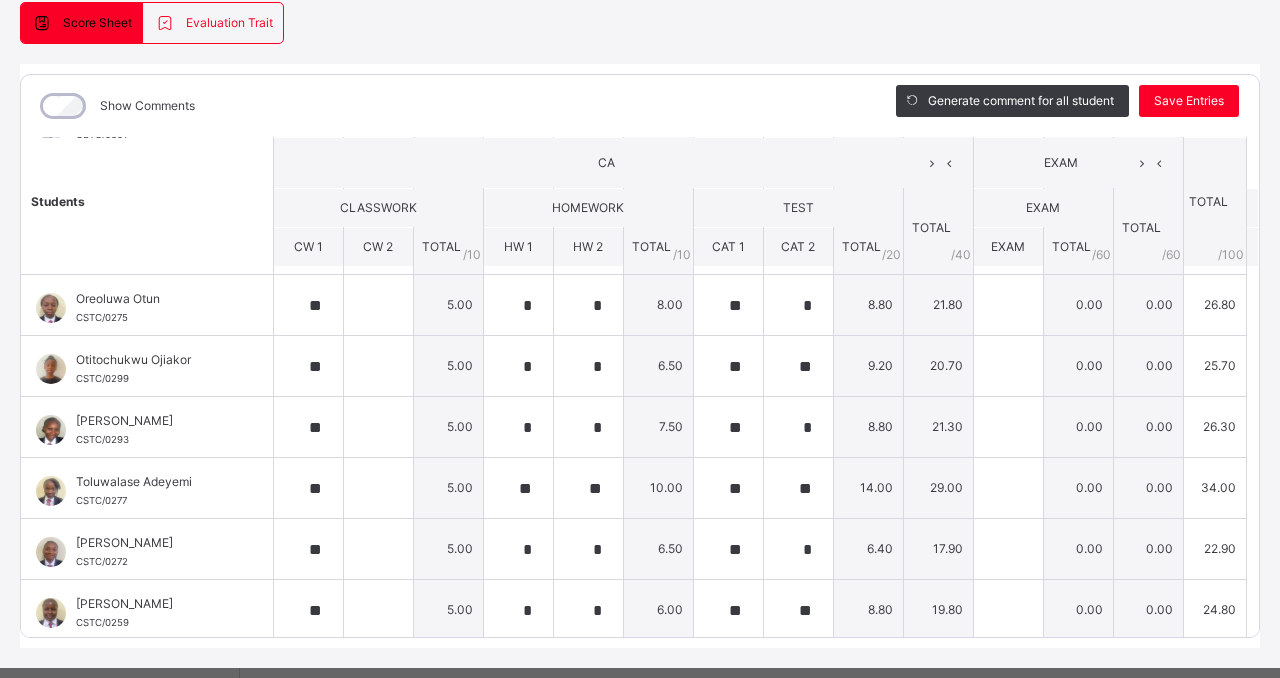 scroll, scrollTop: 1155, scrollLeft: 0, axis: vertical 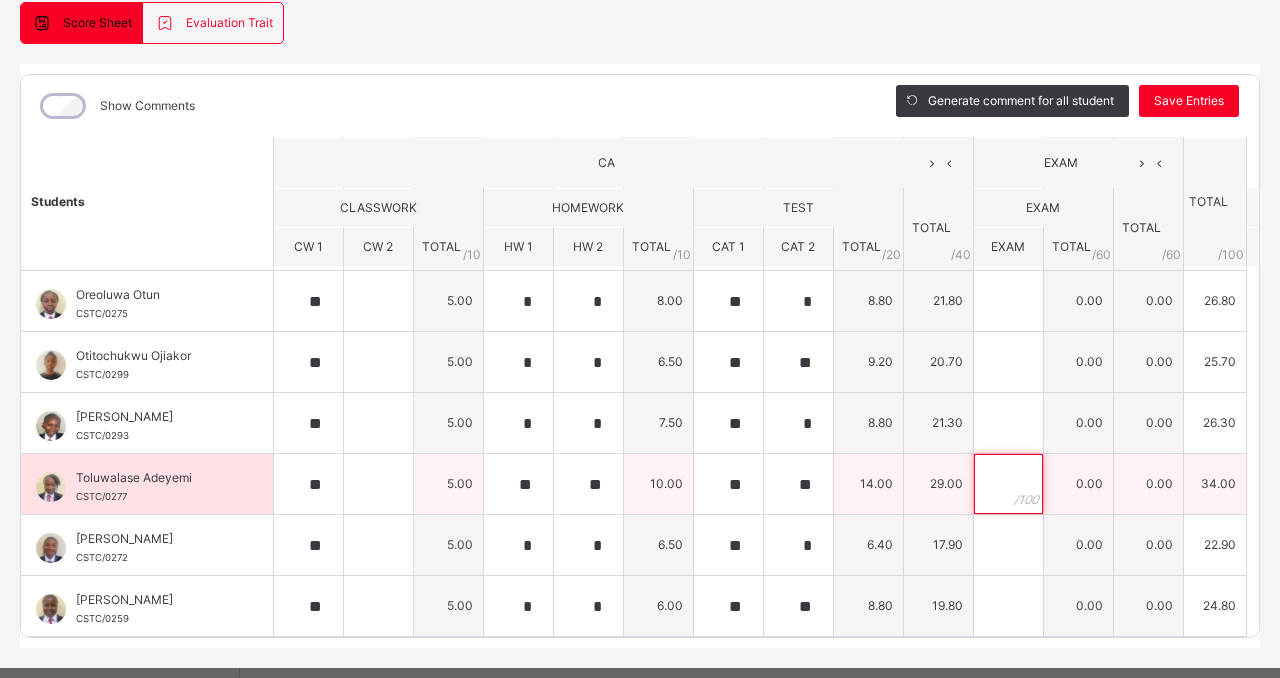 click at bounding box center [1008, 484] 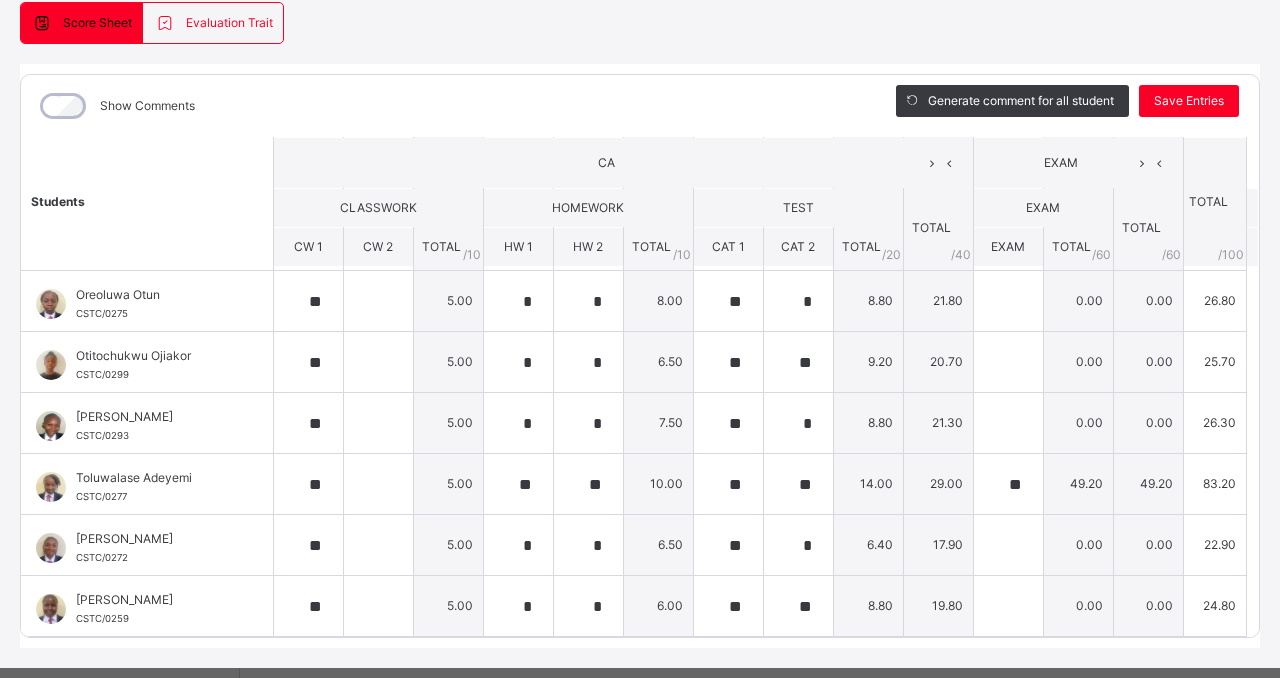 click on "Students CA  EXAM TOTAL /100 Comment CLASSWORK HOMEWORK TEST TOTAL / 40 EXAM TOTAL / 60 CW 1 CW 2 TOTAL / 10 HW 1 HW 2 TOTAL / 10 CAT 1 CAT 2 TOTAL / 20 EXAM TOTAL / 60 [PERSON_NAME] CSTC/0276 [PERSON_NAME] CSTC/0276 ** ** 10.00 * * 6.50 ** * 6.80 23.30 0.00 0.00 23.30 Generate comment 0 / 250   ×   Subject Teacher’s Comment Generate and see in full the comment developed by the AI with an option to regenerate the comment JS [PERSON_NAME]   CSTC/0276   Total 23.30  / 100.00 [PERSON_NAME] Bot   Regenerate     Use this comment   Brielle   Oni CSTC/0321 Brielle   Oni CSTC/0321 ** ** 10.00 * ** 9.50 ** ** 14.40 33.90 ** 58.20 58.20 92.10 Generate comment 0 / 250   ×   Subject Teacher’s Comment Generate and see in full the comment developed by the AI with an option to regenerate the comment JS Brielle   Oni   CSTC/0321   Total 92.10  / 100.00 [PERSON_NAME] Bot   Regenerate     Use this comment   Chimamaka  Eze CSTC/0309 Chimamaka  Eze CSTC/0309 ** ** 10.00 * * 7.50 ** ** 10.00 27.50 ** 44.40 44.40 71.90 Generate comment 0 /" at bounding box center [640, -191] 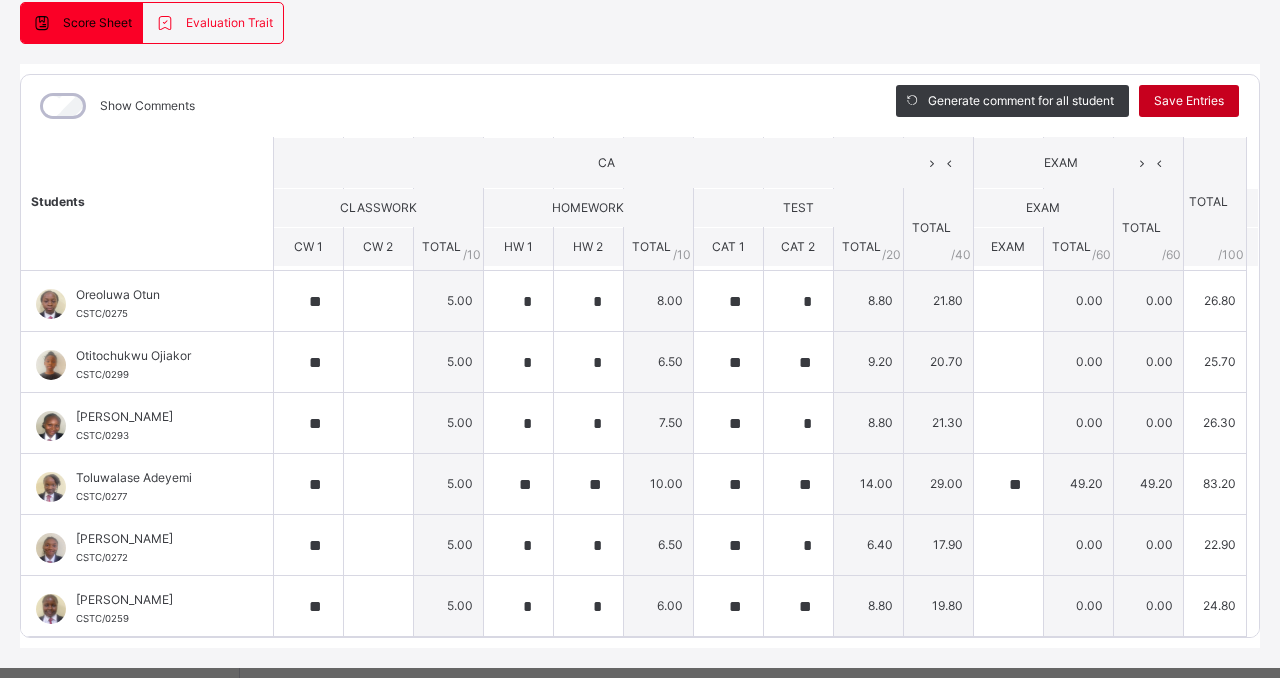 click on "Save Entries" at bounding box center [1189, 101] 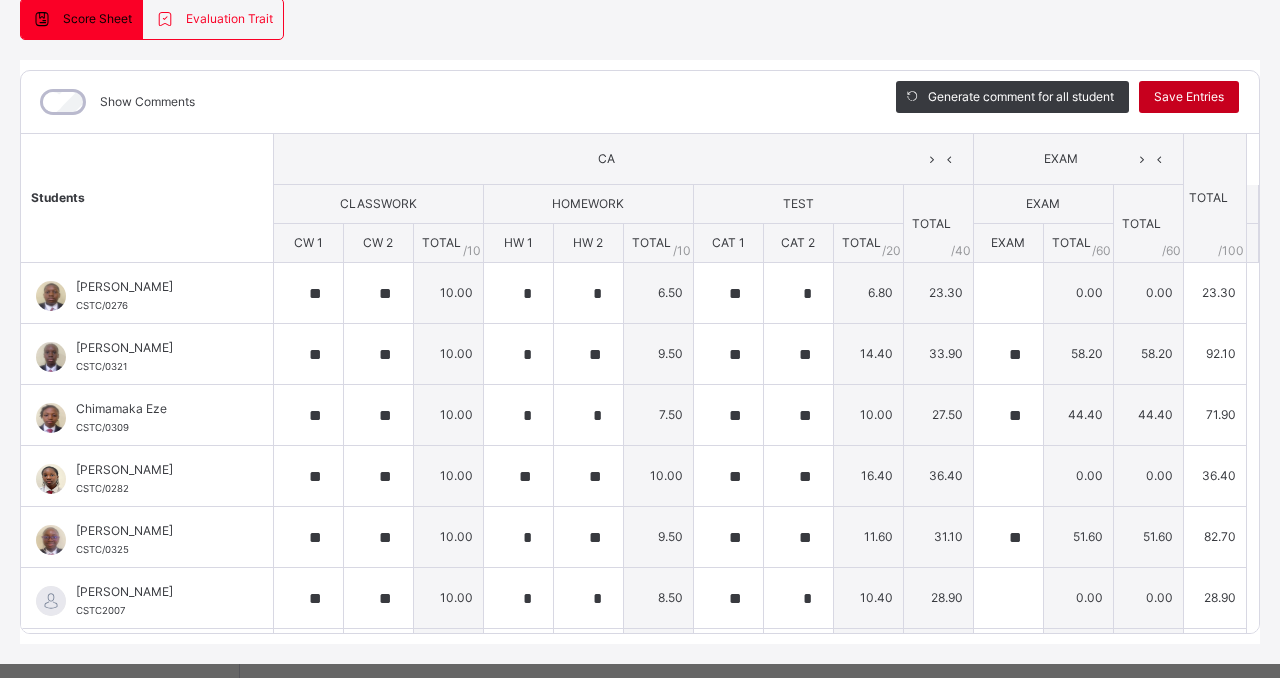 scroll, scrollTop: 193, scrollLeft: 0, axis: vertical 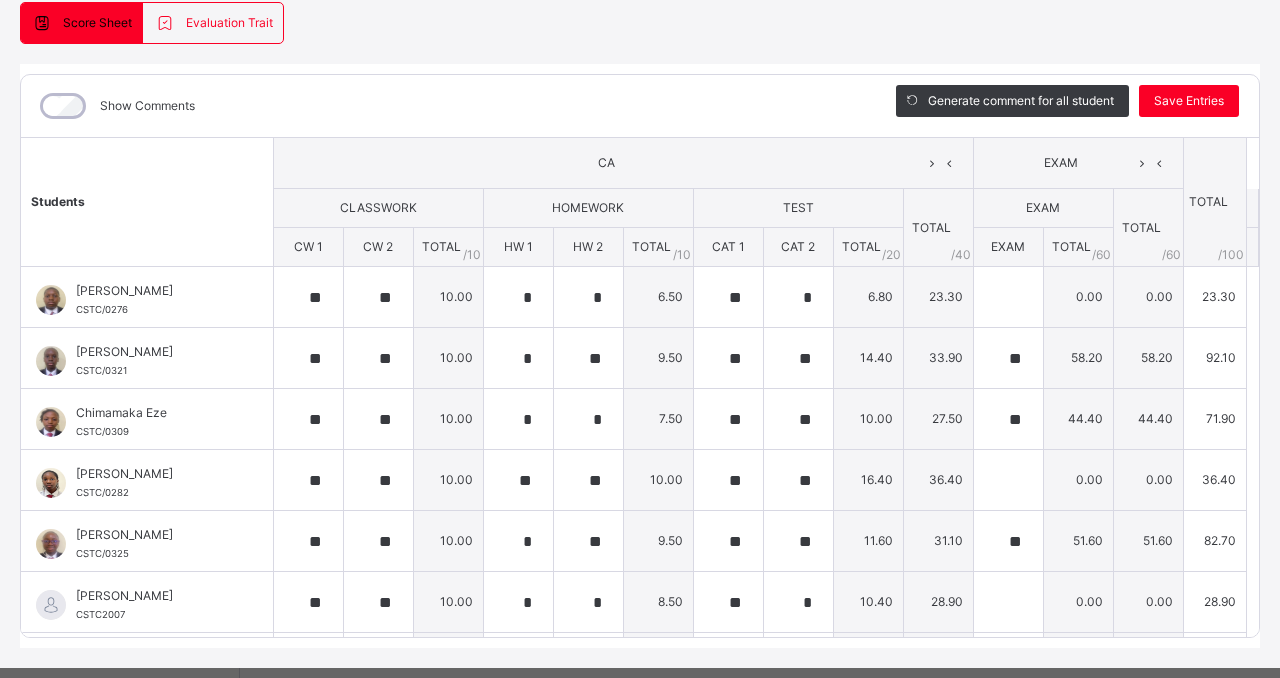click on "Students CA  EXAM TOTAL /100 Comment CLASSWORK HOMEWORK TEST TOTAL / 40 EXAM TOTAL / 60 CW 1 CW 2 TOTAL / 10 HW 1 HW 2 TOTAL / 10 CAT 1 CAT 2 TOTAL / 20 EXAM TOTAL / 60 [PERSON_NAME] CSTC/0276 [PERSON_NAME] CSTC/0276 ** ** 10.00 * * 6.50 ** * 6.80 23.30 0.00 0.00 23.30 Generate comment 0 / 250   ×   Subject Teacher’s Comment Generate and see in full the comment developed by the AI with an option to regenerate the comment JS [PERSON_NAME]   CSTC/0276   Total 23.30  / 100.00 [PERSON_NAME] Bot   Regenerate     Use this comment   Brielle   Oni CSTC/0321 Brielle   Oni CSTC/0321 ** ** 10.00 * ** 9.50 ** ** 14.40 33.90 ** 58.20 58.20 92.10 Generate comment 0 / 250   ×   Subject Teacher’s Comment Generate and see in full the comment developed by the AI with an option to regenerate the comment JS Brielle   Oni   CSTC/0321   Total 92.10  / 100.00 [PERSON_NAME] Bot   Regenerate     Use this comment   Chimamaka  Eze CSTC/0309 Chimamaka  Eze CSTC/0309 ** ** 10.00 * * 7.50 ** ** 10.00 27.50 ** 44.40 44.40 71.90 Generate comment 0 /" at bounding box center [640, 964] 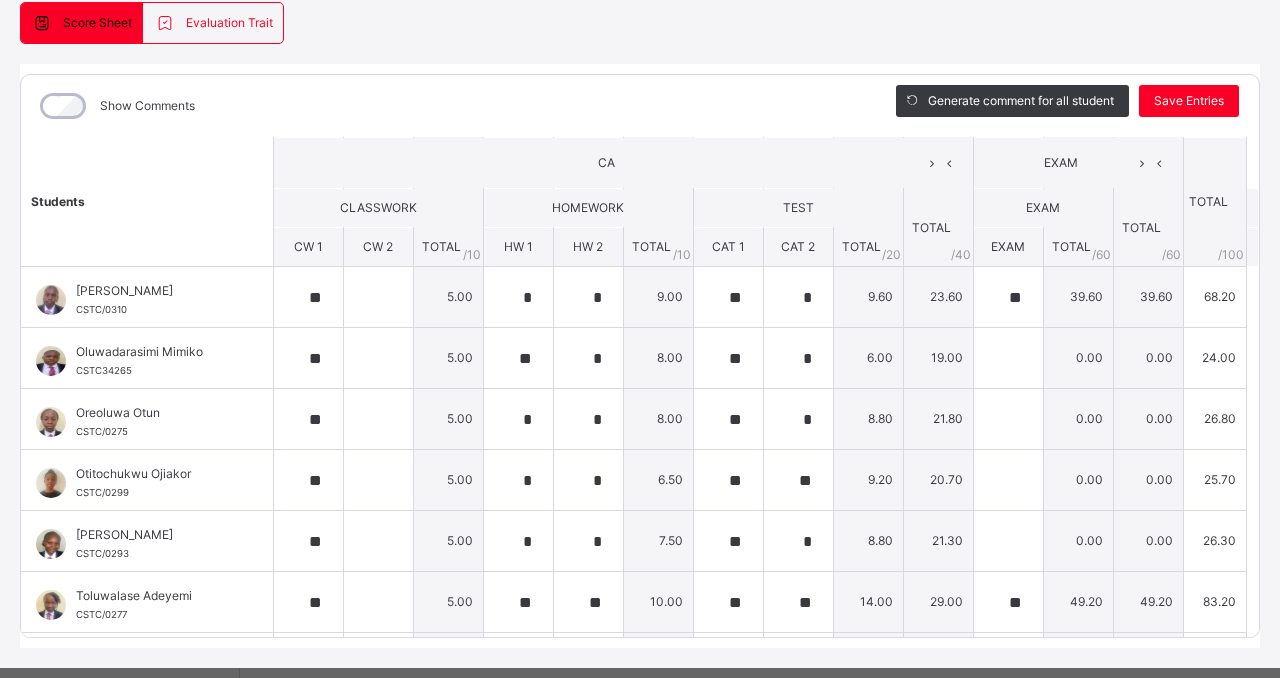 scroll, scrollTop: 1040, scrollLeft: 0, axis: vertical 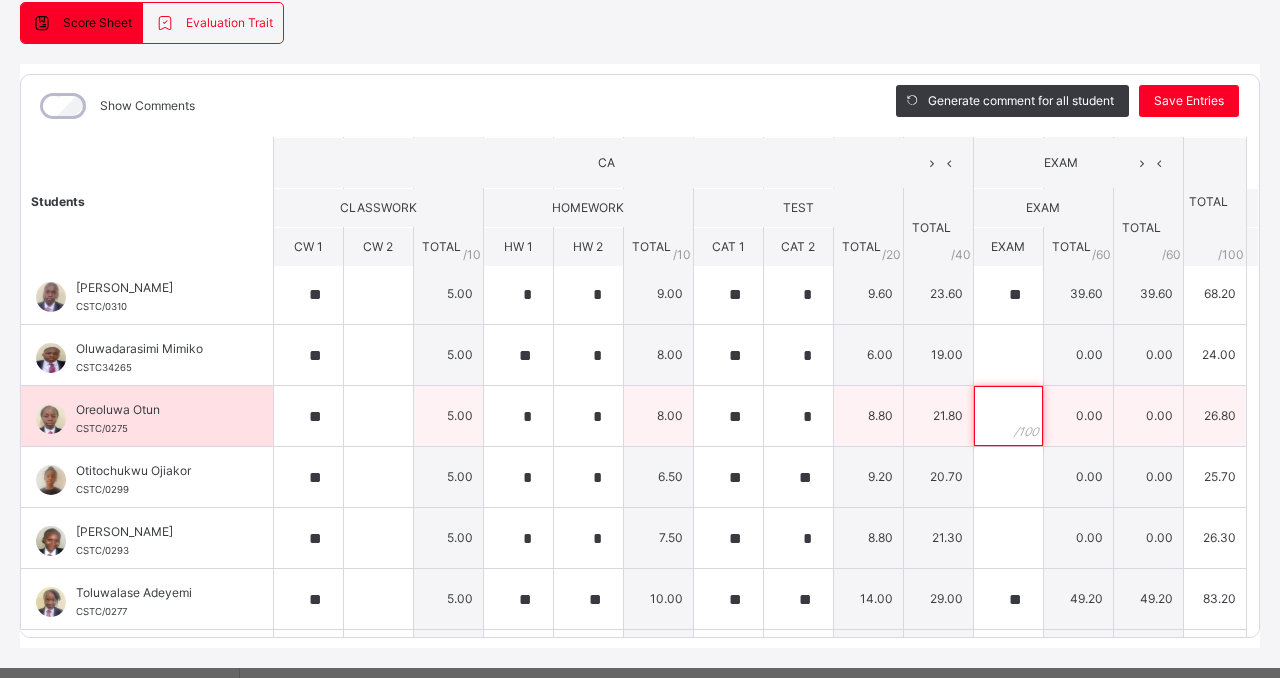 click at bounding box center [1008, 416] 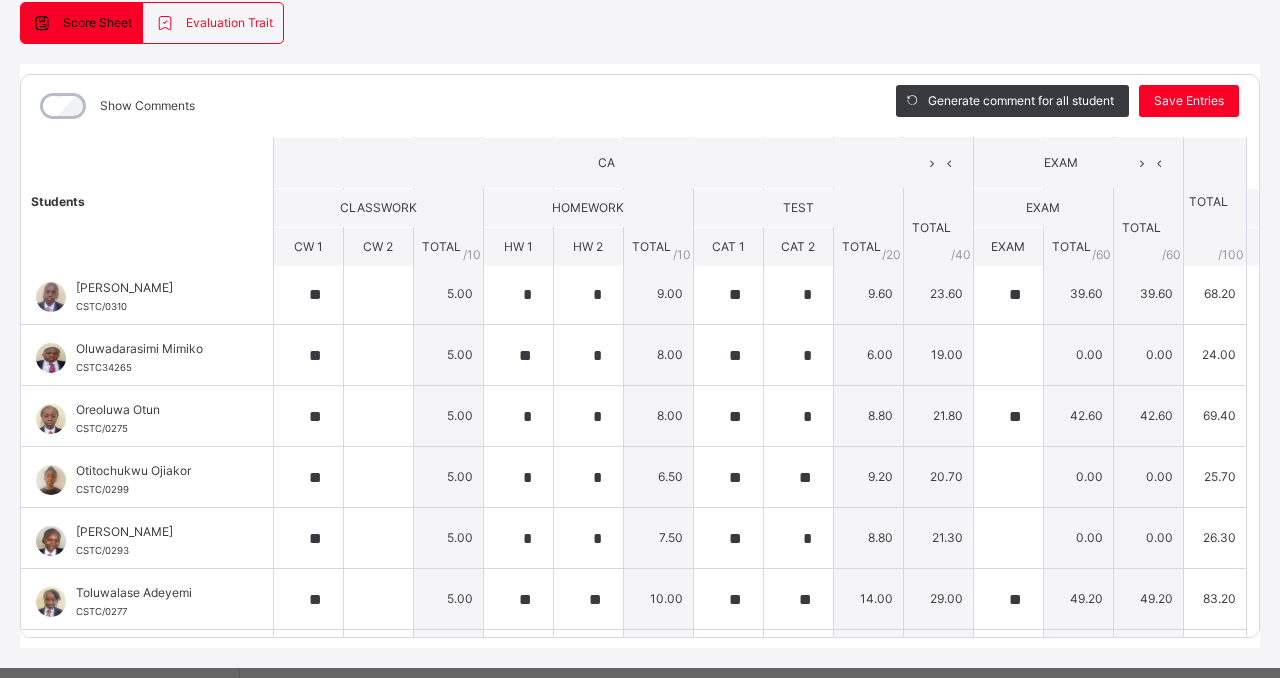 click on "Students CA  EXAM TOTAL /100 Comment CLASSWORK HOMEWORK TEST TOTAL / 40 EXAM TOTAL / 60 CW 1 CW 2 TOTAL / 10 HW 1 HW 2 TOTAL / 10 CAT 1 CAT 2 TOTAL / 20 EXAM TOTAL / 60 [PERSON_NAME] CSTC/0276 [PERSON_NAME] CSTC/0276 ** ** 10.00 * * 6.50 ** * 6.80 23.30 0.00 0.00 23.30 Generate comment 0 / 250   ×   Subject Teacher’s Comment Generate and see in full the comment developed by the AI with an option to regenerate the comment JS [PERSON_NAME]   CSTC/0276   Total 23.30  / 100.00 [PERSON_NAME] Bot   Regenerate     Use this comment   Brielle   Oni CSTC/0321 Brielle   Oni CSTC/0321 ** ** 10.00 * ** 9.50 ** ** 14.40 33.90 ** 58.20 58.20 92.10 Generate comment 0 / 250   ×   Subject Teacher’s Comment Generate and see in full the comment developed by the AI with an option to regenerate the comment JS Brielle   Oni   CSTC/0321   Total 92.10  / 100.00 [PERSON_NAME] Bot   Regenerate     Use this comment   Chimamaka  Eze CSTC/0309 Chimamaka  Eze CSTC/0309 ** ** 10.00 * * 7.50 ** ** 10.00 27.50 ** 44.40 44.40 71.90 Generate comment 0 /" at bounding box center [640, -76] 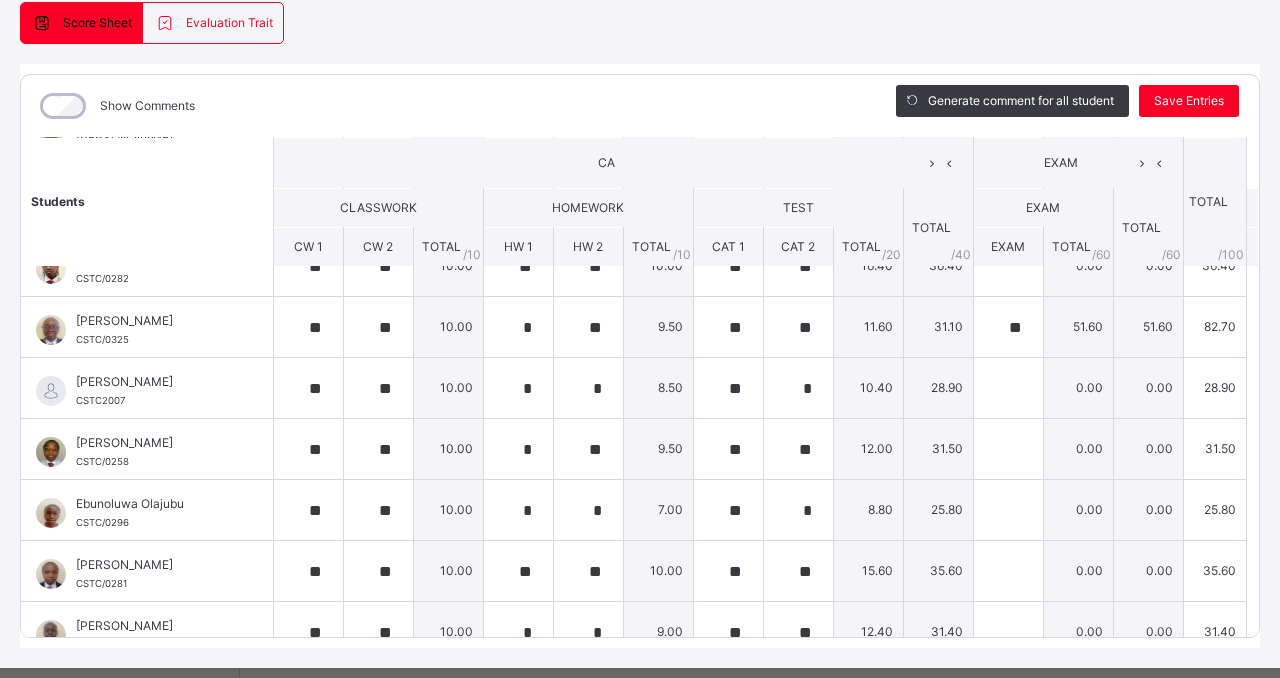 scroll, scrollTop: 200, scrollLeft: 0, axis: vertical 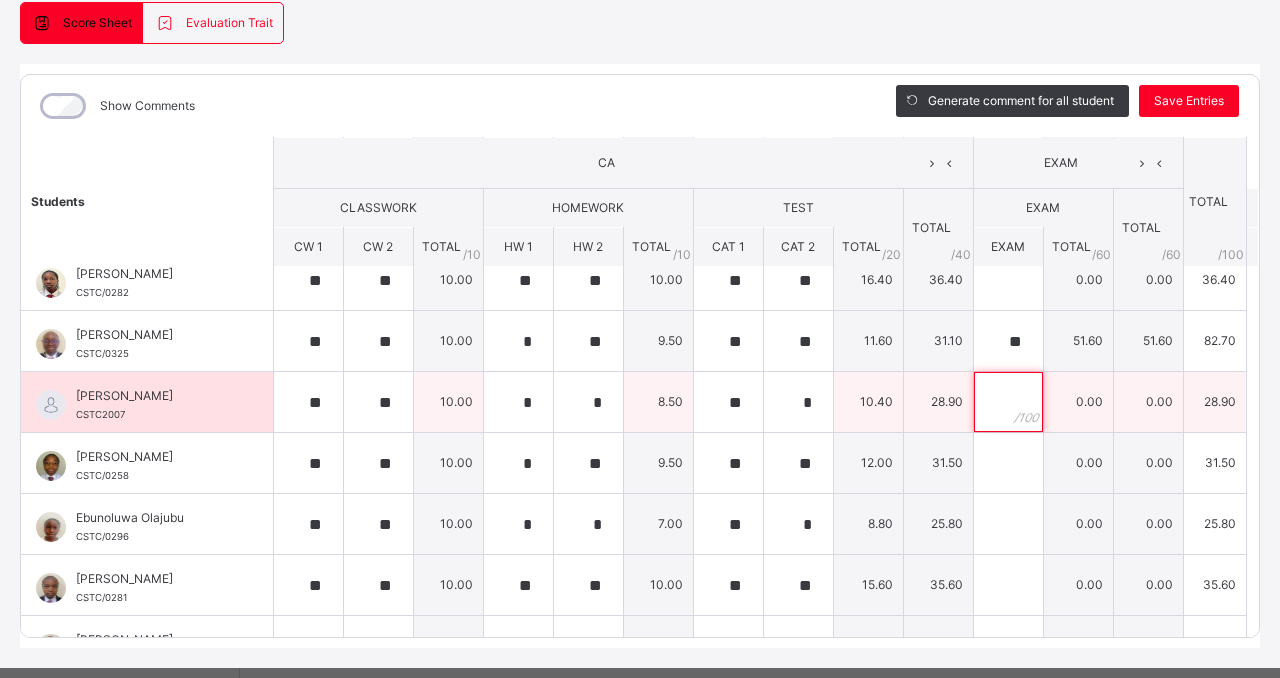 click at bounding box center (1008, 402) 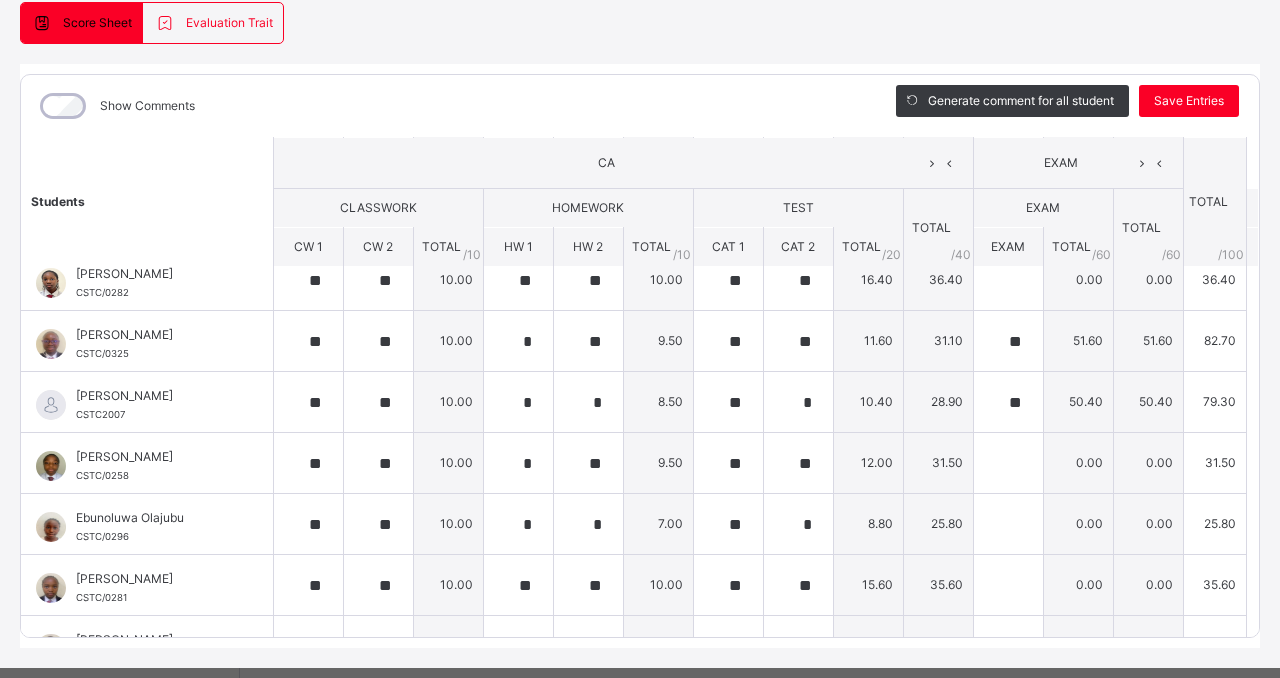 click on "Students CA  EXAM TOTAL /100 Comment CLASSWORK HOMEWORK TEST TOTAL / 40 EXAM TOTAL / 60 CW 1 CW 2 TOTAL / 10 HW 1 HW 2 TOTAL / 10 CAT 1 CAT 2 TOTAL / 20 EXAM TOTAL / 60 [PERSON_NAME] CSTC/0276 [PERSON_NAME] CSTC/0276 ** ** 10.00 * * 6.50 ** * 6.80 23.30 0.00 0.00 23.30 Generate comment 0 / 250   ×   Subject Teacher’s Comment Generate and see in full the comment developed by the AI with an option to regenerate the comment JS [PERSON_NAME]   CSTC/0276   Total 23.30  / 100.00 [PERSON_NAME] Bot   Regenerate     Use this comment   Brielle   Oni CSTC/0321 Brielle   Oni CSTC/0321 ** ** 10.00 * ** 9.50 ** ** 14.40 33.90 ** 58.20 58.20 92.10 Generate comment 0 / 250   ×   Subject Teacher’s Comment Generate and see in full the comment developed by the AI with an option to regenerate the comment JS Brielle   Oni   CSTC/0321   Total 92.10  / 100.00 [PERSON_NAME] Bot   Regenerate     Use this comment   Chimamaka  Eze CSTC/0309 Chimamaka  Eze CSTC/0309 ** ** 10.00 * * 7.50 ** ** 10.00 27.50 ** 44.40 44.40 71.90 Generate comment 0 /" at bounding box center [640, 764] 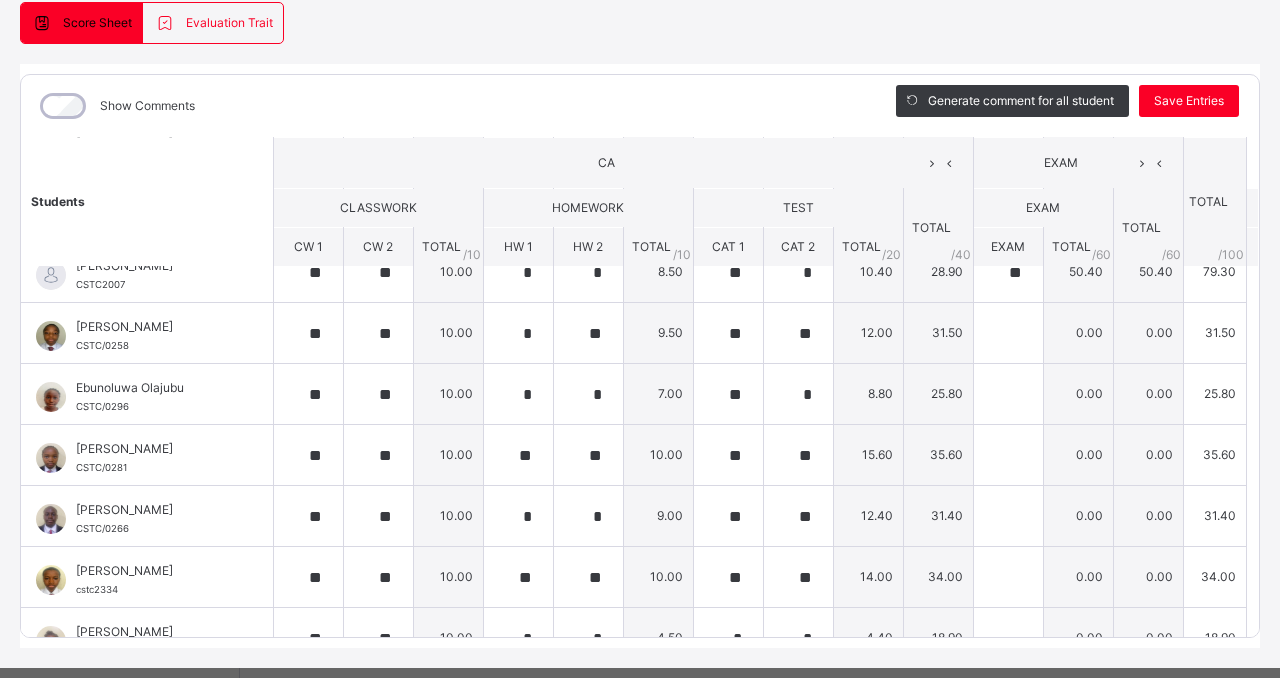 scroll, scrollTop: 400, scrollLeft: 0, axis: vertical 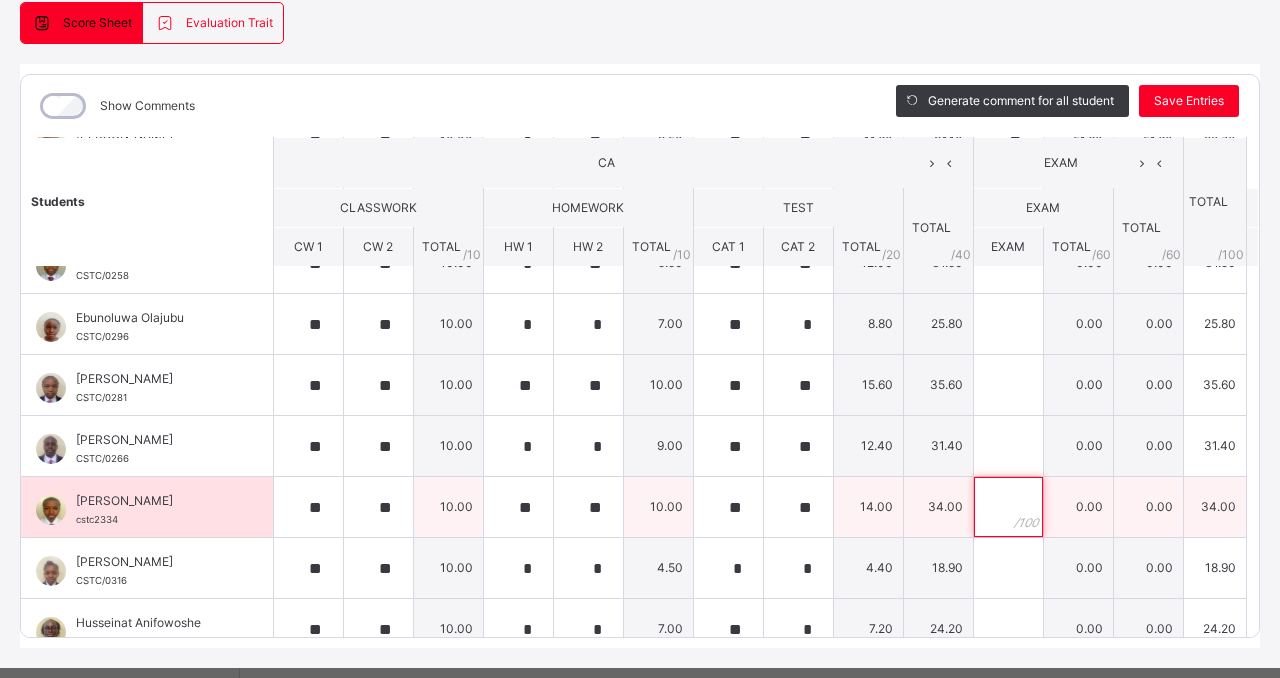 click at bounding box center [1008, 507] 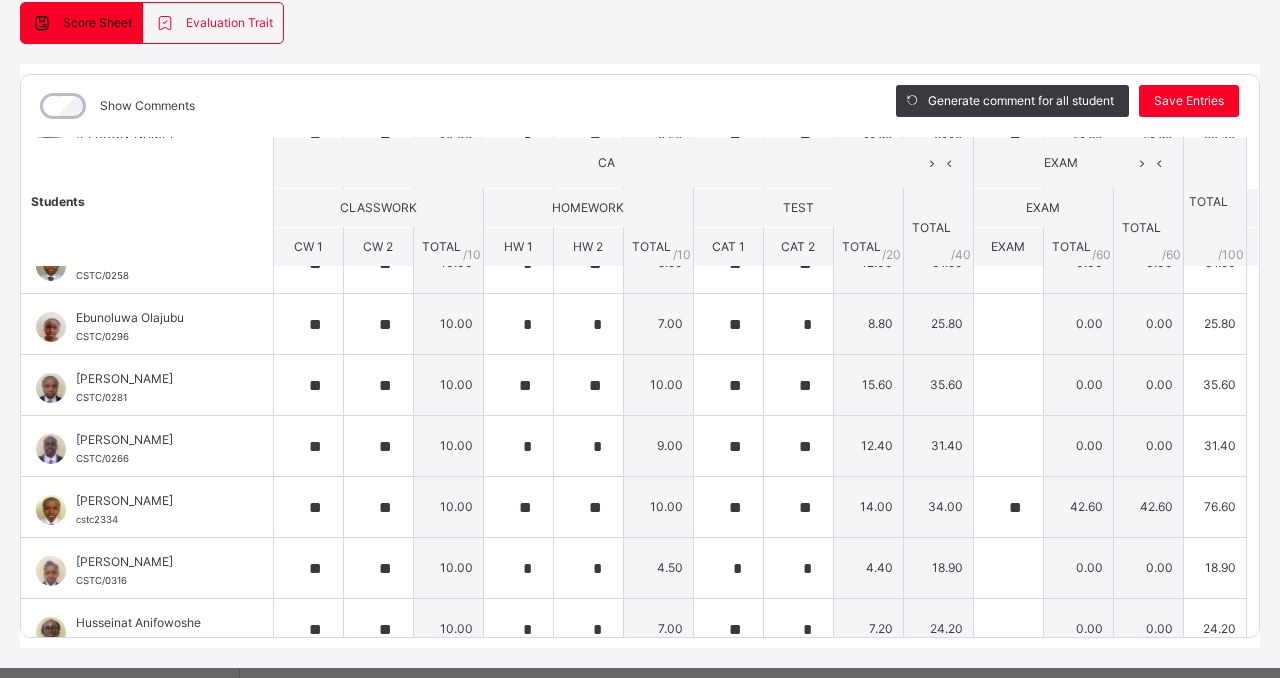 click on "Students CA  EXAM TOTAL /100 Comment CLASSWORK HOMEWORK TEST TOTAL / 40 EXAM TOTAL / 60 CW 1 CW 2 TOTAL / 10 HW 1 HW 2 TOTAL / 10 CAT 1 CAT 2 TOTAL / 20 EXAM TOTAL / 60 [PERSON_NAME] CSTC/0276 [PERSON_NAME] CSTC/0276 ** ** 10.00 * * 6.50 ** * 6.80 23.30 0.00 0.00 23.30 Generate comment 0 / 250   ×   Subject Teacher’s Comment Generate and see in full the comment developed by the AI with an option to regenerate the comment JS [PERSON_NAME]   CSTC/0276   Total 23.30  / 100.00 [PERSON_NAME] Bot   Regenerate     Use this comment   Brielle   Oni CSTC/0321 Brielle   Oni CSTC/0321 ** ** 10.00 * ** 9.50 ** ** 14.40 33.90 ** 58.20 58.20 92.10 Generate comment 0 / 250   ×   Subject Teacher’s Comment Generate and see in full the comment developed by the AI with an option to regenerate the comment JS Brielle   Oni   CSTC/0321   Total 92.10  / 100.00 [PERSON_NAME] Bot   Regenerate     Use this comment   Chimamaka  Eze CSTC/0309 Chimamaka  Eze CSTC/0309 ** ** 10.00 * * 7.50 ** ** 10.00 27.50 ** 44.40 44.40 71.90 Generate comment 0 /" at bounding box center (640, 564) 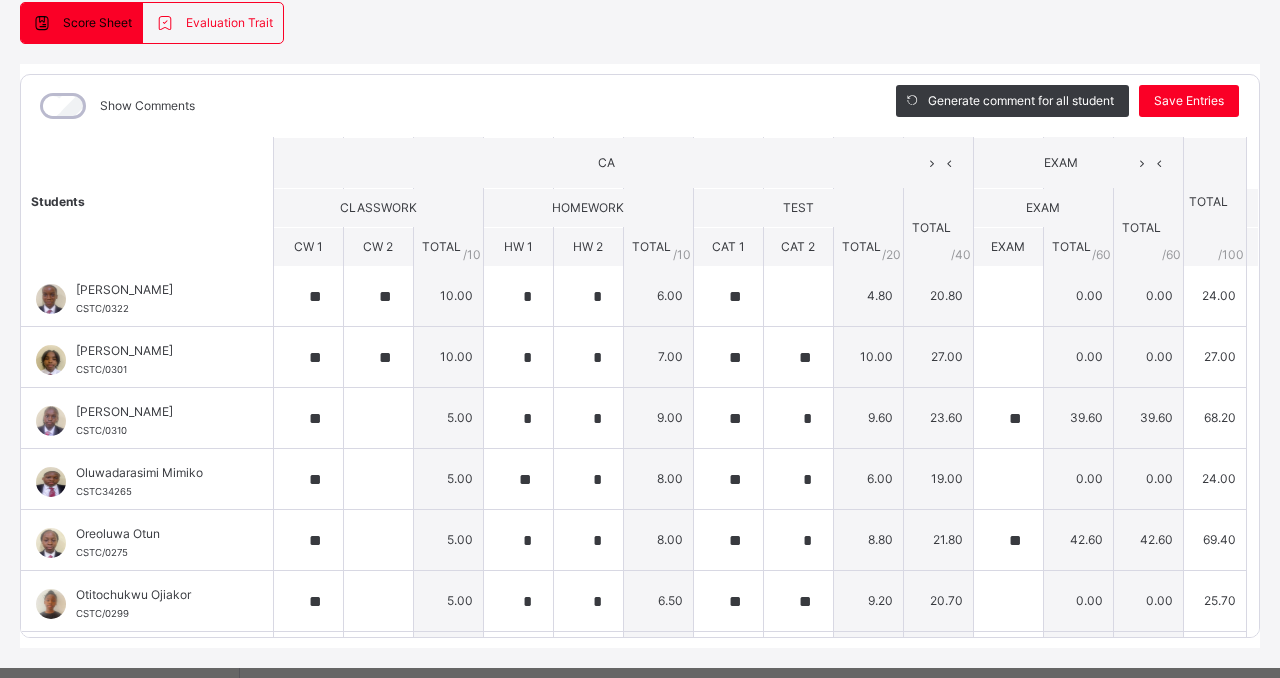 scroll, scrollTop: 920, scrollLeft: 0, axis: vertical 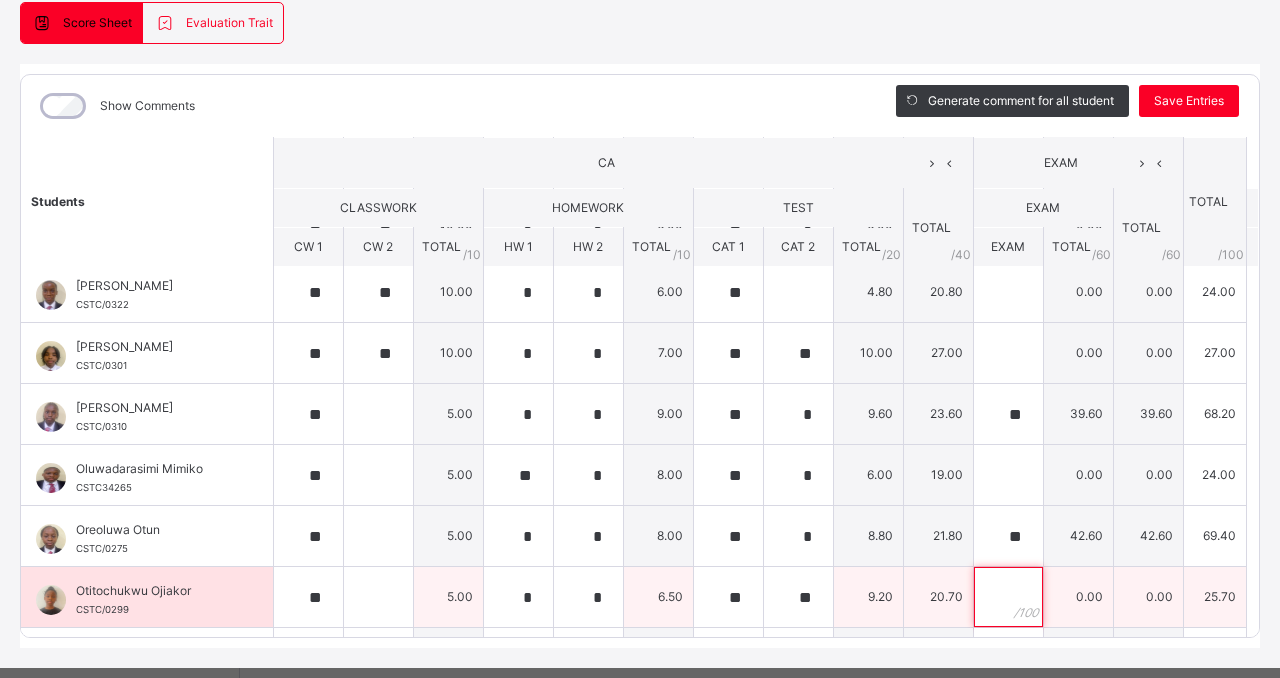 click at bounding box center (1008, 597) 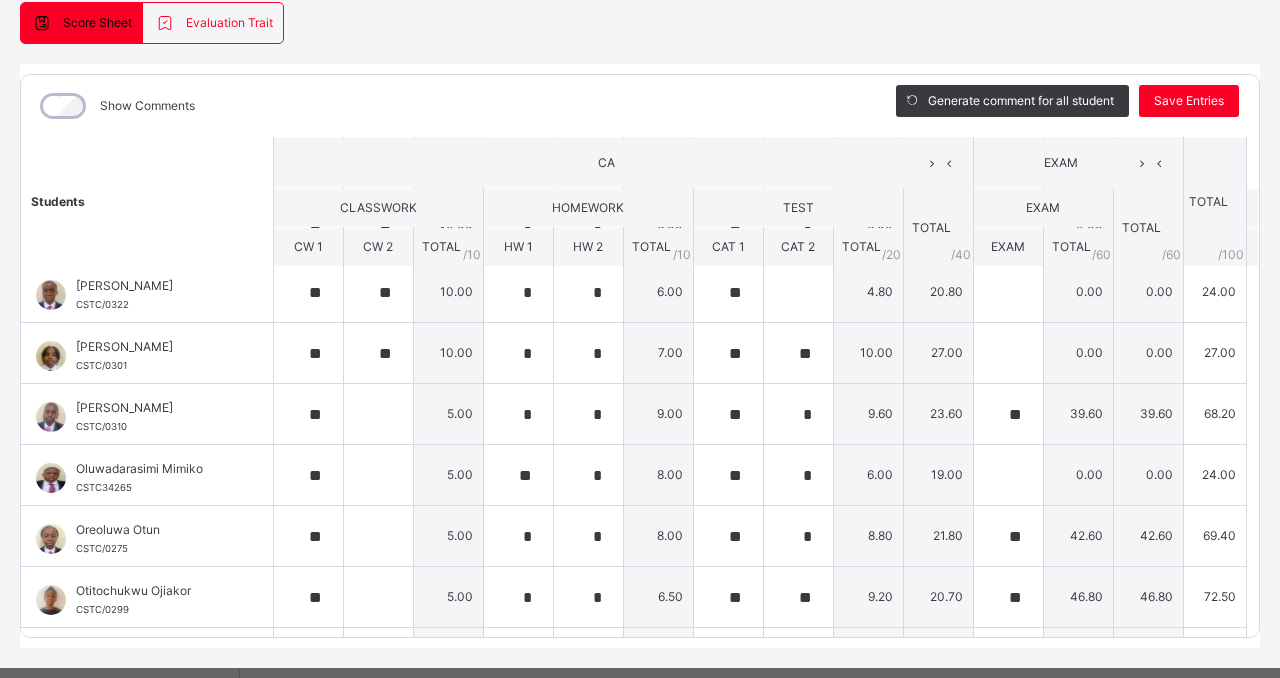 click on "Students CA  EXAM TOTAL /100 Comment CLASSWORK HOMEWORK TEST TOTAL / 40 EXAM TOTAL / 60 CW 1 CW 2 TOTAL / 10 HW 1 HW 2 TOTAL / 10 CAT 1 CAT 2 TOTAL / 20 EXAM TOTAL / 60 [PERSON_NAME] CSTC/0276 [PERSON_NAME] CSTC/0276 ** ** 10.00 * * 6.50 ** * 6.80 23.30 0.00 0.00 23.30 Generate comment 0 / 250   ×   Subject Teacher’s Comment Generate and see in full the comment developed by the AI with an option to regenerate the comment JS [PERSON_NAME]   CSTC/0276   Total 23.30  / 100.00 [PERSON_NAME] Bot   Regenerate     Use this comment   Brielle   Oni CSTC/0321 Brielle   Oni CSTC/0321 ** ** 10.00 * ** 9.50 ** ** 14.40 33.90 ** 58.20 58.20 92.10 Generate comment 0 / 250   ×   Subject Teacher’s Comment Generate and see in full the comment developed by the AI with an option to regenerate the comment JS Brielle   Oni   CSTC/0321   Total 92.10  / 100.00 [PERSON_NAME] Bot   Regenerate     Use this comment   Chimamaka  Eze CSTC/0309 Chimamaka  Eze CSTC/0309 ** ** 10.00 * * 7.50 ** ** 10.00 27.50 ** 44.40 44.40 71.90 Generate comment 0 /" at bounding box center (640, 44) 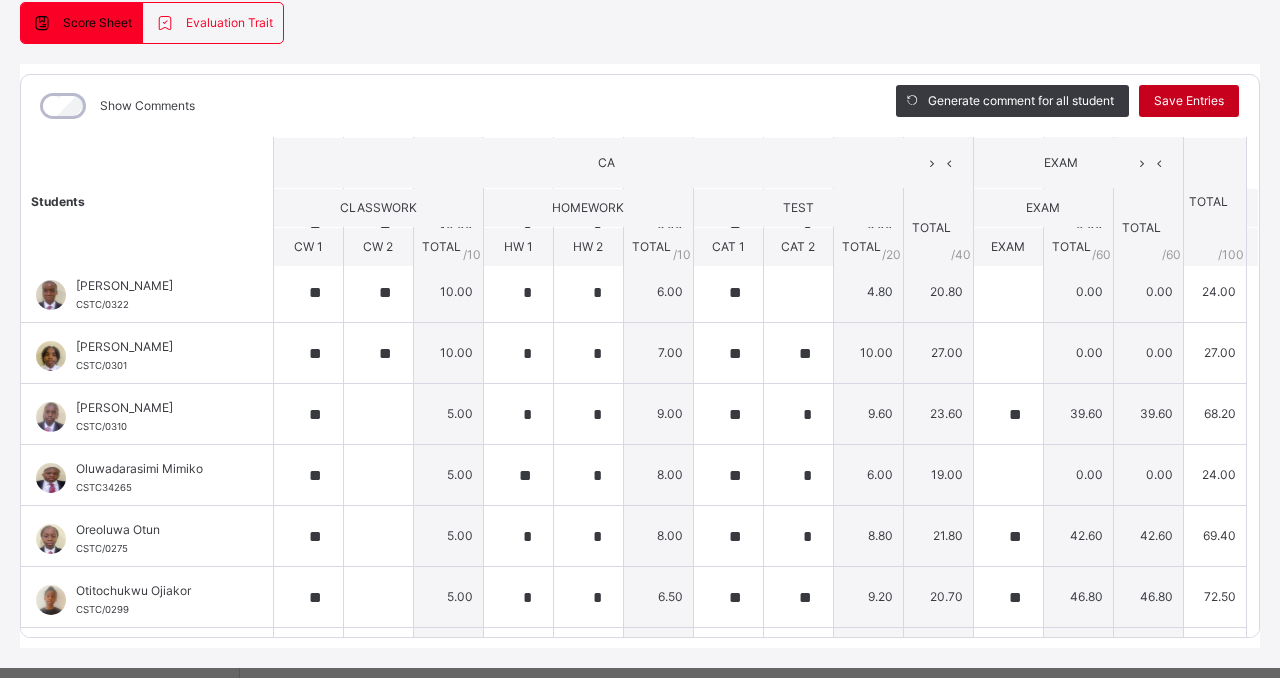 click on "Save Entries" at bounding box center [1189, 101] 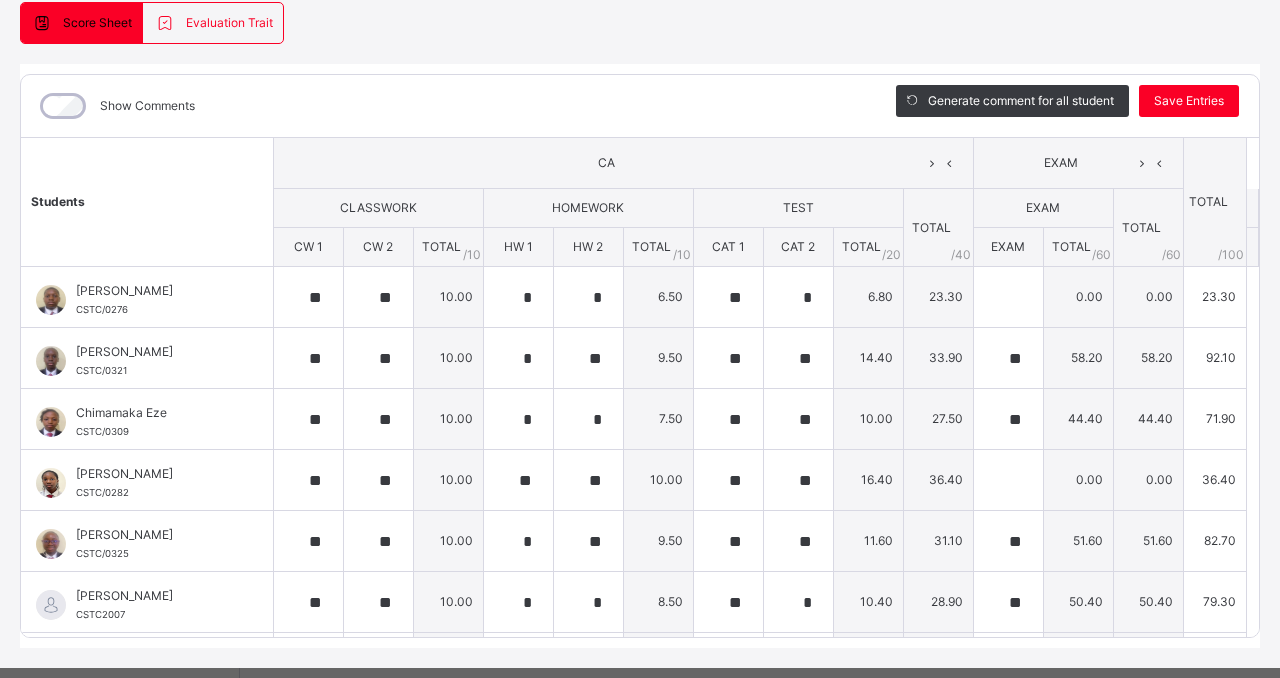 click on "Students CA  EXAM TOTAL /100 Comment CLASSWORK HOMEWORK TEST TOTAL / 40 EXAM TOTAL / 60 CW 1 CW 2 TOTAL / 10 HW 1 HW 2 TOTAL / 10 CAT 1 CAT 2 TOTAL / 20 EXAM TOTAL / 60 [PERSON_NAME] CSTC/0276 [PERSON_NAME] CSTC/0276 ** ** 10.00 * * 6.50 ** * 6.80 23.30 0.00 0.00 23.30 Generate comment 0 / 250   ×   Subject Teacher’s Comment Generate and see in full the comment developed by the AI with an option to regenerate the comment JS [PERSON_NAME]   CSTC/0276   Total 23.30  / 100.00 [PERSON_NAME] Bot   Regenerate     Use this comment   Brielle   Oni CSTC/0321 Brielle   Oni CSTC/0321 ** ** 10.00 * ** 9.50 ** ** 14.40 33.90 ** 58.20 58.20 92.10 Generate comment 0 / 250   ×   Subject Teacher’s Comment Generate and see in full the comment developed by the AI with an option to regenerate the comment JS Brielle   Oni   CSTC/0321   Total 92.10  / 100.00 [PERSON_NAME] Bot   Regenerate     Use this comment   Chimamaka  Eze CSTC/0309 Chimamaka  Eze CSTC/0309 ** ** 10.00 * * 7.50 ** ** 10.00 27.50 ** 44.40 44.40 71.90 Generate comment 0 /" at bounding box center [640, 964] 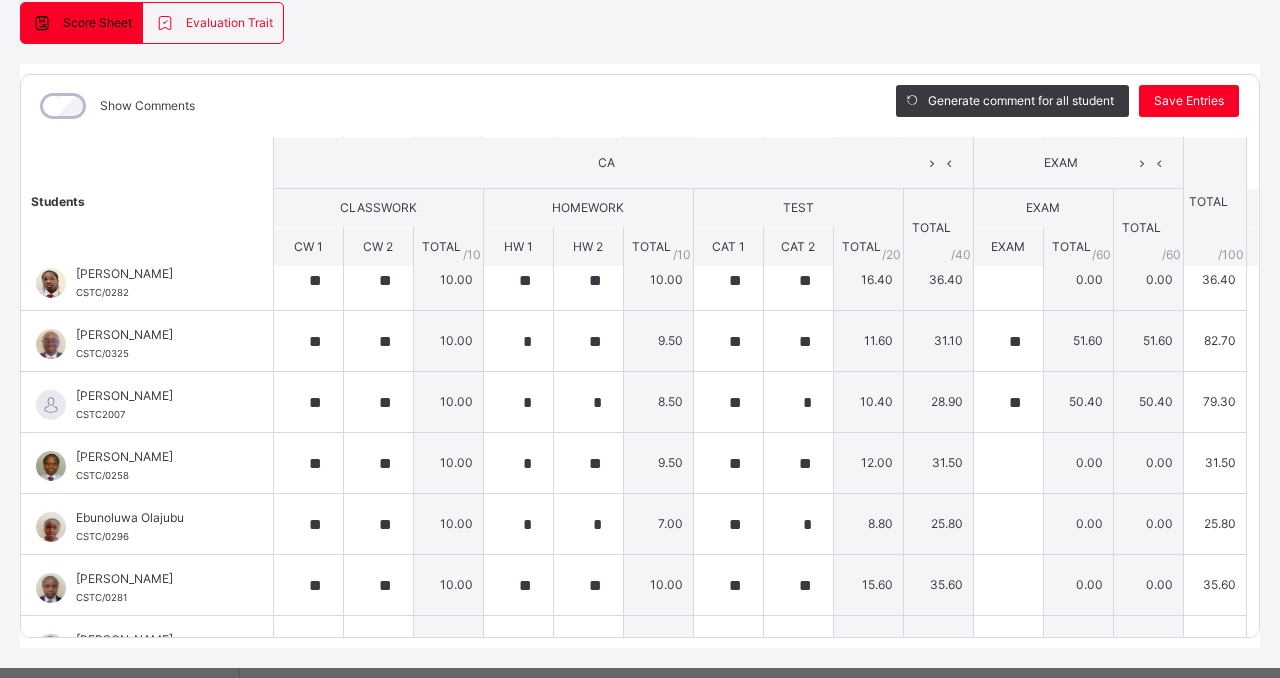 scroll, scrollTop: 240, scrollLeft: 0, axis: vertical 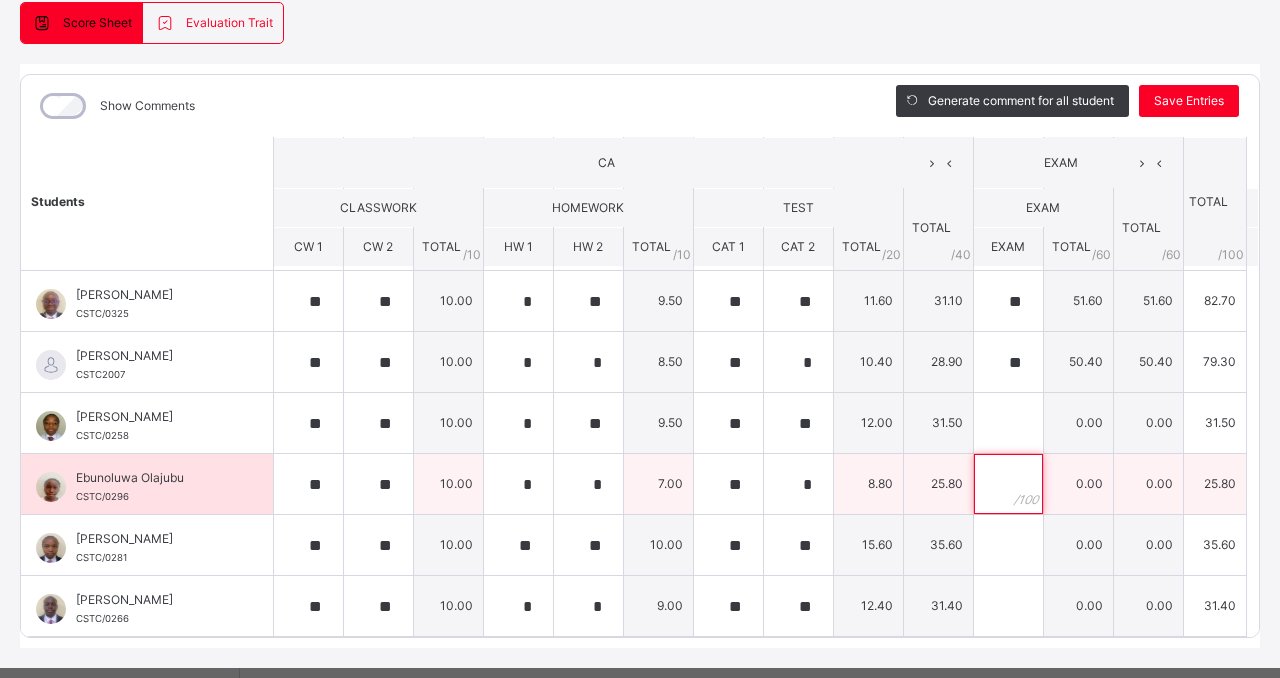 click at bounding box center (1008, 484) 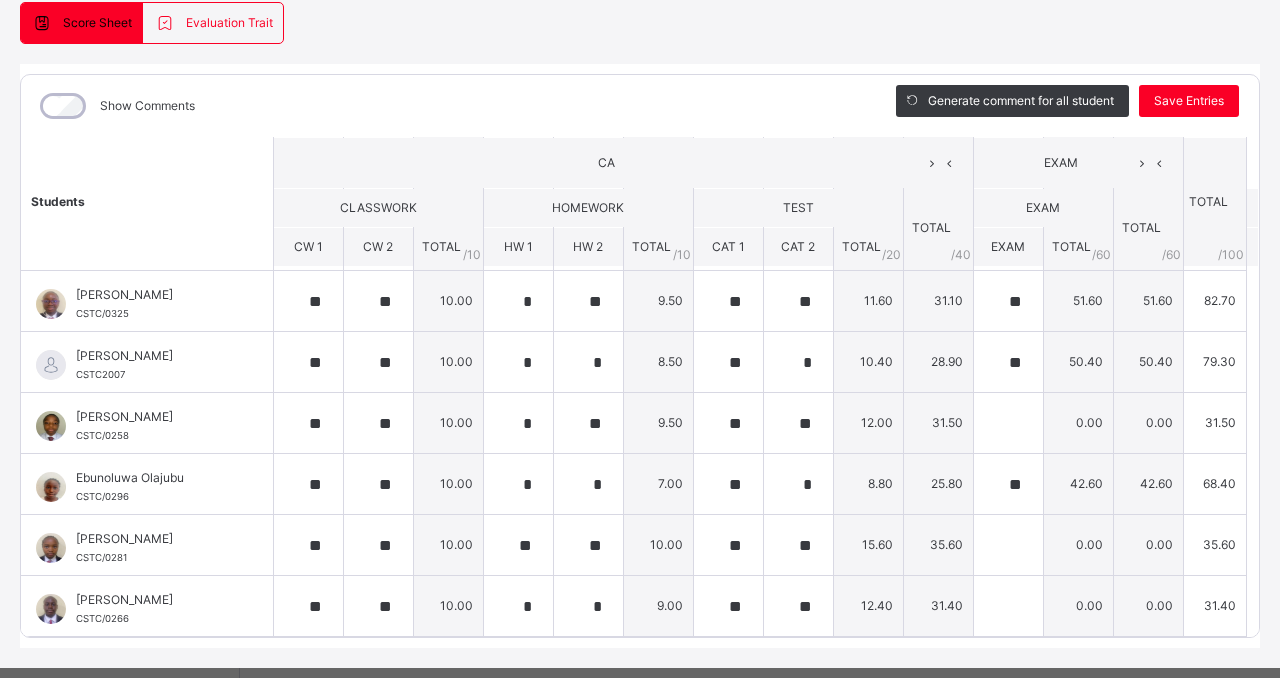 click on "Students CA  EXAM TOTAL /100 Comment CLASSWORK HOMEWORK TEST TOTAL / 40 EXAM TOTAL / 60 CW 1 CW 2 TOTAL / 10 HW 1 HW 2 TOTAL / 10 CAT 1 CAT 2 TOTAL / 20 EXAM TOTAL / 60 [PERSON_NAME] CSTC/0276 [PERSON_NAME] CSTC/0276 ** ** 10.00 * * 6.50 ** * 6.80 23.30 0.00 0.00 23.30 Generate comment 0 / 250   ×   Subject Teacher’s Comment Generate and see in full the comment developed by the AI with an option to regenerate the comment JS [PERSON_NAME]   CSTC/0276   Total 23.30  / 100.00 [PERSON_NAME] Bot   Regenerate     Use this comment   Brielle   Oni CSTC/0321 Brielle   Oni CSTC/0321 ** ** 10.00 * ** 9.50 ** ** 14.40 33.90 ** 58.20 58.20 92.10 Generate comment 0 / 250   ×   Subject Teacher’s Comment Generate and see in full the comment developed by the AI with an option to regenerate the comment JS Brielle   Oni   CSTC/0321   Total 92.10  / 100.00 [PERSON_NAME] Bot   Regenerate     Use this comment   Chimamaka  Eze CSTC/0309 Chimamaka  Eze CSTC/0309 ** ** 10.00 * * 7.50 ** ** 10.00 27.50 ** 44.40 44.40 71.90 Generate comment 0 /" at bounding box center (640, 724) 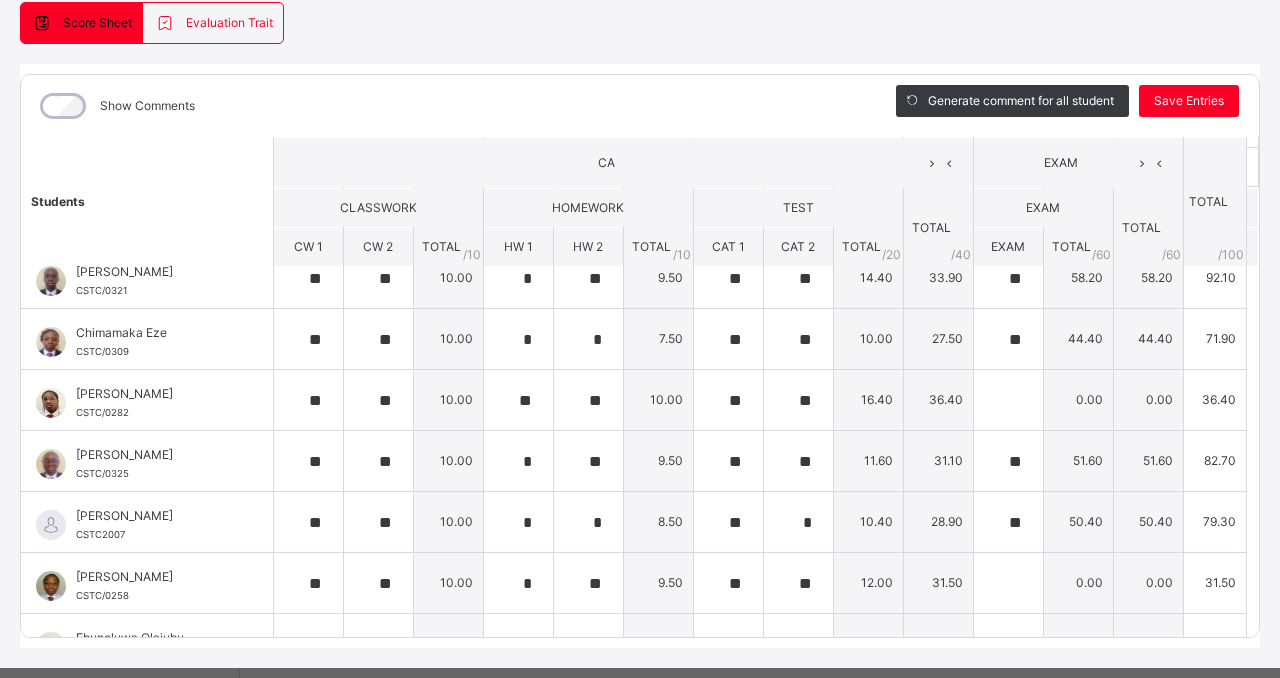 scroll, scrollTop: 1, scrollLeft: 0, axis: vertical 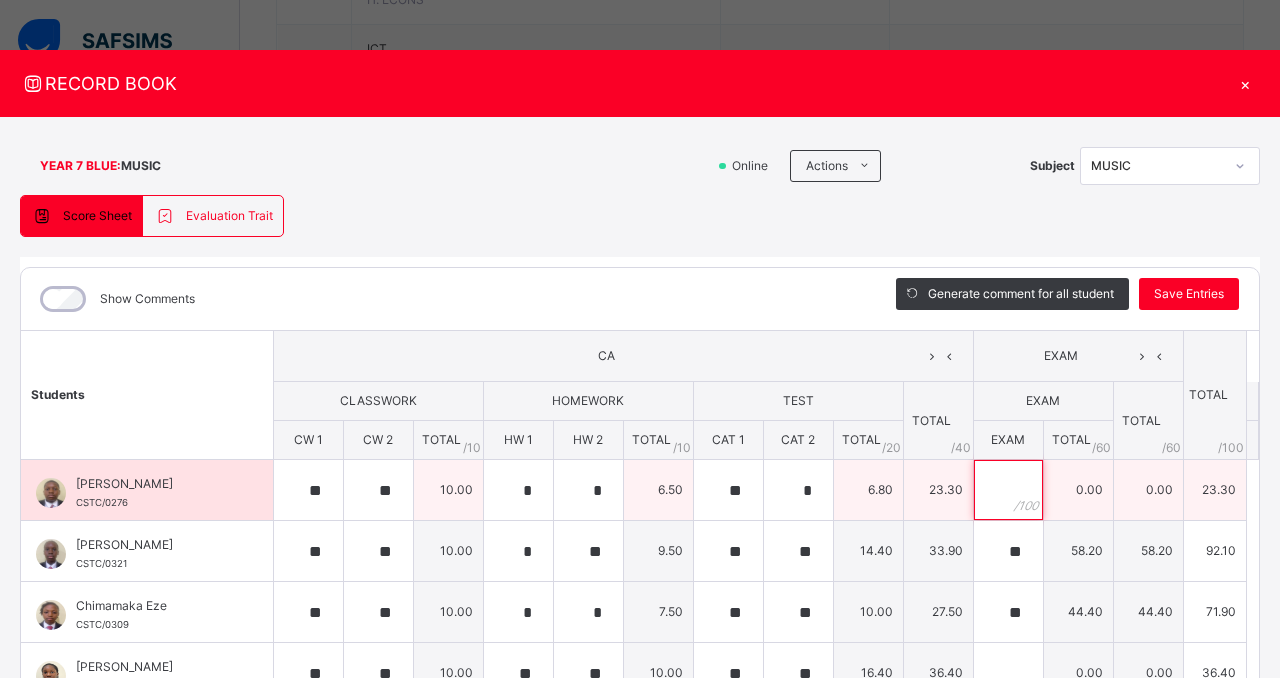 click at bounding box center (1008, 490) 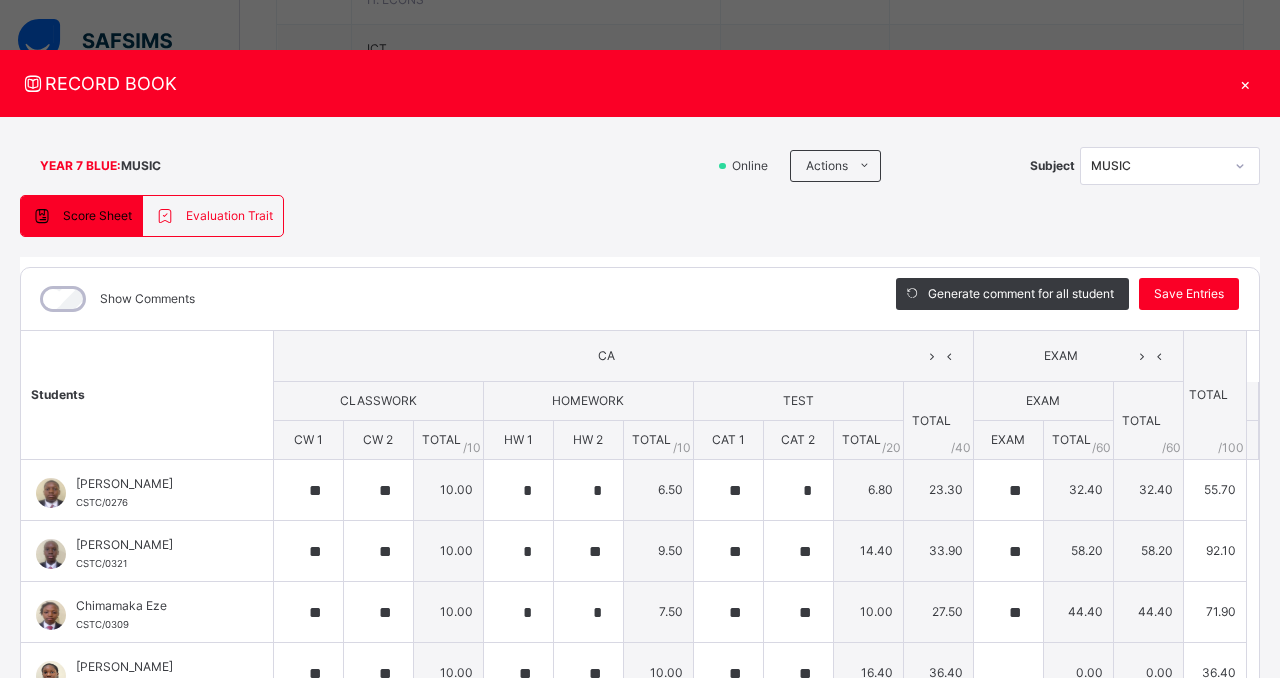 click on "Students CA  EXAM TOTAL /100 Comment CLASSWORK HOMEWORK TEST TOTAL / 40 EXAM TOTAL / 60 CW 1 CW 2 TOTAL / 10 HW 1 HW 2 TOTAL / 10 CAT 1 CAT 2 TOTAL / 20 EXAM TOTAL / 60 [PERSON_NAME] CSTC/0276 [PERSON_NAME] CSTC/0276 ** ** 10.00 * * 6.50 ** * 6.80 23.30 ** 32.40 32.40 55.70 Generate comment 0 / 250   ×   Subject Teacher’s Comment Generate and see in full the comment developed by the AI with an option to regenerate the comment [PERSON_NAME] [PERSON_NAME]   CSTC/0276   Total 55.70  / 100.00 [PERSON_NAME] Bot   Regenerate     Use this comment   Brielle   Oni CSTC/0321 Brielle   Oni CSTC/0321 ** ** 10.00 * ** 9.50 ** ** 14.40 33.90 ** 58.20 58.20 92.10 Generate comment 0 / 250   ×   Subject Teacher’s Comment Generate and see in full the comment developed by the AI with an option to regenerate the comment JS Brielle   Oni   CSTC/0321   Total 92.10  / 100.00 [PERSON_NAME] Bot   Regenerate     Use this comment   Chimamaka  Eze CSTC/0309 Chimamaka  Eze CSTC/0309 ** ** 10.00 * * 7.50 ** ** 10.00 27.50 ** 44.40 44.40 71.90 Generate comment 0" at bounding box center [640, 1157] 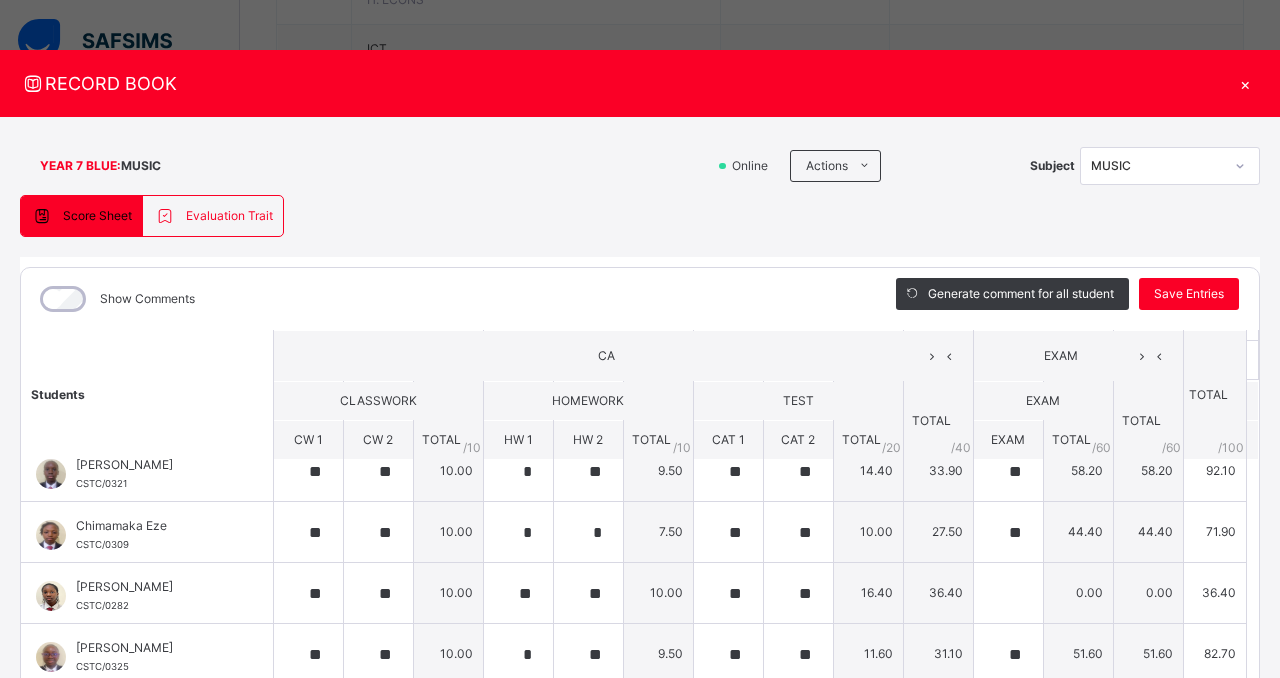 scroll, scrollTop: 0, scrollLeft: 0, axis: both 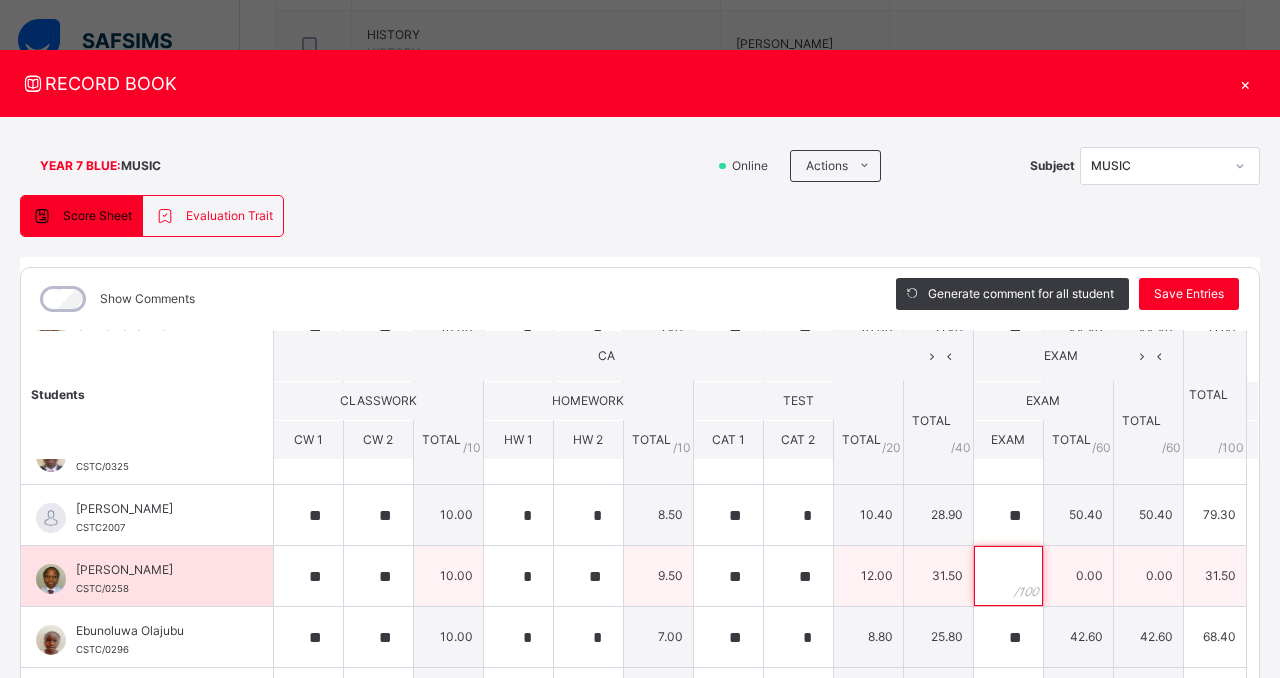 click at bounding box center [1008, 576] 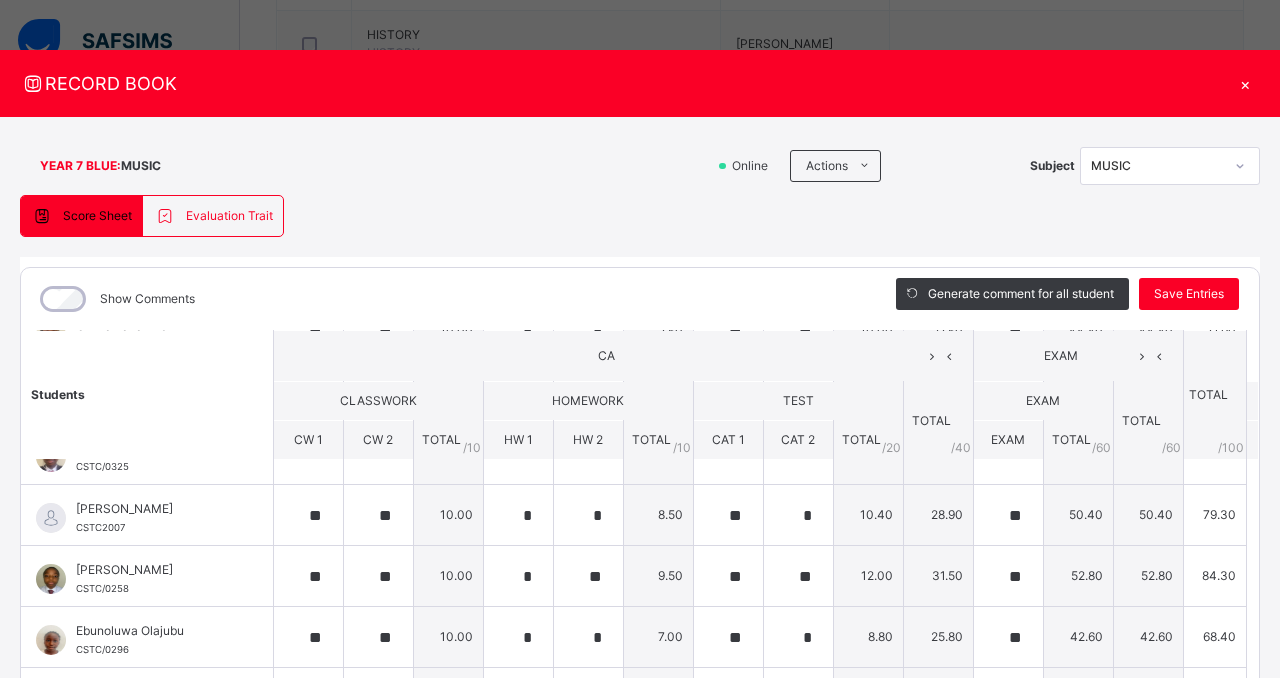 click on "Students CA  EXAM TOTAL /100 Comment CLASSWORK HOMEWORK TEST TOTAL / 40 EXAM TOTAL / 60 CW 1 CW 2 TOTAL / 10 HW 1 HW 2 TOTAL / 10 CAT 1 CAT 2 TOTAL / 20 EXAM TOTAL / 60 [PERSON_NAME] CSTC/0276 [PERSON_NAME] CSTC/0276 ** ** 10.00 * * 6.50 ** * 6.80 23.30 ** 32.40 32.40 55.70 Generate comment 0 / 250   ×   Subject Teacher’s Comment Generate and see in full the comment developed by the AI with an option to regenerate the comment [PERSON_NAME] [PERSON_NAME]   CSTC/0276   Total 55.70  / 100.00 [PERSON_NAME] Bot   Regenerate     Use this comment   Brielle   Oni CSTC/0321 Brielle   Oni CSTC/0321 ** ** 10.00 * ** 9.50 ** ** 14.40 33.90 ** 58.20 58.20 92.10 Generate comment 0 / 250   ×   Subject Teacher’s Comment Generate and see in full the comment developed by the AI with an option to regenerate the comment JS Brielle   Oni   CSTC/0321   Total 92.10  / 100.00 [PERSON_NAME] Bot   Regenerate     Use this comment   Chimamaka  Eze CSTC/0309 Chimamaka  Eze CSTC/0309 ** ** 10.00 * * 7.50 ** ** 10.00 27.50 ** 44.40 44.40 71.90 Generate comment 0" at bounding box center [640, 877] 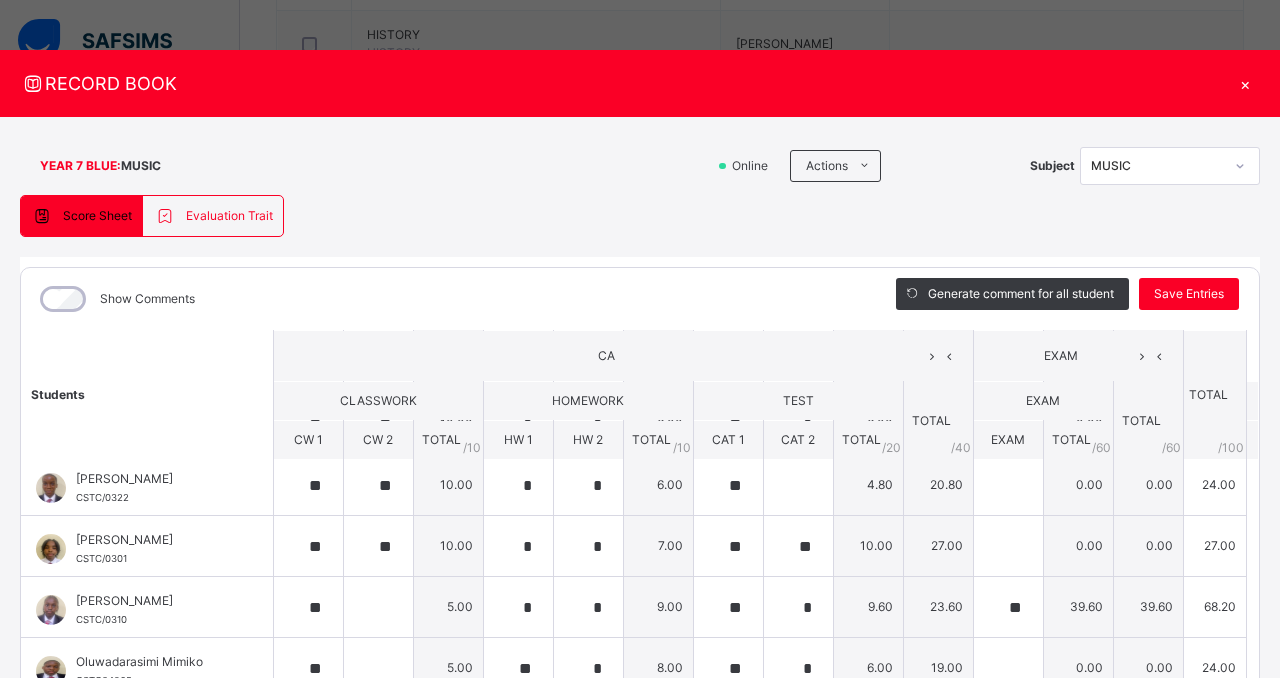 scroll, scrollTop: 960, scrollLeft: 0, axis: vertical 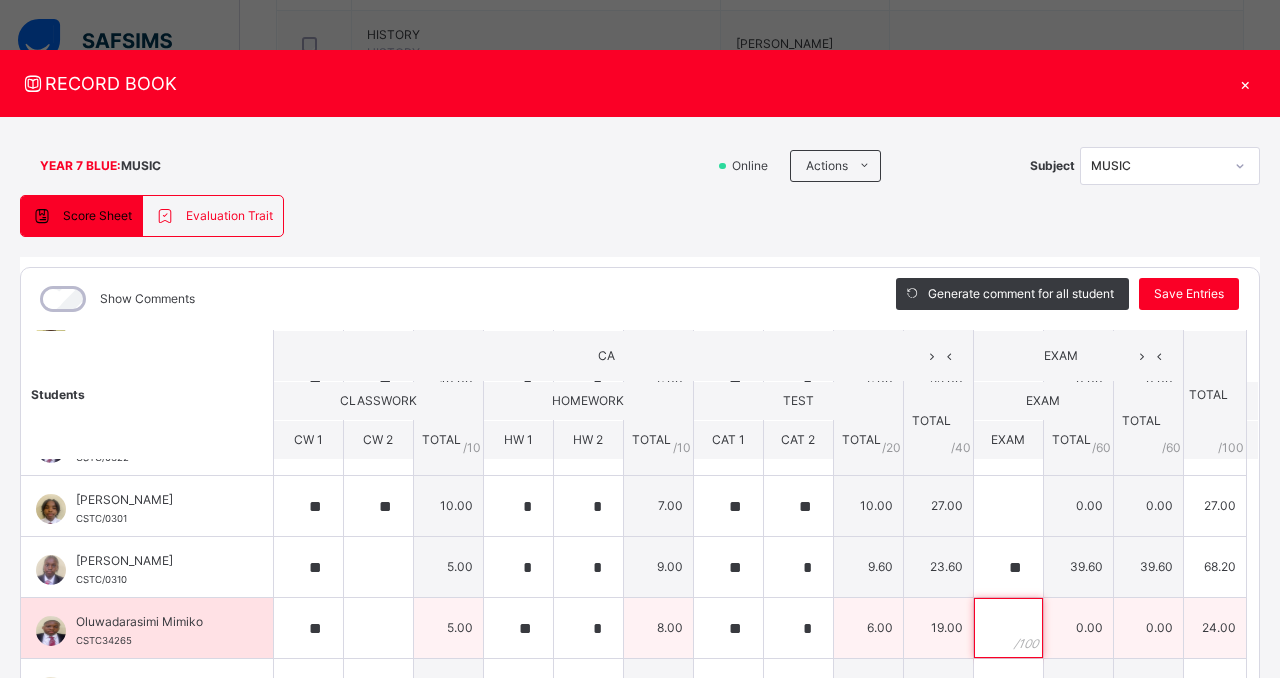 click at bounding box center [1008, 628] 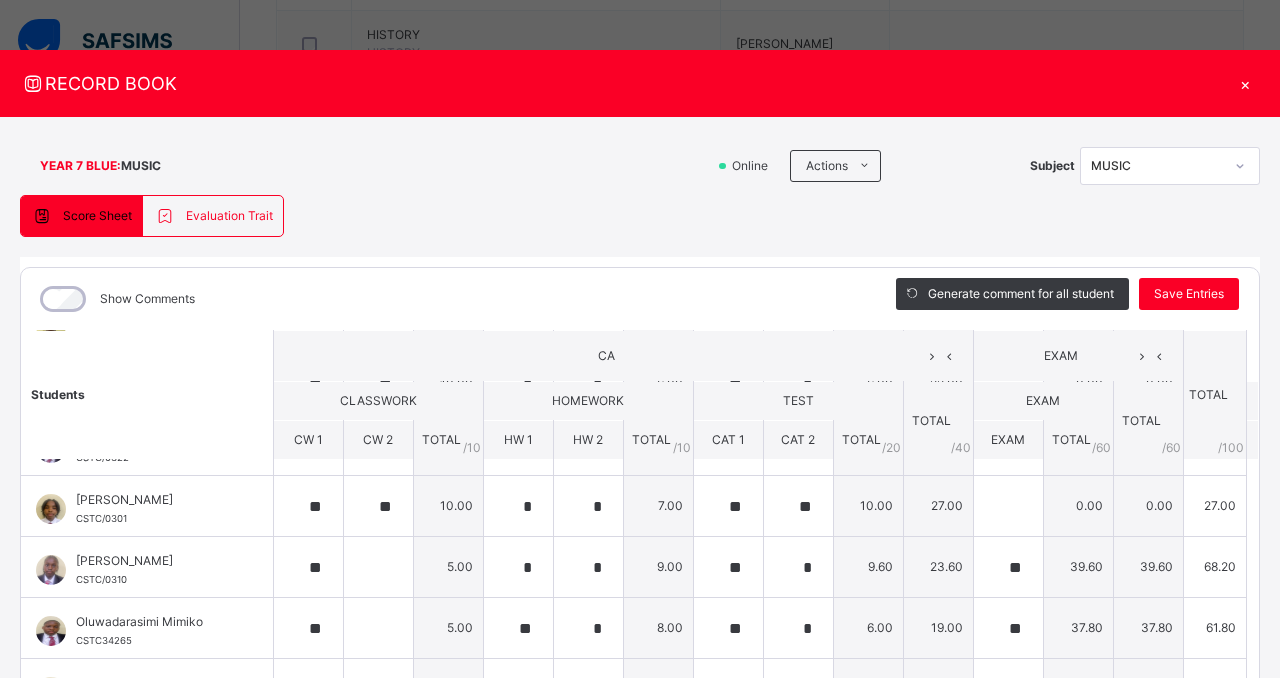 click on "Students CA  EXAM TOTAL /100 Comment CLASSWORK HOMEWORK TEST TOTAL / 40 EXAM TOTAL / 60 CW 1 CW 2 TOTAL / 10 HW 1 HW 2 TOTAL / 10 CAT 1 CAT 2 TOTAL / 20 EXAM TOTAL / 60 [PERSON_NAME] CSTC/0276 [PERSON_NAME] CSTC/0276 ** ** 10.00 * * 6.50 ** * 6.80 23.30 ** 32.40 32.40 55.70 Generate comment 0 / 250   ×   Subject Teacher’s Comment Generate and see in full the comment developed by the AI with an option to regenerate the comment [PERSON_NAME] [PERSON_NAME]   CSTC/0276   Total 55.70  / 100.00 [PERSON_NAME] Bot   Regenerate     Use this comment   Brielle   Oni CSTC/0321 Brielle   Oni CSTC/0321 ** ** 10.00 * ** 9.50 ** ** 14.40 33.90 ** 58.20 58.20 92.10 Generate comment 0 / 250   ×   Subject Teacher’s Comment Generate and see in full the comment developed by the AI with an option to regenerate the comment JS Brielle   Oni   CSTC/0321   Total 92.10  / 100.00 [PERSON_NAME] Bot   Regenerate     Use this comment   Chimamaka  Eze CSTC/0309 Chimamaka  Eze CSTC/0309 ** ** 10.00 * * 7.50 ** ** 10.00 27.50 ** 44.40 44.40 71.90 Generate comment 0" at bounding box center (640, 197) 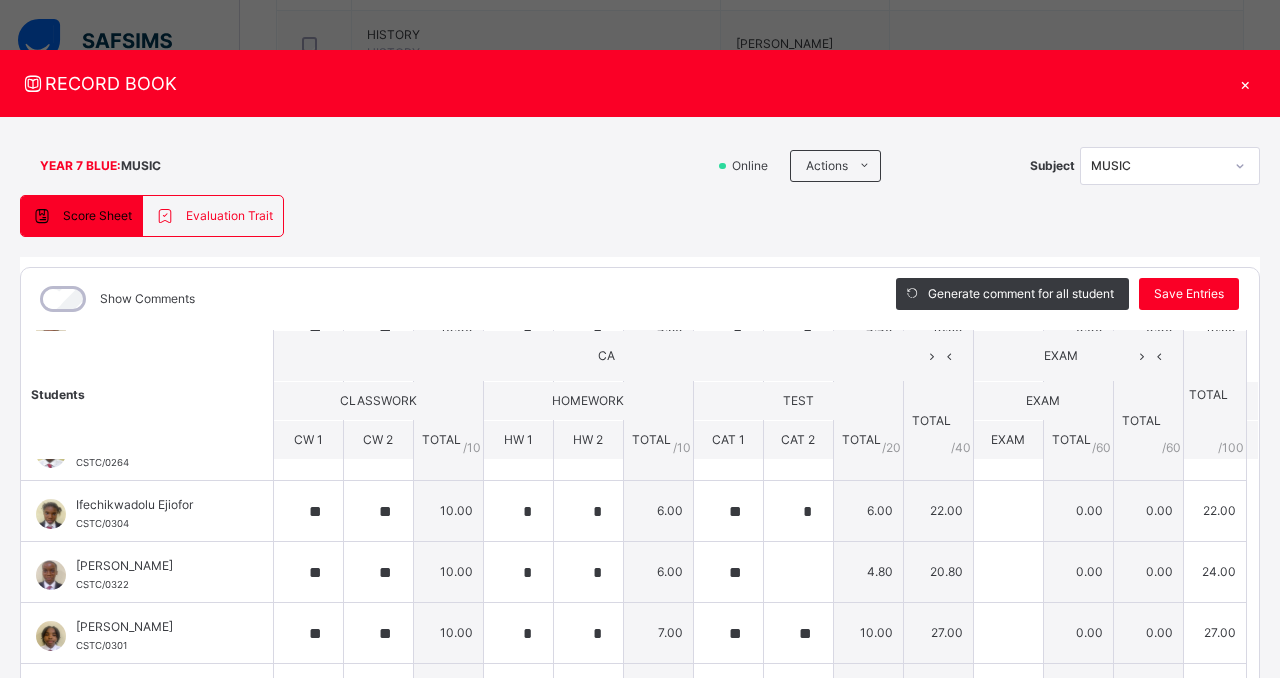scroll, scrollTop: 880, scrollLeft: 0, axis: vertical 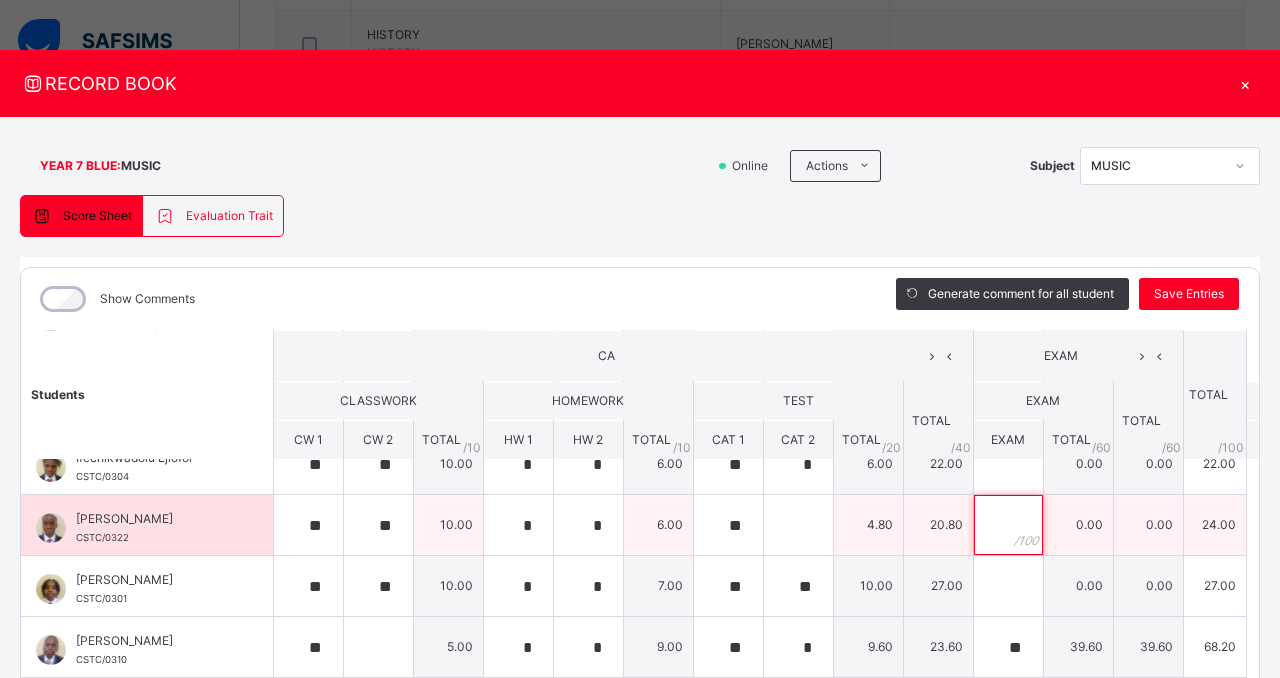 click at bounding box center [1008, 525] 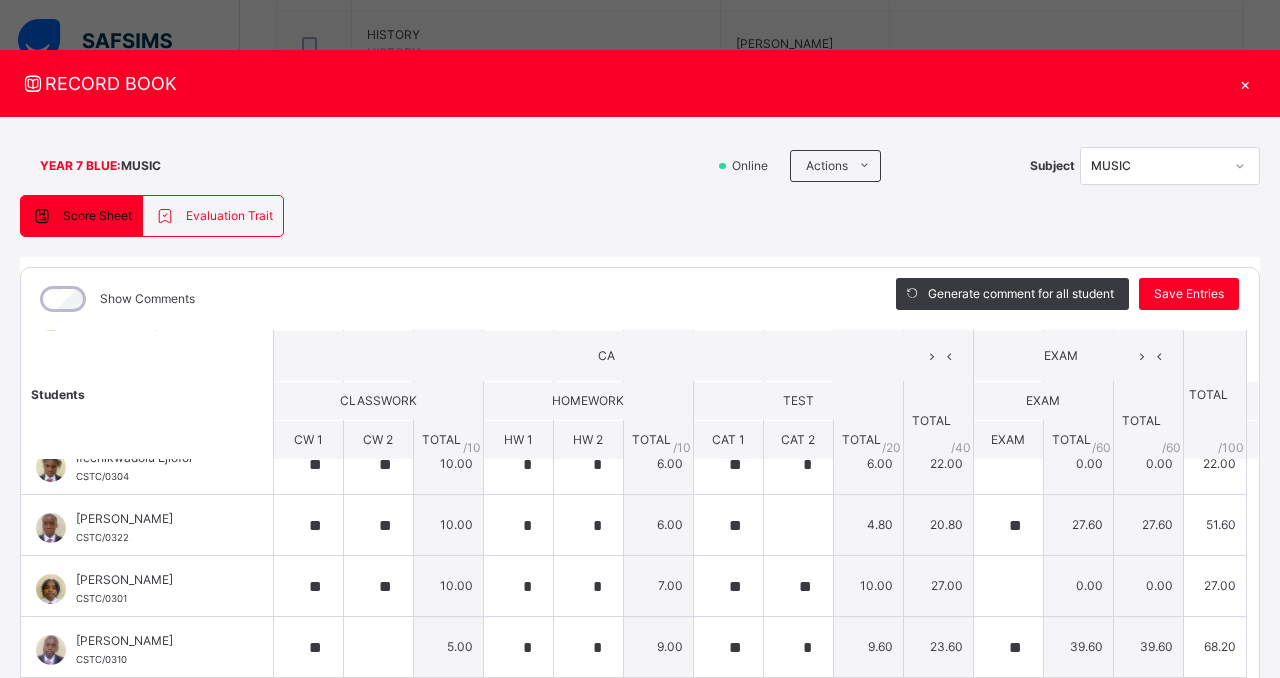 click on "Students CA  EXAM TOTAL /100 Comment CLASSWORK HOMEWORK TEST TOTAL / 40 EXAM TOTAL / 60 CW 1 CW 2 TOTAL / 10 HW 1 HW 2 TOTAL / 10 CAT 1 CAT 2 TOTAL / 20 EXAM TOTAL / 60 [PERSON_NAME] CSTC/0276 [PERSON_NAME] CSTC/0276 ** ** 10.00 * * 6.50 ** * 6.80 23.30 ** 32.40 32.40 55.70 Generate comment 0 / 250   ×   Subject Teacher’s Comment Generate and see in full the comment developed by the AI with an option to regenerate the comment [PERSON_NAME] [PERSON_NAME]   CSTC/0276   Total 55.70  / 100.00 [PERSON_NAME] Bot   Regenerate     Use this comment   Brielle   Oni CSTC/0321 Brielle   Oni CSTC/0321 ** ** 10.00 * ** 9.50 ** ** 14.40 33.90 ** 58.20 58.20 92.10 Generate comment 0 / 250   ×   Subject Teacher’s Comment Generate and see in full the comment developed by the AI with an option to regenerate the comment JS Brielle   Oni   CSTC/0321   Total 92.10  / 100.00 [PERSON_NAME] Bot   Regenerate     Use this comment   Chimamaka  Eze CSTC/0309 Chimamaka  Eze CSTC/0309 ** ** 10.00 * * 7.50 ** ** 10.00 27.50 ** 44.40 44.40 71.90 Generate comment 0" at bounding box center [640, 277] 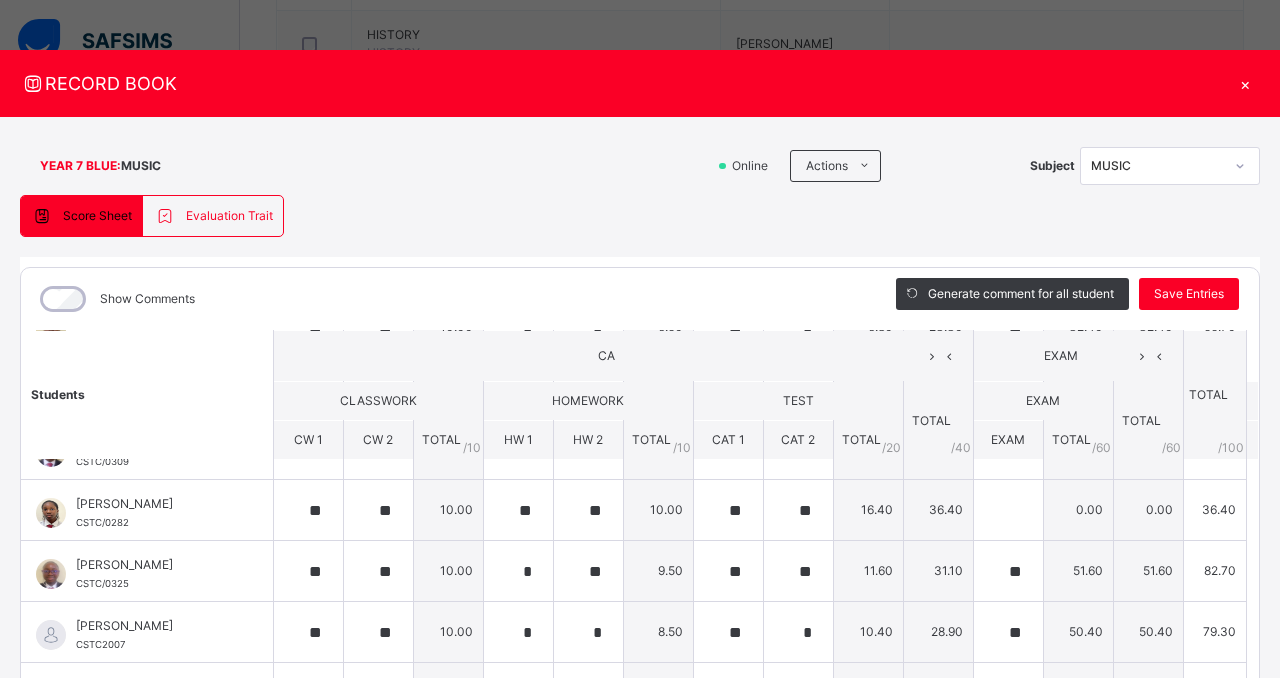 scroll, scrollTop: 160, scrollLeft: 0, axis: vertical 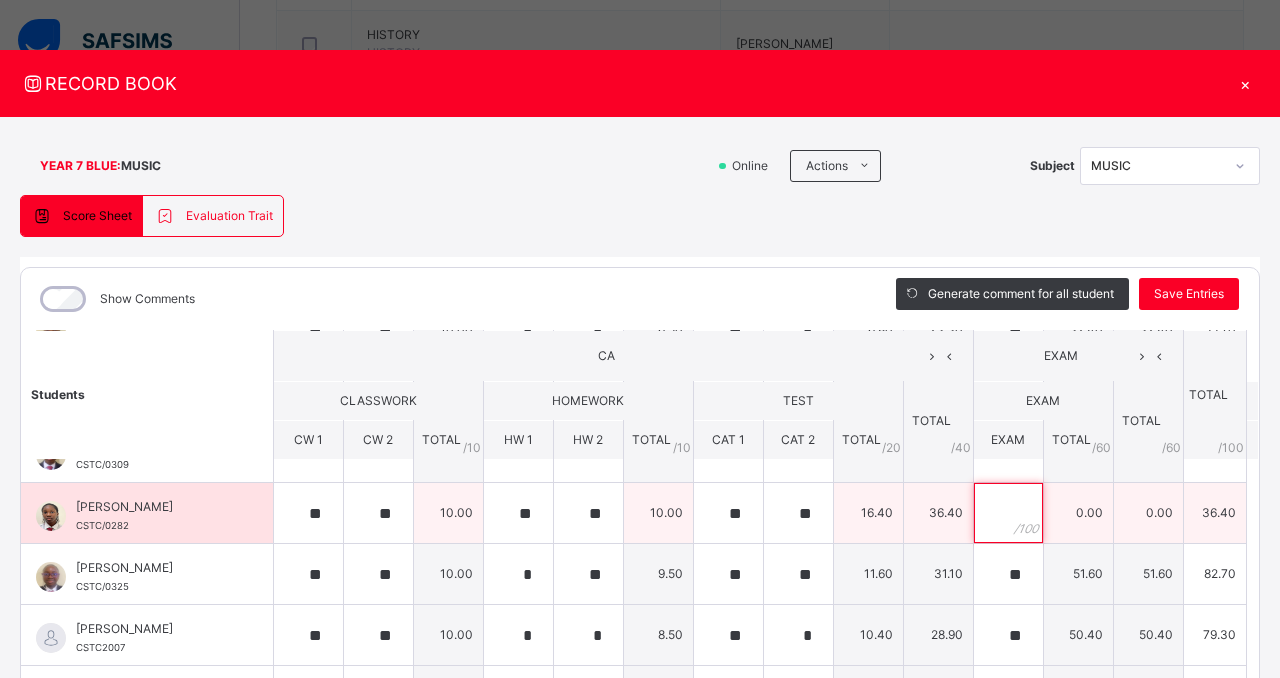 click at bounding box center [1008, 513] 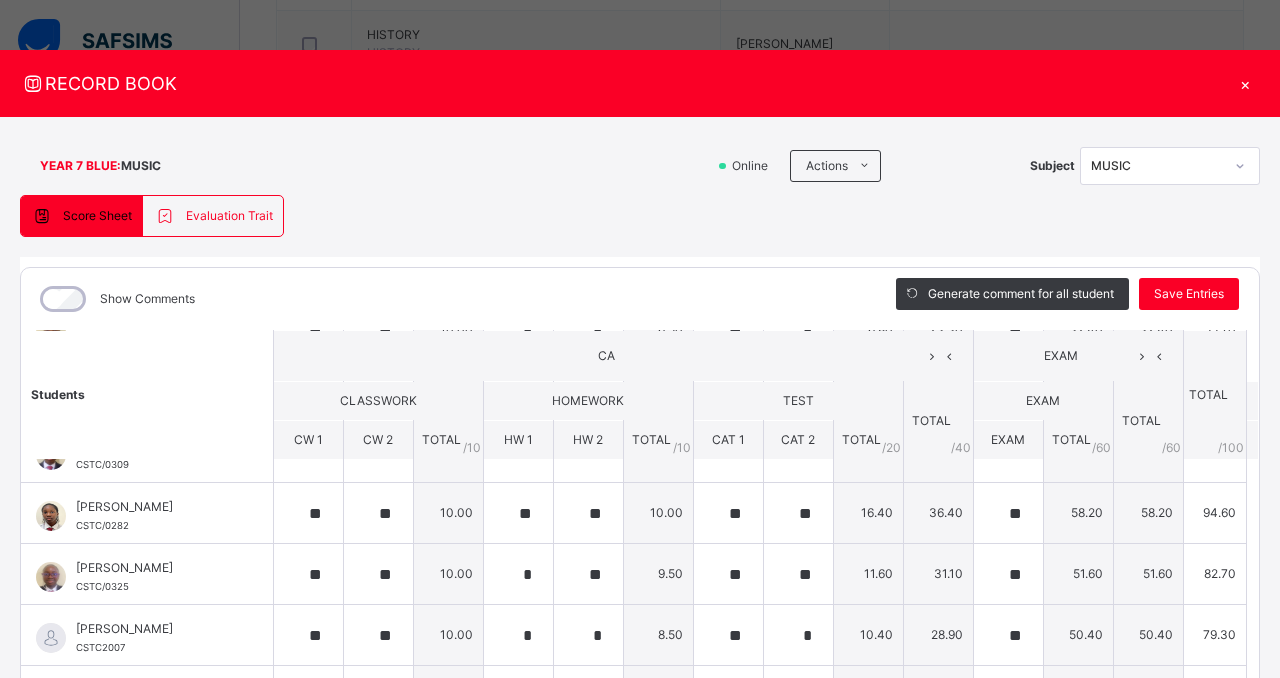 click on "Students CA  EXAM TOTAL /100 Comment CLASSWORK HOMEWORK TEST TOTAL / 40 EXAM TOTAL / 60 CW 1 CW 2 TOTAL / 10 HW 1 HW 2 TOTAL / 10 CAT 1 CAT 2 TOTAL / 20 EXAM TOTAL / 60 [PERSON_NAME] CSTC/0276 [PERSON_NAME] CSTC/0276 ** ** 10.00 * * 6.50 ** * 6.80 23.30 ** 32.40 32.40 55.70 Generate comment 0 / 250   ×   Subject Teacher’s Comment Generate and see in full the comment developed by the AI with an option to regenerate the comment [PERSON_NAME] [PERSON_NAME]   CSTC/0276   Total 55.70  / 100.00 [PERSON_NAME] Bot   Regenerate     Use this comment   Brielle   Oni CSTC/0321 Brielle   Oni CSTC/0321 ** ** 10.00 * ** 9.50 ** ** 14.40 33.90 ** 58.20 58.20 92.10 Generate comment 0 / 250   ×   Subject Teacher’s Comment Generate and see in full the comment developed by the AI with an option to regenerate the comment JS Brielle   Oni   CSTC/0321   Total 92.10  / 100.00 [PERSON_NAME] Bot   Regenerate     Use this comment   Chimamaka  Eze CSTC/0309 Chimamaka  Eze CSTC/0309 ** ** 10.00 * * 7.50 ** ** 10.00 27.50 ** 44.40 44.40 71.90 Generate comment 0" at bounding box center [640, 997] 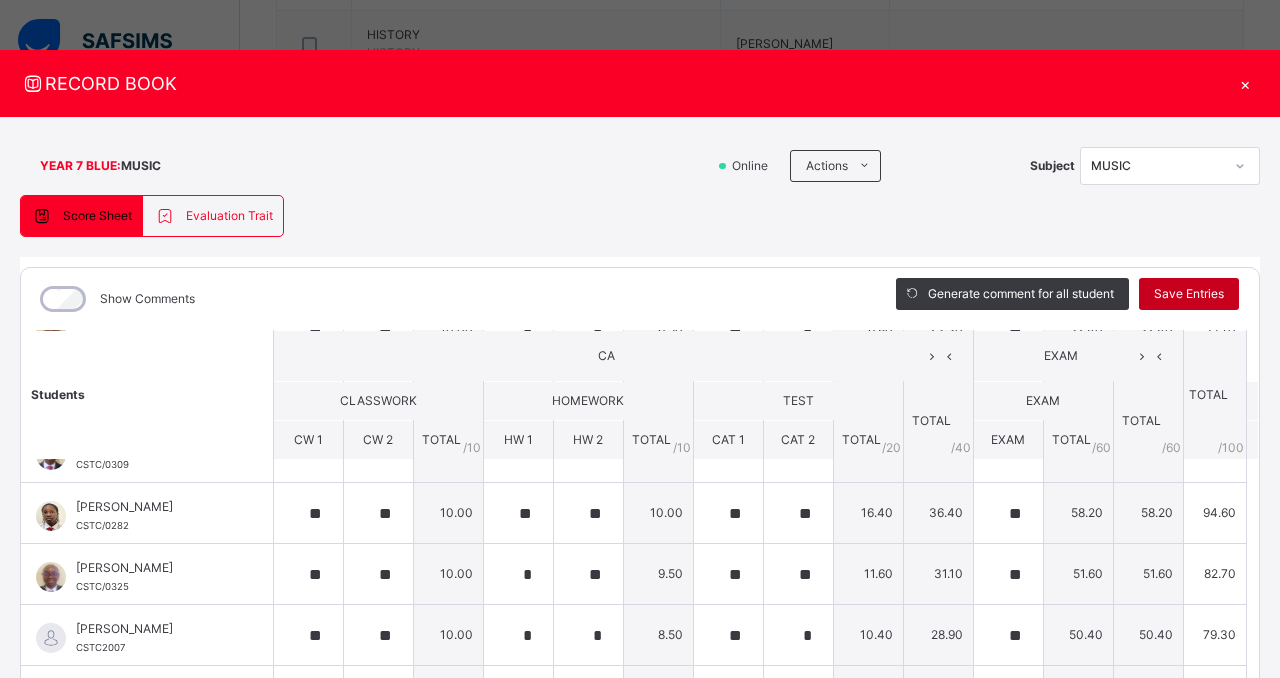 click on "Save Entries" at bounding box center [1189, 294] 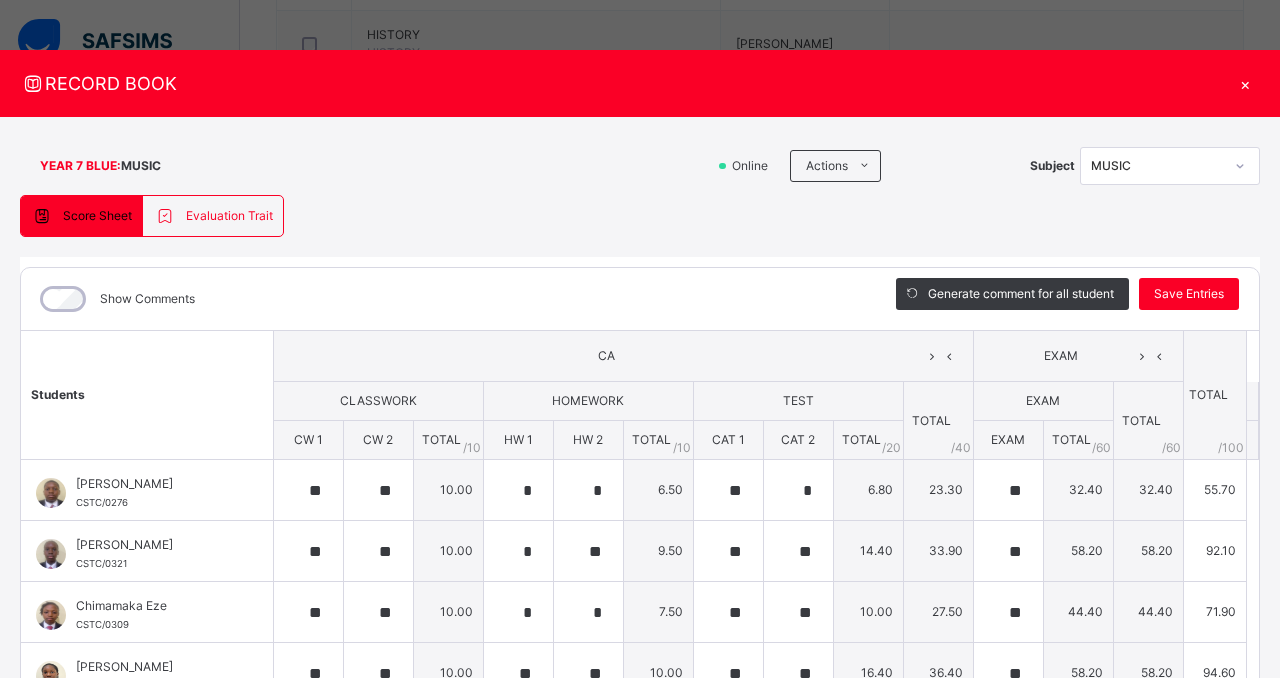 click at bounding box center (1252, 440) 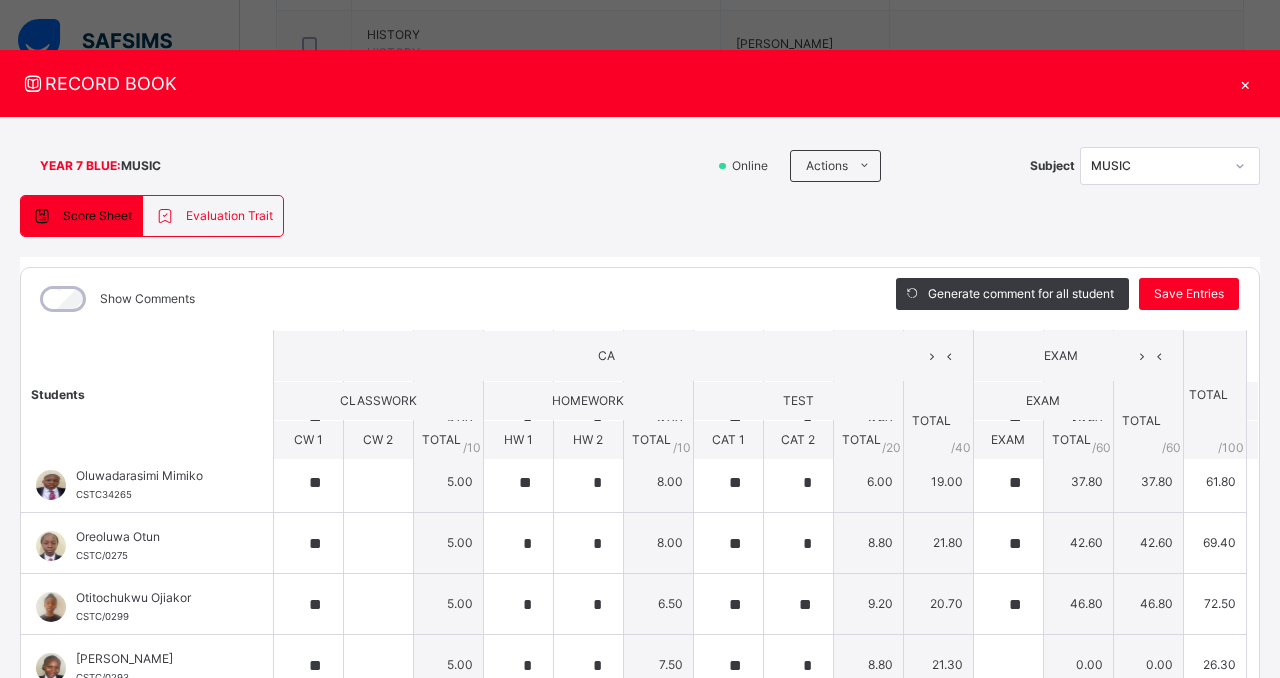 scroll, scrollTop: 1152, scrollLeft: 0, axis: vertical 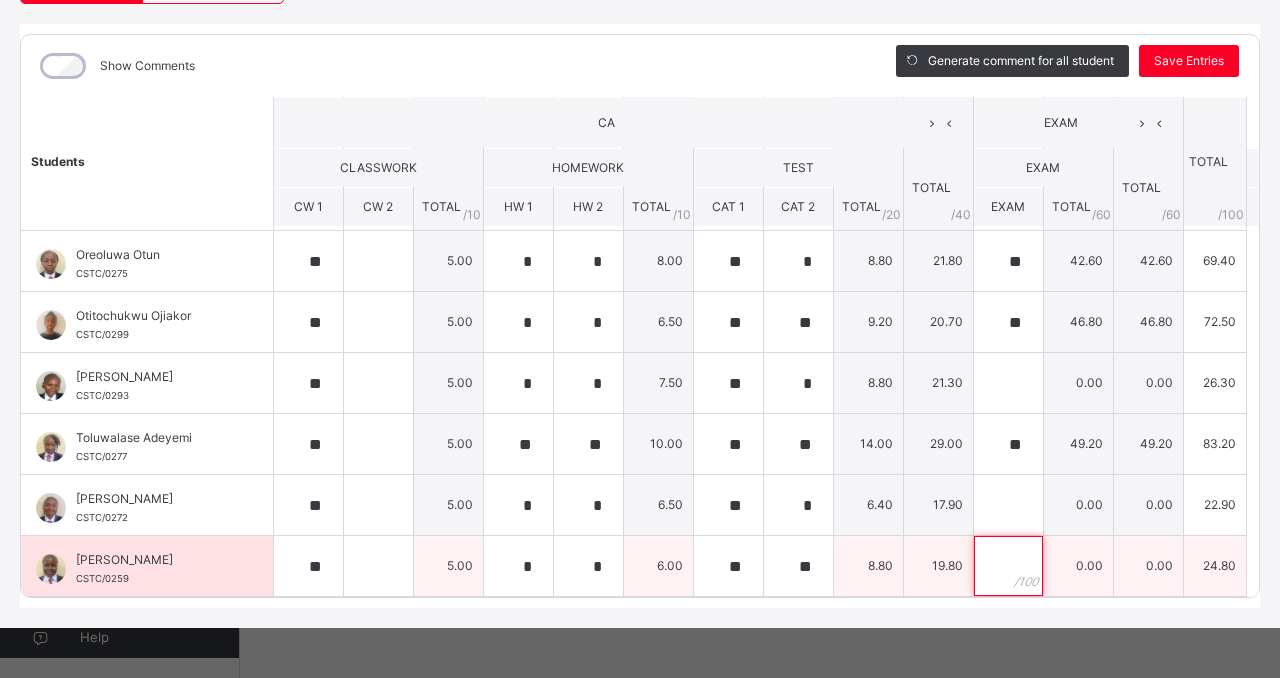 click at bounding box center (1008, 566) 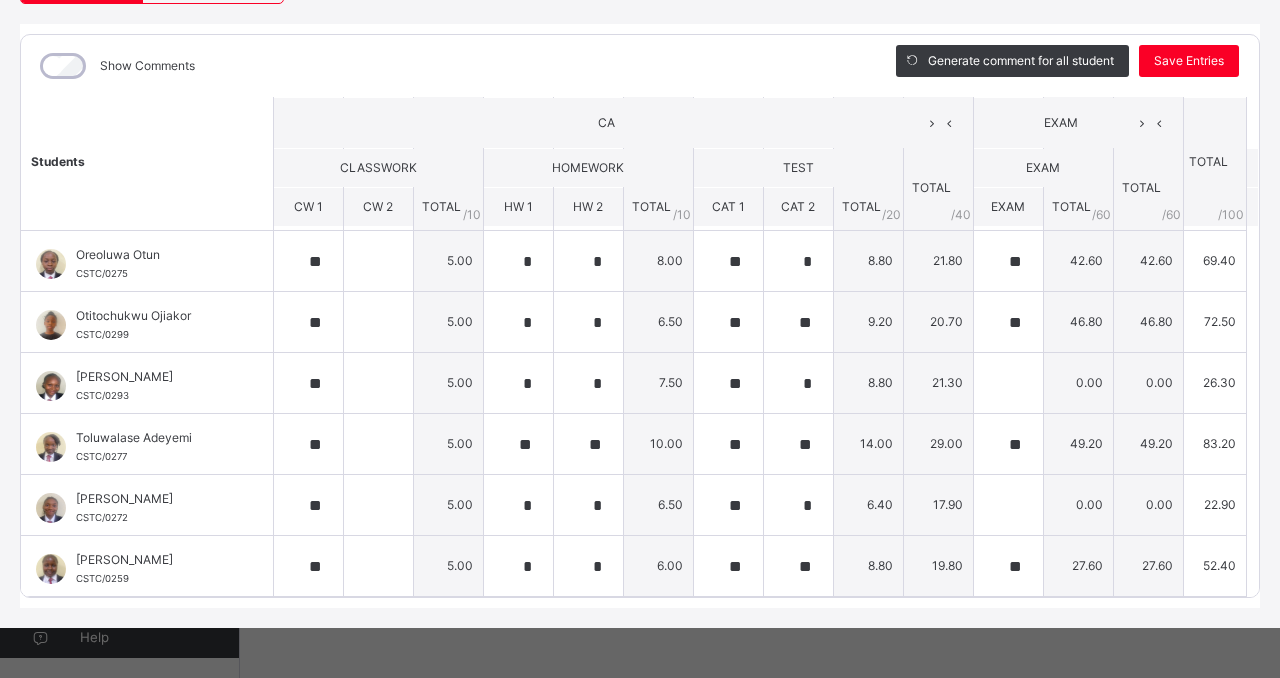 click on "Students CA  EXAM TOTAL /100 Comment CLASSWORK HOMEWORK TEST TOTAL / 40 EXAM TOTAL / 60 CW 1 CW 2 TOTAL / 10 HW 1 HW 2 TOTAL / 10 CAT 1 CAT 2 TOTAL / 20 EXAM TOTAL / 60 [PERSON_NAME] CSTC/0276 [PERSON_NAME] CSTC/0276 ** ** 10.00 * * 6.50 ** * 6.80 23.30 ** 32.40 32.40 55.70 Generate comment 0 / 250   ×   Subject Teacher’s Comment Generate and see in full the comment developed by the AI with an option to regenerate the comment [PERSON_NAME] [PERSON_NAME]   CSTC/0276   Total 55.70  / 100.00 [PERSON_NAME] Bot   Regenerate     Use this comment   Brielle   Oni CSTC/0321 Brielle   Oni CSTC/0321 ** ** 10.00 * ** 9.50 ** ** 14.40 33.90 ** 58.20 58.20 92.10 Generate comment 0 / 250   ×   Subject Teacher’s Comment Generate and see in full the comment developed by the AI with an option to regenerate the comment JS Brielle   Oni   CSTC/0321   Total 92.10  / 100.00 [PERSON_NAME] Bot   Regenerate     Use this comment   Chimamaka  Eze CSTC/0309 Chimamaka  Eze CSTC/0309 ** ** 10.00 * * 7.50 ** ** 10.00 27.50 ** 44.40 44.40 71.90 Generate comment 0" at bounding box center [640, -231] 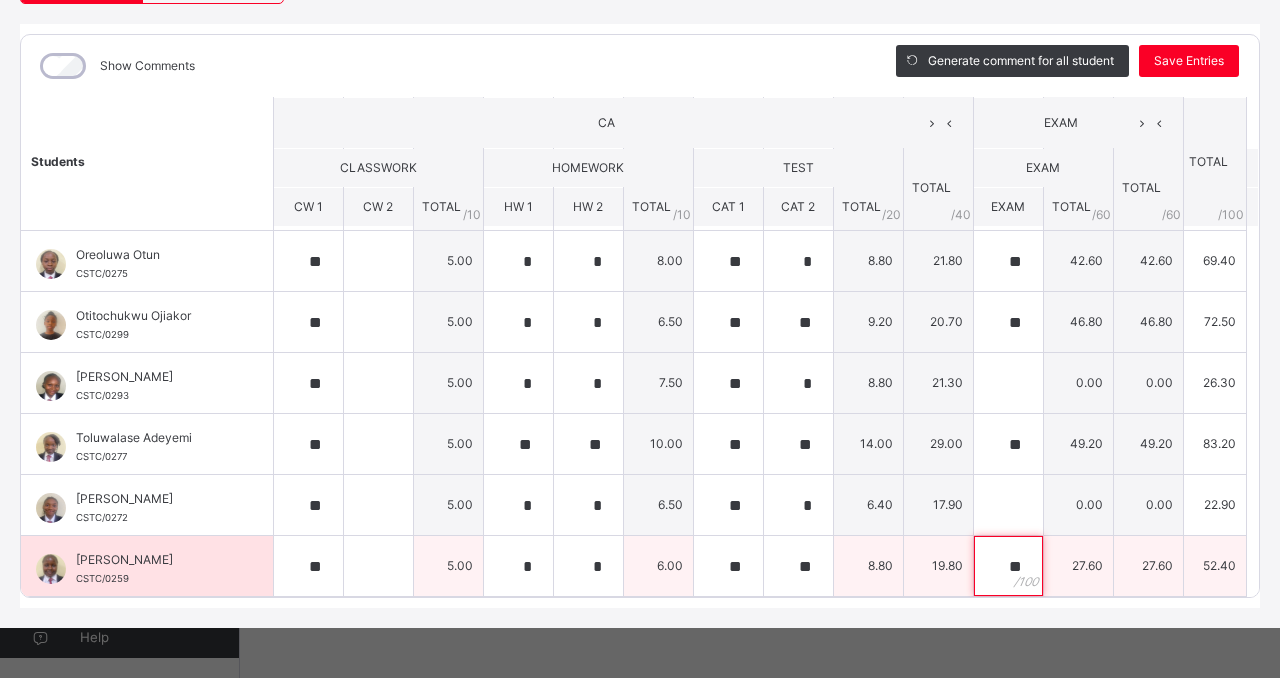 click on "**" at bounding box center [1008, 566] 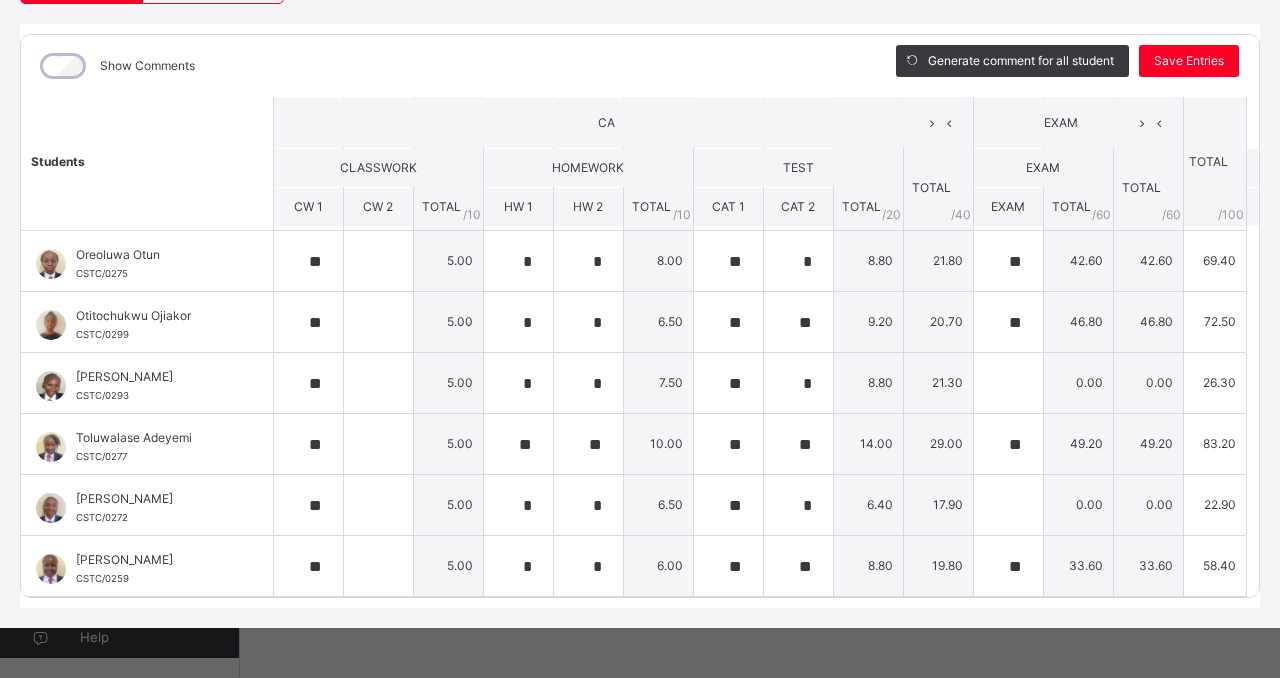 click on "Students CA  EXAM TOTAL /100 Comment CLASSWORK HOMEWORK TEST TOTAL / 40 EXAM TOTAL / 60 CW 1 CW 2 TOTAL / 10 HW 1 HW 2 TOTAL / 10 CAT 1 CAT 2 TOTAL / 20 EXAM TOTAL / 60 [PERSON_NAME] CSTC/0276 [PERSON_NAME] CSTC/0276 ** ** 10.00 * * 6.50 ** * 6.80 23.30 ** 32.40 32.40 55.70 Generate comment 0 / 250   ×   Subject Teacher’s Comment Generate and see in full the comment developed by the AI with an option to regenerate the comment [PERSON_NAME] [PERSON_NAME]   CSTC/0276   Total 55.70  / 100.00 [PERSON_NAME] Bot   Regenerate     Use this comment   Brielle   Oni CSTC/0321 Brielle   Oni CSTC/0321 ** ** 10.00 * ** 9.50 ** ** 14.40 33.90 ** 58.20 58.20 92.10 Generate comment 0 / 250   ×   Subject Teacher’s Comment Generate and see in full the comment developed by the AI with an option to regenerate the comment JS Brielle   Oni   CSTC/0321   Total 92.10  / 100.00 [PERSON_NAME] Bot   Regenerate     Use this comment   Chimamaka  Eze CSTC/0309 Chimamaka  Eze CSTC/0309 ** ** 10.00 * * 7.50 ** ** 10.00 27.50 ** 44.40 44.40 71.90 Generate comment 0" at bounding box center [640, -231] 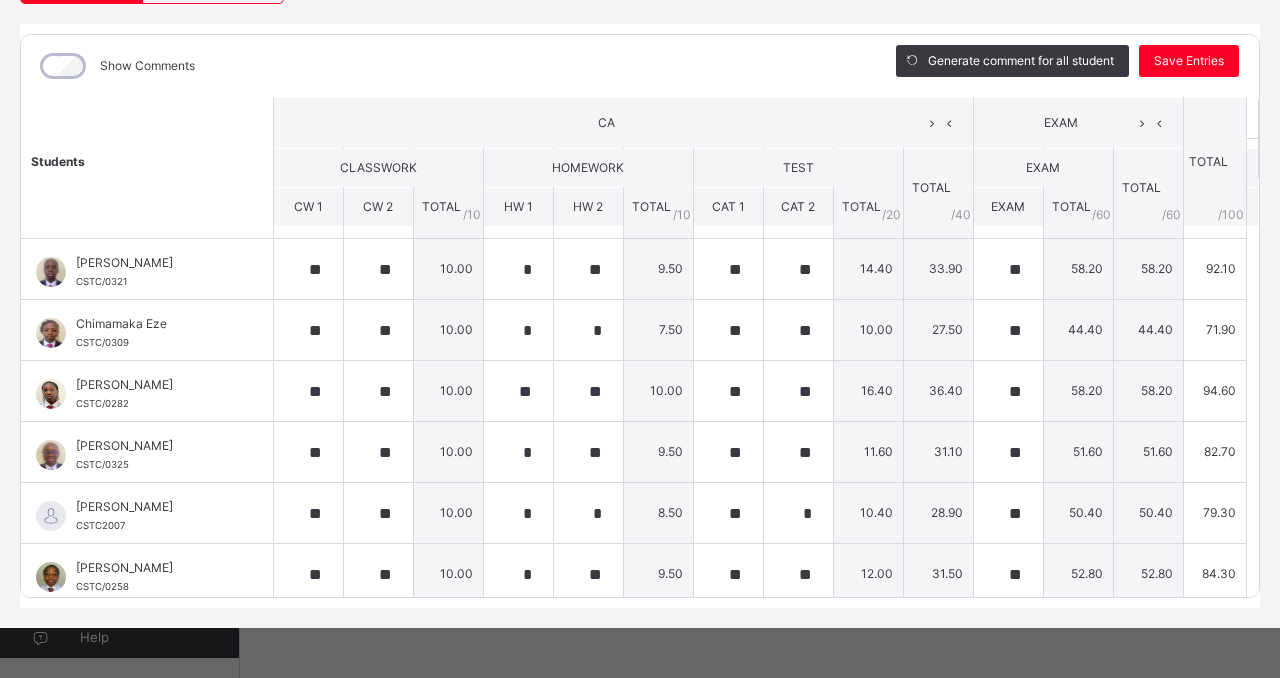 scroll, scrollTop: 0, scrollLeft: 0, axis: both 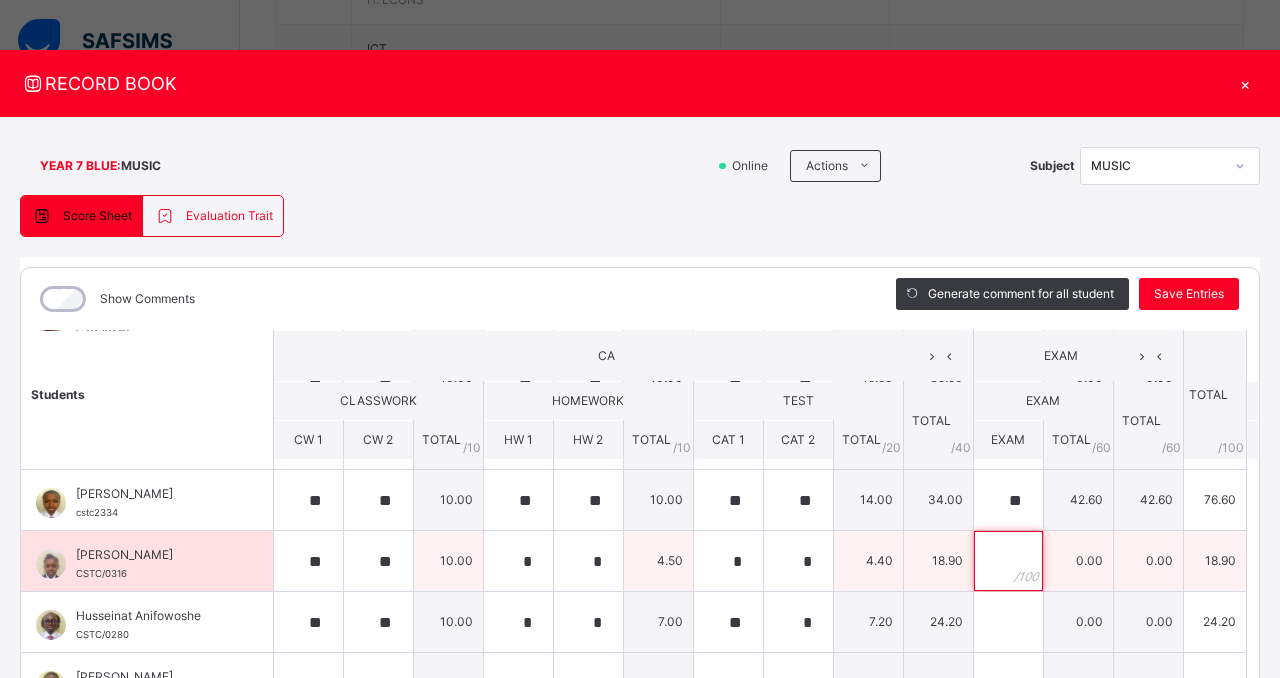 click at bounding box center (1008, 561) 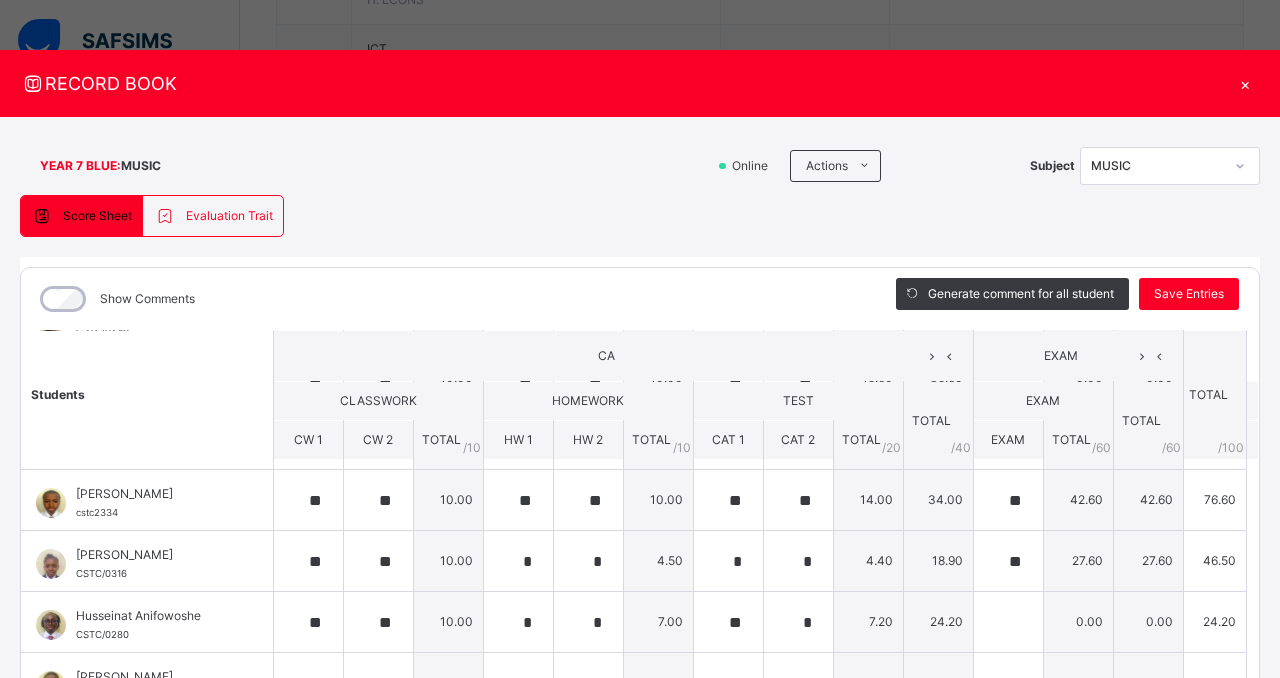 click on "Students CA  EXAM TOTAL /100 Comment CLASSWORK HOMEWORK TEST TOTAL / 40 EXAM TOTAL / 60 CW 1 CW 2 TOTAL / 10 HW 1 HW 2 TOTAL / 10 CAT 1 CAT 2 TOTAL / 20 EXAM TOTAL / 60 [PERSON_NAME] CSTC/0276 [PERSON_NAME] CSTC/0276 ** ** 10.00 * * 6.50 ** * 6.80 23.30 ** 32.40 32.40 55.70 Generate comment 0 / 250   ×   Subject Teacher’s Comment Generate and see in full the comment developed by the AI with an option to regenerate the comment [PERSON_NAME] [PERSON_NAME]   CSTC/0276   Total 55.70  / 100.00 [PERSON_NAME] Bot   Regenerate     Use this comment   Brielle   Oni CSTC/0321 Brielle   Oni CSTC/0321 ** ** 10.00 * ** 9.50 ** ** 14.40 33.90 ** 58.20 58.20 92.10 Generate comment 0 / 250   ×   Subject Teacher’s Comment Generate and see in full the comment developed by the AI with an option to regenerate the comment JS Brielle   Oni   CSTC/0321   Total 92.10  / 100.00 [PERSON_NAME] Bot   Regenerate     Use this comment   Chimamaka  Eze CSTC/0309 Chimamaka  Eze CSTC/0309 ** ** 10.00 * * 7.50 ** ** 10.00 27.50 ** 44.40 44.40 71.90 Generate comment 0" at bounding box center (640, 557) 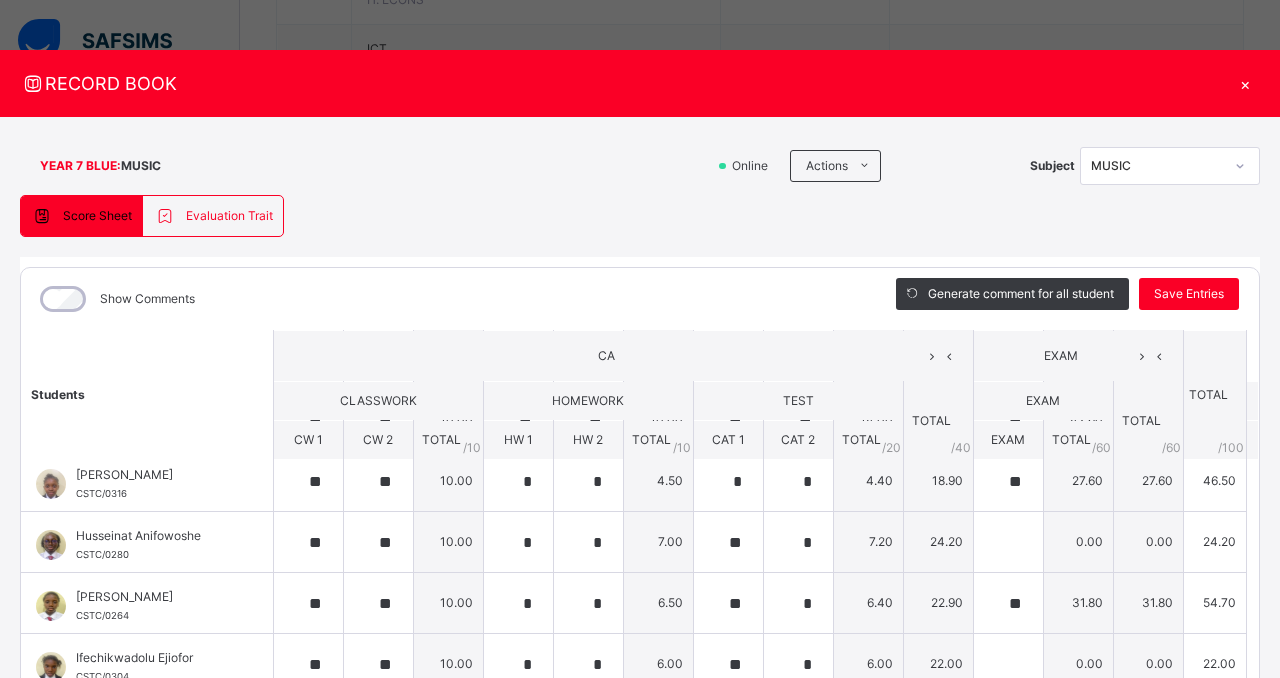 scroll, scrollTop: 720, scrollLeft: 0, axis: vertical 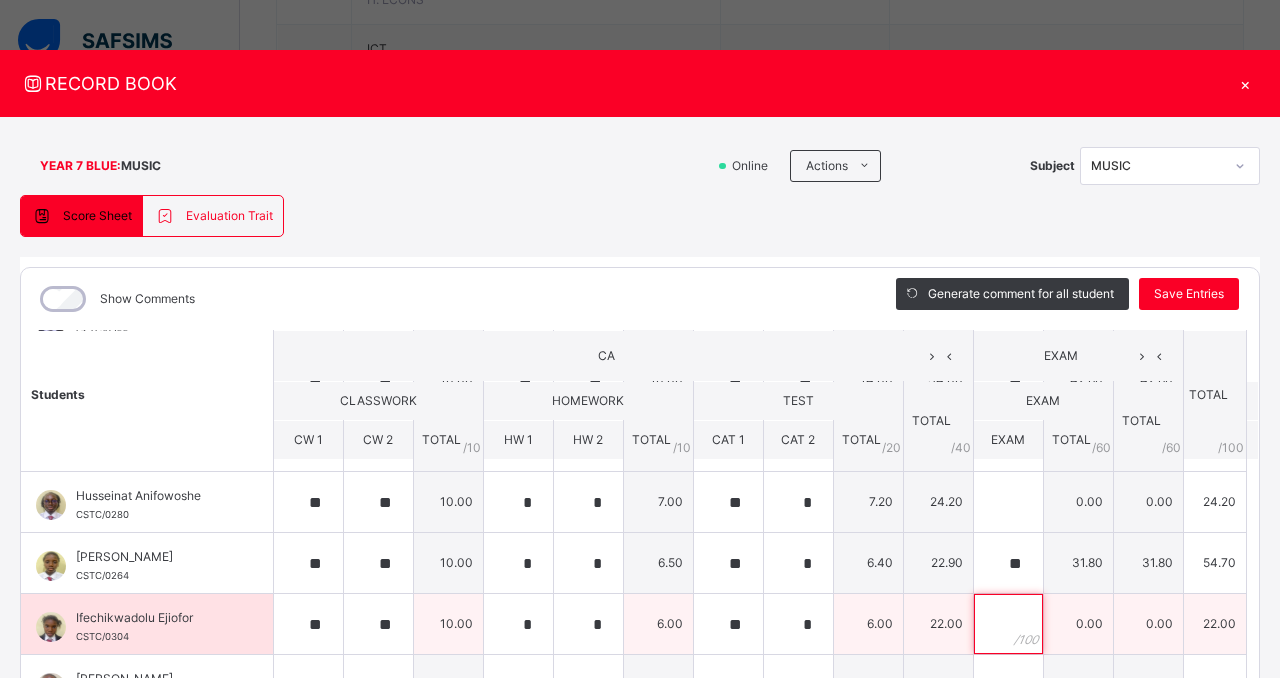 click at bounding box center (1008, 624) 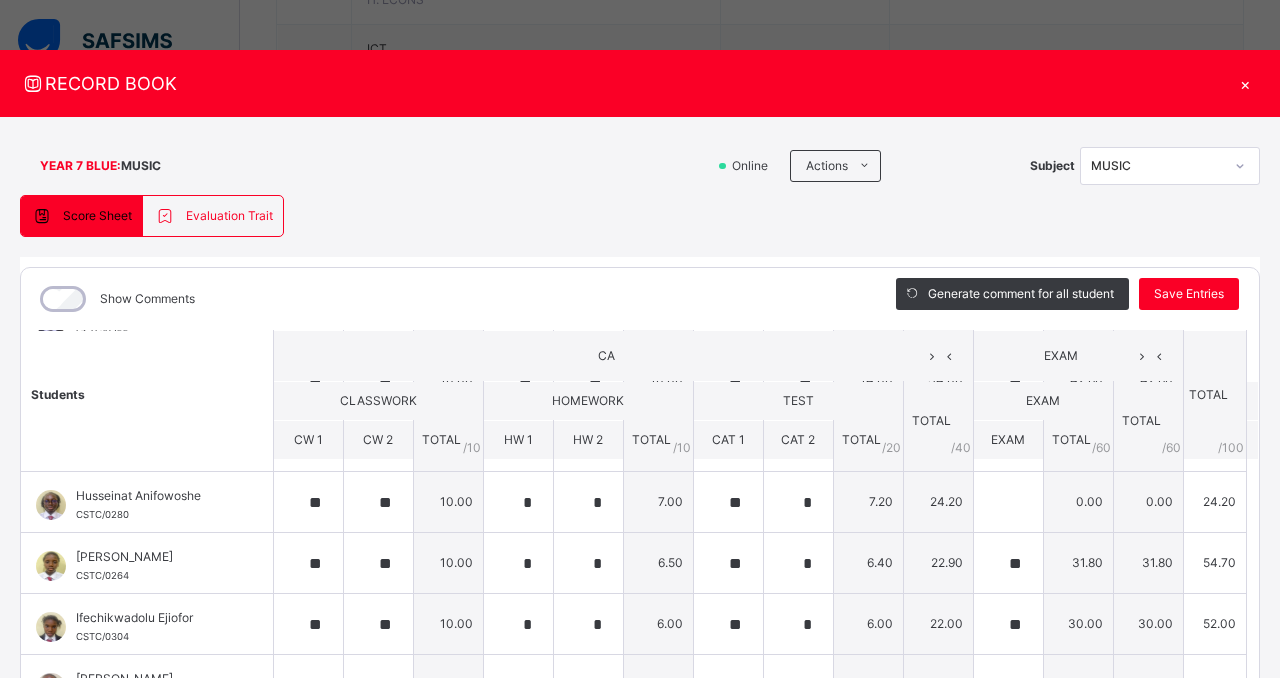 click on "Students CA  EXAM TOTAL /100 Comment CLASSWORK HOMEWORK TEST TOTAL / 40 EXAM TOTAL / 60 CW 1 CW 2 TOTAL / 10 HW 1 HW 2 TOTAL / 10 CAT 1 CAT 2 TOTAL / 20 EXAM TOTAL / 60 [PERSON_NAME] CSTC/0276 [PERSON_NAME] CSTC/0276 ** ** 10.00 * * 6.50 ** * 6.80 23.30 ** 32.40 32.40 55.70 Generate comment 0 / 250   ×   Subject Teacher’s Comment Generate and see in full the comment developed by the AI with an option to regenerate the comment [PERSON_NAME] [PERSON_NAME]   CSTC/0276   Total 55.70  / 100.00 [PERSON_NAME] Bot   Regenerate     Use this comment   Brielle   Oni CSTC/0321 Brielle   Oni CSTC/0321 ** ** 10.00 * ** 9.50 ** ** 14.40 33.90 ** 58.20 58.20 92.10 Generate comment 0 / 250   ×   Subject Teacher’s Comment Generate and see in full the comment developed by the AI with an option to regenerate the comment JS Brielle   Oni   CSTC/0321   Total 92.10  / 100.00 [PERSON_NAME] Bot   Regenerate     Use this comment   Chimamaka  Eze CSTC/0309 Chimamaka  Eze CSTC/0309 ** ** 10.00 * * 7.50 ** ** 10.00 27.50 ** 44.40 44.40 71.90 Generate comment 0" at bounding box center (640, 437) 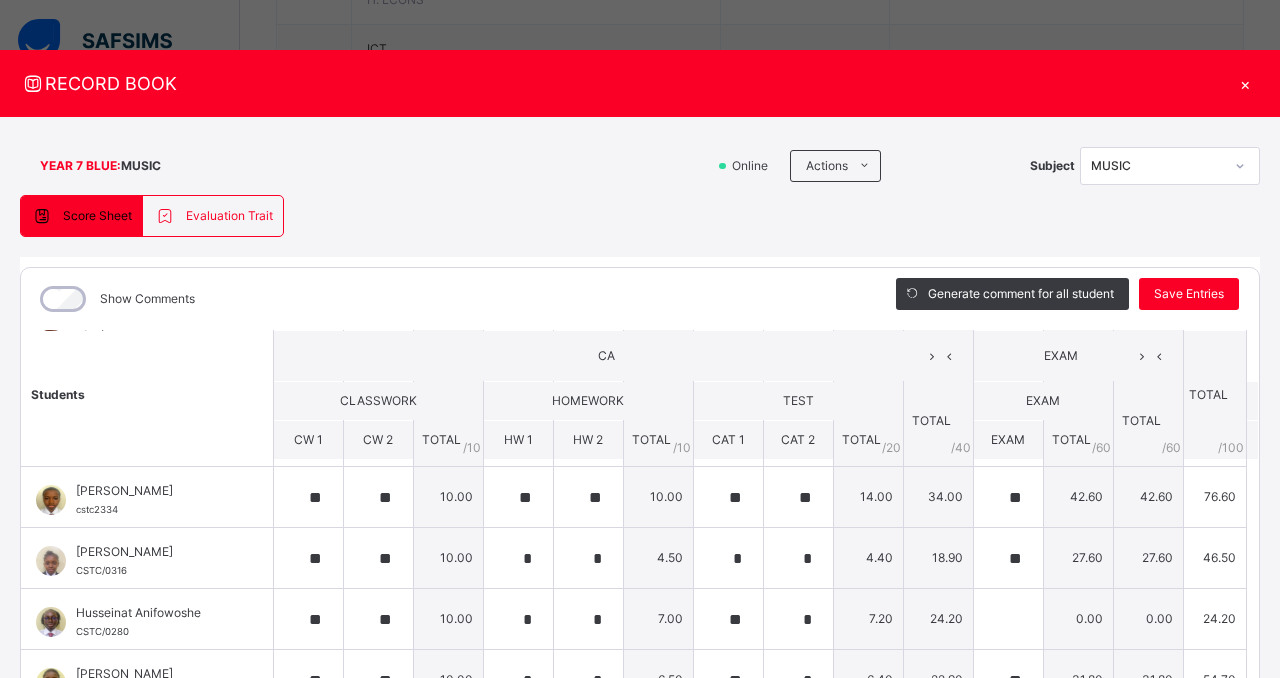 scroll, scrollTop: 600, scrollLeft: 0, axis: vertical 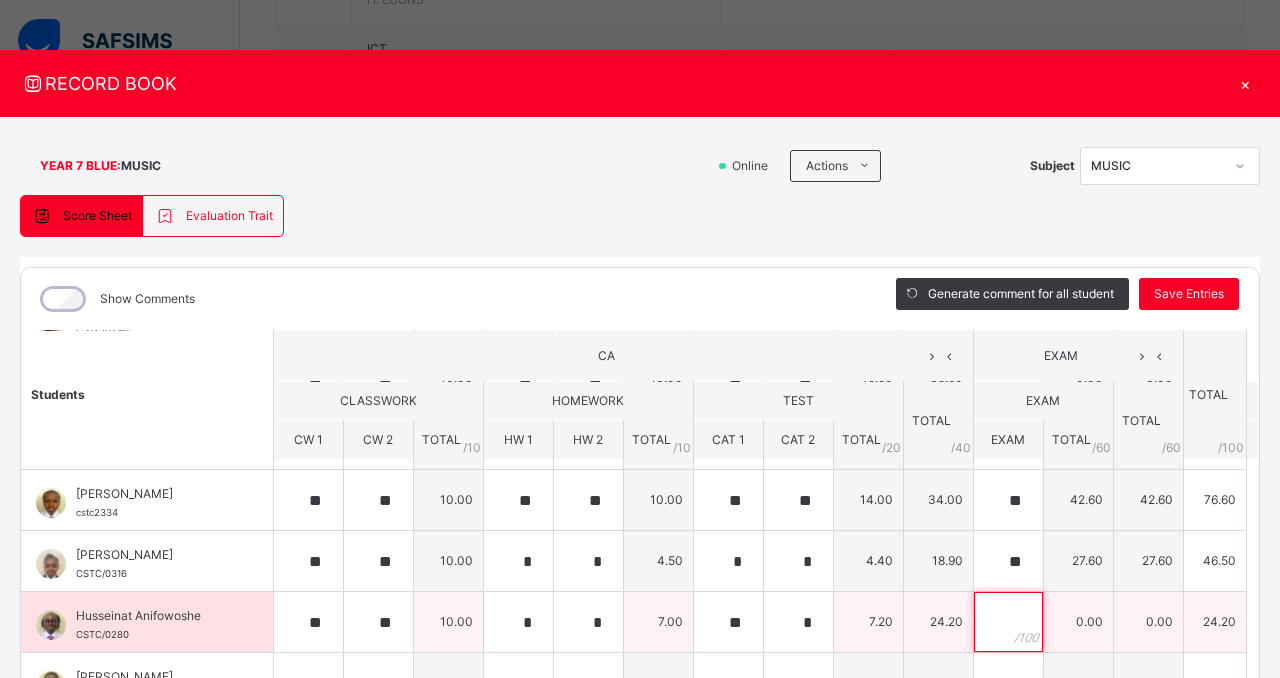 click at bounding box center [1008, 622] 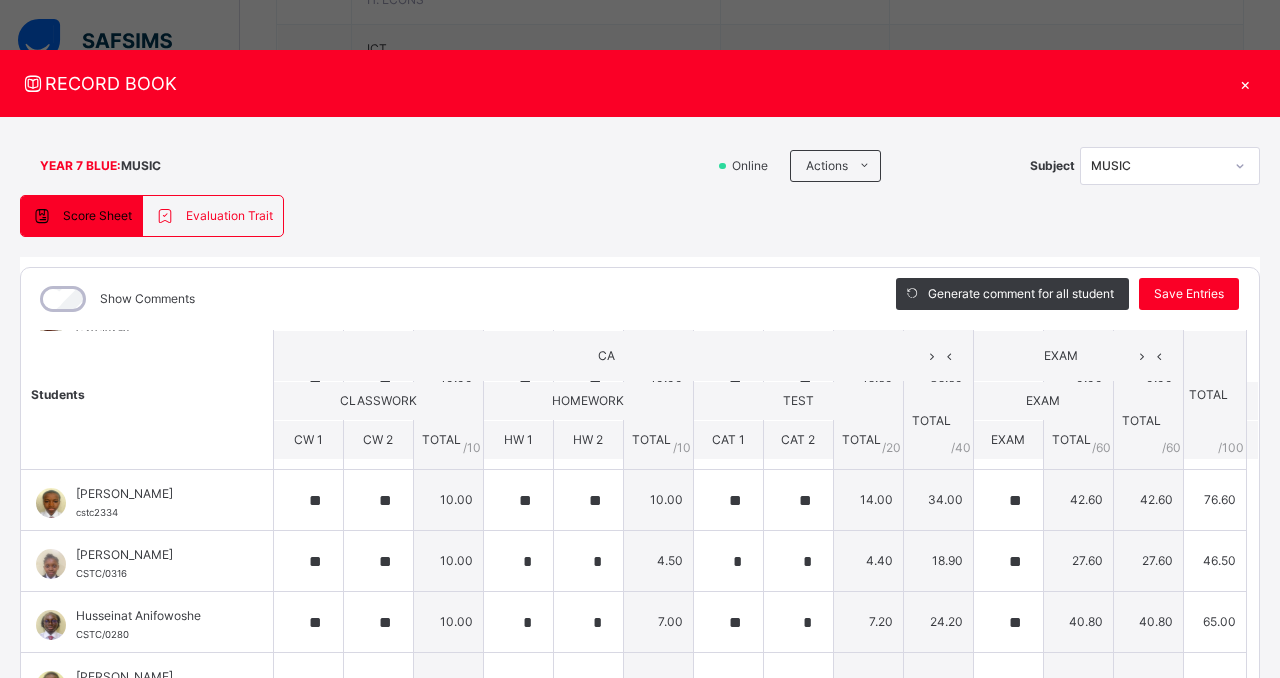 click on "Students CA  EXAM TOTAL /100 Comment CLASSWORK HOMEWORK TEST TOTAL / 40 EXAM TOTAL / 60 CW 1 CW 2 TOTAL / 10 HW 1 HW 2 TOTAL / 10 CAT 1 CAT 2 TOTAL / 20 EXAM TOTAL / 60 [PERSON_NAME] CSTC/0276 [PERSON_NAME] CSTC/0276 ** ** 10.00 * * 6.50 ** * 6.80 23.30 ** 32.40 32.40 55.70 Generate comment 0 / 250   ×   Subject Teacher’s Comment Generate and see in full the comment developed by the AI with an option to regenerate the comment [PERSON_NAME] [PERSON_NAME]   CSTC/0276   Total 55.70  / 100.00 [PERSON_NAME] Bot   Regenerate     Use this comment   Brielle   Oni CSTC/0321 Brielle   Oni CSTC/0321 ** ** 10.00 * ** 9.50 ** ** 14.40 33.90 ** 58.20 58.20 92.10 Generate comment 0 / 250   ×   Subject Teacher’s Comment Generate and see in full the comment developed by the AI with an option to regenerate the comment JS Brielle   Oni   CSTC/0321   Total 92.10  / 100.00 [PERSON_NAME] Bot   Regenerate     Use this comment   Chimamaka  Eze CSTC/0309 Chimamaka  Eze CSTC/0309 ** ** 10.00 * * 7.50 ** ** 10.00 27.50 ** 44.40 44.40 71.90 Generate comment 0" at bounding box center (640, 557) 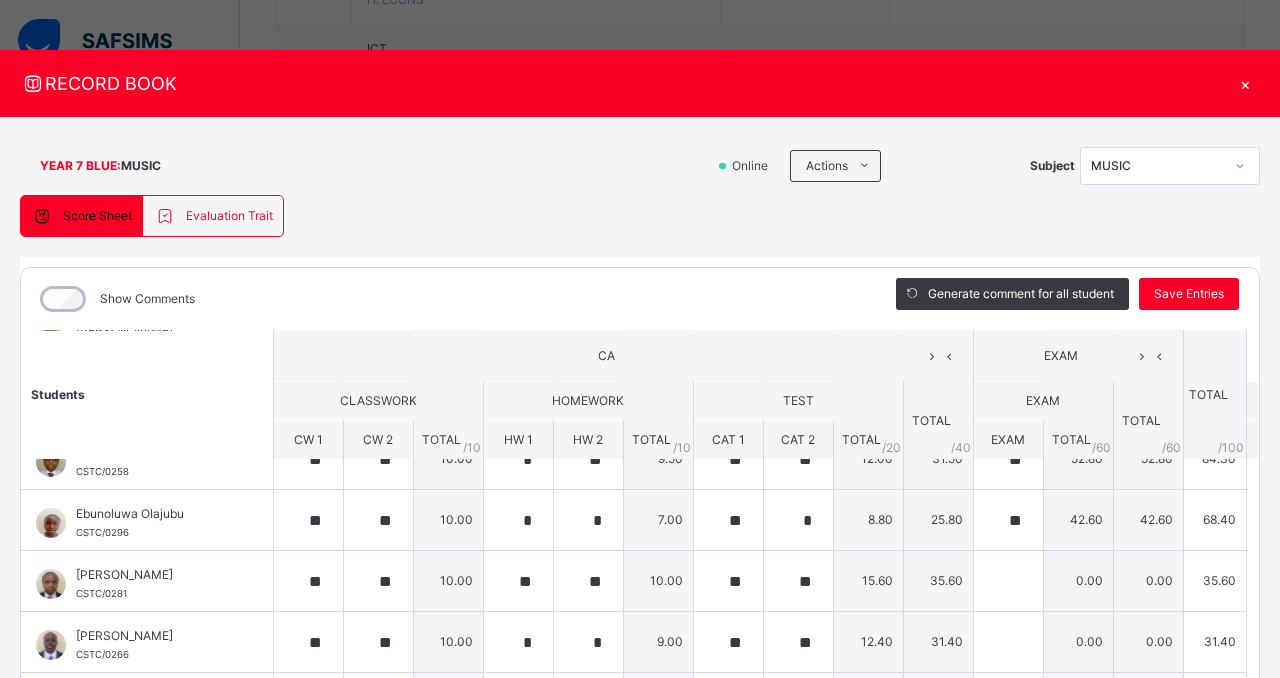scroll, scrollTop: 400, scrollLeft: 0, axis: vertical 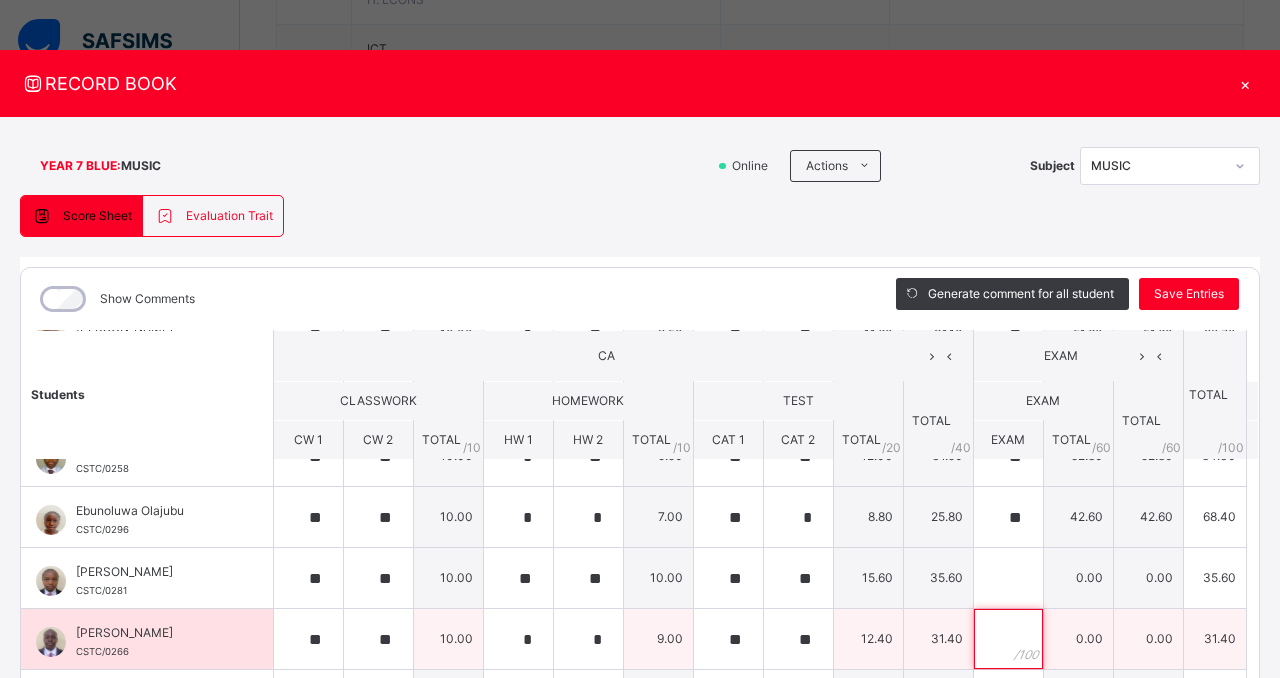 click at bounding box center (1008, 639) 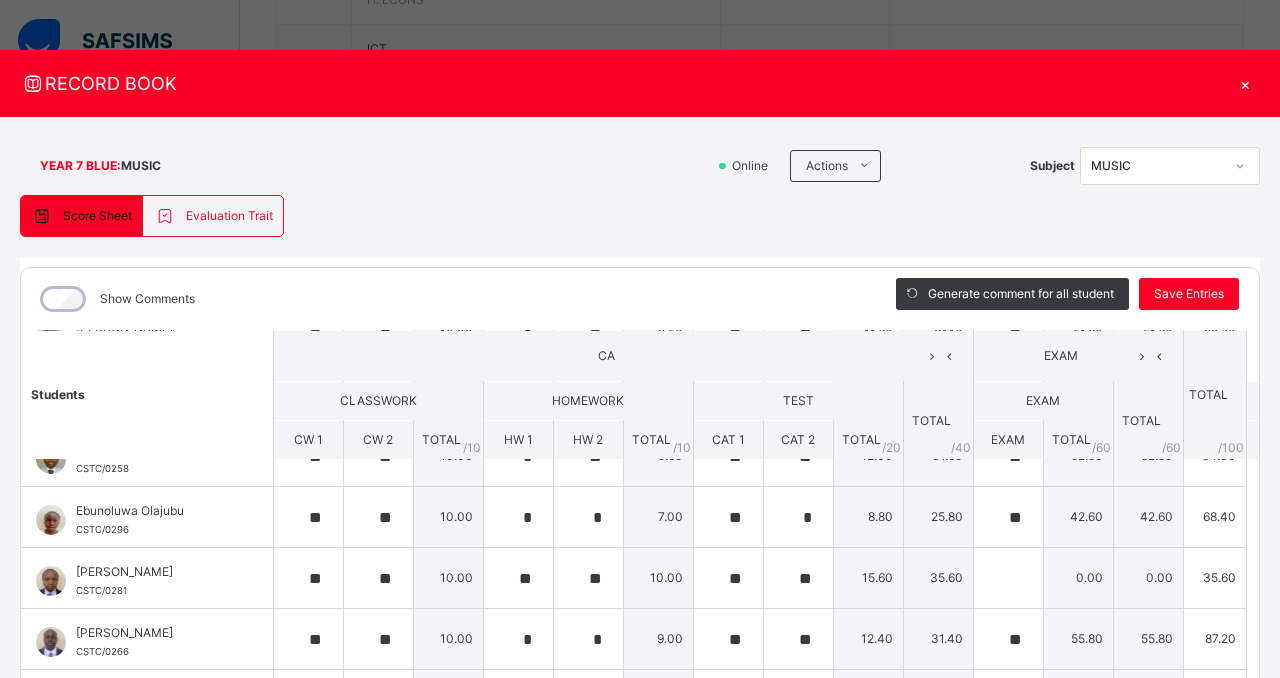 click on "Students CA  EXAM TOTAL /100 Comment CLASSWORK HOMEWORK TEST TOTAL / 40 EXAM TOTAL / 60 CW 1 CW 2 TOTAL / 10 HW 1 HW 2 TOTAL / 10 CAT 1 CAT 2 TOTAL / 20 EXAM TOTAL / 60 [PERSON_NAME] CSTC/0276 [PERSON_NAME] CSTC/0276 ** ** 10.00 * * 6.50 ** * 6.80 23.30 ** 32.40 32.40 55.70 Generate comment 0 / 250   ×   Subject Teacher’s Comment Generate and see in full the comment developed by the AI with an option to regenerate the comment [PERSON_NAME] [PERSON_NAME]   CSTC/0276   Total 55.70  / 100.00 [PERSON_NAME] Bot   Regenerate     Use this comment   Brielle   Oni CSTC/0321 Brielle   Oni CSTC/0321 ** ** 10.00 * ** 9.50 ** ** 14.40 33.90 ** 58.20 58.20 92.10 Generate comment 0 / 250   ×   Subject Teacher’s Comment Generate and see in full the comment developed by the AI with an option to regenerate the comment JS Brielle   Oni   CSTC/0321   Total 92.10  / 100.00 [PERSON_NAME] Bot   Regenerate     Use this comment   Chimamaka  Eze CSTC/0309 Chimamaka  Eze CSTC/0309 ** ** 10.00 * * 7.50 ** ** 10.00 27.50 ** 44.40 44.40 71.90 Generate comment 0" at bounding box center (640, 757) 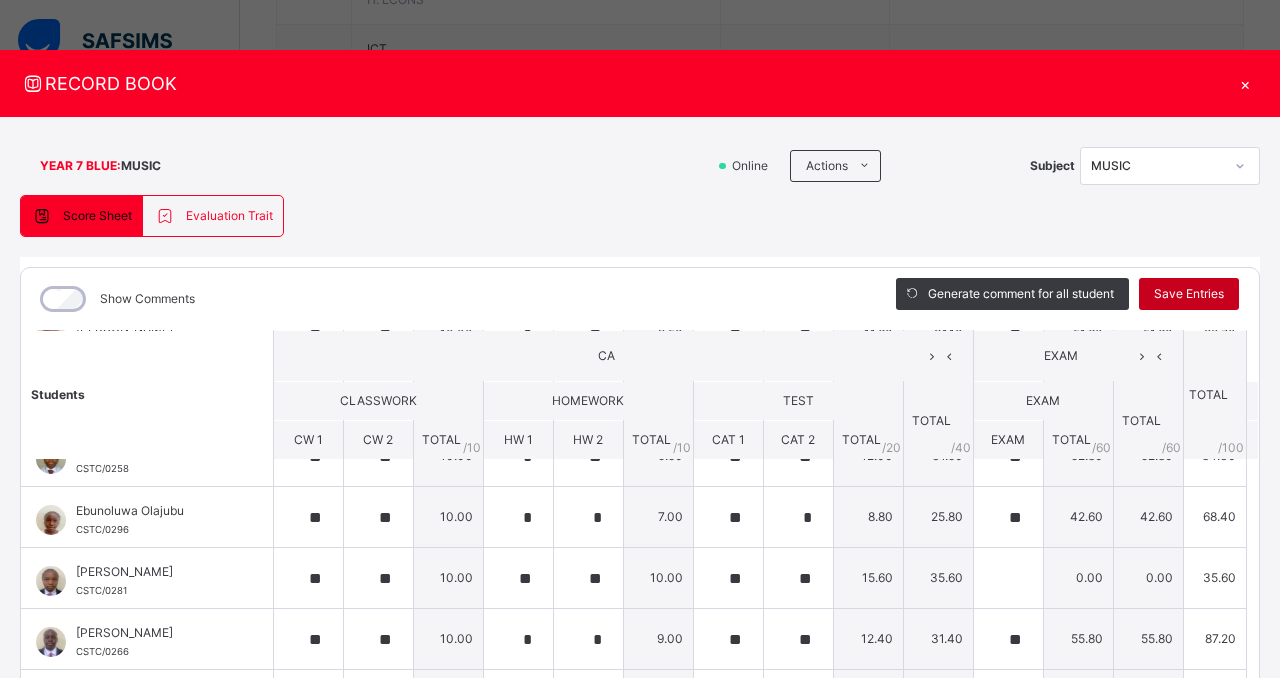 click on "Save Entries" at bounding box center [1189, 294] 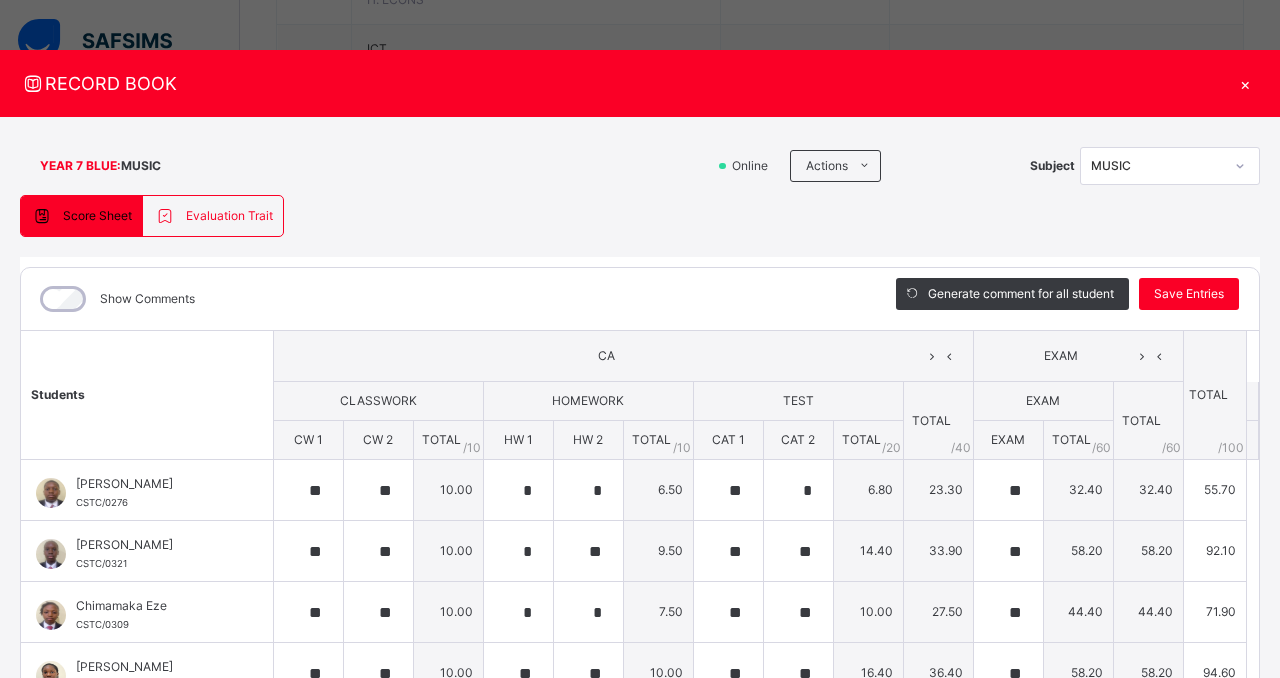click at bounding box center (1252, 401) 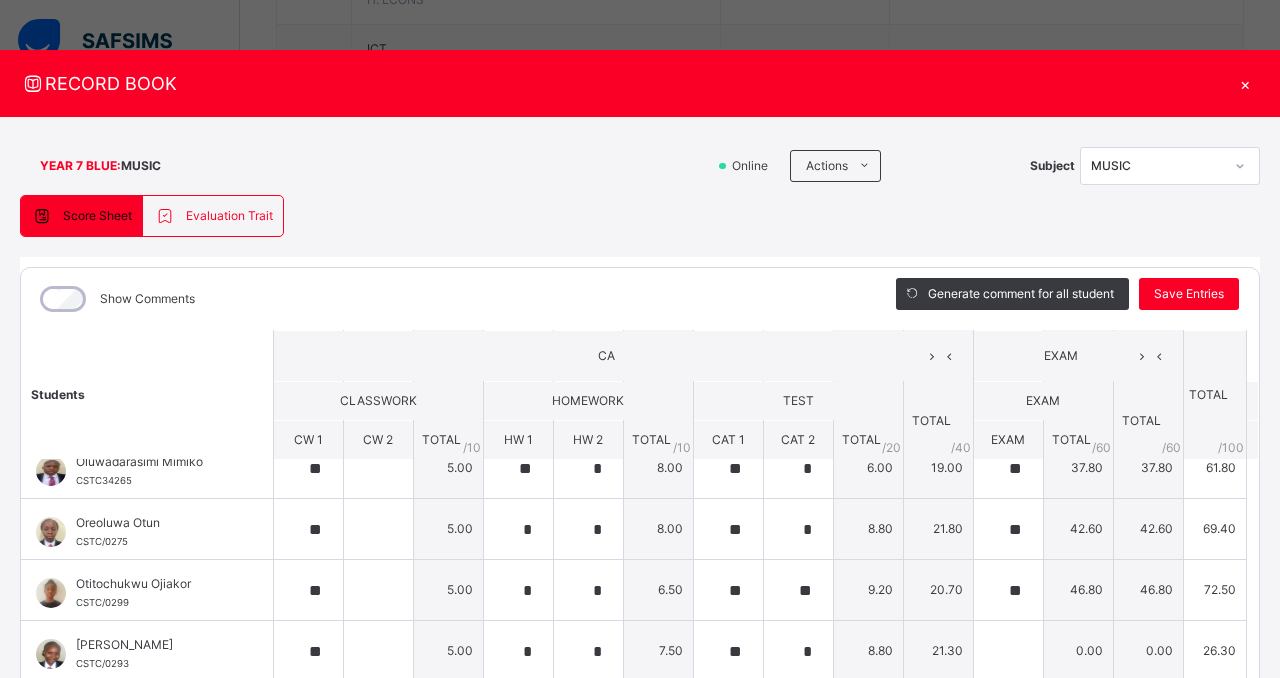 scroll, scrollTop: 1155, scrollLeft: 0, axis: vertical 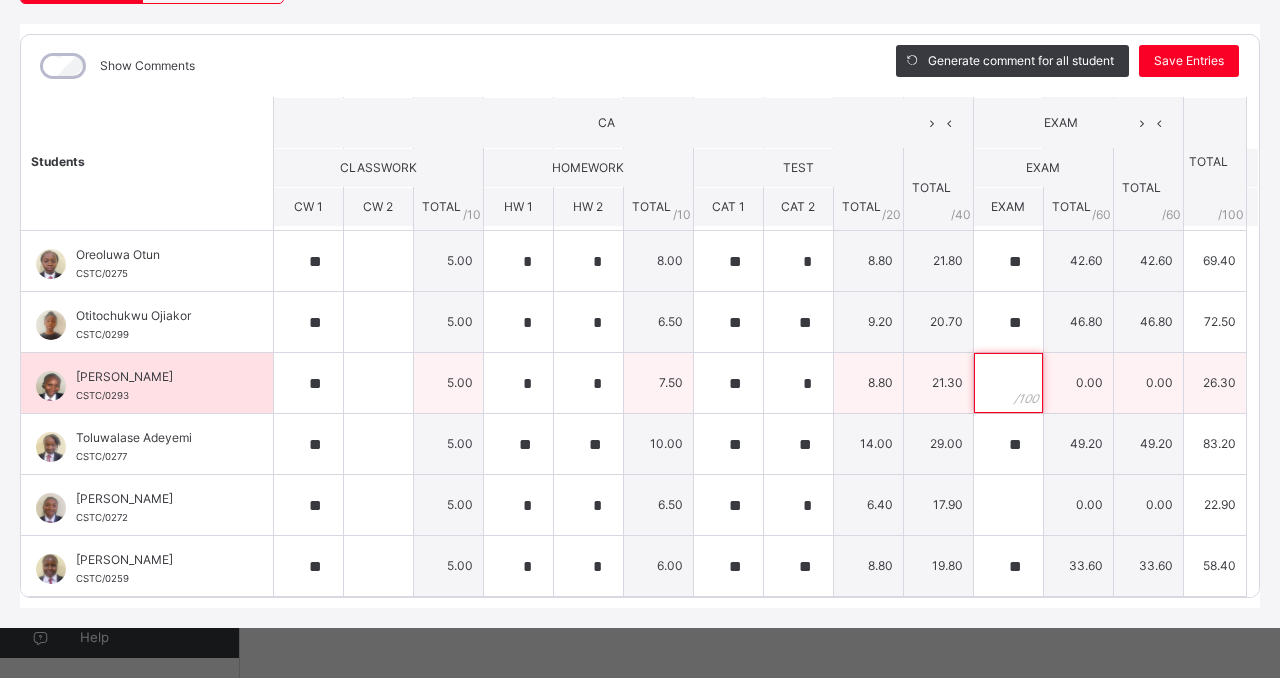 click at bounding box center (1008, 383) 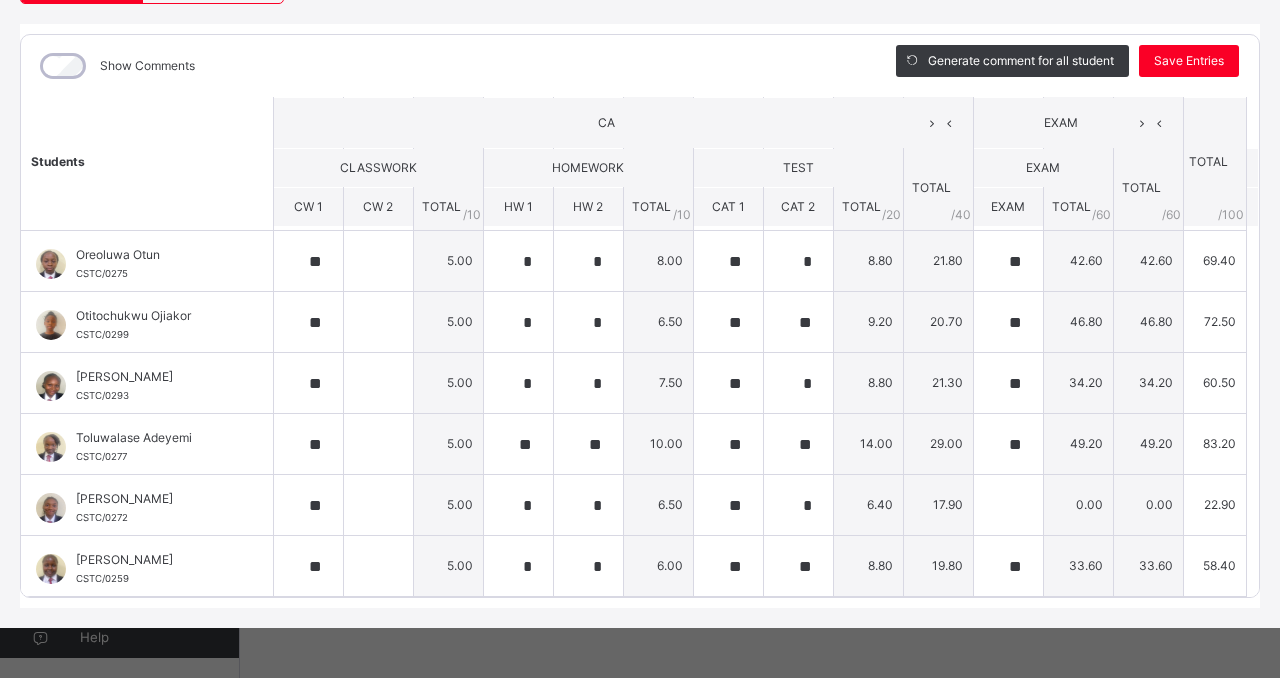 click on "Students CA  EXAM TOTAL /100 Comment CLASSWORK HOMEWORK TEST TOTAL / 40 EXAM TOTAL / 60 CW 1 CW 2 TOTAL / 10 HW 1 HW 2 TOTAL / 10 CAT 1 CAT 2 TOTAL / 20 EXAM TOTAL / 60 [PERSON_NAME] CSTC/0276 [PERSON_NAME] CSTC/0276 ** ** 10.00 * * 6.50 ** * 6.80 23.30 ** 32.40 32.40 55.70 Generate comment 0 / 250   ×   Subject Teacher’s Comment Generate and see in full the comment developed by the AI with an option to regenerate the comment [PERSON_NAME] [PERSON_NAME]   CSTC/0276   Total 55.70  / 100.00 [PERSON_NAME] Bot   Regenerate     Use this comment   Brielle   Oni CSTC/0321 Brielle   Oni CSTC/0321 ** ** 10.00 * ** 9.50 ** ** 14.40 33.90 ** 58.20 58.20 92.10 Generate comment 0 / 250   ×   Subject Teacher’s Comment Generate and see in full the comment developed by the AI with an option to regenerate the comment JS Brielle   Oni   CSTC/0321   Total 92.10  / 100.00 [PERSON_NAME] Bot   Regenerate     Use this comment   Chimamaka  Eze CSTC/0309 Chimamaka  Eze CSTC/0309 ** ** 10.00 * * 7.50 ** ** 10.00 27.50 ** 44.40 44.40 71.90 Generate comment 0" at bounding box center (640, -231) 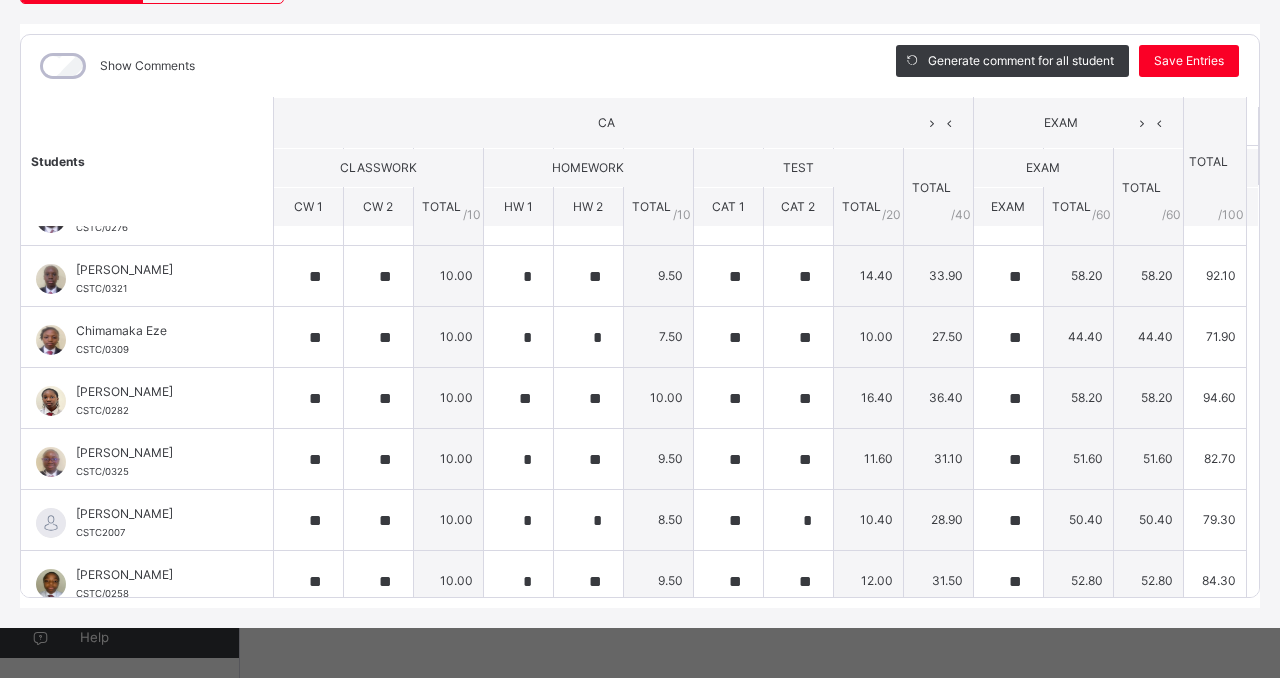 scroll, scrollTop: 0, scrollLeft: 0, axis: both 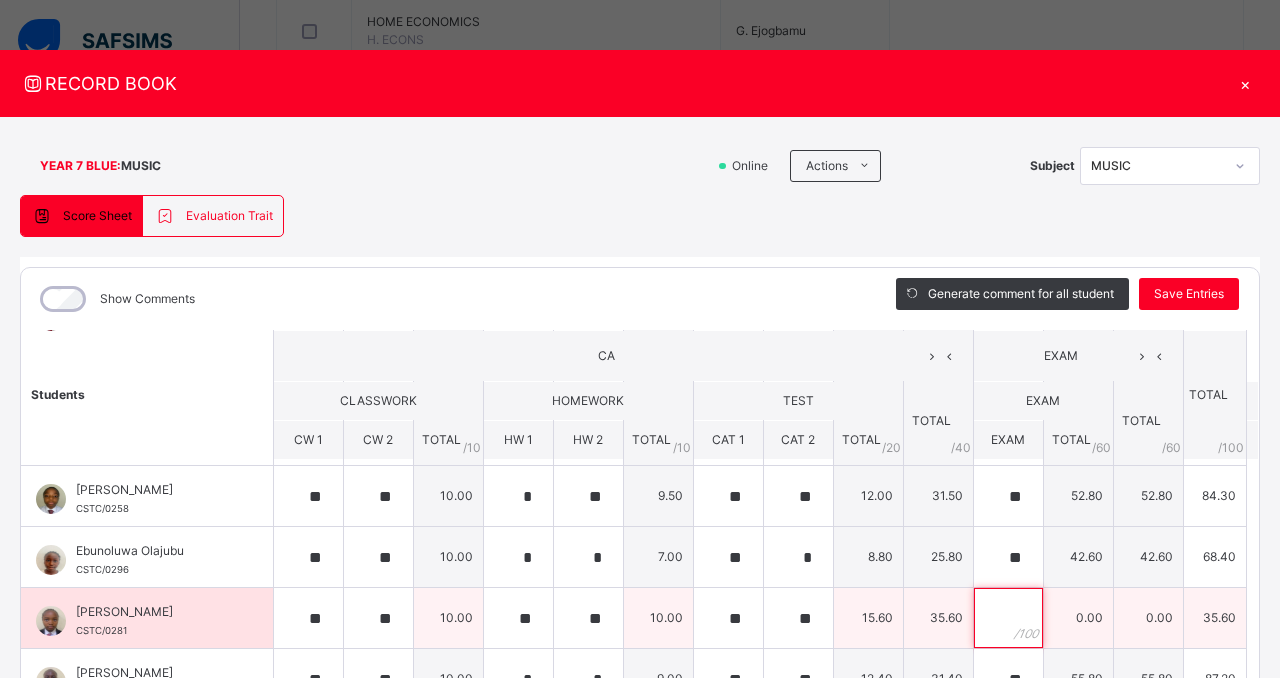 click at bounding box center (1008, 618) 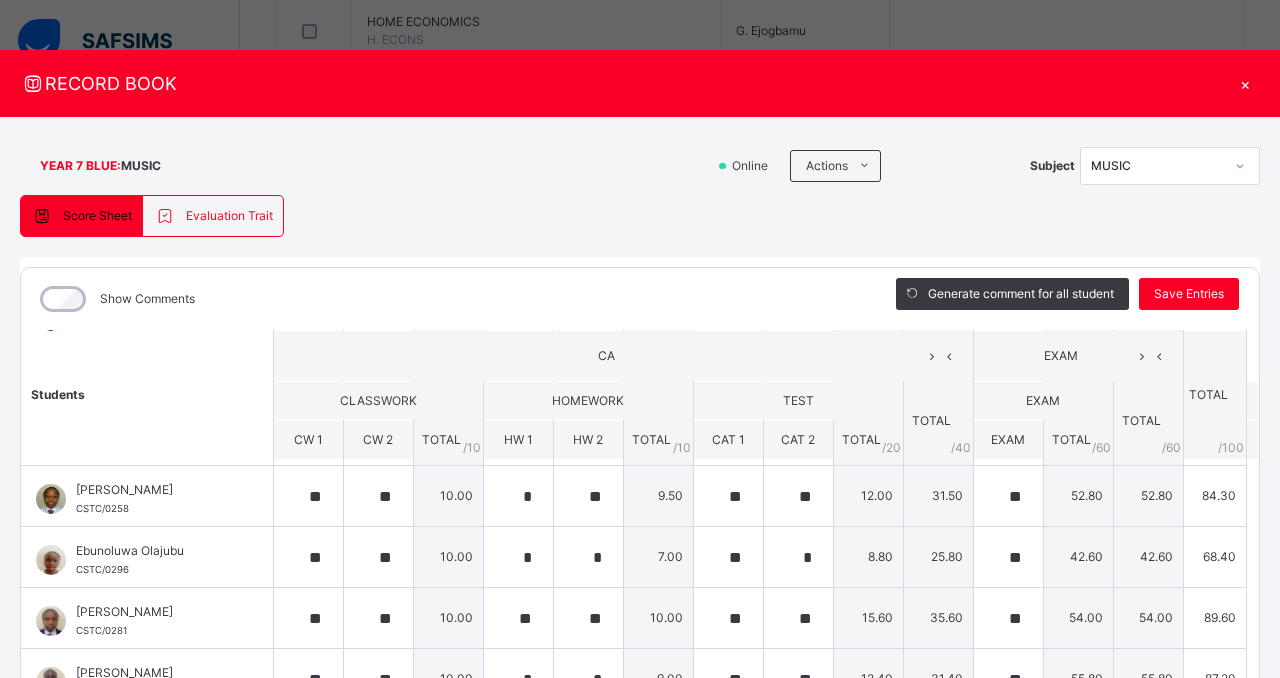 click on "Students CA  EXAM TOTAL /100 Comment CLASSWORK HOMEWORK TEST TOTAL / 40 EXAM TOTAL / 60 CW 1 CW 2 TOTAL / 10 HW 1 HW 2 TOTAL / 10 CAT 1 CAT 2 TOTAL / 20 EXAM TOTAL / 60 [PERSON_NAME] CSTC/0276 [PERSON_NAME] CSTC/0276 ** ** 10.00 * * 6.50 ** * 6.80 23.30 ** 32.40 32.40 55.70 Generate comment 0 / 250   ×   Subject Teacher’s Comment Generate and see in full the comment developed by the AI with an option to regenerate the comment [PERSON_NAME] [PERSON_NAME]   CSTC/0276   Total 55.70  / 100.00 [PERSON_NAME] Bot   Regenerate     Use this comment   Brielle   Oni CSTC/0321 Brielle   Oni CSTC/0321 ** ** 10.00 * ** 9.50 ** ** 14.40 33.90 ** 58.20 58.20 92.10 Generate comment 0 / 250   ×   Subject Teacher’s Comment Generate and see in full the comment developed by the AI with an option to regenerate the comment JS Brielle   Oni   CSTC/0321   Total 92.10  / 100.00 [PERSON_NAME] Bot   Regenerate     Use this comment   Chimamaka  Eze CSTC/0309 Chimamaka  Eze CSTC/0309 ** ** 10.00 * * 7.50 ** ** 10.00 27.50 ** 44.40 44.40 71.90 Generate comment 0" at bounding box center (640, 797) 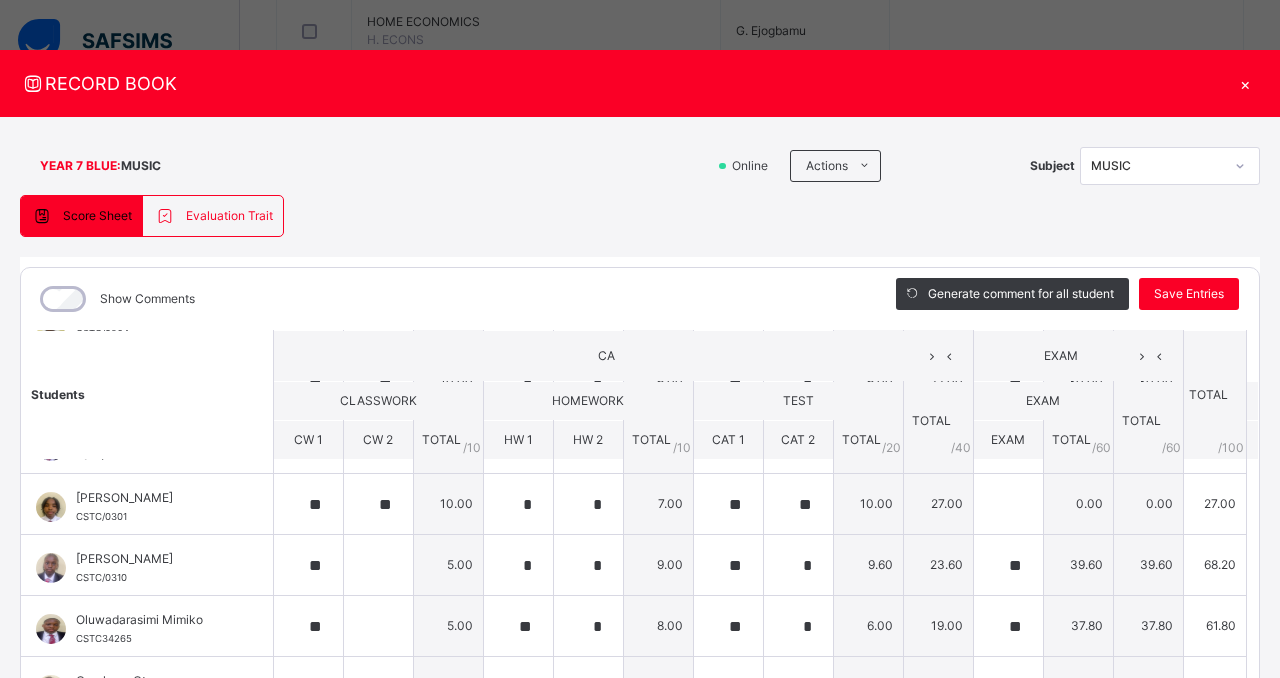 scroll, scrollTop: 960, scrollLeft: 0, axis: vertical 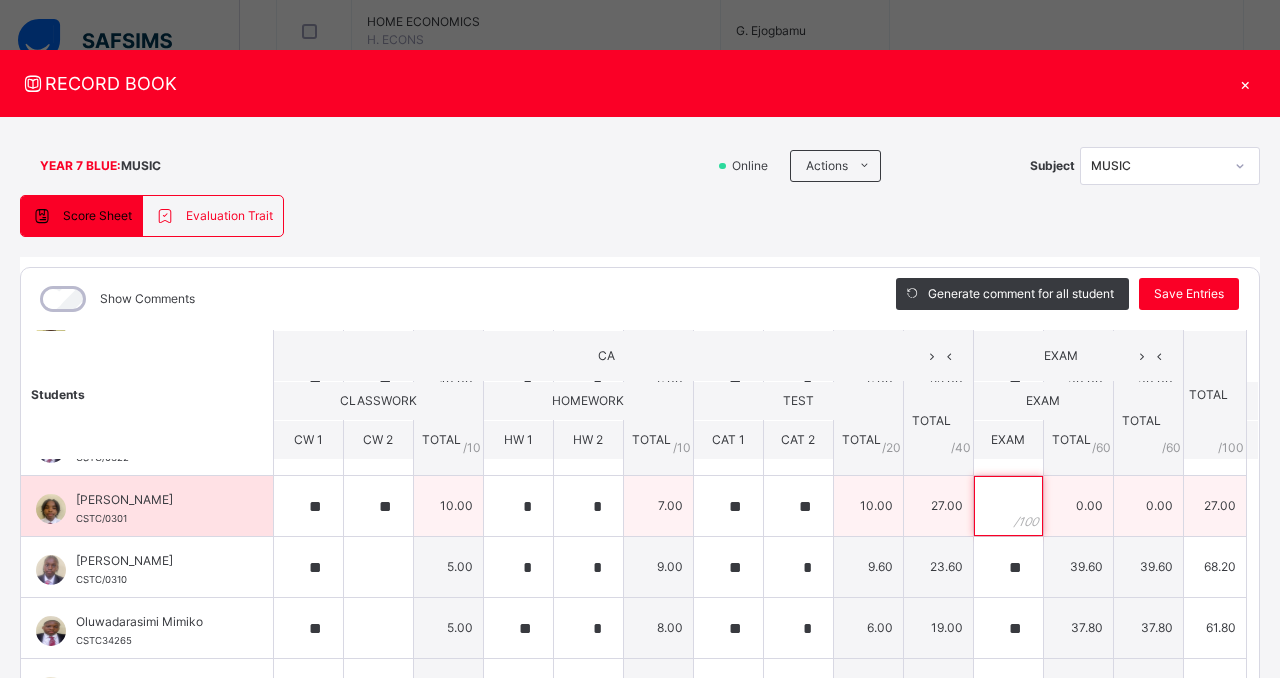 click at bounding box center [1008, 506] 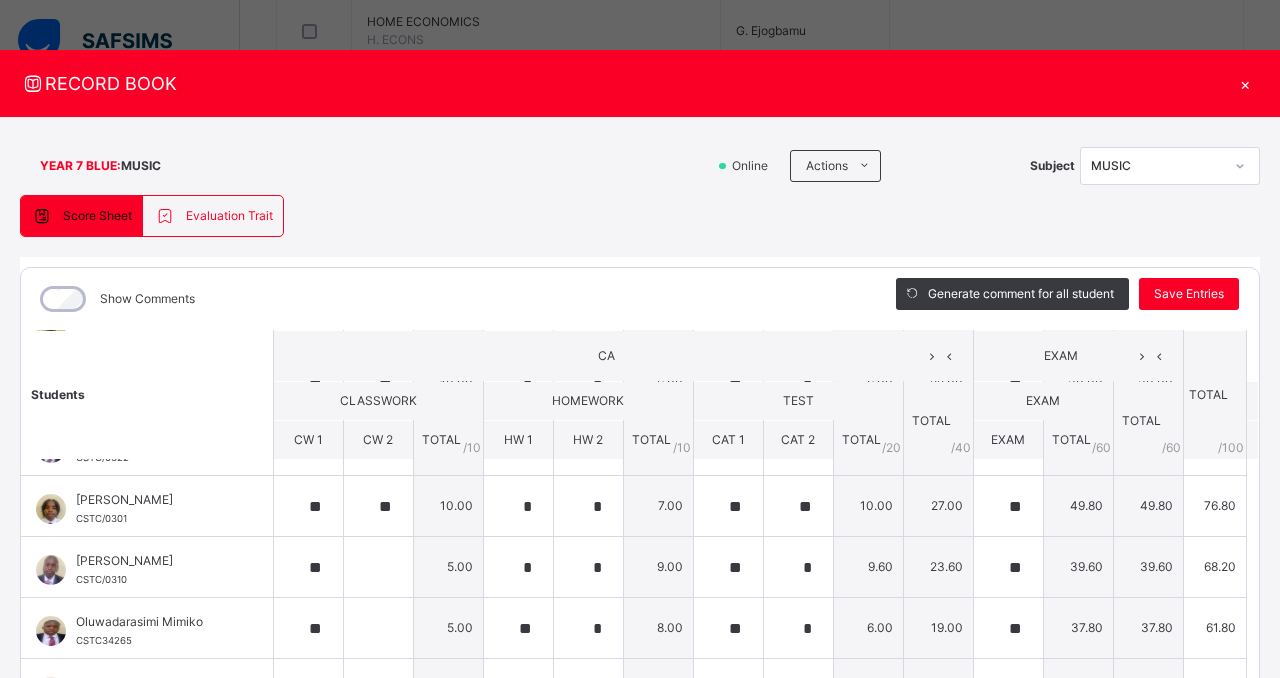click on "Students CA  EXAM TOTAL /100 Comment CLASSWORK HOMEWORK TEST TOTAL / 40 EXAM TOTAL / 60 CW 1 CW 2 TOTAL / 10 HW 1 HW 2 TOTAL / 10 CAT 1 CAT 2 TOTAL / 20 EXAM TOTAL / 60 [PERSON_NAME] CSTC/0276 [PERSON_NAME] CSTC/0276 ** ** 10.00 * * 6.50 ** * 6.80 23.30 ** 32.40 32.40 55.70 Generate comment 0 / 250   ×   Subject Teacher’s Comment Generate and see in full the comment developed by the AI with an option to regenerate the comment [PERSON_NAME] [PERSON_NAME]   CSTC/0276   Total 55.70  / 100.00 [PERSON_NAME] Bot   Regenerate     Use this comment   Brielle   Oni CSTC/0321 Brielle   Oni CSTC/0321 ** ** 10.00 * ** 9.50 ** ** 14.40 33.90 ** 58.20 58.20 92.10 Generate comment 0 / 250   ×   Subject Teacher’s Comment Generate and see in full the comment developed by the AI with an option to regenerate the comment JS Brielle   Oni   CSTC/0321   Total 92.10  / 100.00 [PERSON_NAME] Bot   Regenerate     Use this comment   Chimamaka  Eze CSTC/0309 Chimamaka  Eze CSTC/0309 ** ** 10.00 * * 7.50 ** ** 10.00 27.50 ** 44.40 44.40 71.90 Generate comment 0" at bounding box center [640, 197] 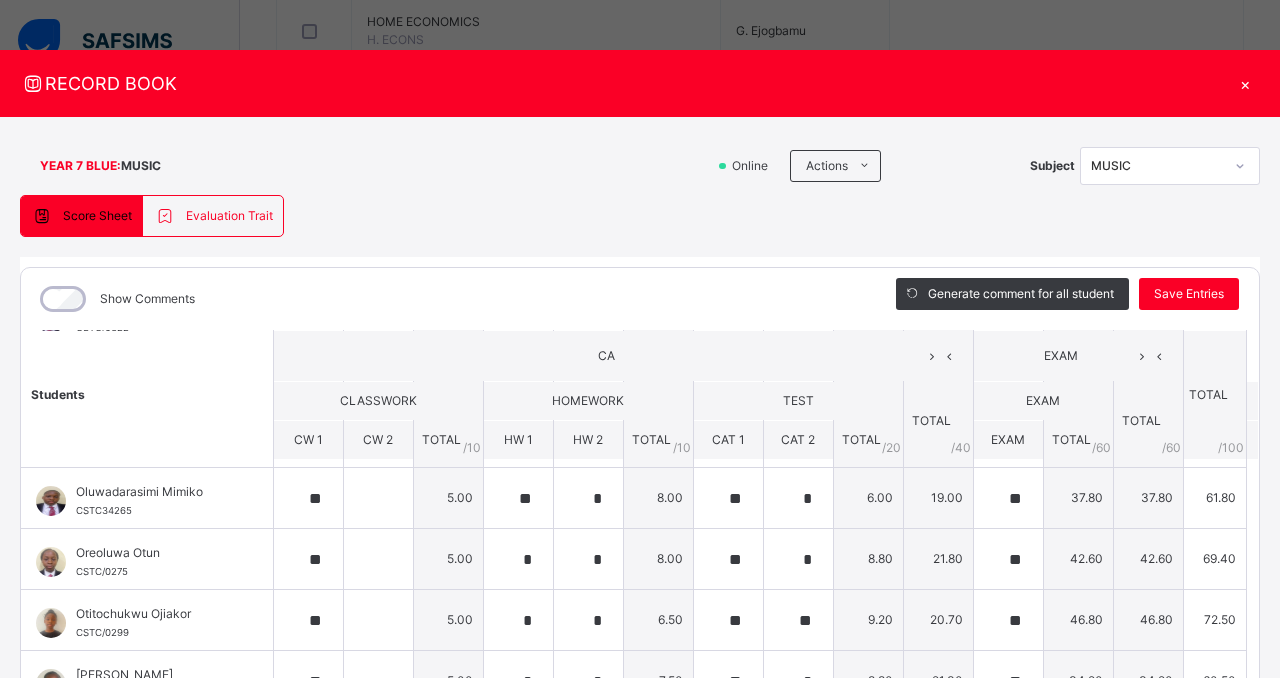 scroll, scrollTop: 1143, scrollLeft: 0, axis: vertical 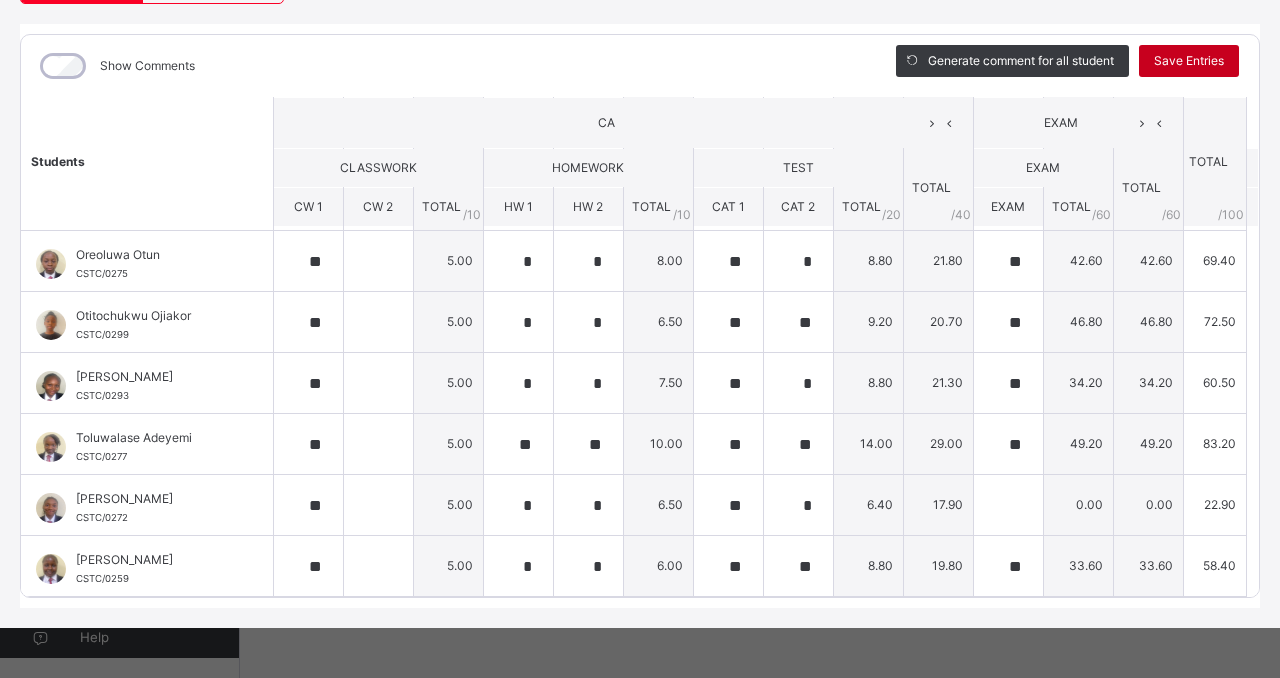 click on "Save Entries" at bounding box center [1189, 61] 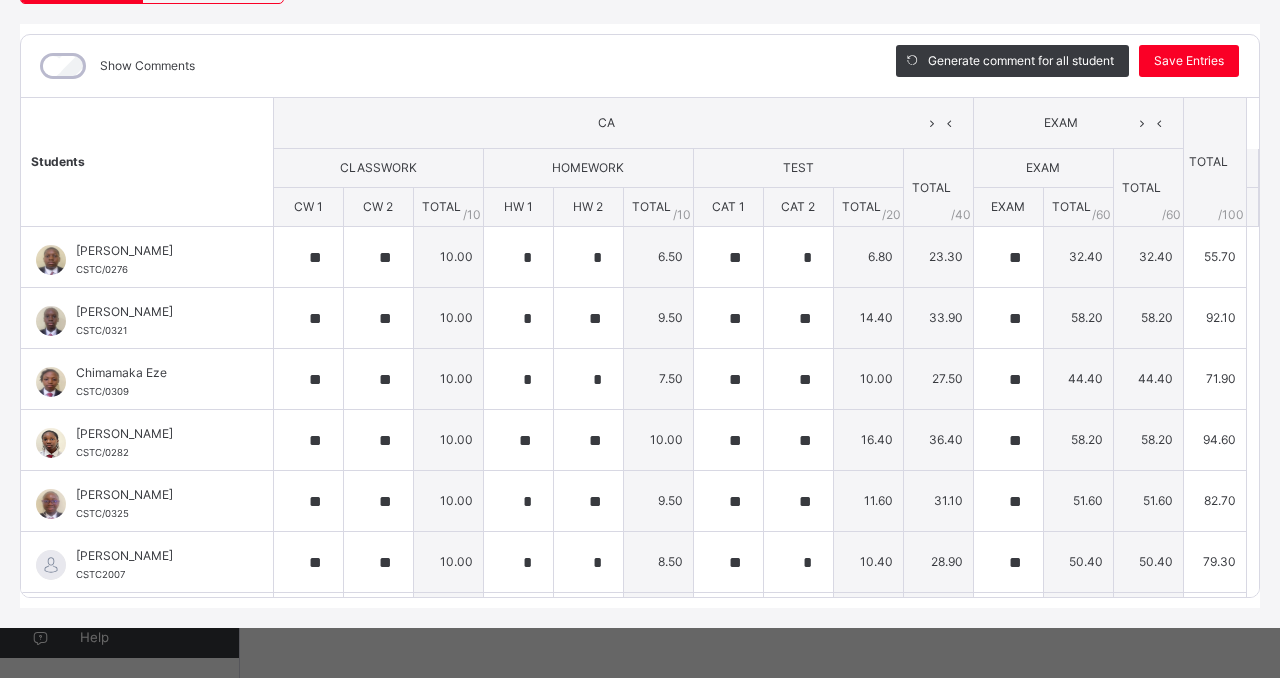 click on "Students CA  EXAM TOTAL /100 Comment CLASSWORK HOMEWORK TEST TOTAL / 40 EXAM TOTAL / 60 CW 1 CW 2 TOTAL / 10 HW 1 HW 2 TOTAL / 10 CAT 1 CAT 2 TOTAL / 20 EXAM TOTAL / 60 [PERSON_NAME] CSTC/0276 [PERSON_NAME] CSTC/0276 ** ** 10.00 * * 6.50 ** * 6.80 23.30 ** 32.40 32.40 55.70 Generate comment 0 / 250   ×   Subject Teacher’s Comment Generate and see in full the comment developed by the AI with an option to regenerate the comment [PERSON_NAME] [PERSON_NAME]   CSTC/0276   Total 55.70  / 100.00 [PERSON_NAME] Bot   Regenerate     Use this comment   Brielle   Oni CSTC/0321 Brielle   Oni CSTC/0321 ** ** 10.00 * ** 9.50 ** ** 14.40 33.90 ** 58.20 58.20 92.10 Generate comment 0 / 250   ×   Subject Teacher’s Comment Generate and see in full the comment developed by the AI with an option to regenerate the comment JS Brielle   Oni   CSTC/0321   Total 92.10  / 100.00 [PERSON_NAME] Bot   Regenerate     Use this comment   Chimamaka  Eze CSTC/0309 Chimamaka  Eze CSTC/0309 ** ** 10.00 * * 7.50 ** ** 10.00 27.50 ** 44.40 44.40 71.90 Generate comment 0" at bounding box center [640, 924] 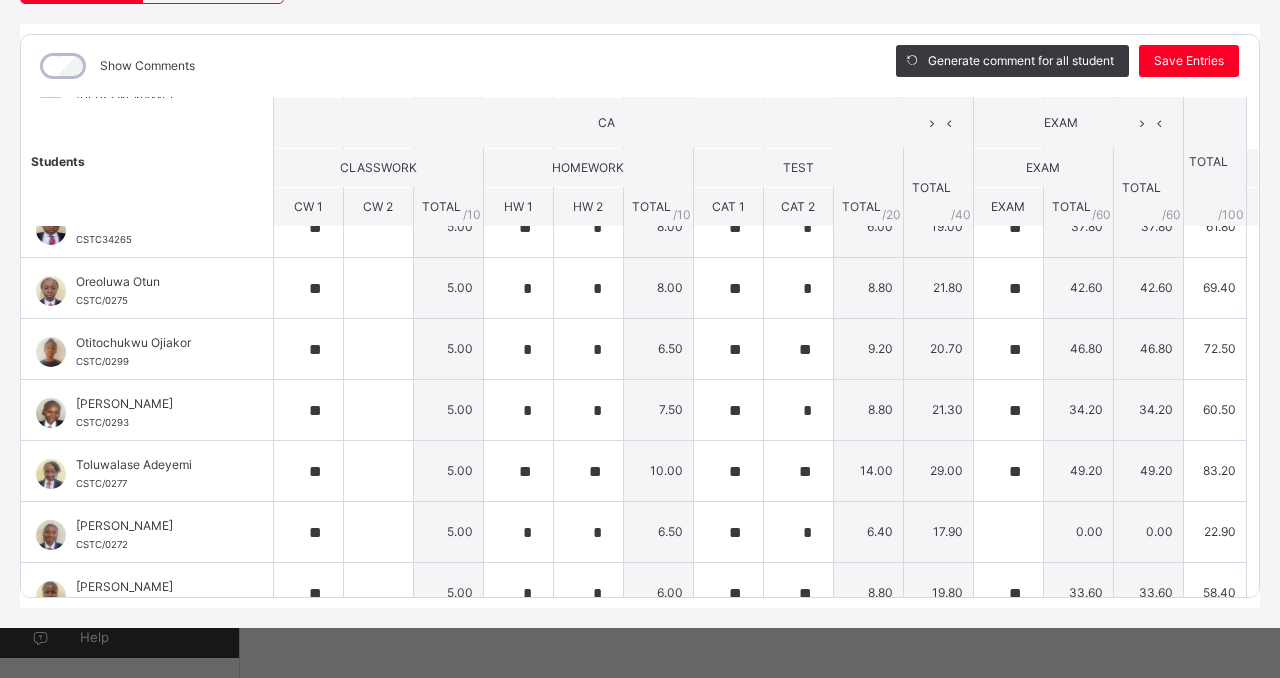 scroll, scrollTop: 1155, scrollLeft: 0, axis: vertical 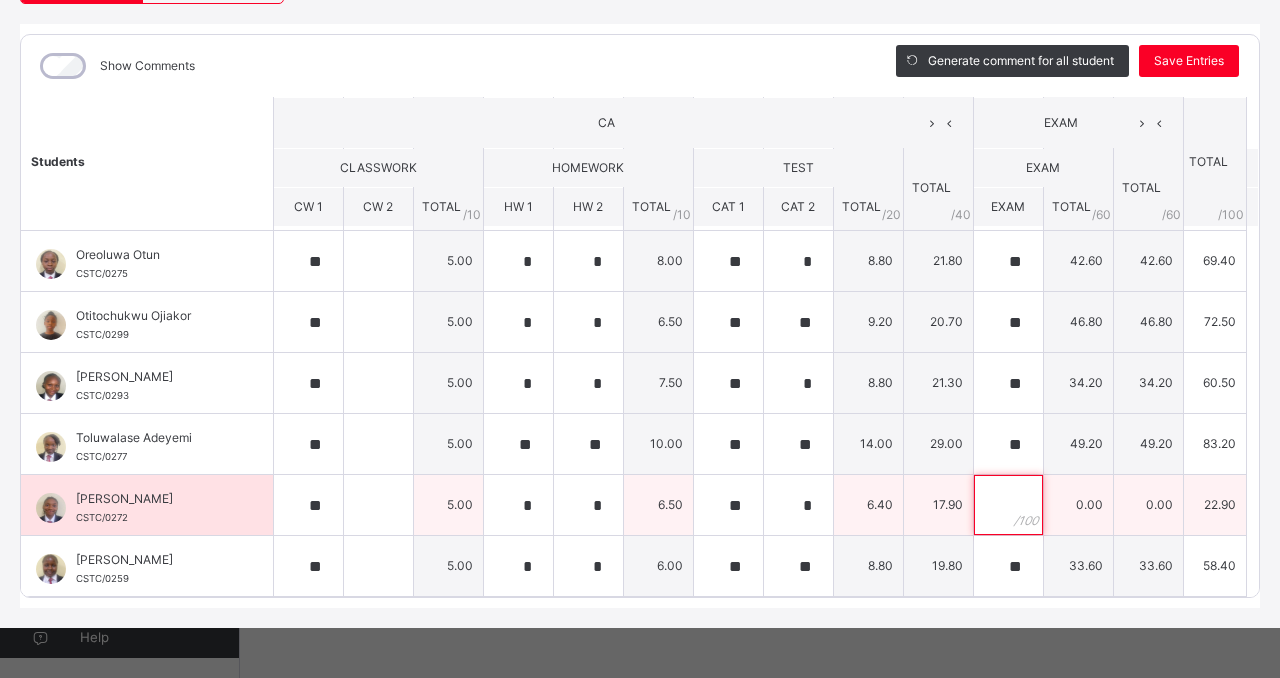 click at bounding box center [1008, 505] 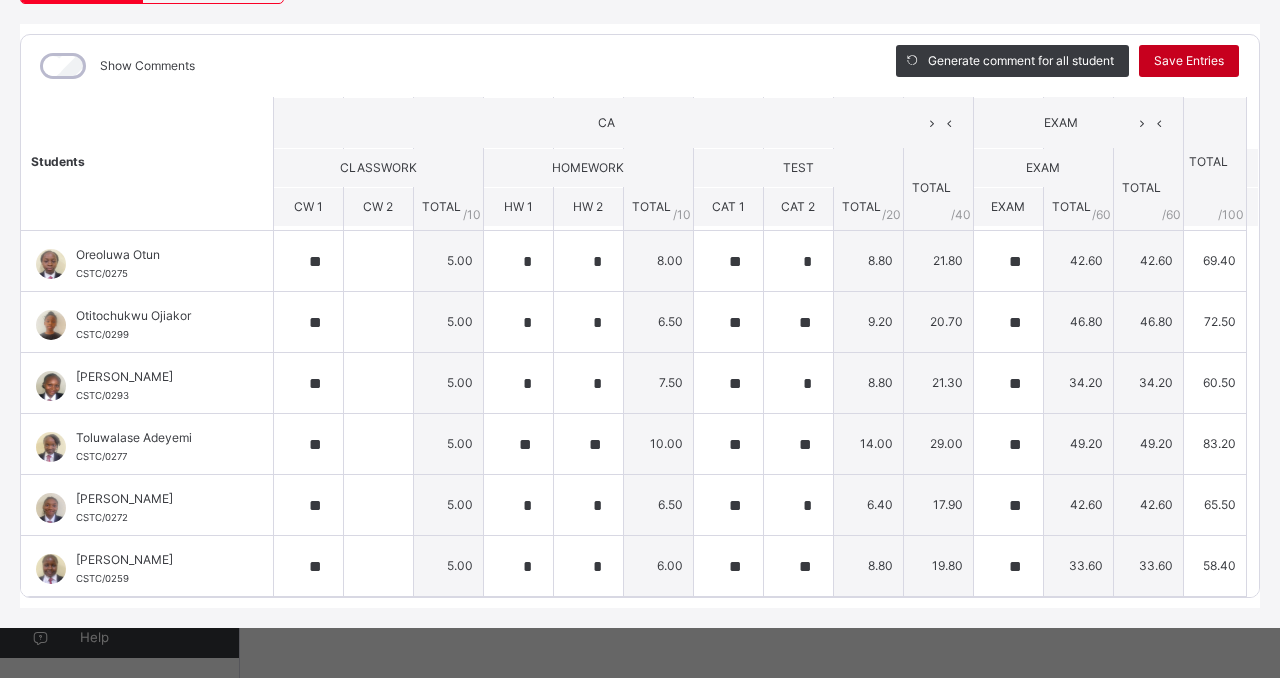 click on "Save Entries" at bounding box center [1189, 61] 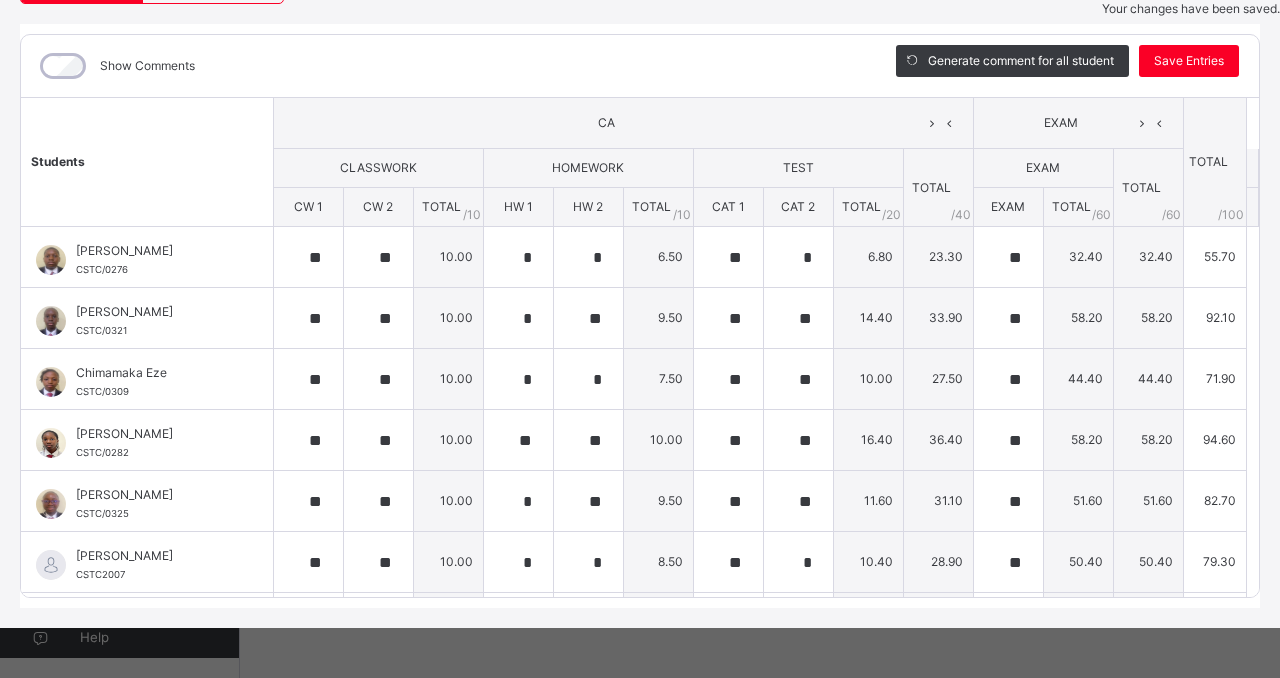 click on "Students CA  EXAM TOTAL /100 Comment CLASSWORK HOMEWORK TEST TOTAL / 40 EXAM TOTAL / 60 CW 1 CW 2 TOTAL / 10 HW 1 HW 2 TOTAL / 10 CAT 1 CAT 2 TOTAL / 20 EXAM TOTAL / 60 [PERSON_NAME] CSTC/0276 [PERSON_NAME] CSTC/0276 ** ** 10.00 * * 6.50 ** * 6.80 23.30 ** 32.40 32.40 55.70 Generate comment 0 / 250   ×   Subject Teacher’s Comment Generate and see in full the comment developed by the AI with an option to regenerate the comment [PERSON_NAME] [PERSON_NAME]   CSTC/0276   Total 55.70  / 100.00 [PERSON_NAME] Bot   Regenerate     Use this comment   Brielle   Oni CSTC/0321 Brielle   Oni CSTC/0321 ** ** 10.00 * ** 9.50 ** ** 14.40 33.90 ** 58.20 58.20 92.10 Generate comment 0 / 250   ×   Subject Teacher’s Comment Generate and see in full the comment developed by the AI with an option to regenerate the comment JS Brielle   Oni   CSTC/0321   Total 92.10  / 100.00 [PERSON_NAME] Bot   Regenerate     Use this comment   Chimamaka  Eze CSTC/0309 Chimamaka  Eze CSTC/0309 ** ** 10.00 * * 7.50 ** ** 10.00 27.50 ** 44.40 44.40 71.90 Generate comment 0" at bounding box center [640, 924] 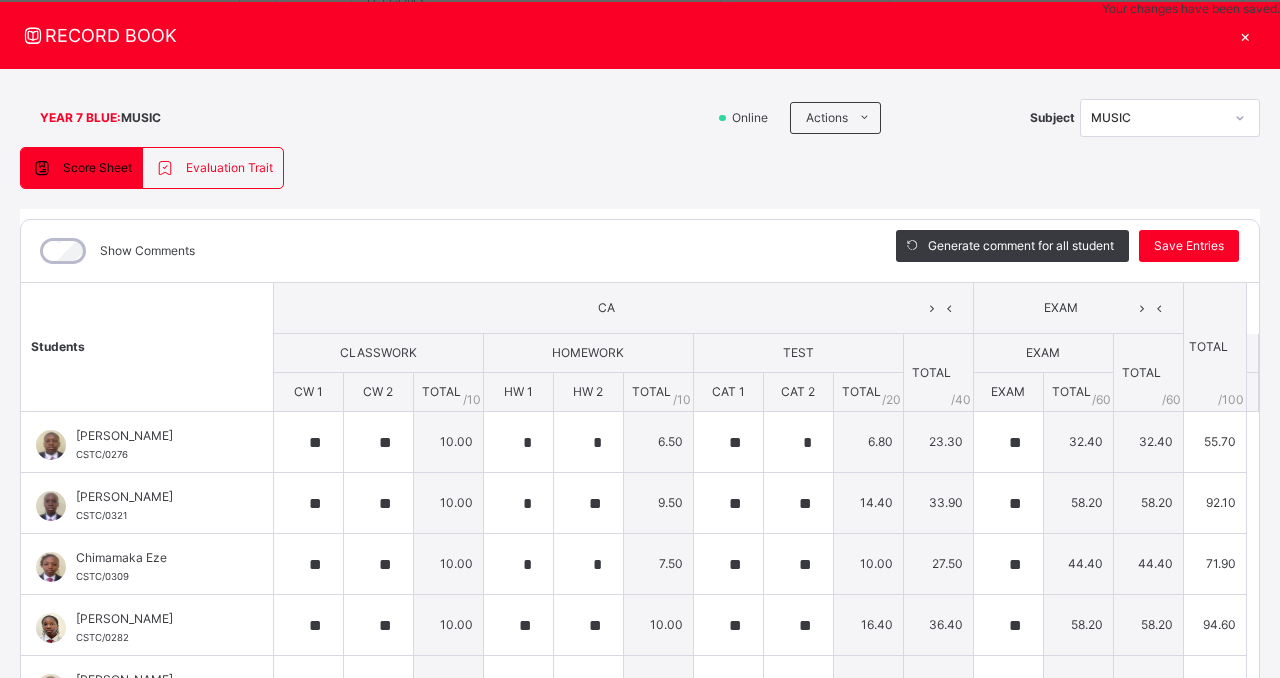 scroll, scrollTop: 33, scrollLeft: 0, axis: vertical 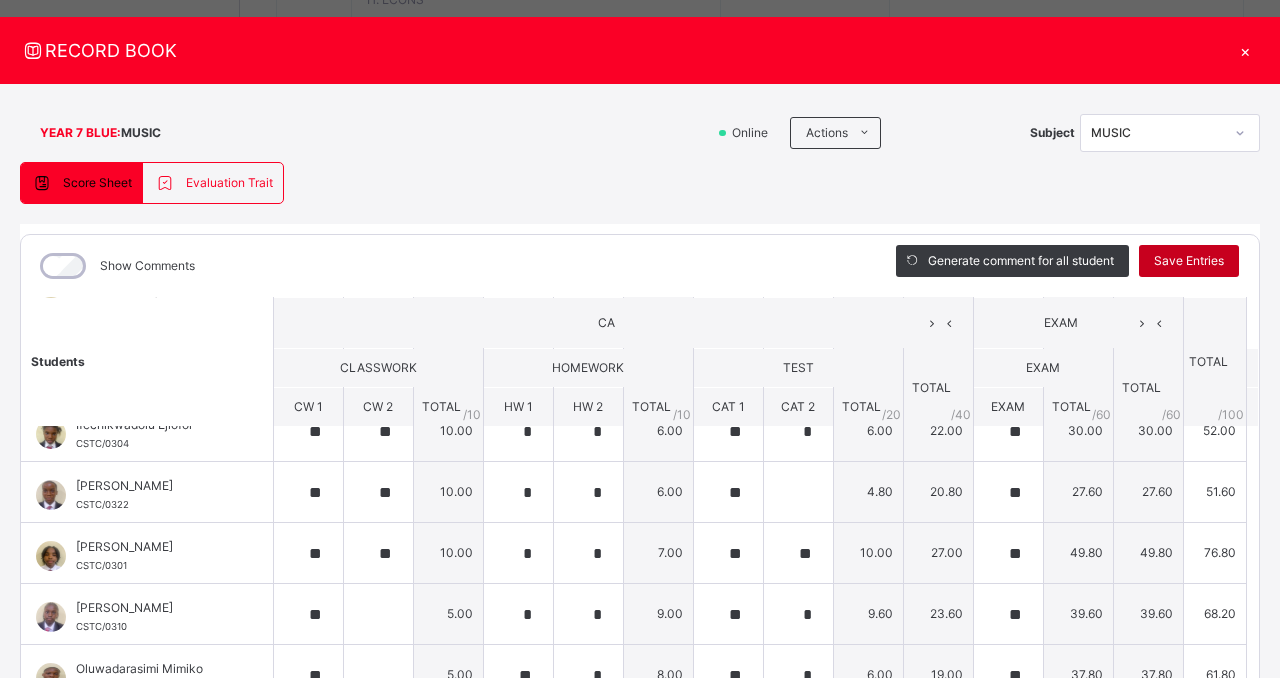 click on "Save Entries" at bounding box center (1189, 261) 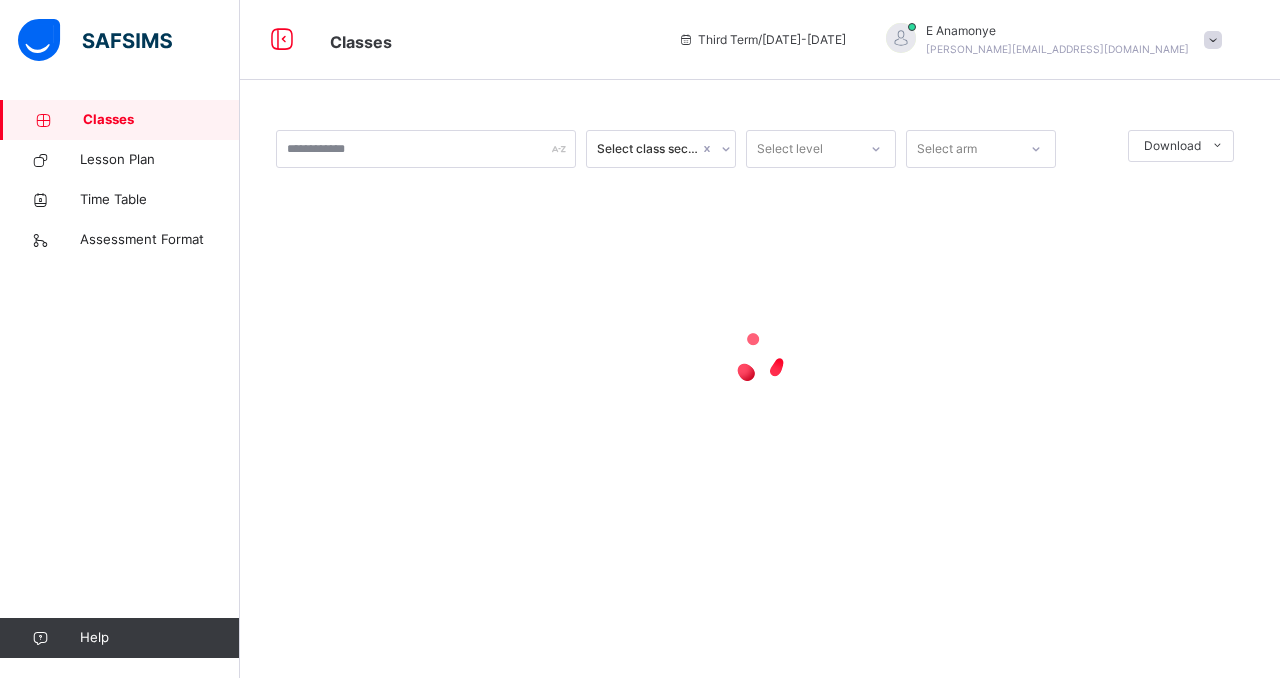 scroll, scrollTop: 0, scrollLeft: 0, axis: both 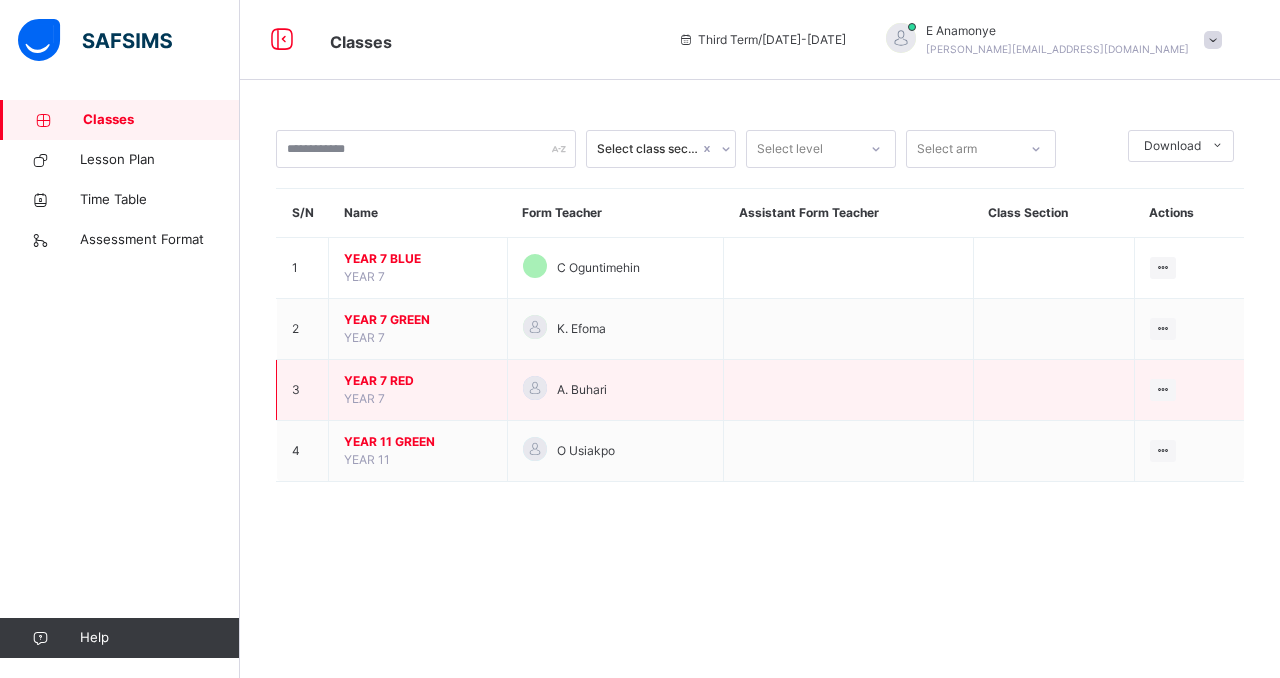 click on "YEAR 7   RED" at bounding box center (418, 381) 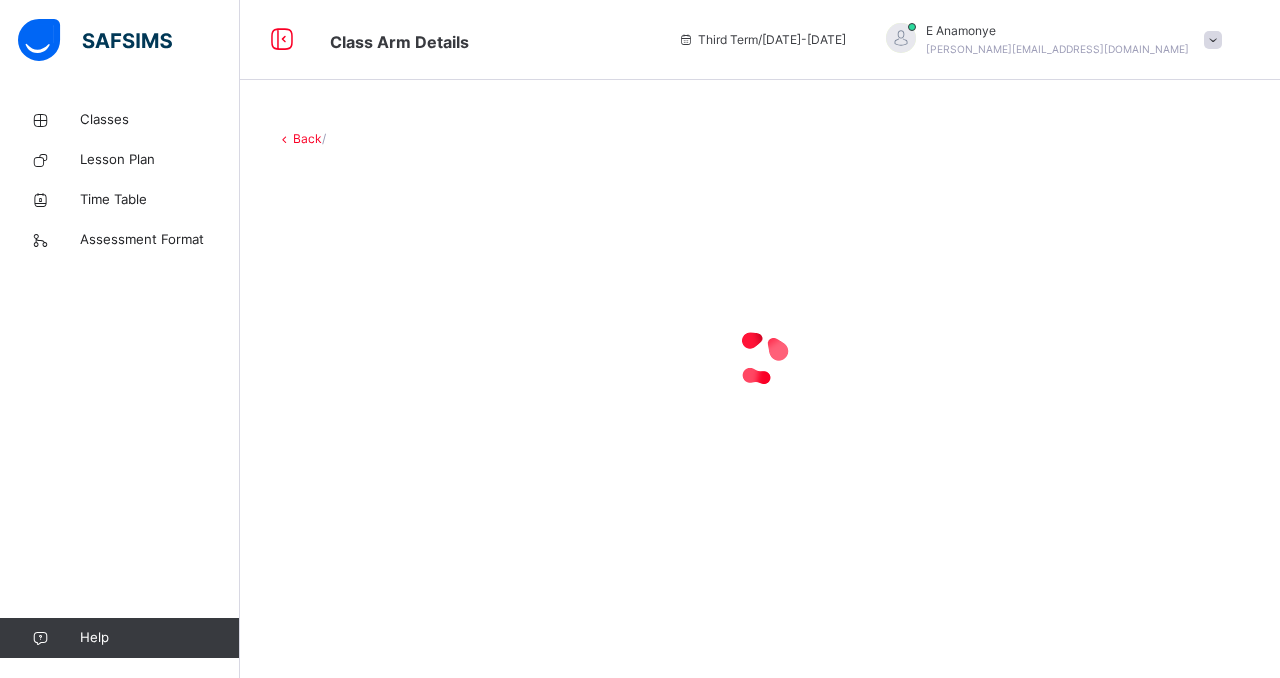 click at bounding box center (760, 358) 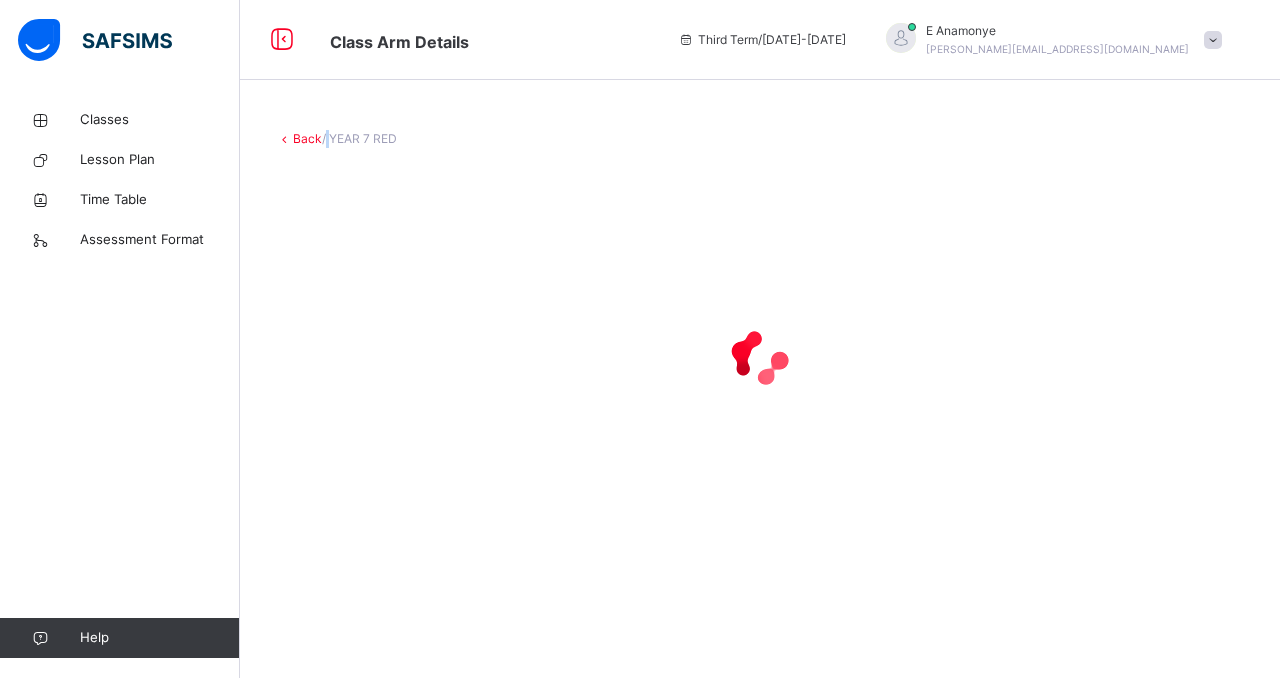 click at bounding box center (760, 358) 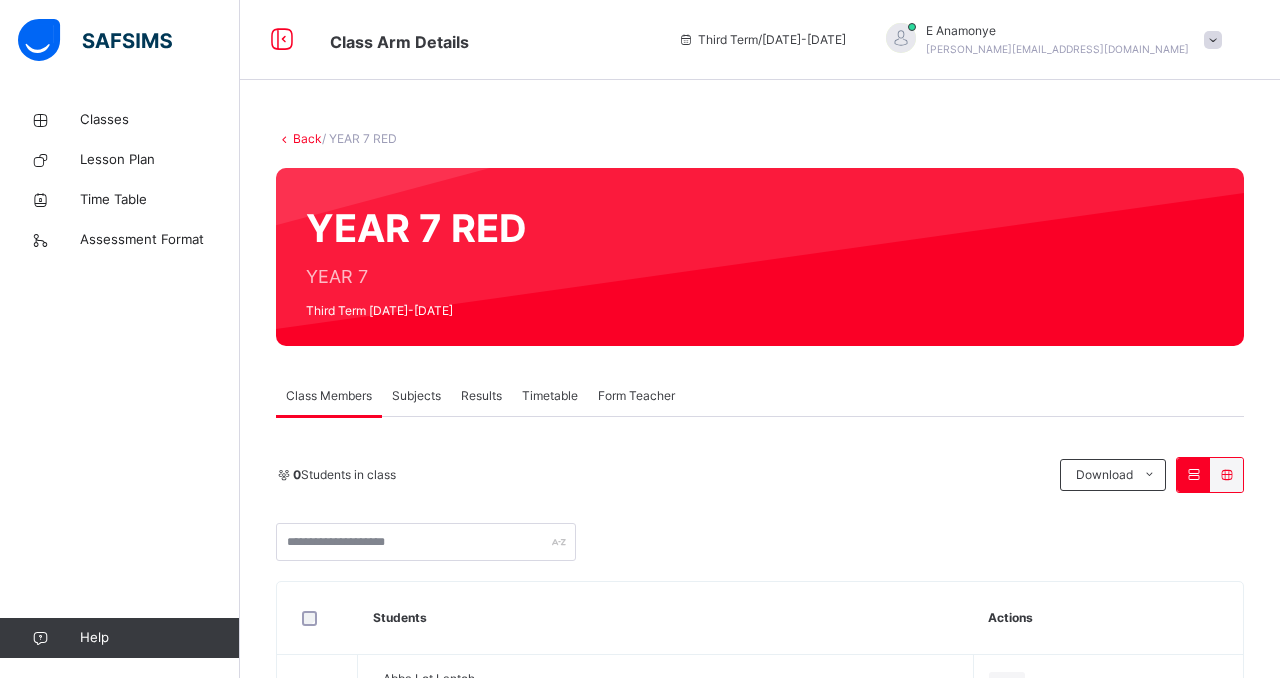 click on "Subjects" at bounding box center [416, 396] 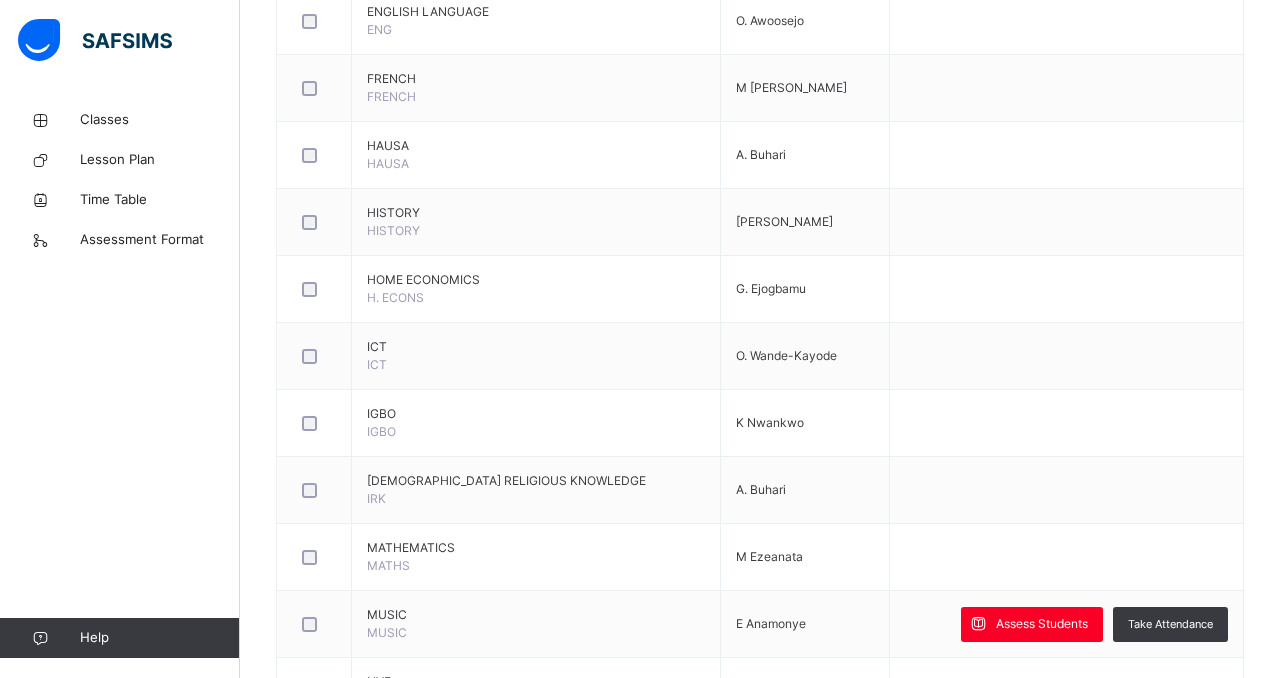 scroll, scrollTop: 1040, scrollLeft: 0, axis: vertical 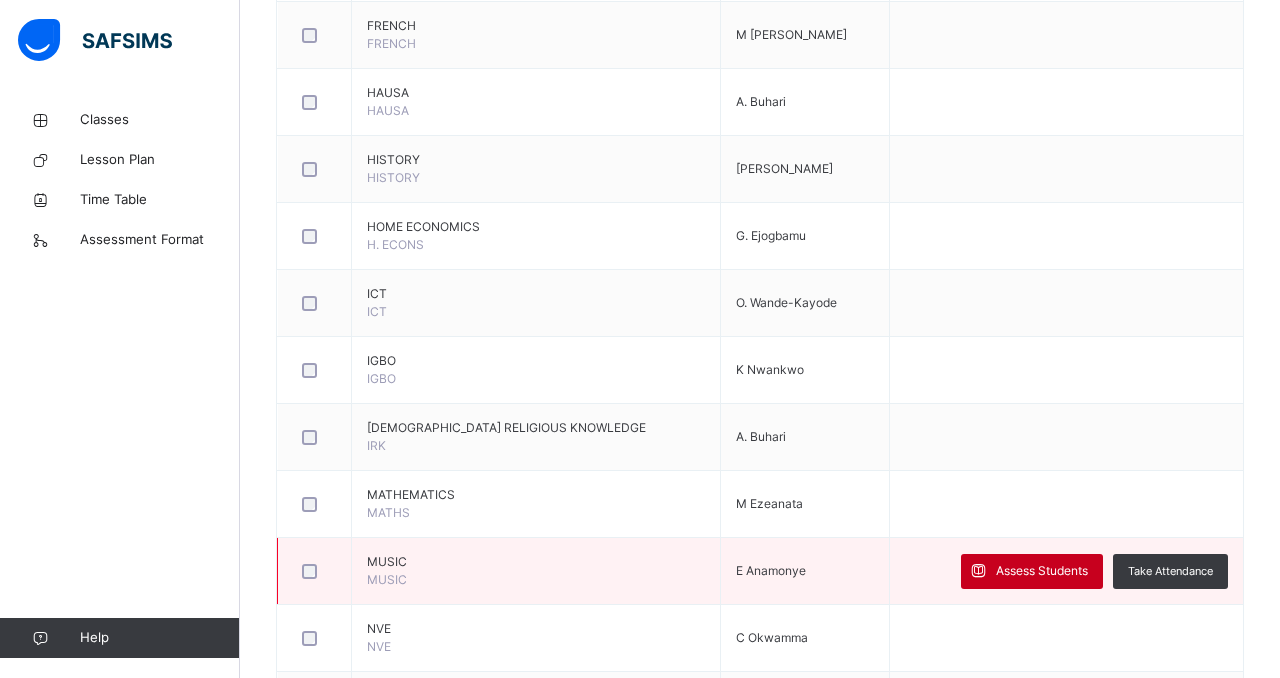 click on "Assess Students" at bounding box center [1042, 571] 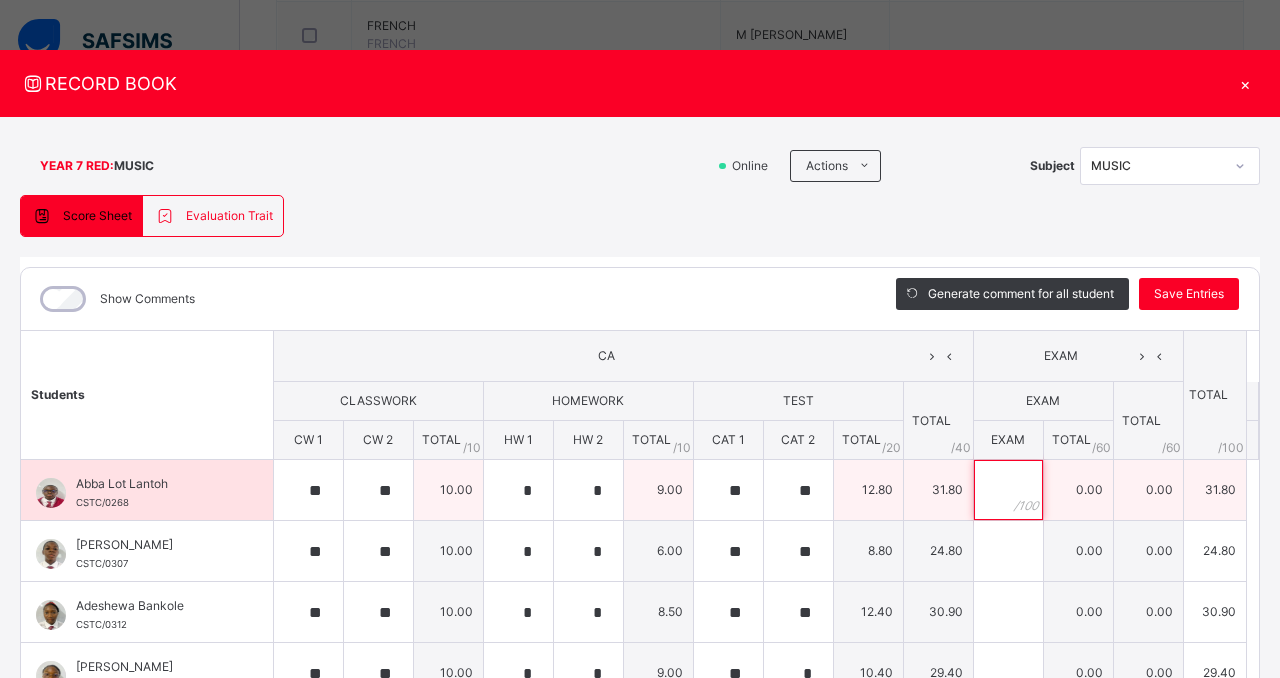 click at bounding box center [1008, 490] 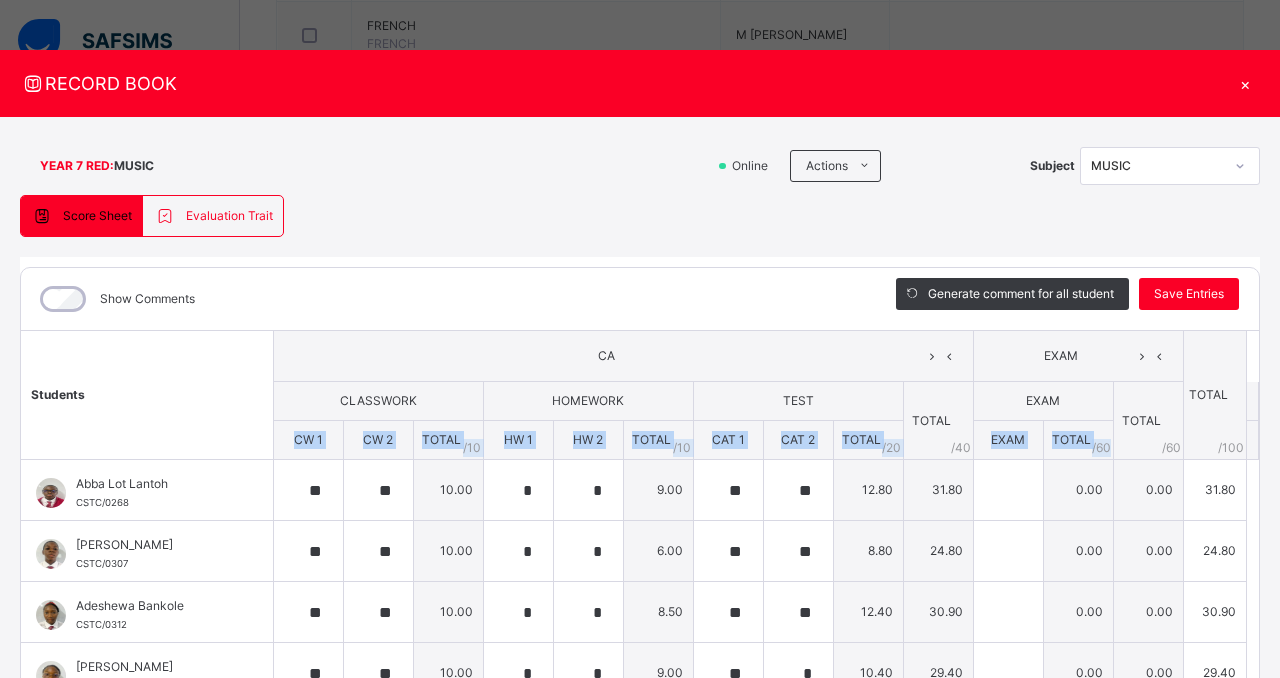 drag, startPoint x: 1241, startPoint y: 393, endPoint x: 1249, endPoint y: 421, distance: 29.12044 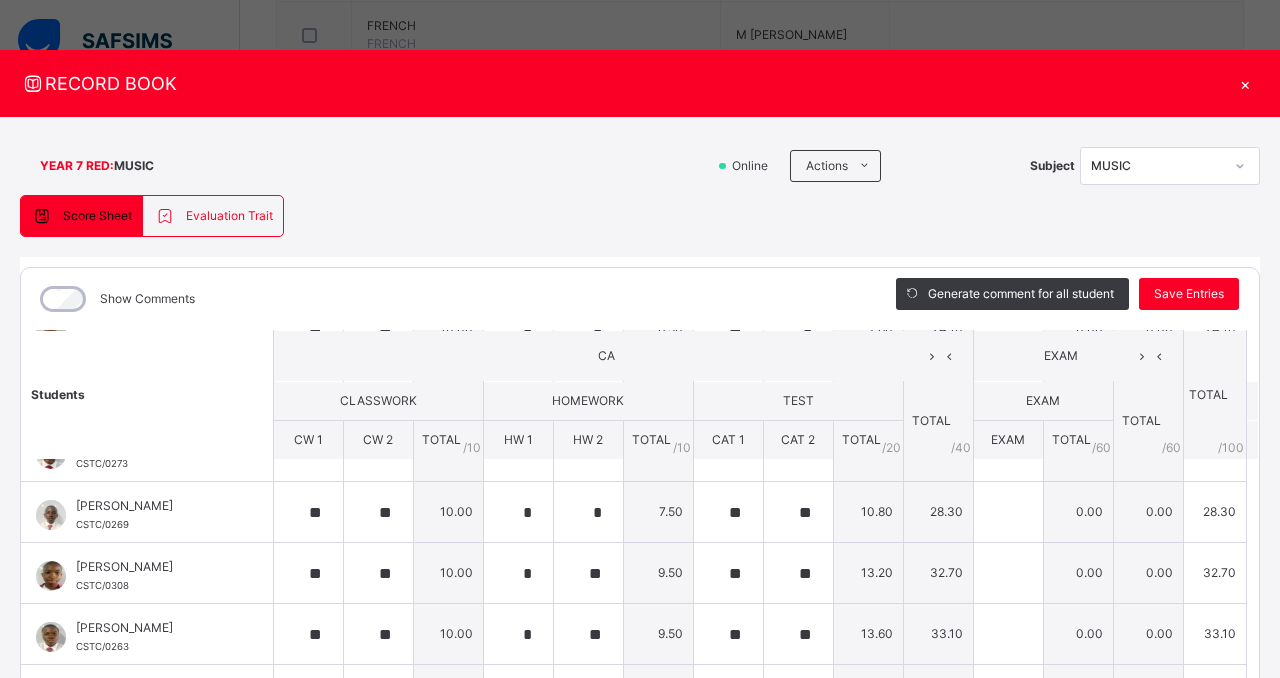 scroll, scrollTop: 1033, scrollLeft: 0, axis: vertical 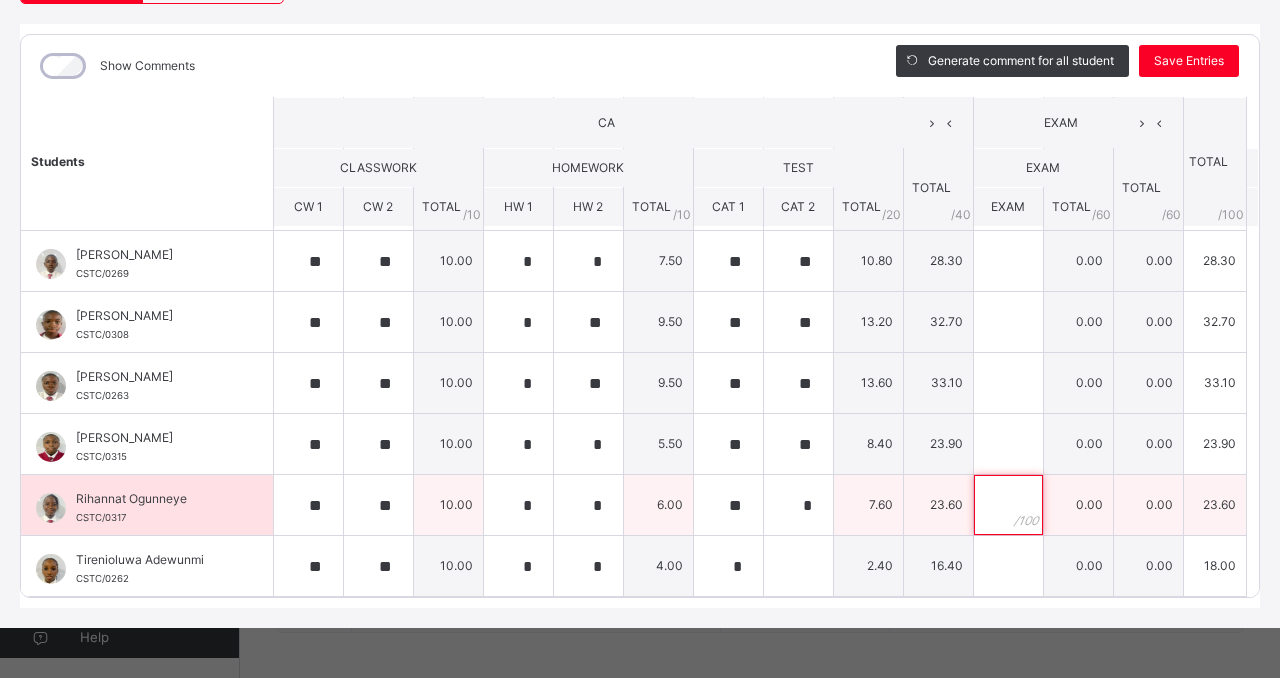 click at bounding box center [1008, 505] 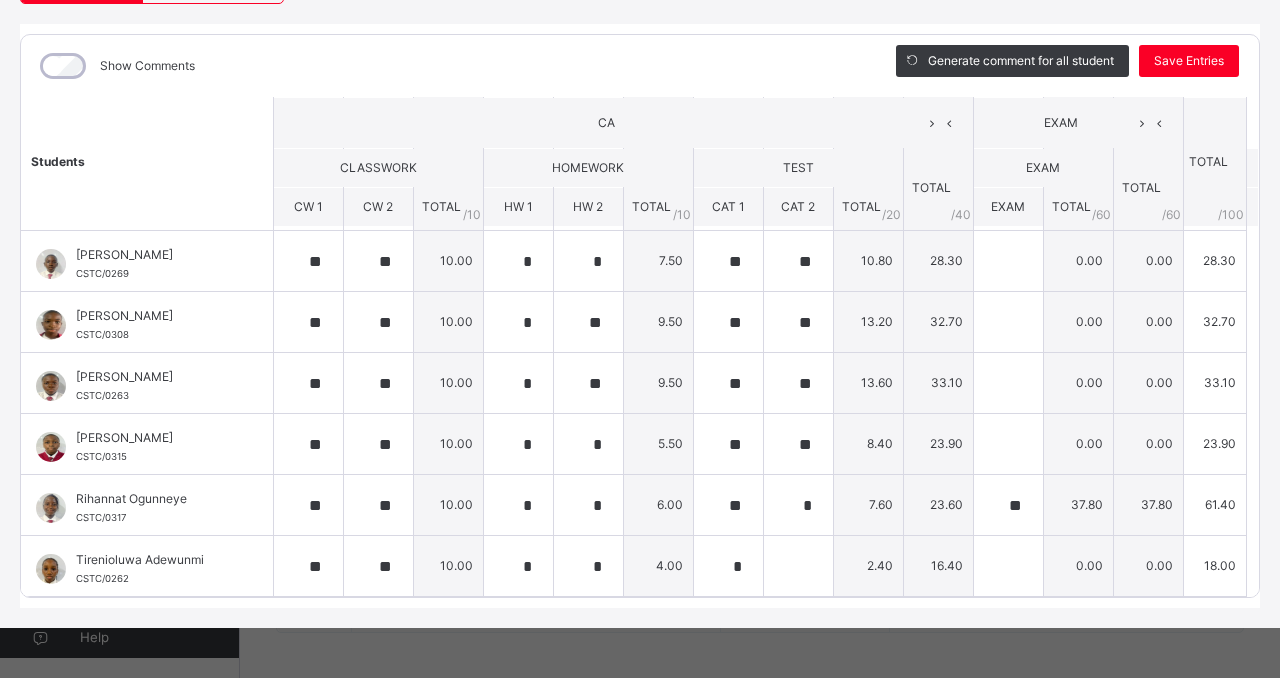 click on "Students CA  EXAM TOTAL /100 Comment CLASSWORK HOMEWORK TEST TOTAL / 40 EXAM TOTAL / 60 CW 1 CW 2 TOTAL / 10 HW 1 HW 2 TOTAL / 10 CAT 1 CAT 2 TOTAL / 20 EXAM TOTAL / 60 Abba Lot  Lantoh CSTC/0268 Abba Lot  Lantoh CSTC/0268 ** ** 10.00 * * 9.00 ** ** 12.80 31.80 0.00 0.00 31.80 Generate comment 0 / 250   ×   Subject Teacher’s Comment Generate and see in full the comment developed by the AI with an option to regenerate the comment JS Abba Lot  Lantoh   CSTC/0268   Total 31.80  / 100.00 [PERSON_NAME] Bot   Regenerate     Use this comment   [PERSON_NAME] CSTC/0307 [PERSON_NAME] CSTC/0307 ** ** 10.00 * * 6.00 ** ** 8.80 24.80 0.00 0.00 24.80 Generate comment 0 / 250   ×   Subject Teacher’s Comment Generate and see in full the comment developed by the AI with an option to regenerate the comment [PERSON_NAME]   CSTC/0307   Total 24.80  / 100.00 [PERSON_NAME] Bot   Regenerate     Use this comment   Adeshewa  Bankole CSTC/0312 Adeshewa  Bankole CSTC/0312 ** ** 10.00 * * 8.50 ** ** 12.40 30.90 0.00 0.00 30.90" at bounding box center [640, -170] 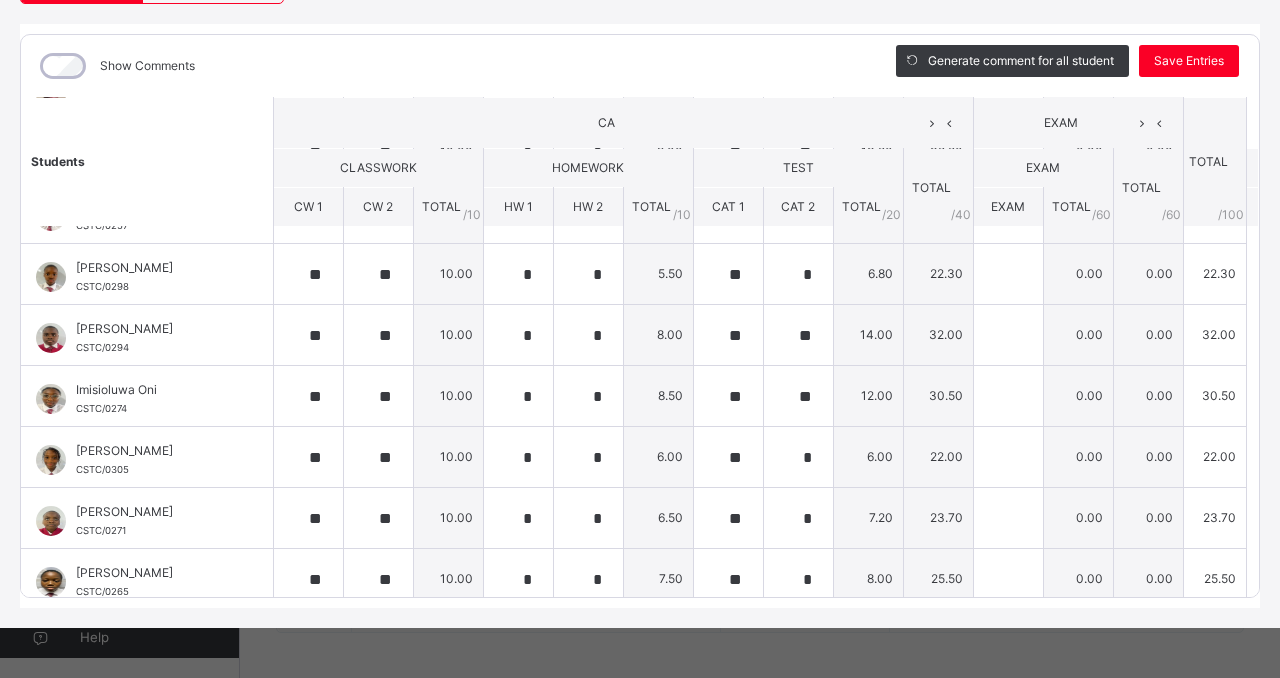 scroll, scrollTop: 433, scrollLeft: 0, axis: vertical 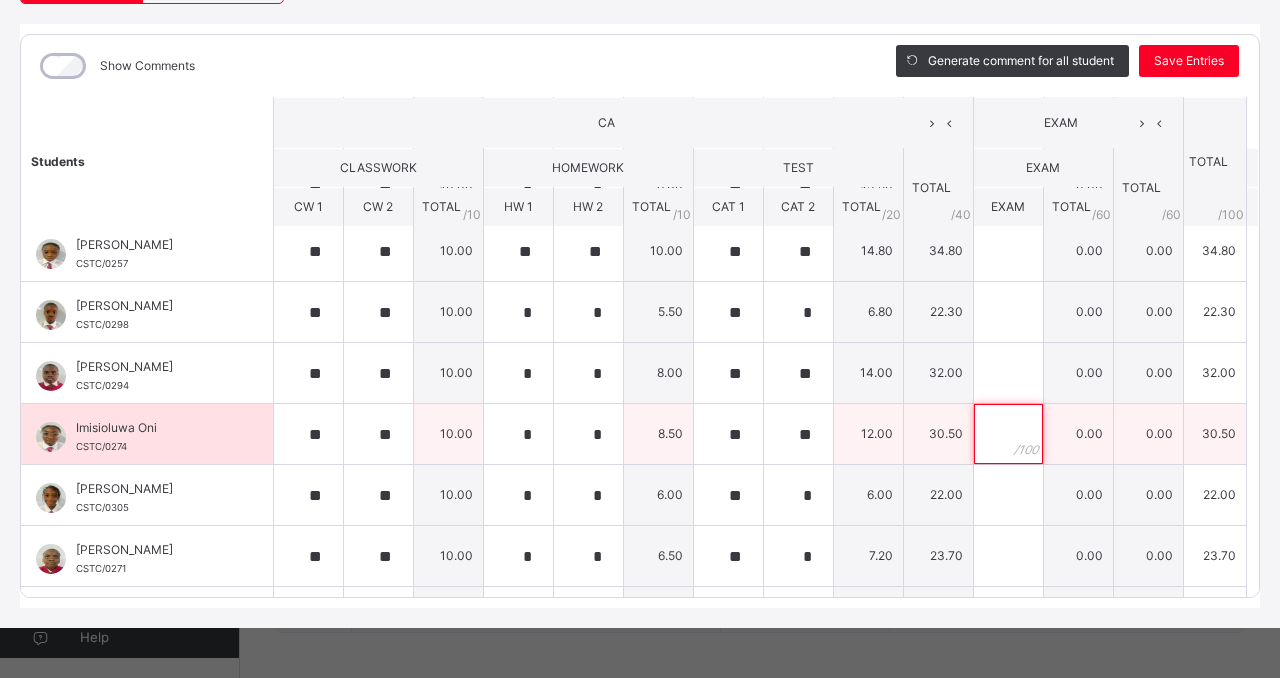 click at bounding box center (1008, 434) 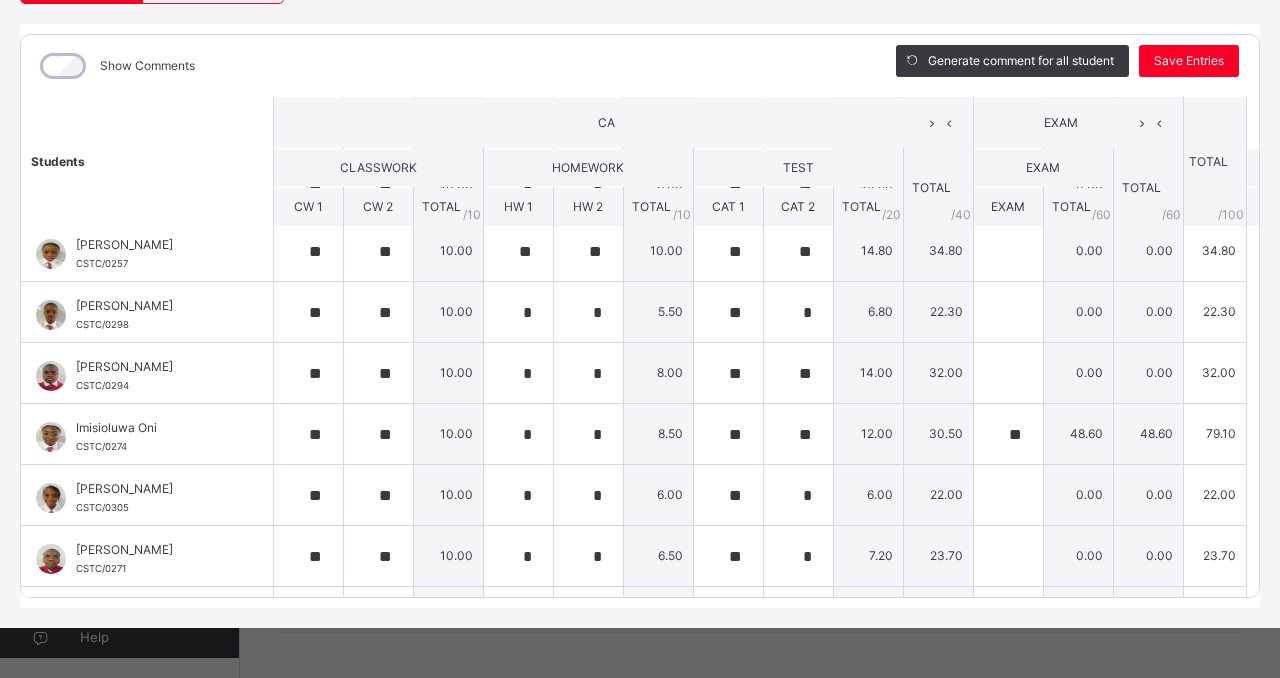 click on "Students CA  EXAM TOTAL /100 Comment CLASSWORK HOMEWORK TEST TOTAL / 40 EXAM TOTAL / 60 CW 1 CW 2 TOTAL / 10 HW 1 HW 2 TOTAL / 10 CAT 1 CAT 2 TOTAL / 20 EXAM TOTAL / 60 Abba Lot  Lantoh CSTC/0268 Abba Lot  Lantoh CSTC/0268 ** ** 10.00 * * 9.00 ** ** 12.80 31.80 0.00 0.00 31.80 Generate comment 0 / 250   ×   Subject Teacher’s Comment Generate and see in full the comment developed by the AI with an option to regenerate the comment JS Abba Lot  Lantoh   CSTC/0268   Total 31.80  / 100.00 [PERSON_NAME] Bot   Regenerate     Use this comment   [PERSON_NAME] CSTC/0307 [PERSON_NAME] CSTC/0307 ** ** 10.00 * * 6.00 ** ** 8.80 24.80 0.00 0.00 24.80 Generate comment 0 / 250   ×   Subject Teacher’s Comment Generate and see in full the comment developed by the AI with an option to regenerate the comment [PERSON_NAME]   CSTC/0307   Total 24.80  / 100.00 [PERSON_NAME] Bot   Regenerate     Use this comment   Adeshewa  Bankole CSTC/0312 Adeshewa  Bankole CSTC/0312 ** ** 10.00 * * 8.50 ** ** 12.40 30.90 0.00 0.00 30.90" at bounding box center (640, 430) 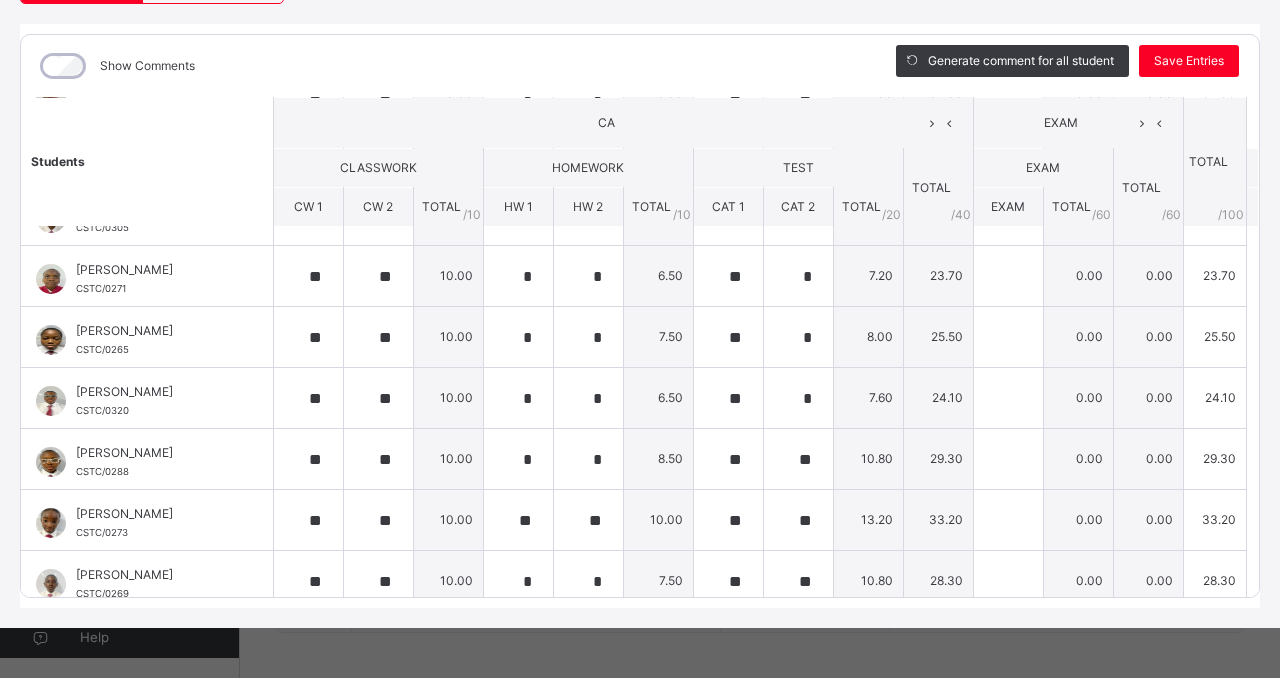 scroll, scrollTop: 753, scrollLeft: 0, axis: vertical 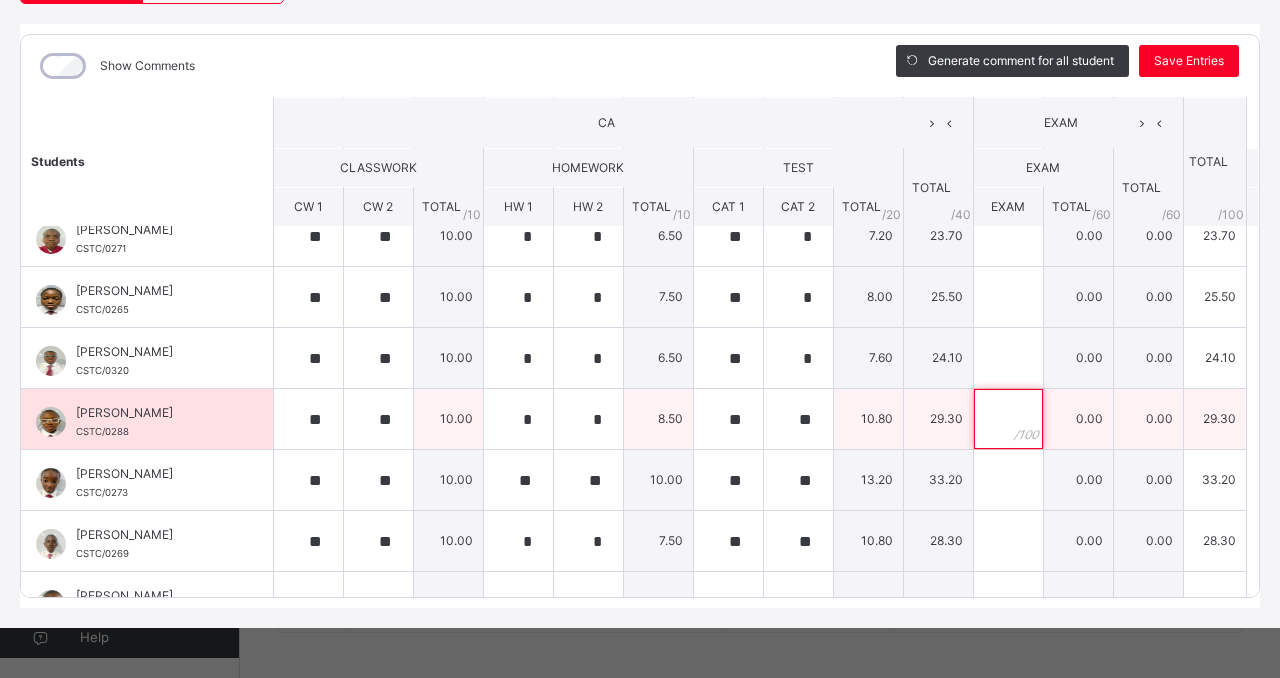 click at bounding box center [1008, 419] 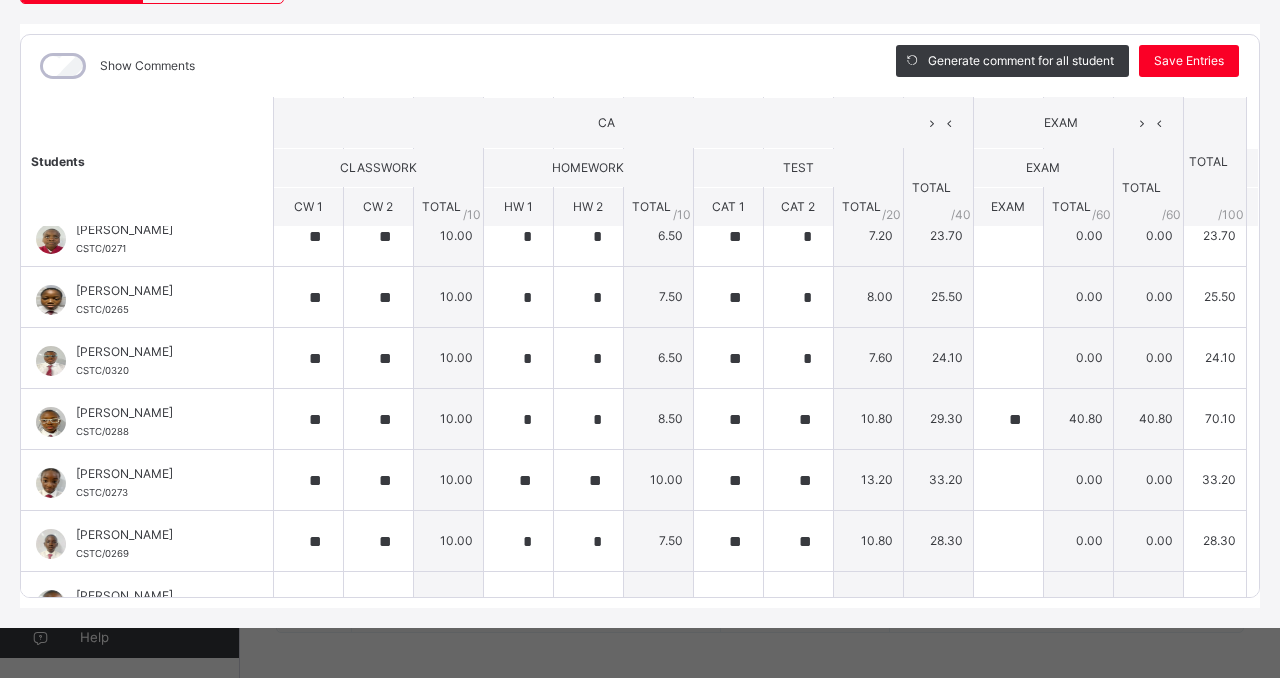 click on "Students CA  EXAM TOTAL /100 Comment CLASSWORK HOMEWORK TEST TOTAL / 40 EXAM TOTAL / 60 CW 1 CW 2 TOTAL / 10 HW 1 HW 2 TOTAL / 10 CAT 1 CAT 2 TOTAL / 20 EXAM TOTAL / 60 Abba Lot  Lantoh CSTC/0268 Abba Lot  Lantoh CSTC/0268 ** ** 10.00 * * 9.00 ** ** 12.80 31.80 0.00 0.00 31.80 Generate comment 0 / 250   ×   Subject Teacher’s Comment Generate and see in full the comment developed by the AI with an option to regenerate the comment JS Abba Lot  Lantoh   CSTC/0268   Total 31.80  / 100.00 [PERSON_NAME] Bot   Regenerate     Use this comment   [PERSON_NAME] CSTC/0307 [PERSON_NAME] CSTC/0307 ** ** 10.00 * * 6.00 ** ** 8.80 24.80 0.00 0.00 24.80 Generate comment 0 / 250   ×   Subject Teacher’s Comment Generate and see in full the comment developed by the AI with an option to regenerate the comment [PERSON_NAME]   CSTC/0307   Total 24.80  / 100.00 [PERSON_NAME] Bot   Regenerate     Use this comment   Adeshewa  Bankole CSTC/0312 Adeshewa  Bankole CSTC/0312 ** ** 10.00 * * 8.50 ** ** 12.40 30.90 0.00 0.00 30.90" at bounding box center (640, 110) 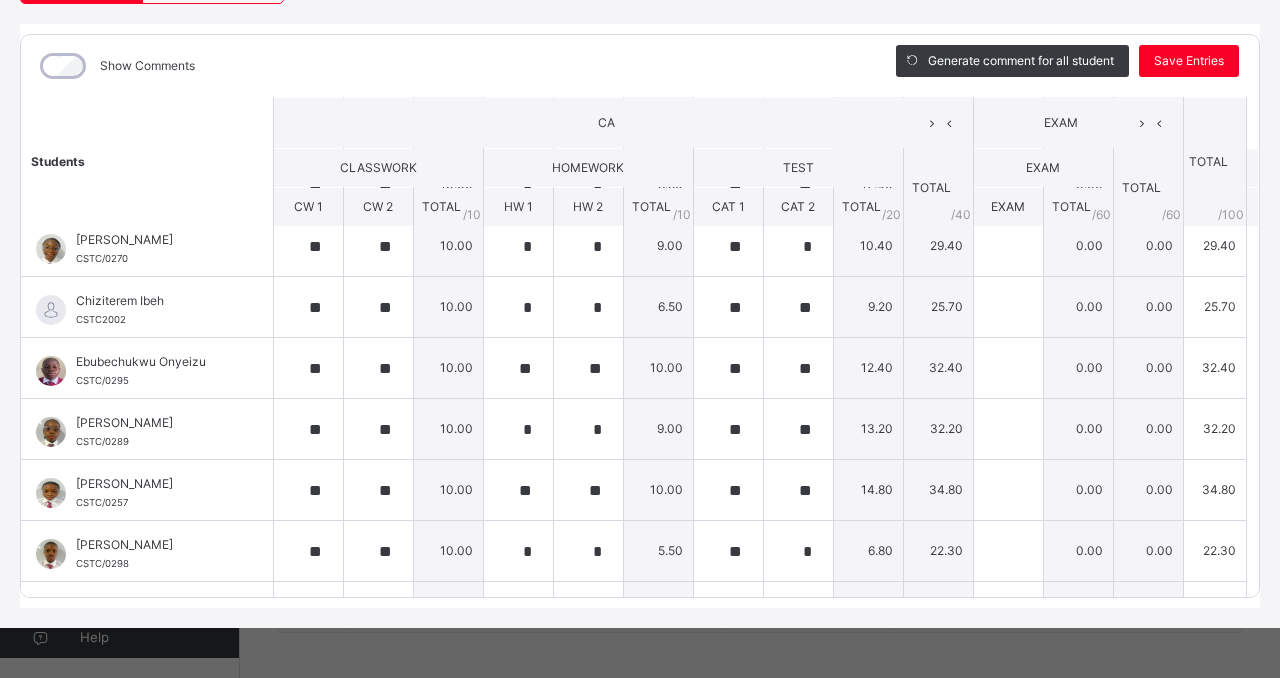 scroll, scrollTop: 193, scrollLeft: 0, axis: vertical 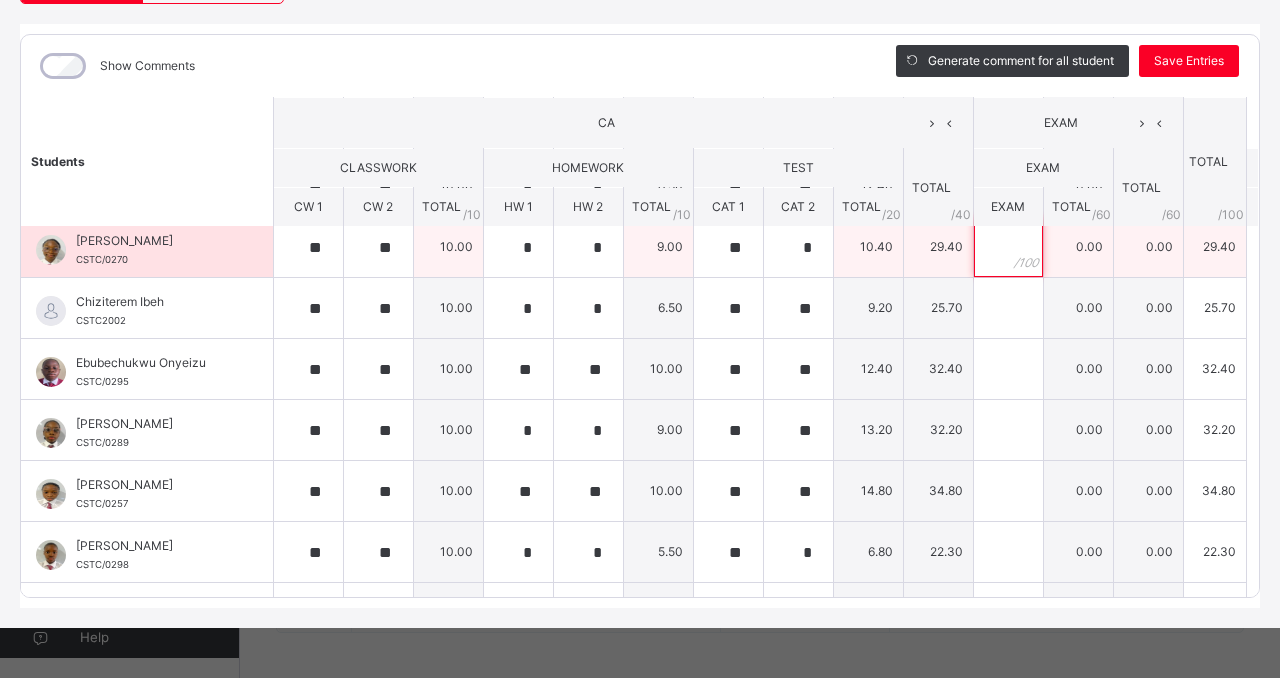 click at bounding box center [1008, 247] 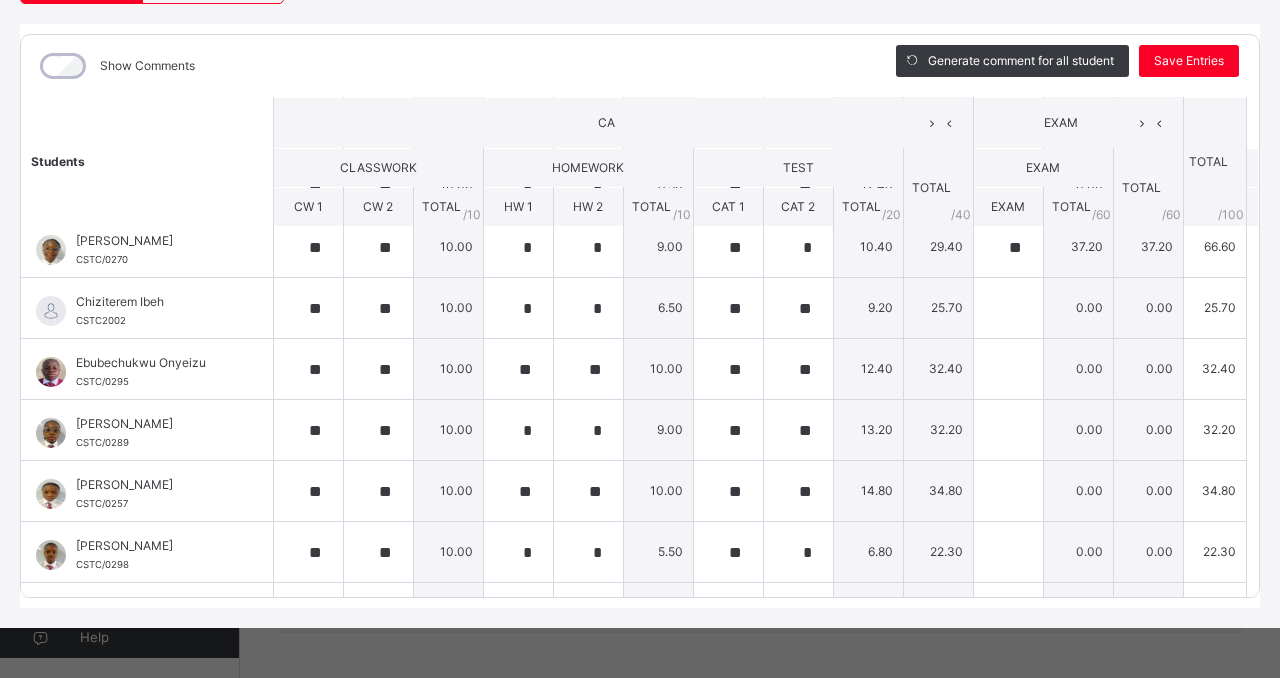 click on "Students CA  EXAM TOTAL /100 Comment CLASSWORK HOMEWORK TEST TOTAL / 40 EXAM TOTAL / 60 CW 1 CW 2 TOTAL / 10 HW 1 HW 2 TOTAL / 10 CAT 1 CAT 2 TOTAL / 20 EXAM TOTAL / 60 Abba Lot  Lantoh CSTC/0268 Abba Lot  Lantoh CSTC/0268 ** ** 10.00 * * 9.00 ** ** 12.80 31.80 0.00 0.00 31.80 Generate comment 0 / 250   ×   Subject Teacher’s Comment Generate and see in full the comment developed by the AI with an option to regenerate the comment JS Abba Lot  Lantoh   CSTC/0268   Total 31.80  / 100.00 [PERSON_NAME] Bot   Regenerate     Use this comment   [PERSON_NAME] CSTC/0307 [PERSON_NAME] CSTC/0307 ** ** 10.00 * * 6.00 ** ** 8.80 24.80 0.00 0.00 24.80 Generate comment 0 / 250   ×   Subject Teacher’s Comment Generate and see in full the comment developed by the AI with an option to regenerate the comment [PERSON_NAME]   CSTC/0307   Total 24.80  / 100.00 [PERSON_NAME] Bot   Regenerate     Use this comment   Adeshewa  Bankole CSTC/0312 Adeshewa  Bankole CSTC/0312 ** ** 10.00 * * 8.50 ** ** 12.40 30.90 0.00 0.00 30.90" at bounding box center [640, 670] 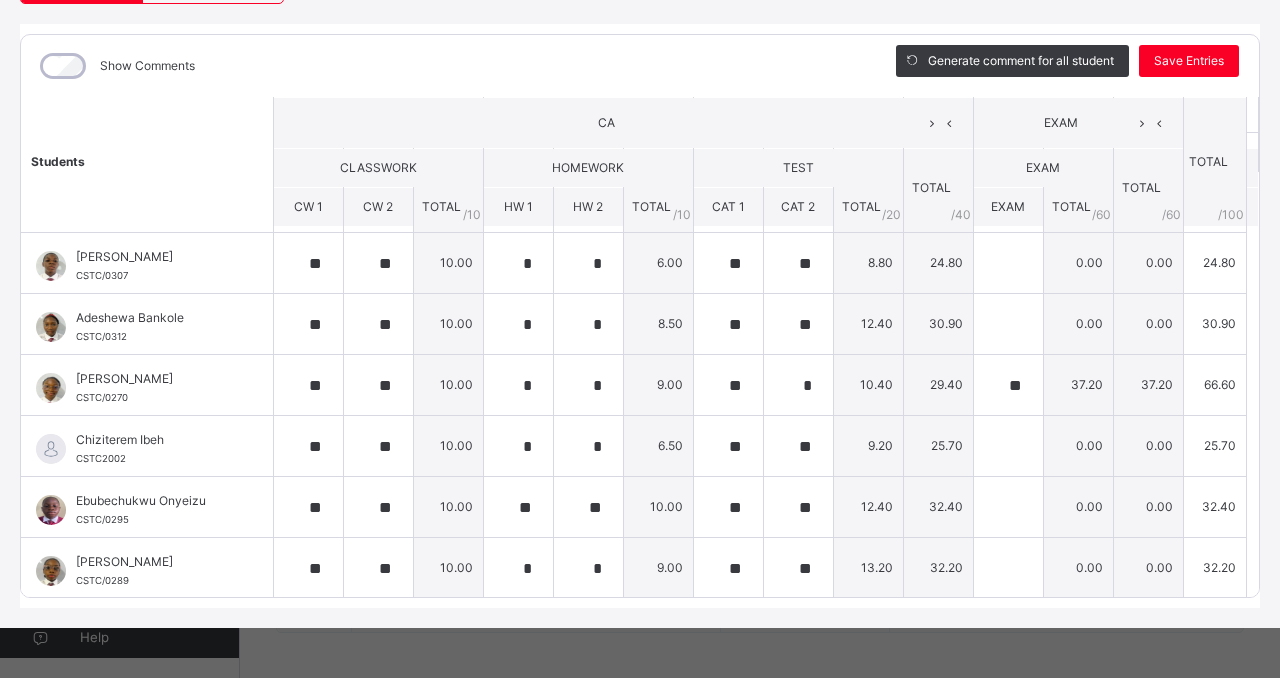 scroll, scrollTop: 6, scrollLeft: 0, axis: vertical 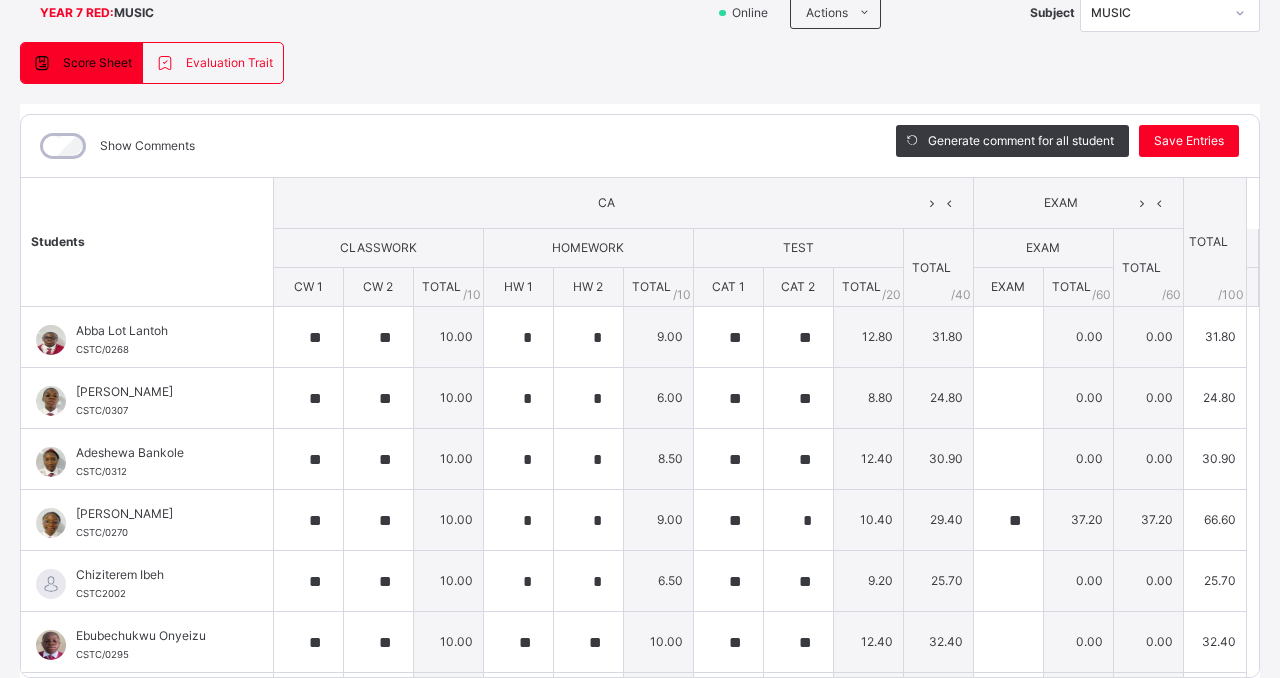 click on "Students CA  EXAM TOTAL /100 Comment CLASSWORK HOMEWORK TEST TOTAL / 40 EXAM TOTAL / 60 CW 1 CW 2 TOTAL / 10 HW 1 HW 2 TOTAL / 10 CAT 1 CAT 2 TOTAL / 20 EXAM TOTAL / 60 Abba Lot  Lantoh CSTC/0268 Abba Lot  Lantoh CSTC/0268 ** ** 10.00 * * 9.00 ** ** 12.80 31.80 0.00 0.00 31.80 Generate comment 0 / 250   ×   Subject Teacher’s Comment Generate and see in full the comment developed by the AI with an option to regenerate the comment JS Abba Lot  Lantoh   CSTC/0268   Total 31.80  / 100.00 [PERSON_NAME] Bot   Regenerate     Use this comment   [PERSON_NAME] CSTC/0307 [PERSON_NAME] CSTC/0307 ** ** 10.00 * * 6.00 ** ** 8.80 24.80 0.00 0.00 24.80 Generate comment 0 / 250   ×   Subject Teacher’s Comment Generate and see in full the comment developed by the AI with an option to regenerate the comment [PERSON_NAME]   CSTC/0307   Total 24.80  / 100.00 [PERSON_NAME] Bot   Regenerate     Use this comment   Adeshewa  Bankole CSTC/0312 Adeshewa  Bankole CSTC/0312 ** ** 10.00 * * 8.50 ** ** 12.40 30.90 0.00 0.00 30.90" at bounding box center [640, 943] 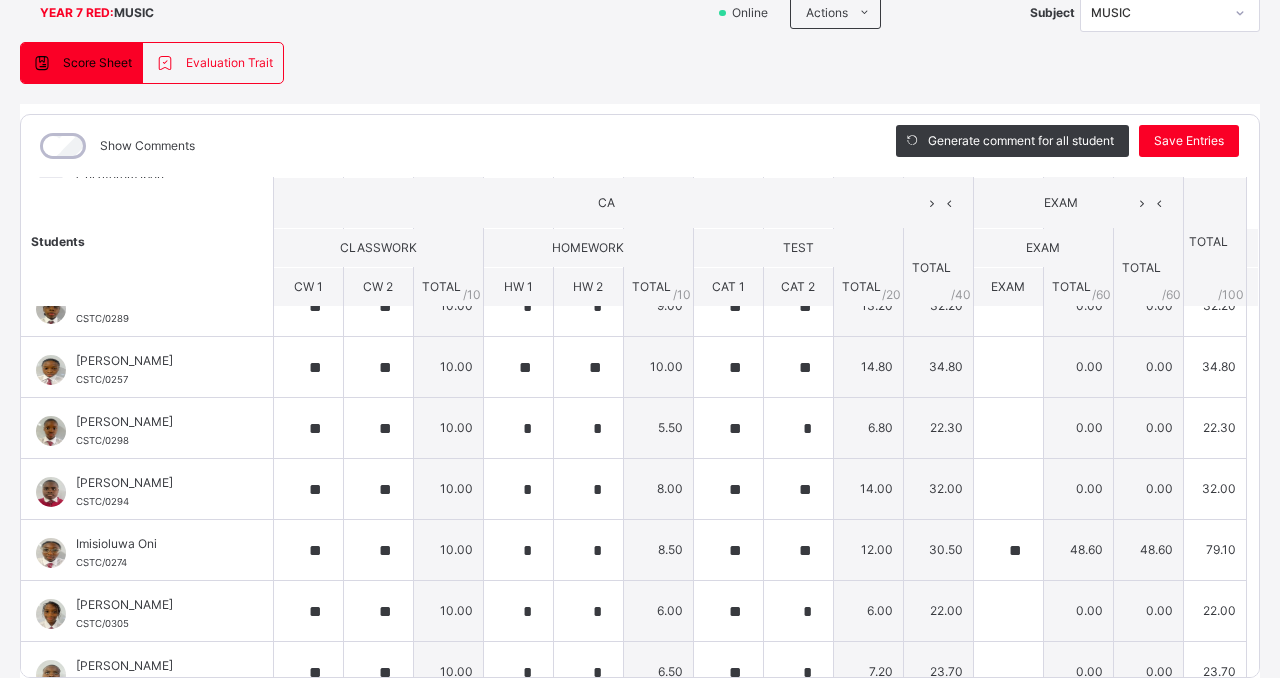 scroll, scrollTop: 400, scrollLeft: 0, axis: vertical 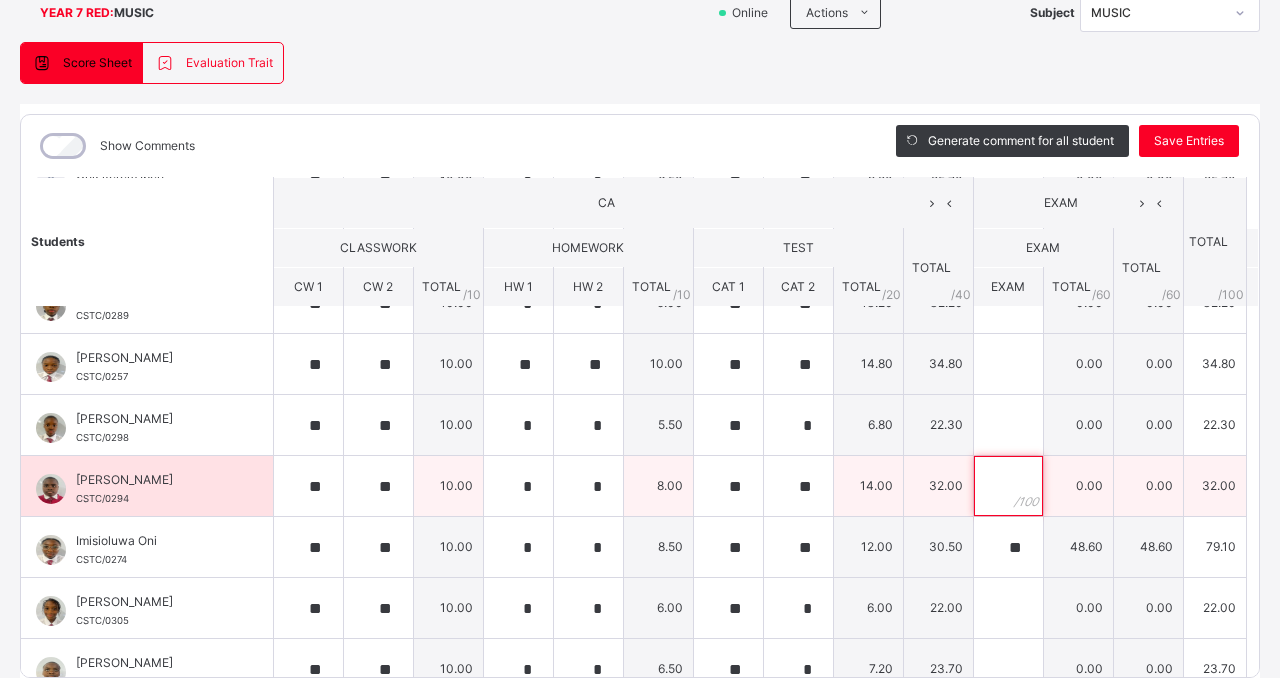 click at bounding box center [1008, 486] 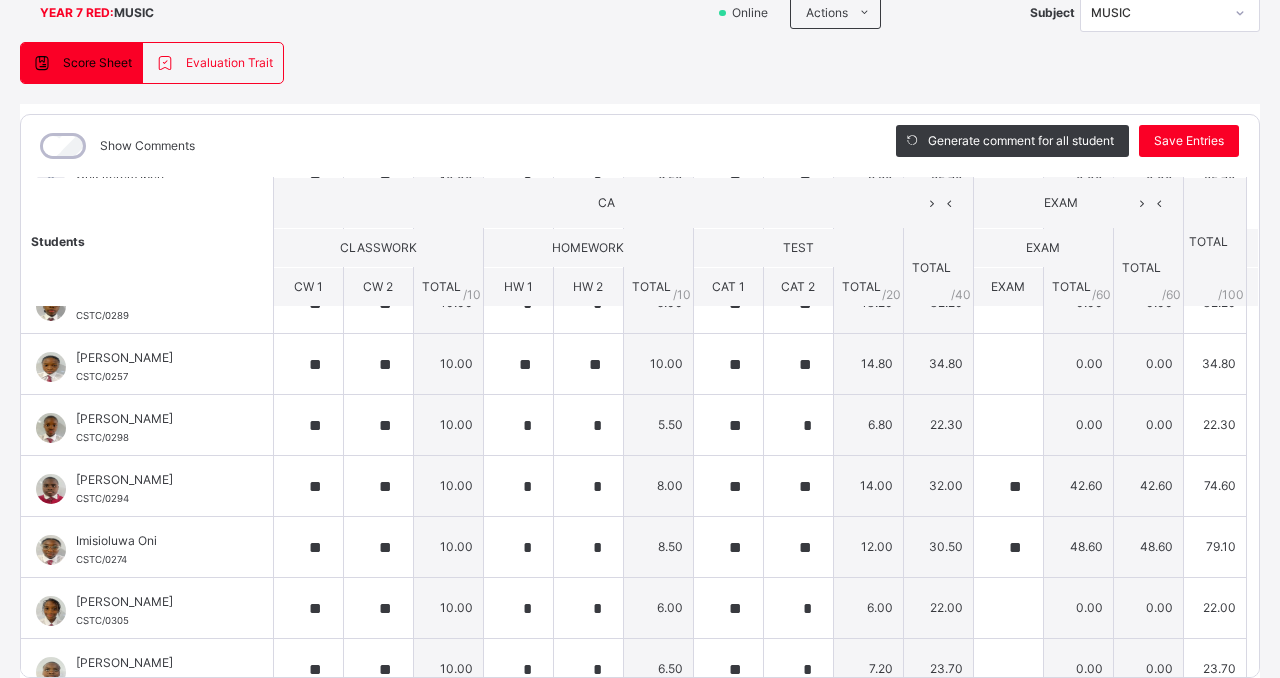click on "Students CA  EXAM TOTAL /100 Comment CLASSWORK HOMEWORK TEST TOTAL / 40 EXAM TOTAL / 60 CW 1 CW 2 TOTAL / 10 HW 1 HW 2 TOTAL / 10 CAT 1 CAT 2 TOTAL / 20 EXAM TOTAL / 60 Abba Lot  Lantoh CSTC/0268 Abba Lot  Lantoh CSTC/0268 ** ** 10.00 * * 9.00 ** ** 12.80 31.80 0.00 0.00 31.80 Generate comment 0 / 250   ×   Subject Teacher’s Comment Generate and see in full the comment developed by the AI with an option to regenerate the comment JS Abba Lot  Lantoh   CSTC/0268   Total 31.80  / 100.00 [PERSON_NAME] Bot   Regenerate     Use this comment   [PERSON_NAME] CSTC/0307 [PERSON_NAME] CSTC/0307 ** ** 10.00 * * 6.00 ** ** 8.80 24.80 0.00 0.00 24.80 Generate comment 0 / 250   ×   Subject Teacher’s Comment Generate and see in full the comment developed by the AI with an option to regenerate the comment [PERSON_NAME]   CSTC/0307   Total 24.80  / 100.00 [PERSON_NAME] Bot   Regenerate     Use this comment   Adeshewa  Bankole CSTC/0312 Adeshewa  Bankole CSTC/0312 ** ** 10.00 * * 8.50 ** ** 12.40 30.90 0.00 0.00 30.90" at bounding box center (640, 543) 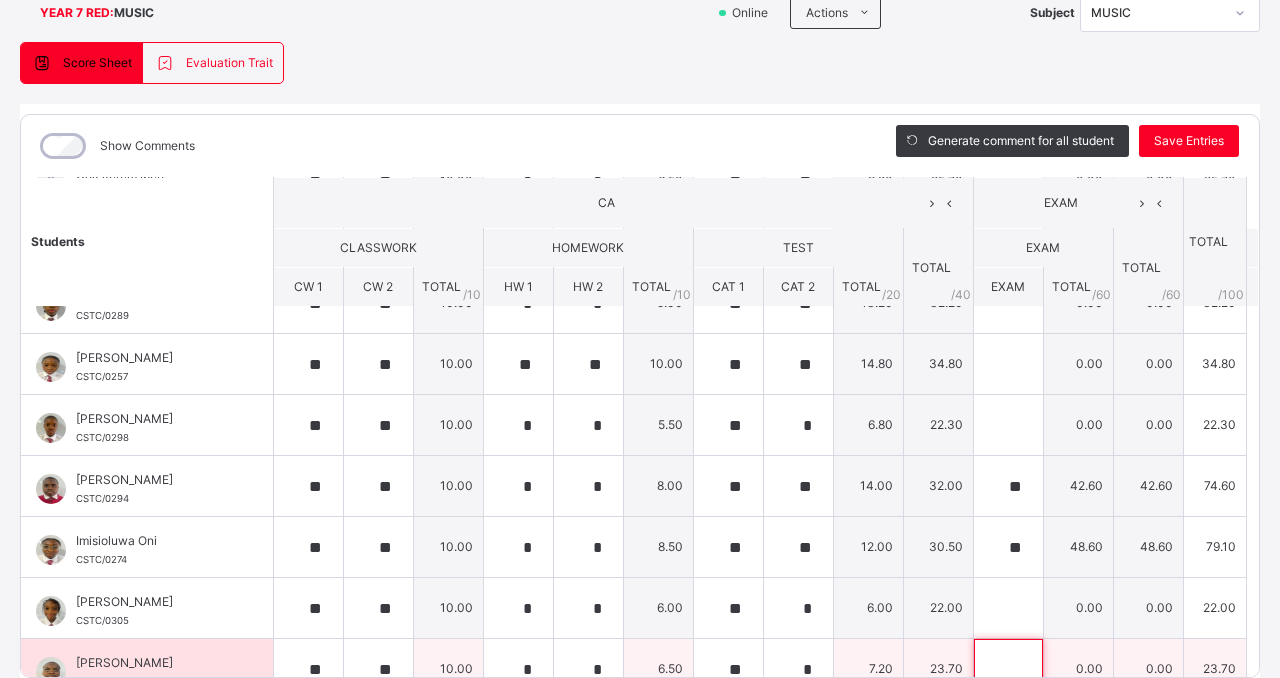 click at bounding box center (1008, 669) 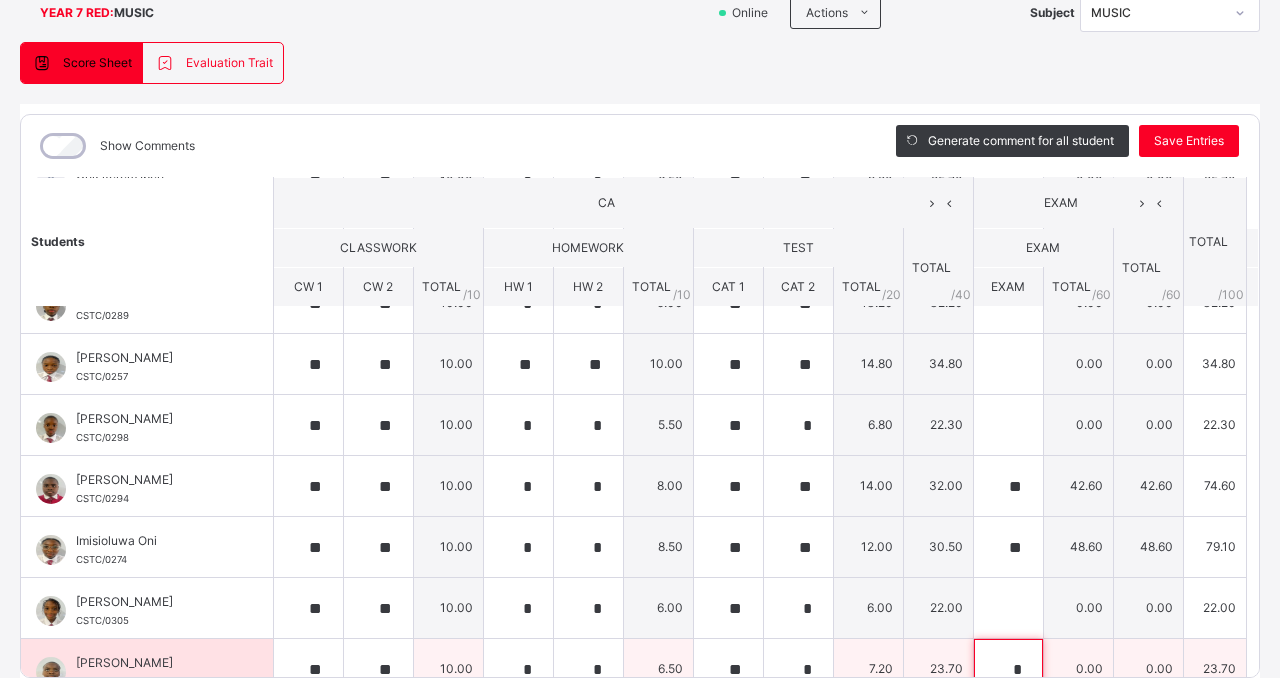 scroll, scrollTop: 402, scrollLeft: 0, axis: vertical 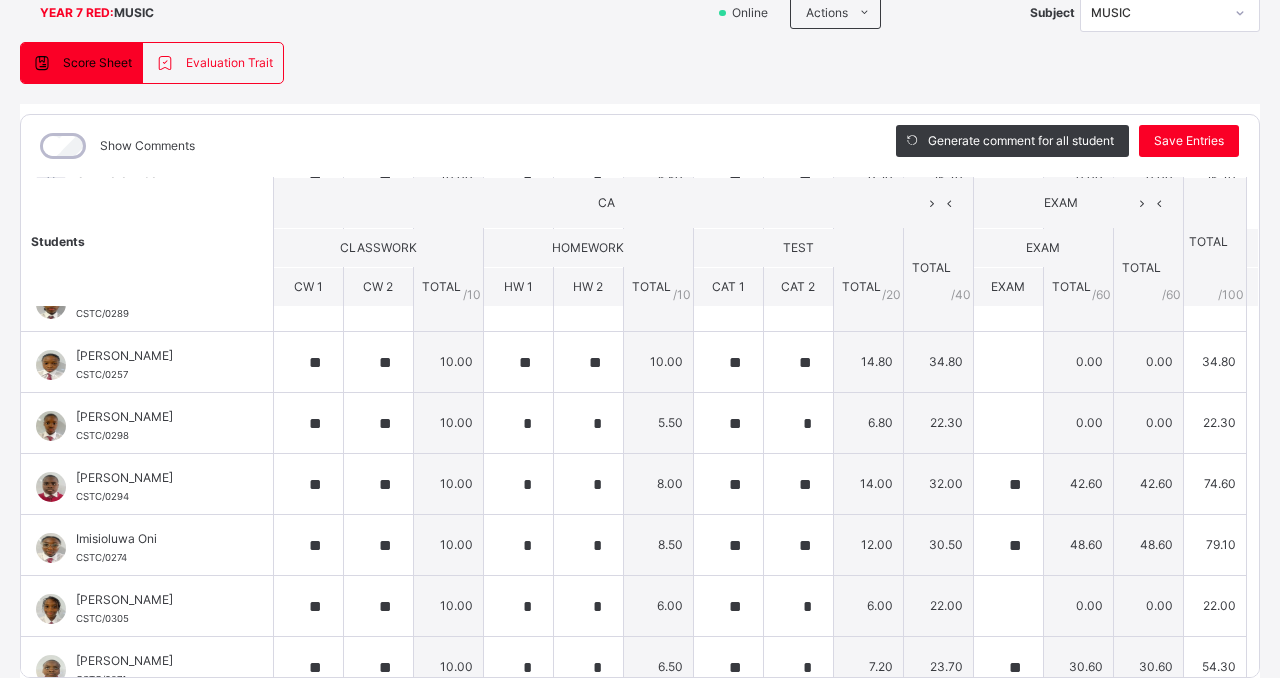 click on "Students CA  EXAM TOTAL /100 Comment CLASSWORK HOMEWORK TEST TOTAL / 40 EXAM TOTAL / 60 CW 1 CW 2 TOTAL / 10 HW 1 HW 2 TOTAL / 10 CAT 1 CAT 2 TOTAL / 20 EXAM TOTAL / 60 Abba Lot  Lantoh CSTC/0268 Abba Lot  Lantoh CSTC/0268 ** ** 10.00 * * 9.00 ** ** 12.80 31.80 0.00 0.00 31.80 Generate comment 0 / 250   ×   Subject Teacher’s Comment Generate and see in full the comment developed by the AI with an option to regenerate the comment JS Abba Lot  Lantoh   CSTC/0268   Total 31.80  / 100.00 [PERSON_NAME] Bot   Regenerate     Use this comment   [PERSON_NAME] CSTC/0307 [PERSON_NAME] CSTC/0307 ** ** 10.00 * * 6.00 ** ** 8.80 24.80 0.00 0.00 24.80 Generate comment 0 / 250   ×   Subject Teacher’s Comment Generate and see in full the comment developed by the AI with an option to regenerate the comment [PERSON_NAME]   CSTC/0307   Total 24.80  / 100.00 [PERSON_NAME] Bot   Regenerate     Use this comment   Adeshewa  Bankole CSTC/0312 Adeshewa  Bankole CSTC/0312 ** ** 10.00 * * 8.50 ** ** 12.40 30.90 0.00 0.00 30.90" at bounding box center (640, 541) 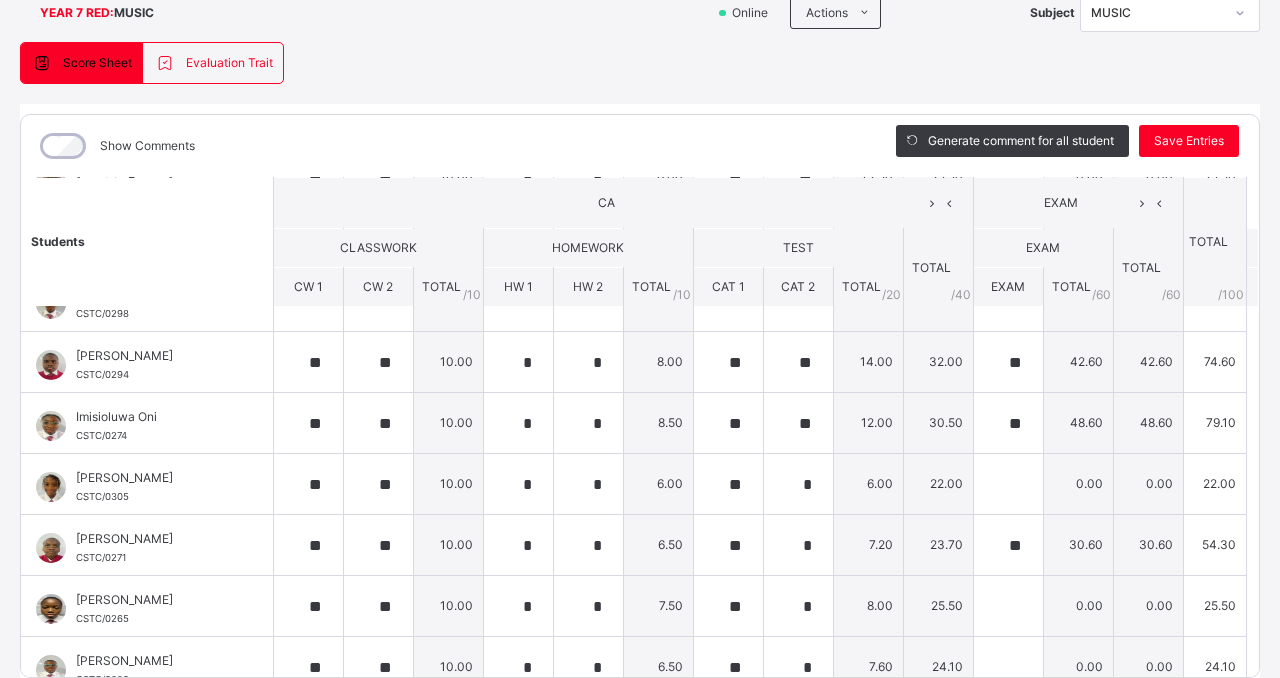 scroll, scrollTop: 562, scrollLeft: 0, axis: vertical 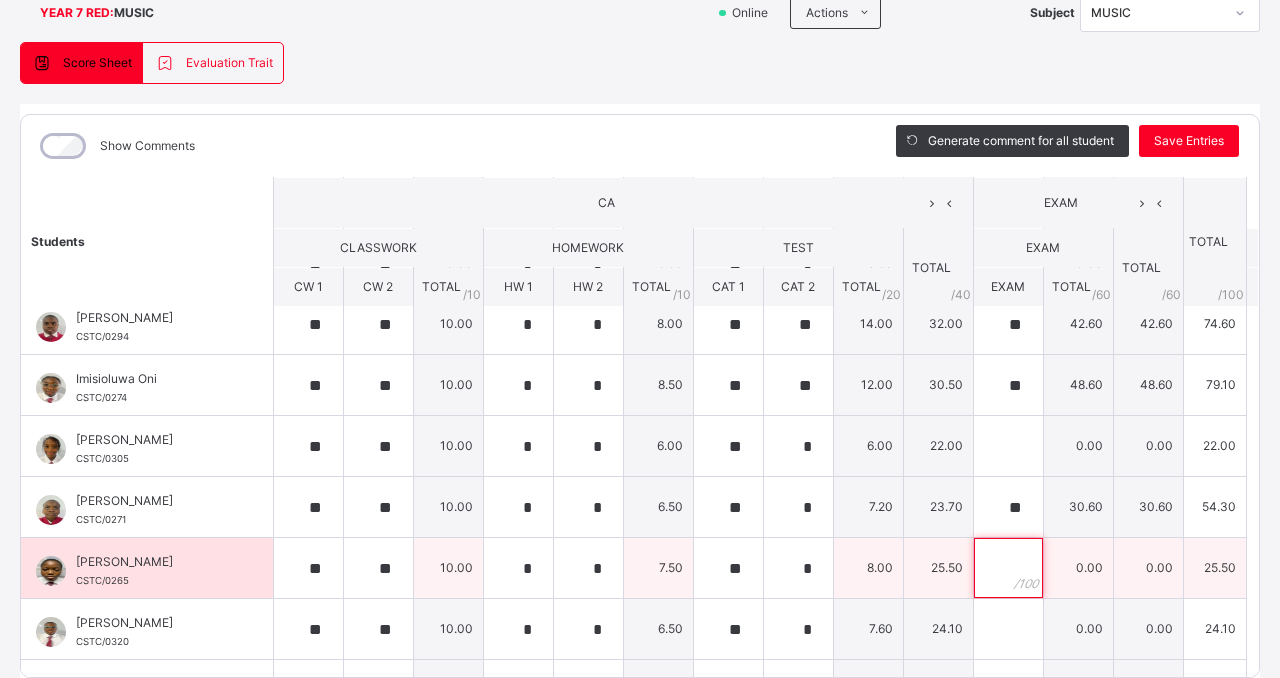 click at bounding box center (1008, 568) 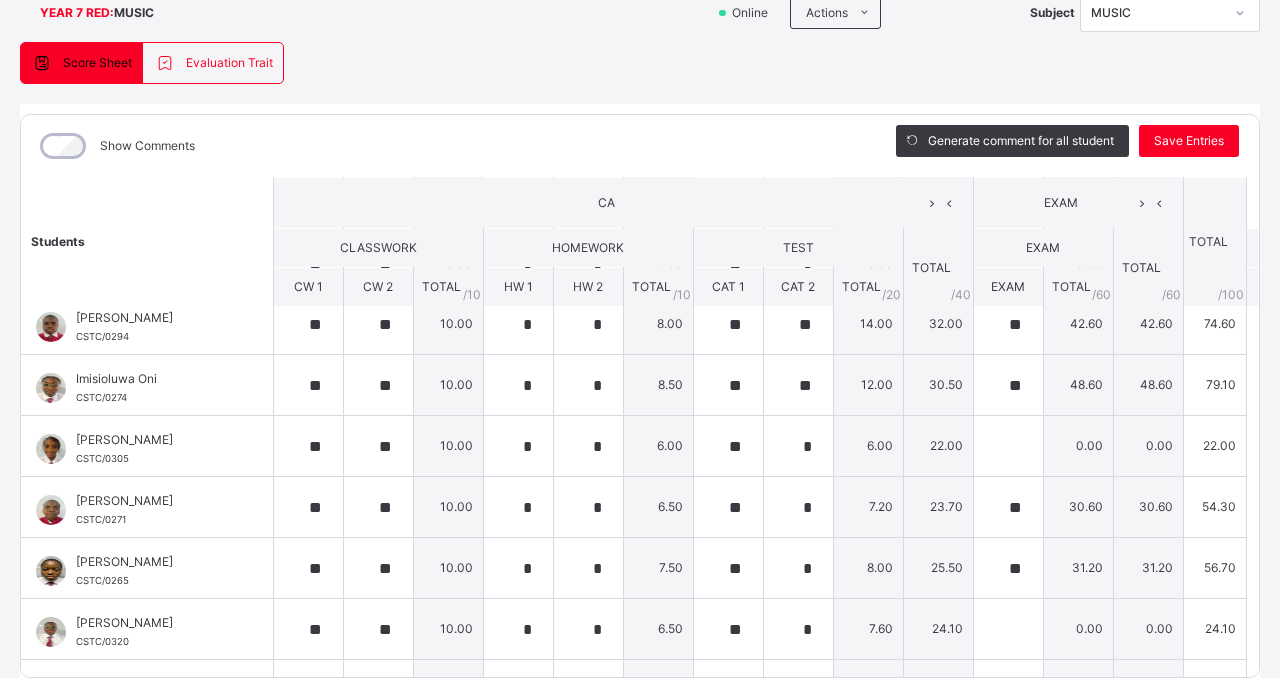 click on "Students CA  EXAM TOTAL /100 Comment CLASSWORK HOMEWORK TEST TOTAL / 40 EXAM TOTAL / 60 CW 1 CW 2 TOTAL / 10 HW 1 HW 2 TOTAL / 10 CAT 1 CAT 2 TOTAL / 20 EXAM TOTAL / 60 Abba Lot  Lantoh CSTC/0268 Abba Lot  Lantoh CSTC/0268 ** ** 10.00 * * 9.00 ** ** 12.80 31.80 0.00 0.00 31.80 Generate comment 0 / 250   ×   Subject Teacher’s Comment Generate and see in full the comment developed by the AI with an option to regenerate the comment JS Abba Lot  Lantoh   CSTC/0268   Total 31.80  / 100.00 [PERSON_NAME] Bot   Regenerate     Use this comment   [PERSON_NAME] CSTC/0307 [PERSON_NAME] CSTC/0307 ** ** 10.00 * * 6.00 ** ** 8.80 24.80 0.00 0.00 24.80 Generate comment 0 / 250   ×   Subject Teacher’s Comment Generate and see in full the comment developed by the AI with an option to regenerate the comment [PERSON_NAME]   CSTC/0307   Total 24.80  / 100.00 [PERSON_NAME] Bot   Regenerate     Use this comment   Adeshewa  Bankole CSTC/0312 Adeshewa  Bankole CSTC/0312 ** ** 10.00 * * 8.50 ** ** 12.40 30.90 0.00 0.00 30.90" at bounding box center (640, 381) 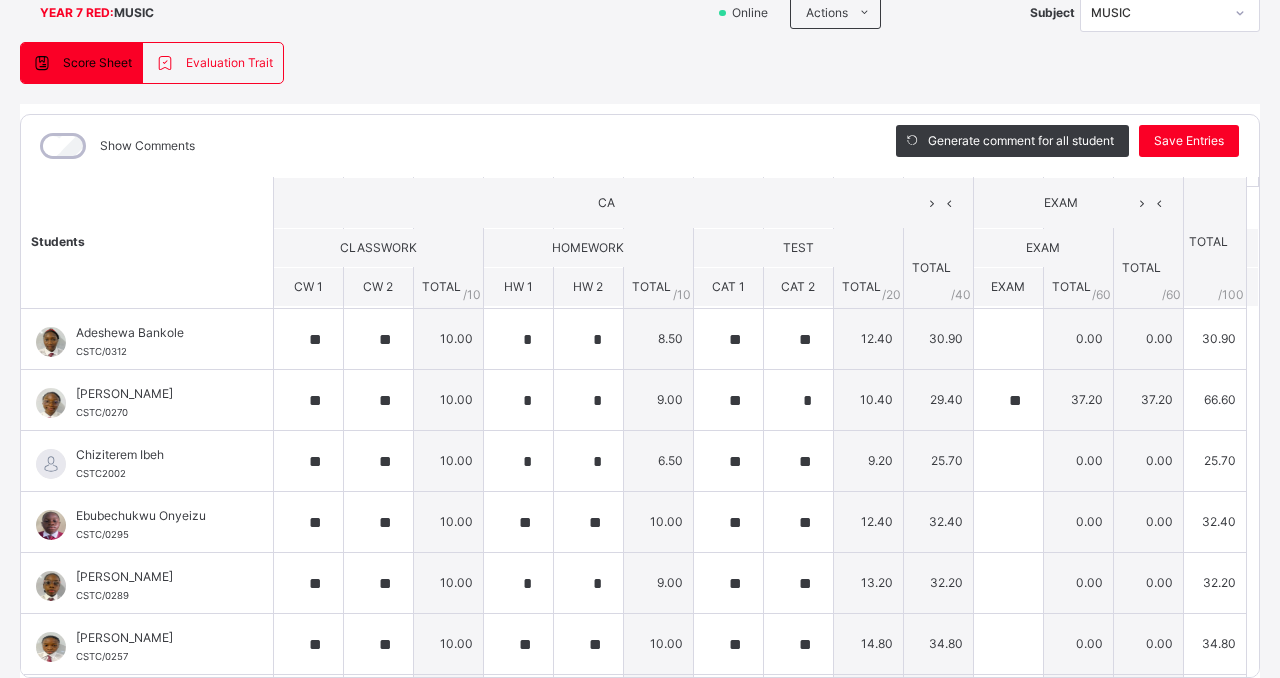 scroll, scrollTop: 122, scrollLeft: 0, axis: vertical 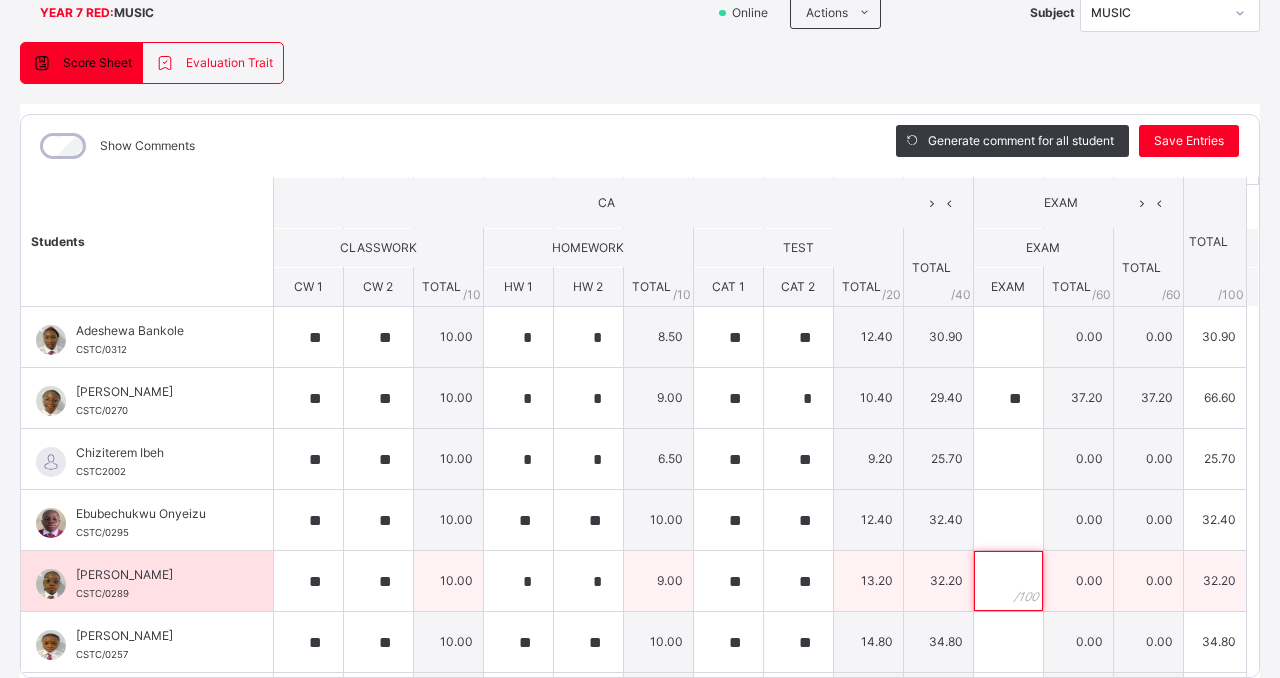 click at bounding box center [1008, 581] 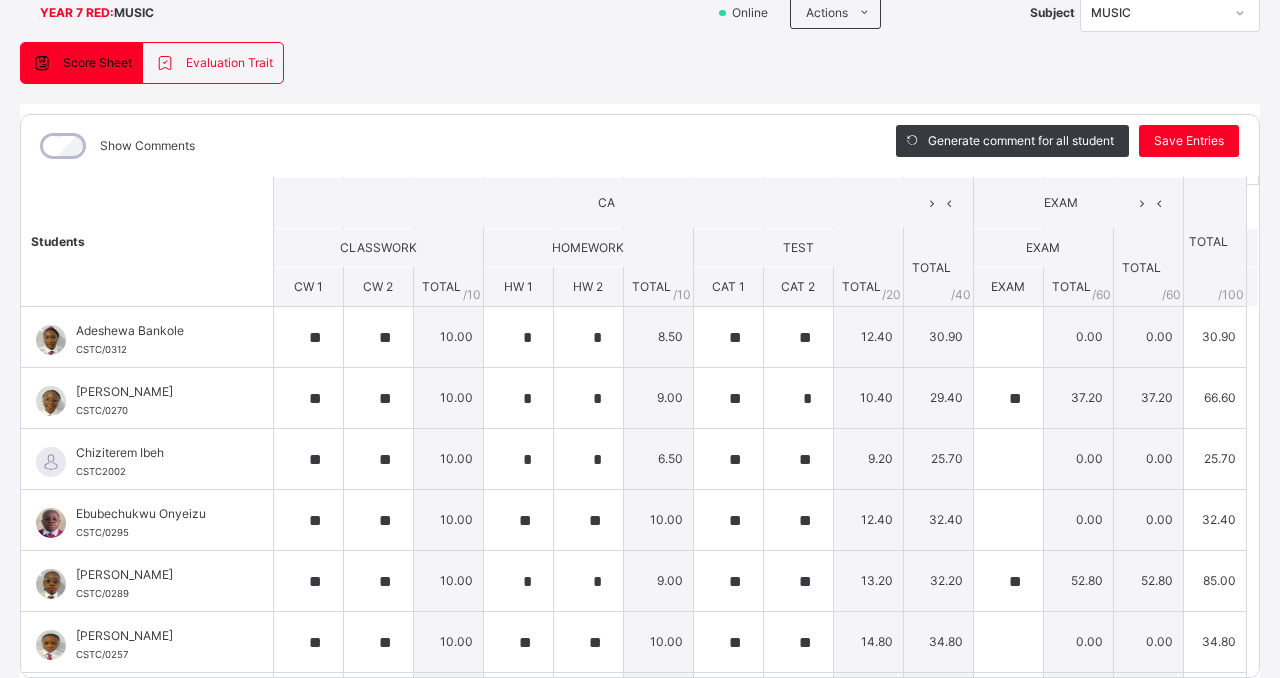 click on "Students CA  EXAM TOTAL /100 Comment CLASSWORK HOMEWORK TEST TOTAL / 40 EXAM TOTAL / 60 CW 1 CW 2 TOTAL / 10 HW 1 HW 2 TOTAL / 10 CAT 1 CAT 2 TOTAL / 20 EXAM TOTAL / 60 Abba Lot  Lantoh CSTC/0268 Abba Lot  Lantoh CSTC/0268 ** ** 10.00 * * 9.00 ** ** 12.80 31.80 0.00 0.00 31.80 Generate comment 0 / 250   ×   Subject Teacher’s Comment Generate and see in full the comment developed by the AI with an option to regenerate the comment JS Abba Lot  Lantoh   CSTC/0268   Total 31.80  / 100.00 [PERSON_NAME] Bot   Regenerate     Use this comment   [PERSON_NAME] CSTC/0307 [PERSON_NAME] CSTC/0307 ** ** 10.00 * * 6.00 ** ** 8.80 24.80 0.00 0.00 24.80 Generate comment 0 / 250   ×   Subject Teacher’s Comment Generate and see in full the comment developed by the AI with an option to regenerate the comment [PERSON_NAME]   CSTC/0307   Total 24.80  / 100.00 [PERSON_NAME] Bot   Regenerate     Use this comment   Adeshewa  Bankole CSTC/0312 Adeshewa  Bankole CSTC/0312 ** ** 10.00 * * 8.50 ** ** 12.40 30.90 0.00 0.00 30.90" at bounding box center [640, 821] 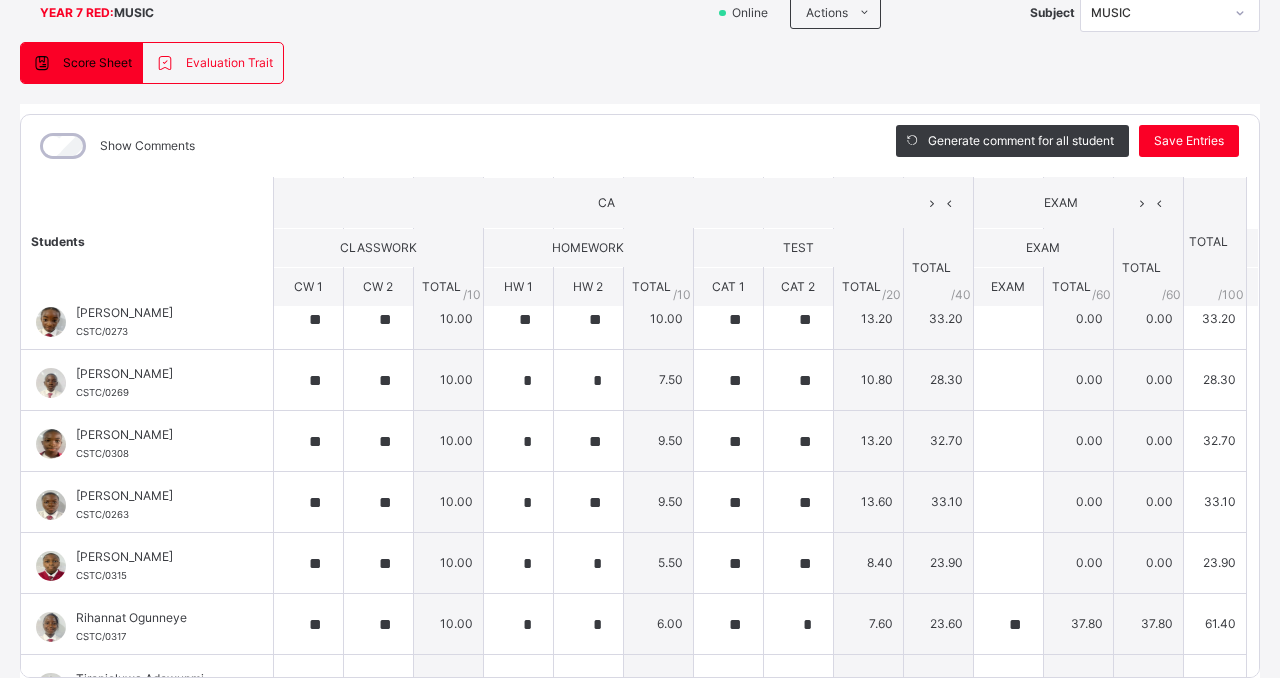 scroll, scrollTop: 1032, scrollLeft: 0, axis: vertical 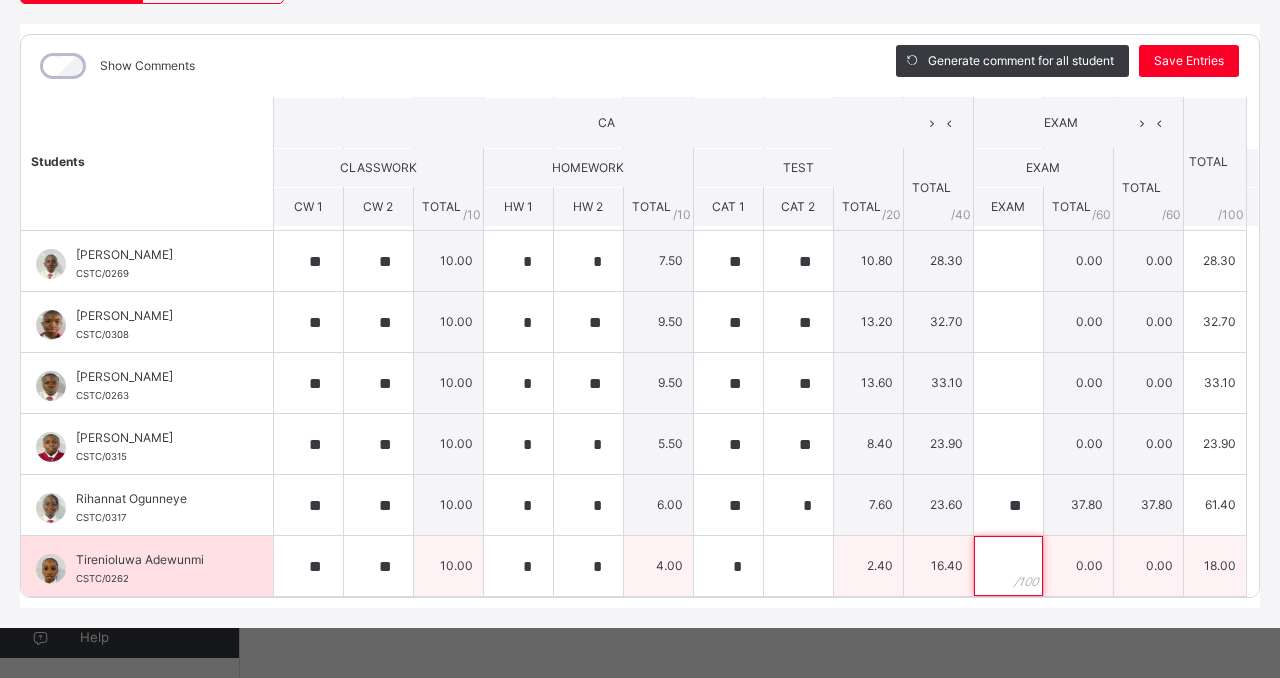 click at bounding box center (1008, 566) 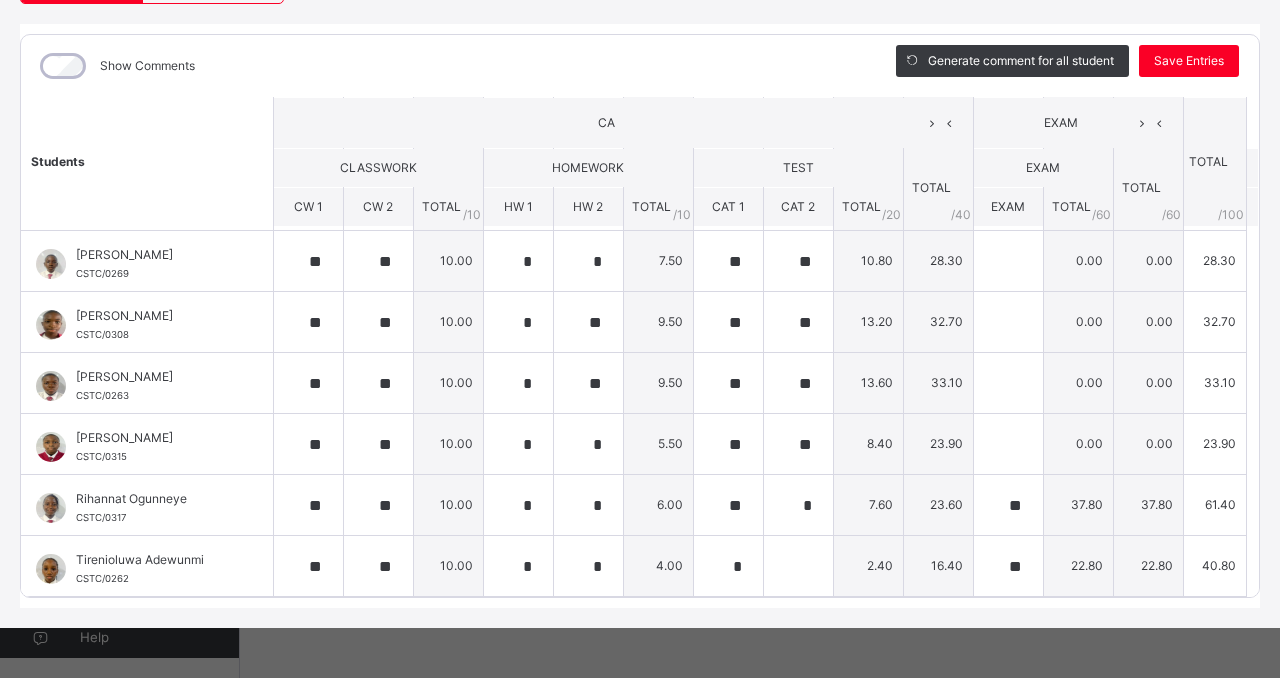 click on "Students CA  EXAM TOTAL /100 Comment CLASSWORK HOMEWORK TEST TOTAL / 40 EXAM TOTAL / 60 CW 1 CW 2 TOTAL / 10 HW 1 HW 2 TOTAL / 10 CAT 1 CAT 2 TOTAL / 20 EXAM TOTAL / 60 Abba Lot  Lantoh CSTC/0268 Abba Lot  Lantoh CSTC/0268 ** ** 10.00 * * 9.00 ** ** 12.80 31.80 0.00 0.00 31.80 Generate comment 0 / 250   ×   Subject Teacher’s Comment Generate and see in full the comment developed by the AI with an option to regenerate the comment JS Abba Lot  Lantoh   CSTC/0268   Total 31.80  / 100.00 [PERSON_NAME] Bot   Regenerate     Use this comment   [PERSON_NAME] CSTC/0307 [PERSON_NAME] CSTC/0307 ** ** 10.00 * * 6.00 ** ** 8.80 24.80 0.00 0.00 24.80 Generate comment 0 / 250   ×   Subject Teacher’s Comment Generate and see in full the comment developed by the AI with an option to regenerate the comment [PERSON_NAME]   CSTC/0307   Total 24.80  / 100.00 [PERSON_NAME] Bot   Regenerate     Use this comment   Adeshewa  Bankole CSTC/0312 Adeshewa  Bankole CSTC/0312 ** ** 10.00 * * 8.50 ** ** 12.40 30.90 0.00 0.00 30.90" at bounding box center (640, -170) 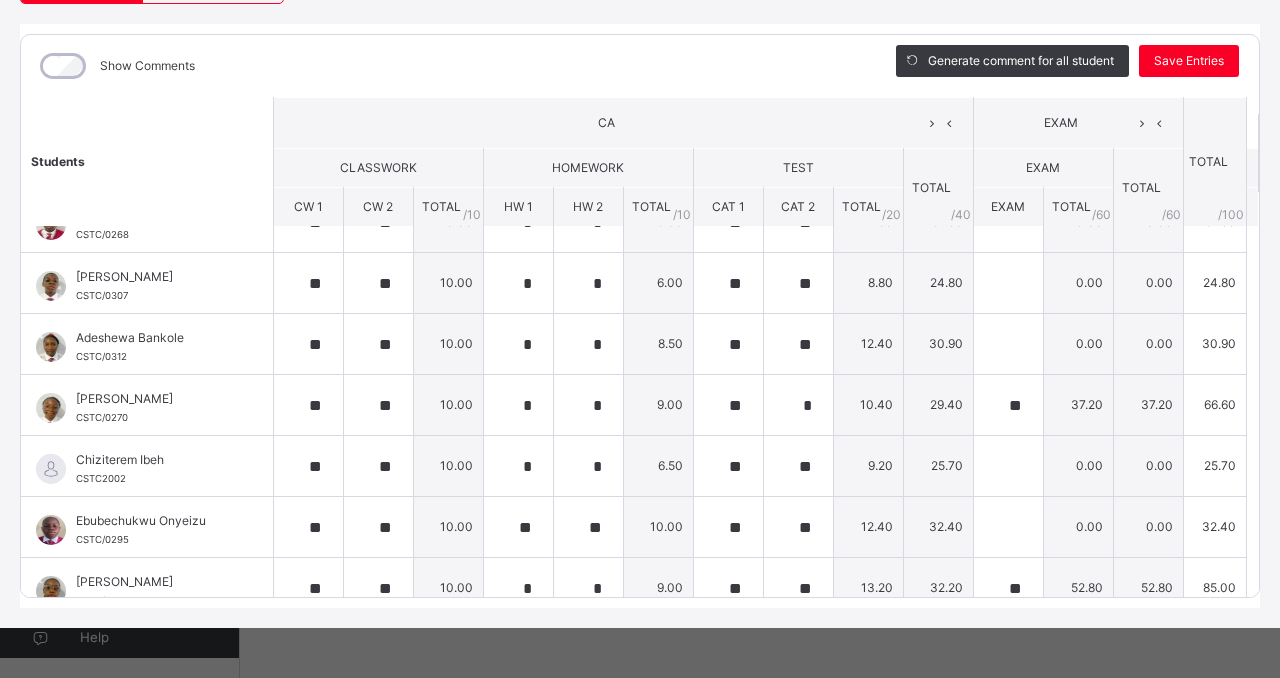 scroll, scrollTop: 0, scrollLeft: 0, axis: both 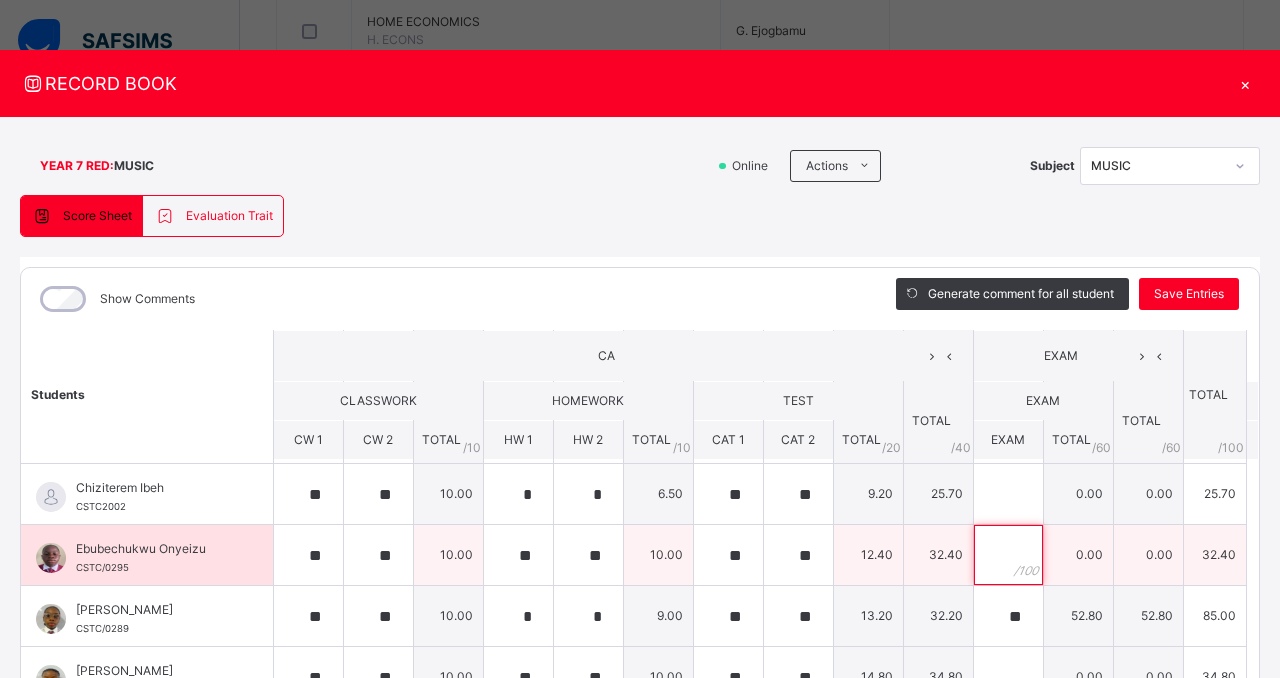 click at bounding box center [1008, 555] 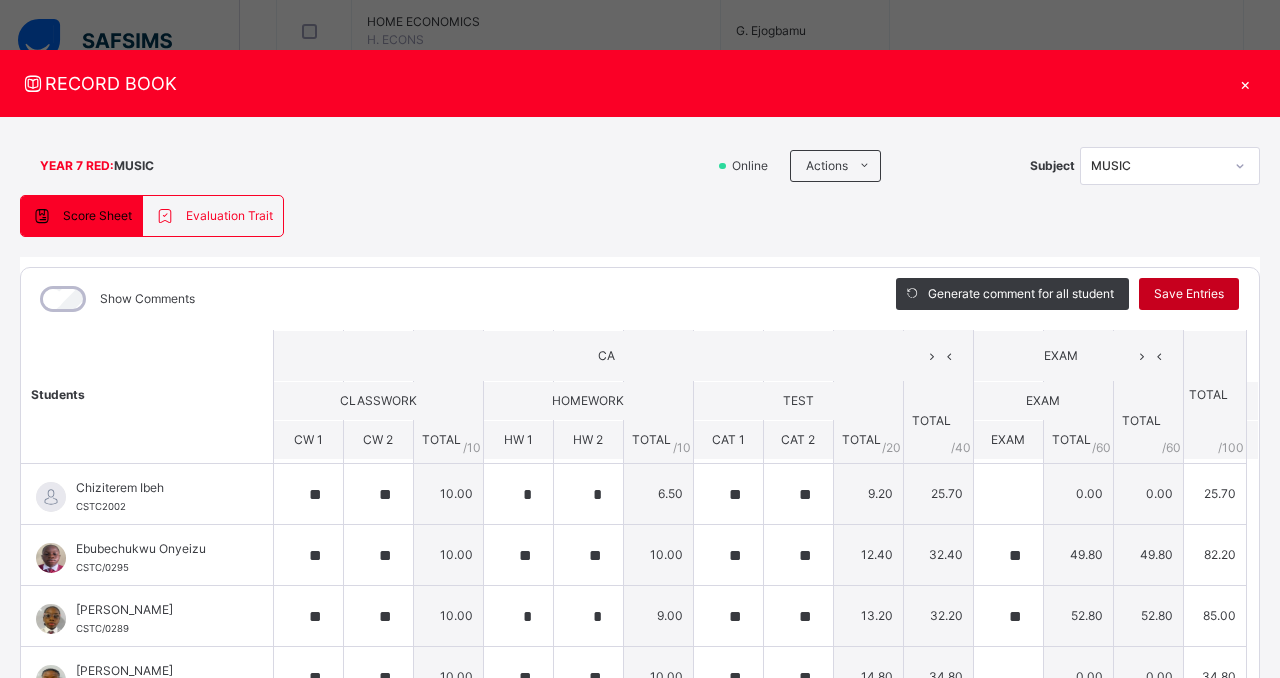 click on "Save Entries" at bounding box center [1189, 294] 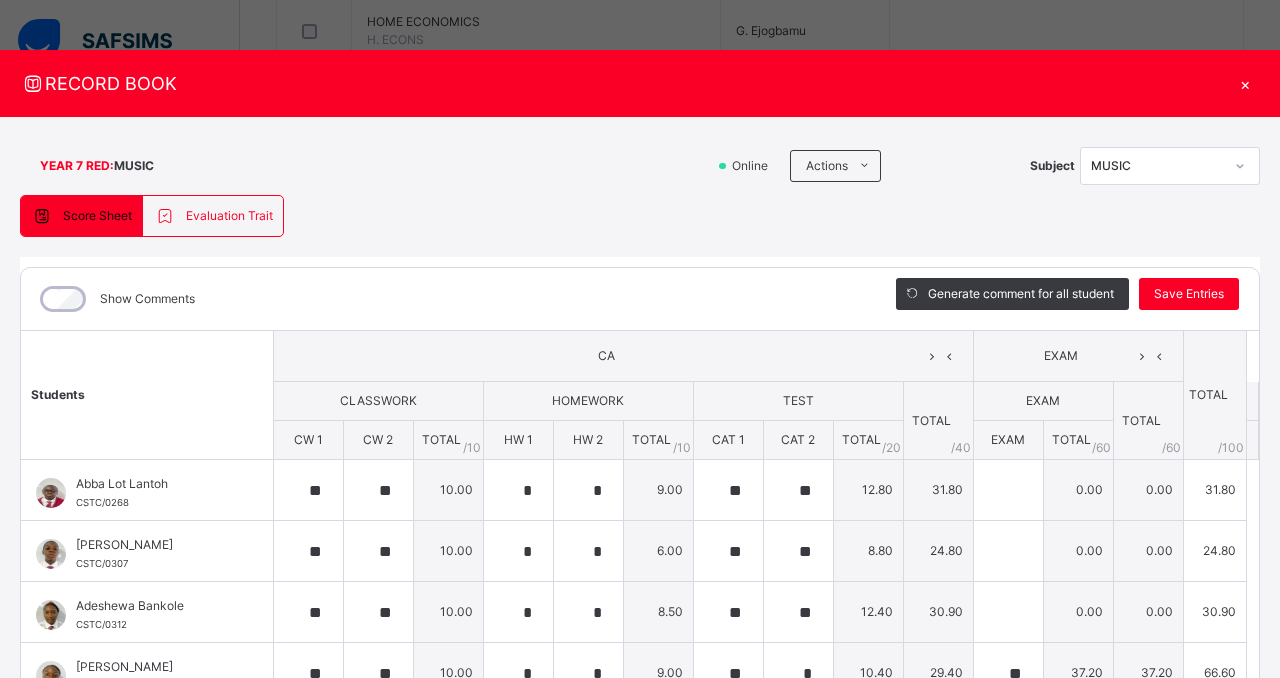 click at bounding box center (1252, 440) 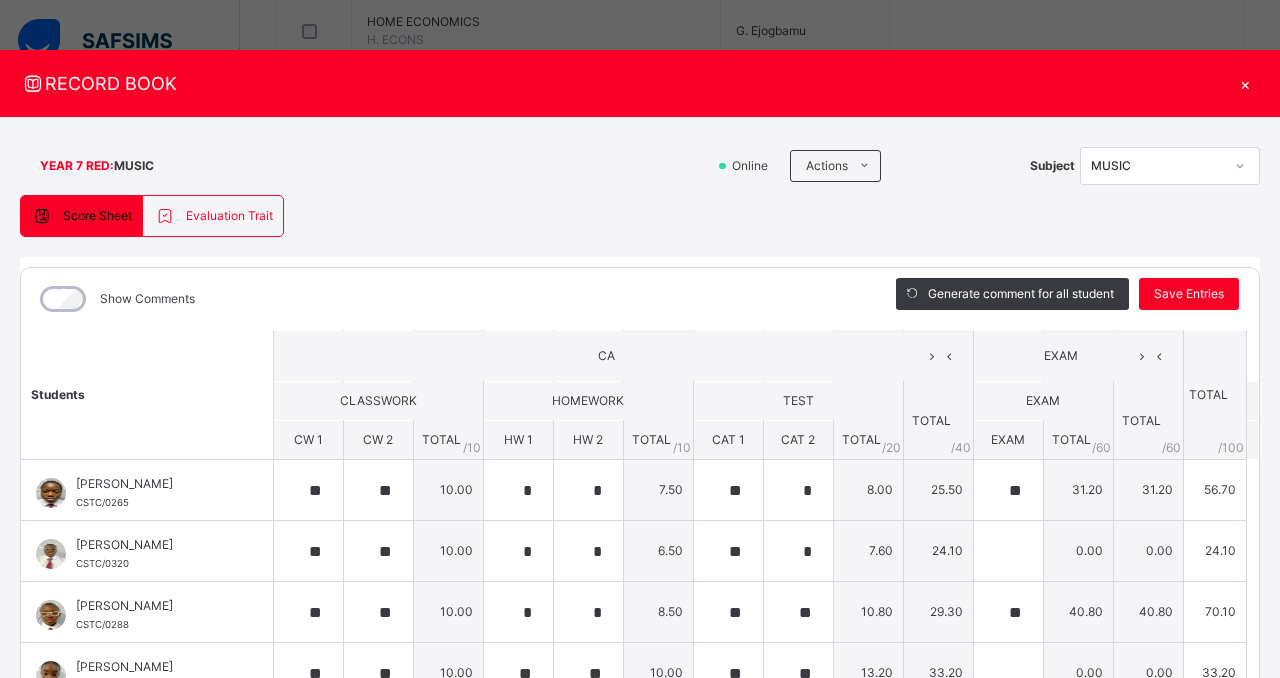 scroll, scrollTop: 833, scrollLeft: 0, axis: vertical 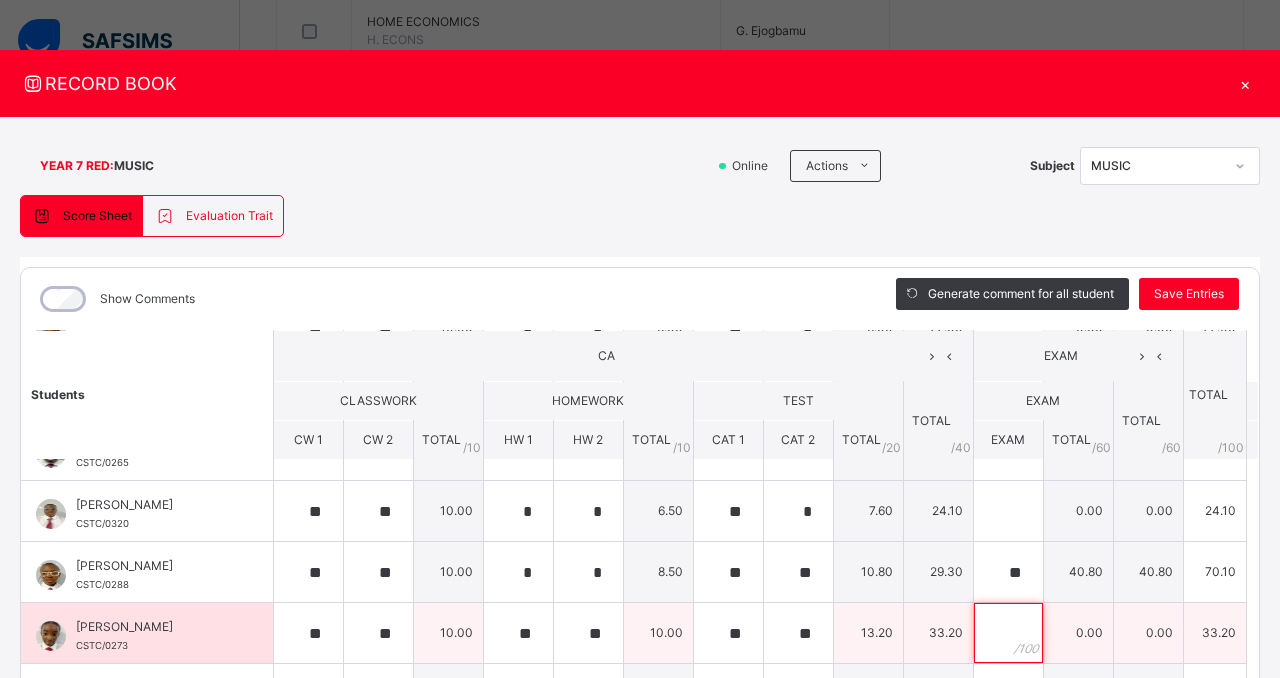 click at bounding box center (1008, 633) 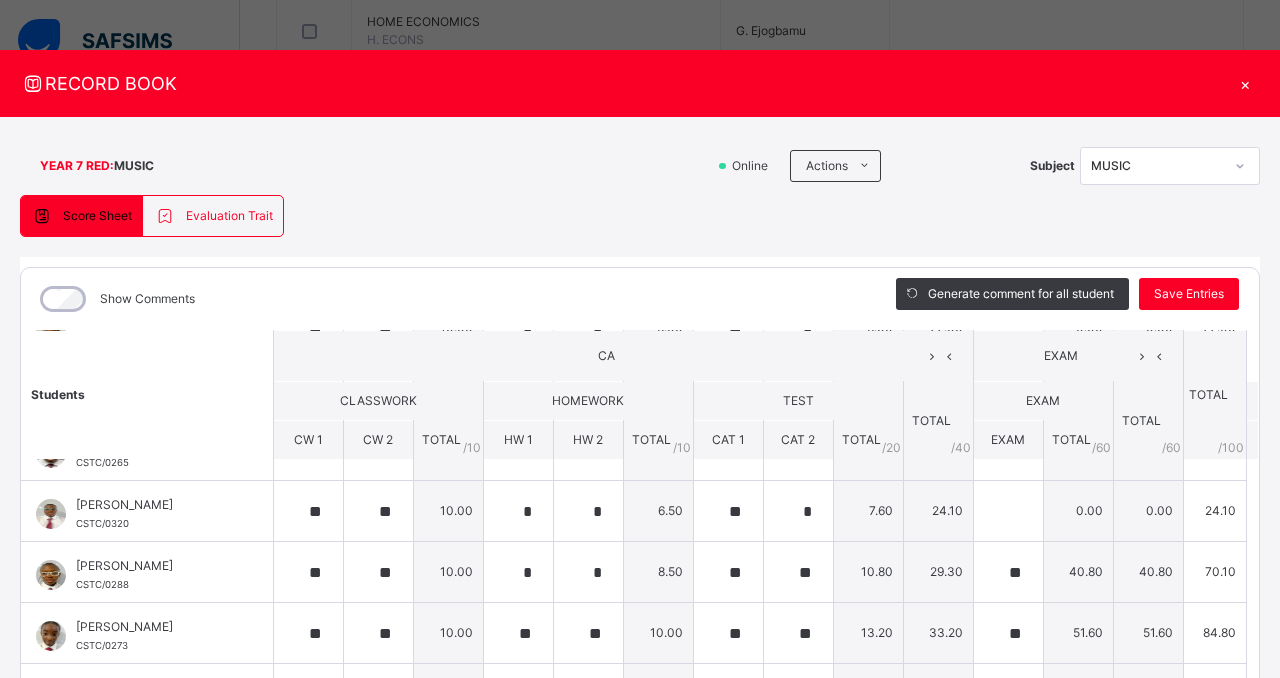 click on "Students CA  EXAM TOTAL /100 Comment CLASSWORK HOMEWORK TEST TOTAL / 40 EXAM TOTAL / 60 CW 1 CW 2 TOTAL / 10 HW 1 HW 2 TOTAL / 10 CAT 1 CAT 2 TOTAL / 20 EXAM TOTAL / 60 Abba Lot  Lantoh CSTC/0268 Abba Lot  Lantoh CSTC/0268 ** ** 10.00 * * 9.00 ** ** 12.80 31.80 0.00 0.00 31.80 Generate comment 0 / 250   ×   Subject Teacher’s Comment Generate and see in full the comment developed by the AI with an option to regenerate the comment JS Abba Lot  Lantoh   CSTC/0268   Total 31.80  / 100.00 [PERSON_NAME] Bot   Regenerate     Use this comment   [PERSON_NAME] CSTC/0307 [PERSON_NAME] CSTC/0307 ** ** 10.00 * * 6.00 ** ** 8.80 24.80 0.00 0.00 24.80 Generate comment 0 / 250   ×   Subject Teacher’s Comment Generate and see in full the comment developed by the AI with an option to regenerate the comment [PERSON_NAME]   CSTC/0307   Total 24.80  / 100.00 [PERSON_NAME] Bot   Regenerate     Use this comment   Adeshewa  Bankole CSTC/0312 Adeshewa  Bankole CSTC/0312 ** ** 10.00 * * 8.50 ** ** 12.40 30.90 0.00 0.00 30.90" at bounding box center (640, 263) 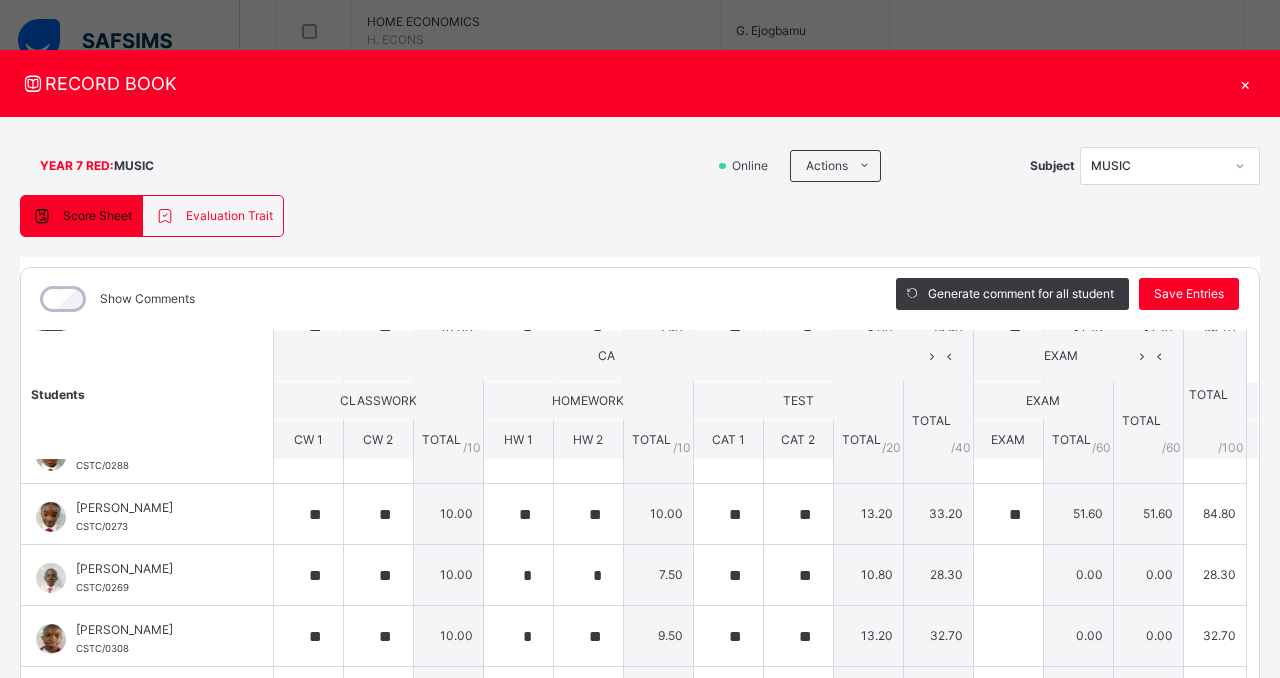 scroll, scrollTop: 953, scrollLeft: 0, axis: vertical 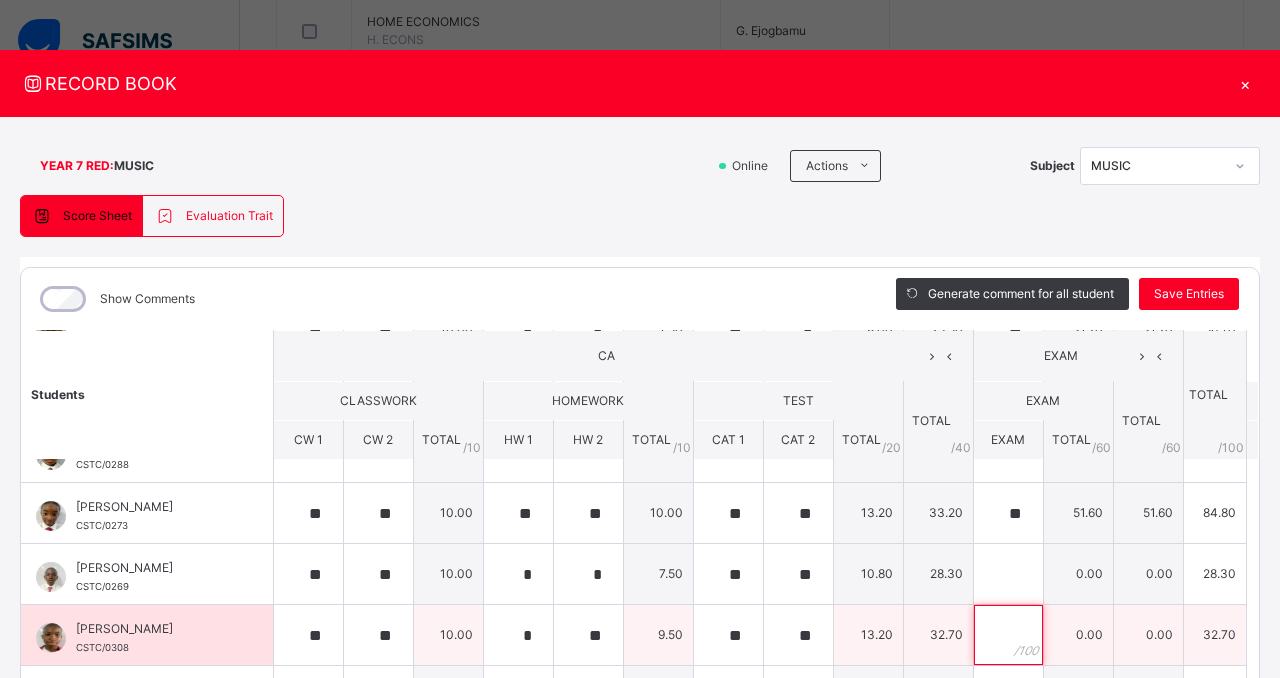 click at bounding box center (1008, 635) 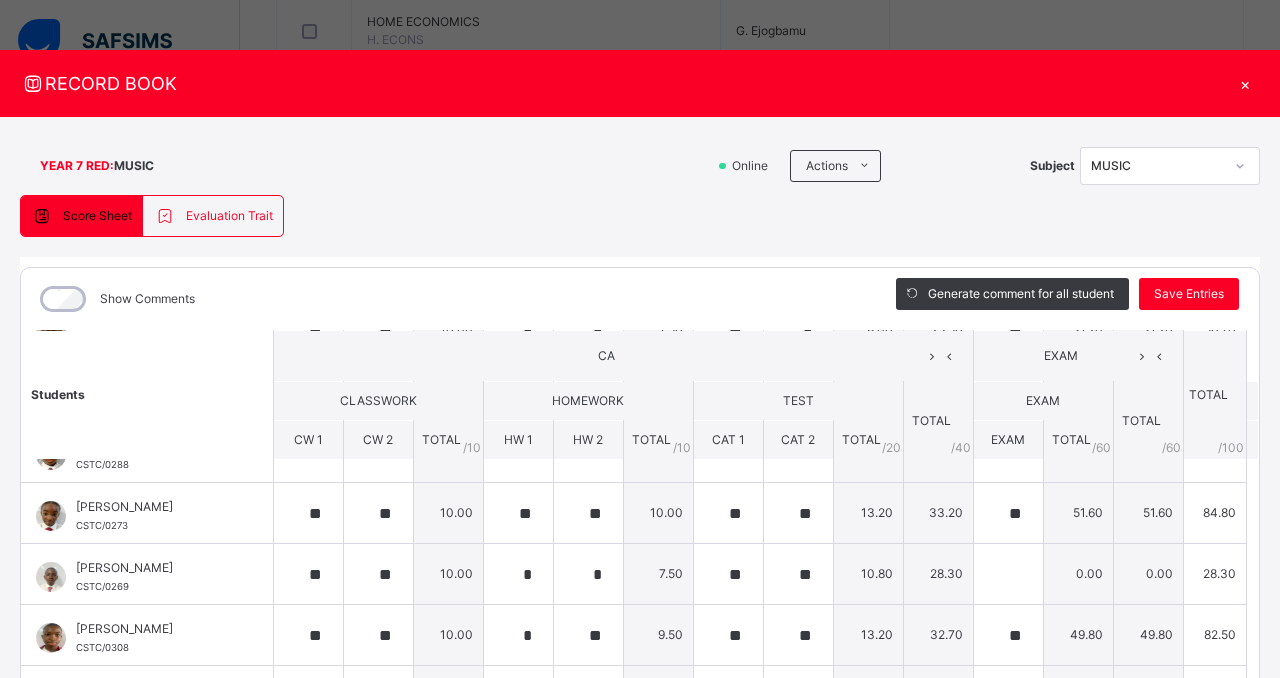 click on "Students CA  EXAM TOTAL /100 Comment CLASSWORK HOMEWORK TEST TOTAL / 40 EXAM TOTAL / 60 CW 1 CW 2 TOTAL / 10 HW 1 HW 2 TOTAL / 10 CAT 1 CAT 2 TOTAL / 20 EXAM TOTAL / 60 Abba Lot  Lantoh CSTC/0268 Abba Lot  Lantoh CSTC/0268 ** ** 10.00 * * 9.00 ** ** 12.80 31.80 0.00 0.00 31.80 Generate comment 0 / 250   ×   Subject Teacher’s Comment Generate and see in full the comment developed by the AI with an option to regenerate the comment JS Abba Lot  Lantoh   CSTC/0268   Total 31.80  / 100.00 [PERSON_NAME] Bot   Regenerate     Use this comment   [PERSON_NAME] CSTC/0307 [PERSON_NAME] CSTC/0307 ** ** 10.00 * * 6.00 ** ** 8.80 24.80 0.00 0.00 24.80 Generate comment 0 / 250   ×   Subject Teacher’s Comment Generate and see in full the comment developed by the AI with an option to regenerate the comment [PERSON_NAME]   CSTC/0307   Total 24.80  / 100.00 [PERSON_NAME] Bot   Regenerate     Use this comment   Adeshewa  Bankole CSTC/0312 Adeshewa  Bankole CSTC/0312 ** ** 10.00 * * 8.50 ** ** 12.40 30.90 0.00 0.00 30.90" at bounding box center [640, 143] 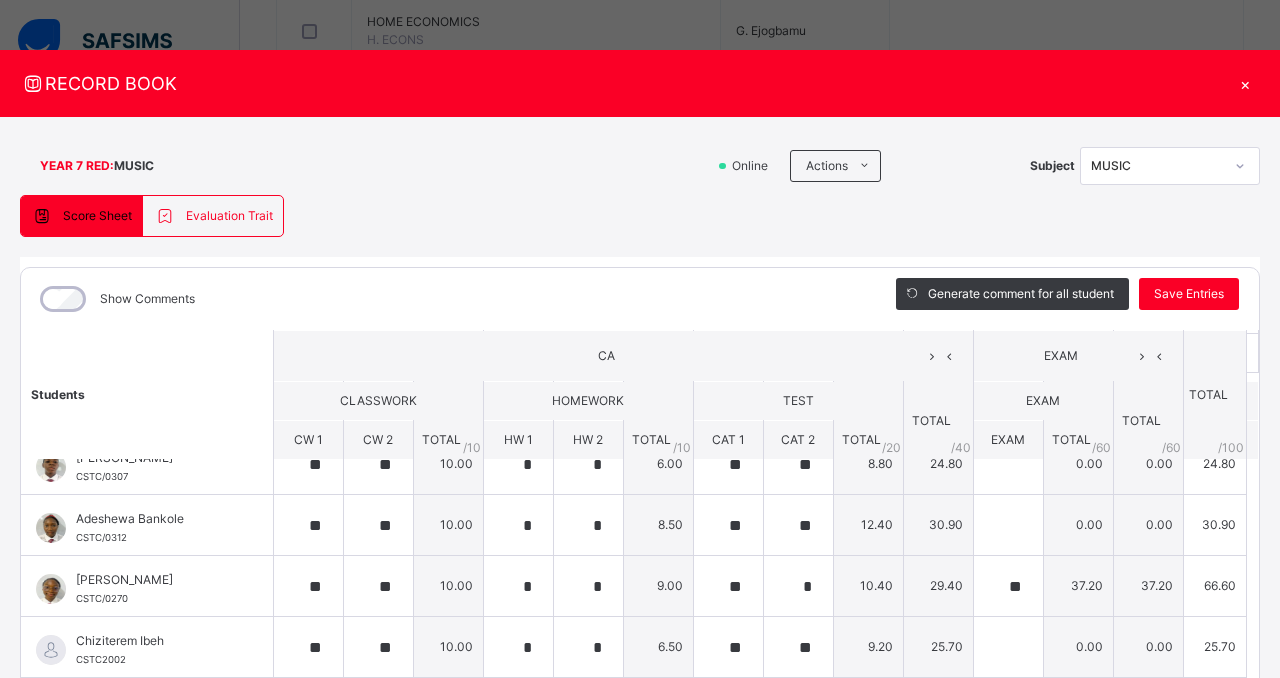scroll, scrollTop: 0, scrollLeft: 0, axis: both 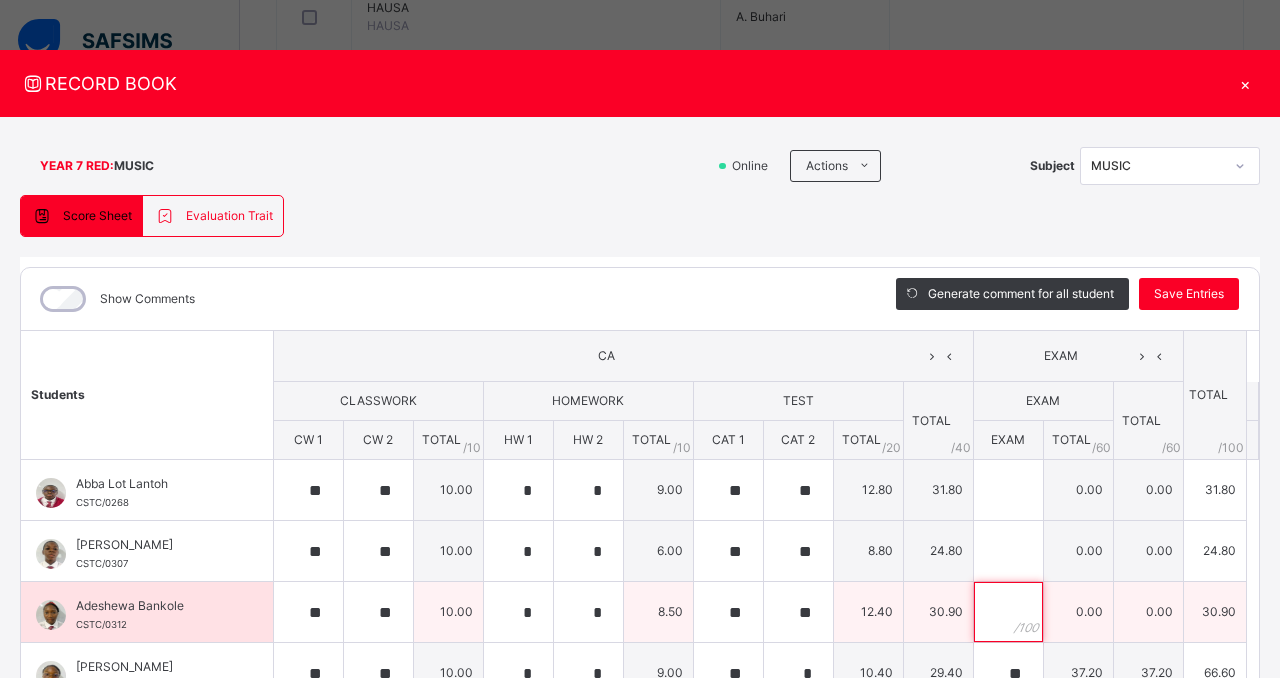 click at bounding box center (1008, 612) 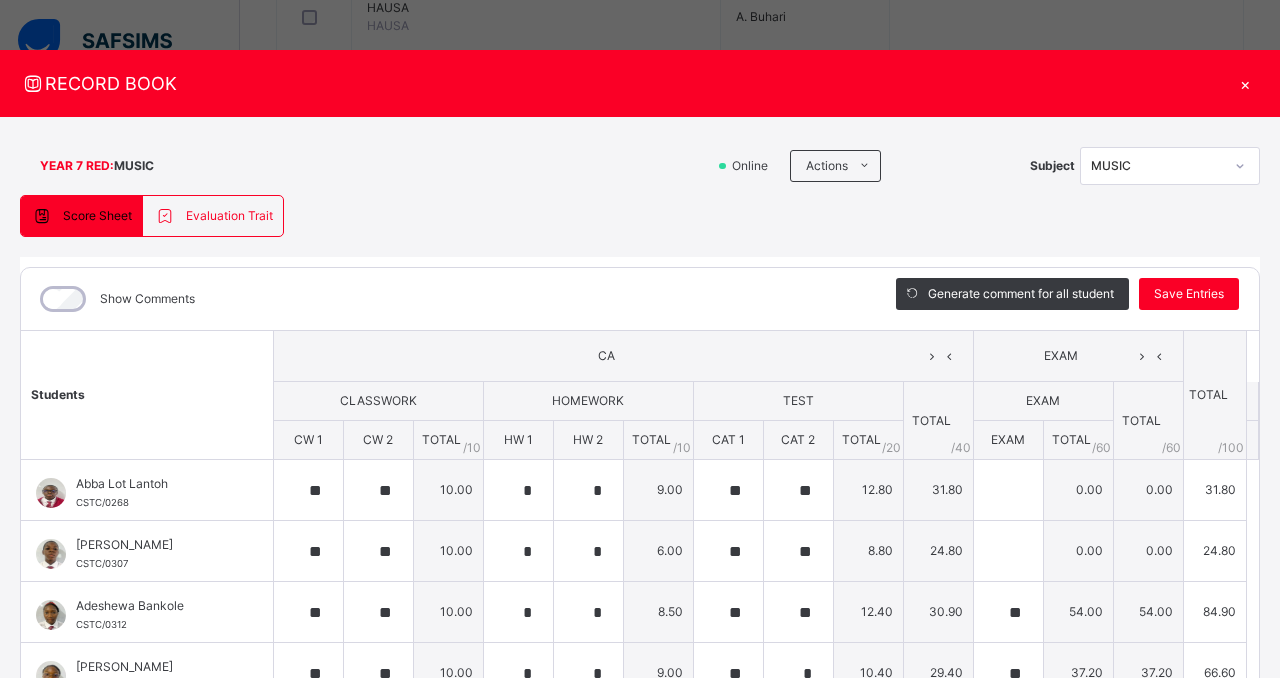 click on "Students CA  EXAM TOTAL /100 Comment CLASSWORK HOMEWORK TEST TOTAL / 40 EXAM TOTAL / 60 CW 1 CW 2 TOTAL / 10 HW 1 HW 2 TOTAL / 10 CAT 1 CAT 2 TOTAL / 20 EXAM TOTAL / 60 Abba Lot  Lantoh CSTC/0268 Abba Lot  Lantoh CSTC/0268 ** ** 10.00 * * 9.00 ** ** 12.80 31.80 0.00 0.00 31.80 Generate comment 0 / 250   ×   Subject Teacher’s Comment Generate and see in full the comment developed by the AI with an option to regenerate the comment JS Abba Lot  Lantoh   CSTC/0268   Total 31.80  / 100.00 [PERSON_NAME] Bot   Regenerate     Use this comment   [PERSON_NAME] CSTC/0307 [PERSON_NAME] CSTC/0307 ** ** 10.00 * * 6.00 ** ** 8.80 24.80 0.00 0.00 24.80 Generate comment 0 / 250   ×   Subject Teacher’s Comment Generate and see in full the comment developed by the AI with an option to regenerate the comment [PERSON_NAME]   CSTC/0307   Total 24.80  / 100.00 [PERSON_NAME] Bot   Regenerate     Use this comment   Adeshewa  Bankole CSTC/0312 Adeshewa  Bankole CSTC/0312 ** ** 10.00 * * 8.50 ** ** 12.40 30.90 ** 54.00 54.00 0" at bounding box center [640, 1096] 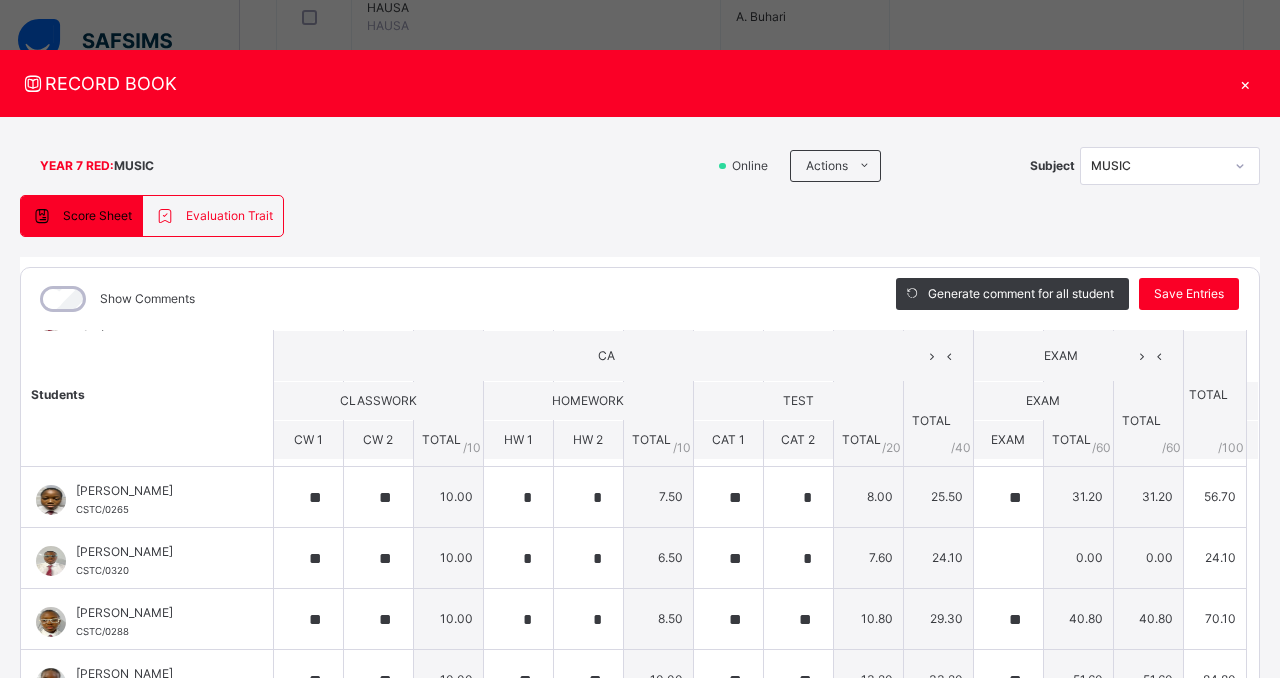 scroll, scrollTop: 800, scrollLeft: 0, axis: vertical 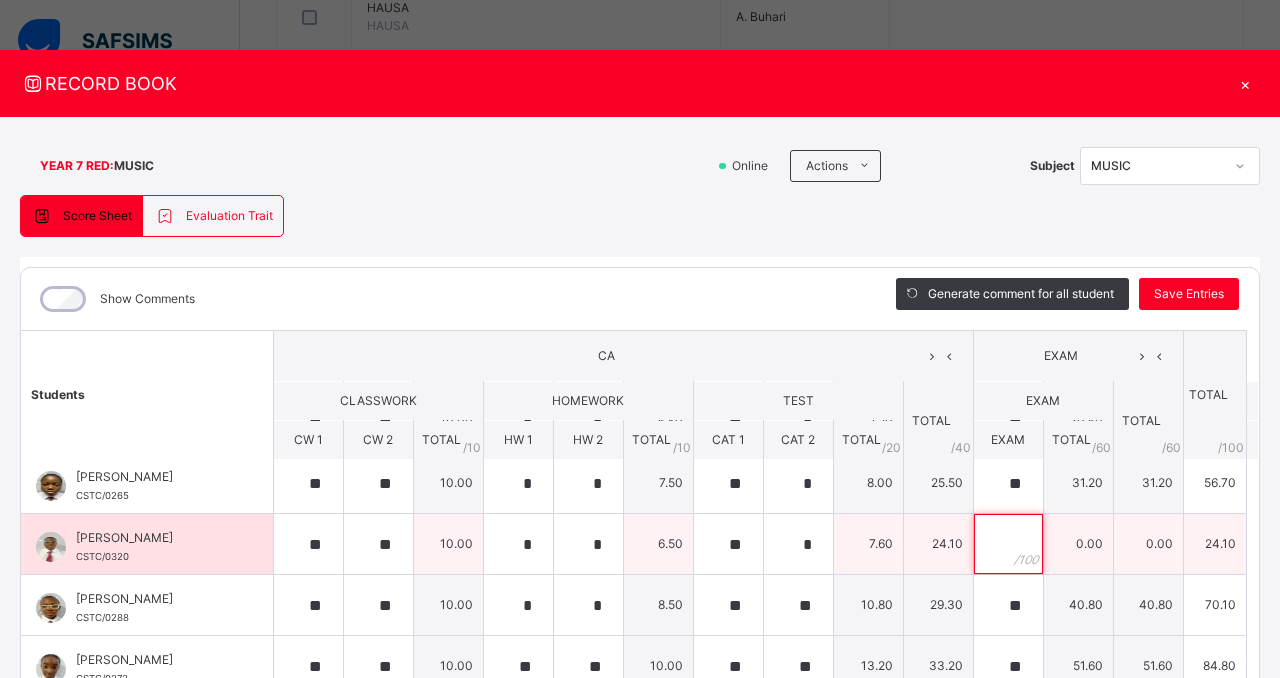 click at bounding box center (1008, 544) 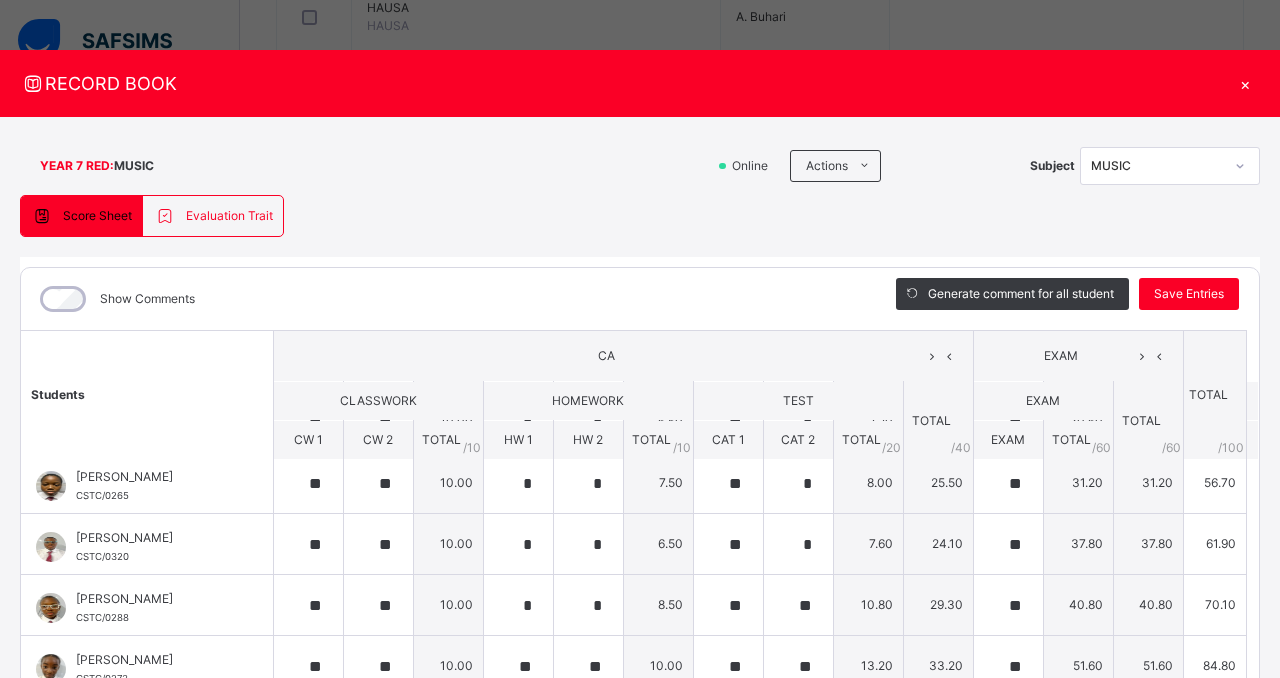 click on "Students CA  EXAM TOTAL /100 Comment CLASSWORK HOMEWORK TEST TOTAL / 40 EXAM TOTAL / 60 CW 1 CW 2 TOTAL / 10 HW 1 HW 2 TOTAL / 10 CAT 1 CAT 2 TOTAL / 20 EXAM TOTAL / 60 Abba Lot  Lantoh CSTC/0268 Abba Lot  Lantoh CSTC/0268 ** ** 10.00 * * 9.00 ** ** 12.80 31.80 0.00 0.00 31.80 Generate comment 0 / 250   ×   Subject Teacher’s Comment Generate and see in full the comment developed by the AI with an option to regenerate the comment JS Abba Lot  Lantoh   CSTC/0268   Total 31.80  / 100.00 [PERSON_NAME] Bot   Regenerate     Use this comment   [PERSON_NAME] CSTC/0307 [PERSON_NAME] CSTC/0307 ** ** 10.00 * * 6.00 ** ** 8.80 24.80 0.00 0.00 24.80 Generate comment 0 / 250   ×   Subject Teacher’s Comment Generate and see in full the comment developed by the AI with an option to regenerate the comment [PERSON_NAME]   CSTC/0307   Total 24.80  / 100.00 [PERSON_NAME] Bot   Regenerate     Use this comment   Adeshewa  Bankole CSTC/0312 Adeshewa  Bankole CSTC/0312 ** ** 10.00 * * 8.50 ** ** 12.40 30.90 ** 54.00 54.00 0" at bounding box center [640, 296] 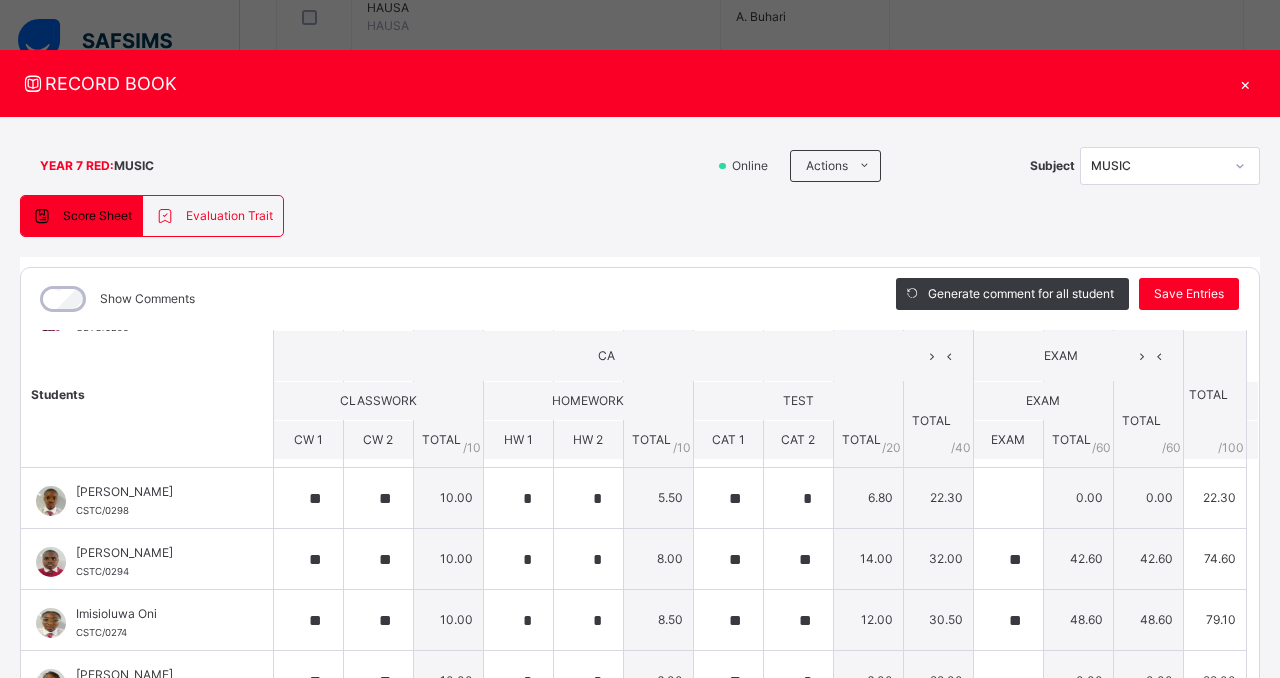 scroll, scrollTop: 440, scrollLeft: 0, axis: vertical 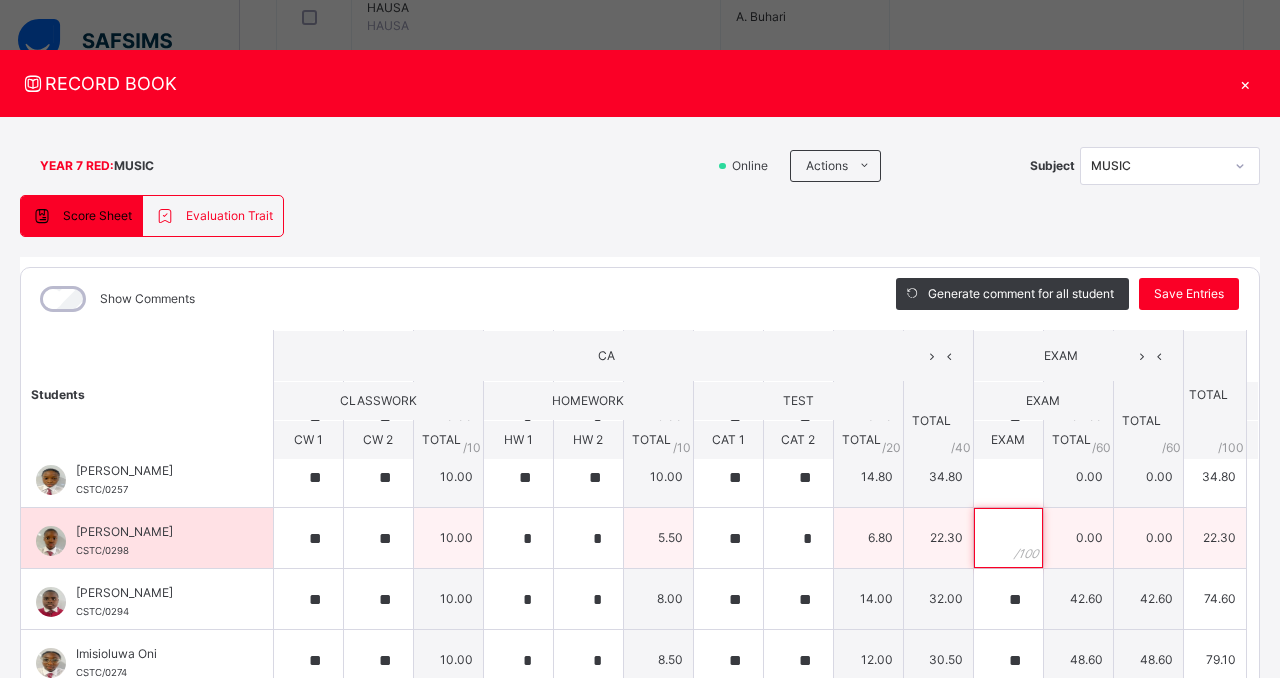 click at bounding box center (1008, 538) 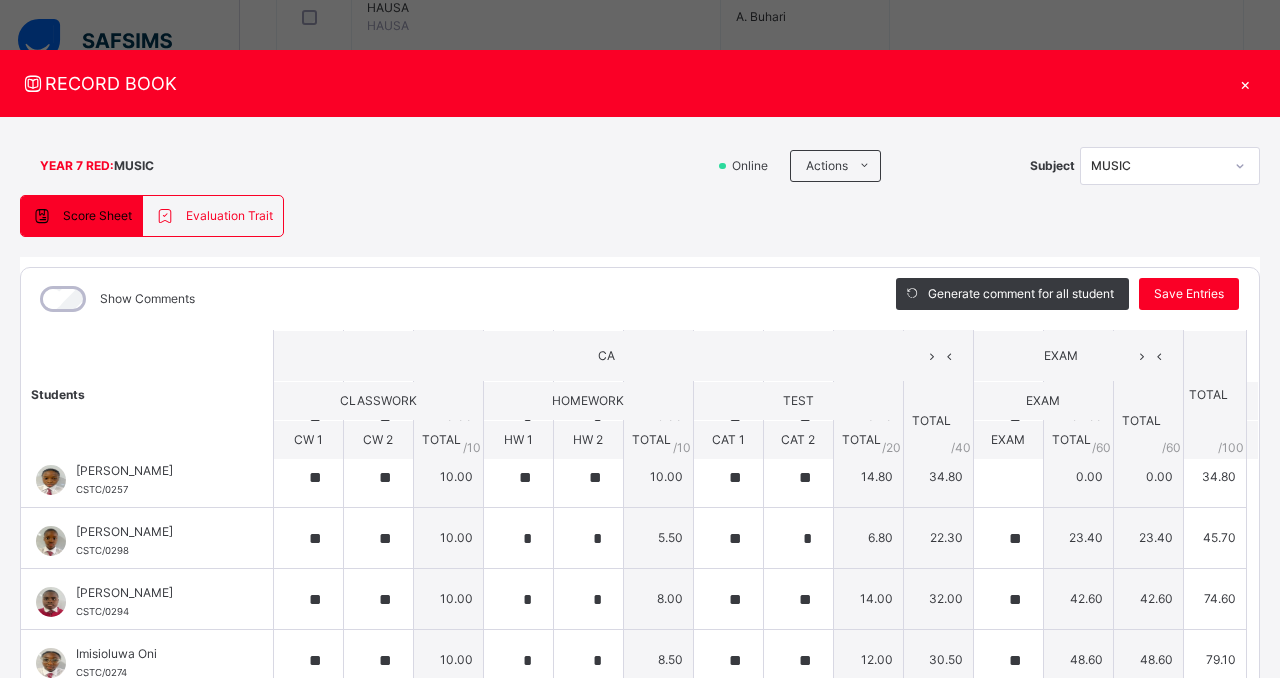 click on "Students CA  EXAM TOTAL /100 Comment CLASSWORK HOMEWORK TEST TOTAL / 40 EXAM TOTAL / 60 CW 1 CW 2 TOTAL / 10 HW 1 HW 2 TOTAL / 10 CAT 1 CAT 2 TOTAL / 20 EXAM TOTAL / 60 Abba Lot  Lantoh CSTC/0268 Abba Lot  Lantoh CSTC/0268 ** ** 10.00 * * 9.00 ** ** 12.80 31.80 0.00 0.00 31.80 Generate comment 0 / 250   ×   Subject Teacher’s Comment Generate and see in full the comment developed by the AI with an option to regenerate the comment JS Abba Lot  Lantoh   CSTC/0268   Total 31.80  / 100.00 [PERSON_NAME] Bot   Regenerate     Use this comment   [PERSON_NAME] CSTC/0307 [PERSON_NAME] CSTC/0307 ** ** 10.00 * * 6.00 ** ** 8.80 24.80 0.00 0.00 24.80 Generate comment 0 / 250   ×   Subject Teacher’s Comment Generate and see in full the comment developed by the AI with an option to regenerate the comment [PERSON_NAME]   CSTC/0307   Total 24.80  / 100.00 [PERSON_NAME] Bot   Regenerate     Use this comment   Adeshewa  Bankole CSTC/0312 Adeshewa  Bankole CSTC/0312 ** ** 10.00 * * 8.50 ** ** 12.40 30.90 ** 54.00 54.00 0" at bounding box center [640, 656] 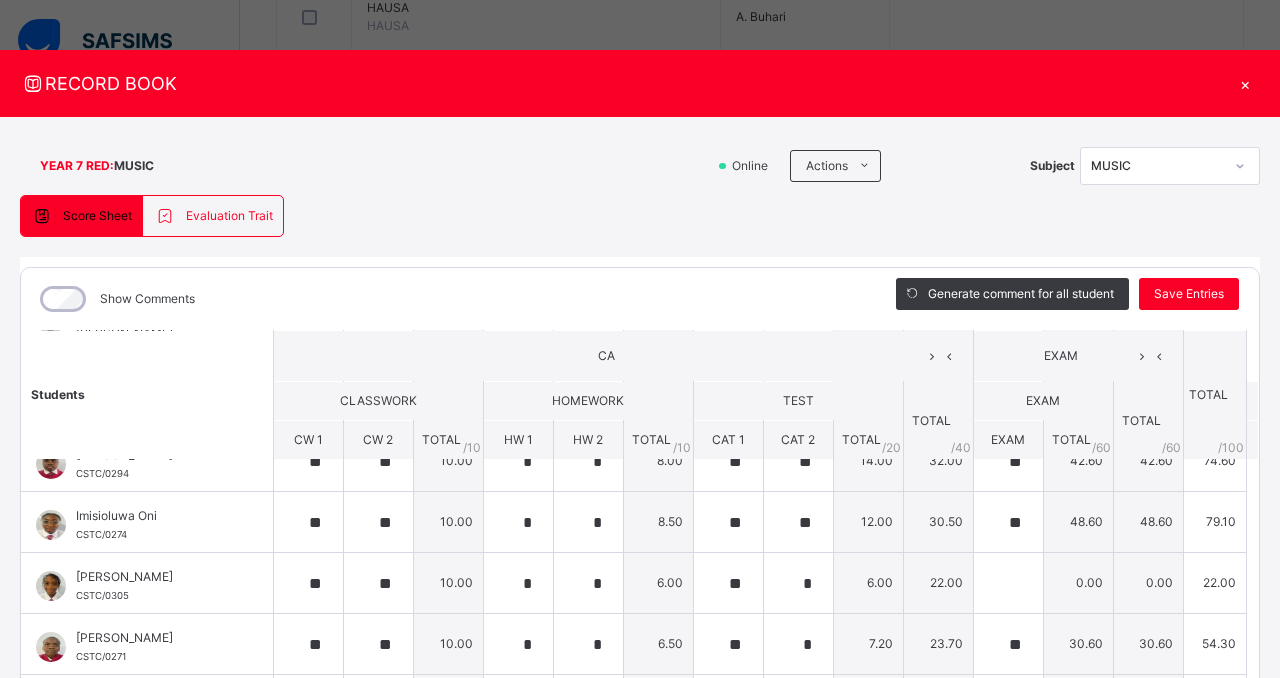 scroll, scrollTop: 600, scrollLeft: 0, axis: vertical 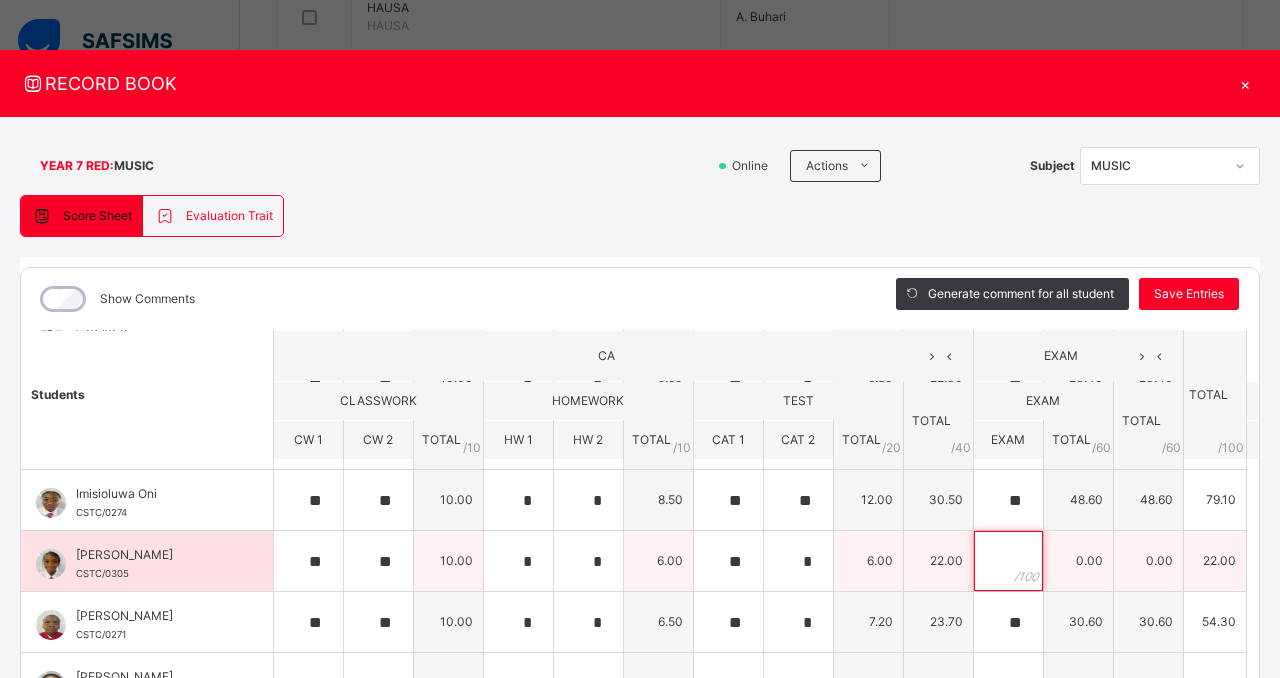 click at bounding box center [1008, 561] 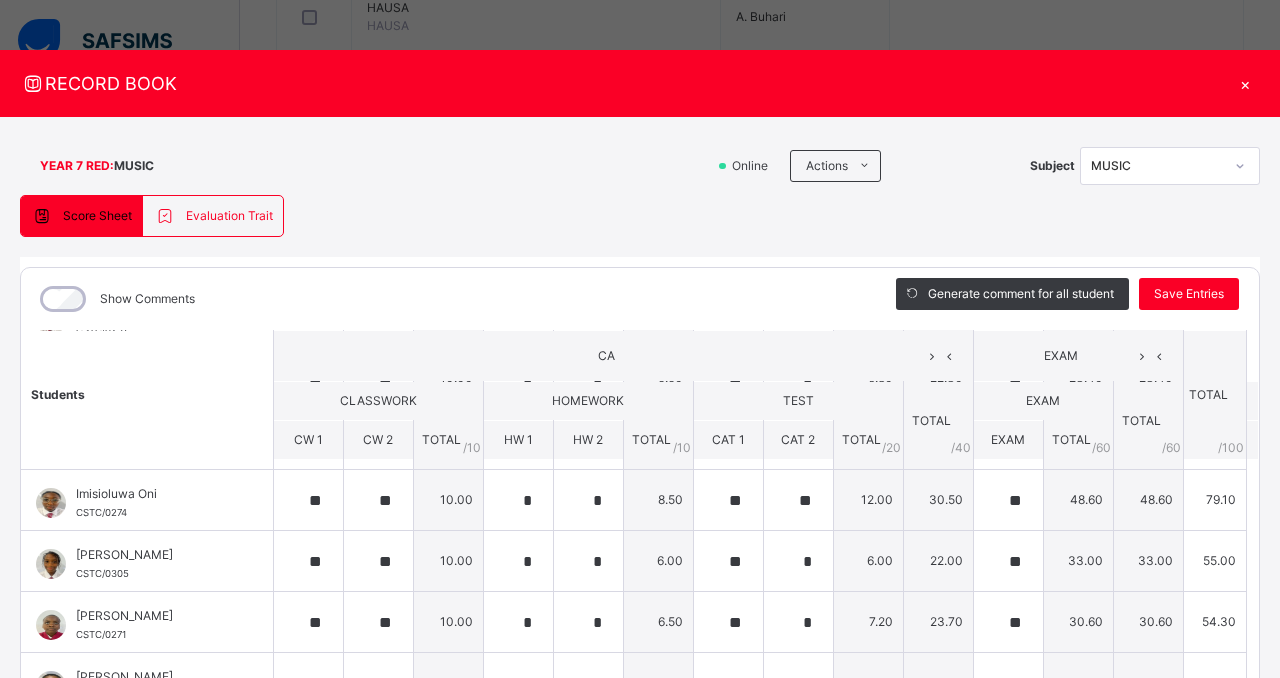 click on "Students CA  EXAM TOTAL /100 Comment CLASSWORK HOMEWORK TEST TOTAL / 40 EXAM TOTAL / 60 CW 1 CW 2 TOTAL / 10 HW 1 HW 2 TOTAL / 10 CAT 1 CAT 2 TOTAL / 20 EXAM TOTAL / 60 Abba Lot  Lantoh CSTC/0268 Abba Lot  Lantoh CSTC/0268 ** ** 10.00 * * 9.00 ** ** 12.80 31.80 0.00 0.00 31.80 Generate comment 0 / 250   ×   Subject Teacher’s Comment Generate and see in full the comment developed by the AI with an option to regenerate the comment JS Abba Lot  Lantoh   CSTC/0268   Total 31.80  / 100.00 [PERSON_NAME] Bot   Regenerate     Use this comment   [PERSON_NAME] CSTC/0307 [PERSON_NAME] CSTC/0307 ** ** 10.00 * * 6.00 ** ** 8.80 24.80 0.00 0.00 24.80 Generate comment 0 / 250   ×   Subject Teacher’s Comment Generate and see in full the comment developed by the AI with an option to regenerate the comment [PERSON_NAME]   CSTC/0307   Total 24.80  / 100.00 [PERSON_NAME] Bot   Regenerate     Use this comment   Adeshewa  Bankole CSTC/0312 Adeshewa  Bankole CSTC/0312 ** ** 10.00 * * 8.50 ** ** 12.40 30.90 ** 54.00 54.00 0" at bounding box center [640, 496] 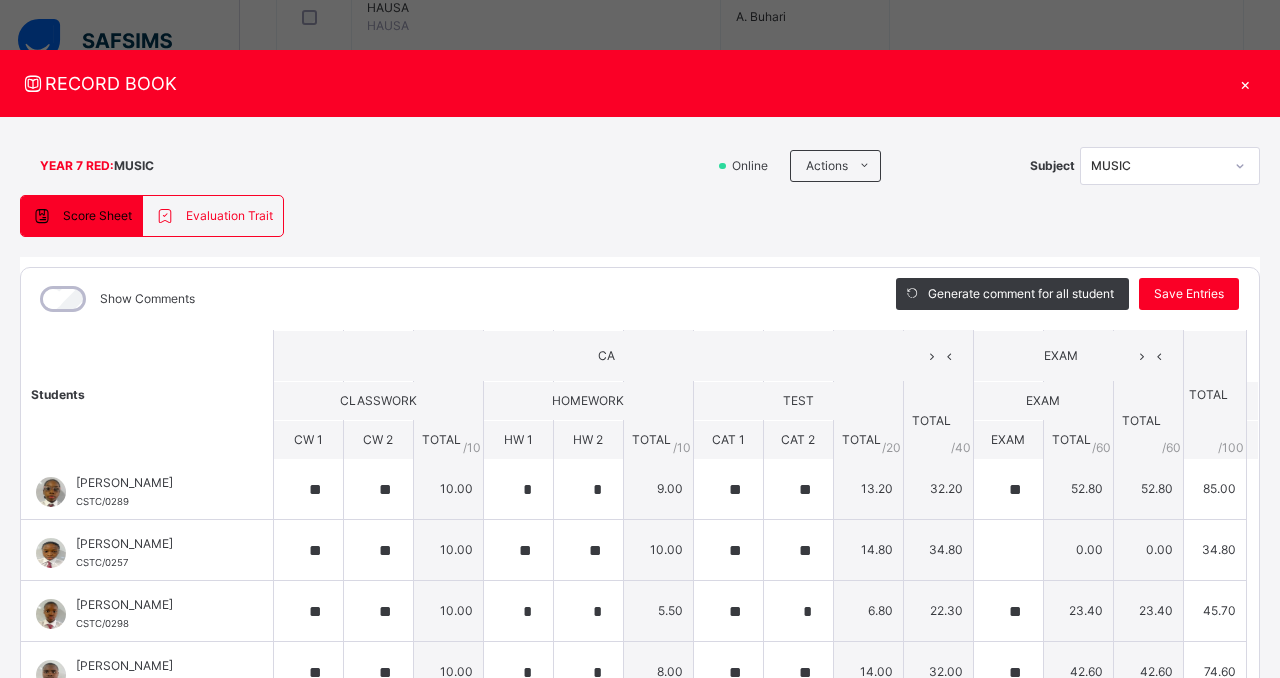 scroll, scrollTop: 280, scrollLeft: 0, axis: vertical 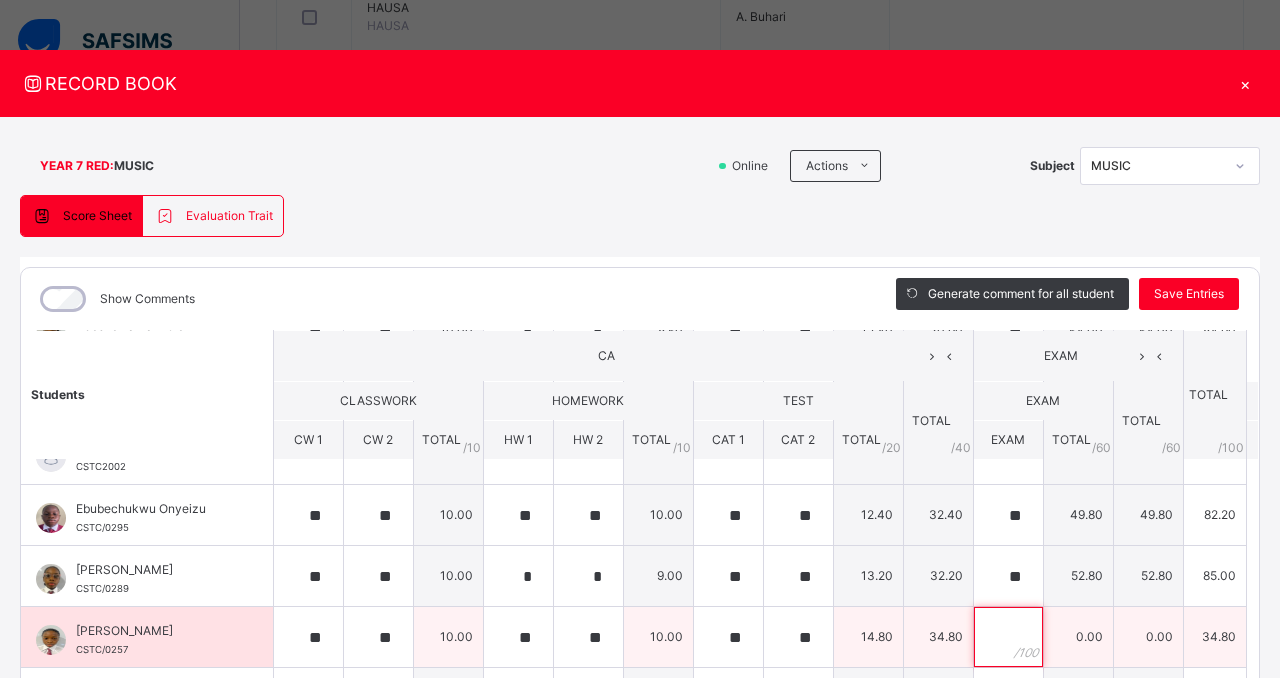 click at bounding box center [1008, 637] 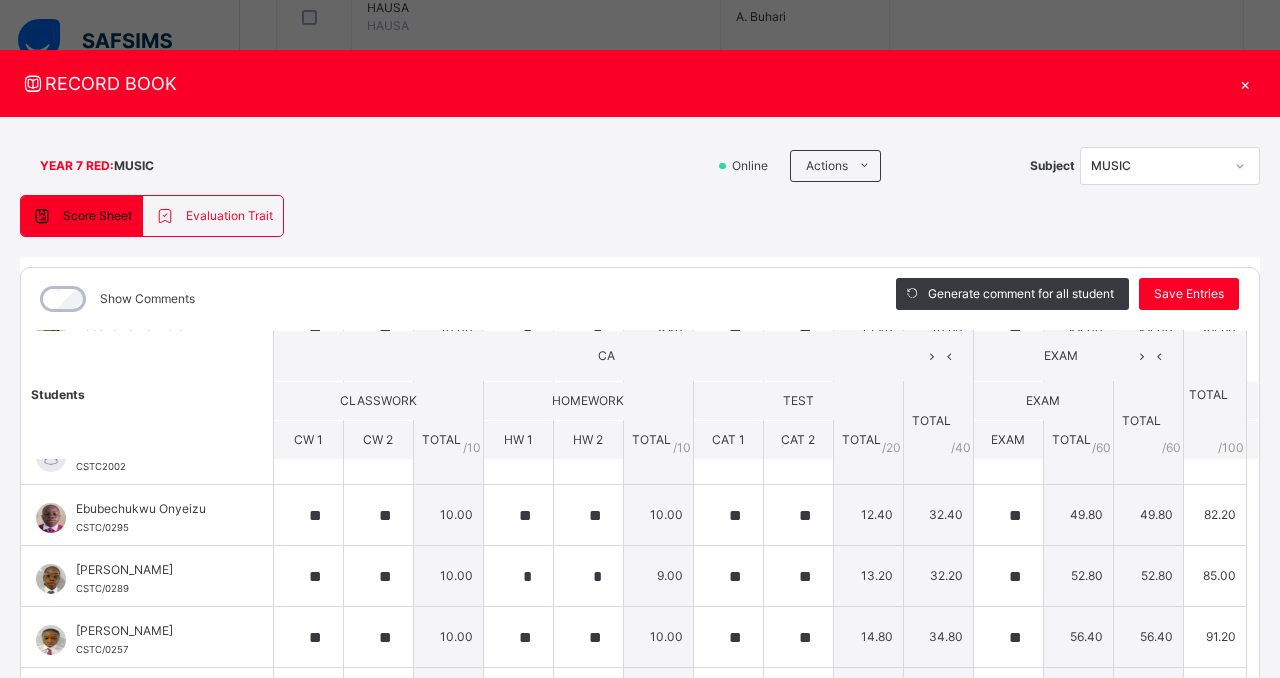 click on "Students CA  EXAM TOTAL /100 Comment CLASSWORK HOMEWORK TEST TOTAL / 40 EXAM TOTAL / 60 CW 1 CW 2 TOTAL / 10 HW 1 HW 2 TOTAL / 10 CAT 1 CAT 2 TOTAL / 20 EXAM TOTAL / 60 Abba Lot  Lantoh CSTC/0268 Abba Lot  Lantoh CSTC/0268 ** ** 10.00 * * 9.00 ** ** 12.80 31.80 0.00 0.00 31.80 Generate comment 0 / 250   ×   Subject Teacher’s Comment Generate and see in full the comment developed by the AI with an option to regenerate the comment JS Abba Lot  Lantoh   CSTC/0268   Total 31.80  / 100.00 [PERSON_NAME] Bot   Regenerate     Use this comment   [PERSON_NAME] CSTC/0307 [PERSON_NAME] CSTC/0307 ** ** 10.00 * * 6.00 ** ** 8.80 24.80 0.00 0.00 24.80 Generate comment 0 / 250   ×   Subject Teacher’s Comment Generate and see in full the comment developed by the AI with an option to regenerate the comment [PERSON_NAME]   CSTC/0307   Total 24.80  / 100.00 [PERSON_NAME] Bot   Regenerate     Use this comment   Adeshewa  Bankole CSTC/0312 Adeshewa  Bankole CSTC/0312 ** ** 10.00 * * 8.50 ** ** 12.40 30.90 ** 54.00 54.00 0" at bounding box center (640, 816) 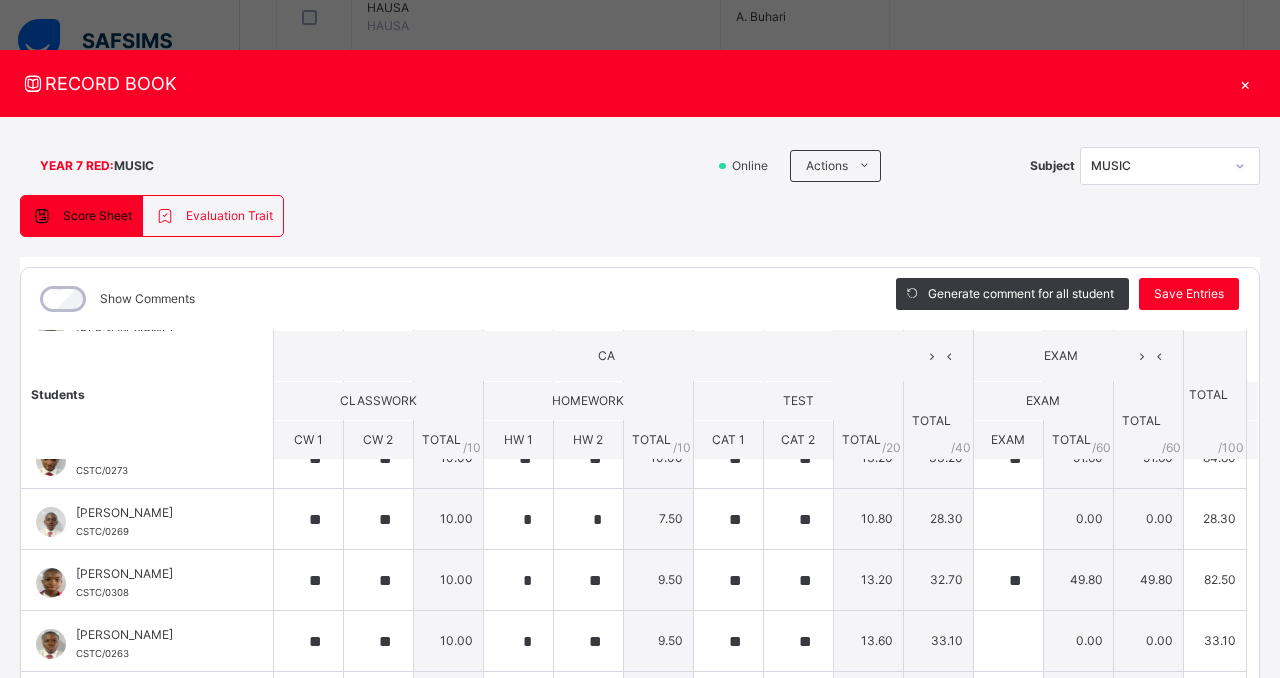 scroll, scrollTop: 1033, scrollLeft: 0, axis: vertical 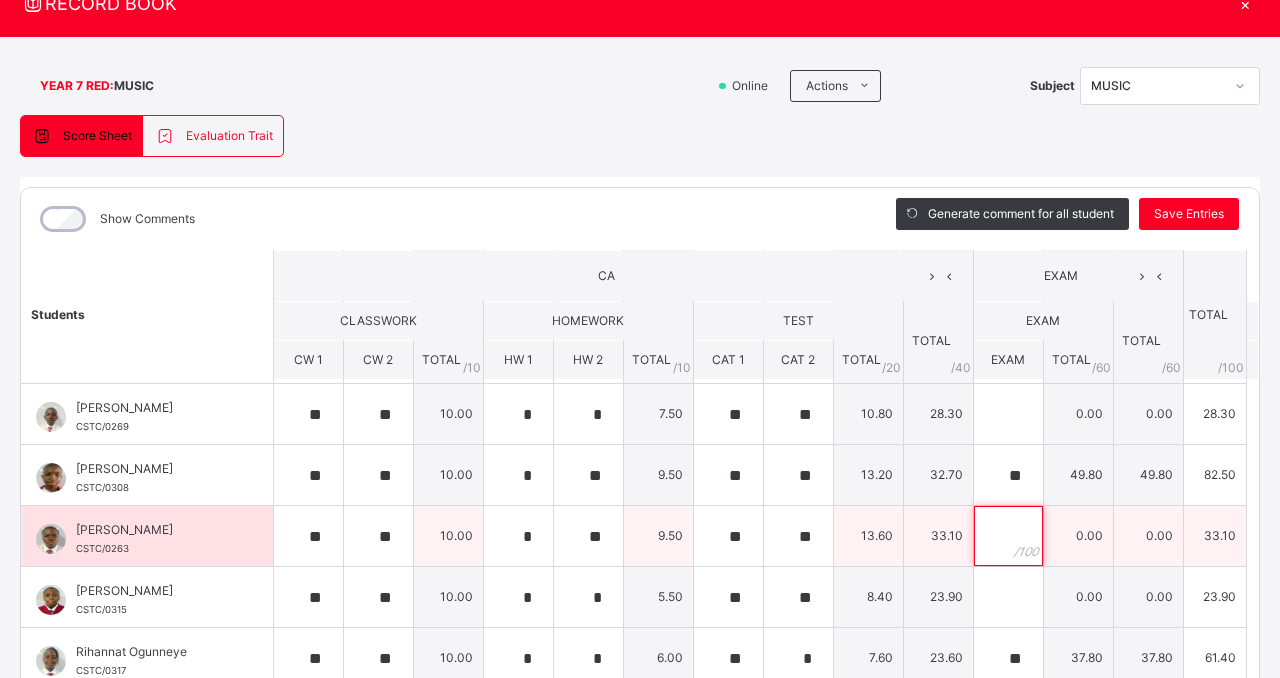 click at bounding box center (1008, 536) 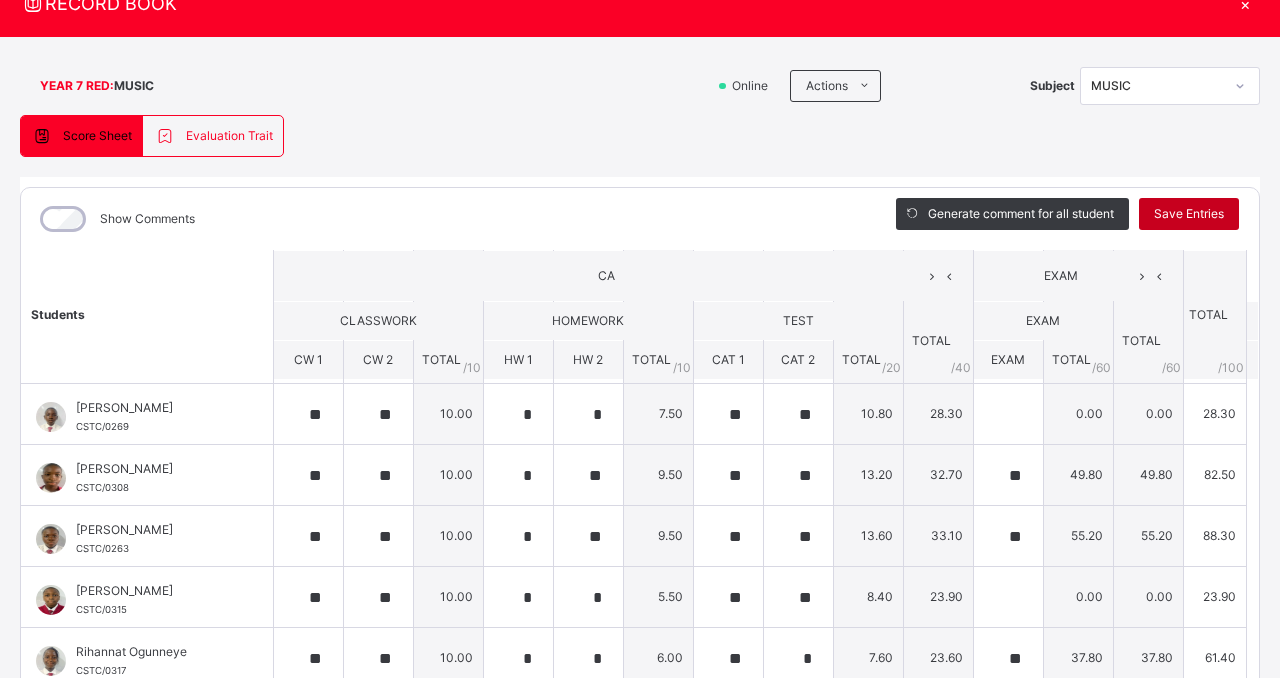 click on "Save Entries" at bounding box center [1189, 214] 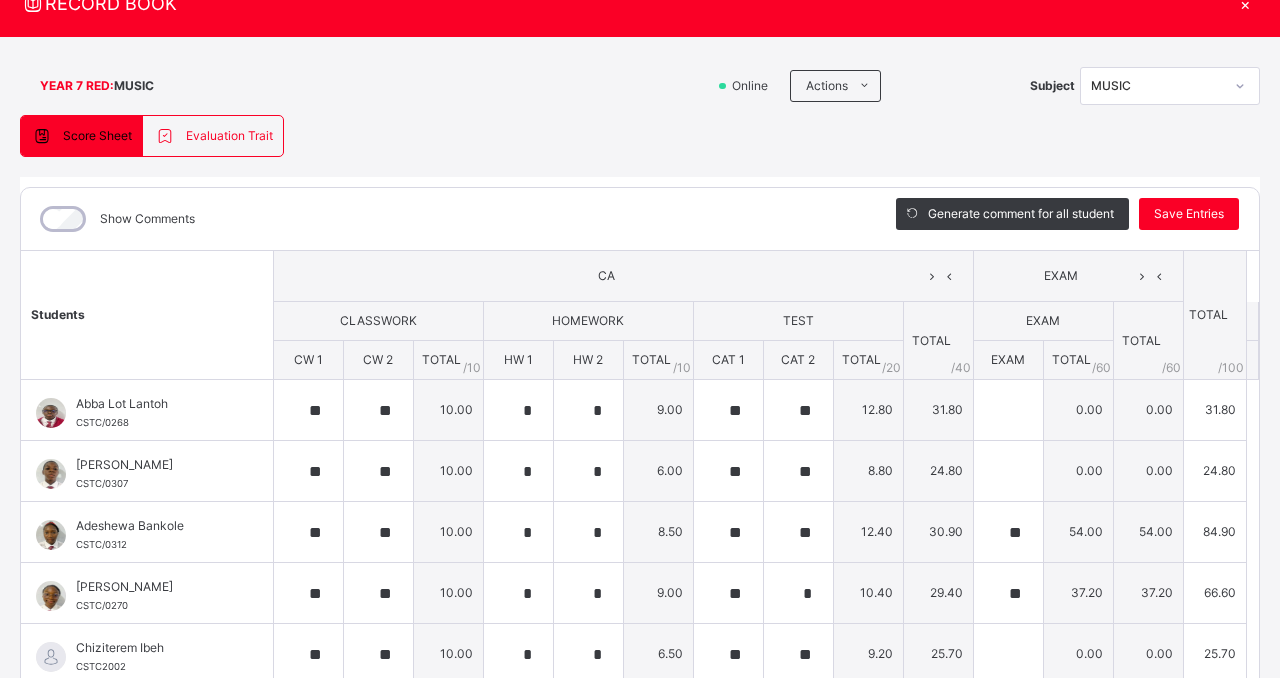 click at bounding box center (1252, 360) 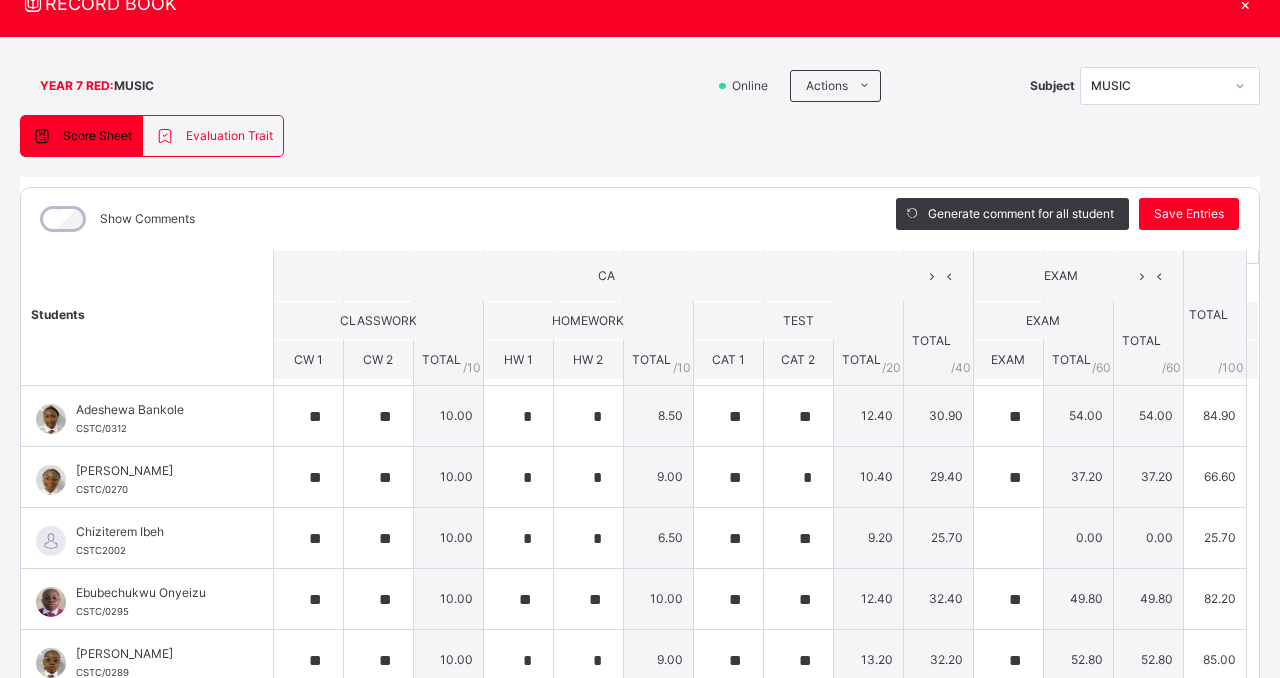 scroll, scrollTop: 120, scrollLeft: 0, axis: vertical 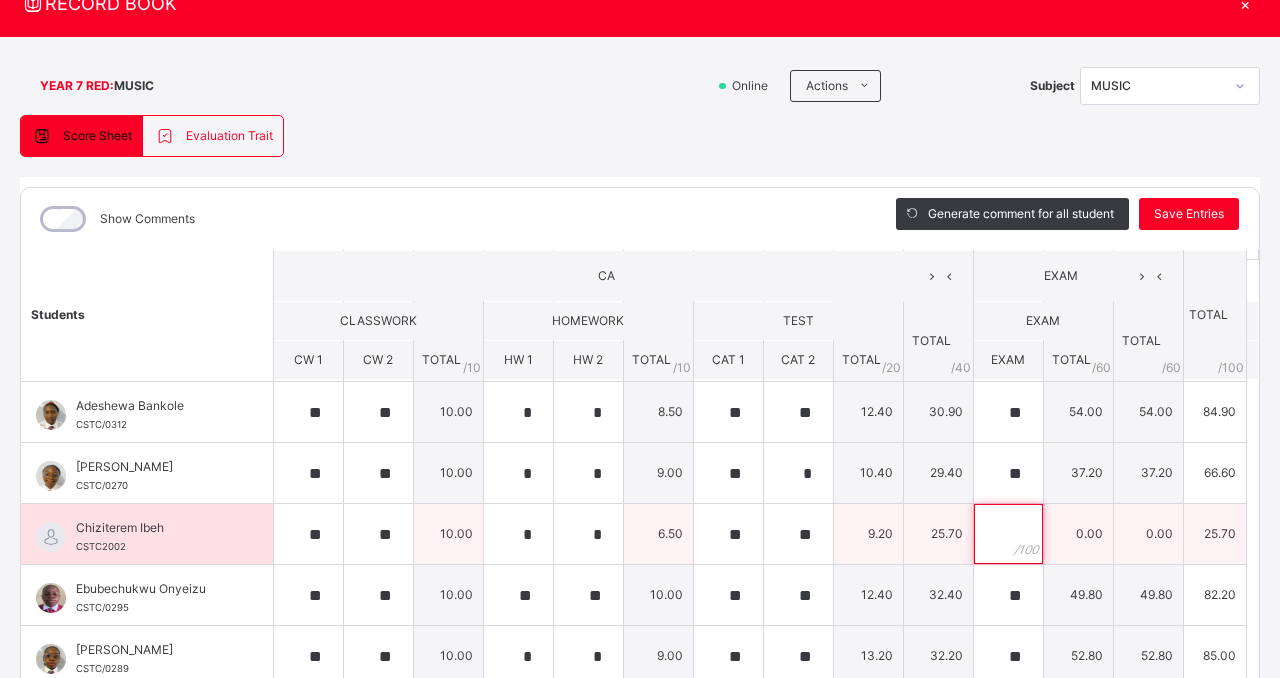 click at bounding box center [1008, 534] 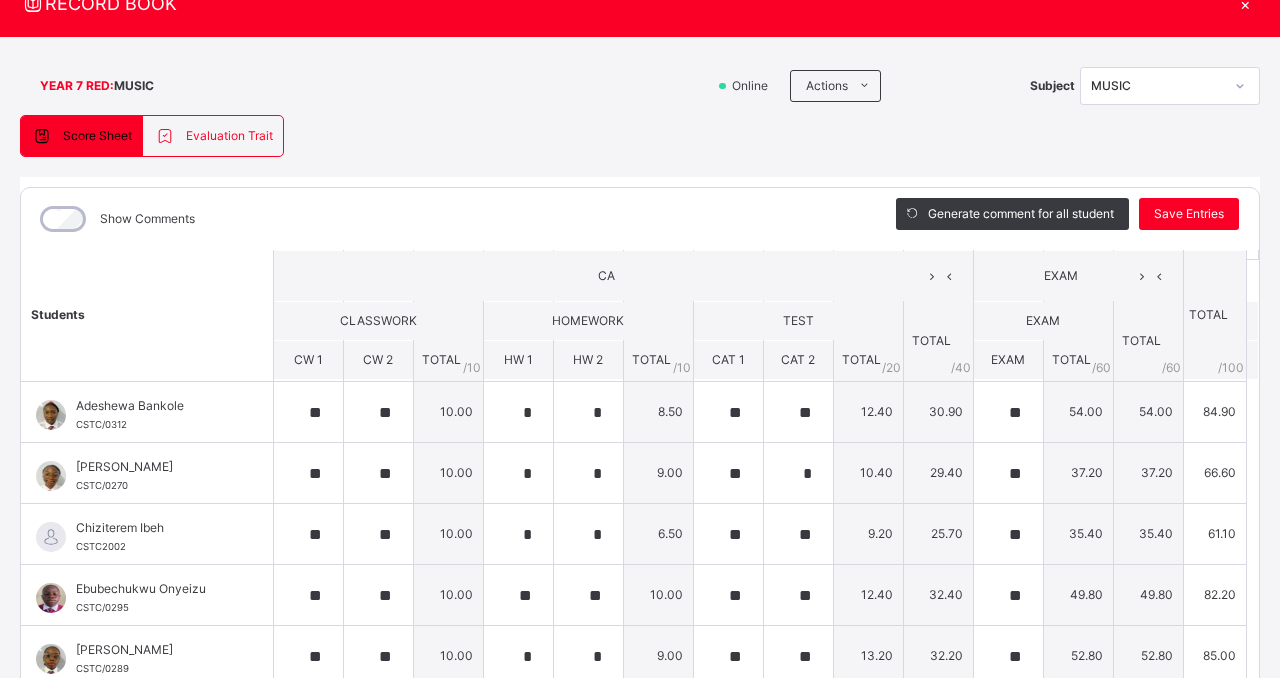 click on "Students CA  EXAM TOTAL /100 Comment CLASSWORK HOMEWORK TEST TOTAL / 40 EXAM TOTAL / 60 CW 1 CW 2 TOTAL / 10 HW 1 HW 2 TOTAL / 10 CAT 1 CAT 2 TOTAL / 20 EXAM TOTAL / 60 Abba Lot  Lantoh CSTC/0268 Abba Lot  Lantoh CSTC/0268 ** ** 10.00 * * 9.00 ** ** 12.80 31.80 0.00 0.00 31.80 Generate comment 0 / 250   ×   Subject Teacher’s Comment Generate and see in full the comment developed by the AI with an option to regenerate the comment JS Abba Lot  Lantoh   CSTC/0268   Total 31.80  / 100.00 [PERSON_NAME] Bot   Regenerate     Use this comment   [PERSON_NAME] CSTC/0307 [PERSON_NAME] CSTC/0307 ** ** 10.00 * * 6.00 ** ** 8.80 24.80 0.00 0.00 24.80 Generate comment 0 / 250   ×   Subject Teacher’s Comment Generate and see in full the comment developed by the AI with an option to regenerate the comment [PERSON_NAME]   CSTC/0307   Total 24.80  / 100.00 [PERSON_NAME] Bot   Regenerate     Use this comment   Adeshewa  Bankole CSTC/0312 Adeshewa  Bankole CSTC/0312 ** ** 10.00 * * 8.50 ** ** 12.40 30.90 ** 54.00 54.00 0" at bounding box center [640, 896] 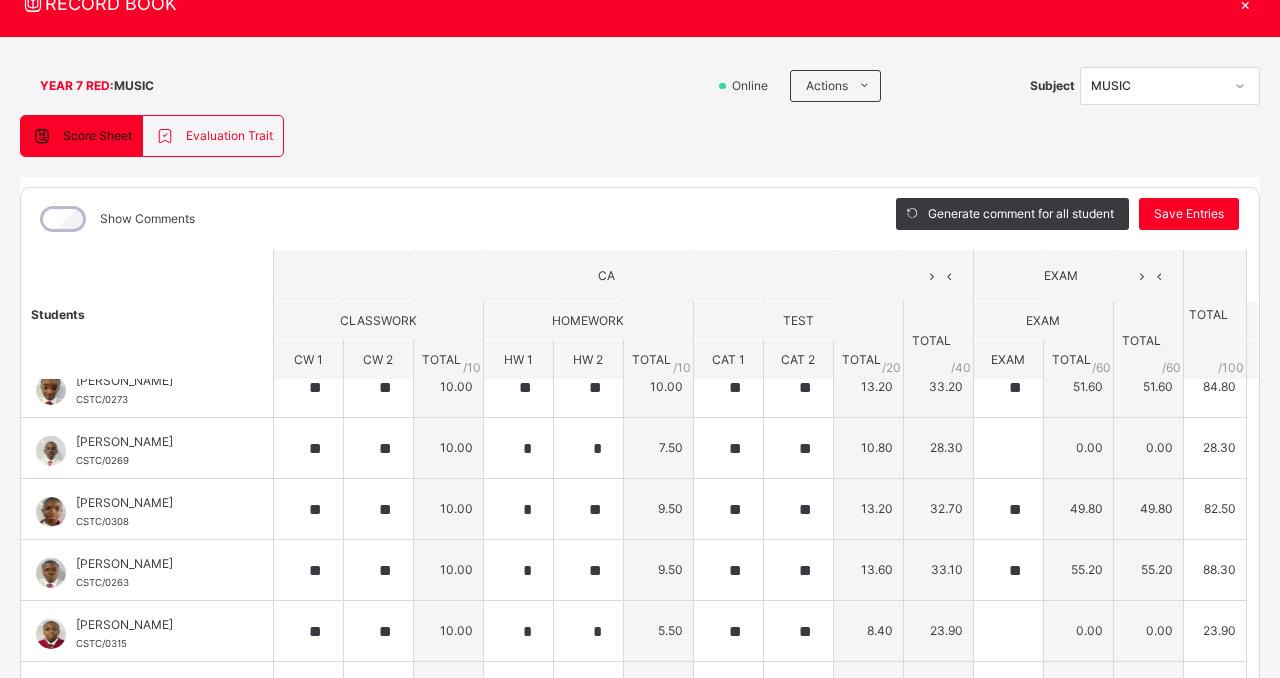 scroll, scrollTop: 1000, scrollLeft: 0, axis: vertical 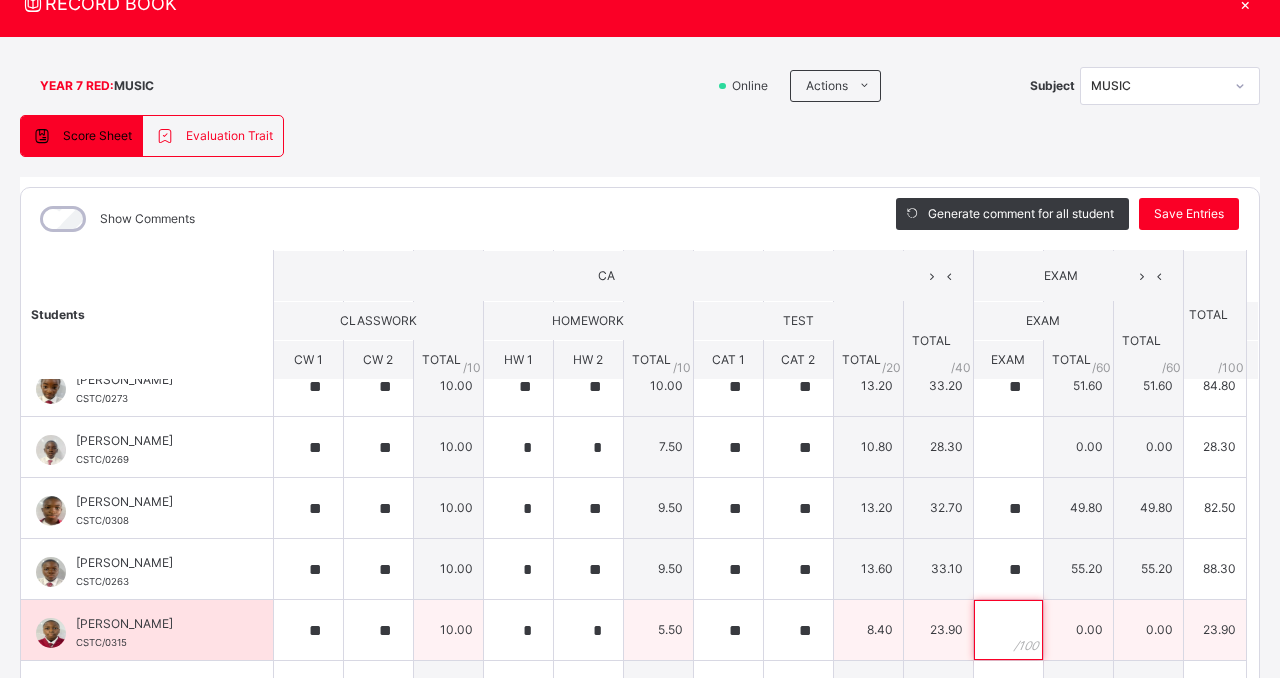 click at bounding box center (1008, 630) 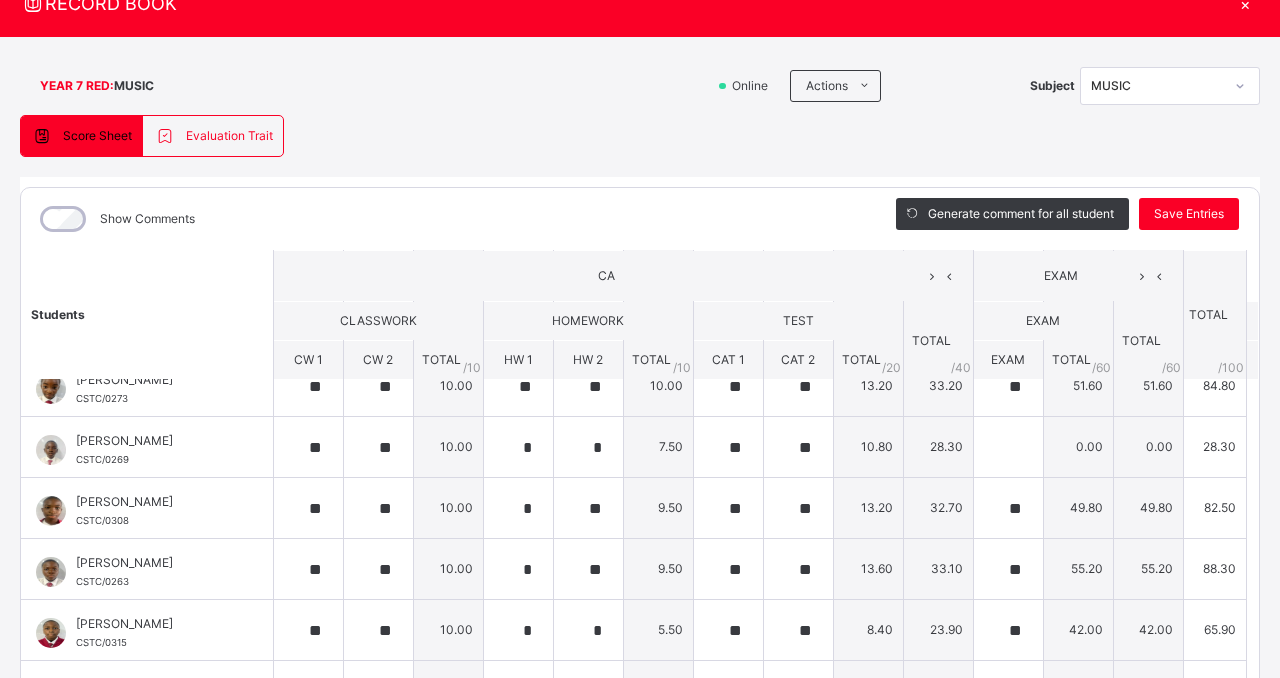 click on "Students CA  EXAM TOTAL /100 Comment CLASSWORK HOMEWORK TEST TOTAL / 40 EXAM TOTAL / 60 CW 1 CW 2 TOTAL / 10 HW 1 HW 2 TOTAL / 10 CAT 1 CAT 2 TOTAL / 20 EXAM TOTAL / 60 Abba Lot  Lantoh CSTC/0268 Abba Lot  Lantoh CSTC/0268 ** ** 10.00 * * 9.00 ** ** 12.80 31.80 0.00 0.00 31.80 Generate comment 0 / 250   ×   Subject Teacher’s Comment Generate and see in full the comment developed by the AI with an option to regenerate the comment JS Abba Lot  Lantoh   CSTC/0268   Total 31.80  / 100.00 [PERSON_NAME] Bot   Regenerate     Use this comment   [PERSON_NAME] CSTC/0307 [PERSON_NAME] CSTC/0307 ** ** 10.00 * * 6.00 ** ** 8.80 24.80 0.00 0.00 24.80 Generate comment 0 / 250   ×   Subject Teacher’s Comment Generate and see in full the comment developed by the AI with an option to regenerate the comment [PERSON_NAME]   CSTC/0307   Total 24.80  / 100.00 [PERSON_NAME] Bot   Regenerate     Use this comment   Adeshewa  Bankole CSTC/0312 Adeshewa  Bankole CSTC/0312 ** ** 10.00 * * 8.50 ** ** 12.40 30.90 ** 54.00 54.00 0" at bounding box center [640, 16] 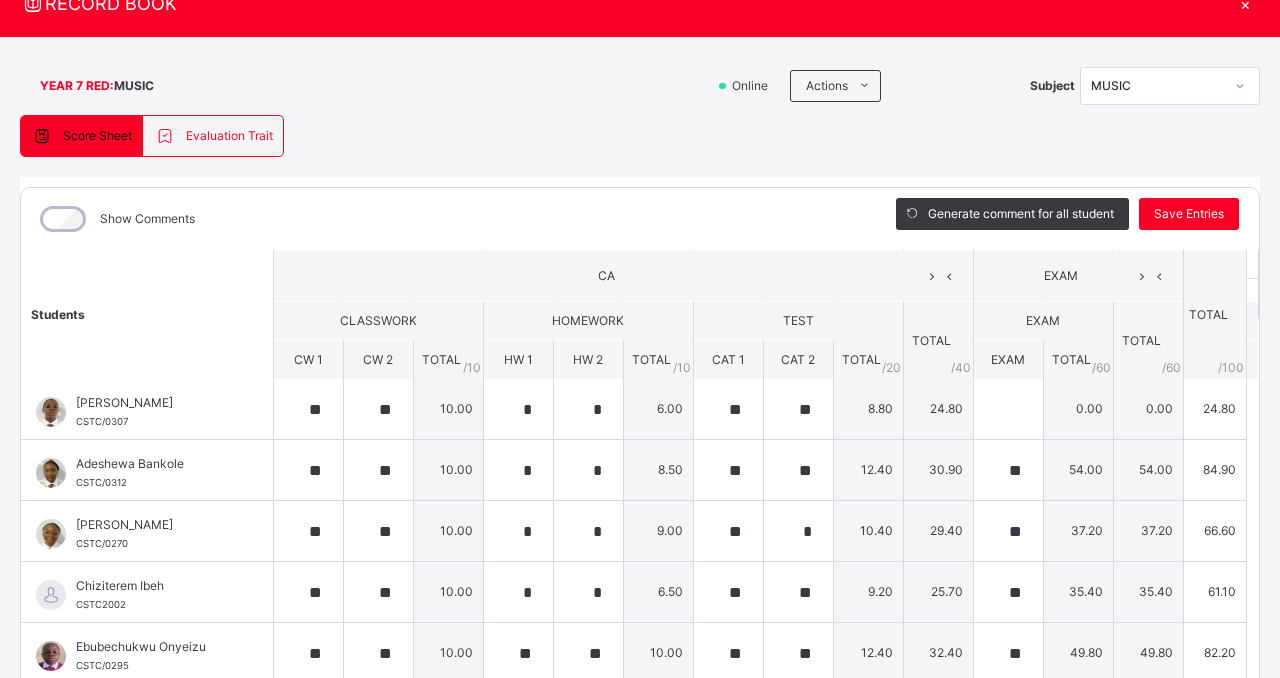 scroll, scrollTop: 8, scrollLeft: 0, axis: vertical 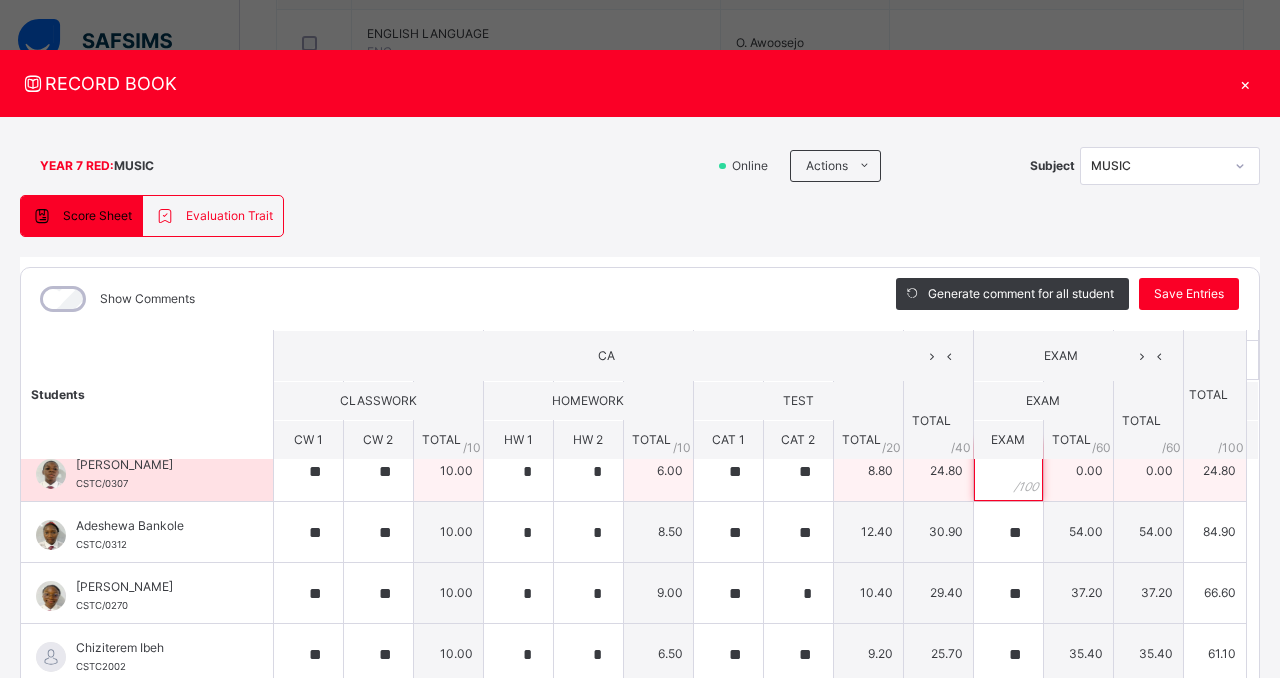 click at bounding box center (1008, 471) 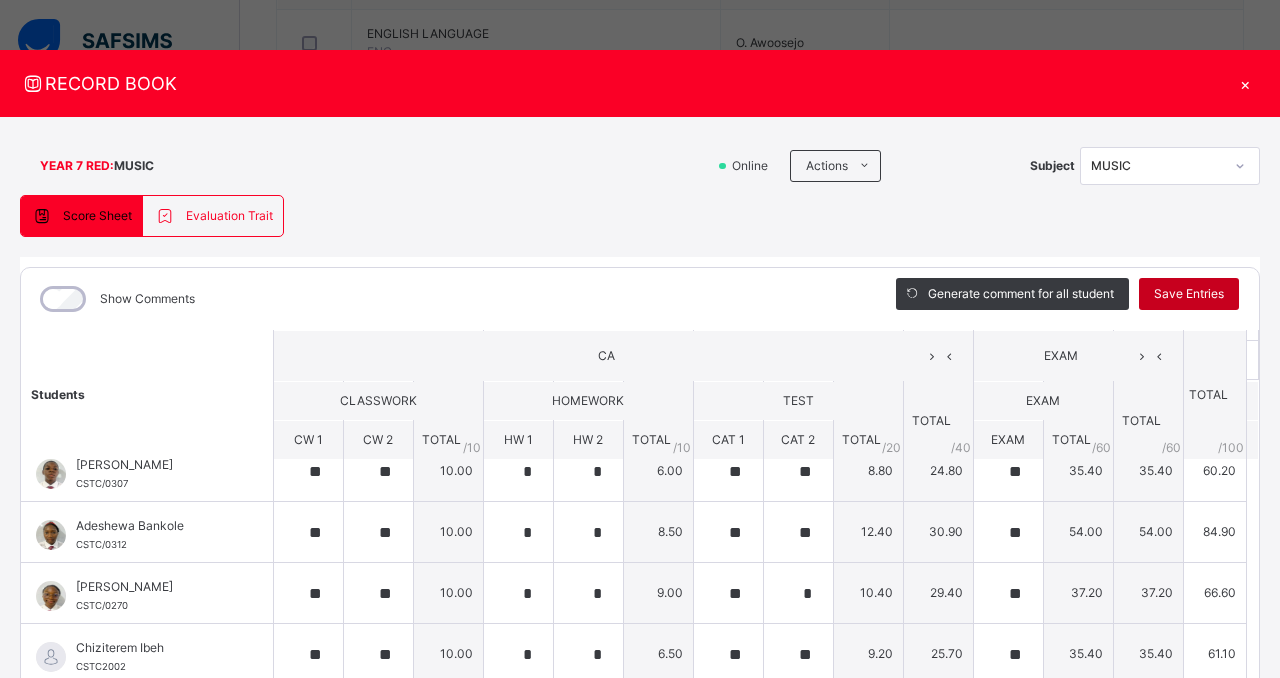 click on "Save Entries" at bounding box center (1189, 294) 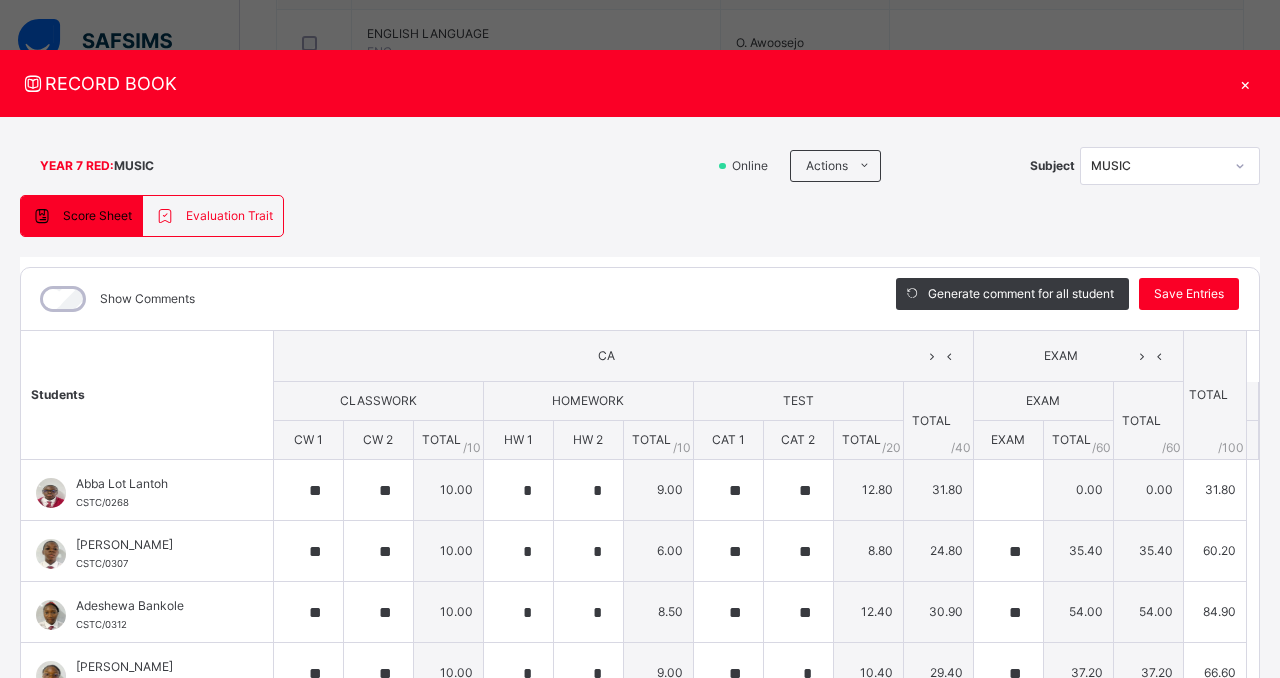 click on "Students CA  EXAM TOTAL /100 Comment CLASSWORK HOMEWORK TEST TOTAL / 40 EXAM TOTAL / 60 CW 1 CW 2 TOTAL / 10 HW 1 HW 2 TOTAL / 10 CAT 1 CAT 2 TOTAL / 20 EXAM TOTAL / 60 Abba Lot  Lantoh CSTC/0268 Abba Lot  Lantoh CSTC/0268 ** ** 10.00 * * 9.00 ** ** 12.80 31.80 0.00 0.00 31.80 Generate comment 0 / 250   ×   Subject Teacher’s Comment Generate and see in full the comment developed by the AI with an option to regenerate the comment JS Abba Lot  Lantoh   CSTC/0268   Total 31.80  / 100.00 [PERSON_NAME] Bot   Regenerate     Use this comment   [PERSON_NAME] CSTC/0307 [PERSON_NAME] CSTC/0307 ** ** 10.00 * * 6.00 ** ** 8.80 24.80 ** 35.40 35.40 60.20 Generate comment 0 / 250   ×   Subject Teacher’s Comment Generate and see in full the comment developed by the AI with an option to regenerate the comment [PERSON_NAME]   CSTC/0307   Total 60.20  / 100.00 [PERSON_NAME] Bot   Regenerate     Use this comment   Adeshewa  Bankole CSTC/0312 Adeshewa  Bankole CSTC/0312 ** ** 10.00 * * 8.50 ** ** 12.40 30.90 ** 54.00 0" at bounding box center [640, 1096] 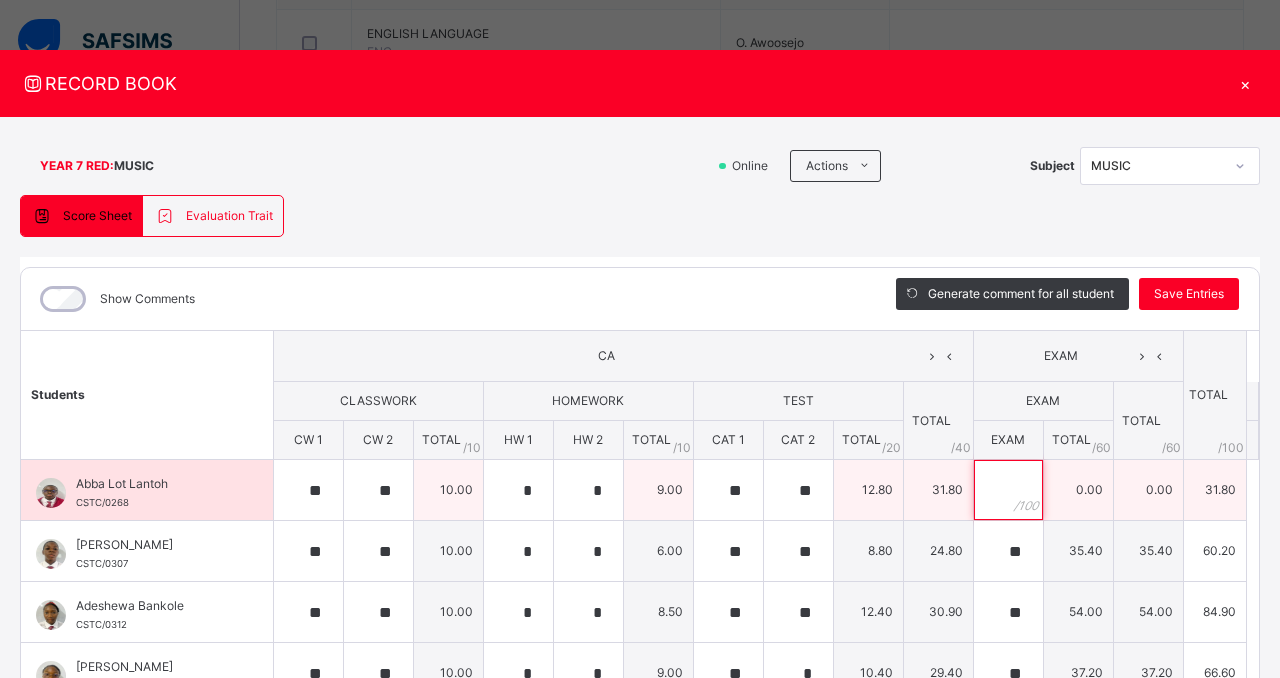 click at bounding box center [1008, 490] 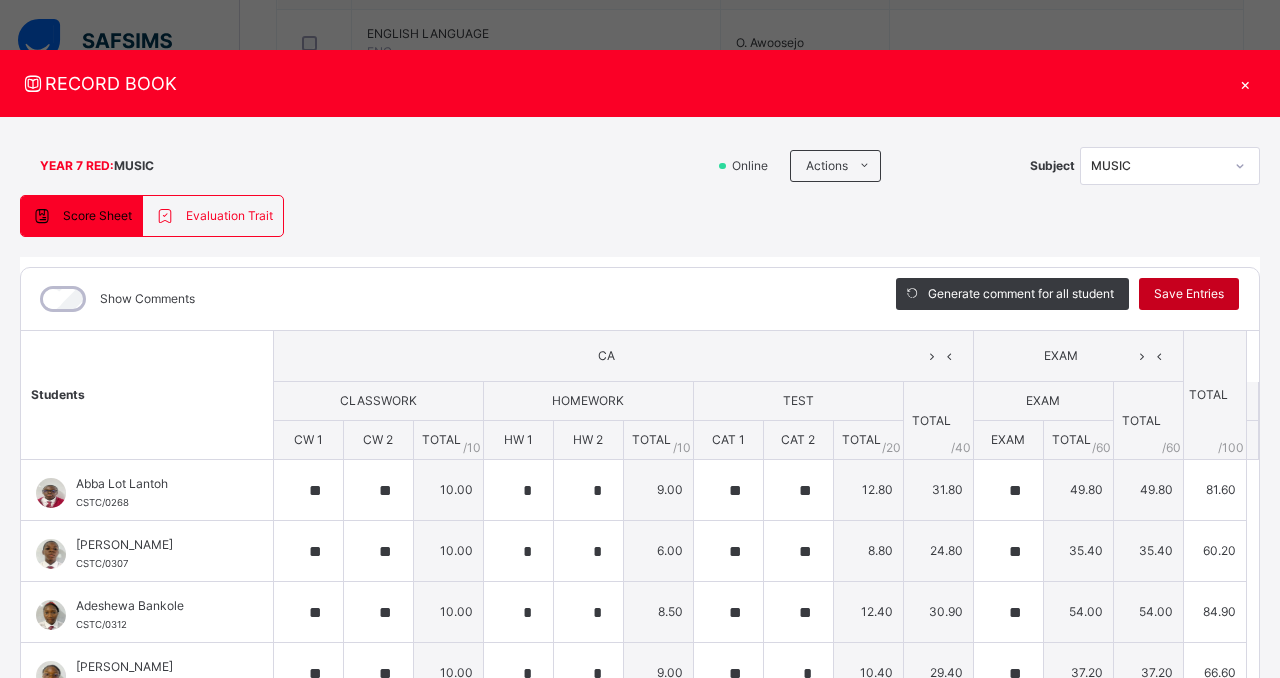 click on "Save Entries" at bounding box center (1189, 294) 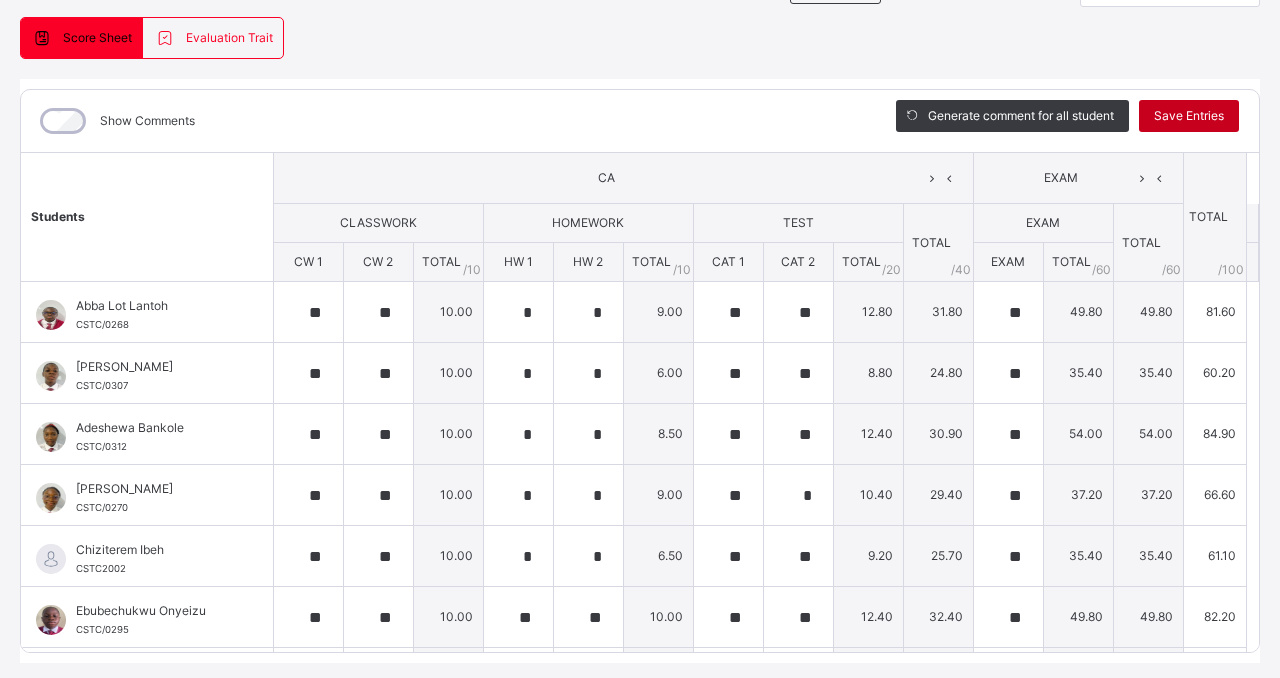 scroll, scrollTop: 226, scrollLeft: 0, axis: vertical 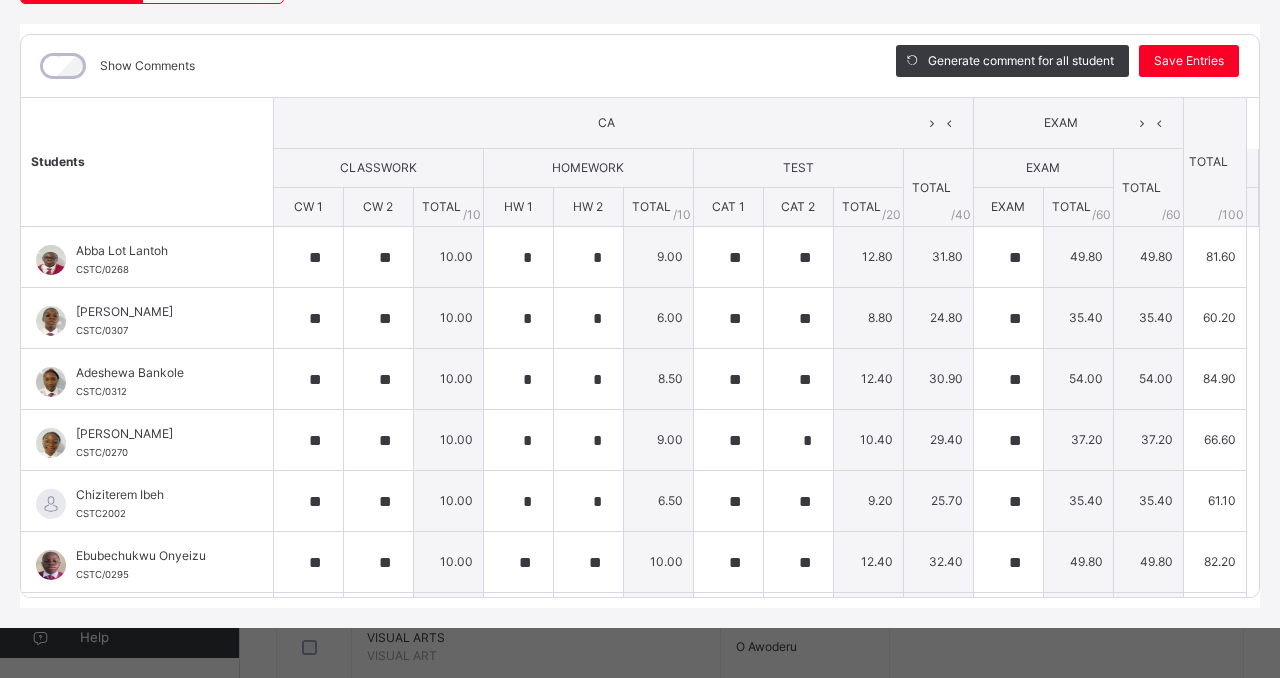 click on "Students CA  EXAM TOTAL /100 Comment CLASSWORK HOMEWORK TEST TOTAL / 40 EXAM TOTAL / 60 CW 1 CW 2 TOTAL / 10 HW 1 HW 2 TOTAL / 10 CAT 1 CAT 2 TOTAL / 20 EXAM TOTAL / 60 Abba Lot  Lantoh CSTC/0268 Abba Lot  Lantoh CSTC/0268 ** ** 10.00 * * 9.00 ** ** 12.80 31.80 ** 49.80 49.80 81.60 Generate comment 0 / 250   ×   Subject Teacher’s Comment Generate and see in full the comment developed by the AI with an option to regenerate the comment JS Abba Lot  Lantoh   CSTC/0268   Total 81.60  / 100.00 [PERSON_NAME] Bot   Regenerate     Use this comment   [PERSON_NAME] CSTC/0307 [PERSON_NAME] CSTC/0307 ** ** 10.00 * * 6.00 ** ** 8.80 24.80 ** 35.40 35.40 60.20 Generate comment 0 / 250   ×   Subject Teacher’s Comment Generate and see in full the comment developed by the AI with an option to regenerate the comment [PERSON_NAME]   CSTC/0307   Total 60.20  / 100.00 [PERSON_NAME] Bot   Regenerate     Use this comment   Adeshewa  Bankole CSTC/0312 Adeshewa  Bankole CSTC/0312 ** ** 10.00 * * 8.50 ** ** 12.40 30.90 ** 0 /" at bounding box center (640, 863) 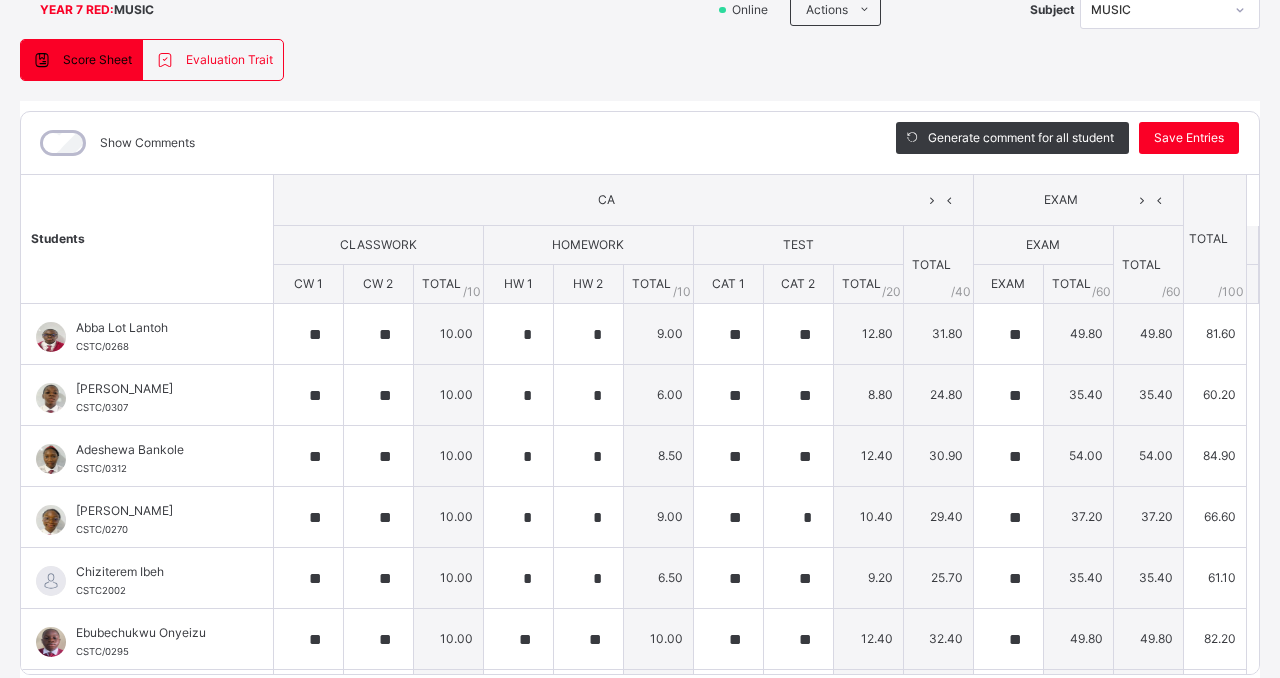 scroll, scrollTop: 153, scrollLeft: 0, axis: vertical 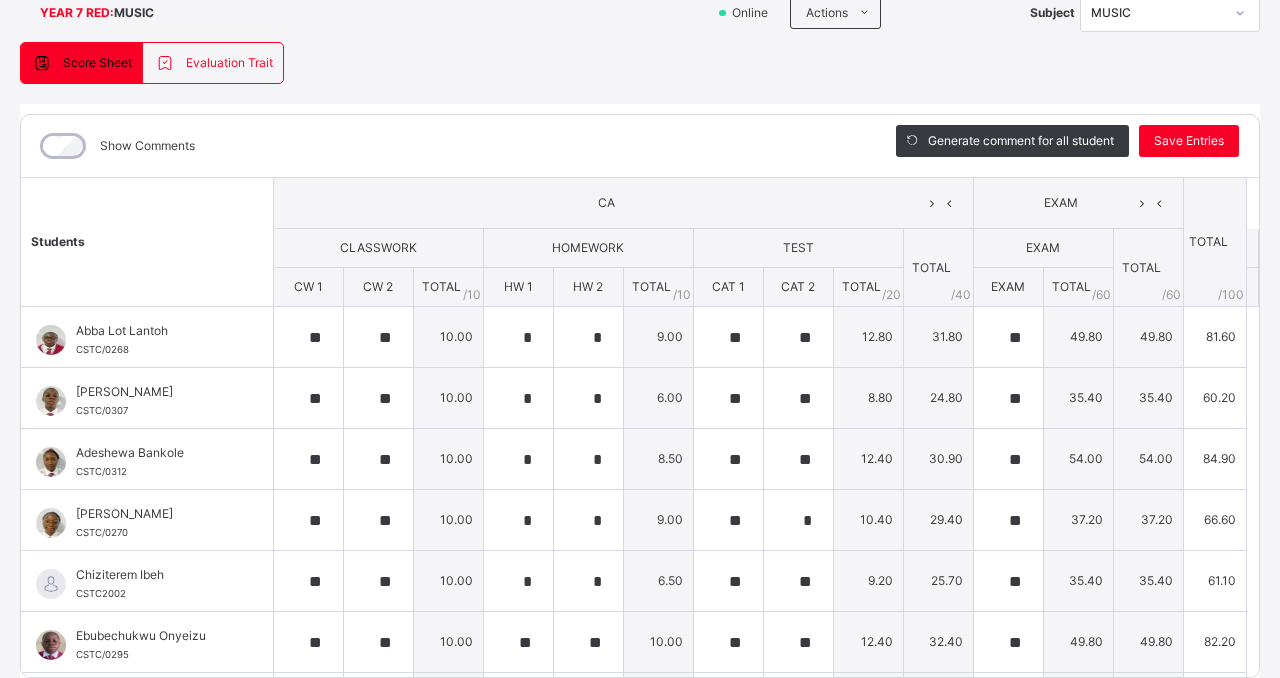 click on "Students CA  EXAM TOTAL /100 Comment CLASSWORK HOMEWORK TEST TOTAL / 40 EXAM TOTAL / 60 CW 1 CW 2 TOTAL / 10 HW 1 HW 2 TOTAL / 10 CAT 1 CAT 2 TOTAL / 20 EXAM TOTAL / 60 Abba Lot  Lantoh CSTC/0268 Abba Lot  Lantoh CSTC/0268 ** ** 10.00 * * 9.00 ** ** 12.80 31.80 ** 49.80 49.80 81.60 Generate comment 0 / 250   ×   Subject Teacher’s Comment Generate and see in full the comment developed by the AI with an option to regenerate the comment JS Abba Lot  Lantoh   CSTC/0268   Total 81.60  / 100.00 [PERSON_NAME] Bot   Regenerate     Use this comment   [PERSON_NAME] CSTC/0307 [PERSON_NAME] CSTC/0307 ** ** 10.00 * * 6.00 ** ** 8.80 24.80 ** 35.40 35.40 60.20 Generate comment 0 / 250   ×   Subject Teacher’s Comment Generate and see in full the comment developed by the AI with an option to regenerate the comment [PERSON_NAME]   CSTC/0307   Total 60.20  / 100.00 [PERSON_NAME] Bot   Regenerate     Use this comment   Adeshewa  Bankole CSTC/0312 Adeshewa  Bankole CSTC/0312 ** ** 10.00 * * 8.50 ** ** 12.40 30.90 ** 0 /" at bounding box center [640, 943] 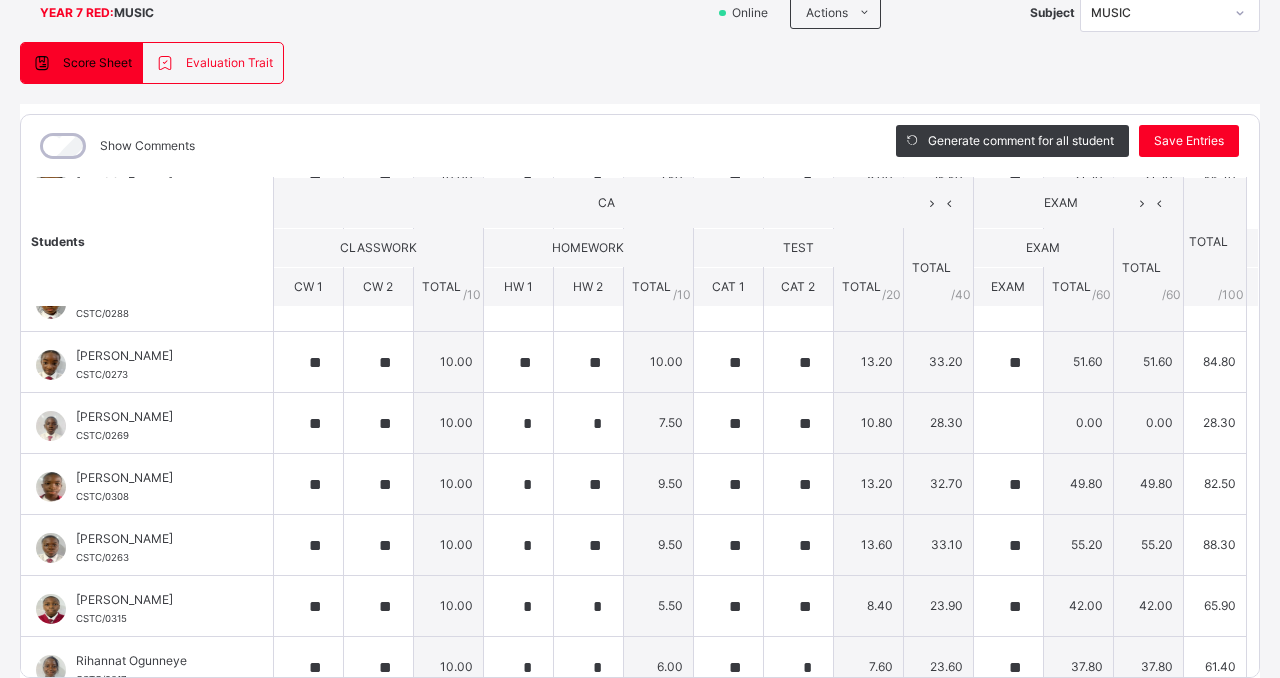 scroll, scrollTop: 953, scrollLeft: 0, axis: vertical 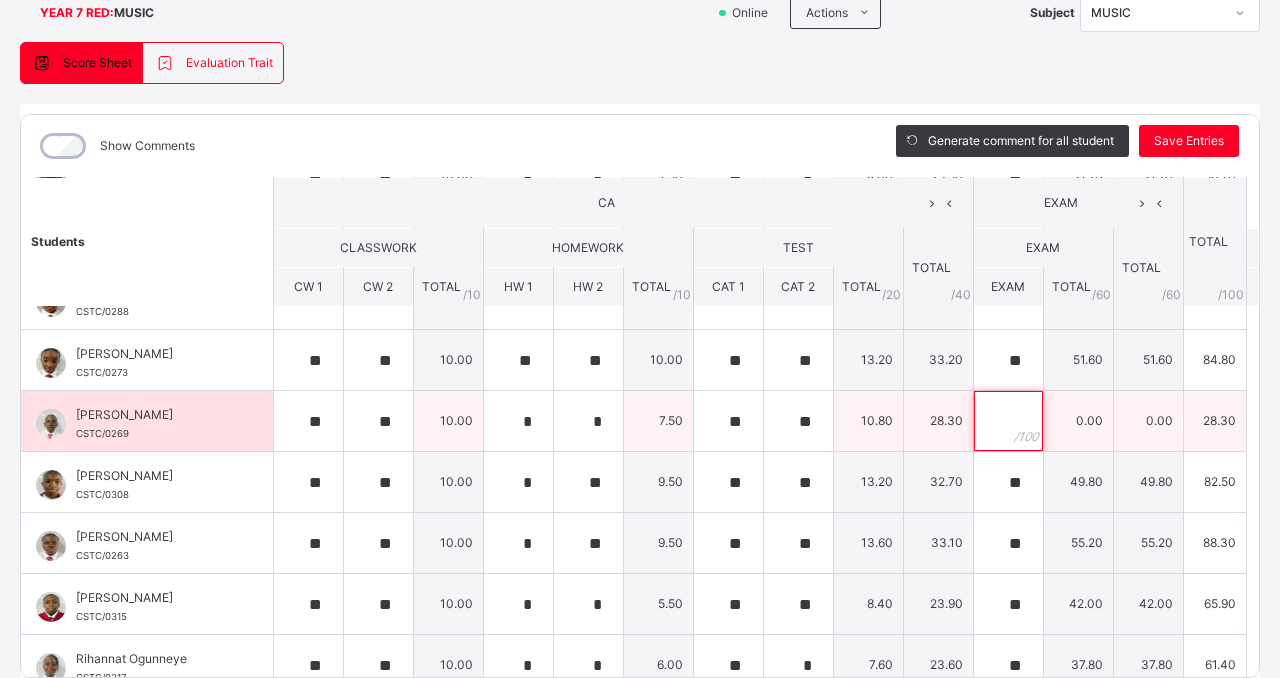 click at bounding box center [1008, 421] 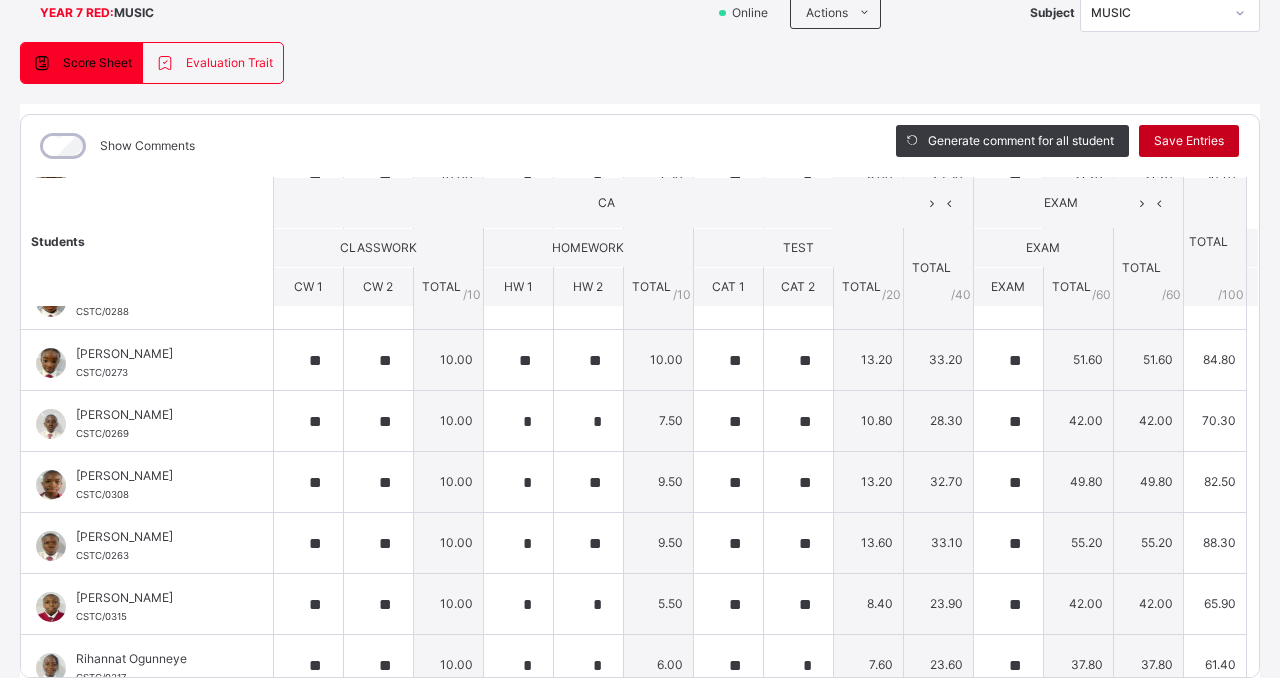 click on "Save Entries" at bounding box center (1189, 141) 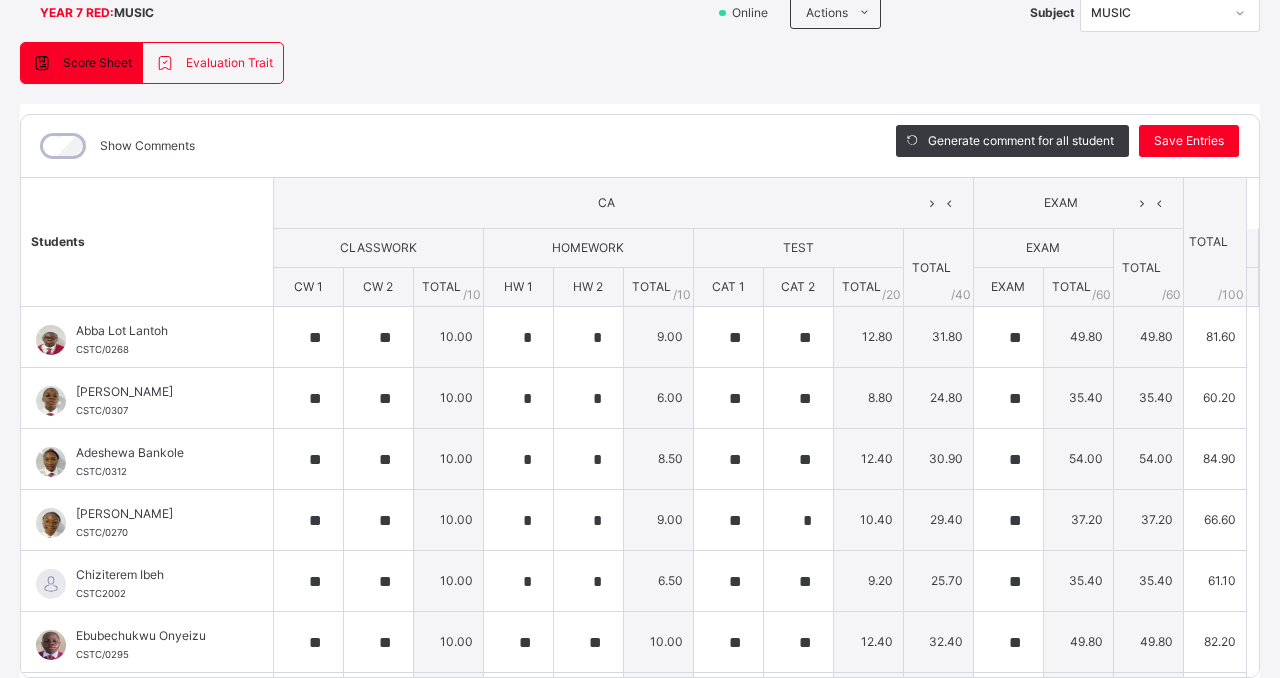 click at bounding box center [1252, 287] 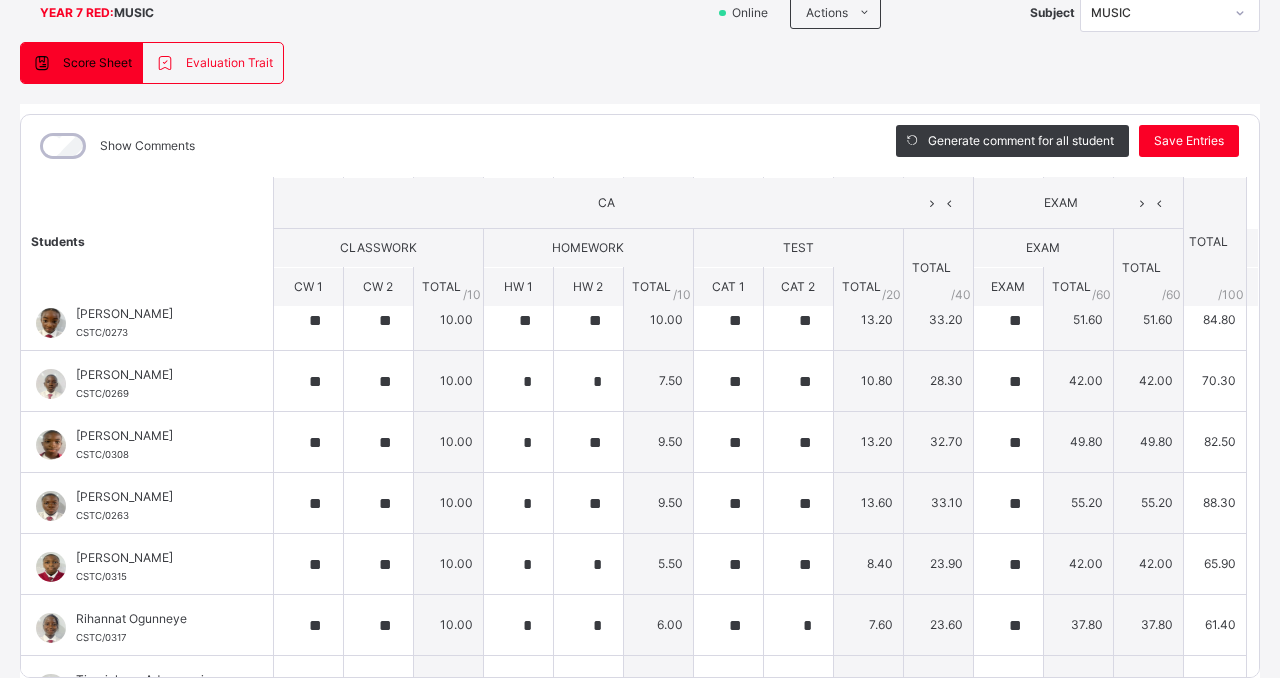 scroll, scrollTop: 1033, scrollLeft: 0, axis: vertical 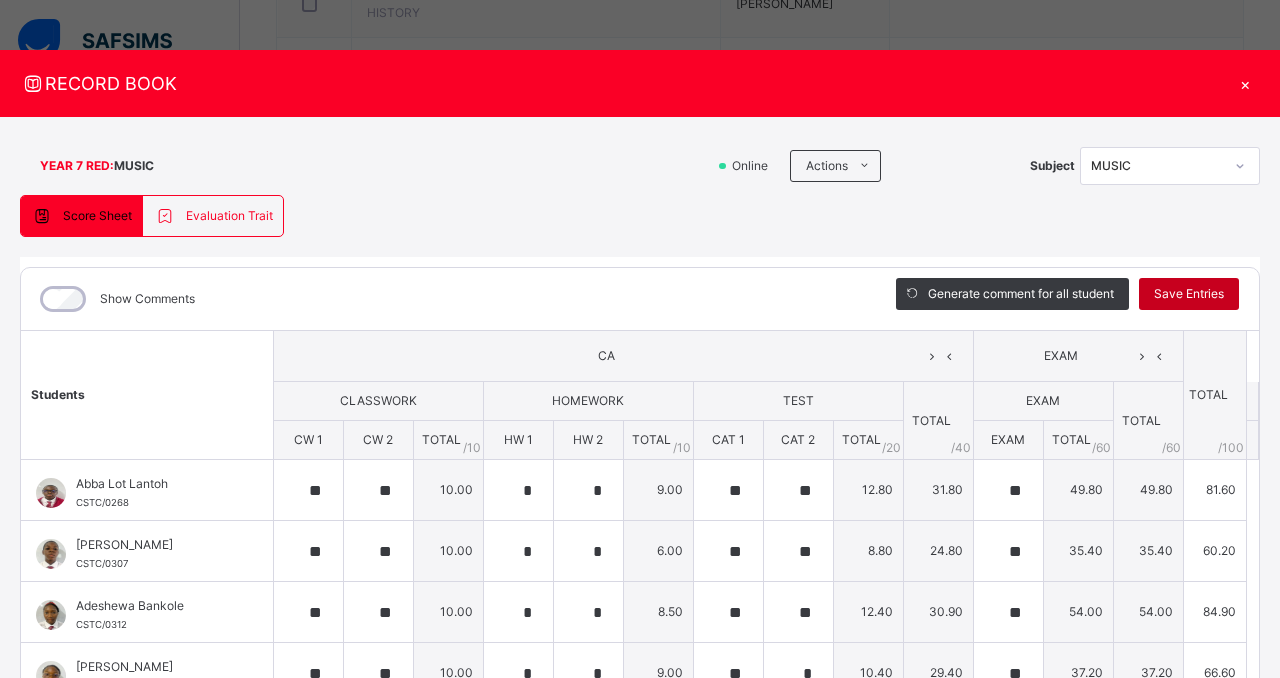 click on "Save Entries" at bounding box center (1189, 294) 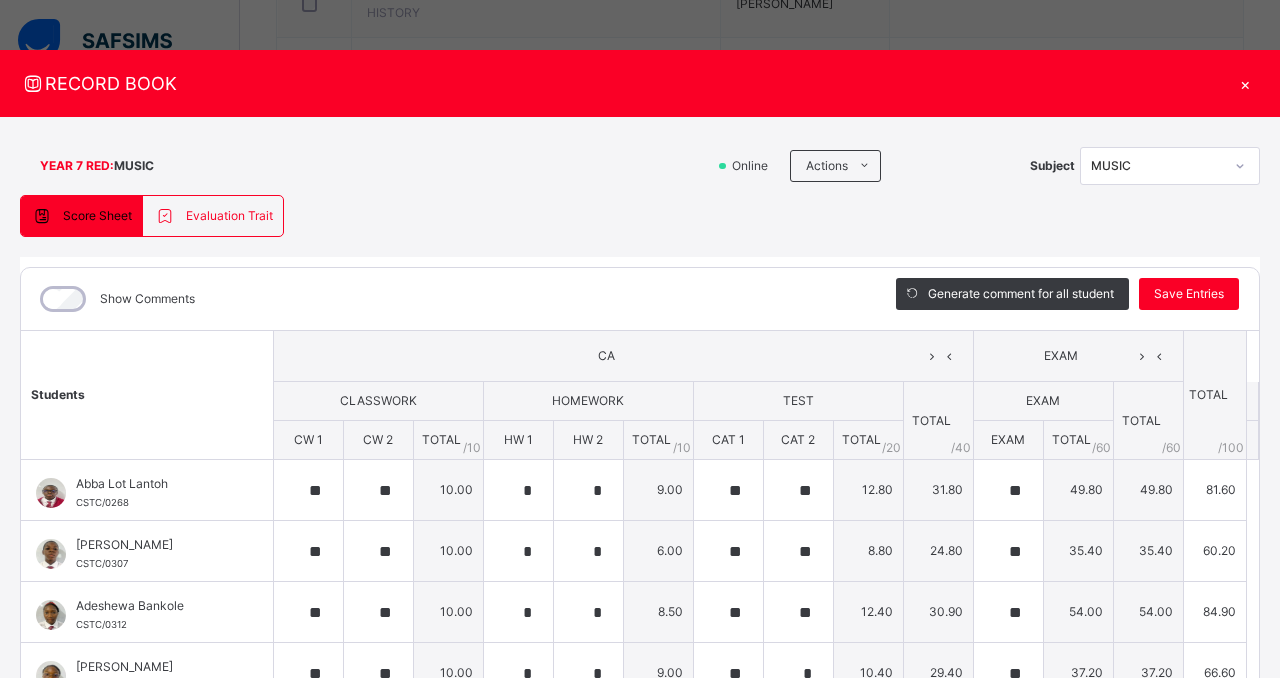 scroll, scrollTop: 0, scrollLeft: 0, axis: both 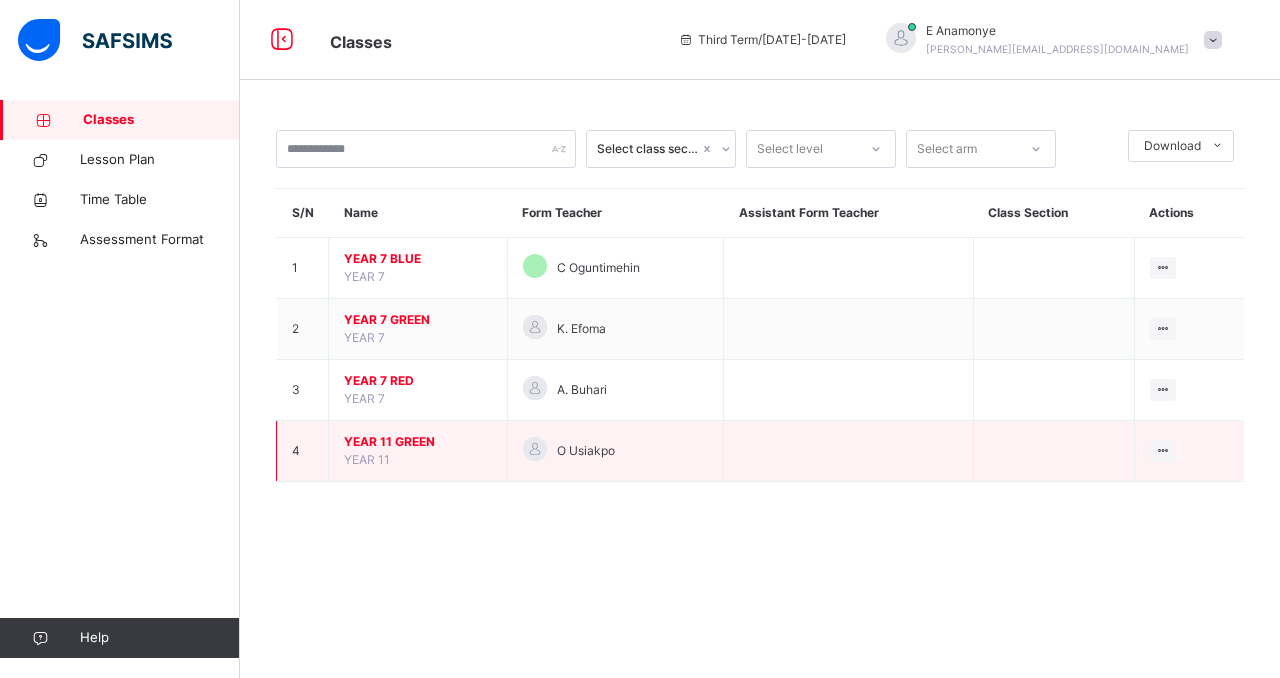 click on "YEAR 11   GREEN" at bounding box center [418, 442] 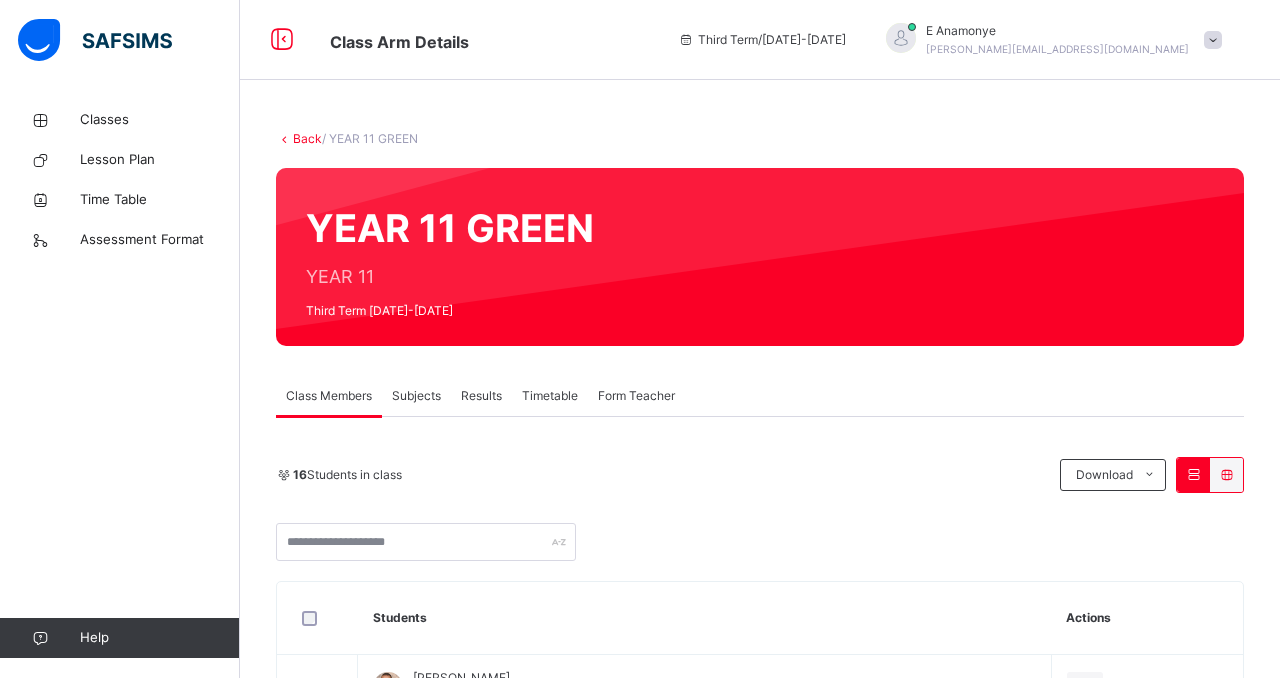 click on "Subjects" at bounding box center [416, 396] 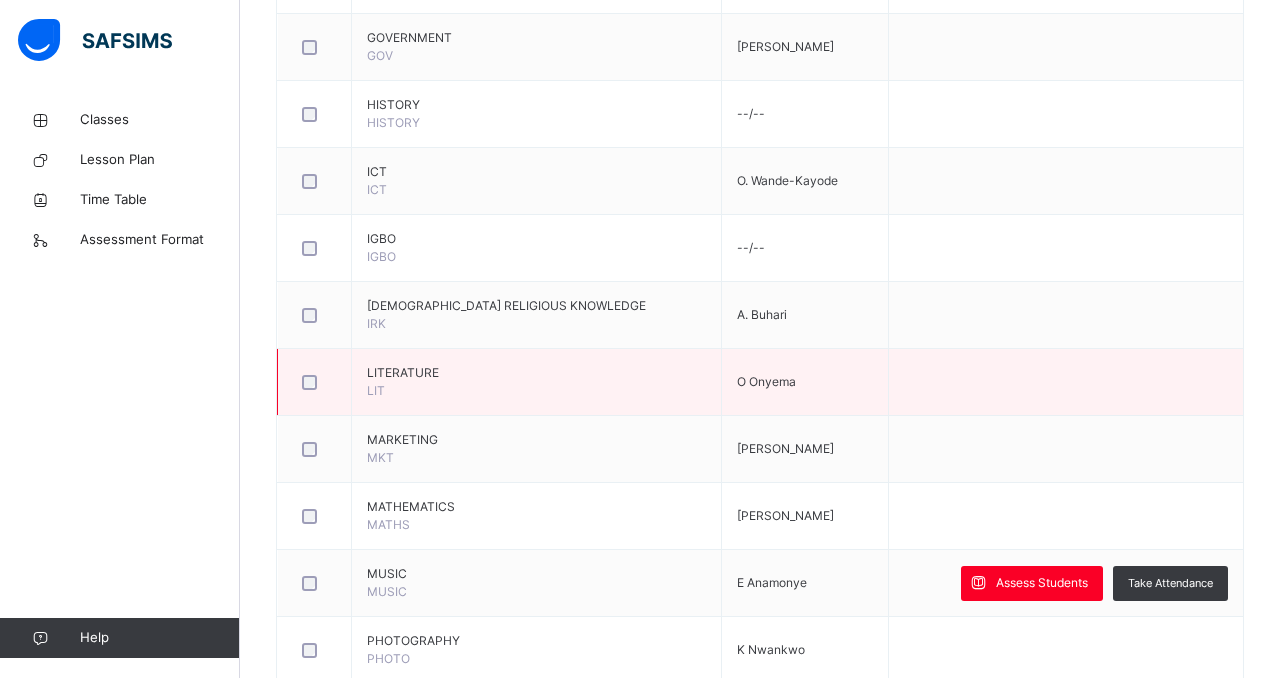 scroll, scrollTop: 1760, scrollLeft: 0, axis: vertical 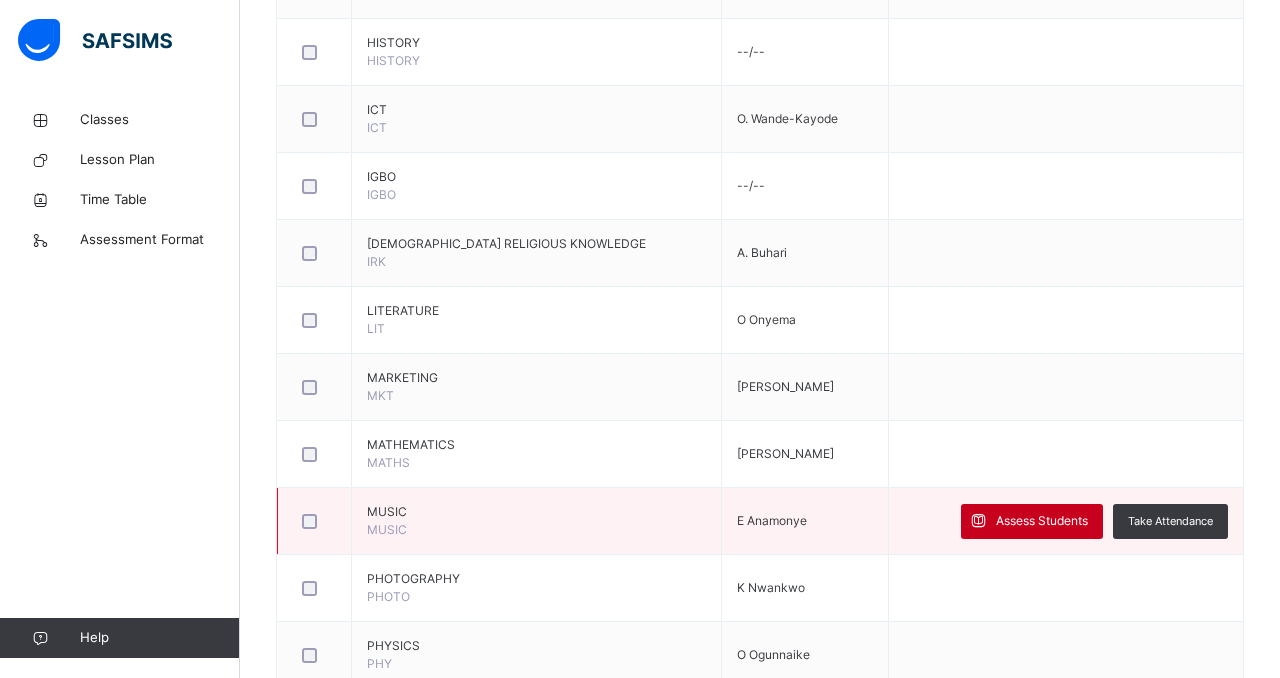 click on "Assess Students" at bounding box center (1042, 521) 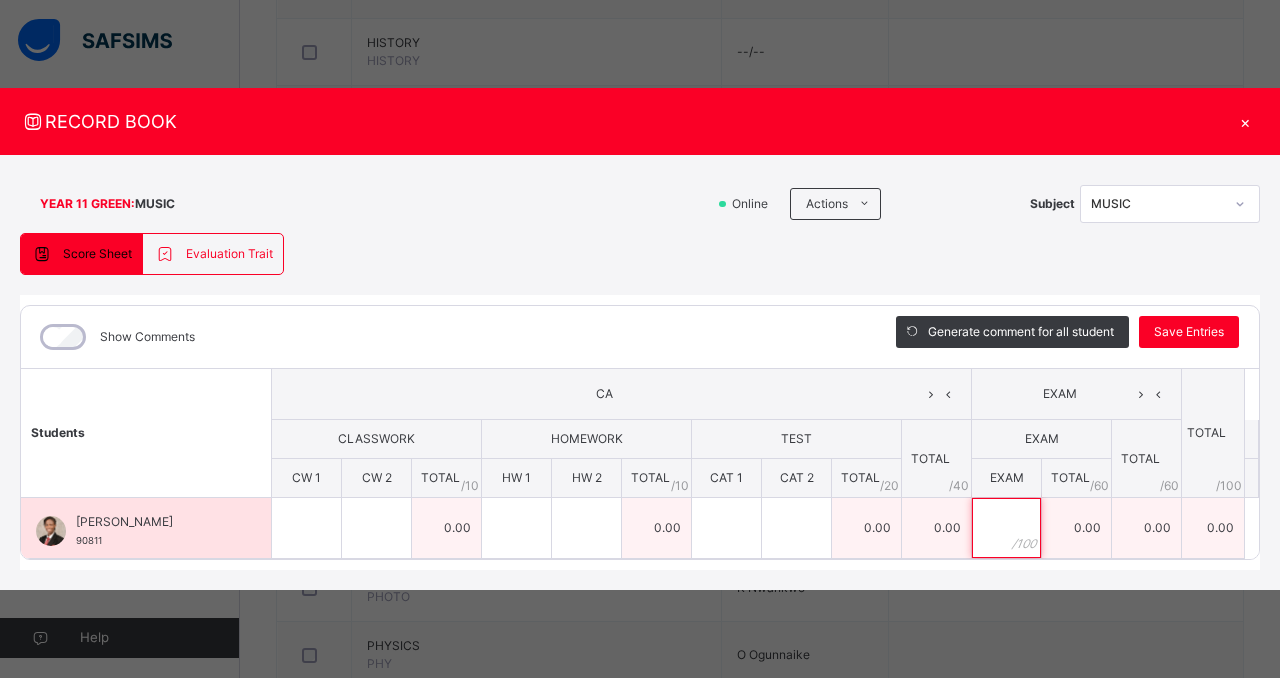 click at bounding box center (1006, 528) 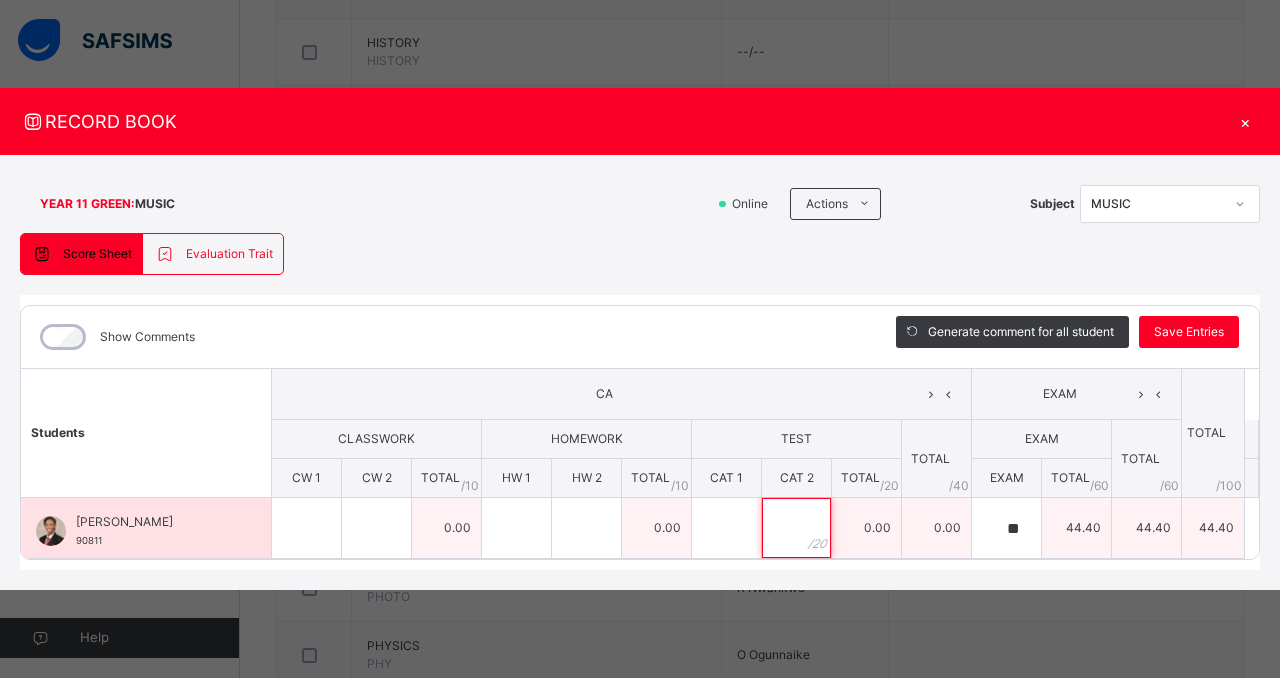 click at bounding box center (796, 528) 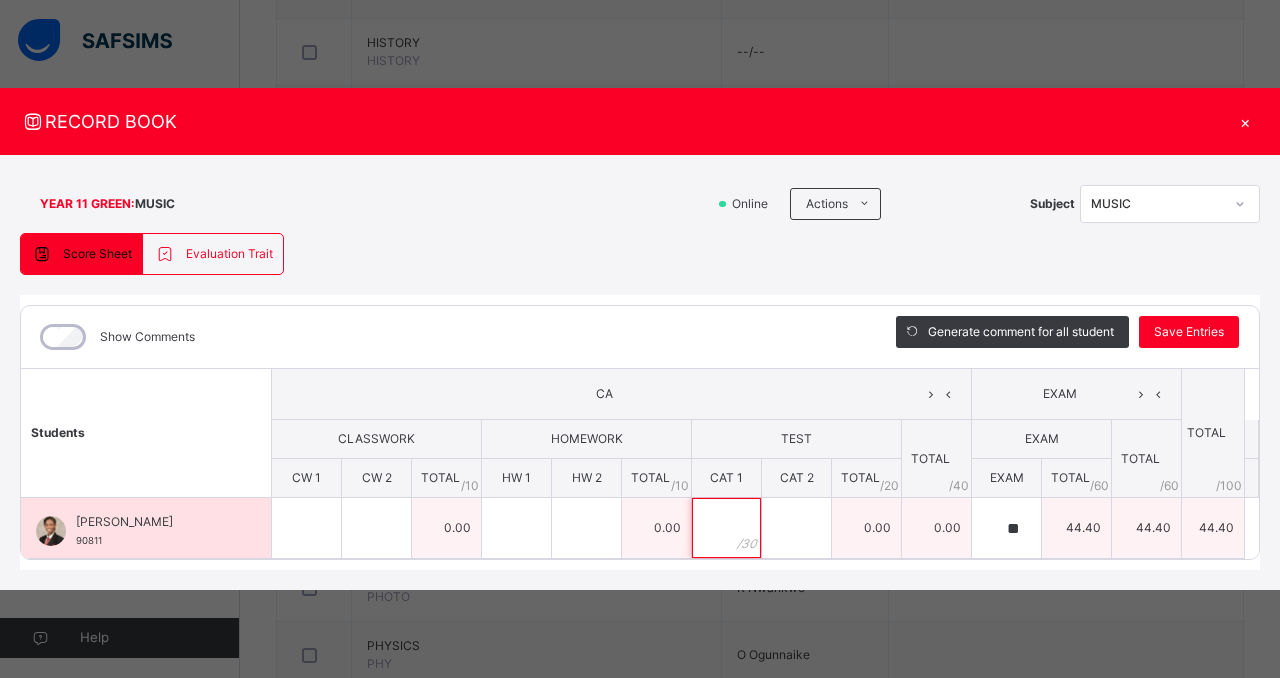 click at bounding box center (726, 528) 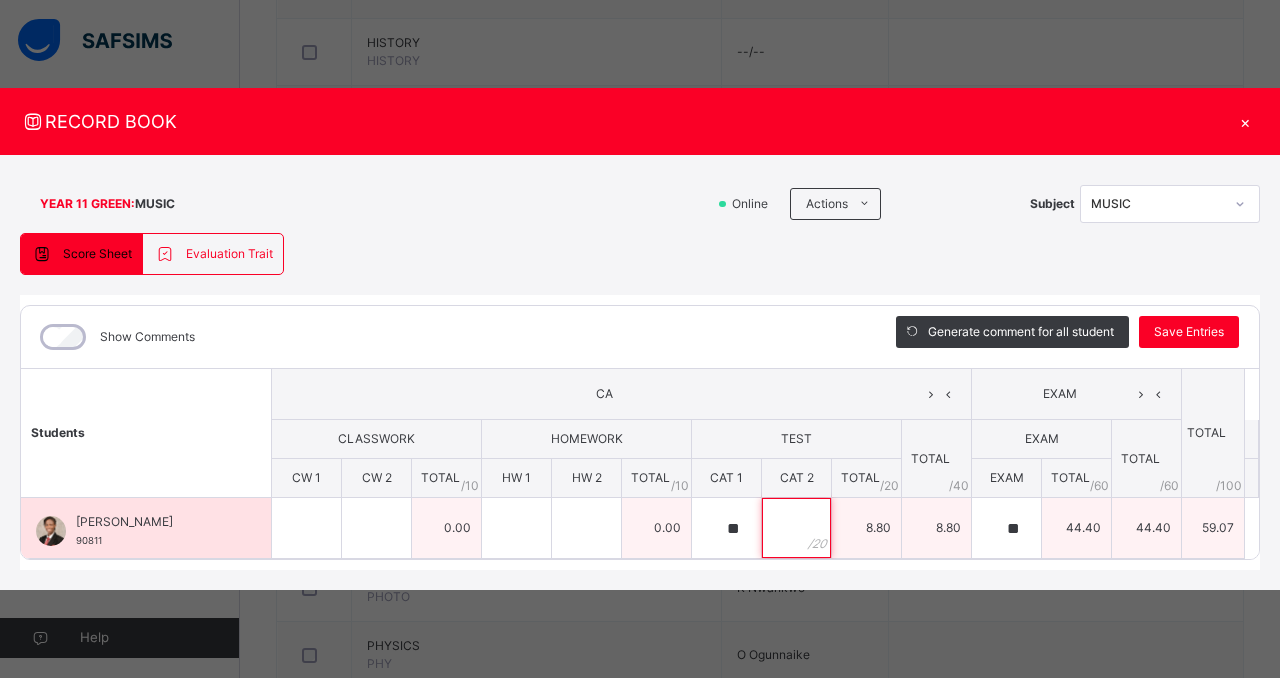 click at bounding box center (796, 528) 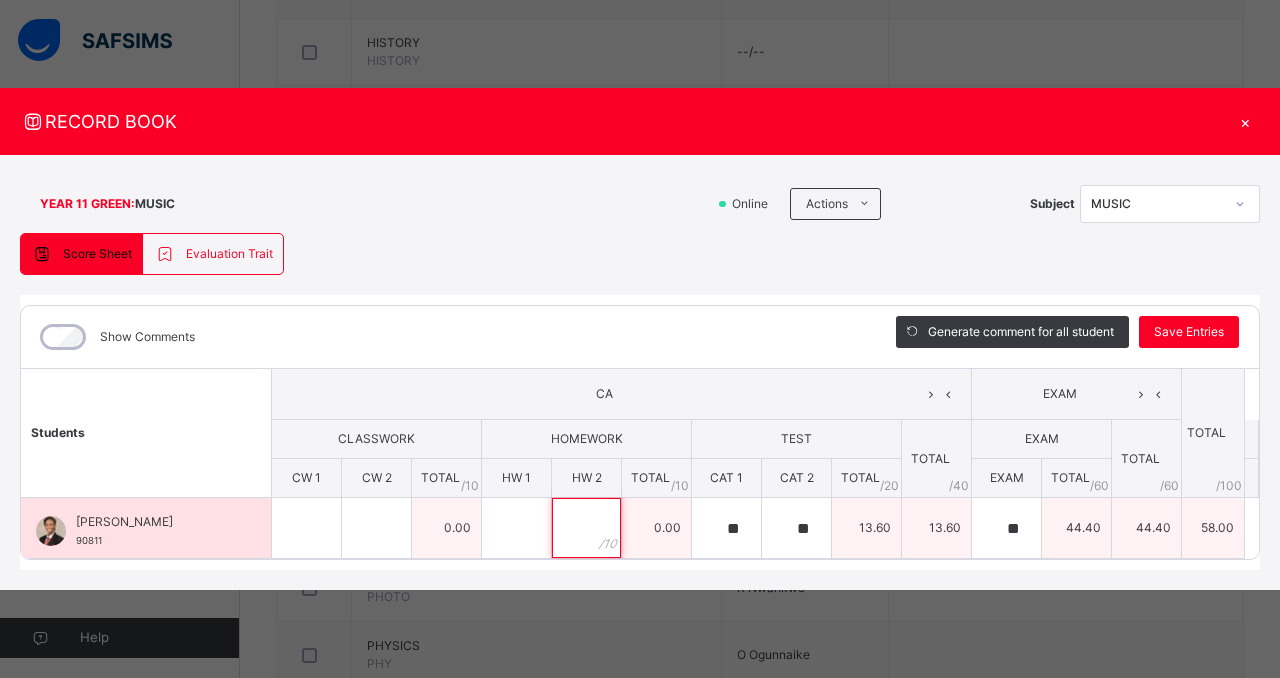 click at bounding box center [586, 528] 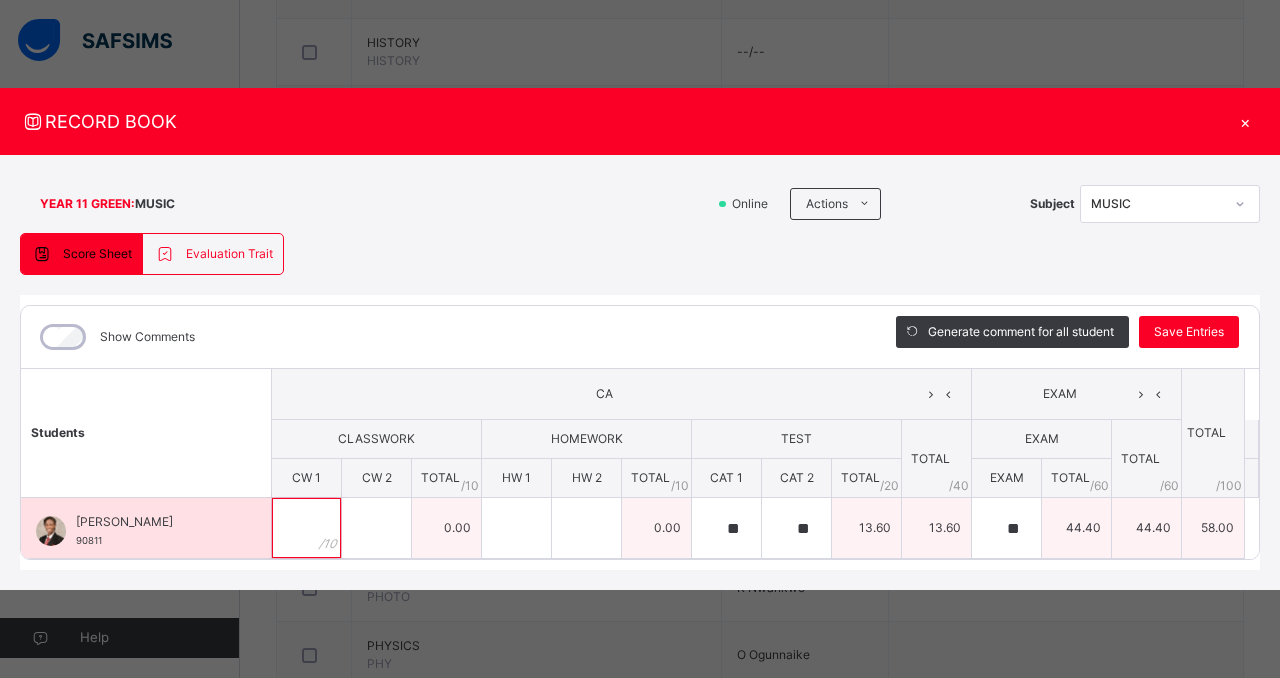 click at bounding box center [306, 528] 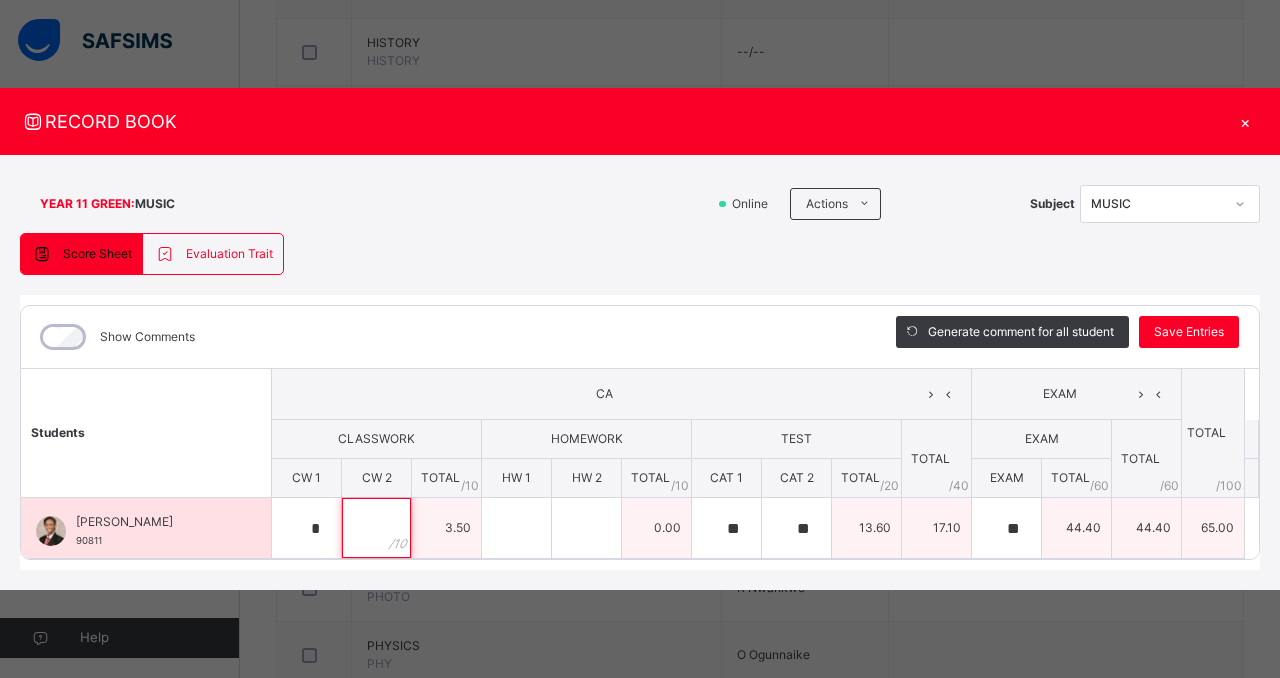 click at bounding box center (376, 528) 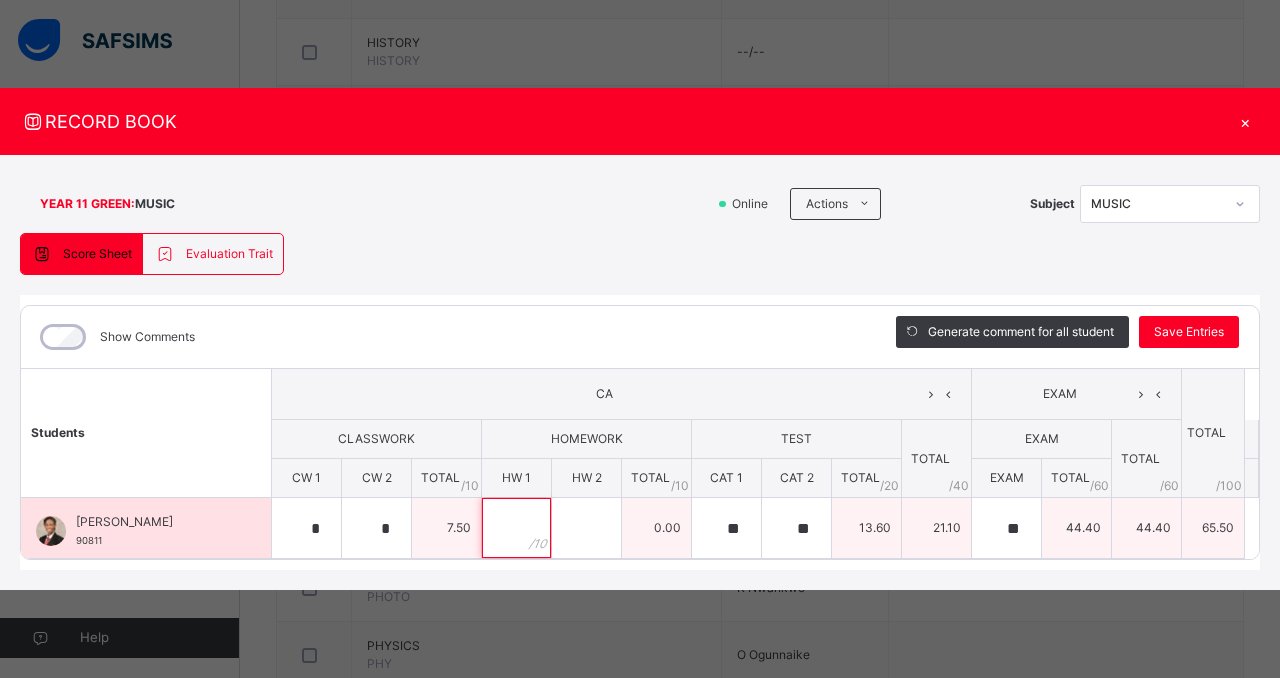 click at bounding box center (516, 528) 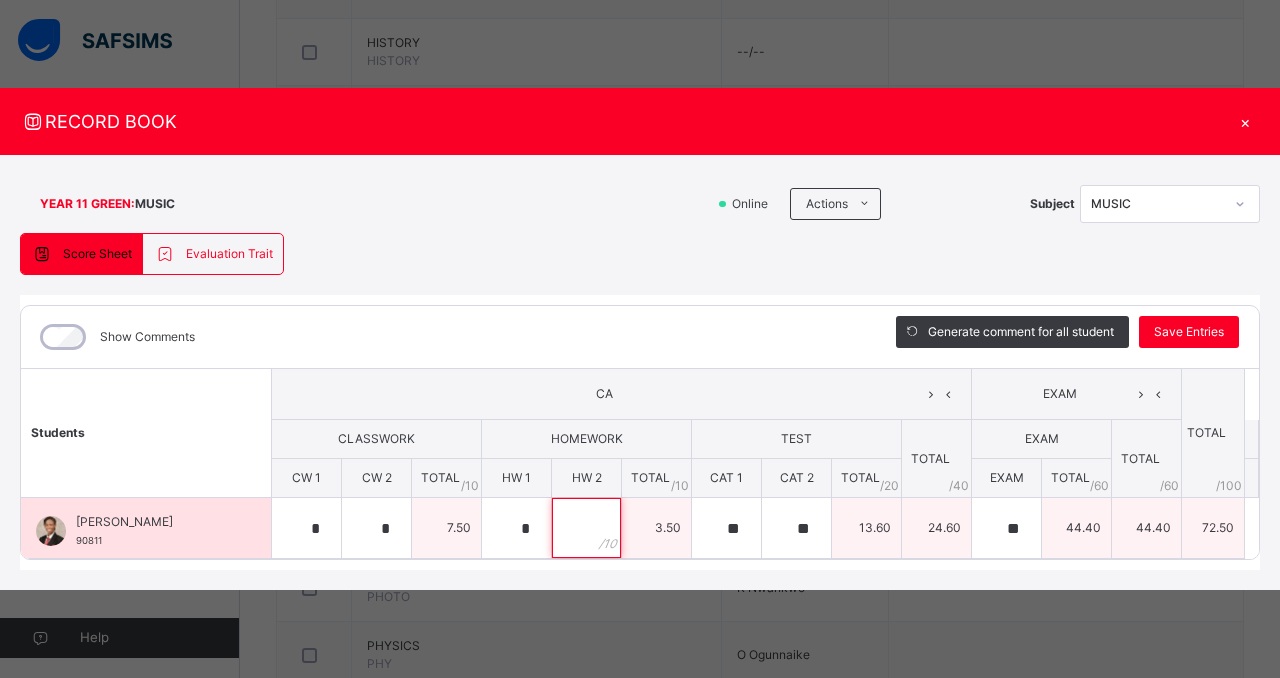 click at bounding box center [586, 528] 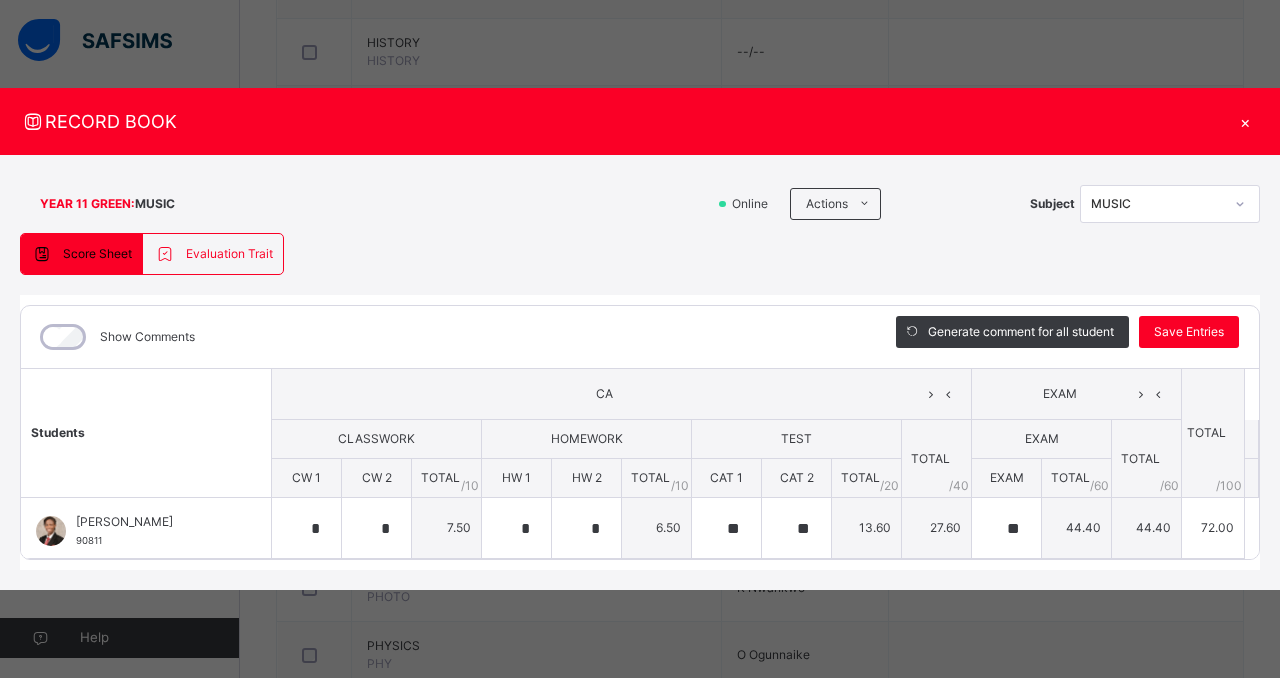 click on "YEAR 11   GREEN :   MUSIC Online Actions  Download Empty Score Sheet  Upload/map score sheet Subject  MUSIC Corona Day Secondary School Lekki Date: [DATE] 11:04:24 am Score Sheet Evaluation Trait Score Sheet Evaluation Trait Show Comments   Generate comment for all student   Save Entries Class Level:  YEAR 11   GREEN Subject:  MUSIC Session:  2024/2025 Session Session:  Third Term Students CA  EXAM TOTAL /100 Comment CLASSWORK HOMEWORK TEST TOTAL / 40 EXAM TOTAL / 60 CW 1 CW 2 TOTAL / 10 HW 1 HW 2 TOTAL / 10 CAT 1 CAT 2 TOTAL / 20 EXAM TOTAL / 60 [PERSON_NAME] 90811 [PERSON_NAME] 90811 * * 7.50 * * 6.50 ** ** 13.60 27.60 ** 44.40 44.40 72.00 Generate comment 0 / 250   ×   Subject Teacher’s Comment Generate and see in full the comment developed by the AI with an option to regenerate the comment JS [PERSON_NAME]   90811   Total 72.00  / 100.00 [PERSON_NAME] Bot   Regenerate     Use this comment     ×   Subject Teacher’s Comment [PERSON_NAME] Bot [PERSON_NAME] Select a Student" at bounding box center [640, 372] 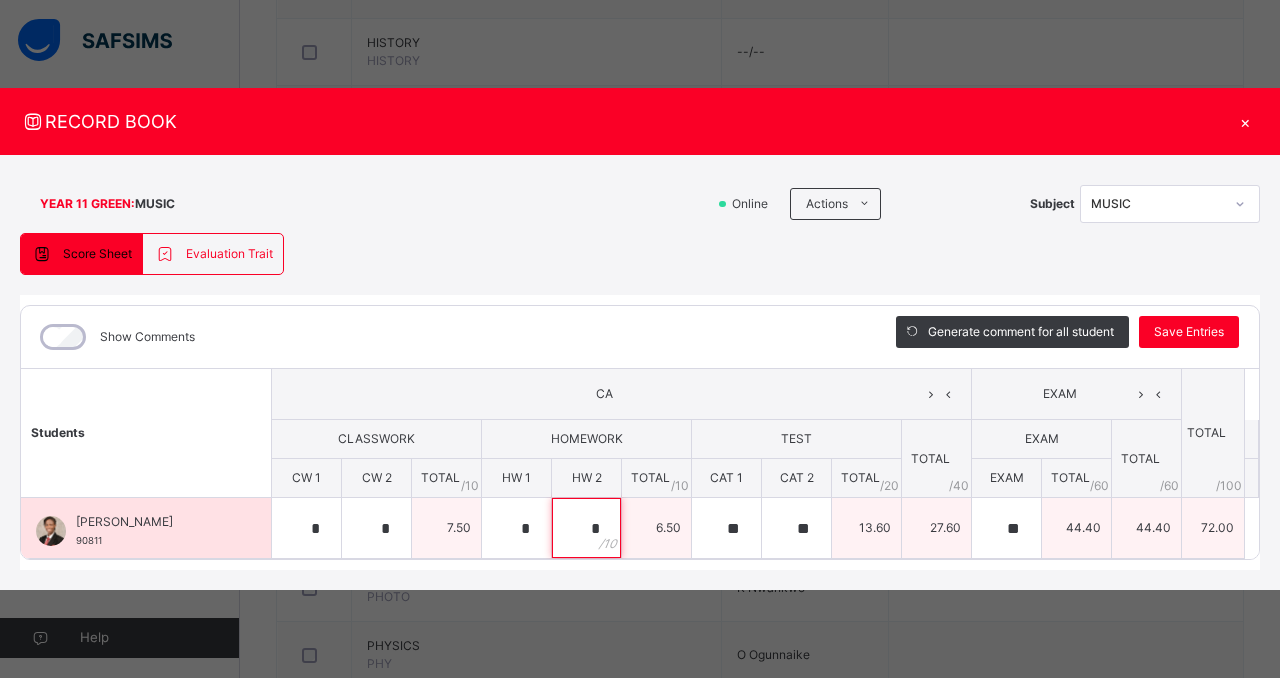 click on "*" at bounding box center [586, 528] 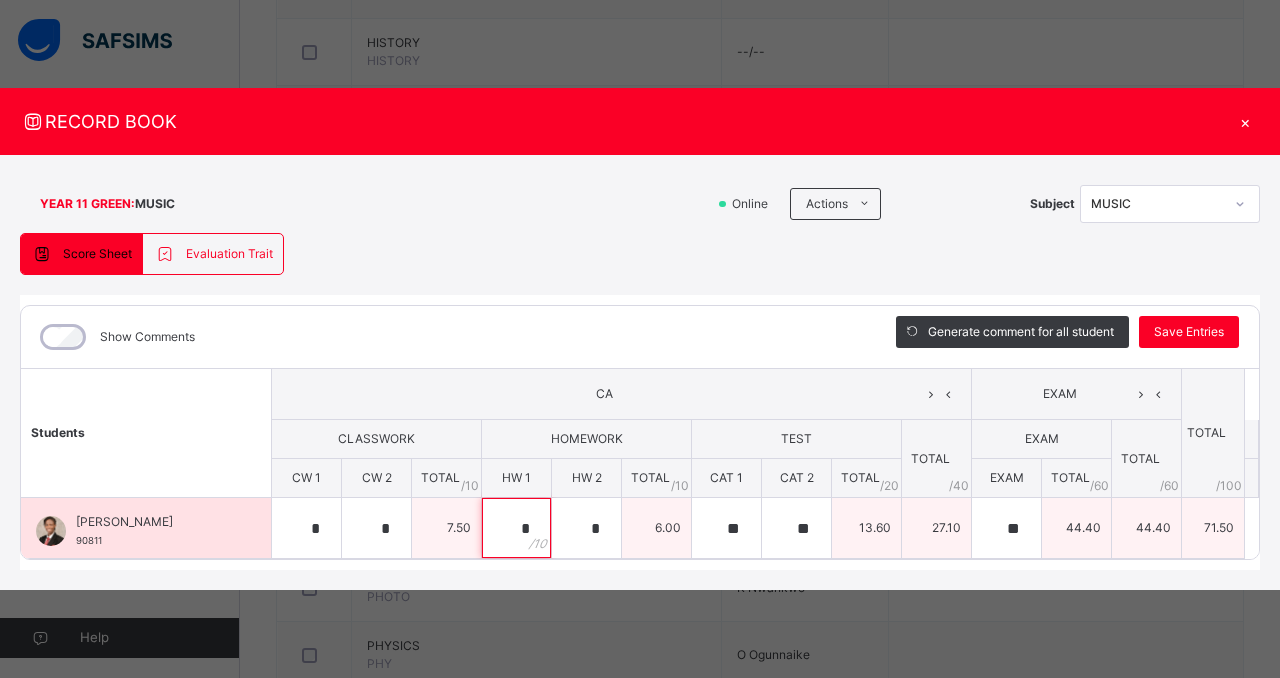 click on "*" at bounding box center [516, 528] 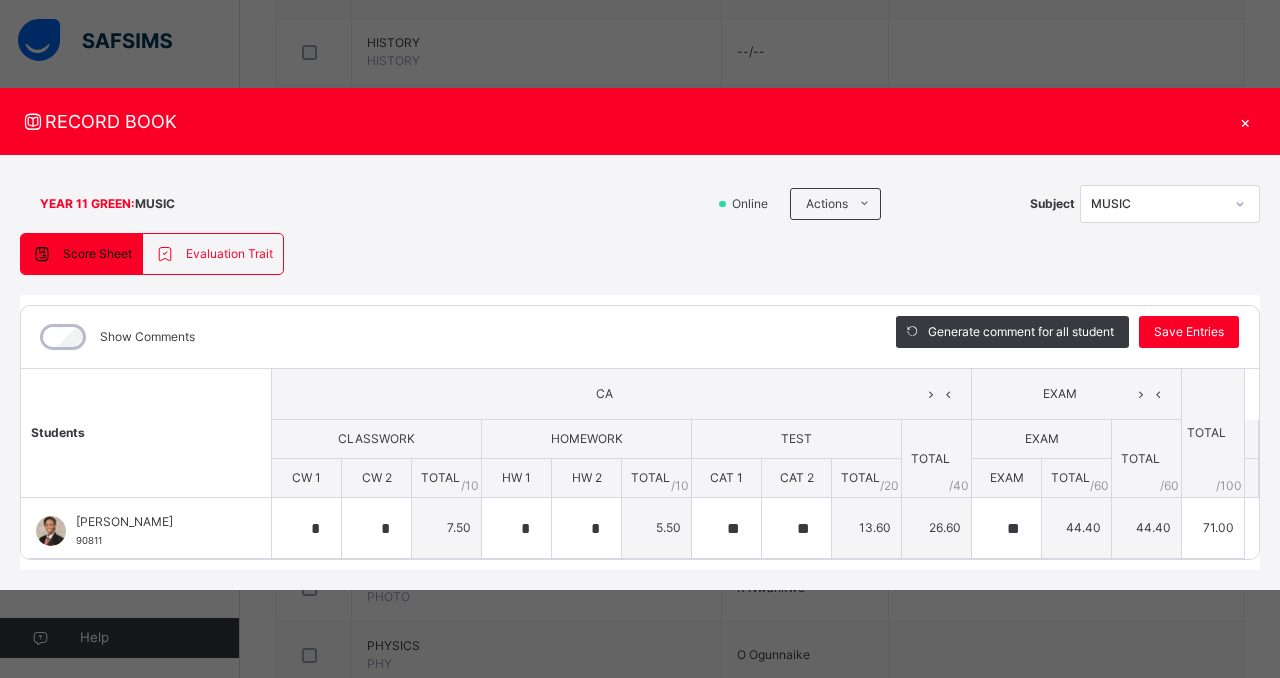 click on "CA" at bounding box center [604, 394] 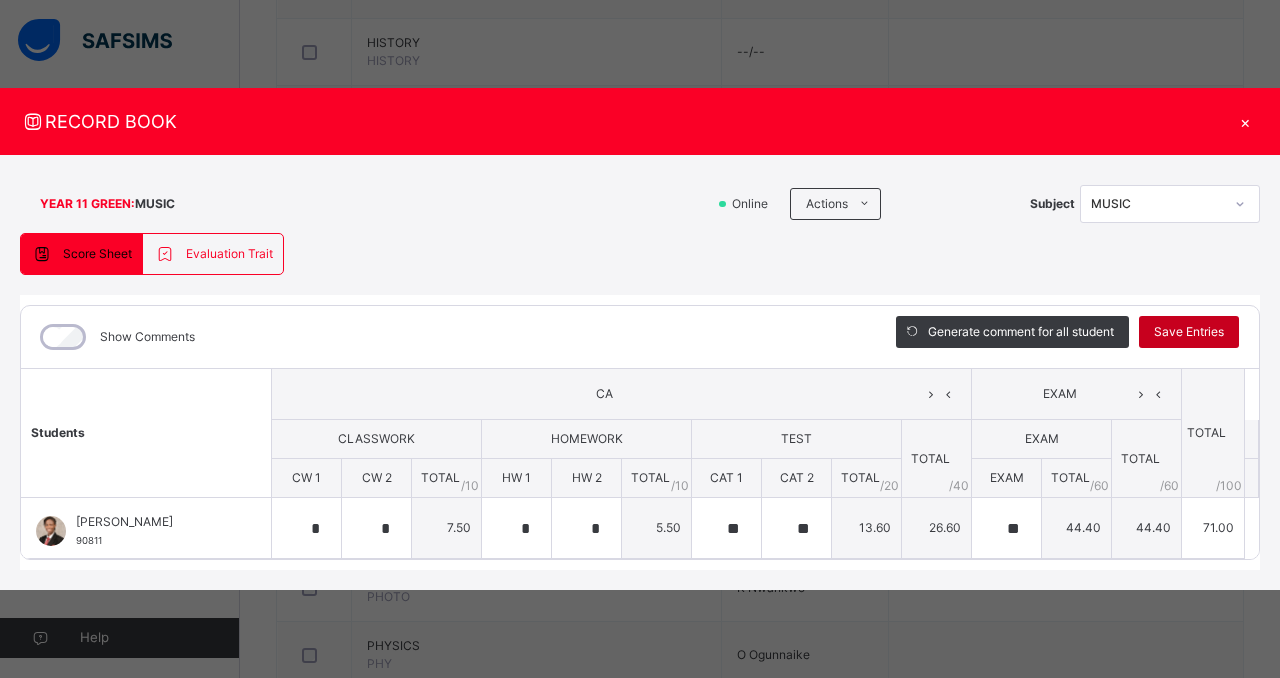 click on "Save Entries" at bounding box center (1189, 332) 